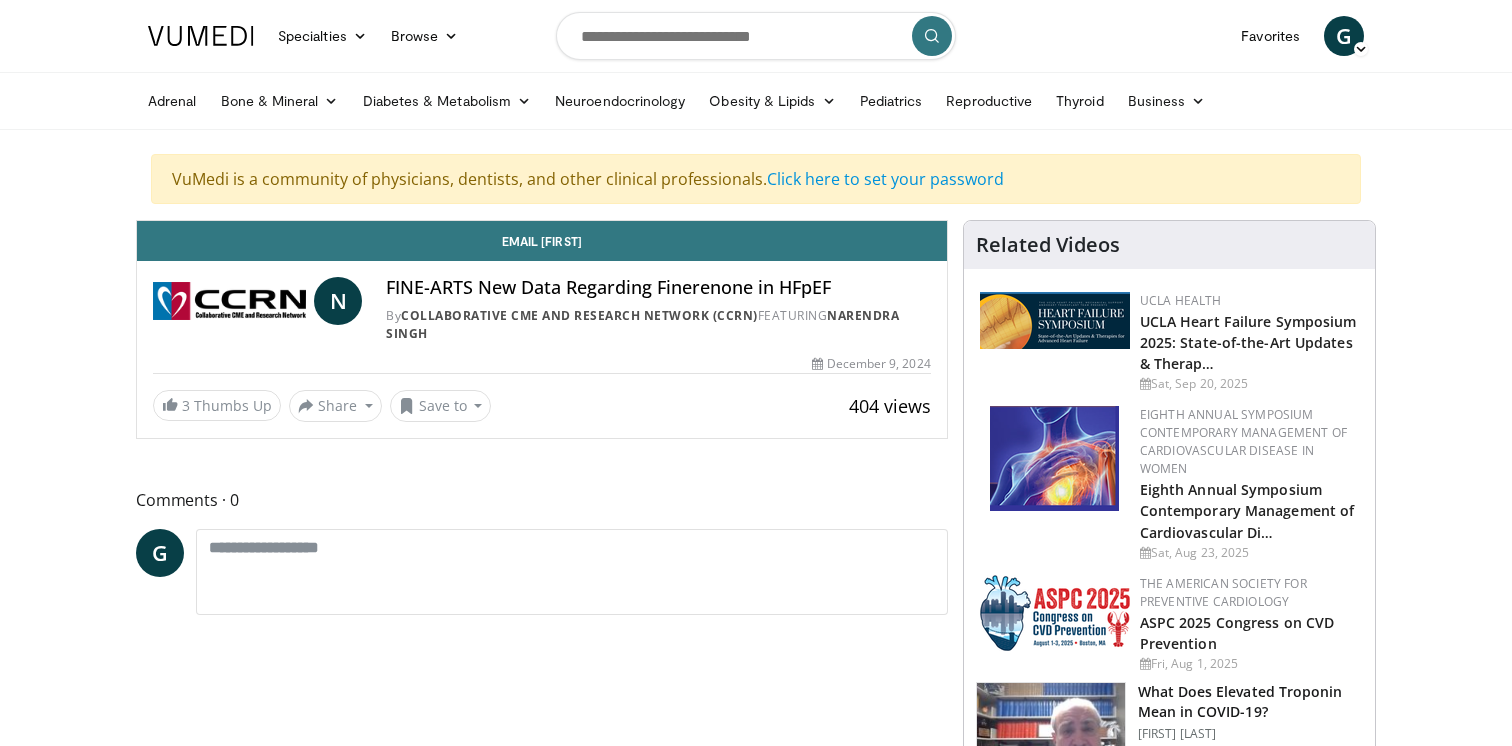 scroll, scrollTop: 0, scrollLeft: 0, axis: both 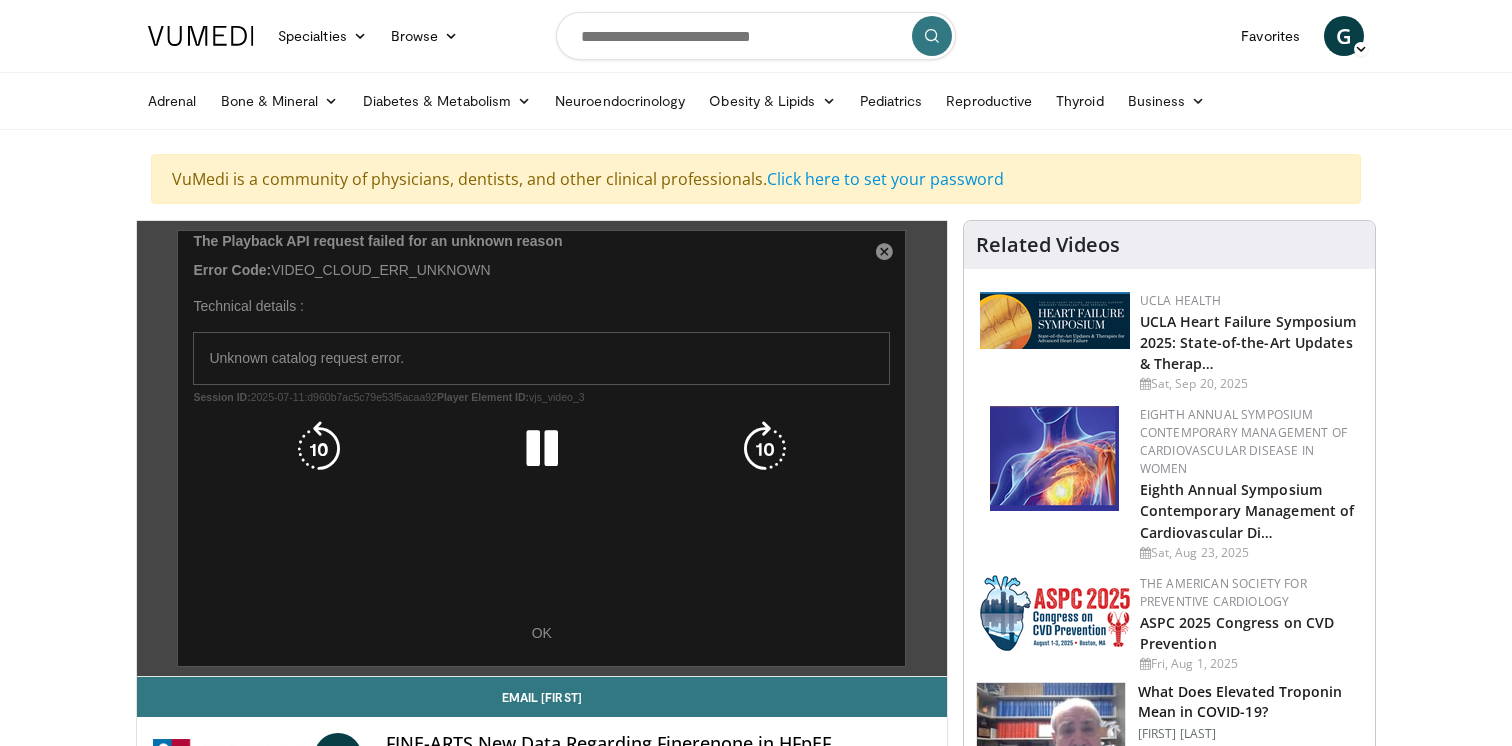 click on "10 seconds
Tap to unmute" at bounding box center [542, 448] 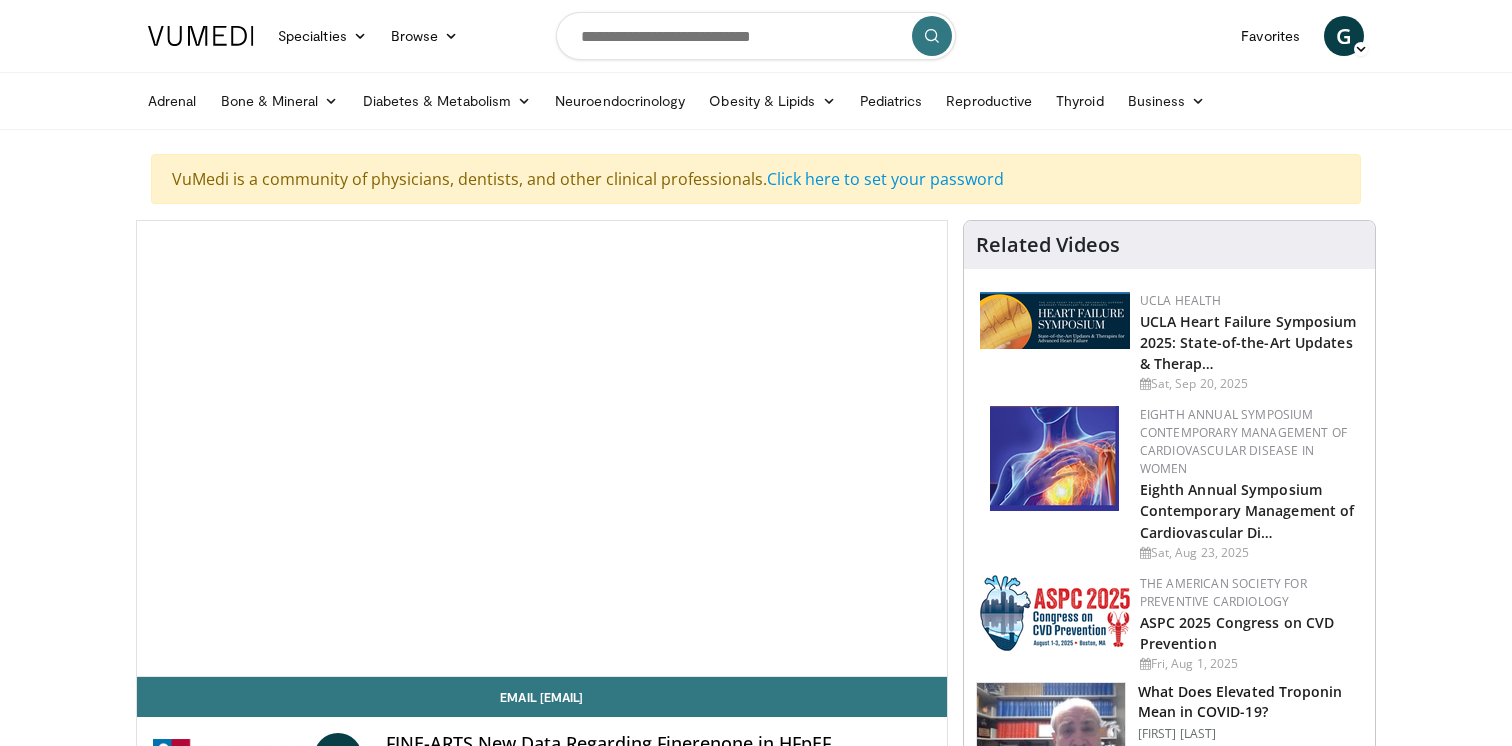 scroll, scrollTop: 0, scrollLeft: 0, axis: both 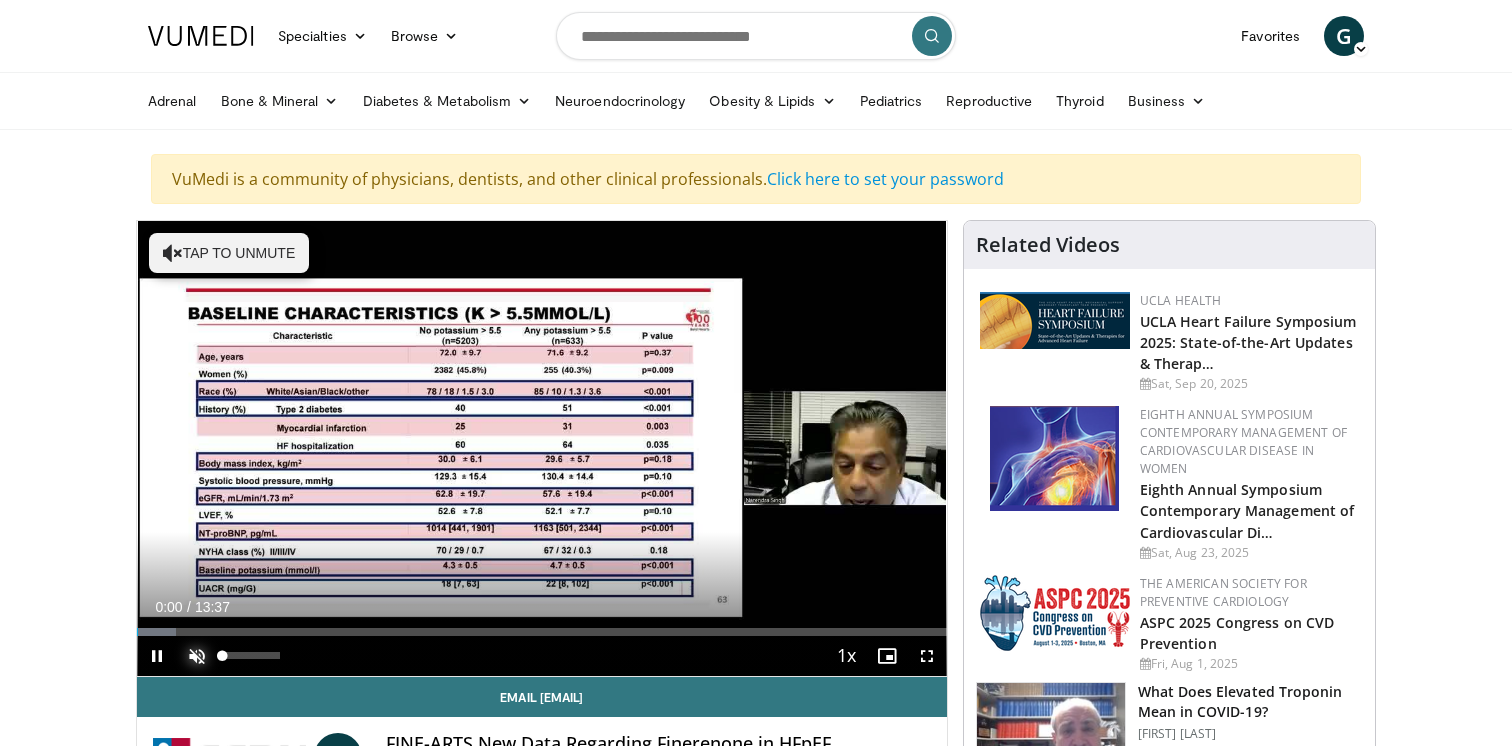 click at bounding box center (197, 656) 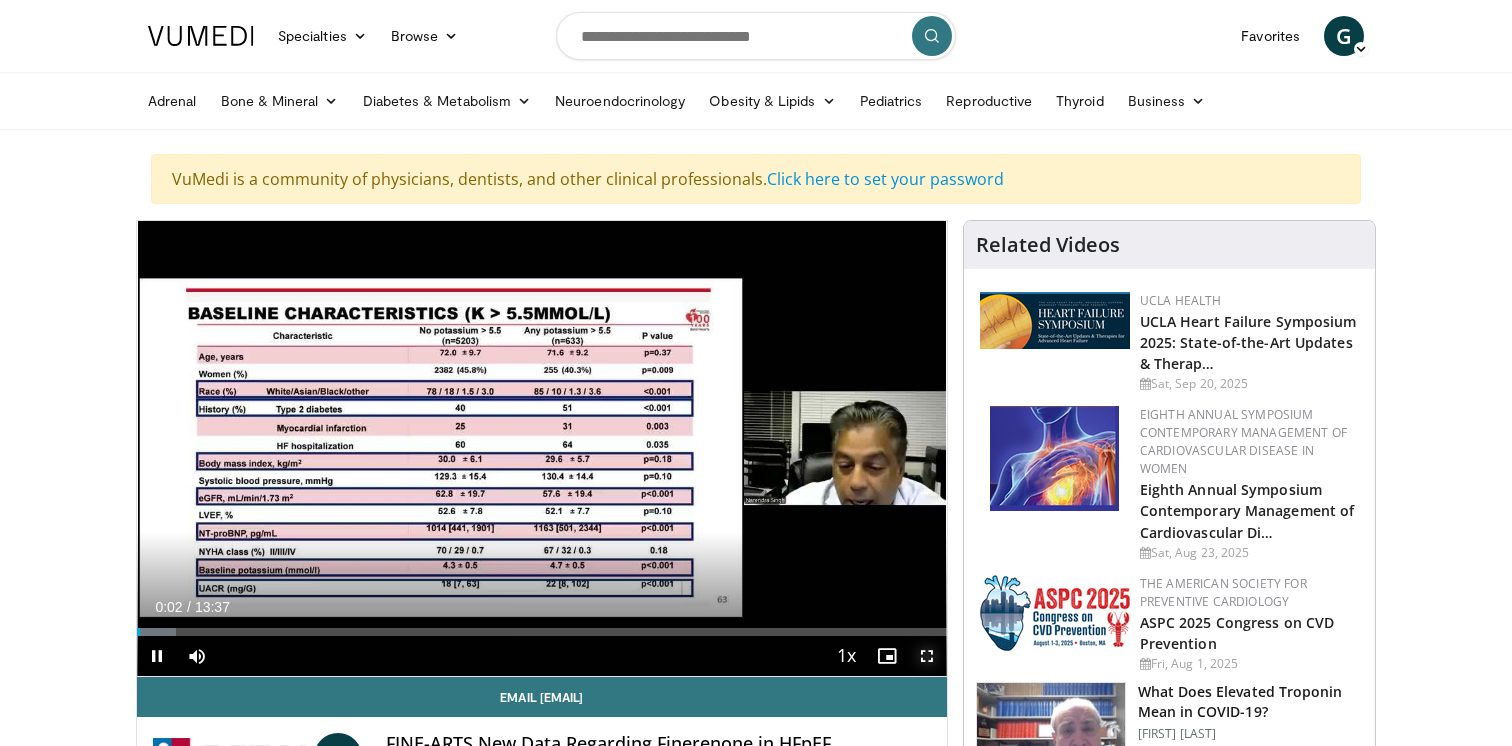 click at bounding box center (927, 656) 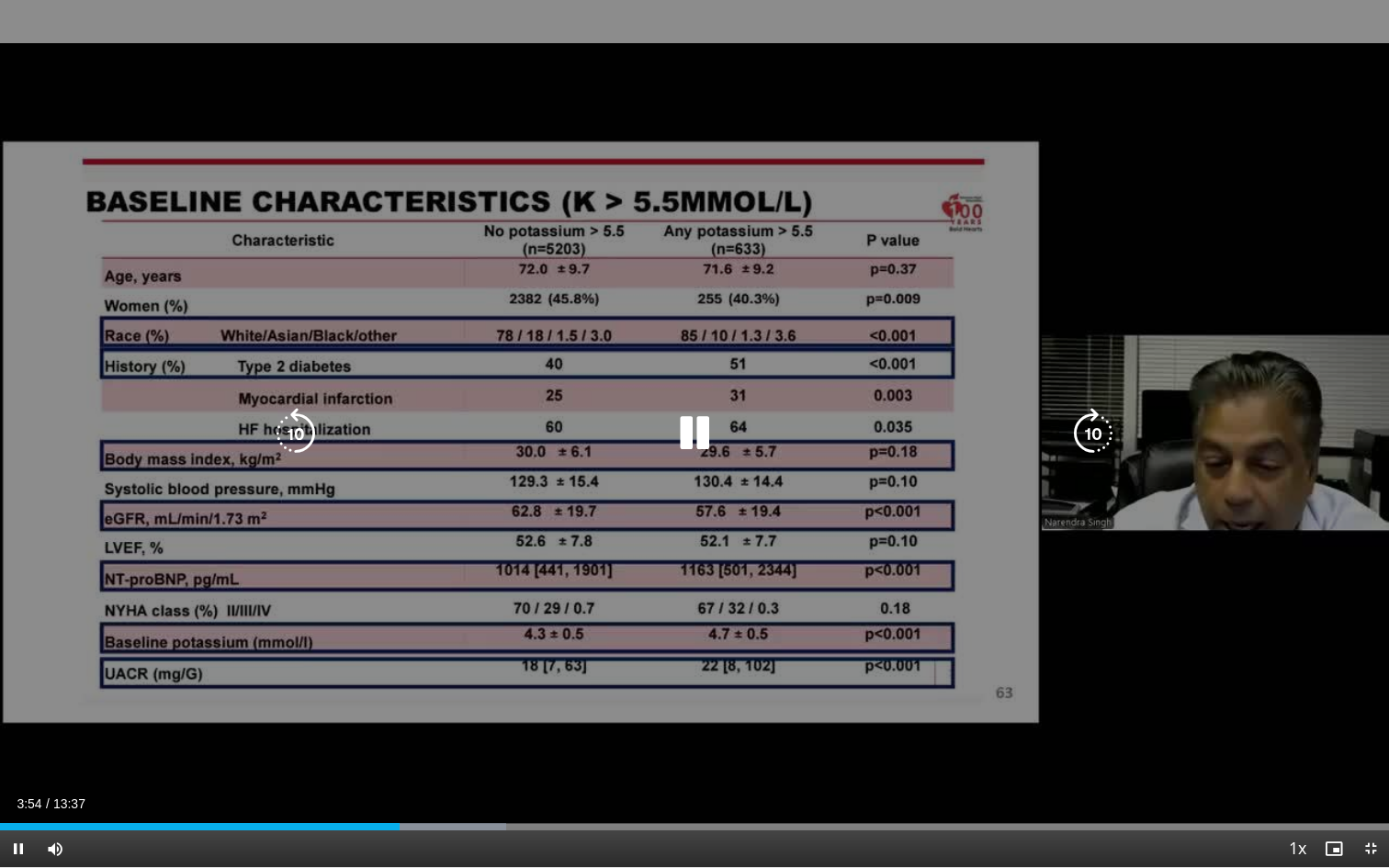 click at bounding box center (1093, 434) 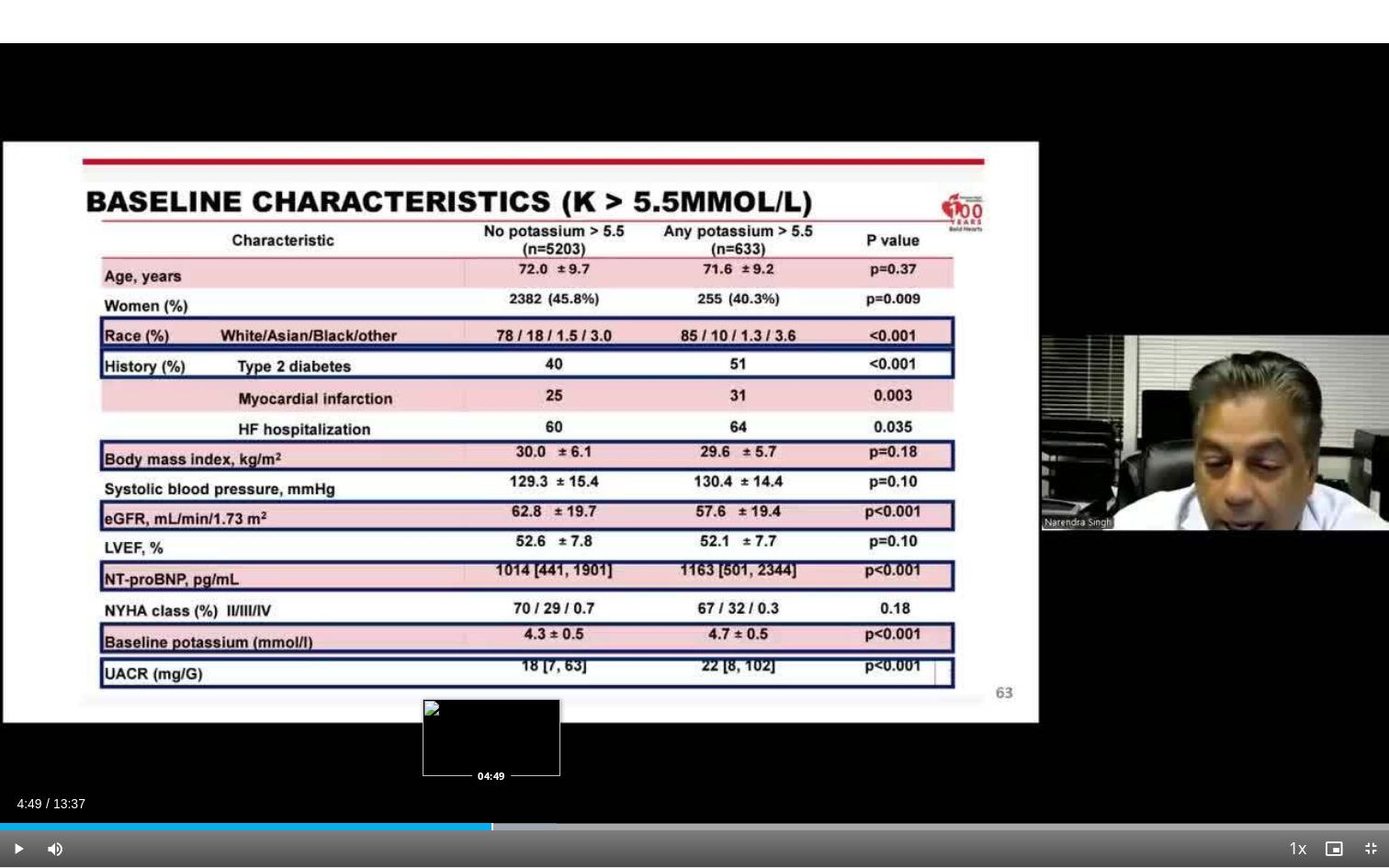 click at bounding box center [492, 827] 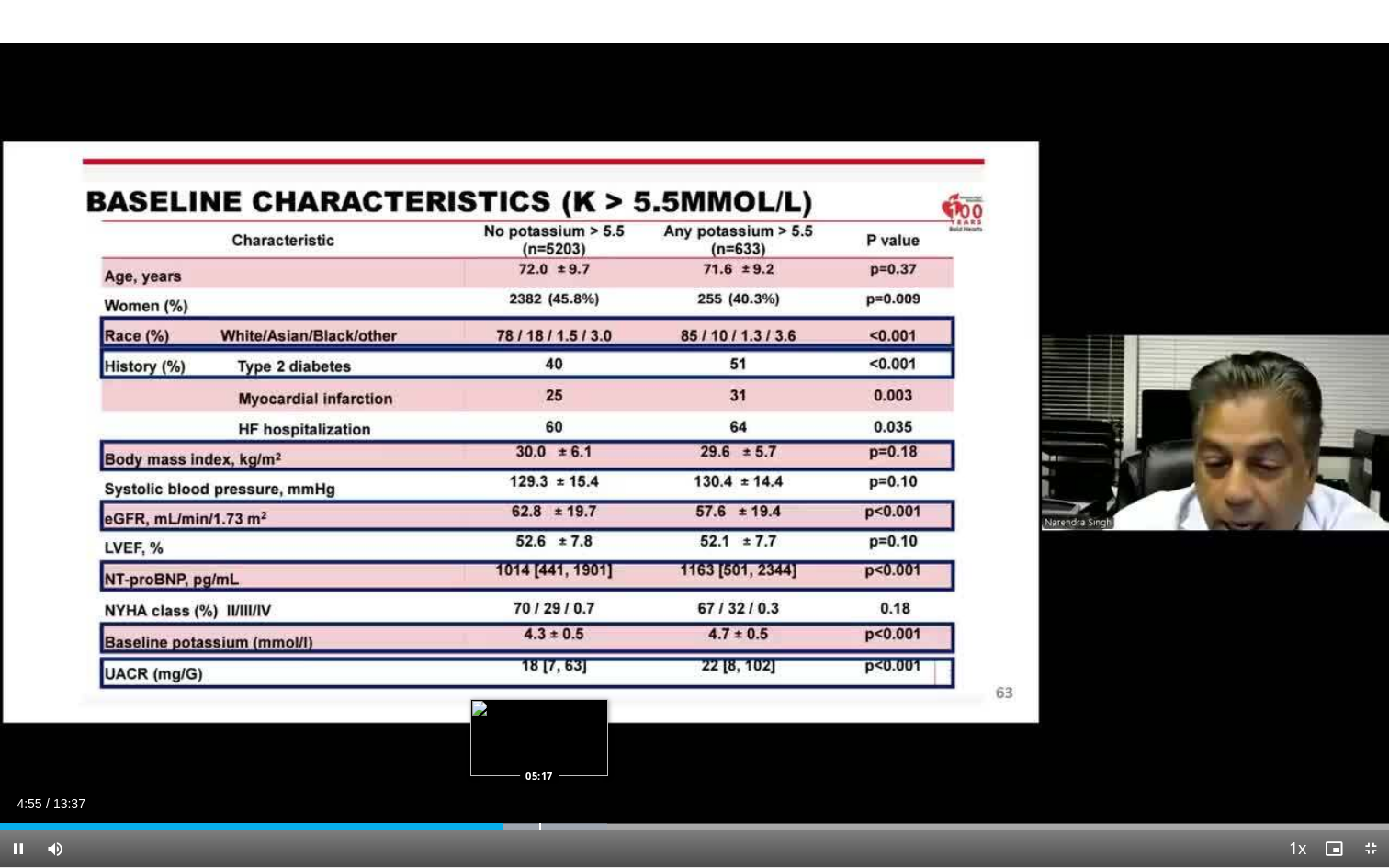 click at bounding box center [540, 827] 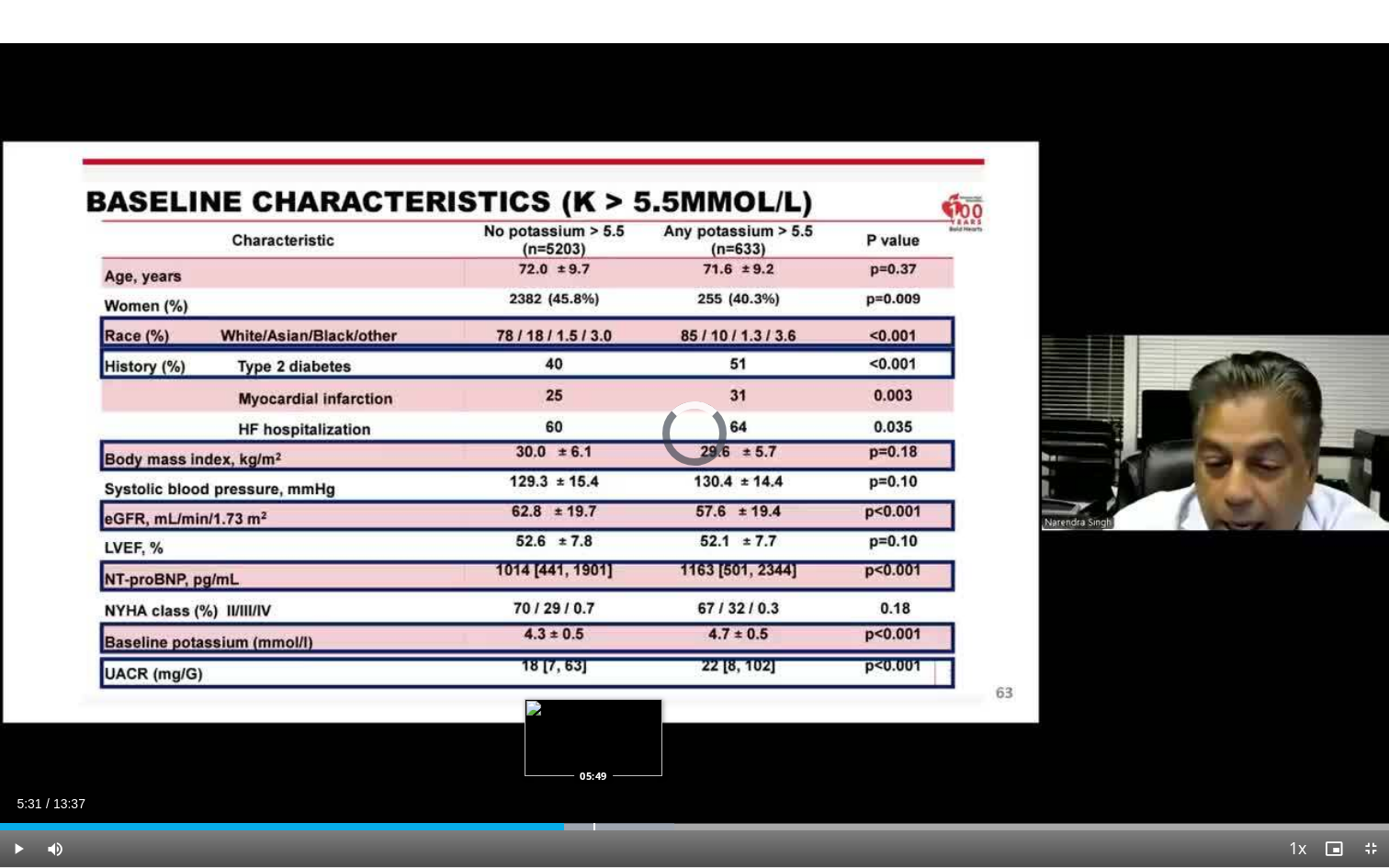 click at bounding box center (594, 827) 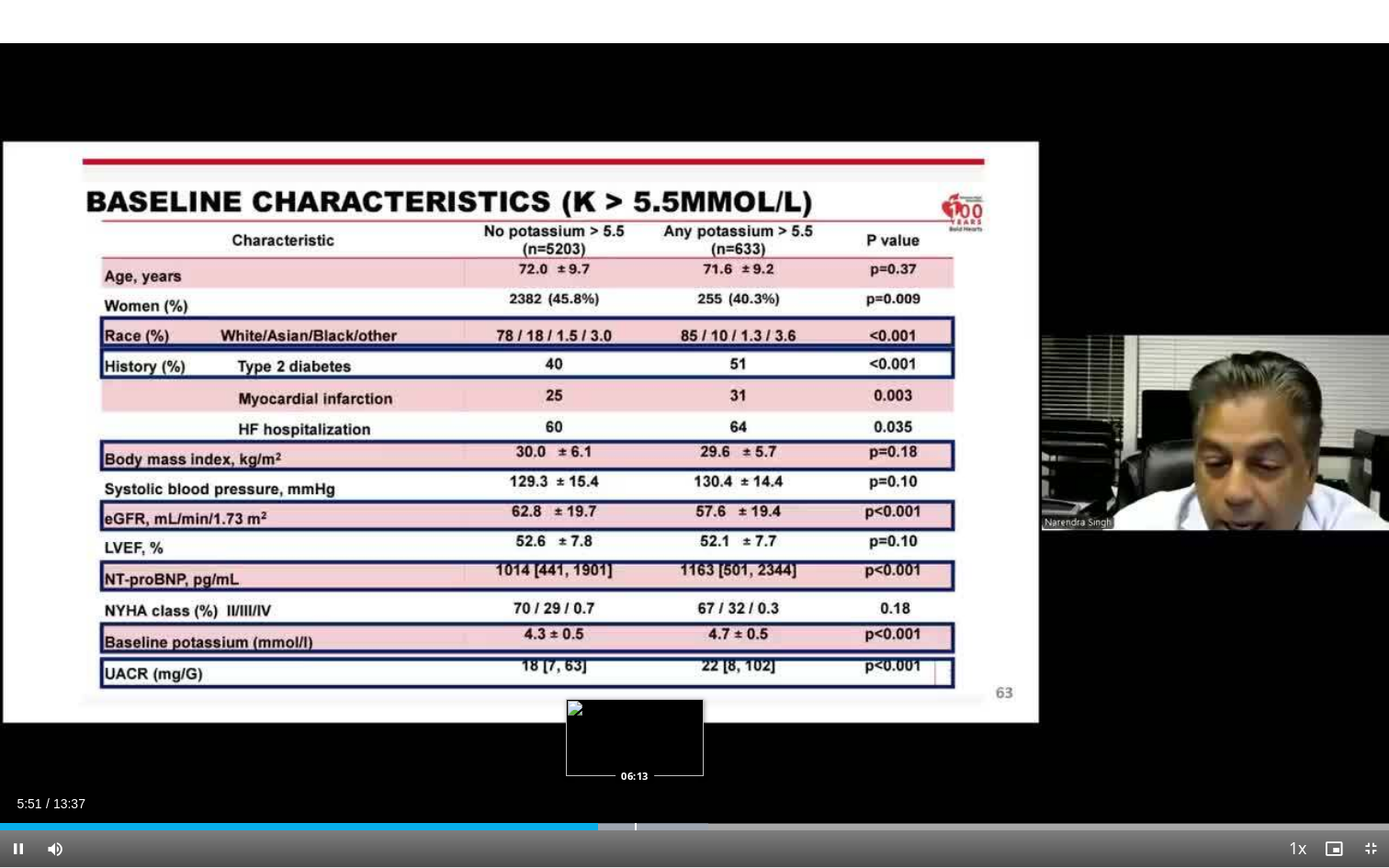 click at bounding box center (636, 827) 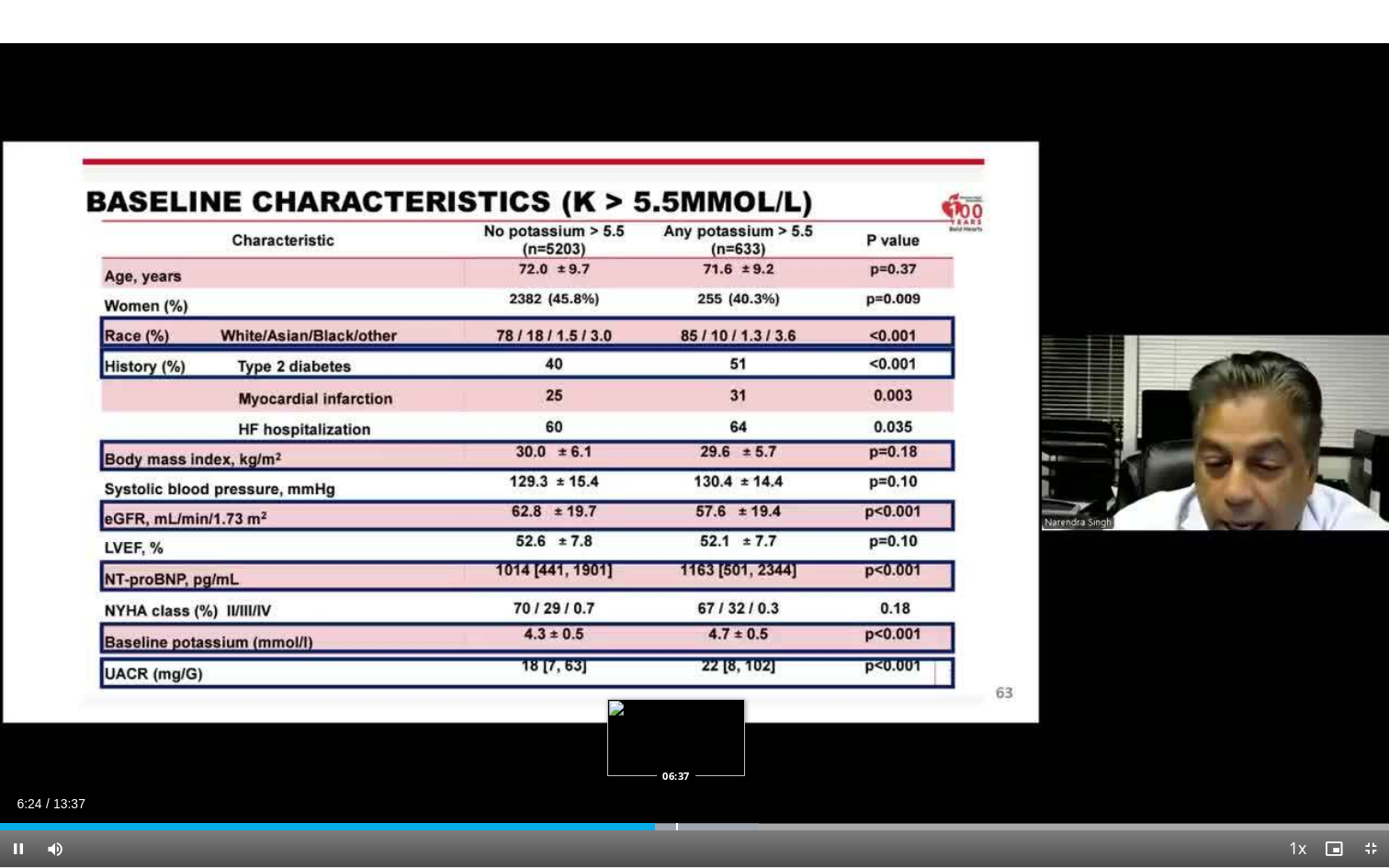 click at bounding box center (677, 827) 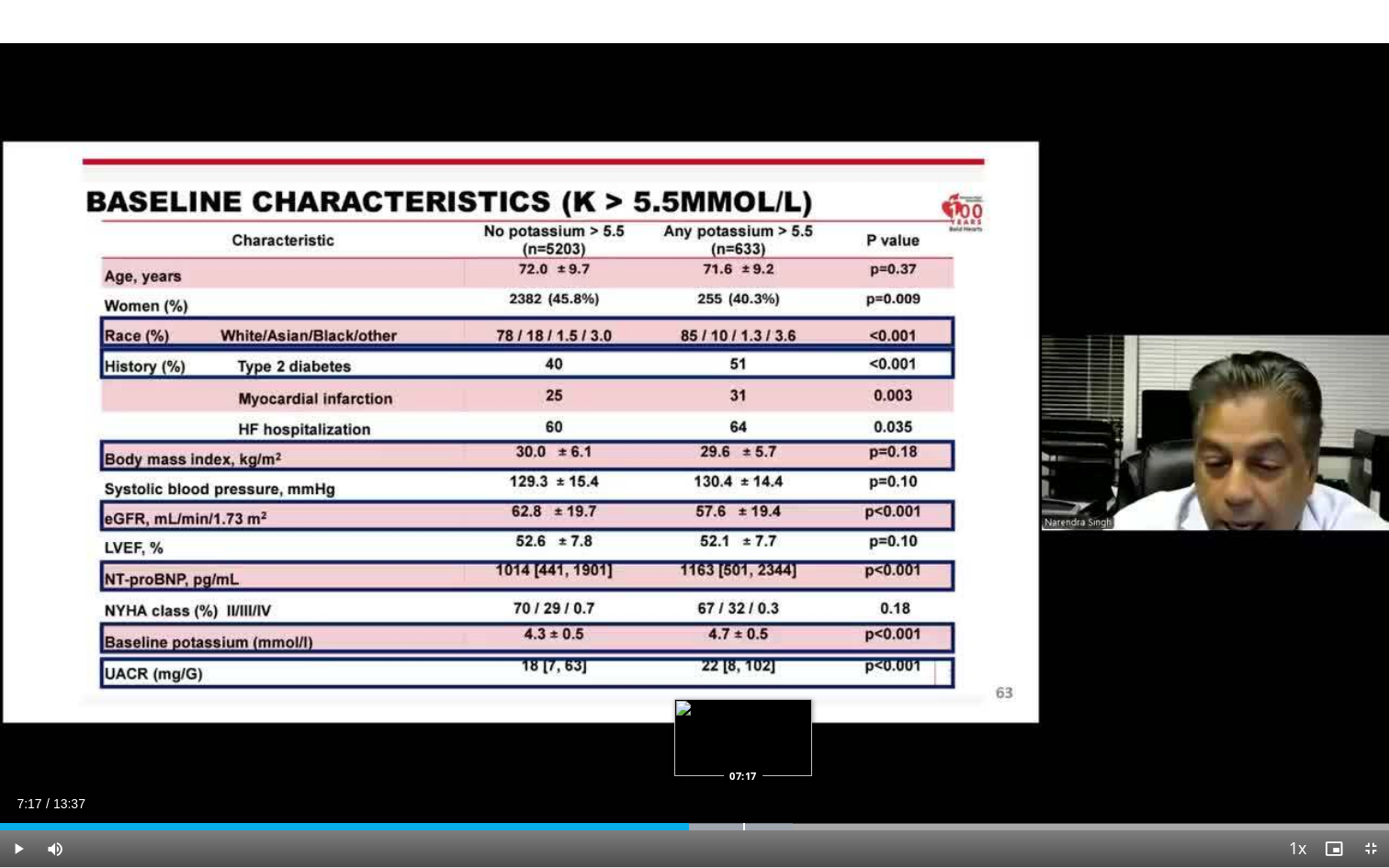 click on "Loaded :  57.06% 07:17 07:17" at bounding box center (694, 821) 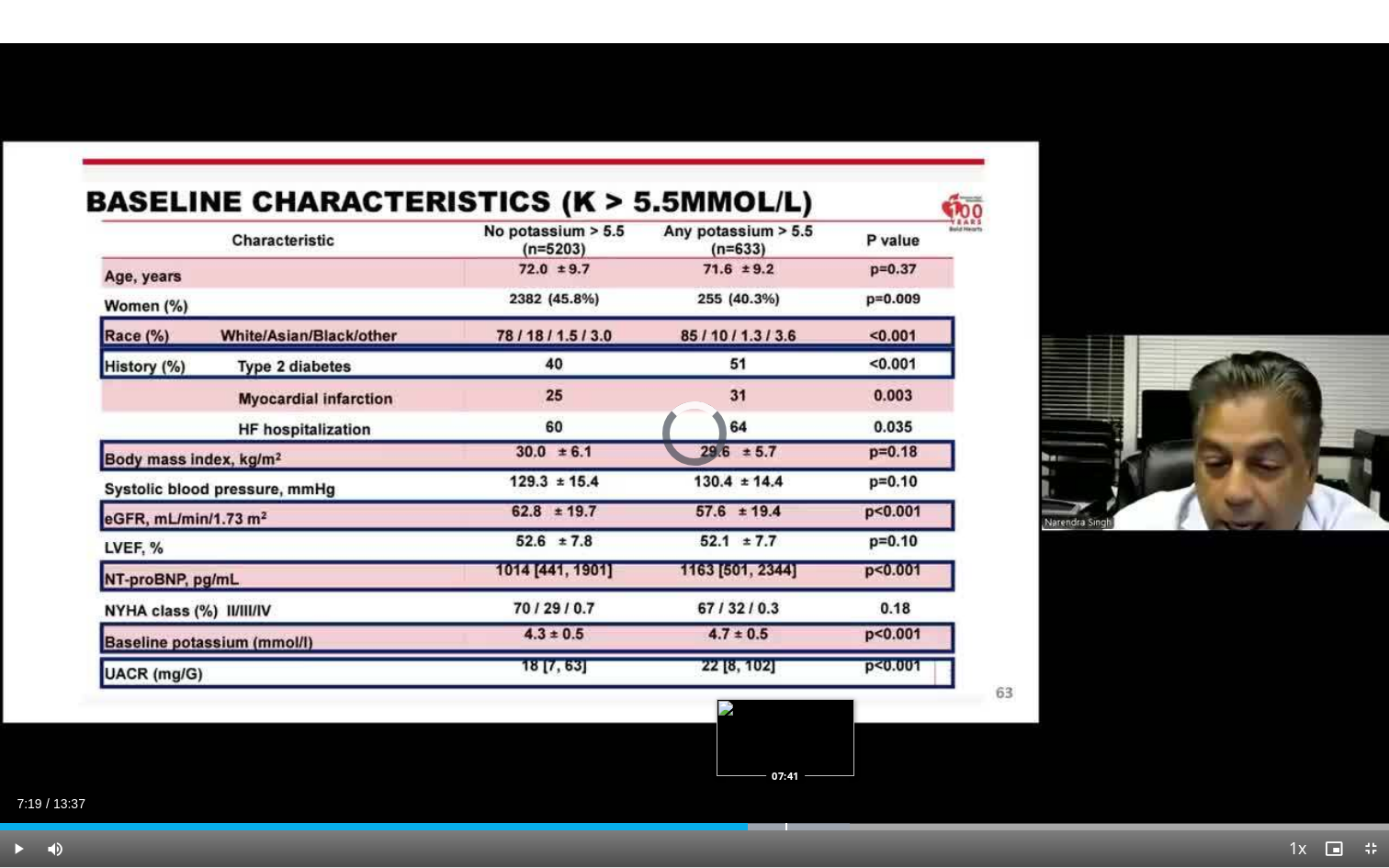 click at bounding box center [786, 827] 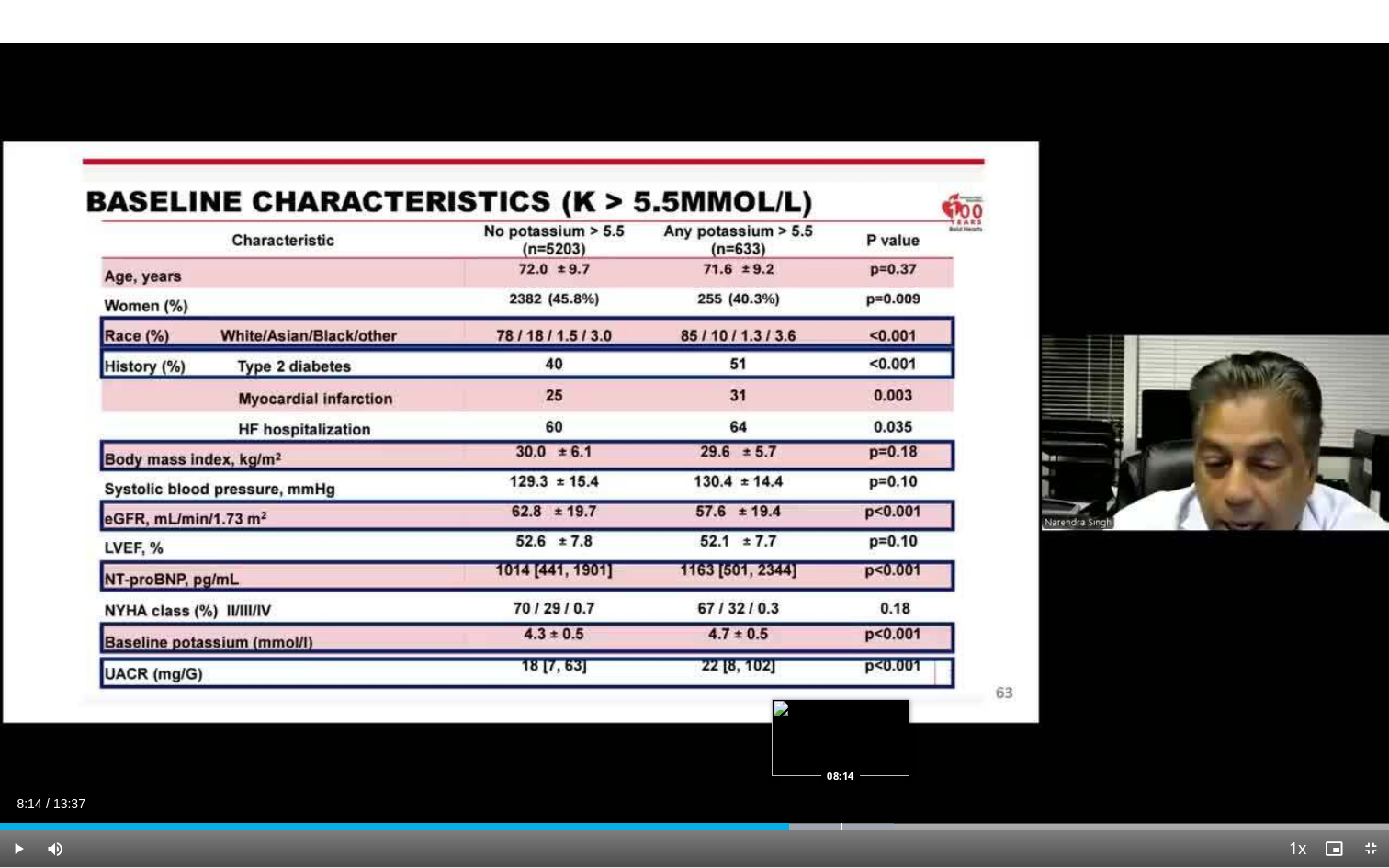 click at bounding box center [841, 827] 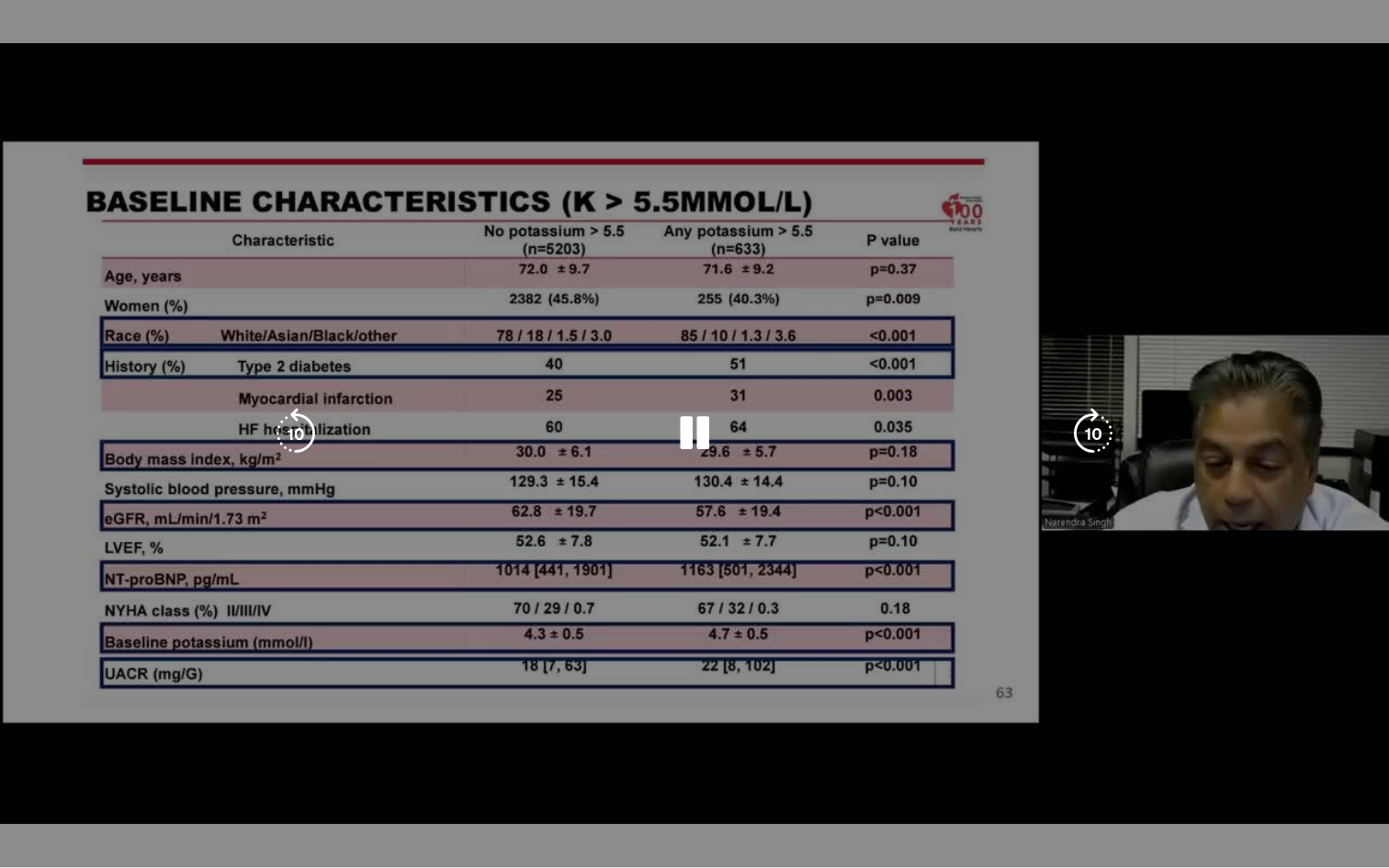 click on "**********" at bounding box center [694, 434] 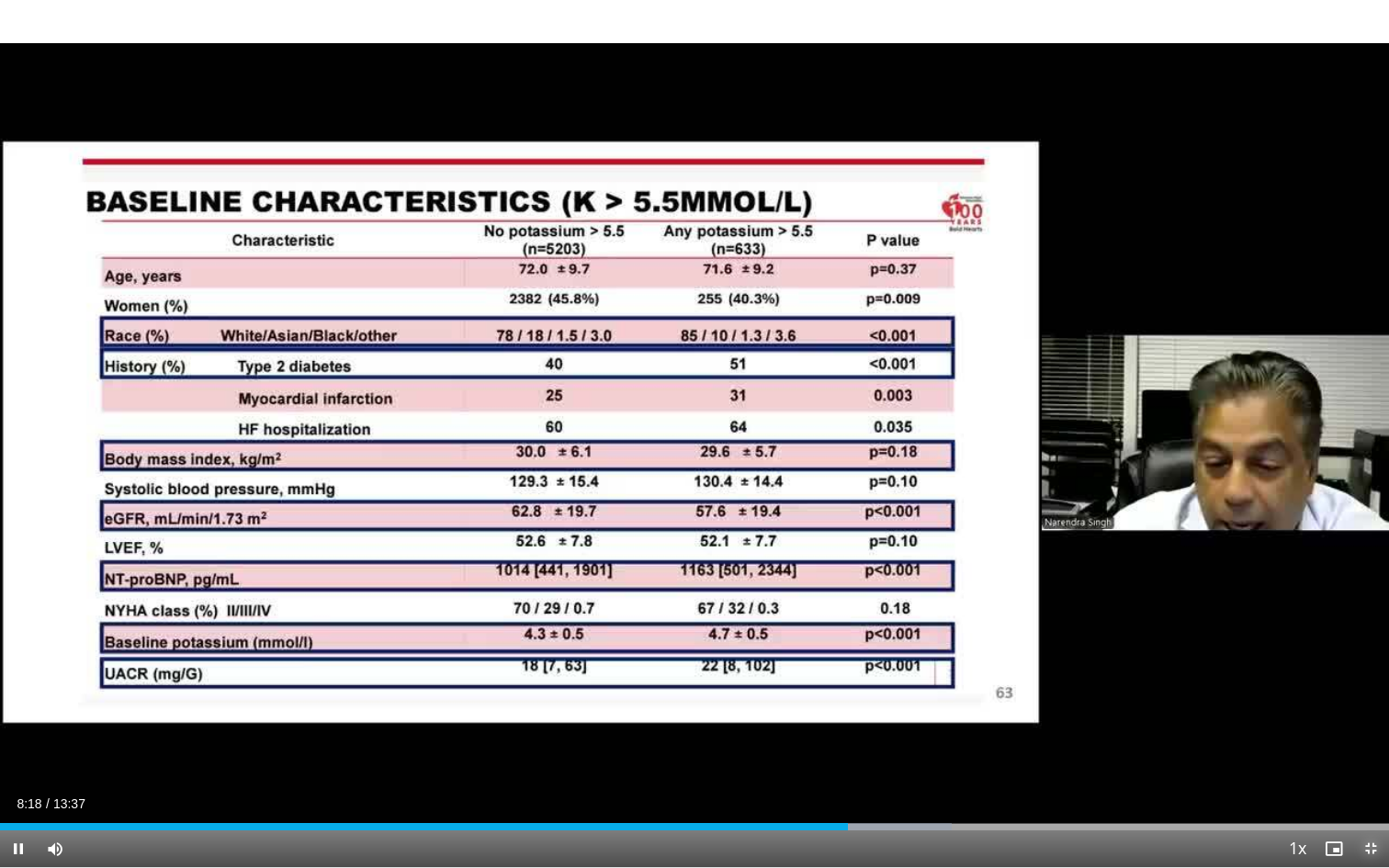 click at bounding box center [1371, 849] 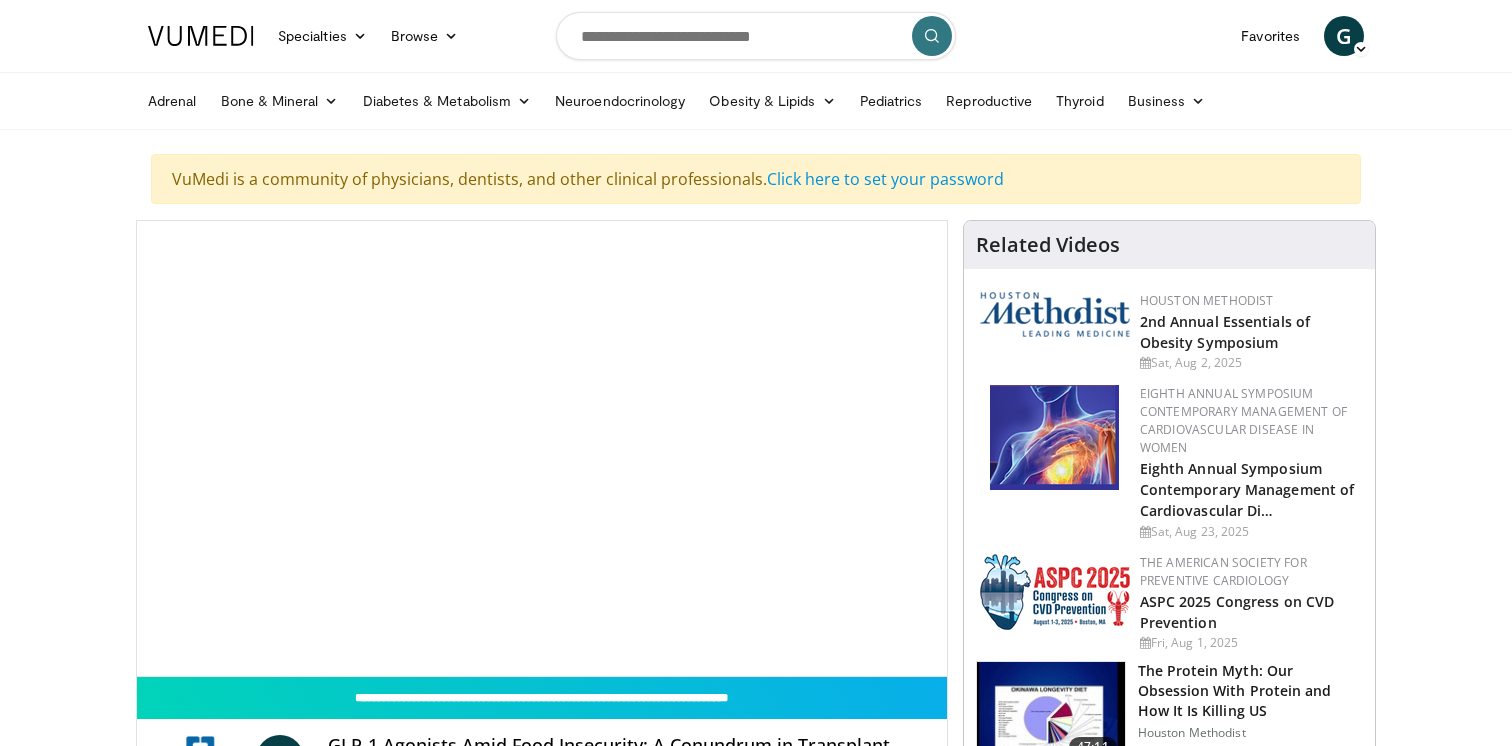 scroll, scrollTop: 0, scrollLeft: 0, axis: both 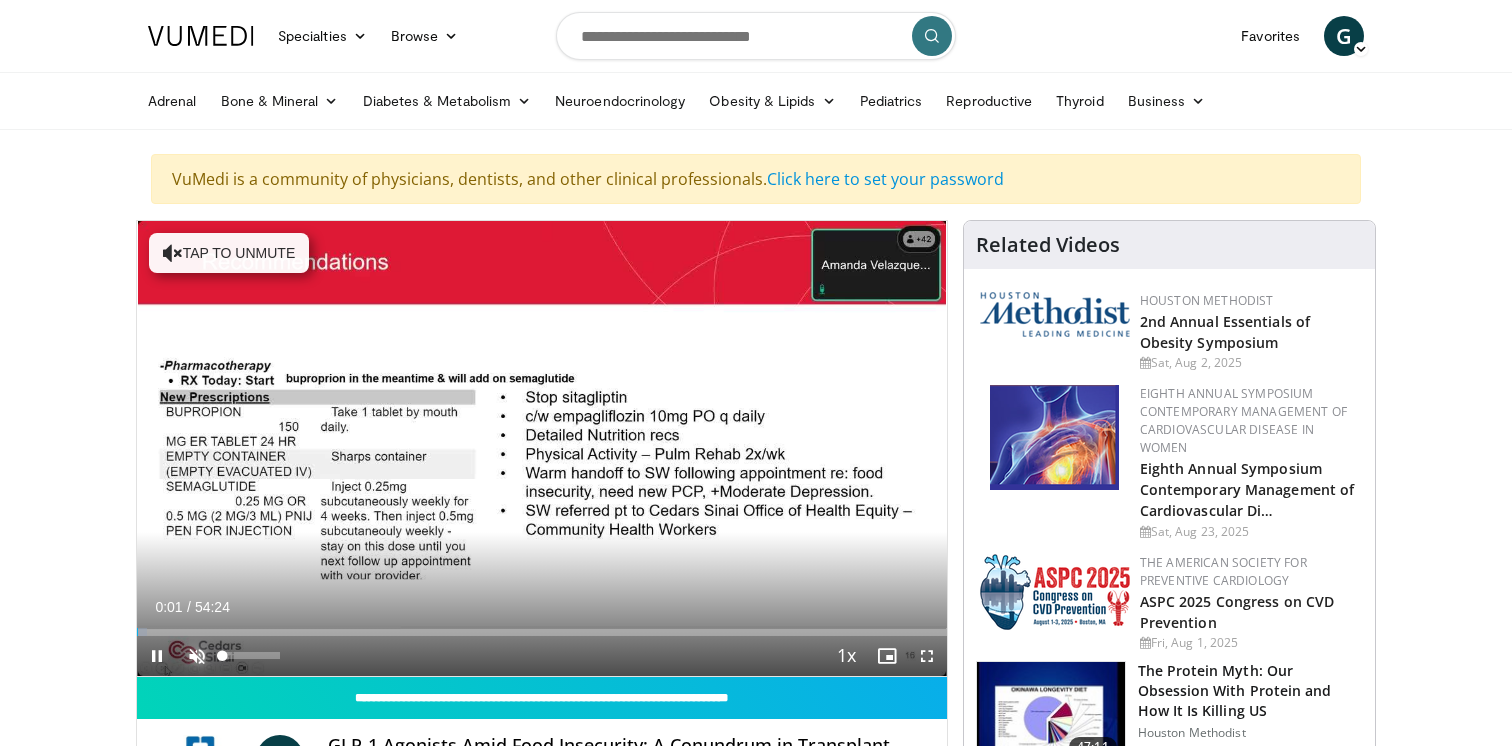 click at bounding box center (197, 656) 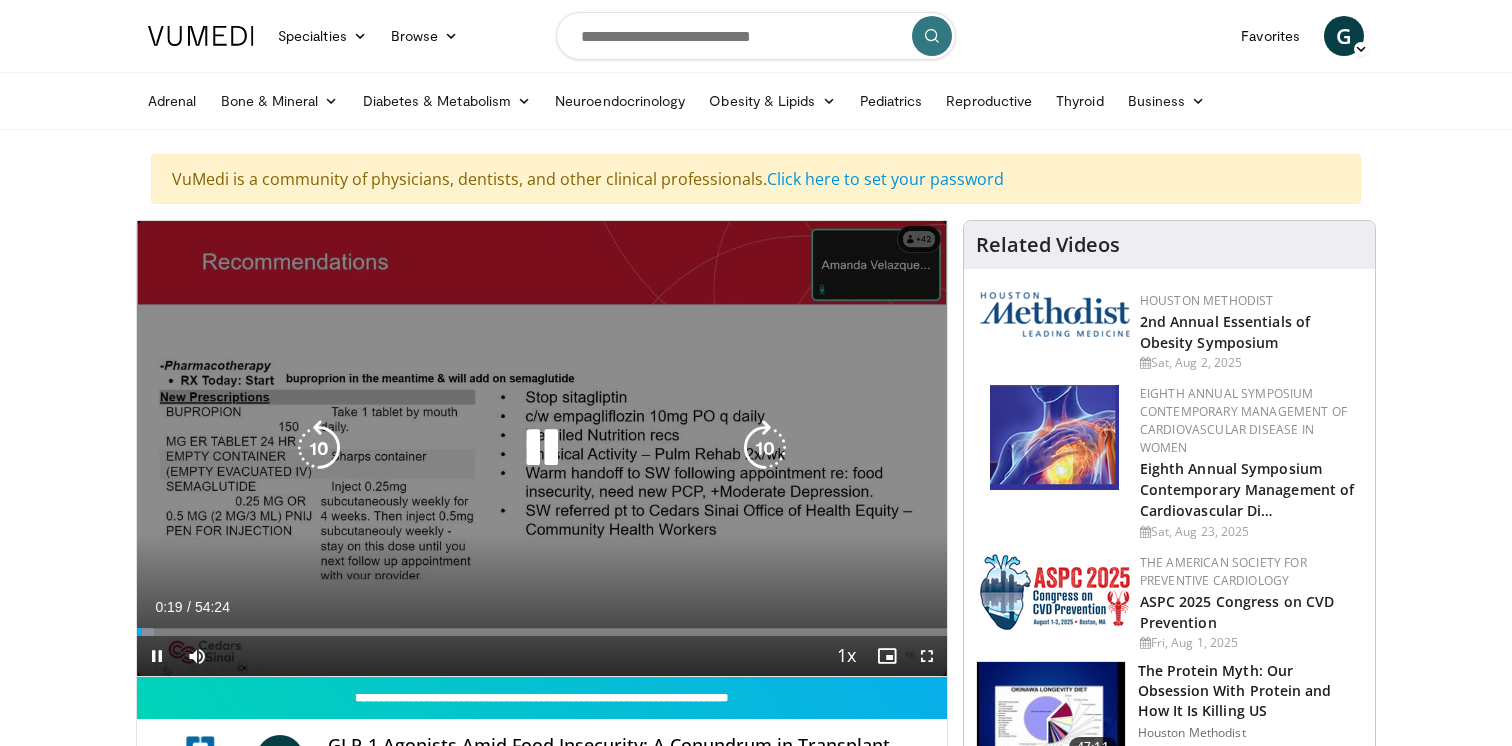 click at bounding box center [765, 448] 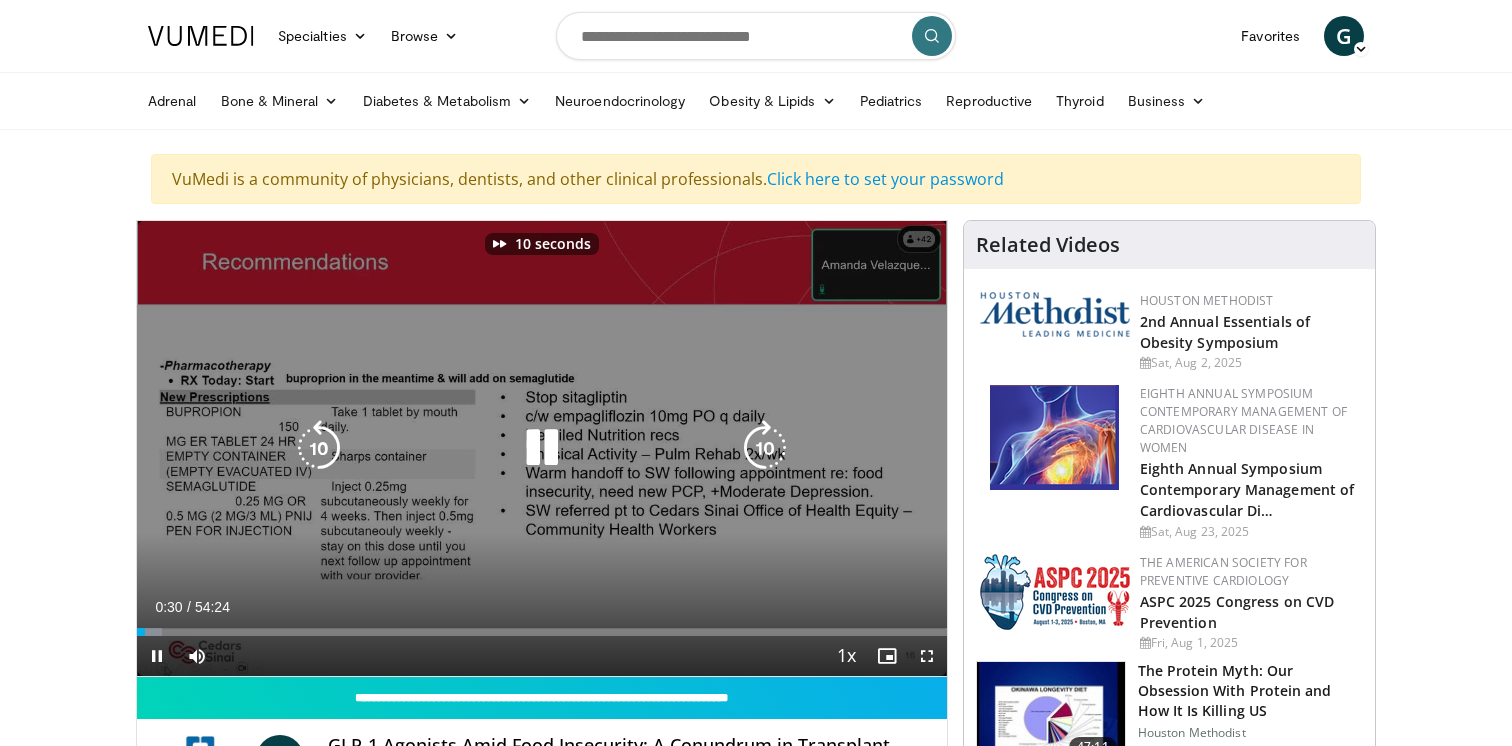 click at bounding box center (765, 448) 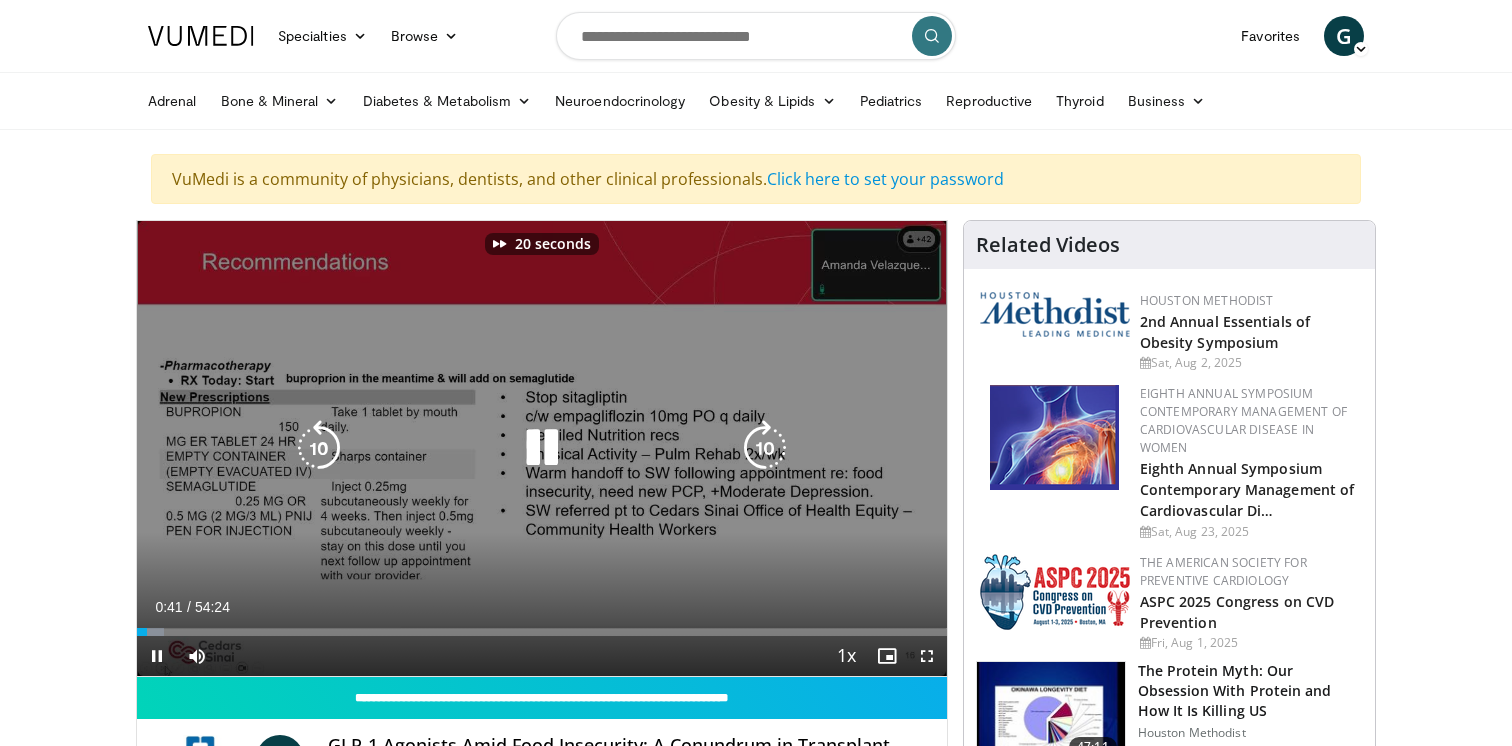 click at bounding box center [765, 448] 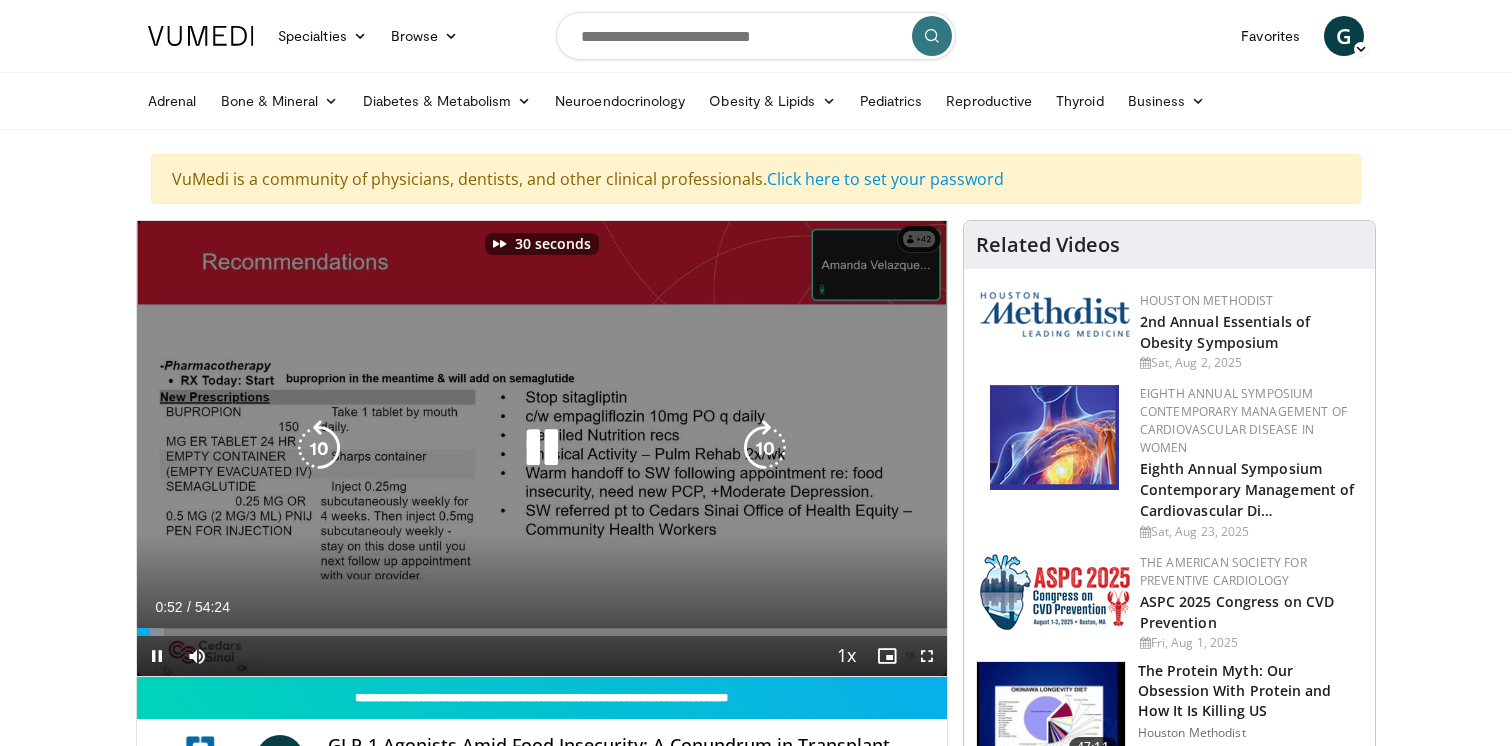 click at bounding box center (765, 448) 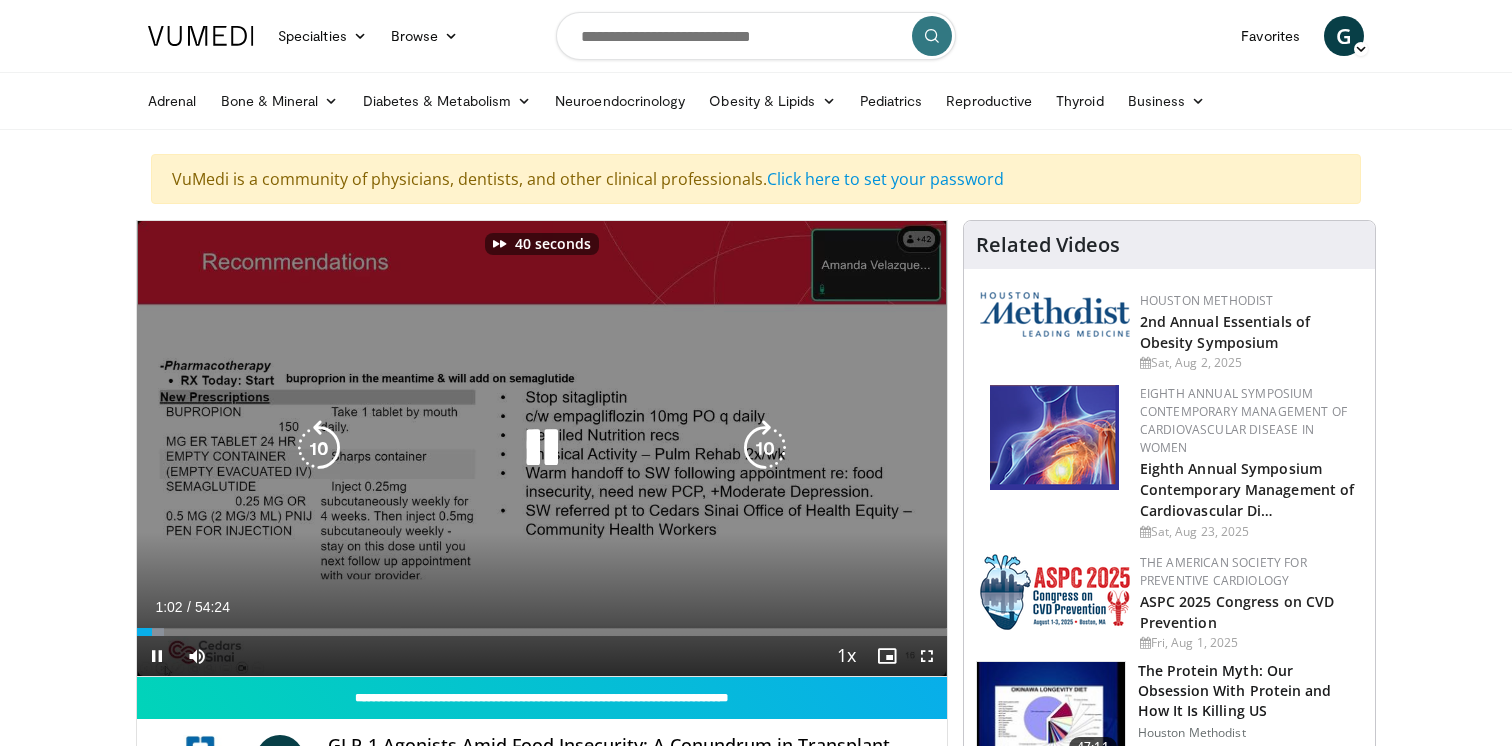 click at bounding box center [765, 448] 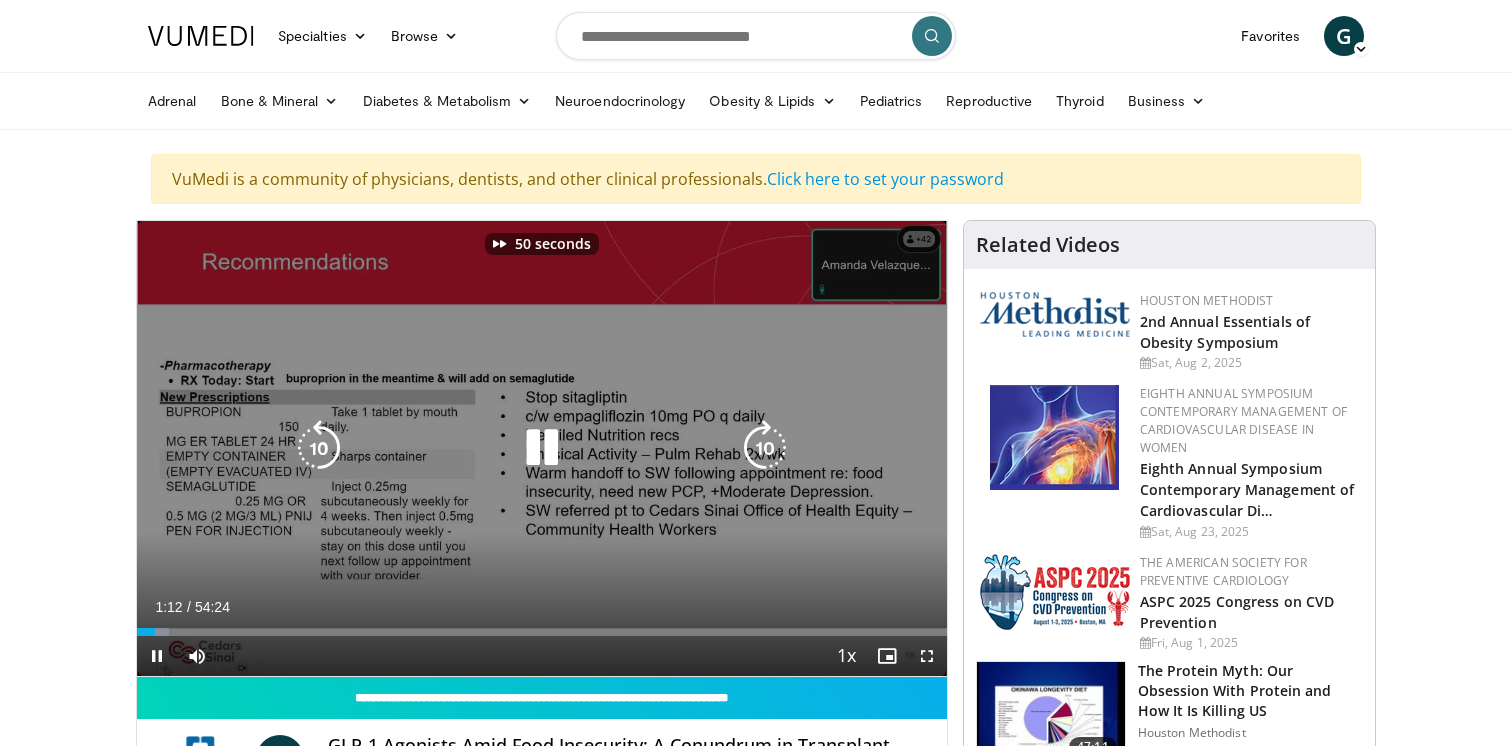 click at bounding box center [765, 448] 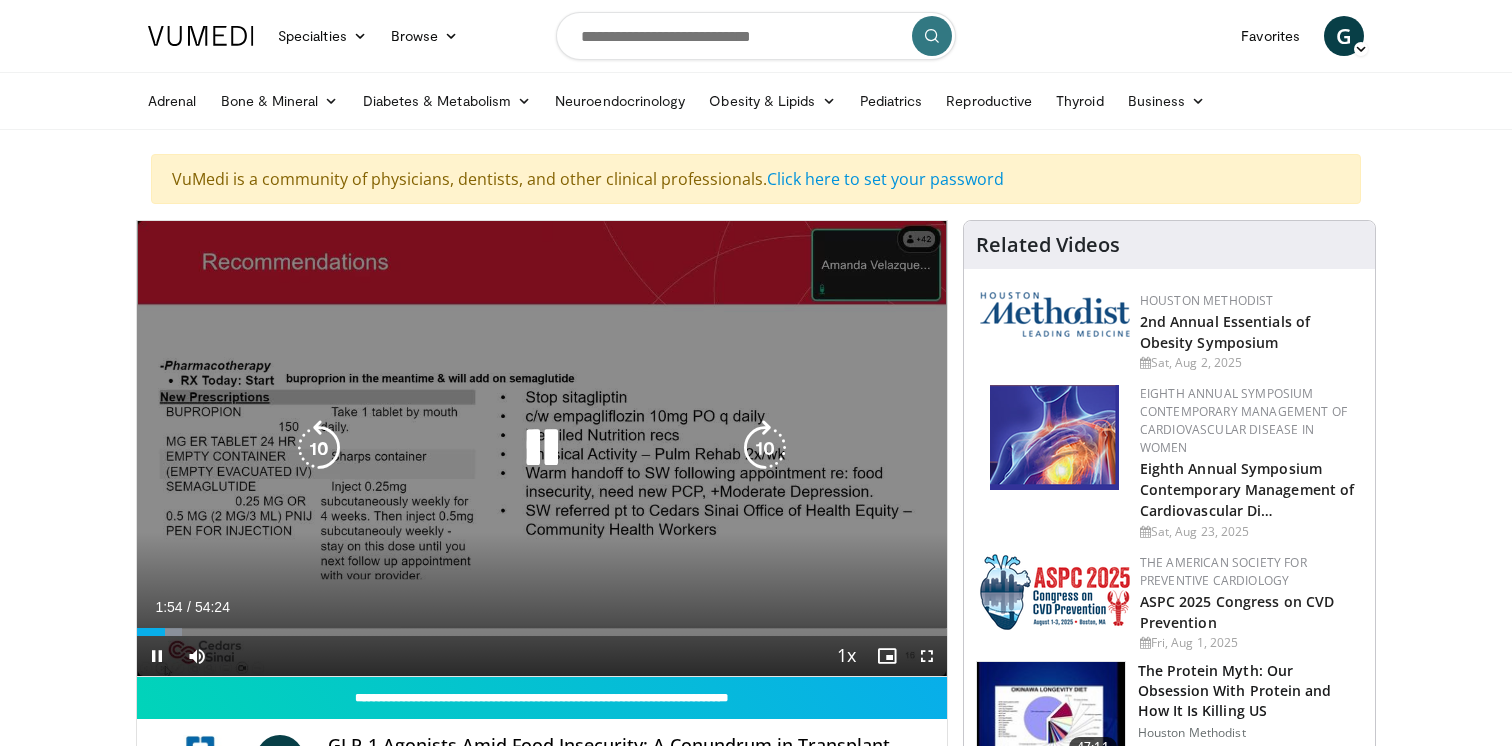 click at bounding box center (765, 448) 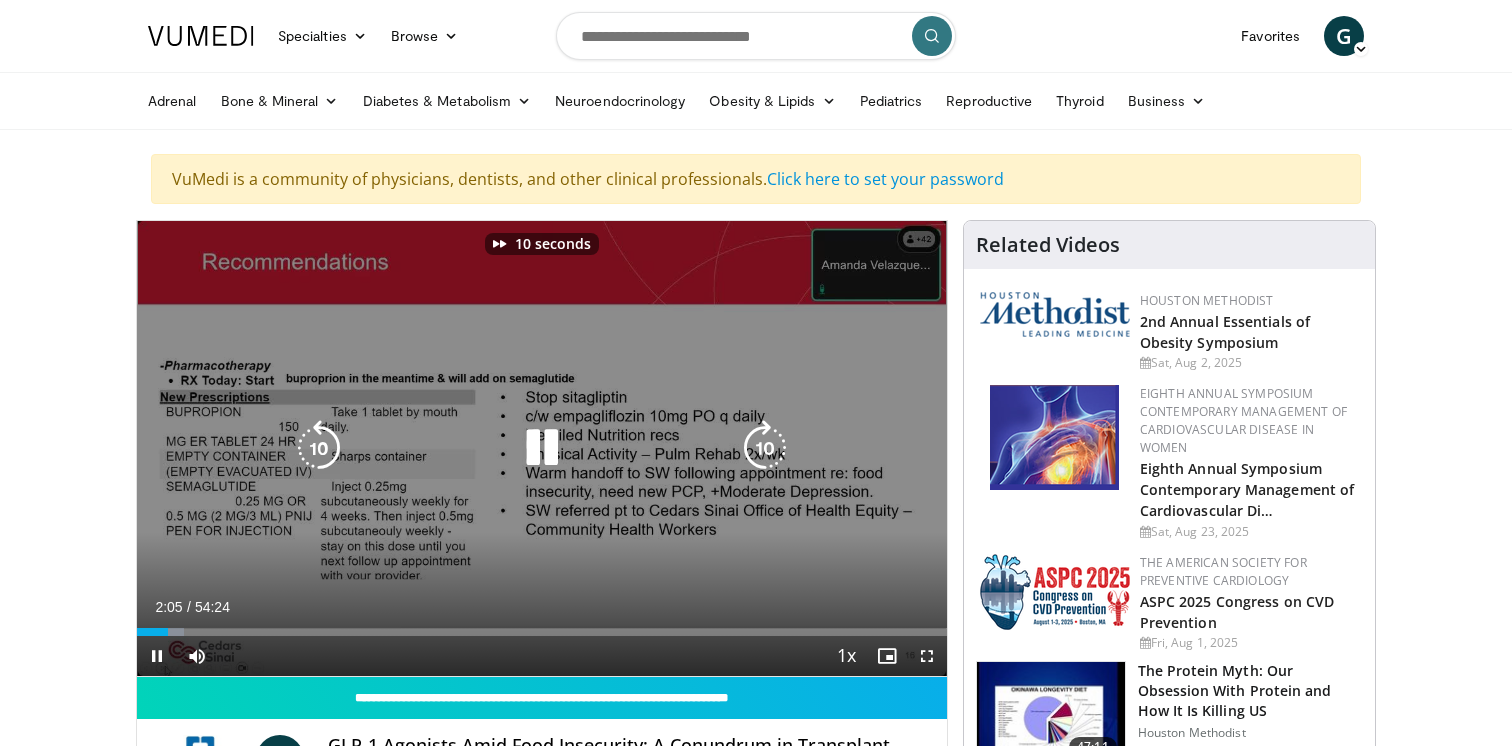 click at bounding box center (765, 448) 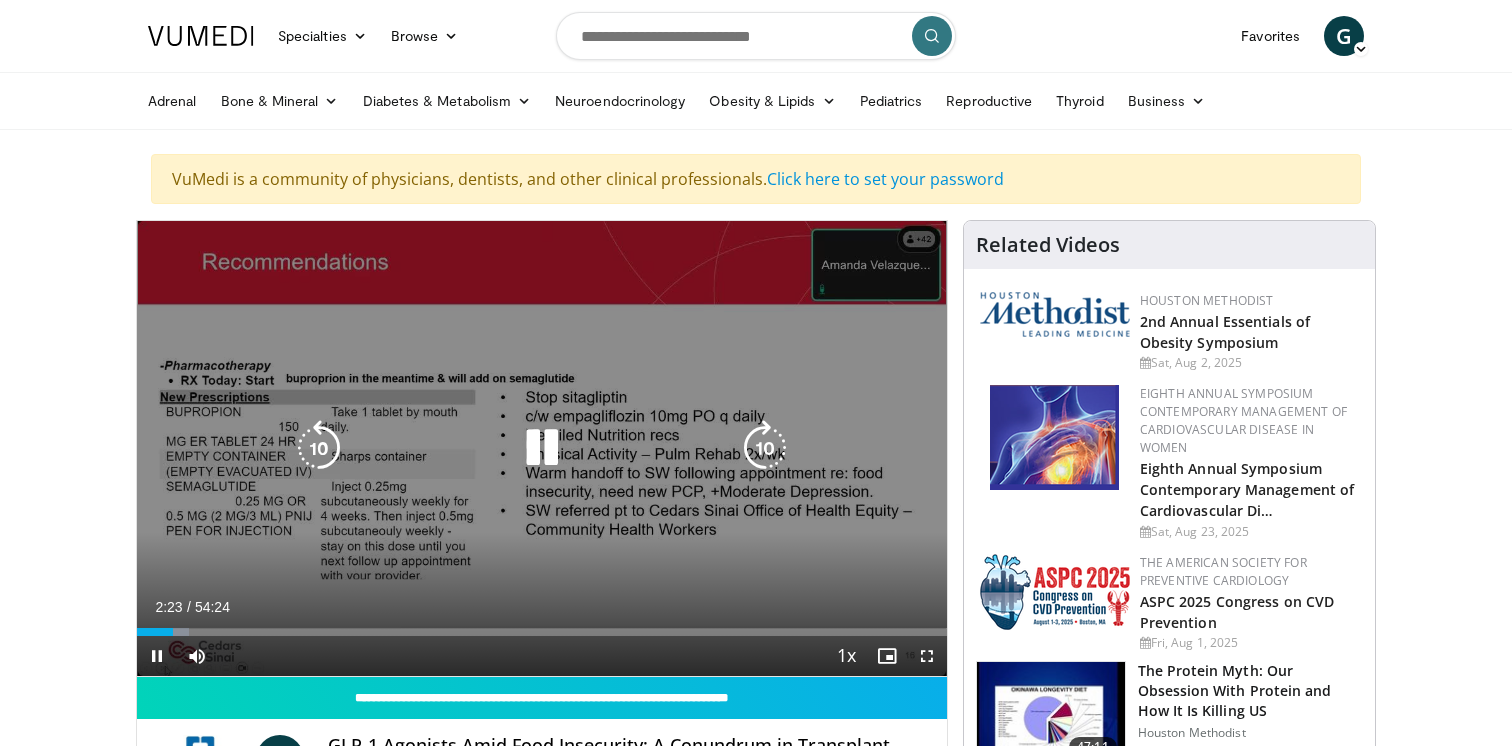 click at bounding box center (765, 448) 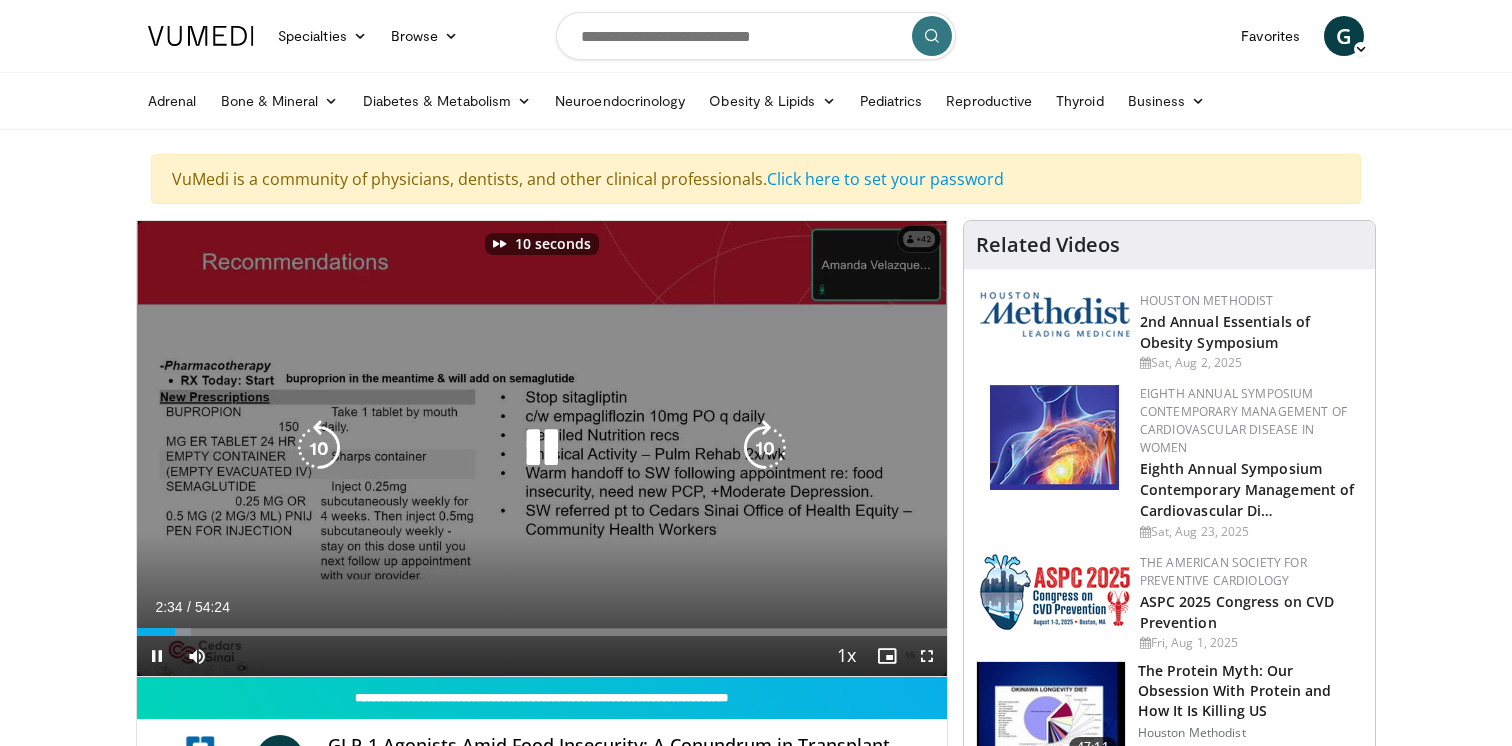 click at bounding box center (765, 448) 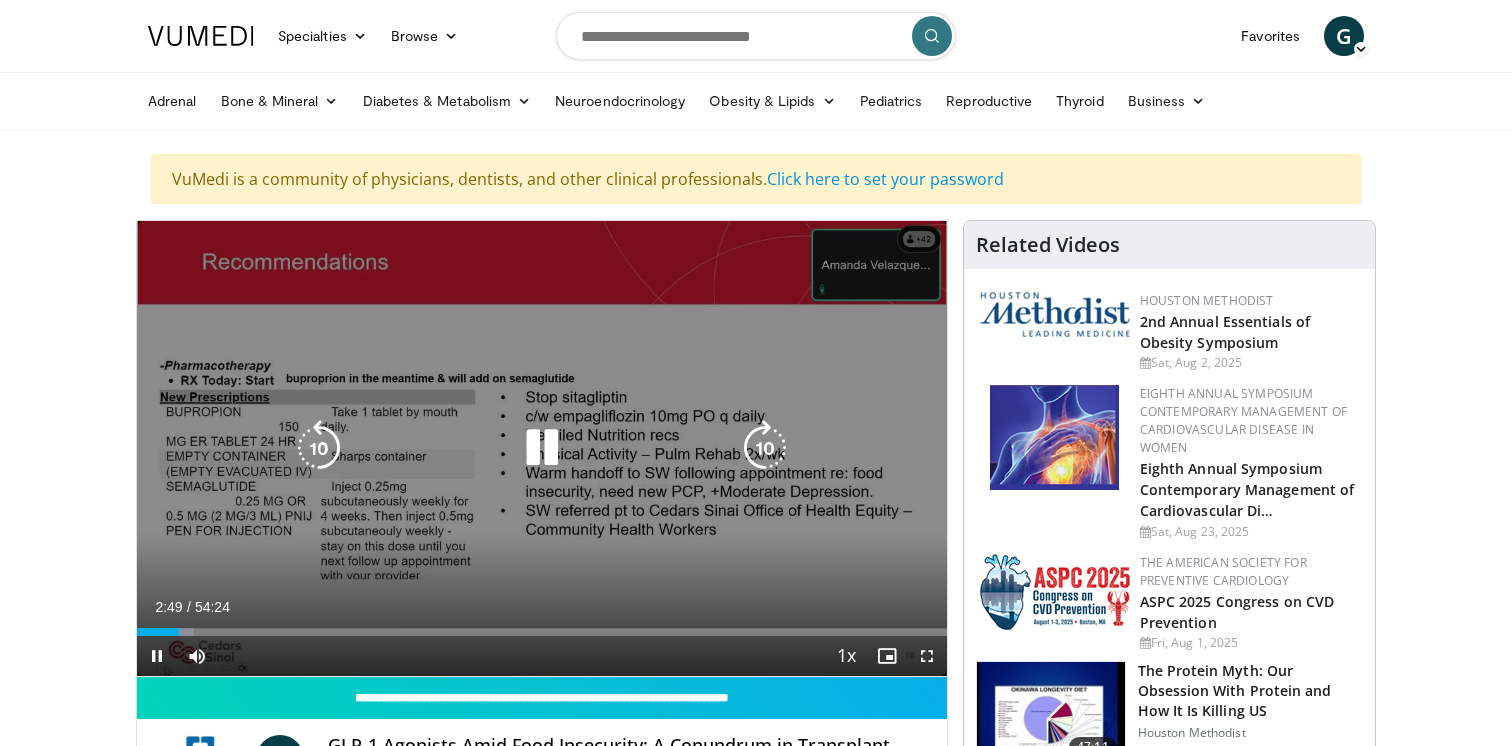 click at bounding box center (765, 448) 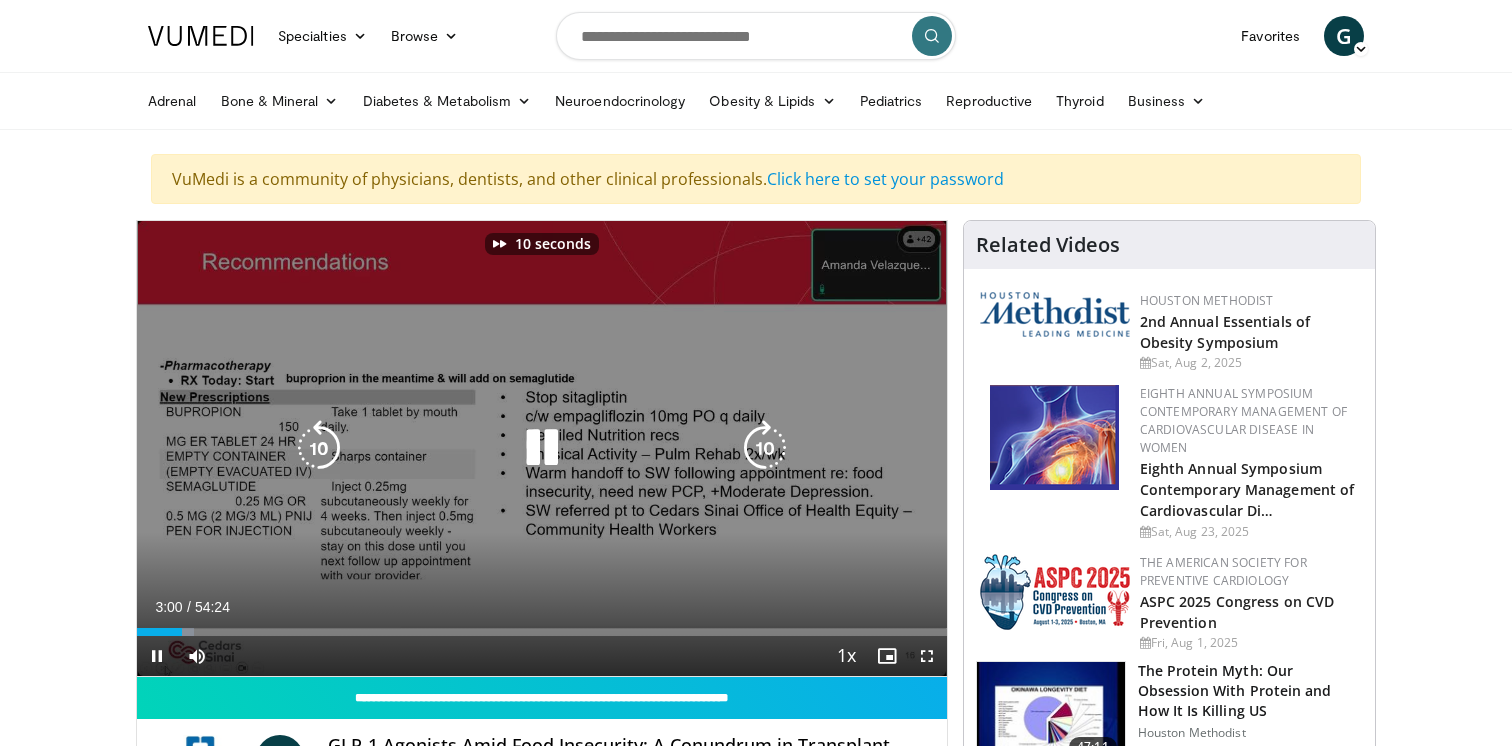 click at bounding box center (765, 448) 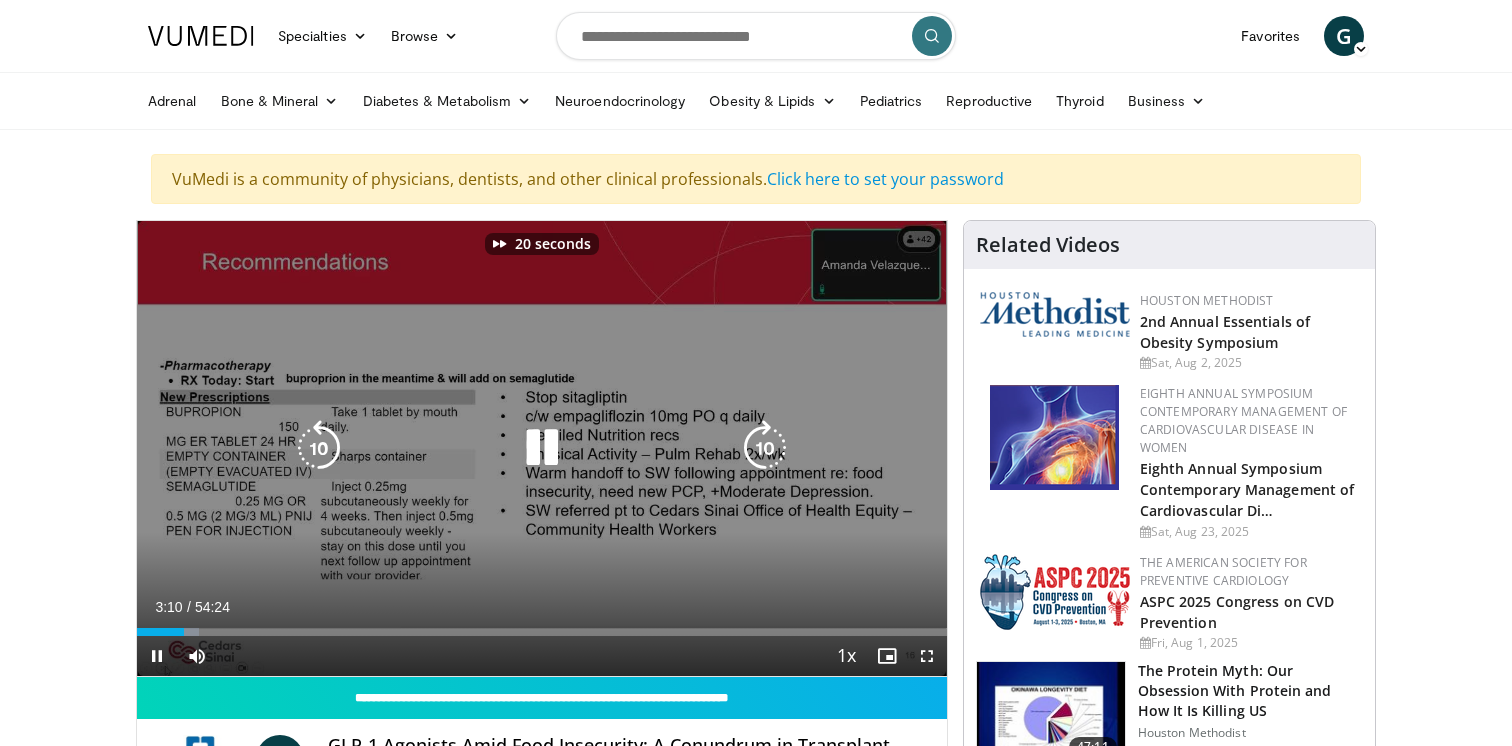 click at bounding box center (765, 448) 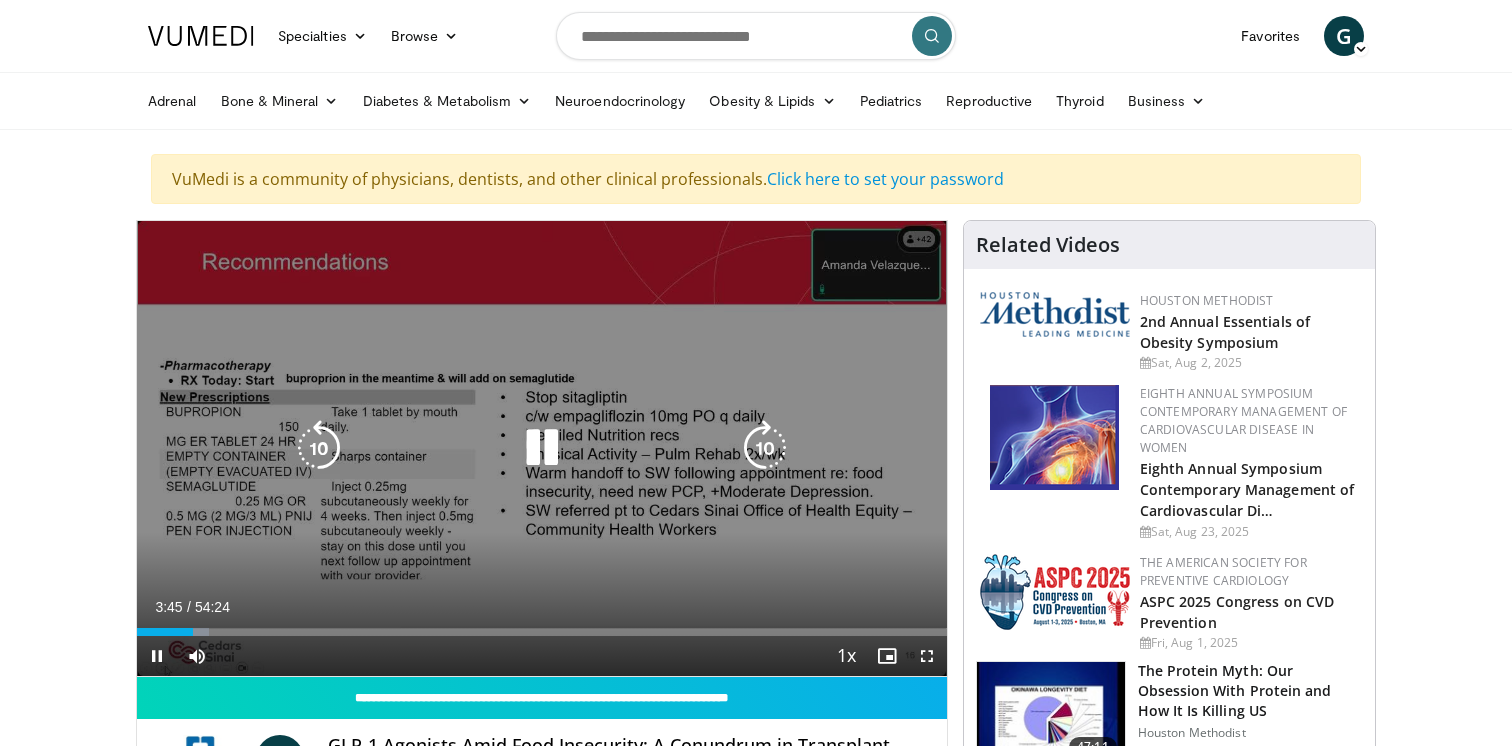 click at bounding box center [765, 448] 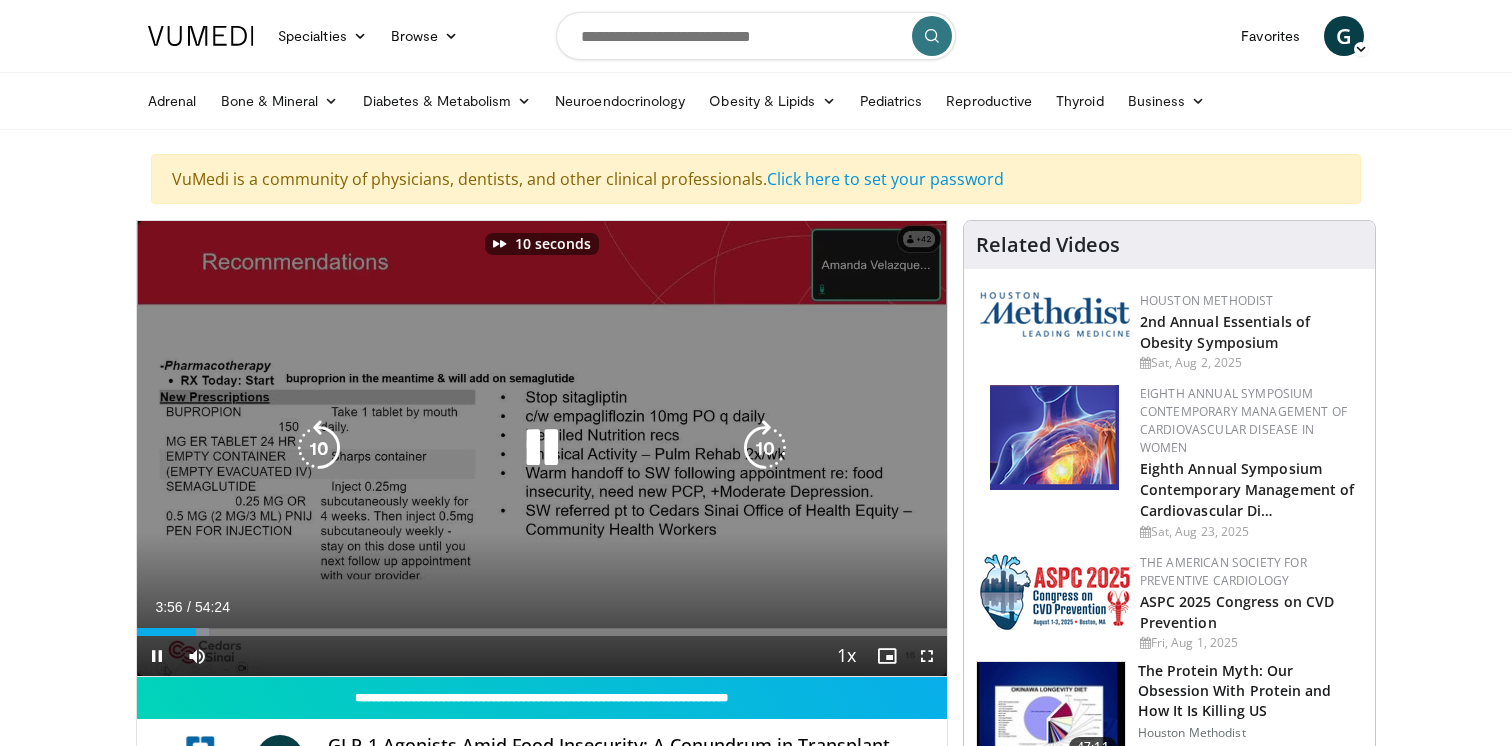 click at bounding box center (765, 448) 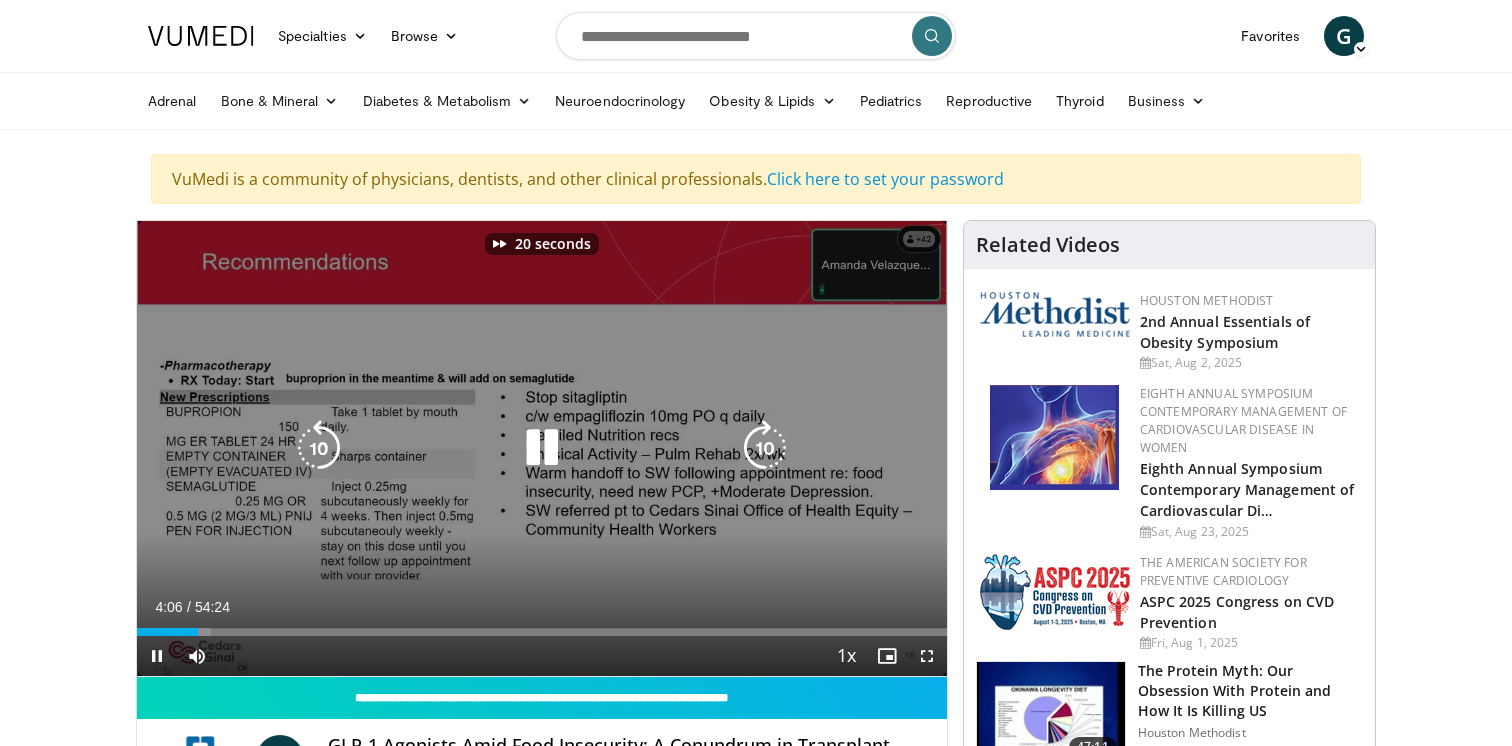 click at bounding box center (765, 448) 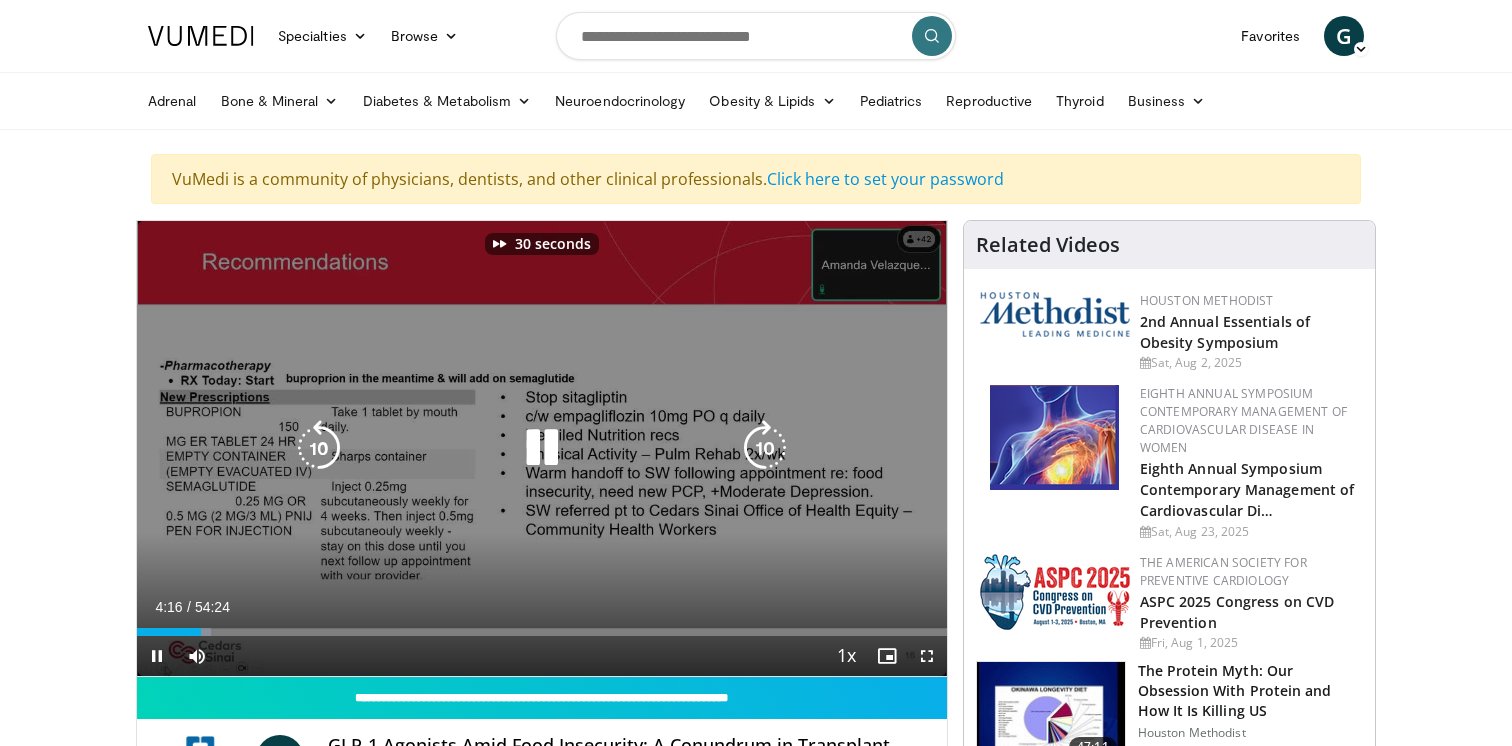 click at bounding box center (765, 448) 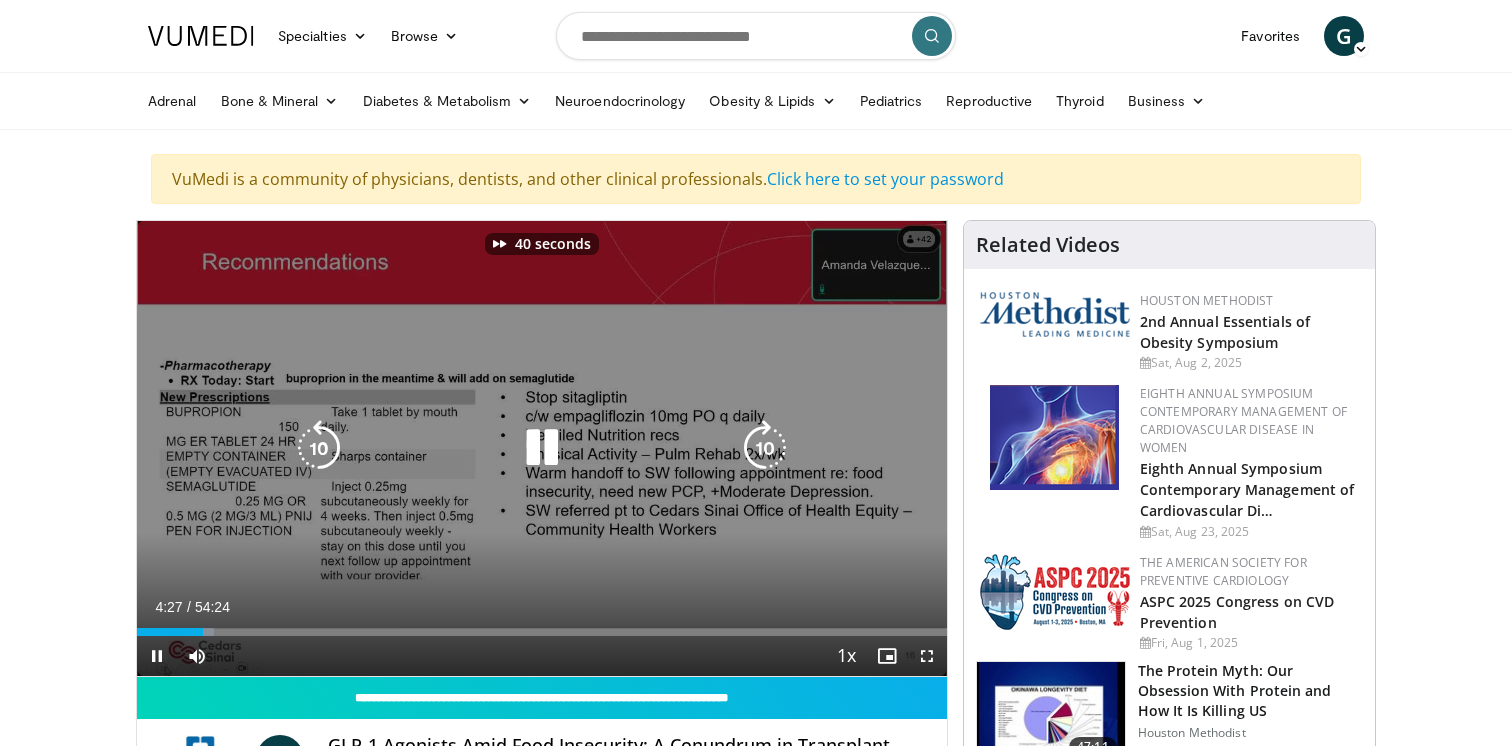click at bounding box center [765, 448] 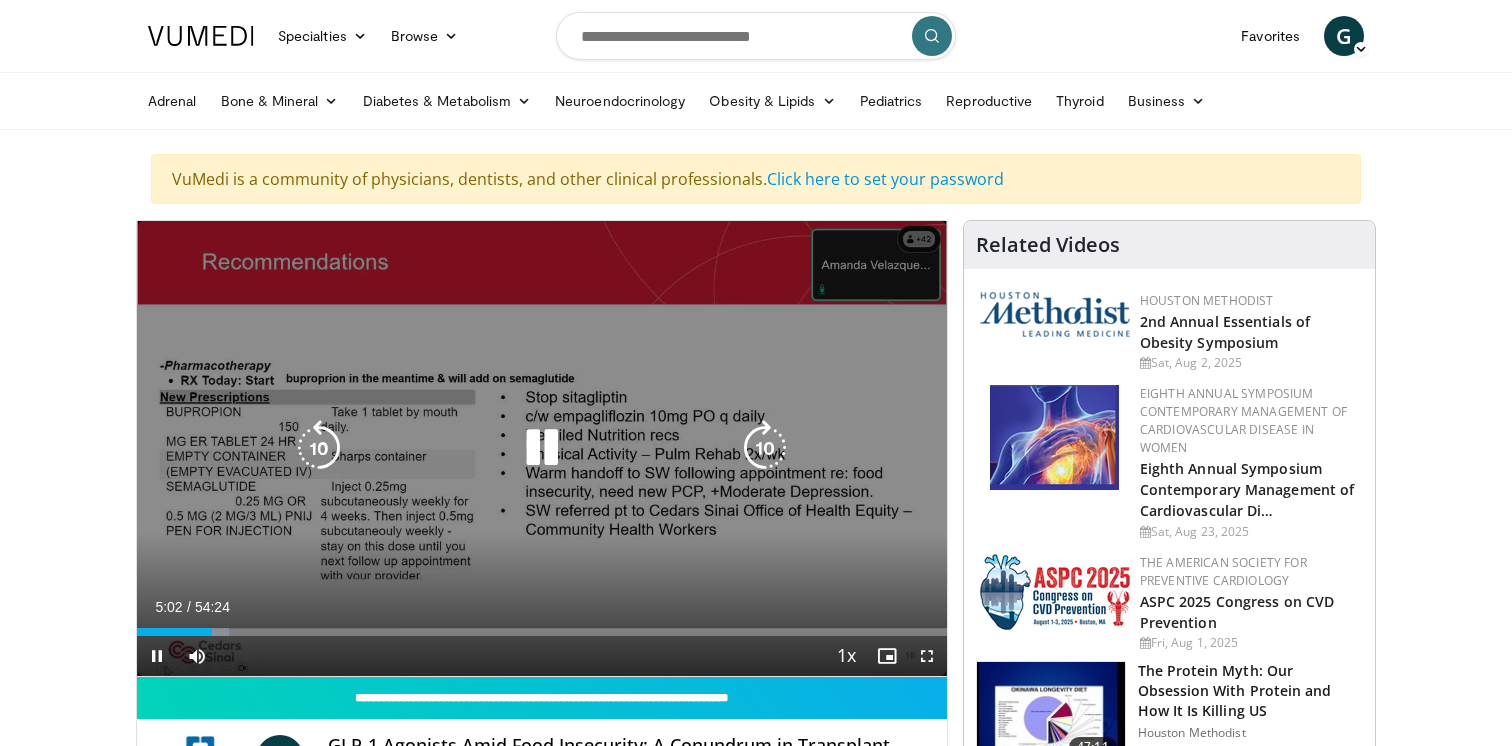 click at bounding box center (765, 448) 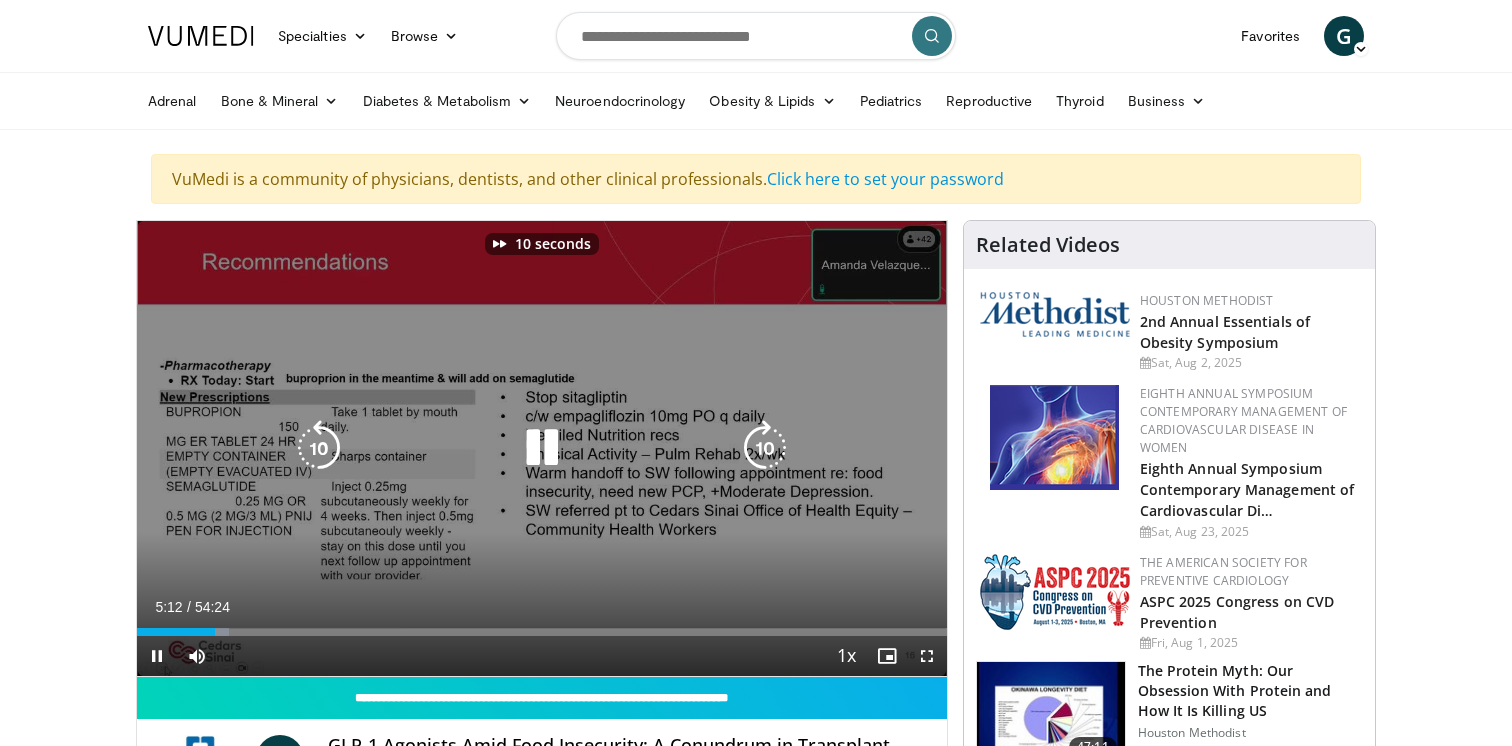 click at bounding box center [765, 448] 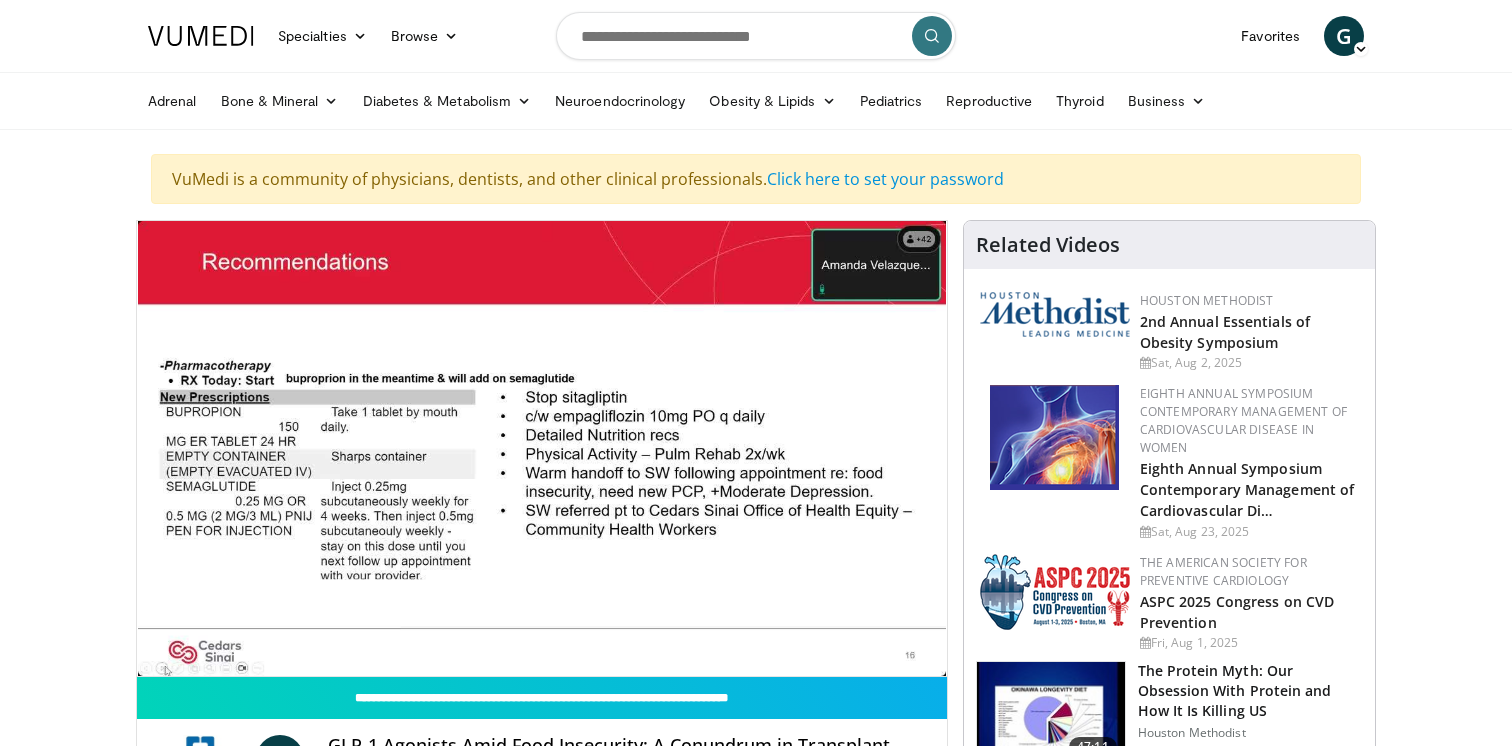click on "Specialties
Adult & Family Medicine
Allergy, Asthma, Immunology
Anesthesiology
Cardiology
Dental
Dermatology
Endocrinology
Gastroenterology & Hepatology
General Surgery
Hematology & Oncology
Infectious Disease
Nephrology
Neurology
Neurosurgery
Obstetrics & Gynecology
Ophthalmology
Oral Maxillofacial
Orthopaedics
Otolaryngology
Pediatrics
Plastic Surgery
Podiatry
Psychiatry
Pulmonology
Radiation Oncology
Radiology
Rheumatology
Urology" at bounding box center (756, 1740) 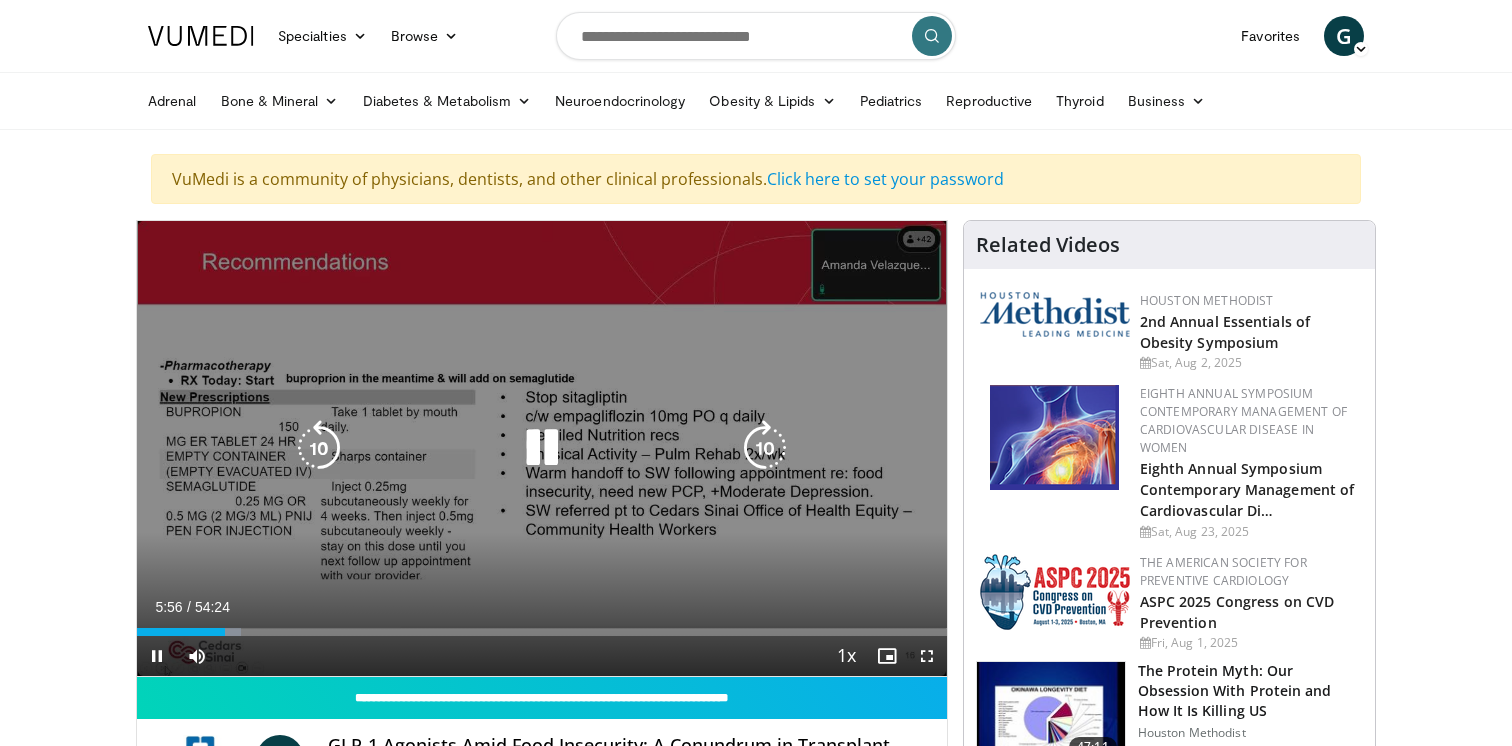 click at bounding box center [765, 448] 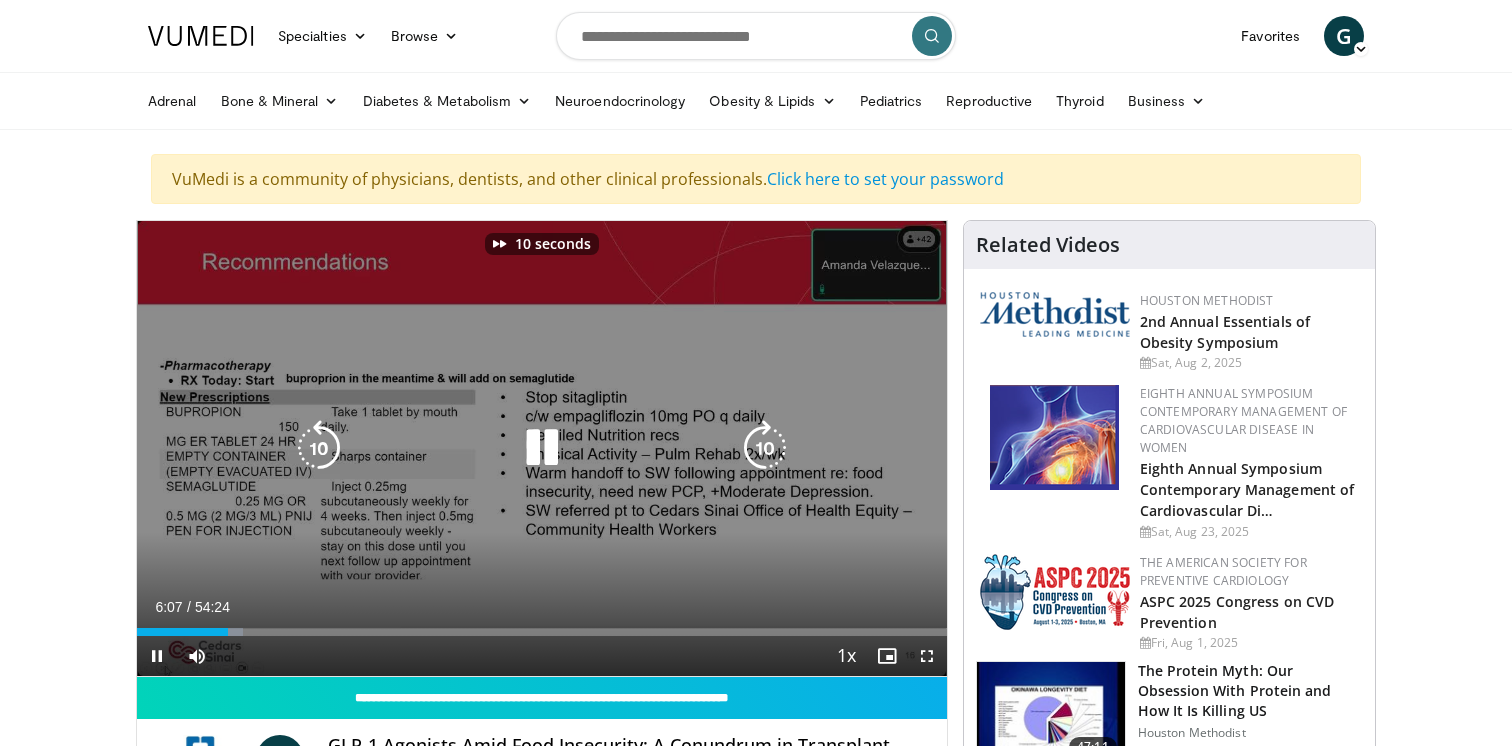 click at bounding box center (765, 448) 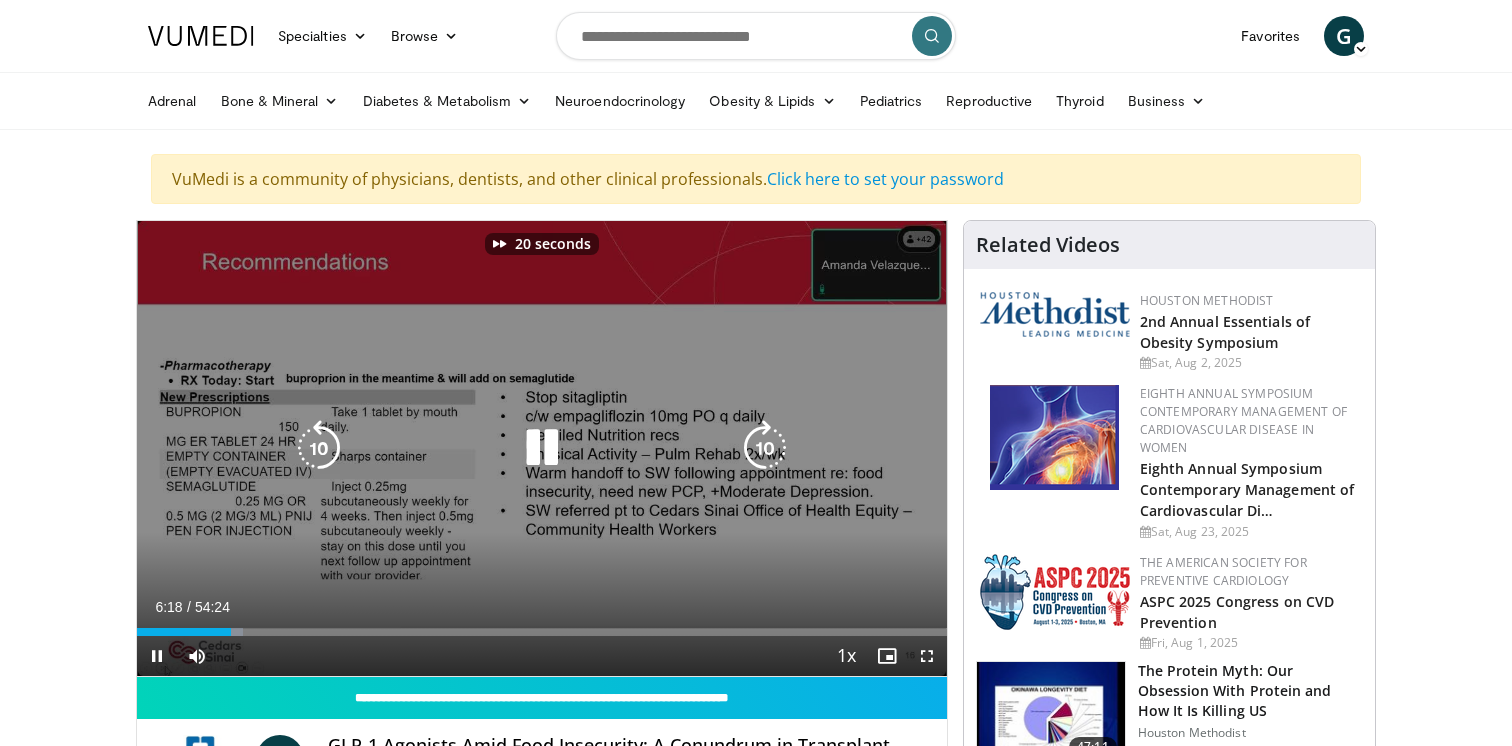 click at bounding box center [765, 448] 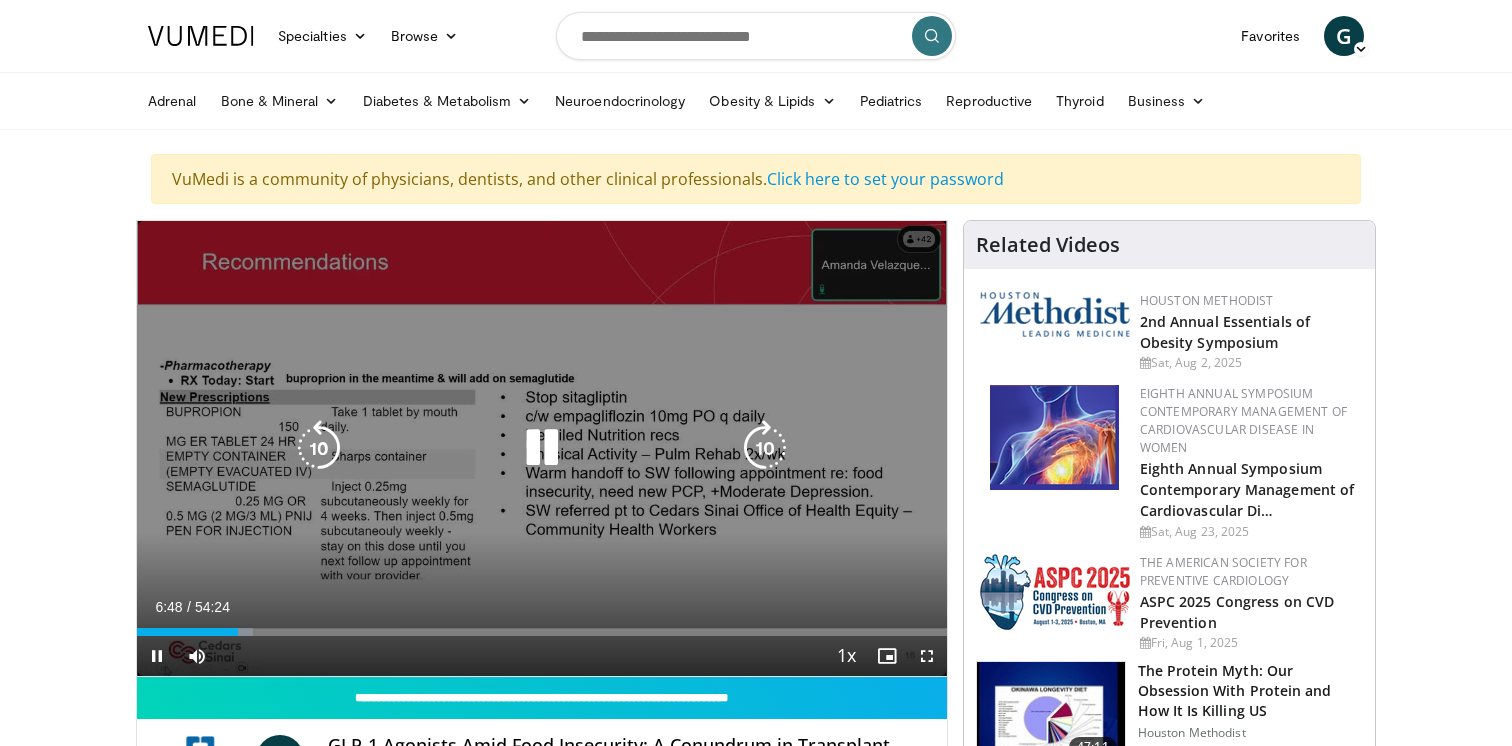 click at bounding box center (765, 448) 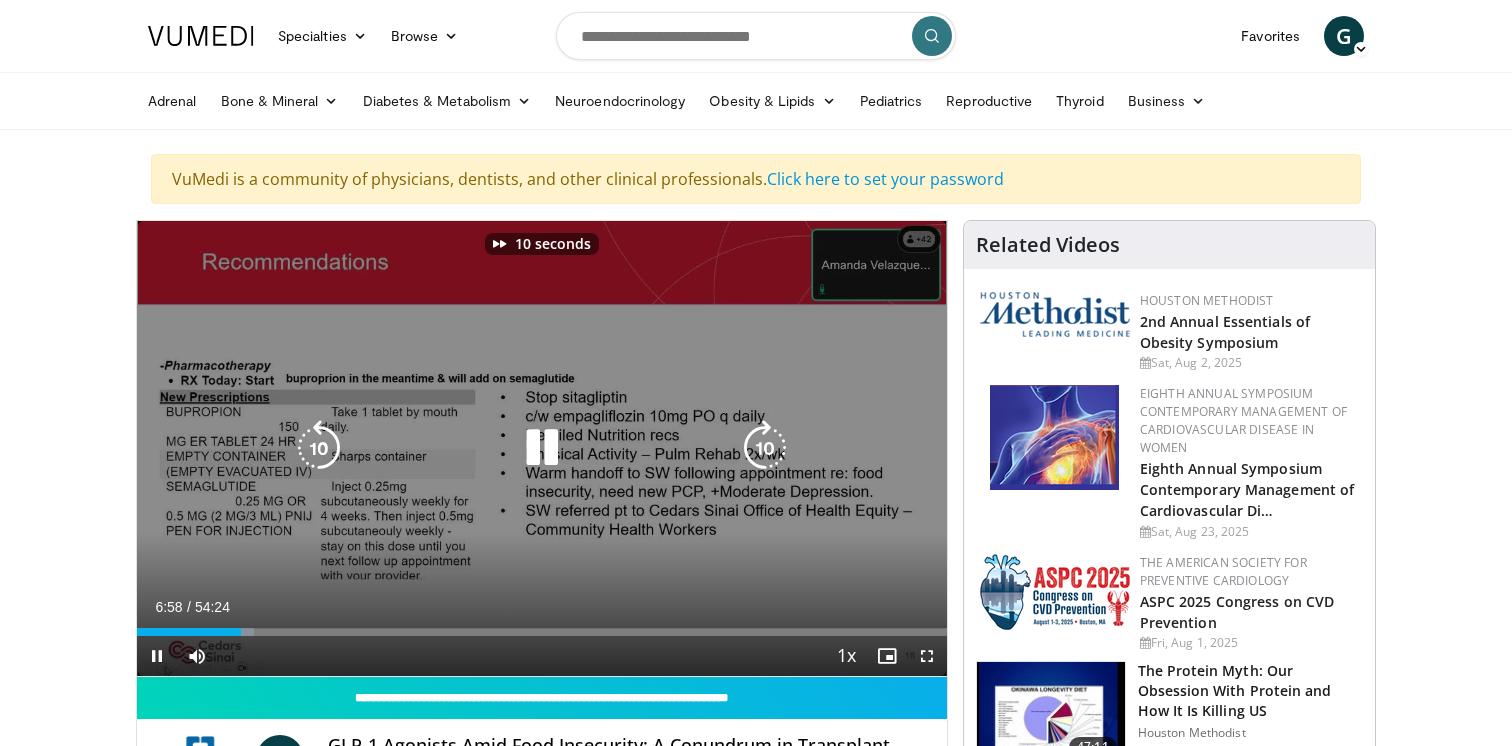 click at bounding box center [765, 448] 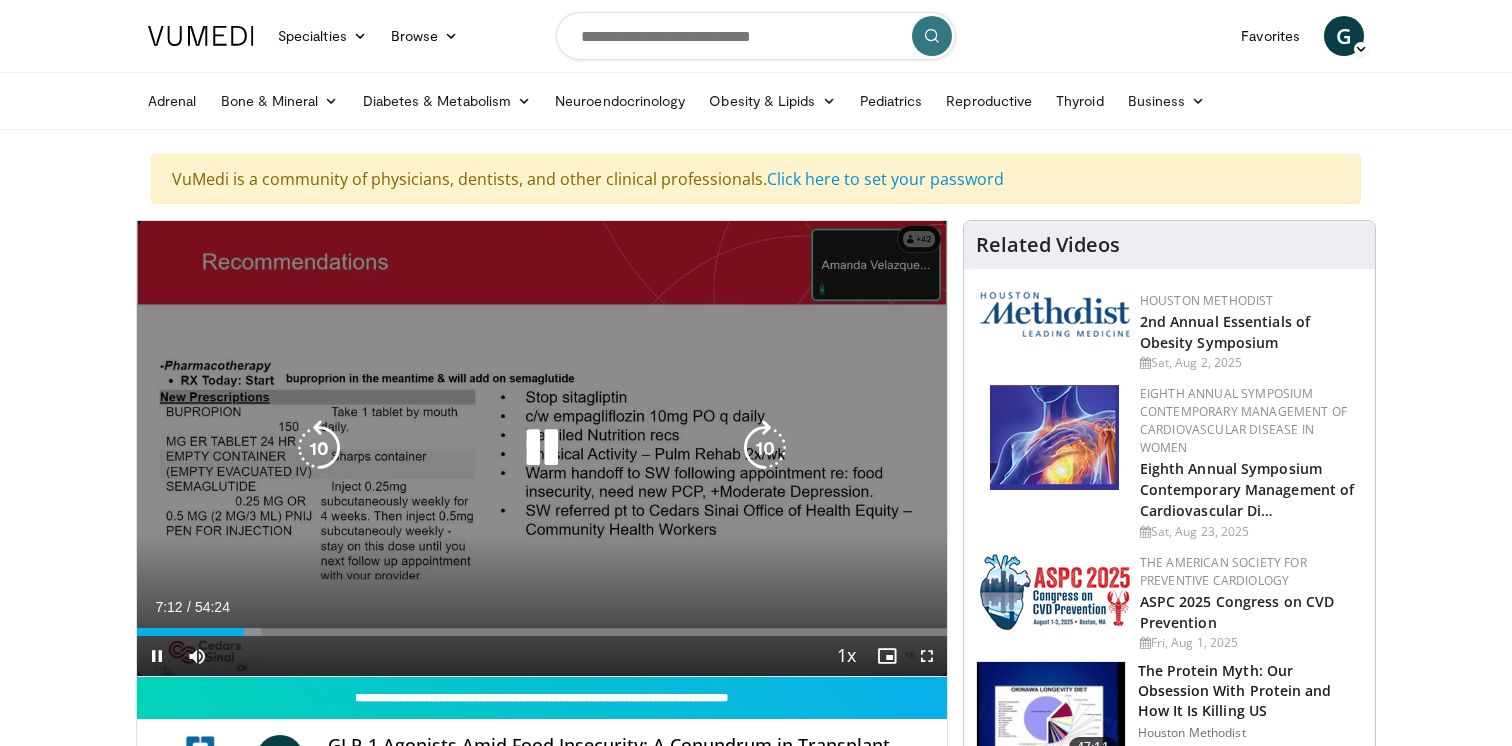 click at bounding box center [765, 448] 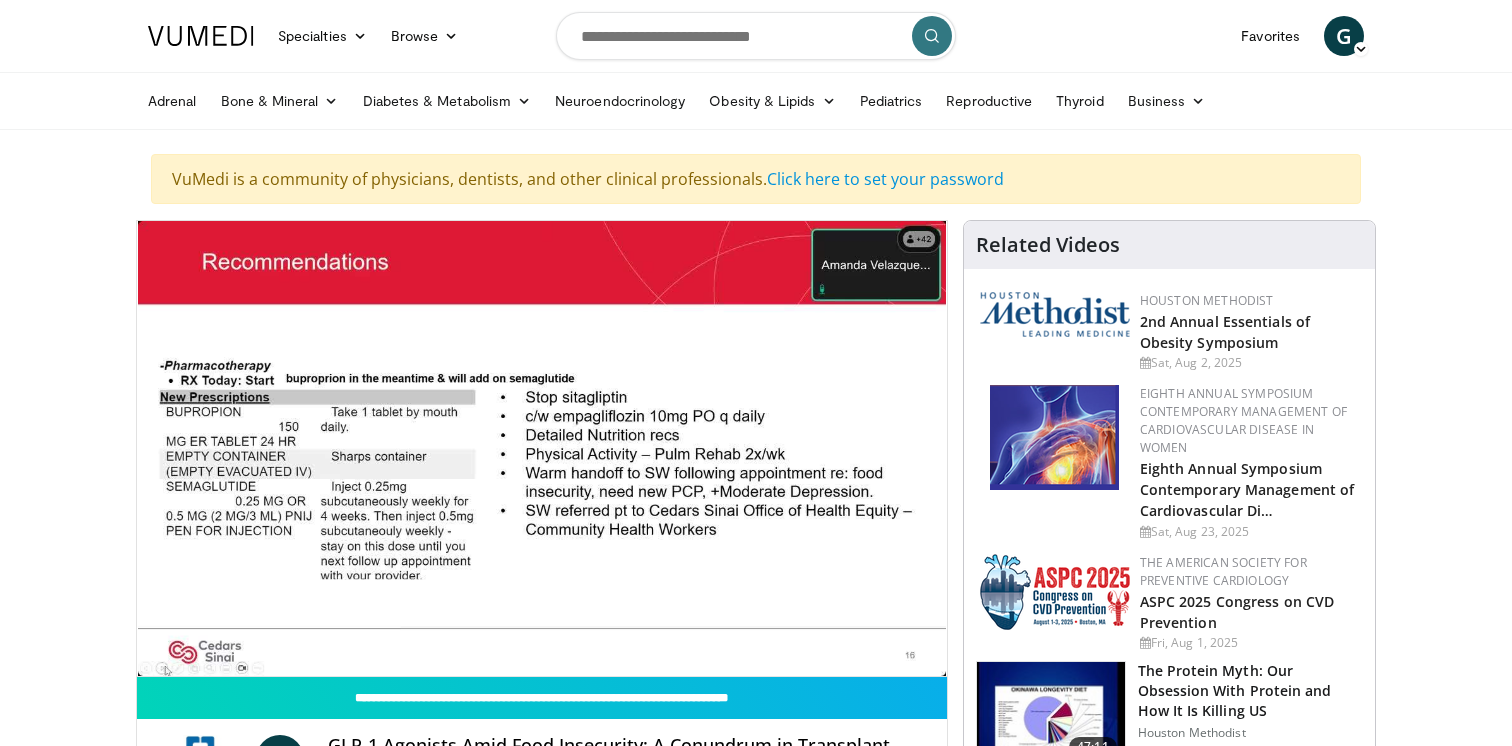 click on "10 seconds
Tap to unmute" at bounding box center (542, 448) 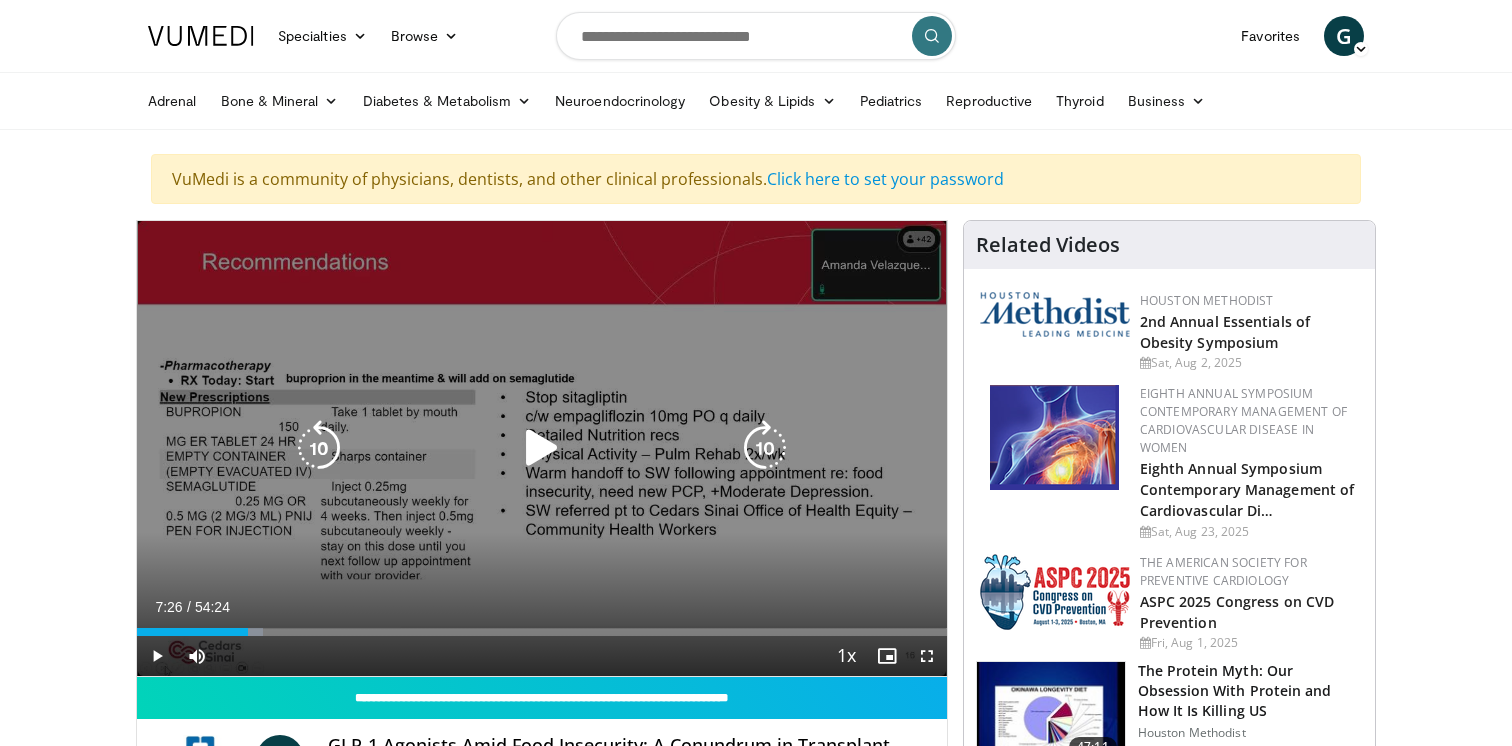 click at bounding box center [765, 448] 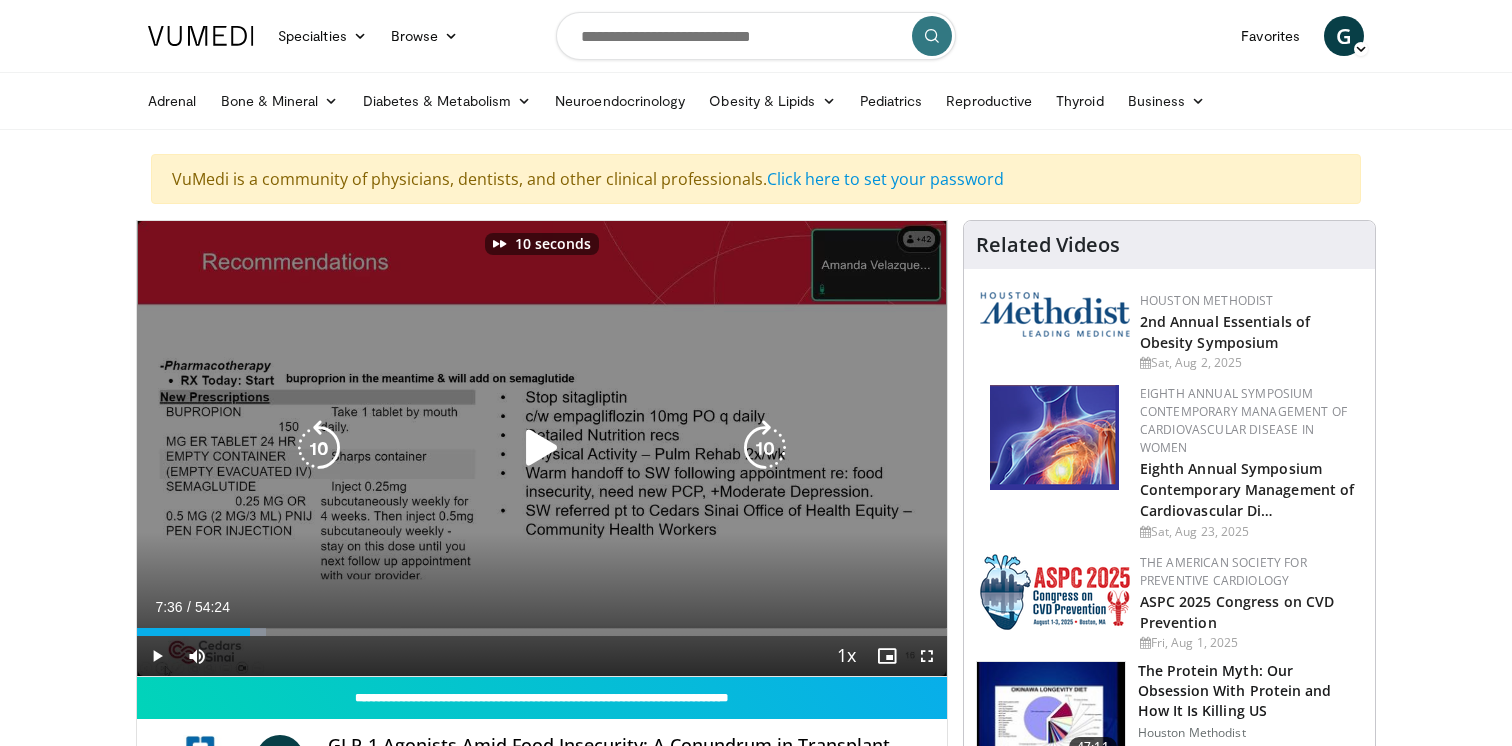 click at bounding box center [765, 448] 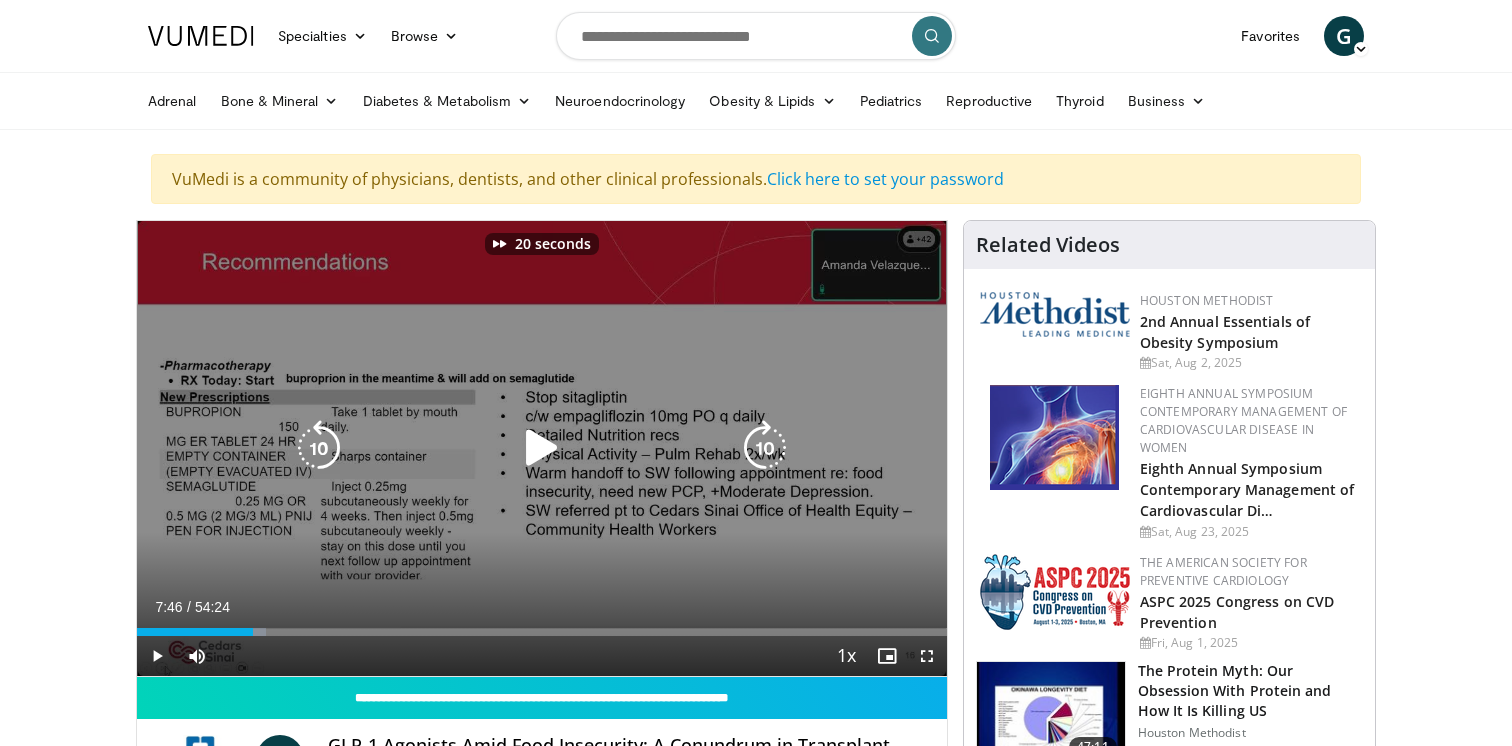 click at bounding box center (765, 448) 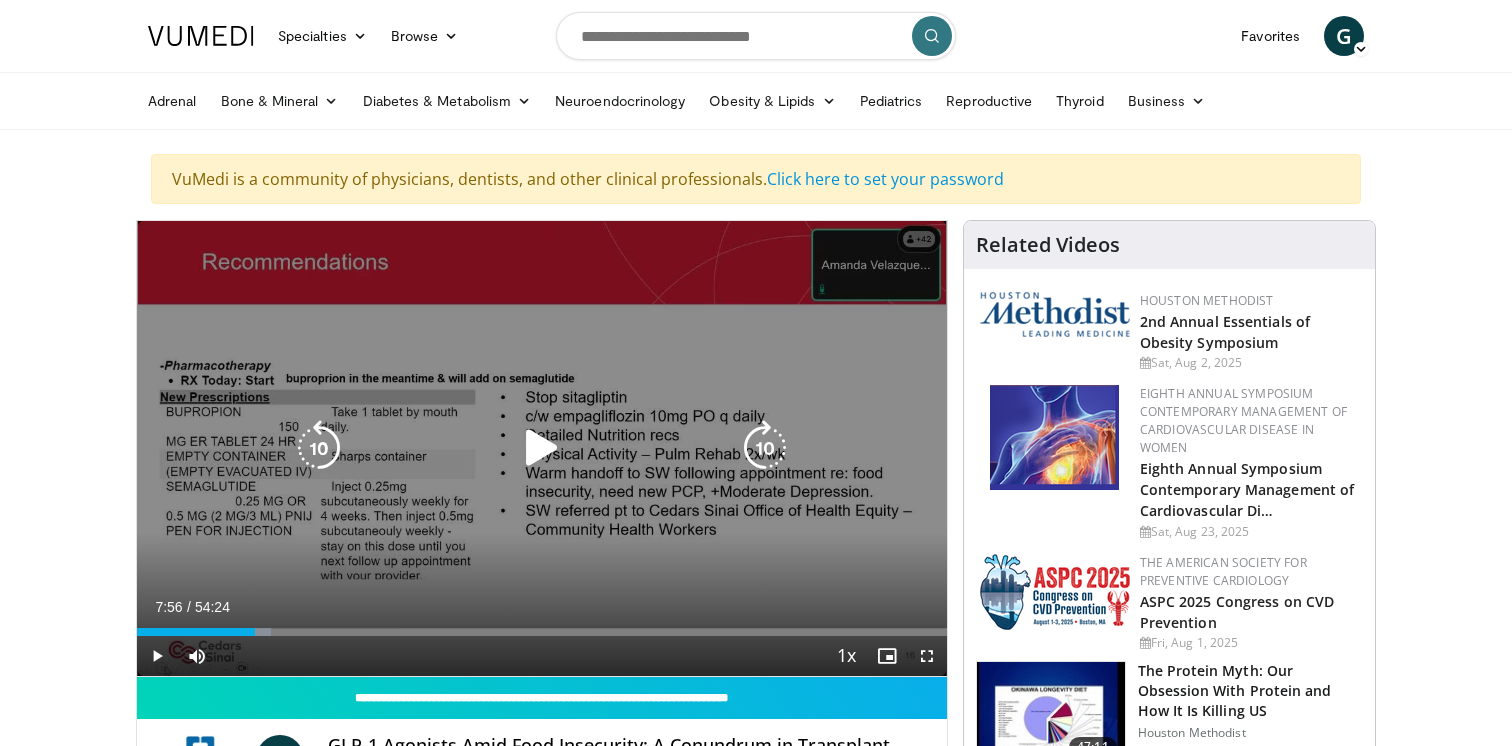 click at bounding box center (542, 448) 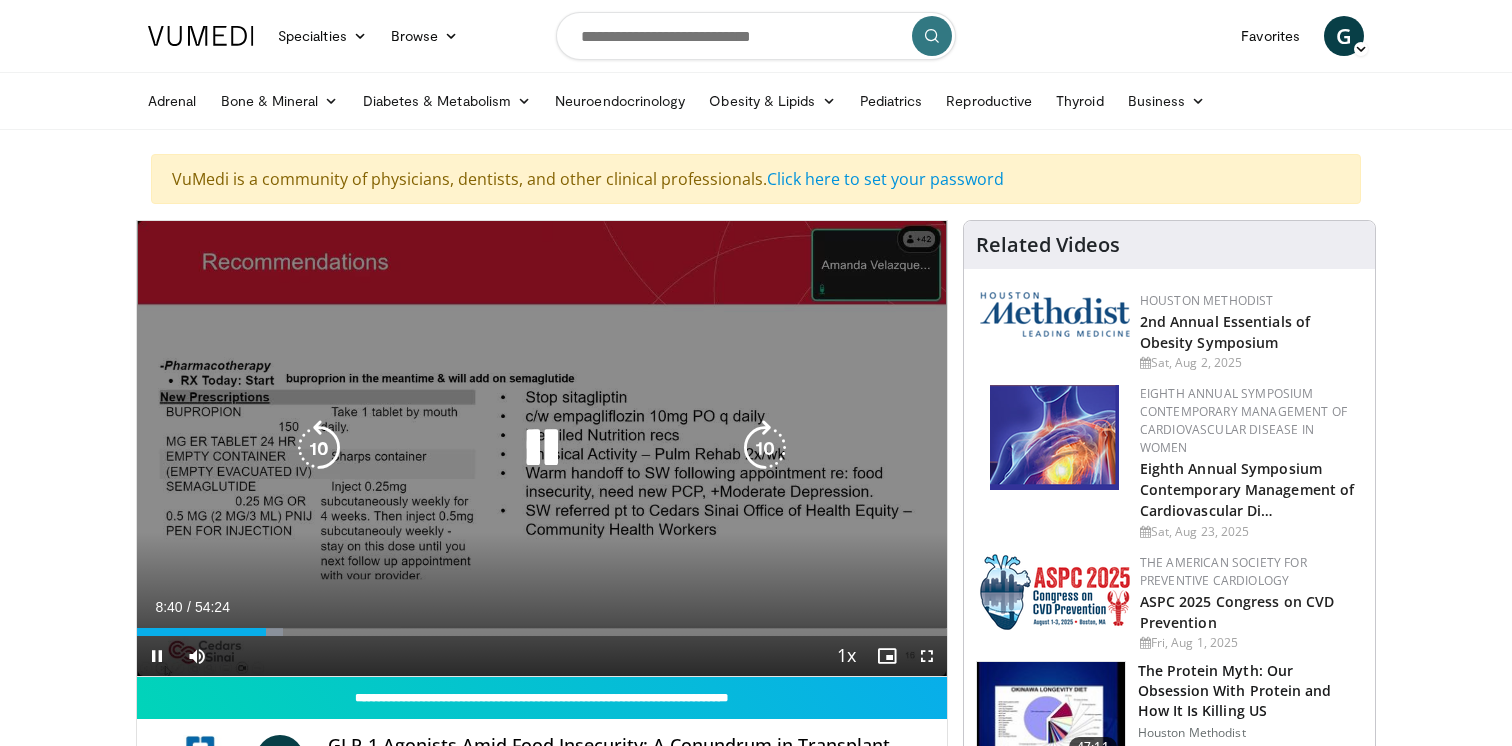 click at bounding box center [765, 448] 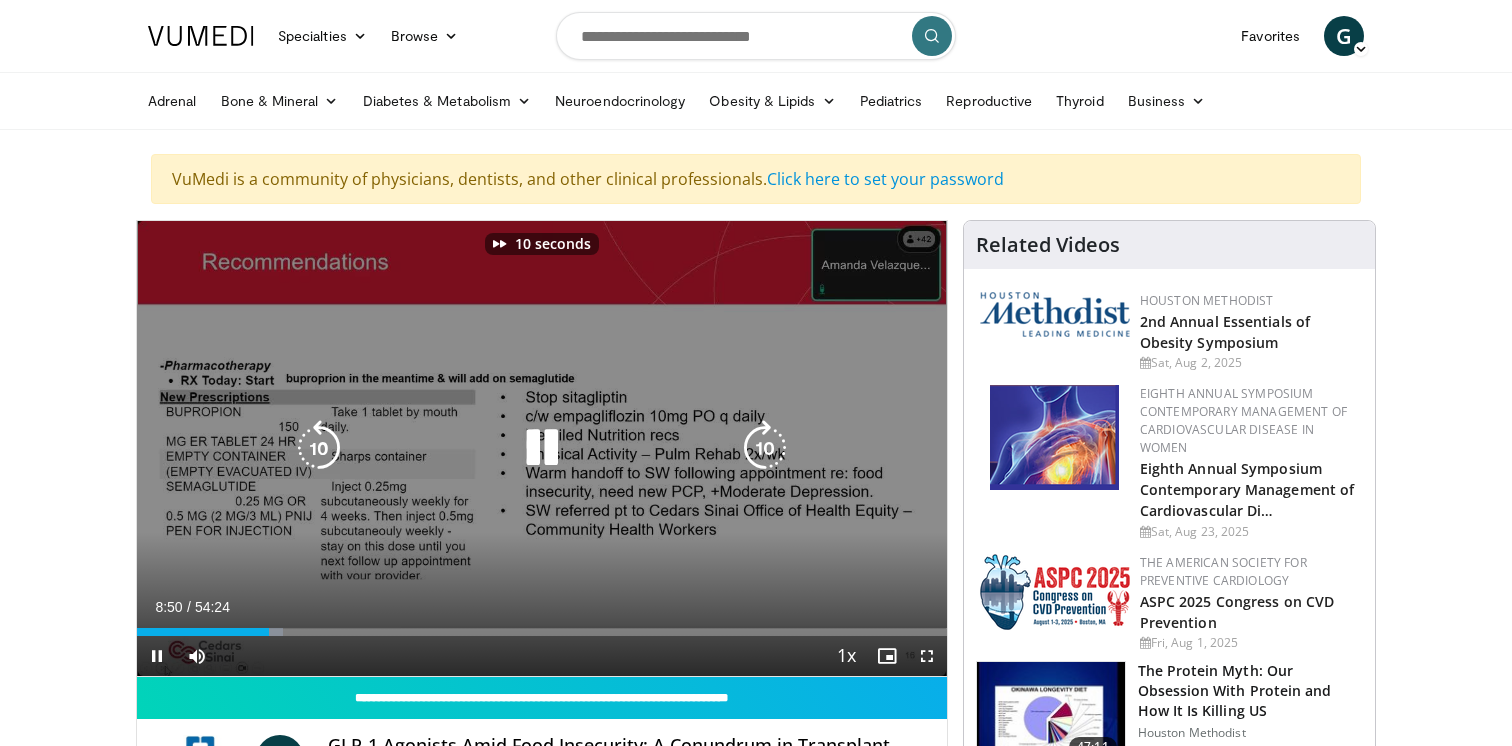 click at bounding box center (765, 448) 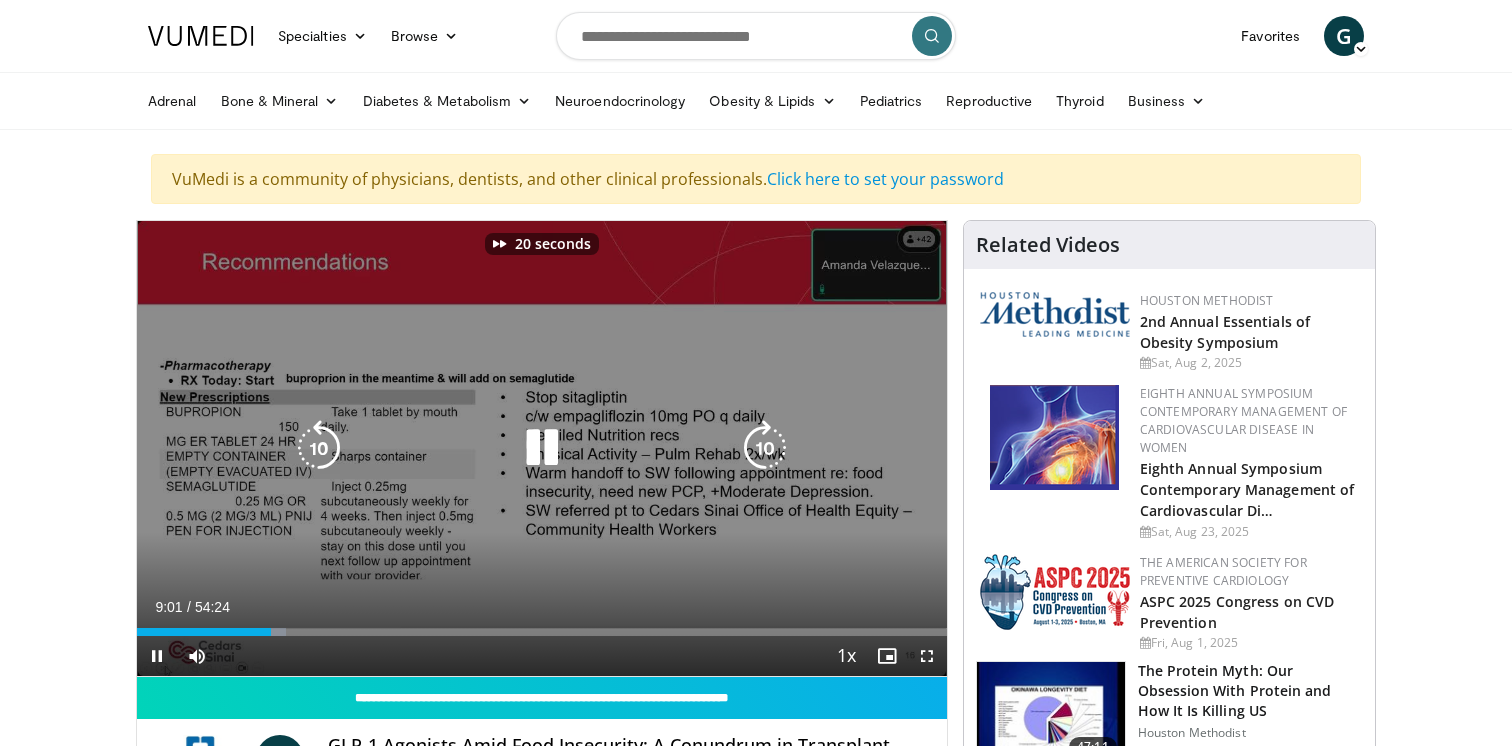 click at bounding box center [765, 448] 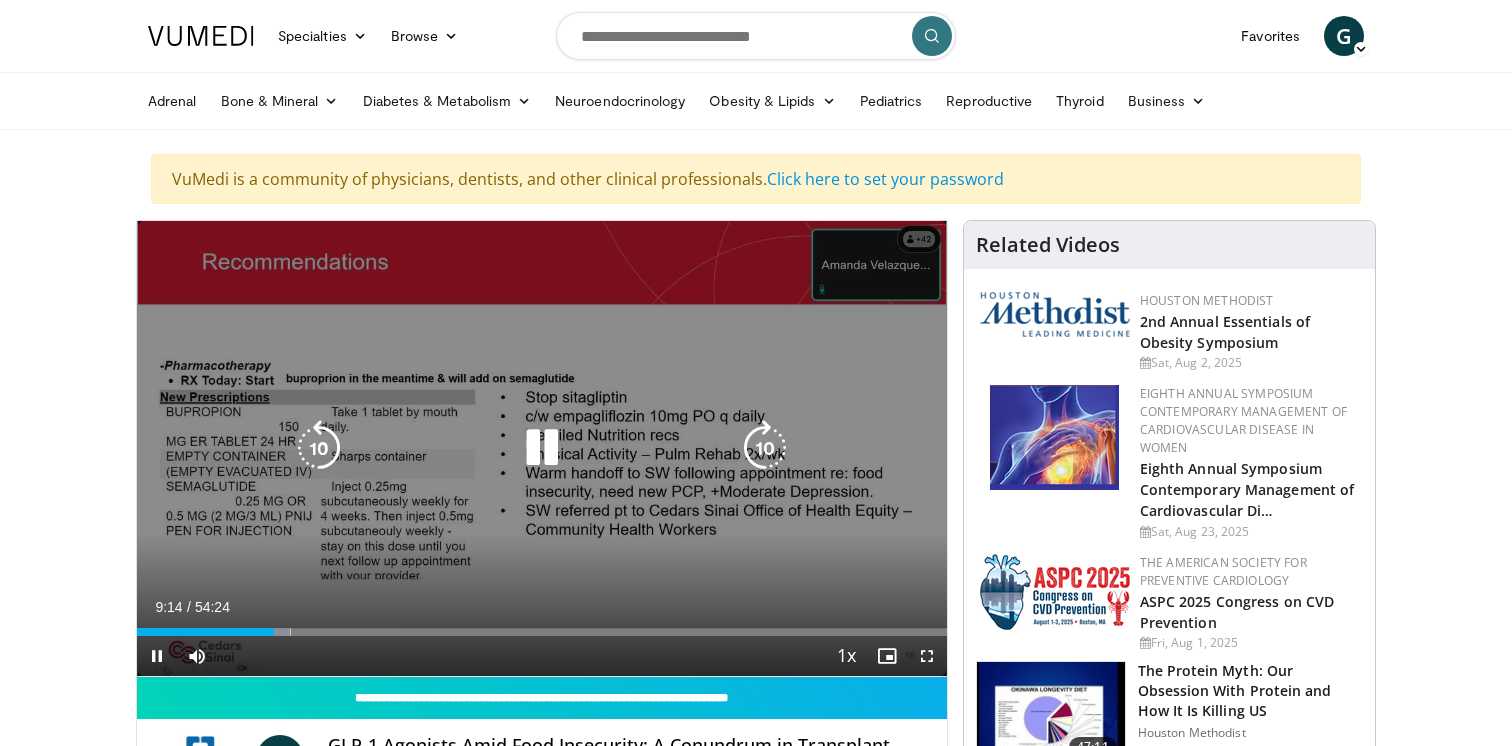 click at bounding box center [765, 448] 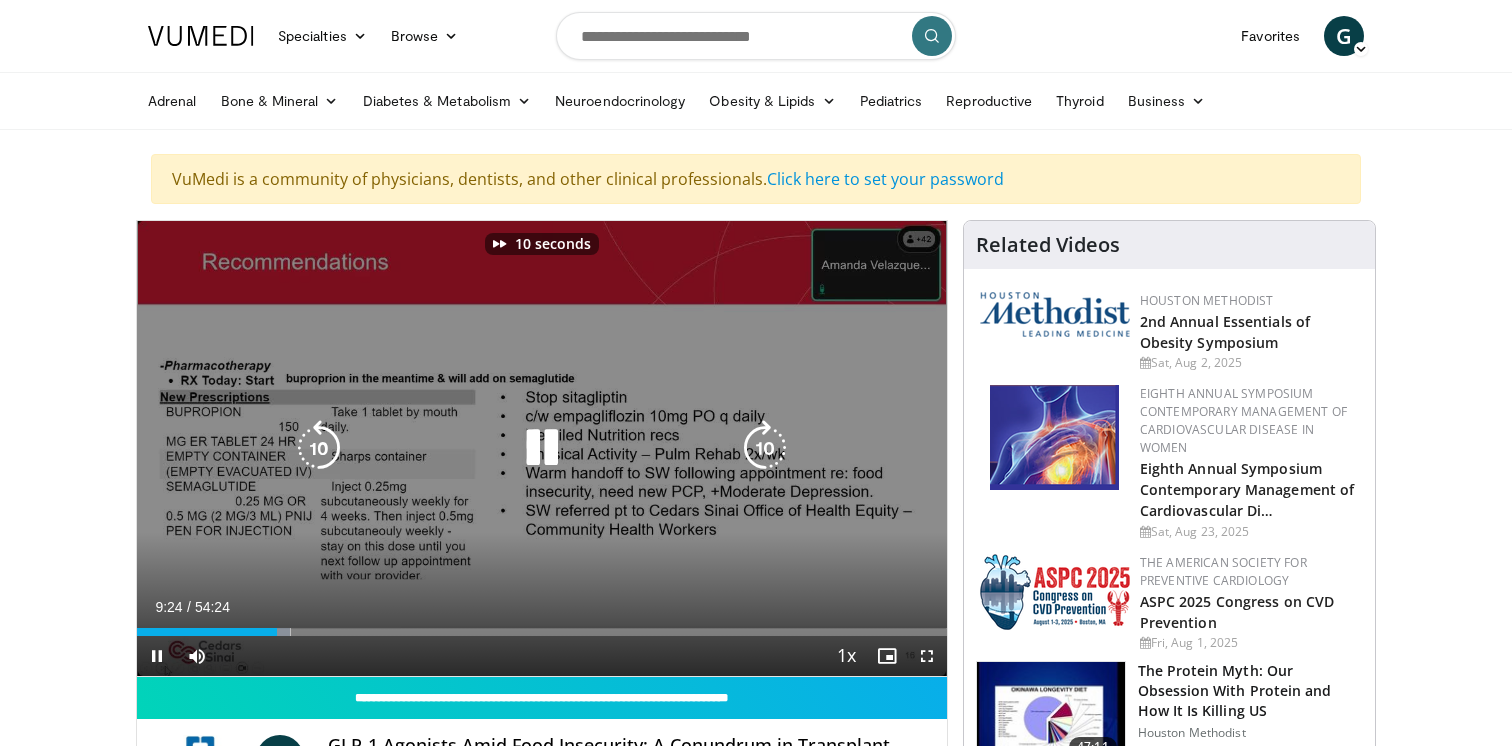 click at bounding box center (765, 448) 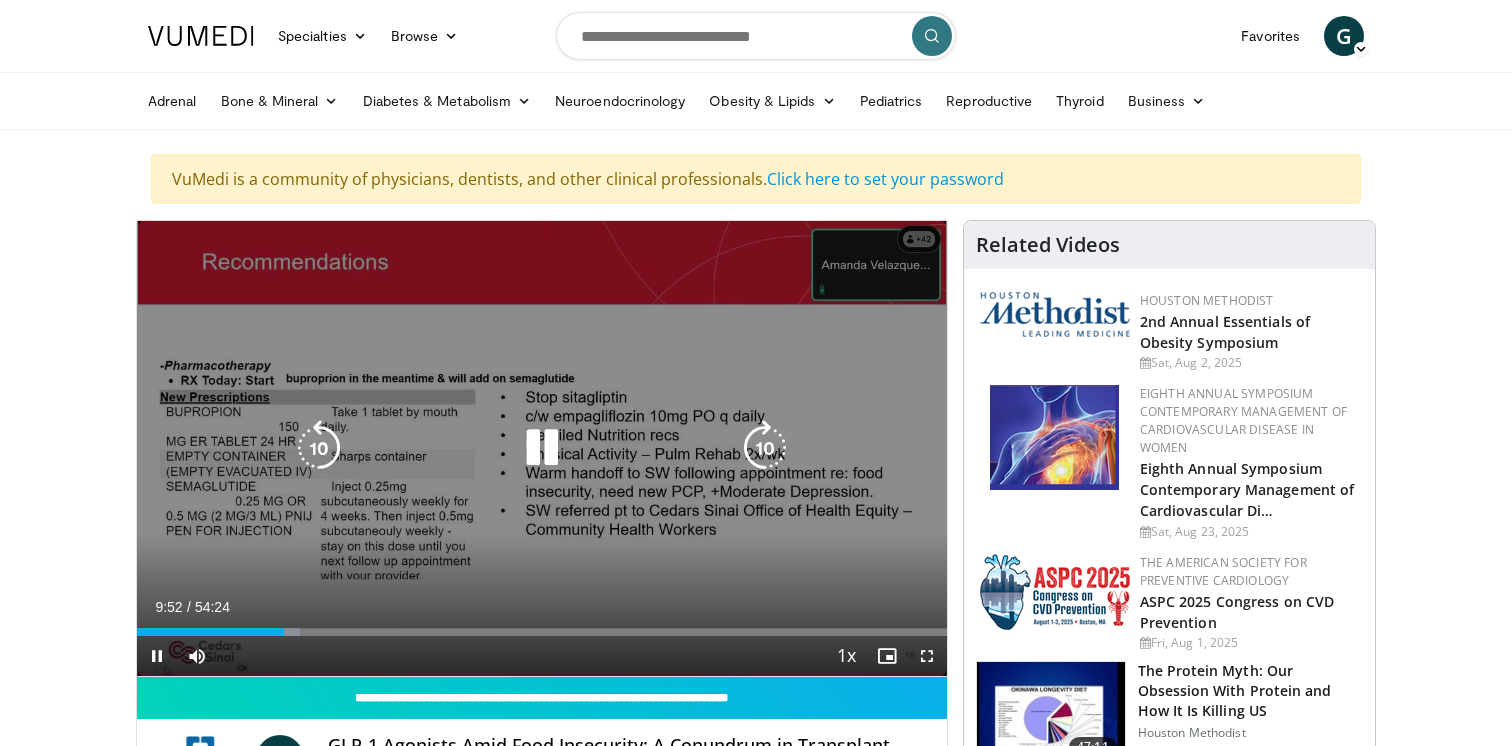 click at bounding box center [765, 448] 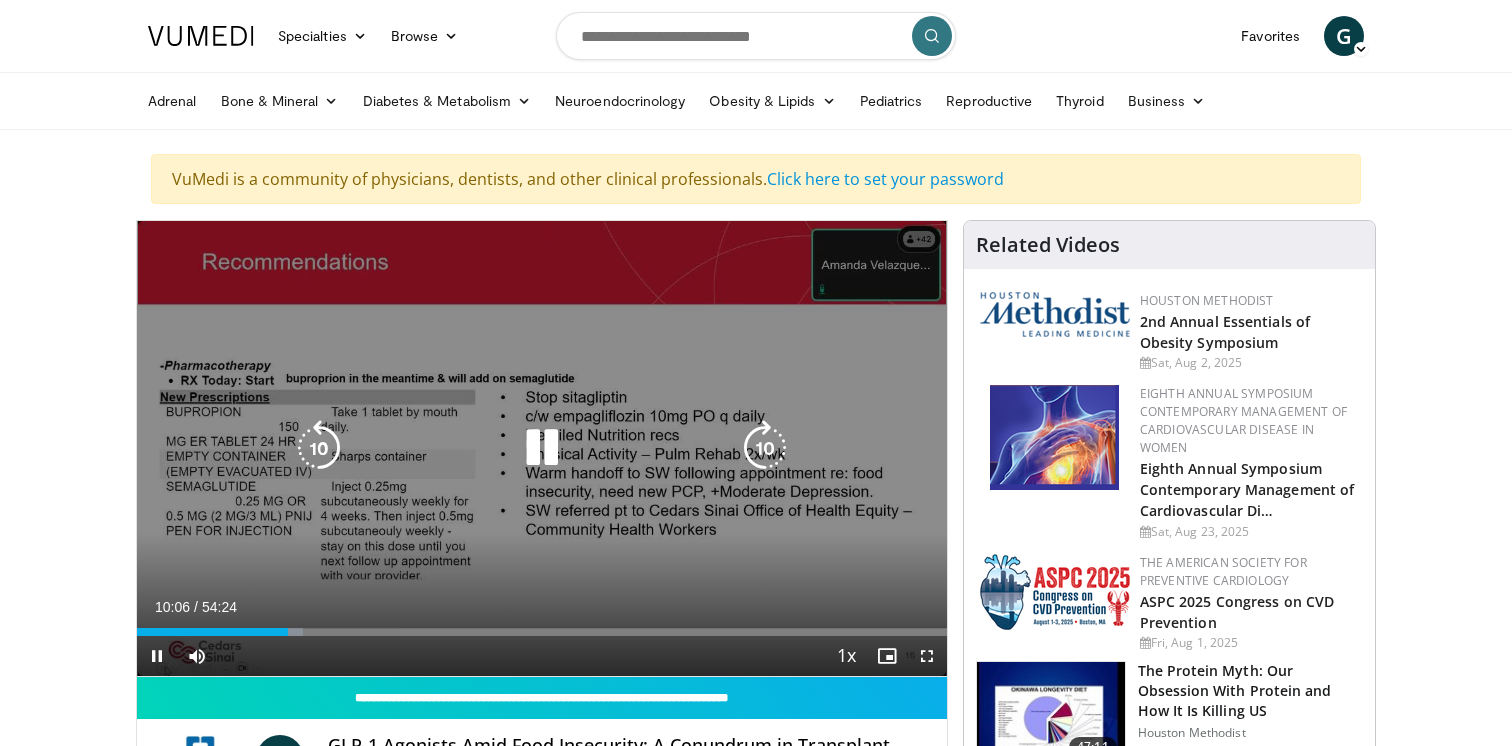 click at bounding box center (542, 448) 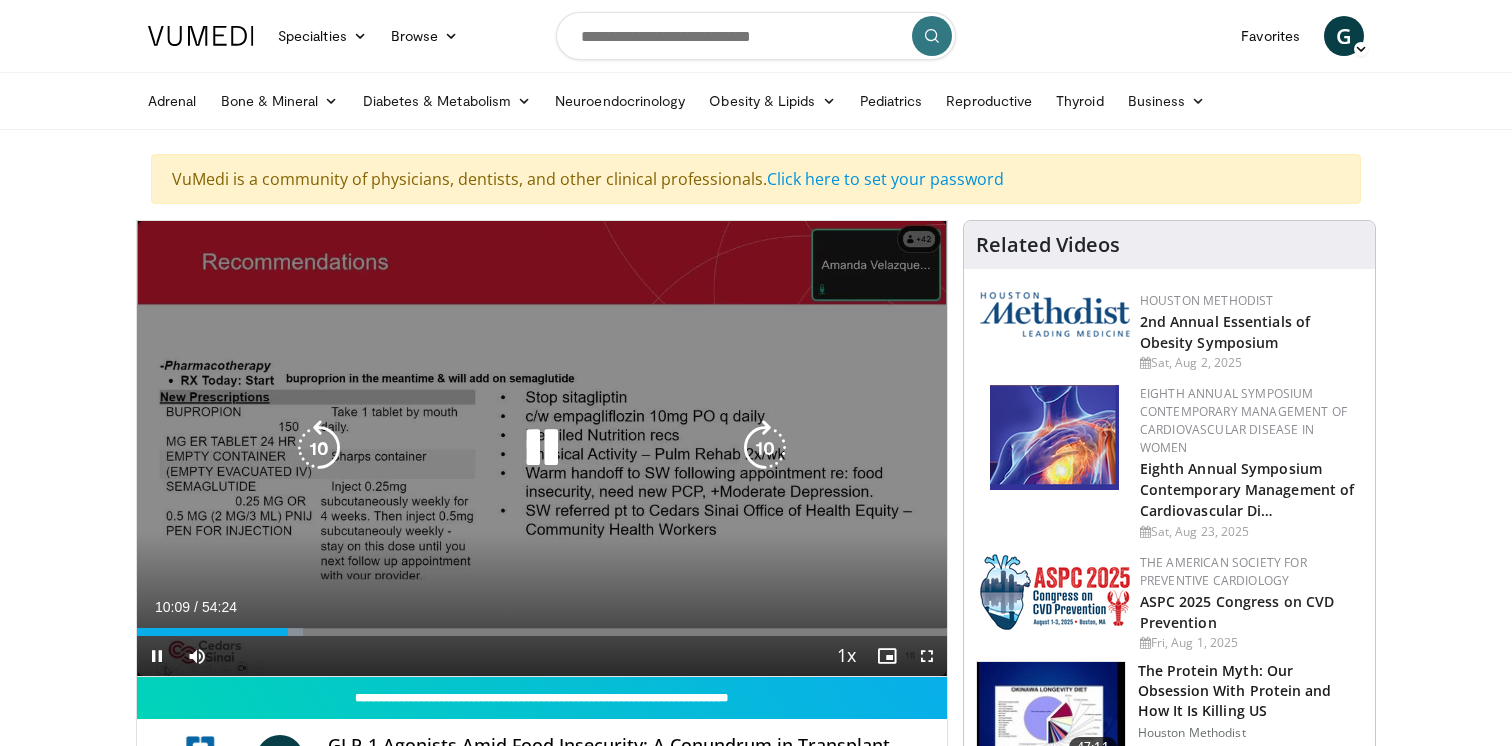 click at bounding box center (765, 448) 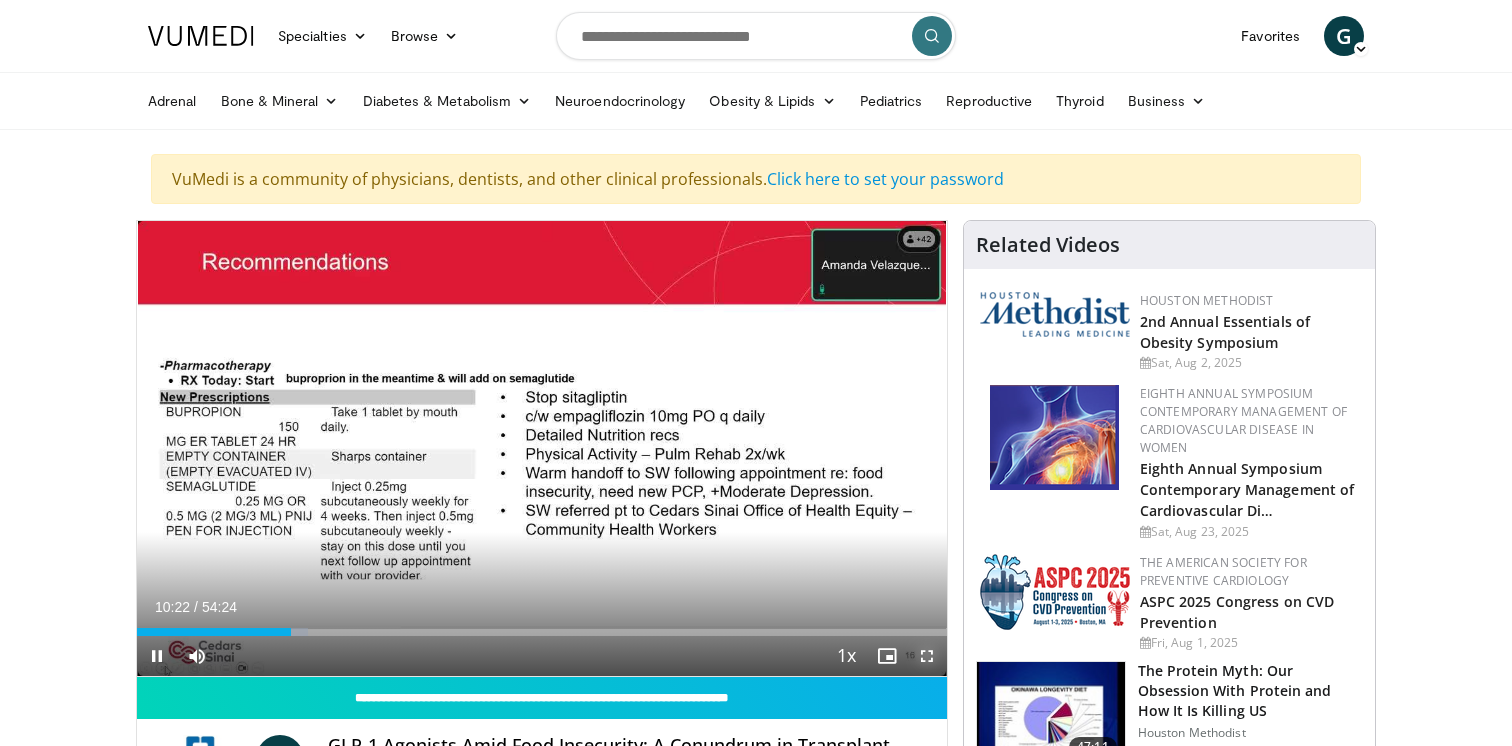 click at bounding box center (927, 656) 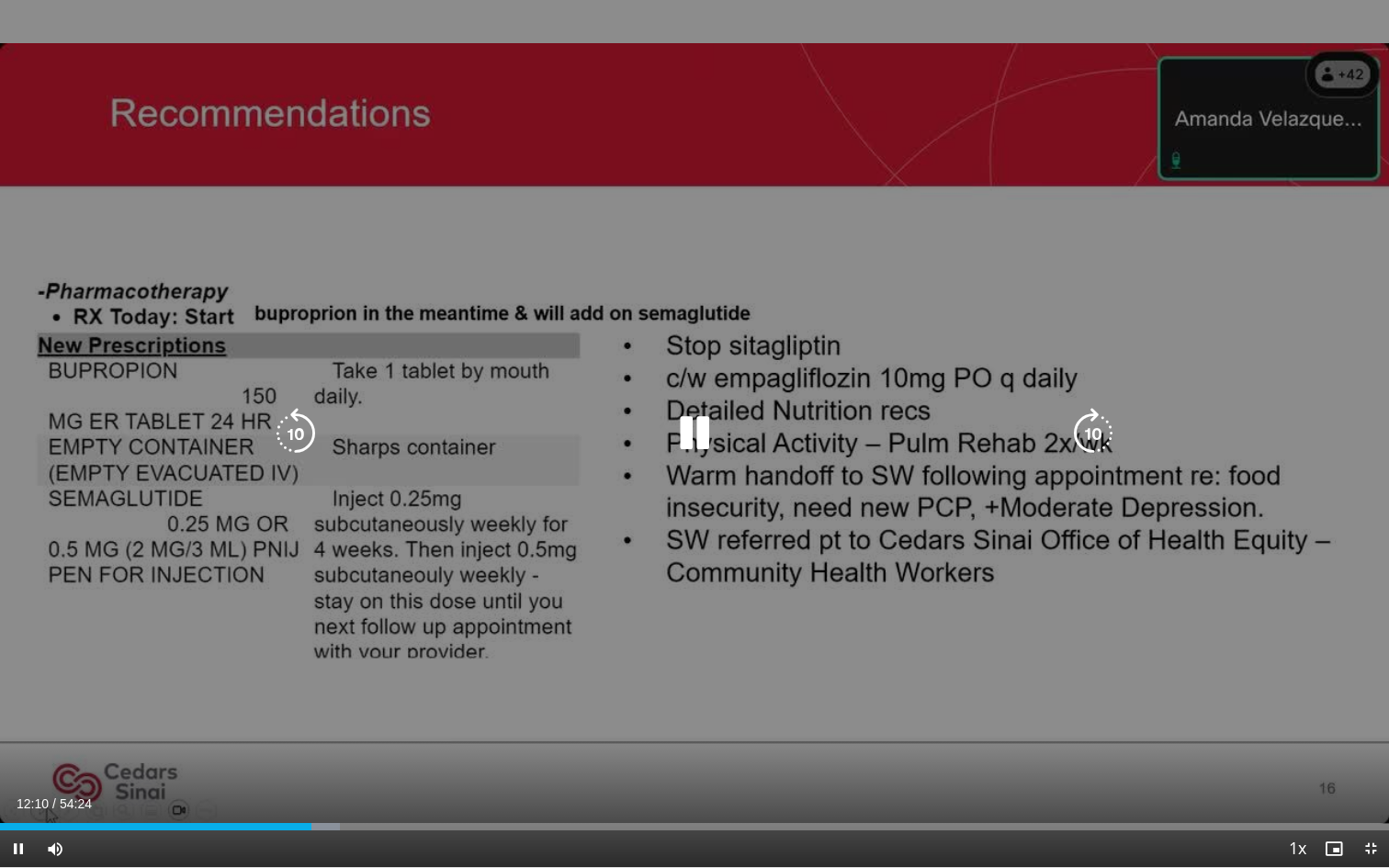 click at bounding box center (1093, 434) 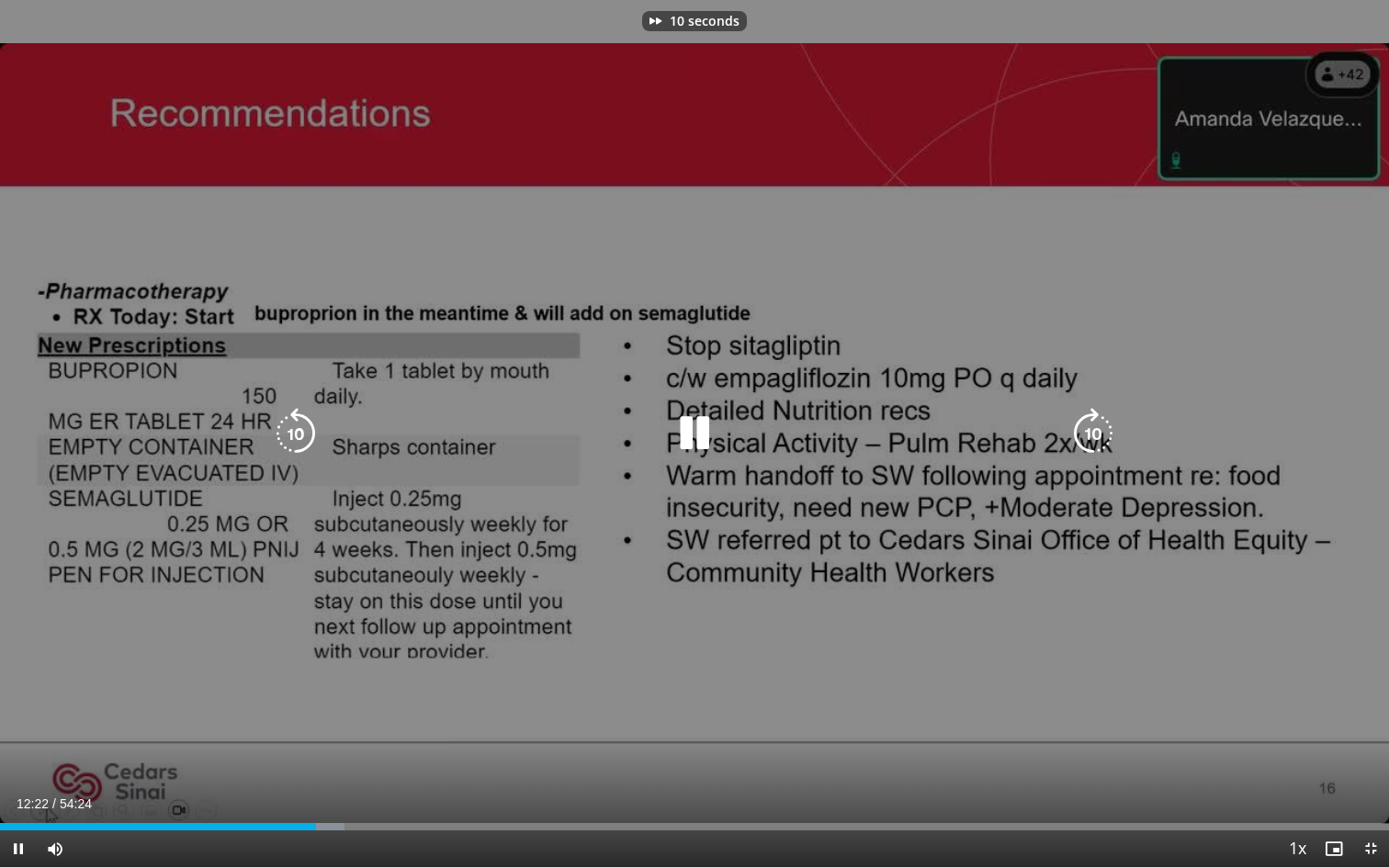 click at bounding box center [1093, 434] 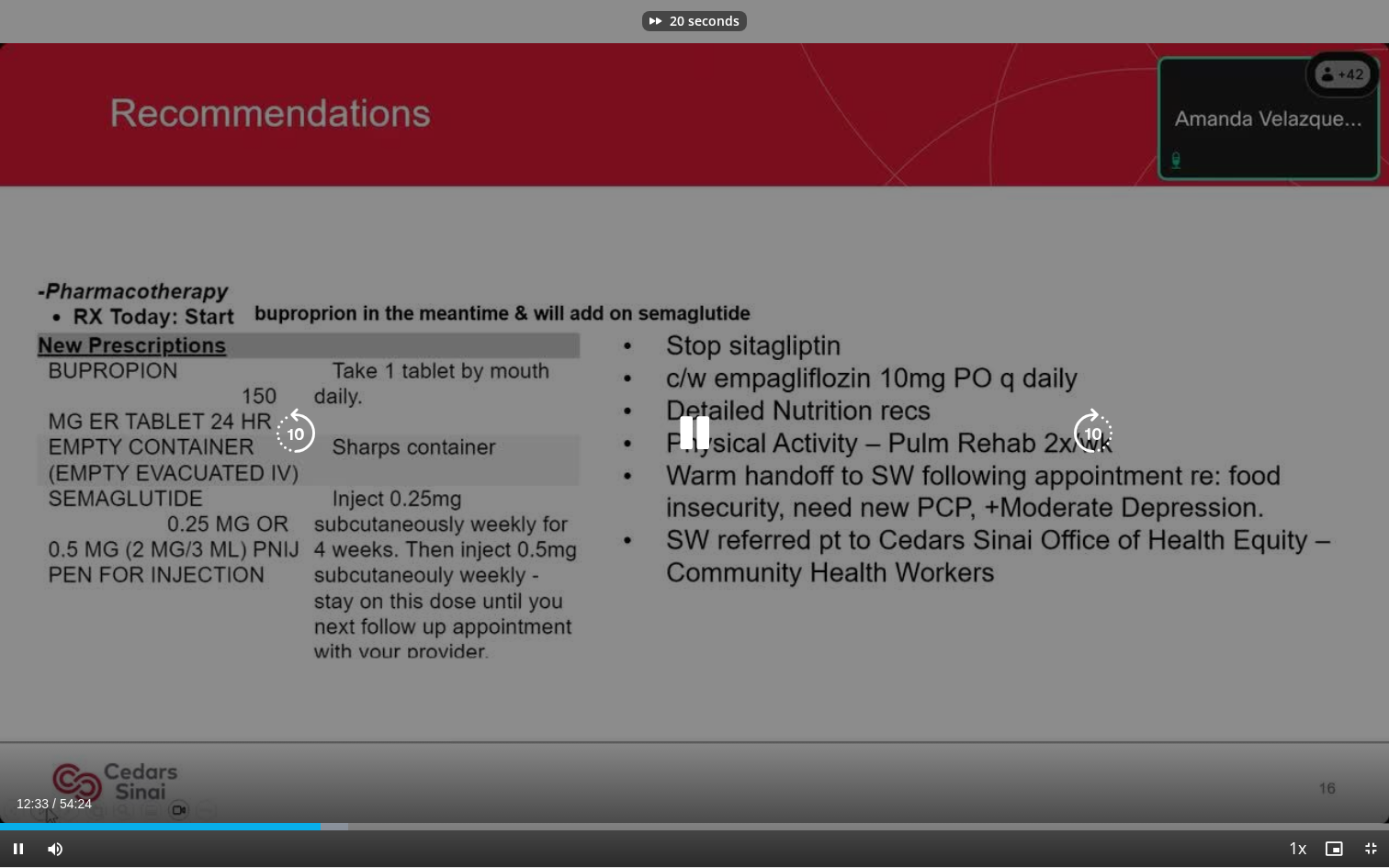 click at bounding box center (1093, 434) 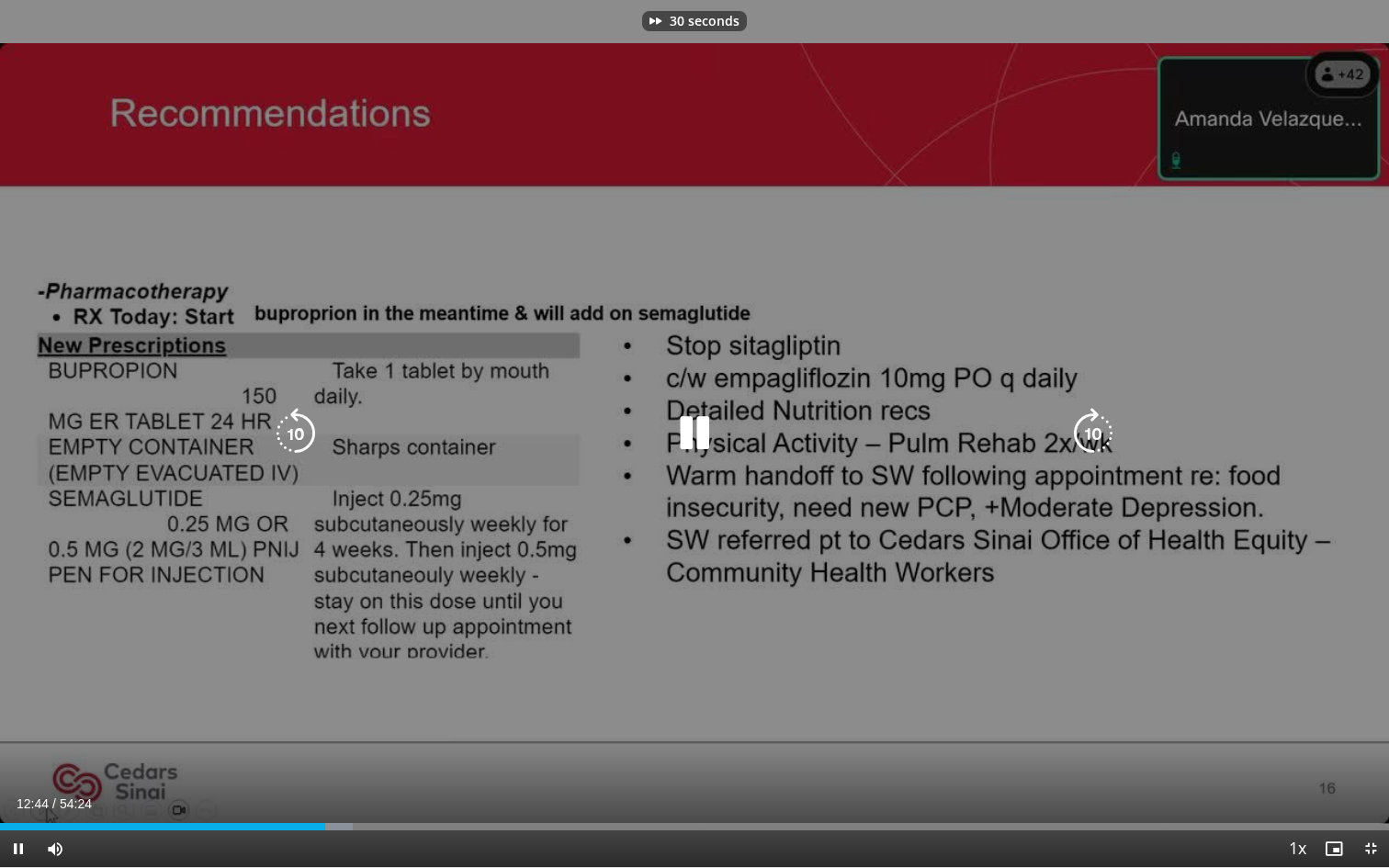 click at bounding box center [1093, 434] 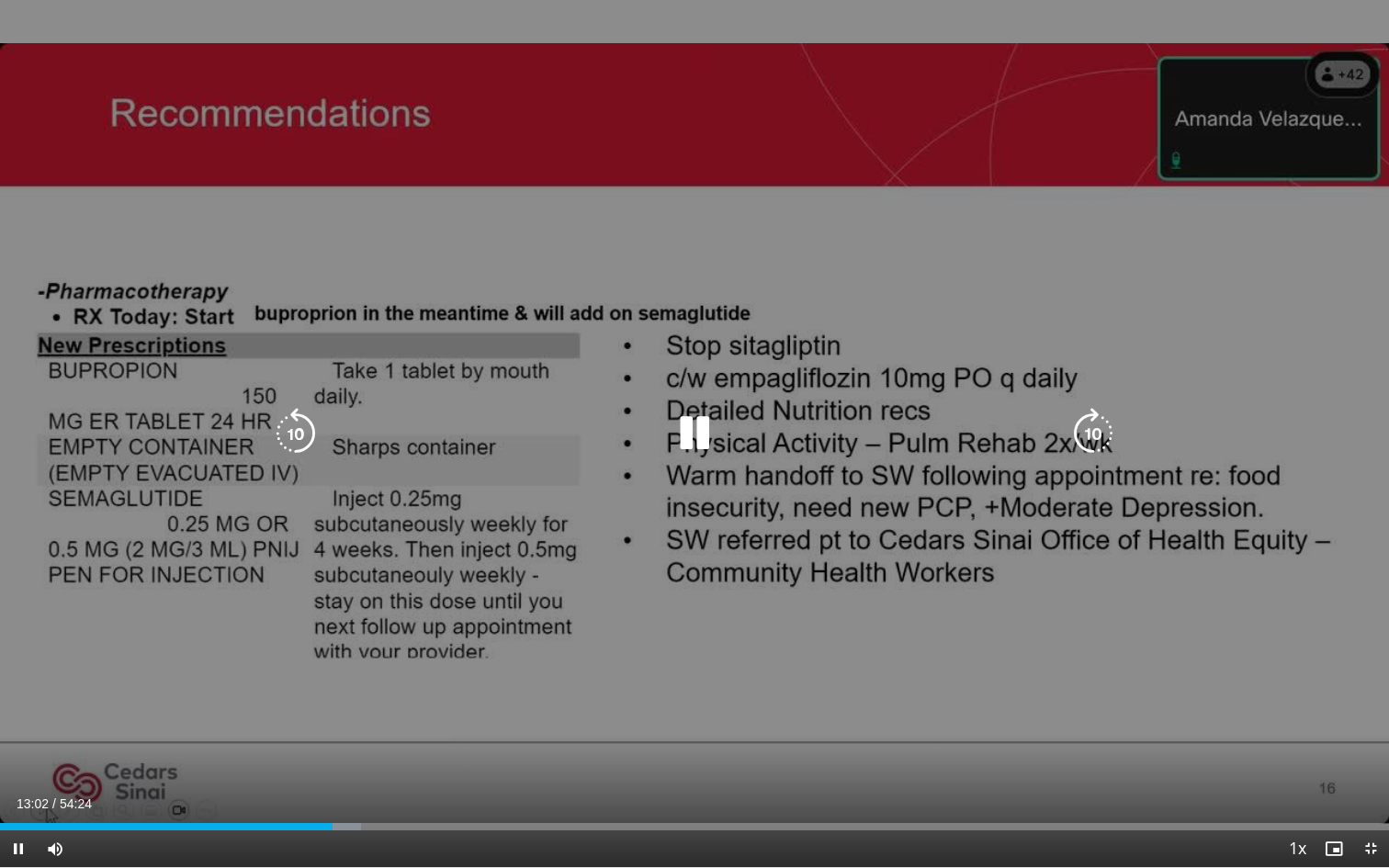 click at bounding box center [1093, 434] 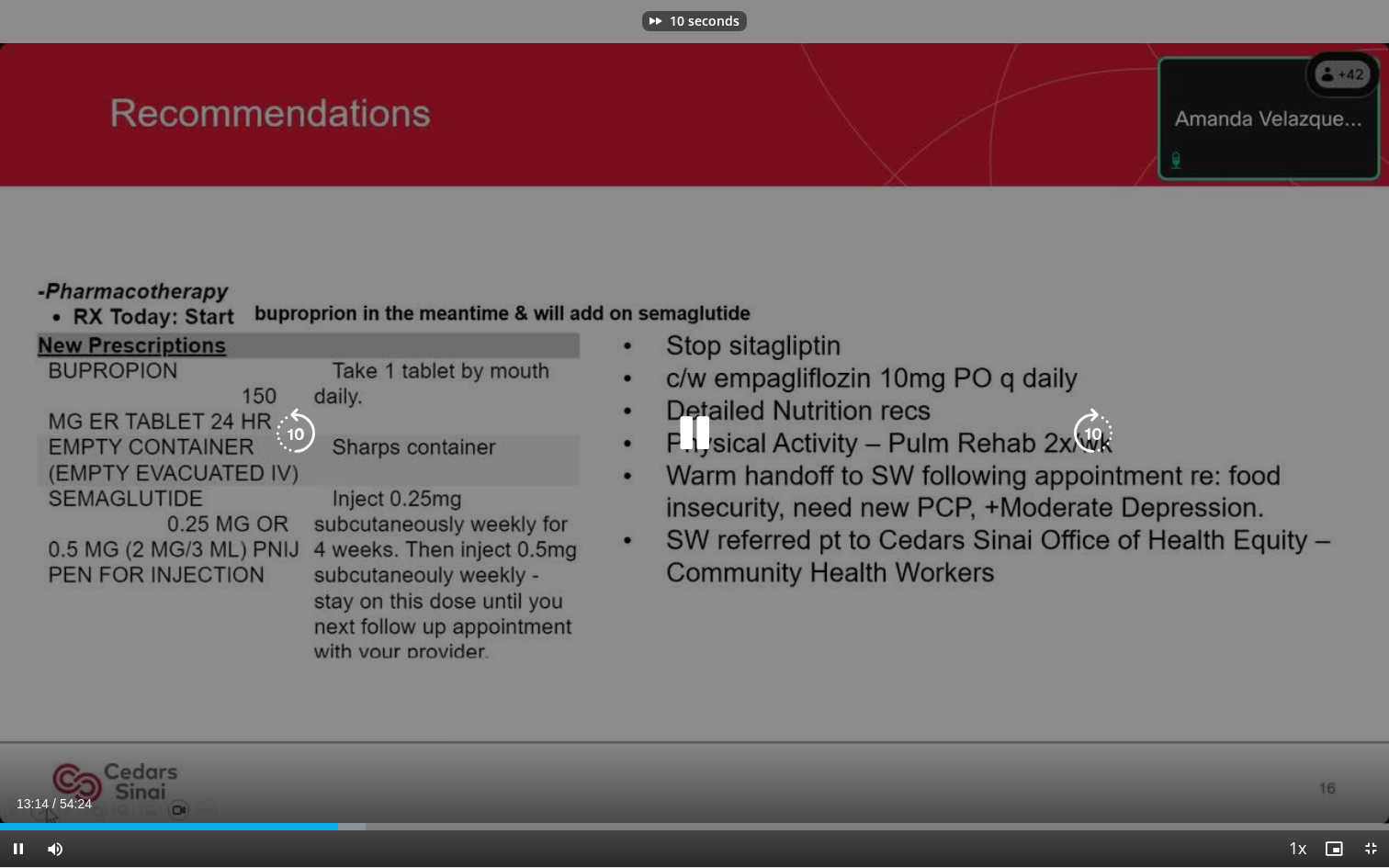 click at bounding box center (1093, 434) 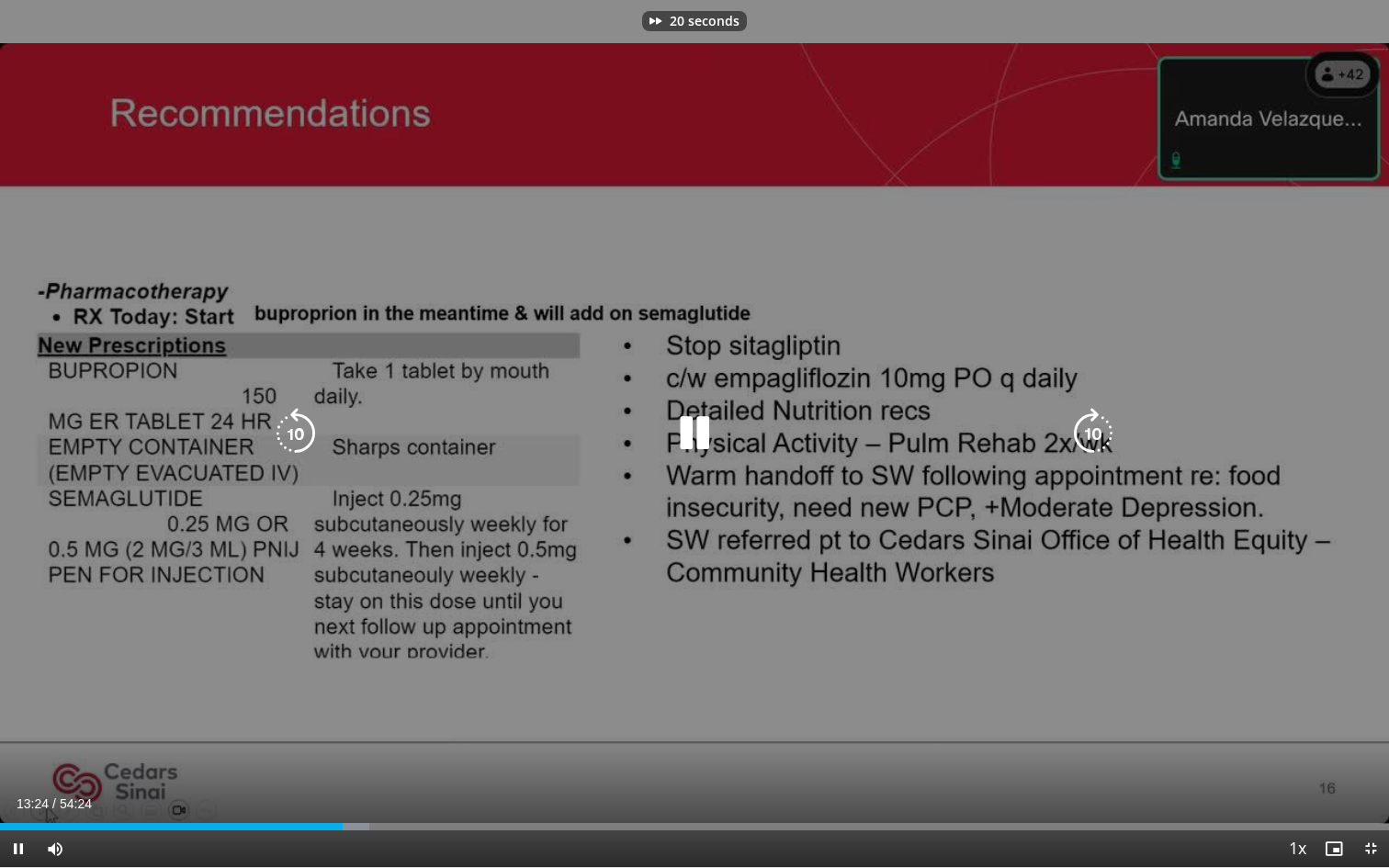 click at bounding box center [1093, 434] 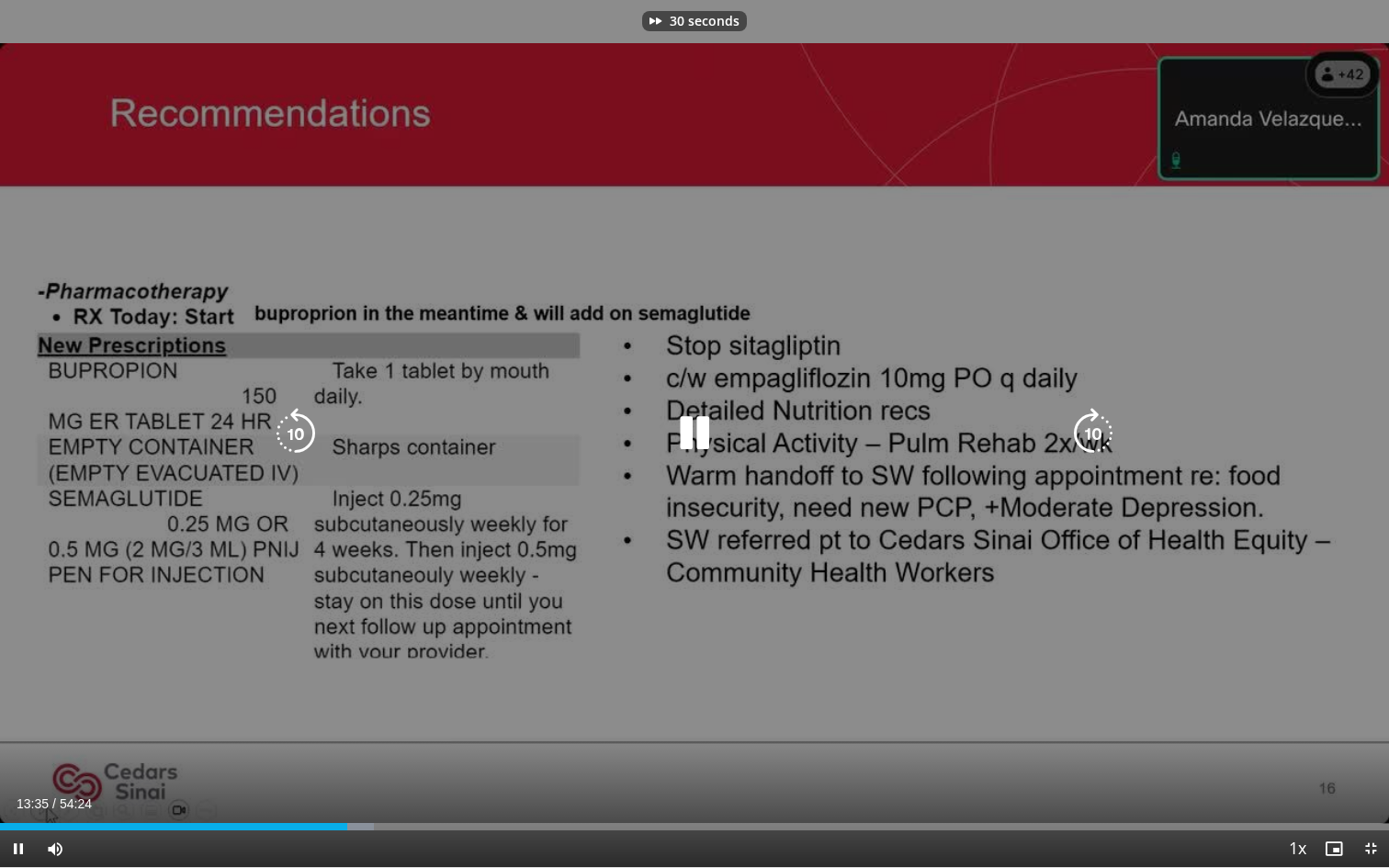 click at bounding box center [1093, 434] 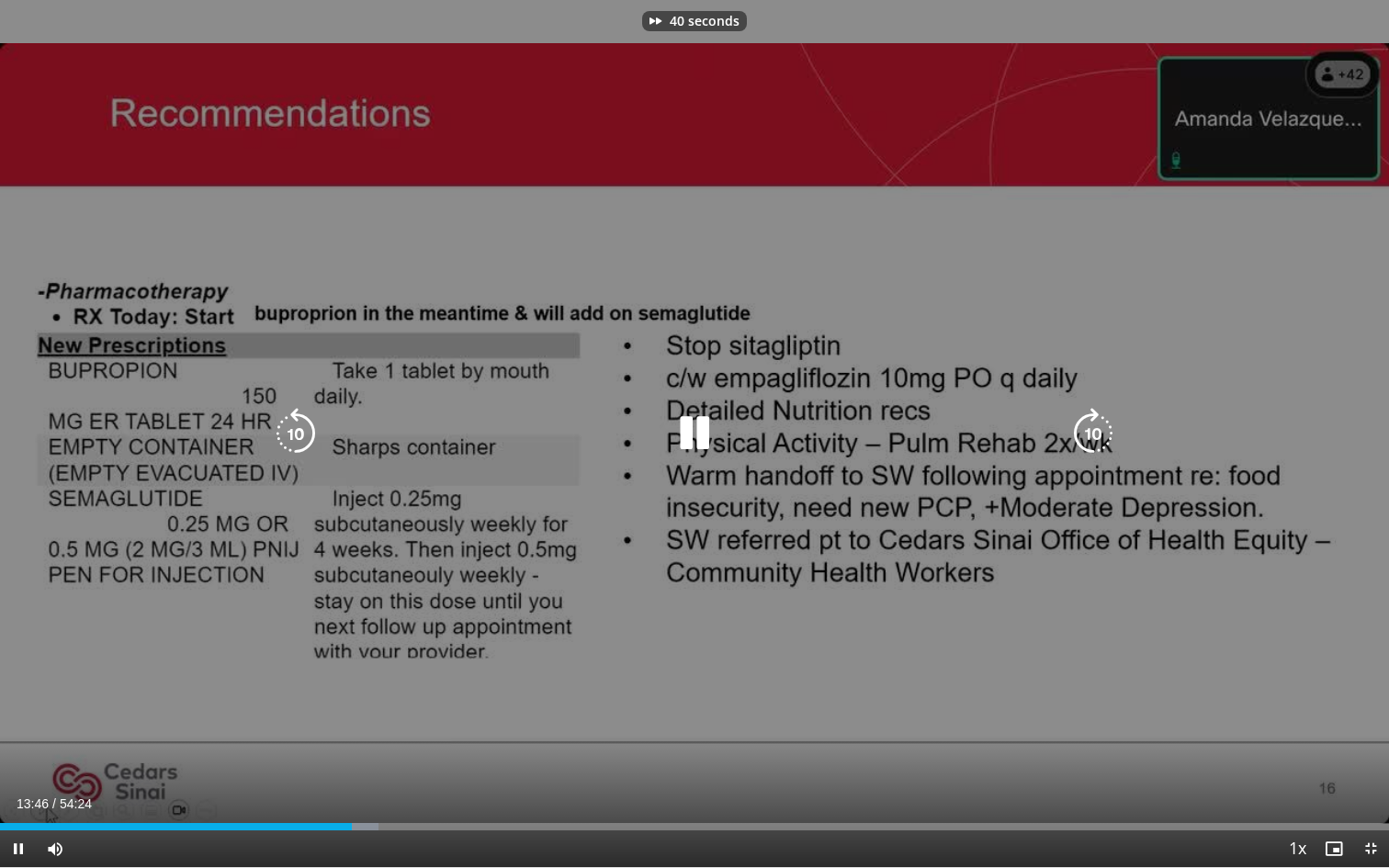 click at bounding box center (1093, 434) 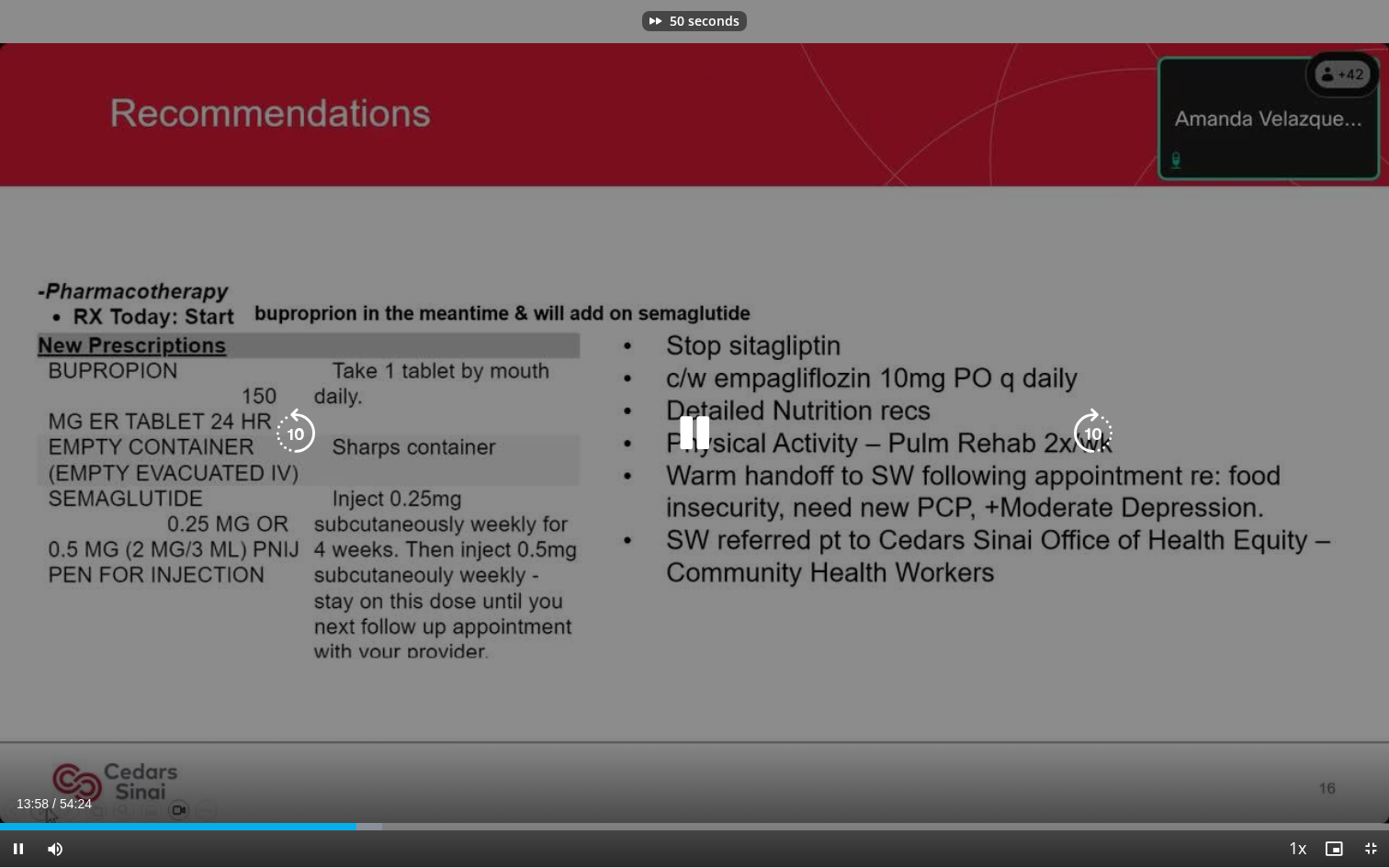 click at bounding box center [1093, 434] 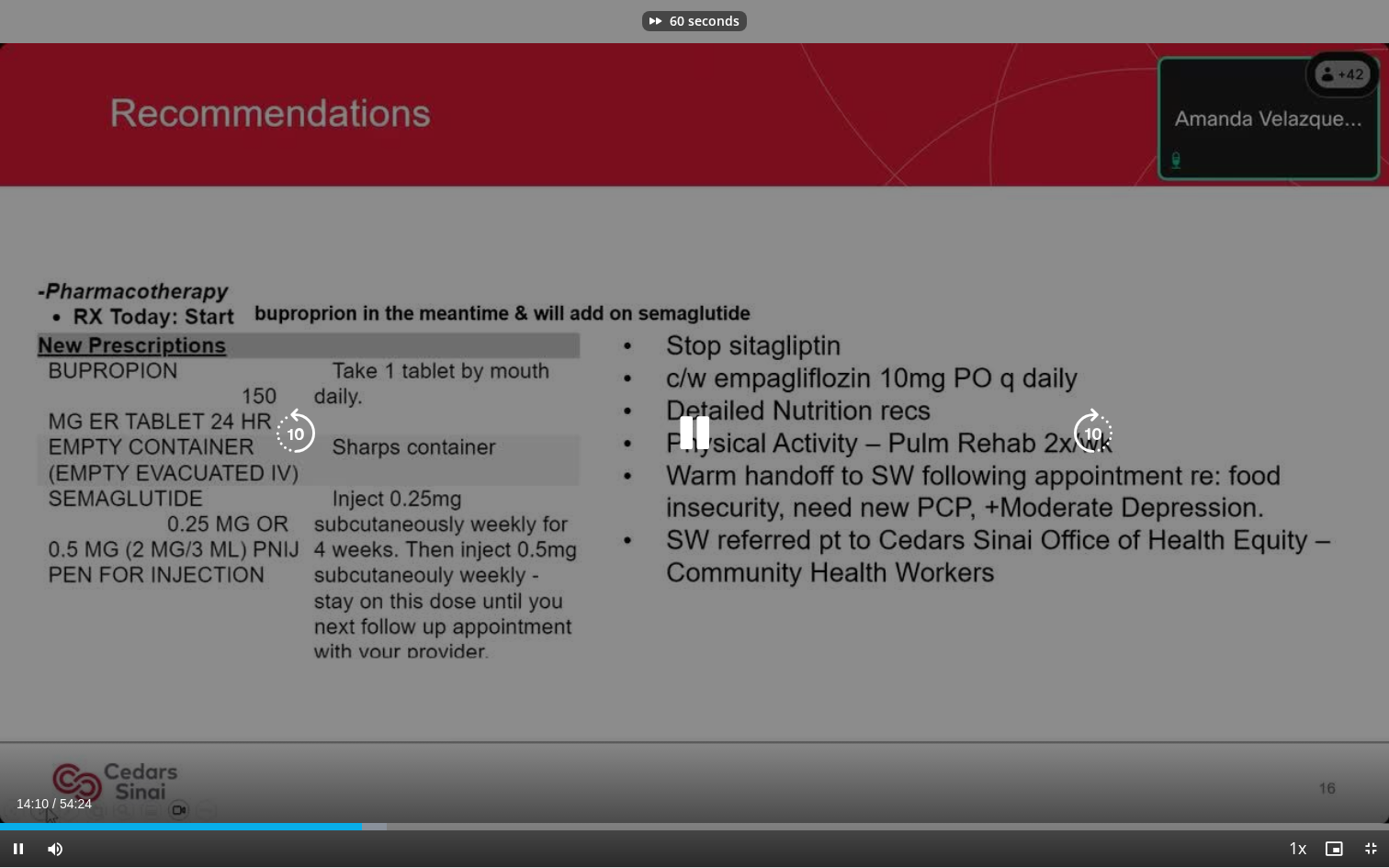 click at bounding box center [1093, 434] 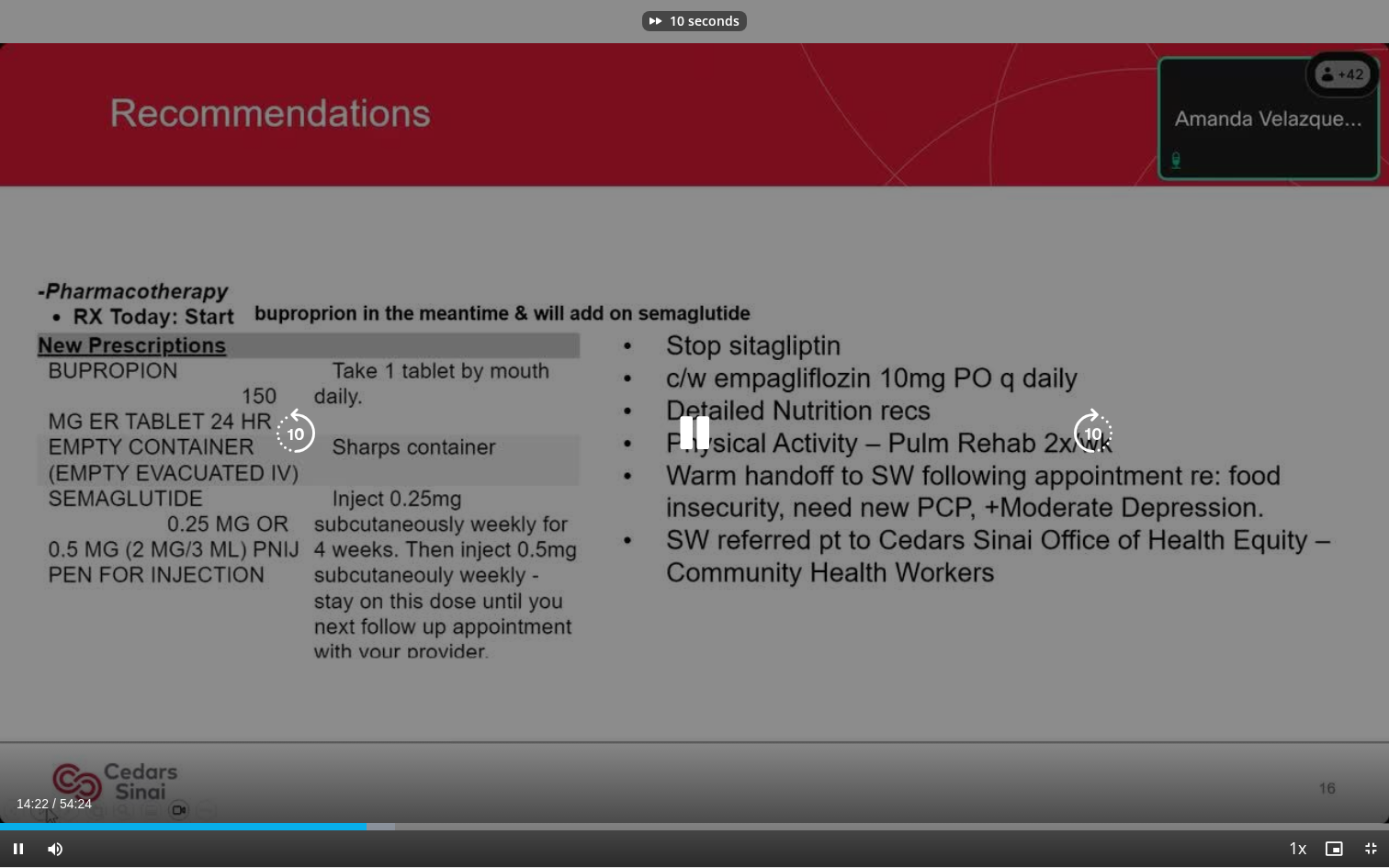 click at bounding box center (1093, 434) 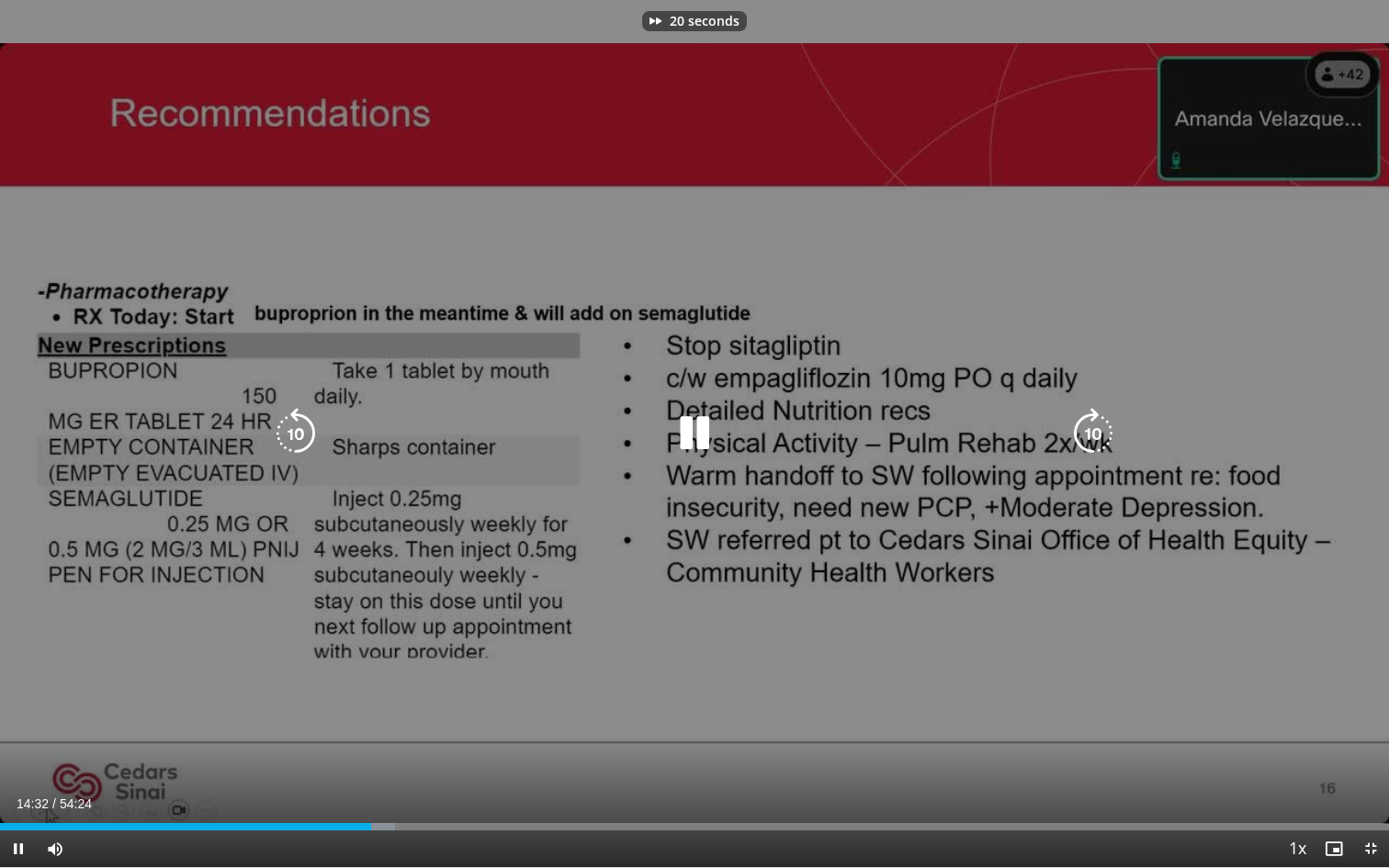 click at bounding box center (1093, 434) 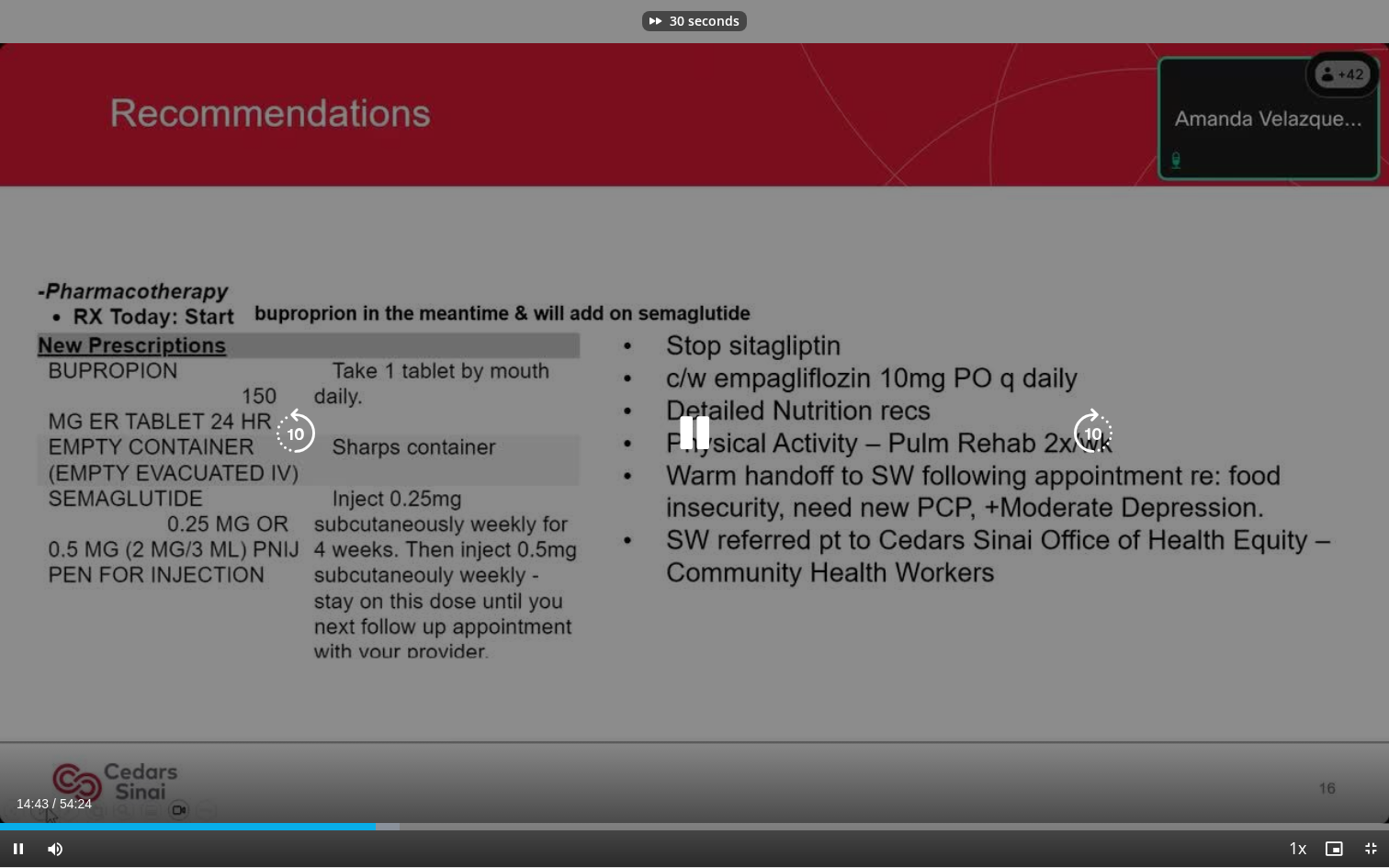 click at bounding box center (1093, 434) 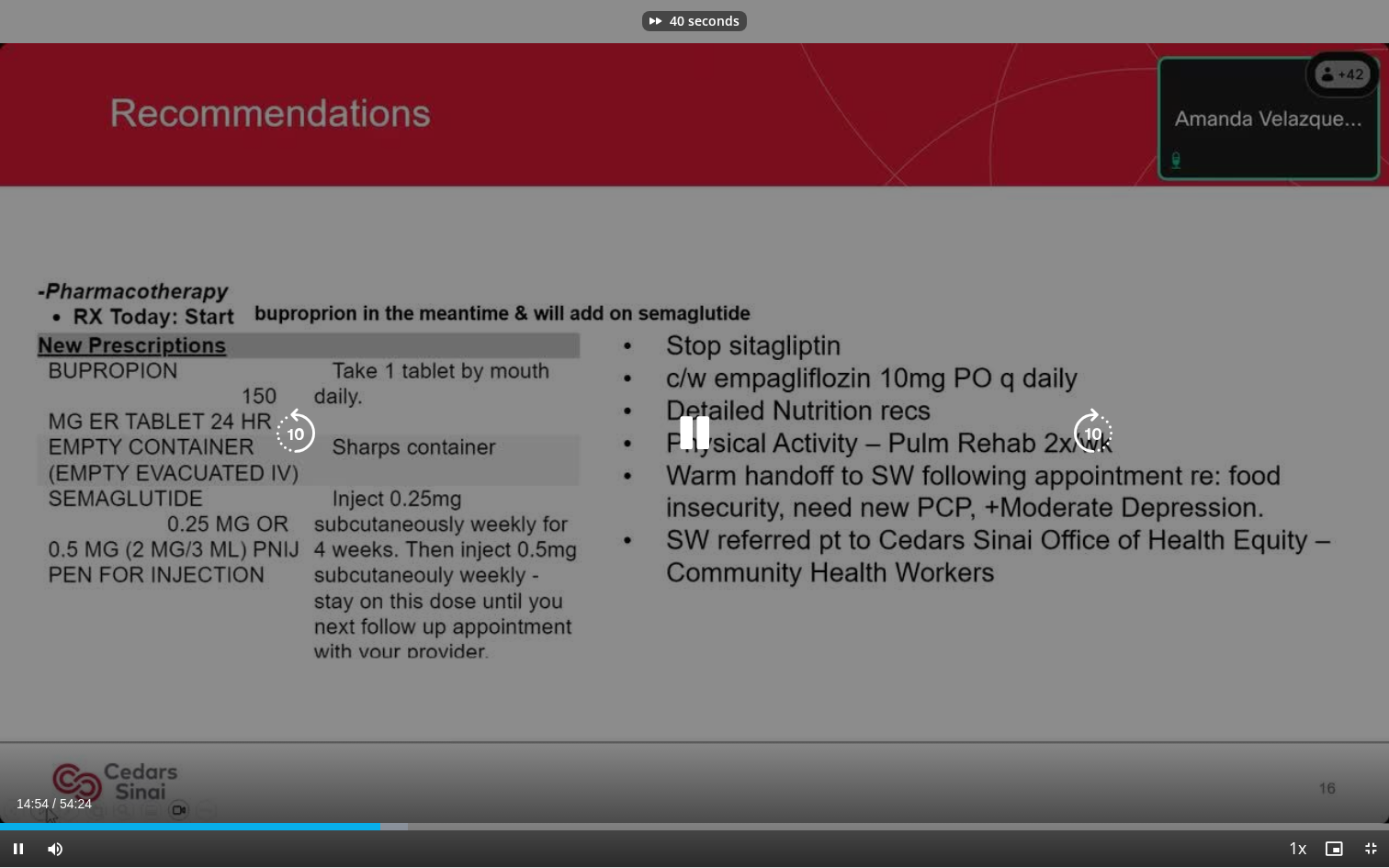 click at bounding box center [1093, 434] 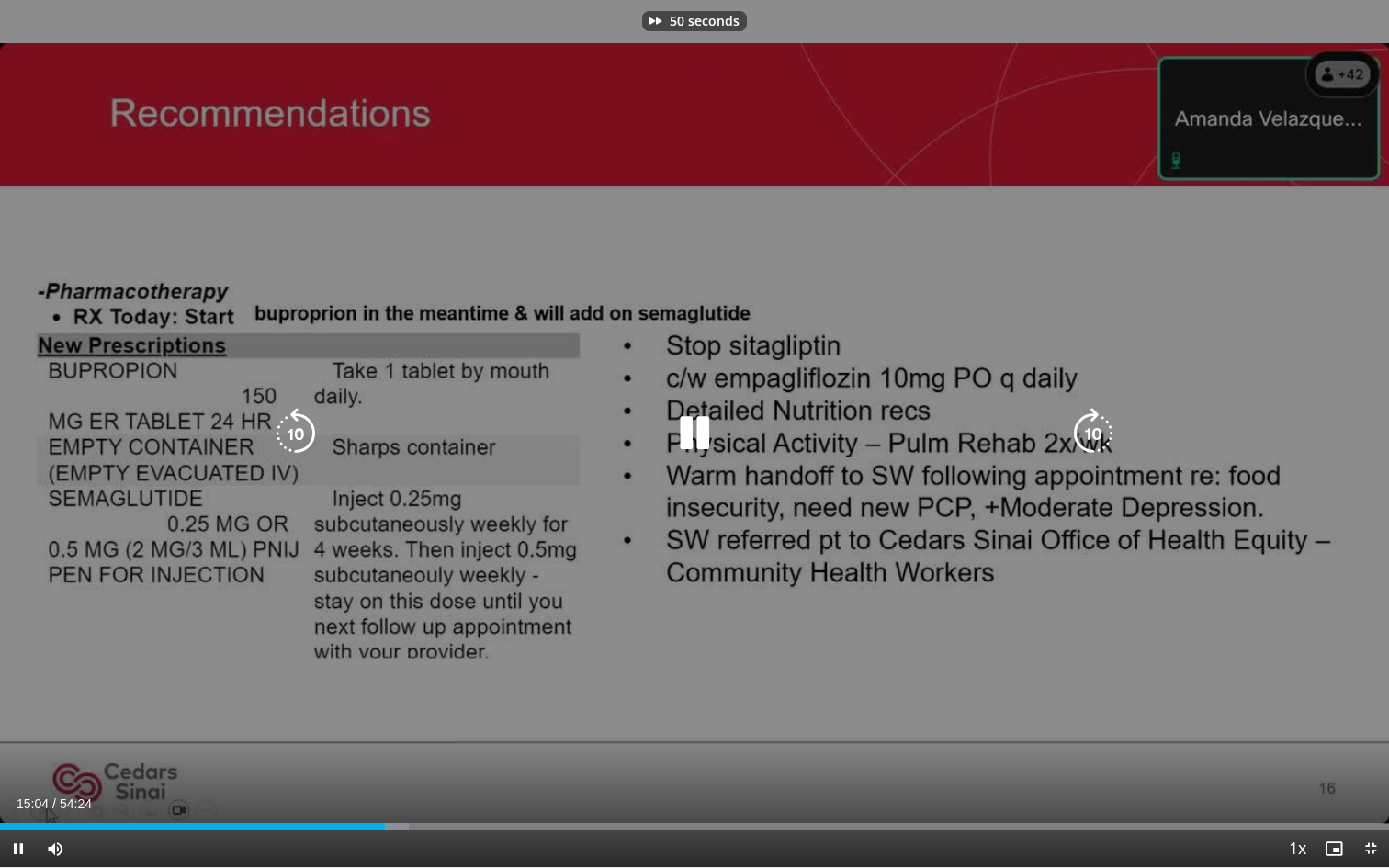 click at bounding box center [1093, 434] 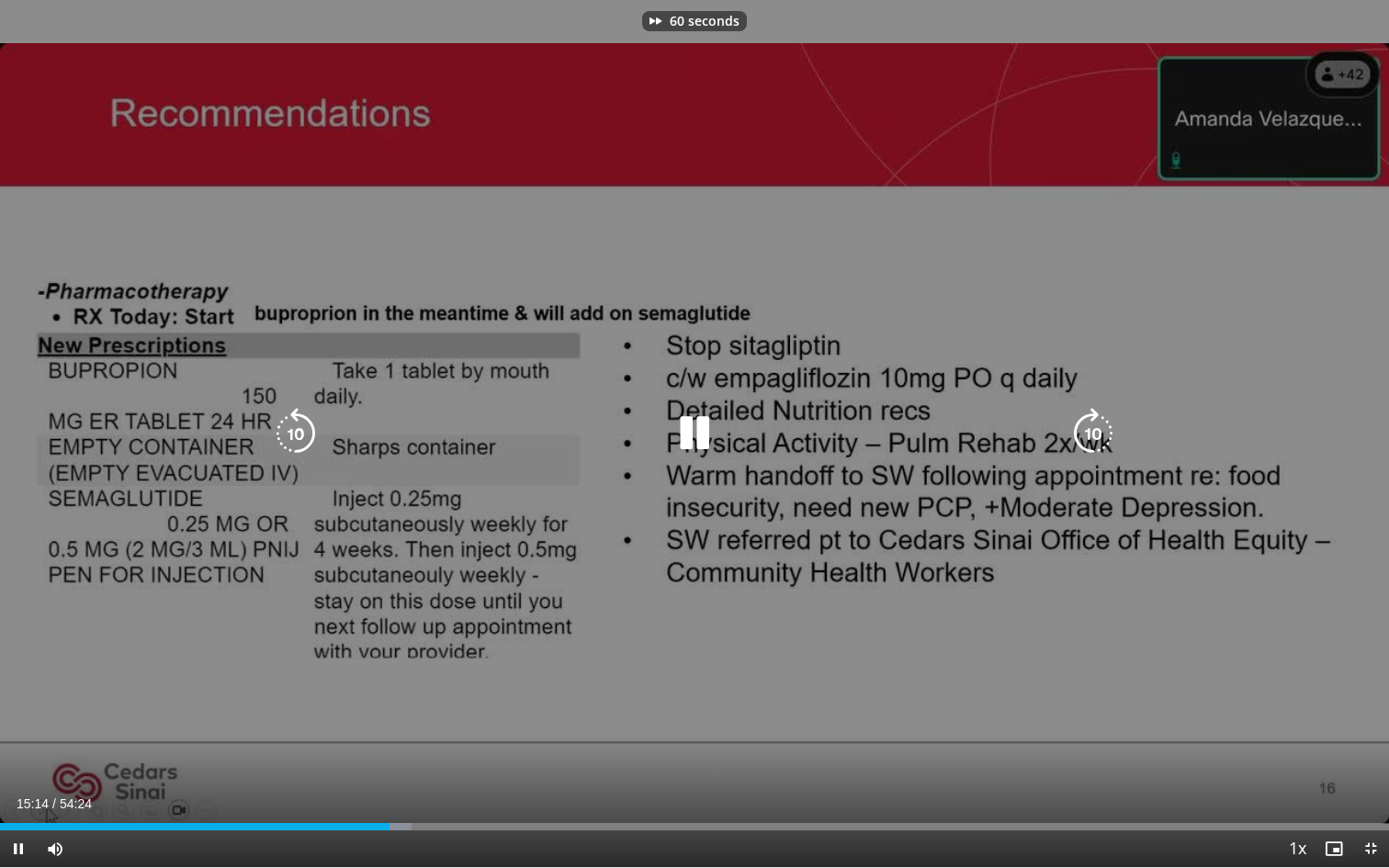 click at bounding box center [1093, 434] 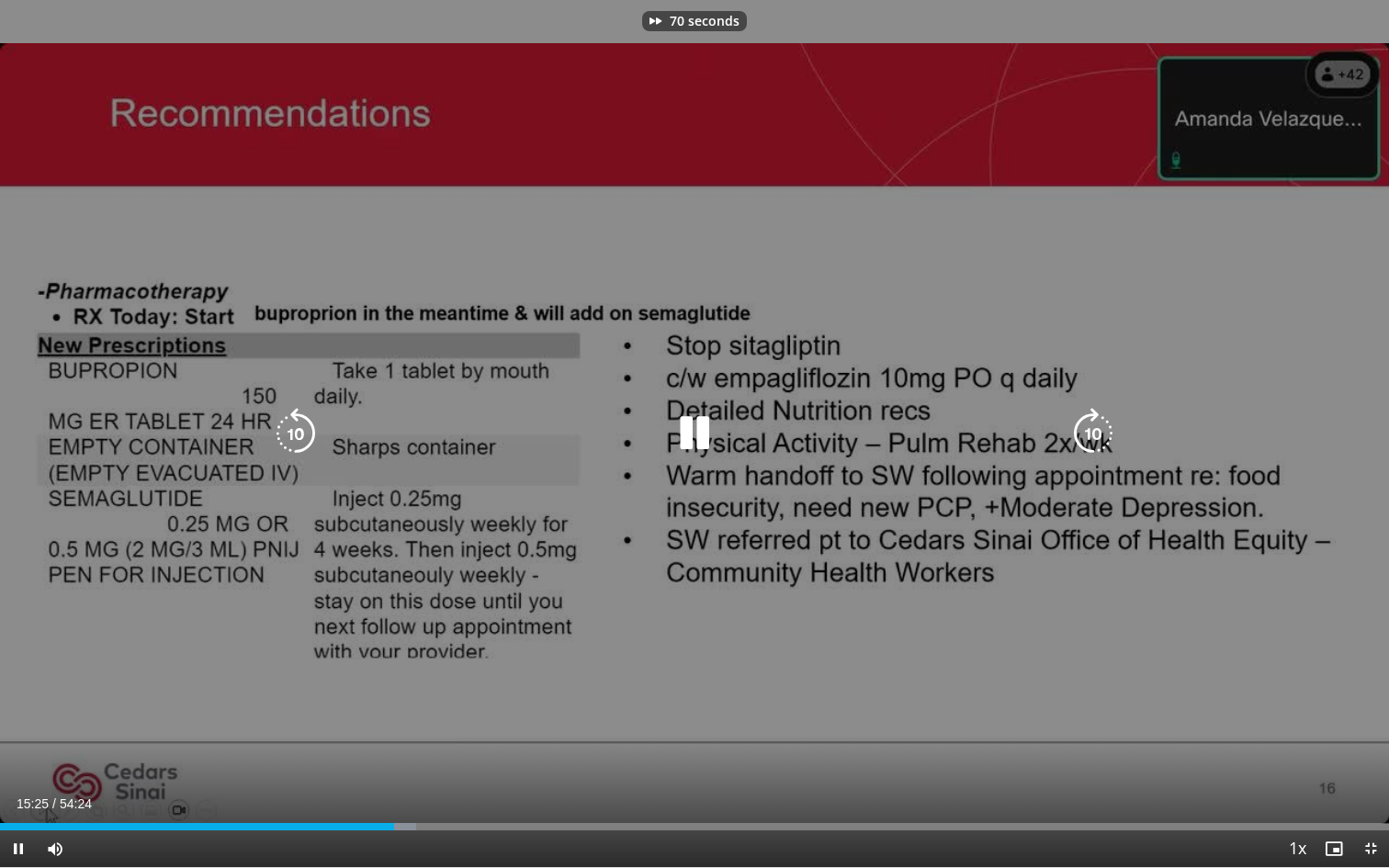 click at bounding box center (1093, 434) 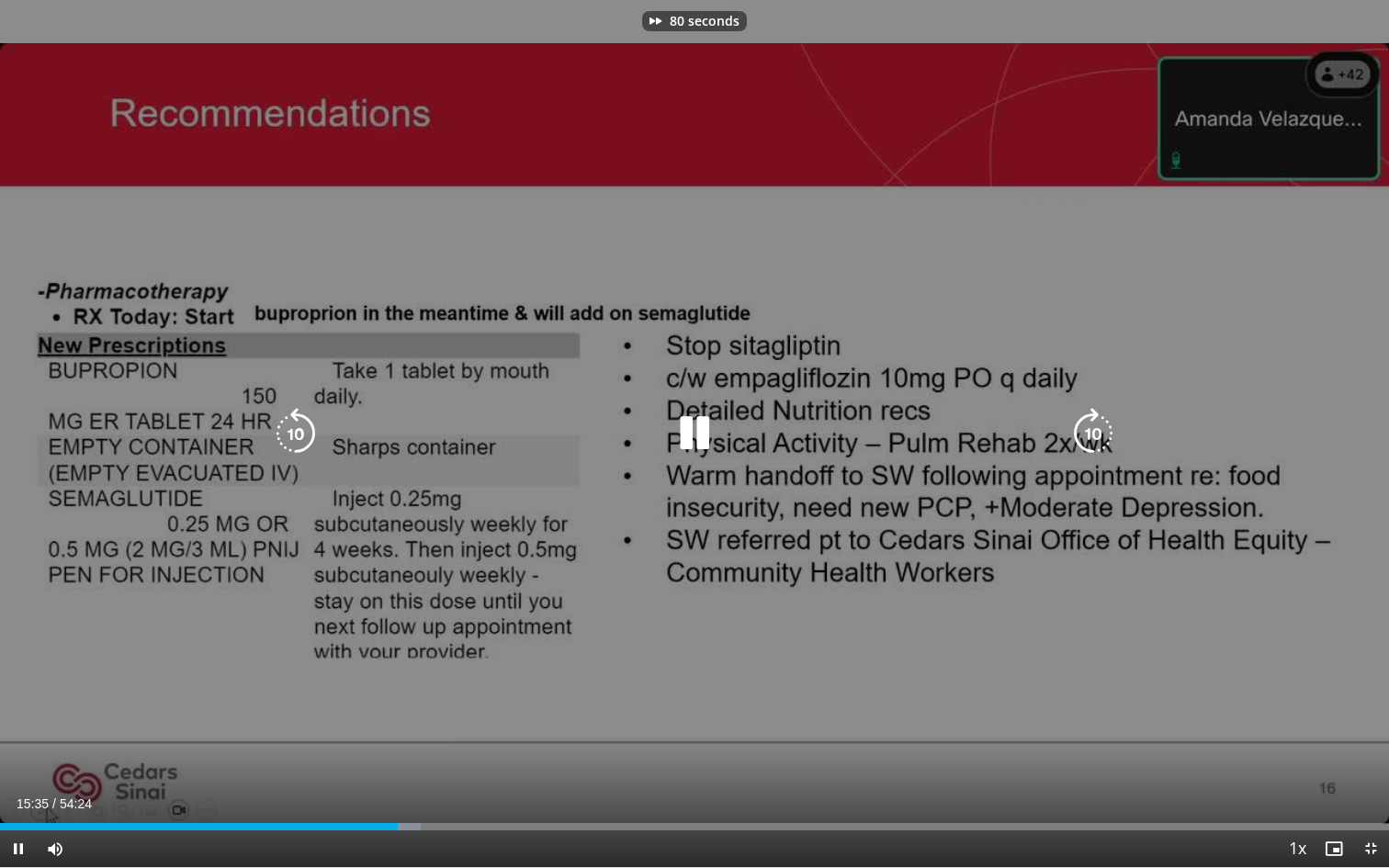 click at bounding box center (1093, 434) 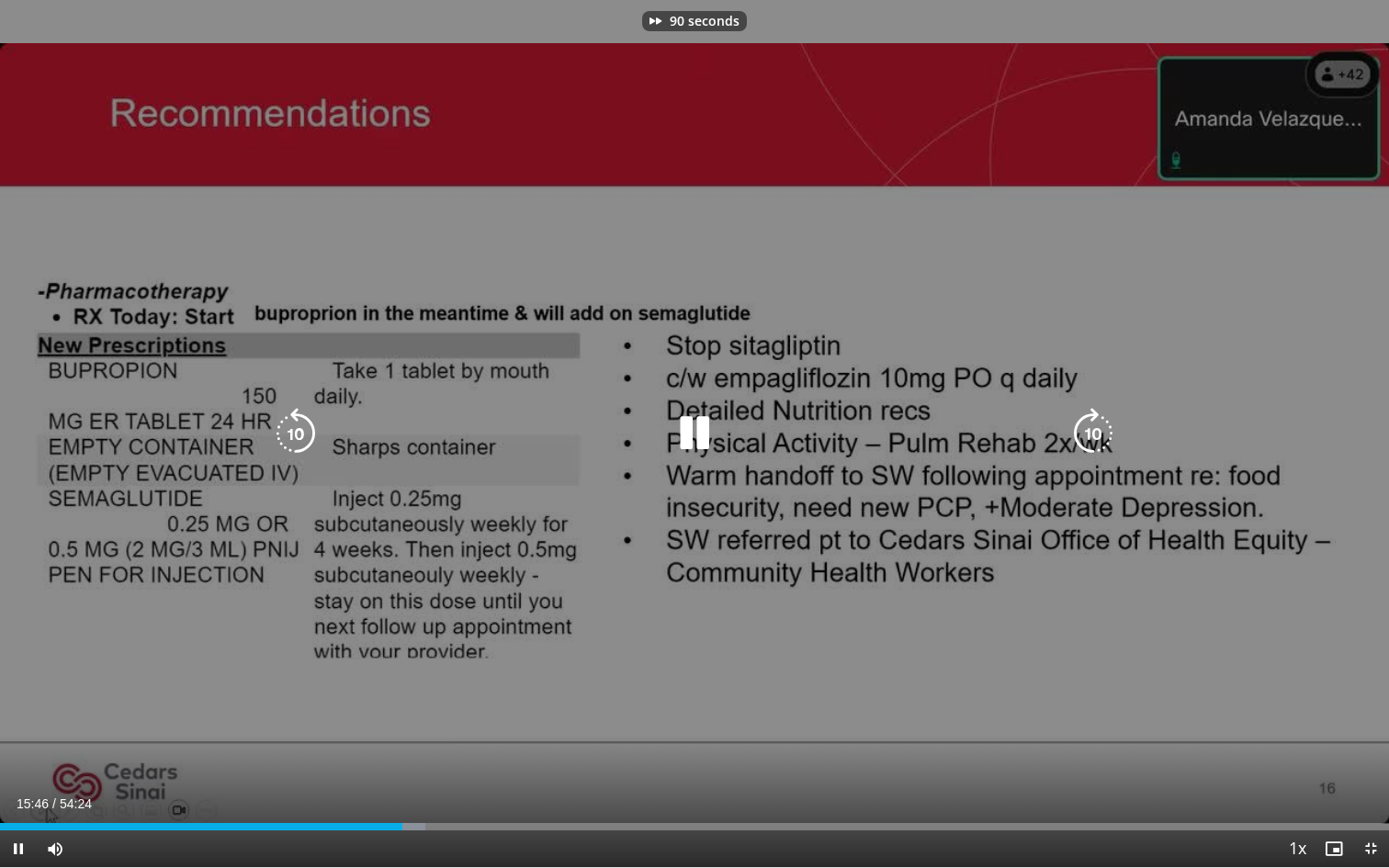 click at bounding box center [1093, 434] 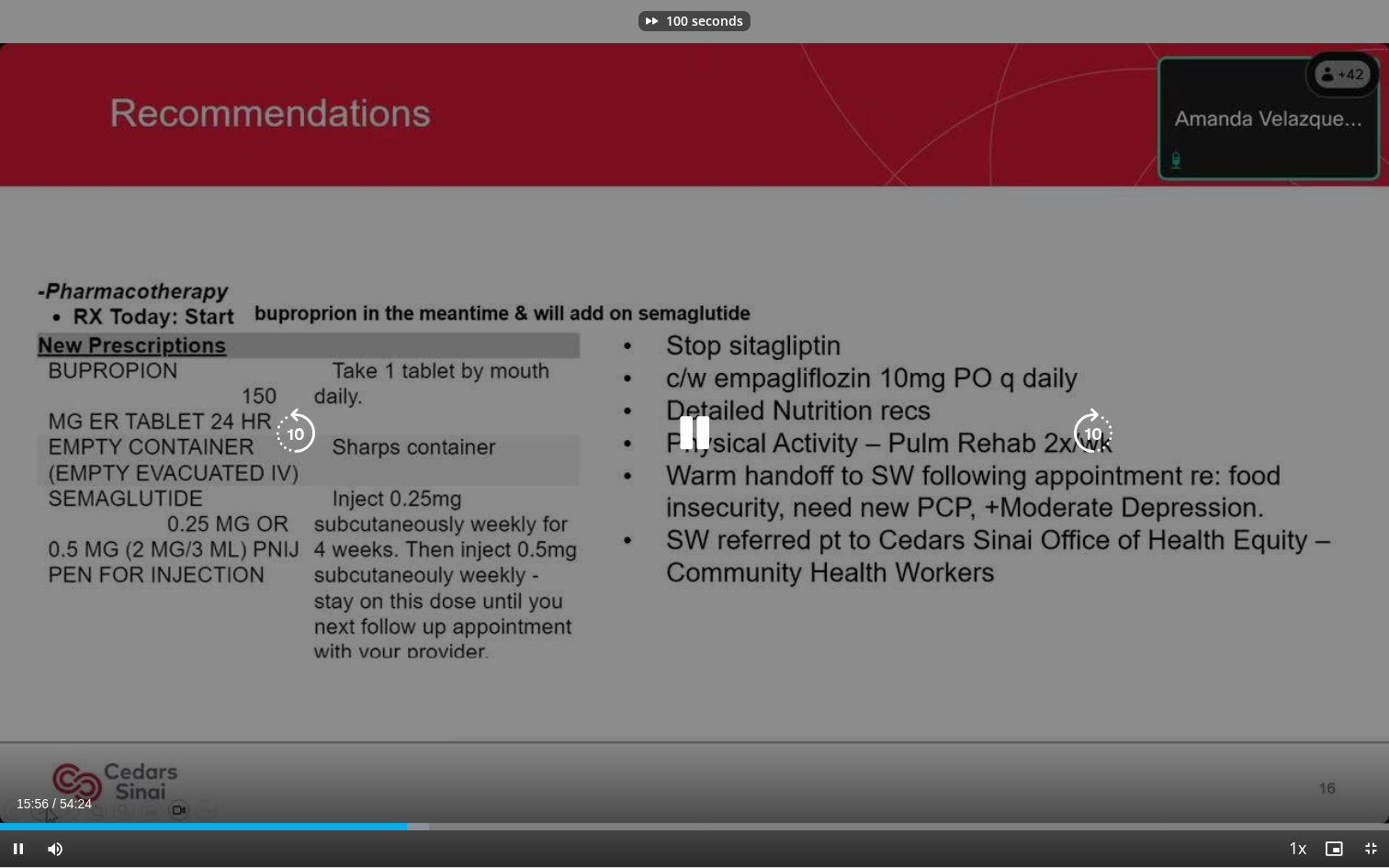 click at bounding box center (1093, 434) 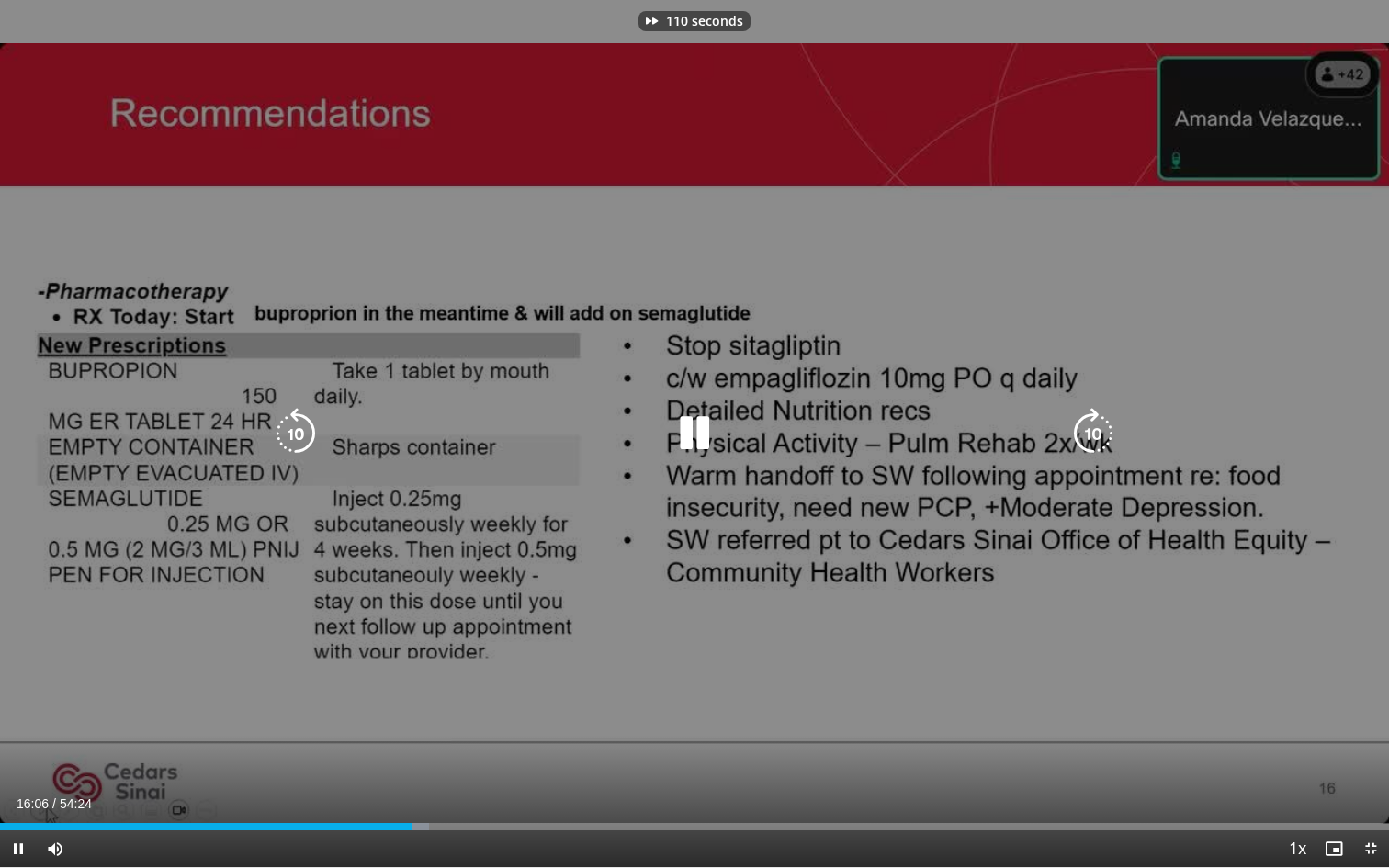 click at bounding box center (1093, 434) 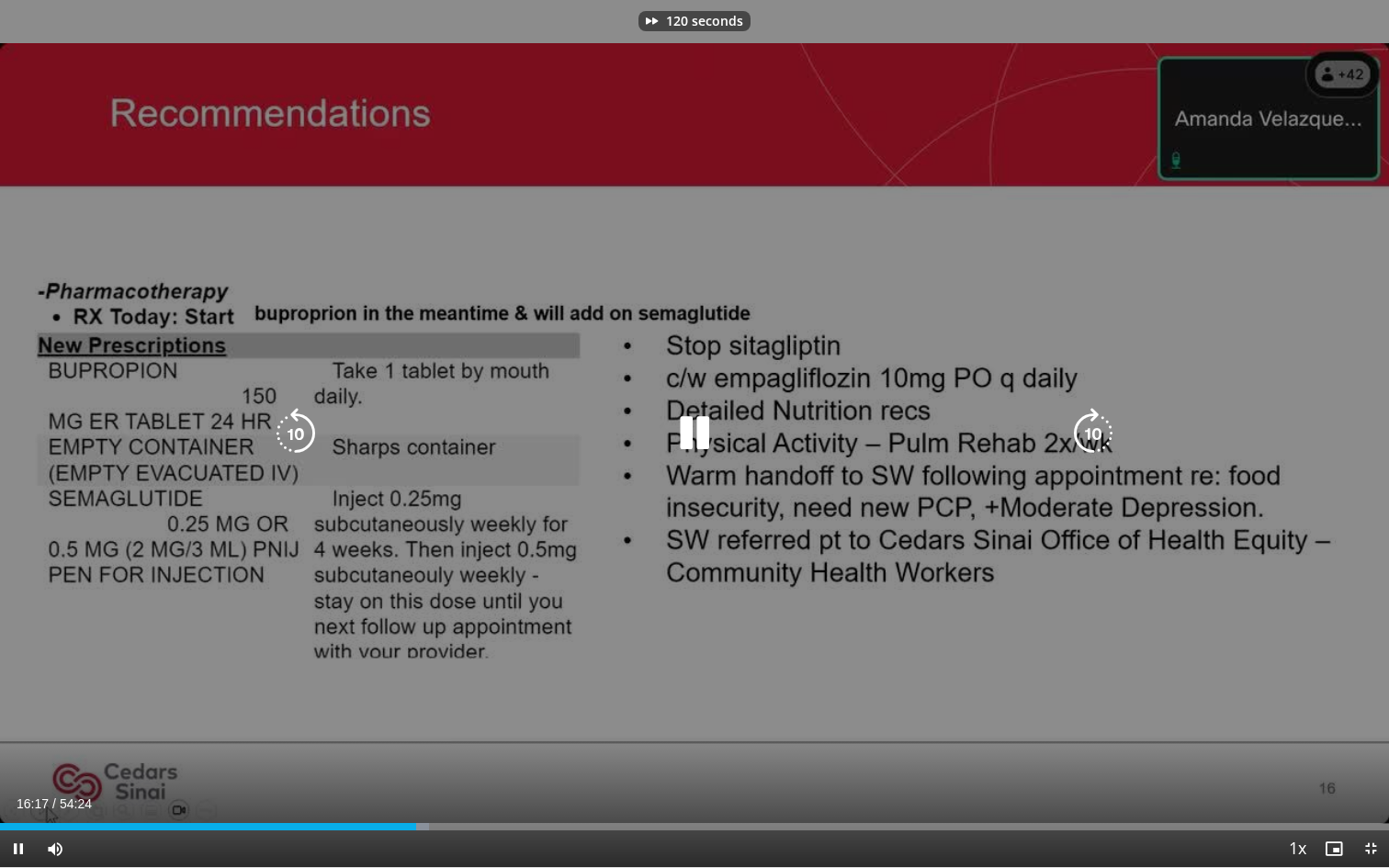 click at bounding box center [1093, 434] 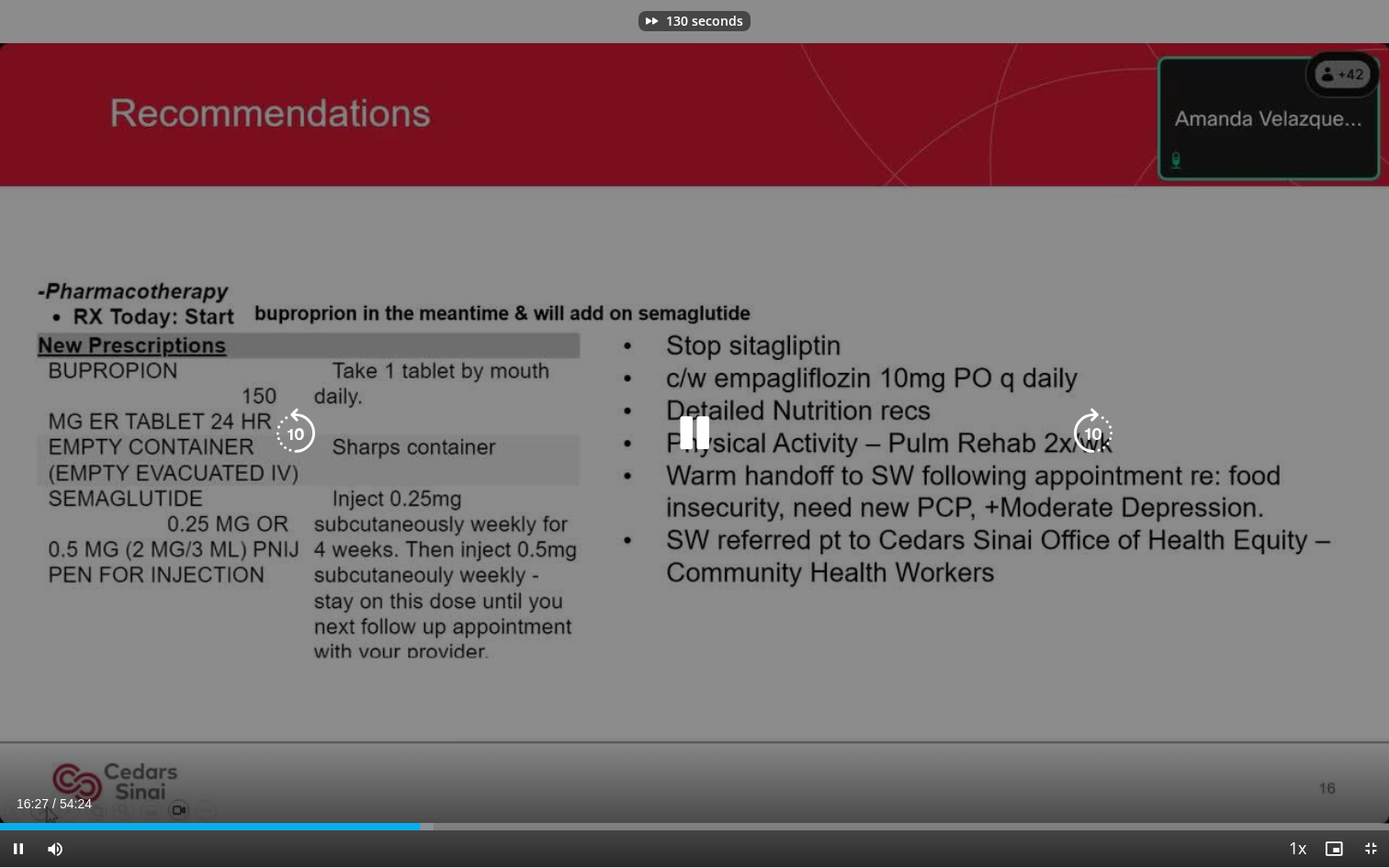 click at bounding box center (1093, 434) 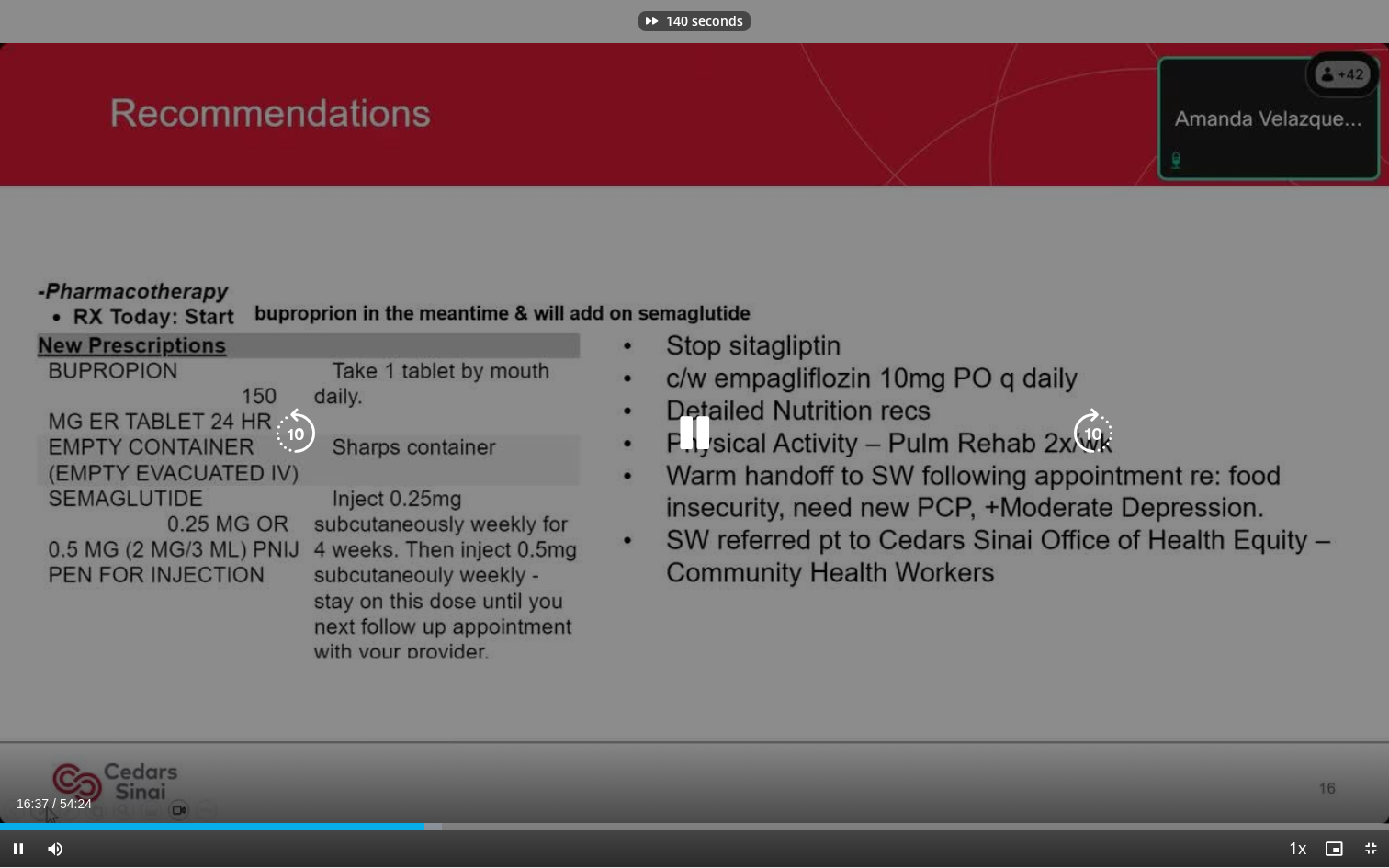 click at bounding box center (1093, 434) 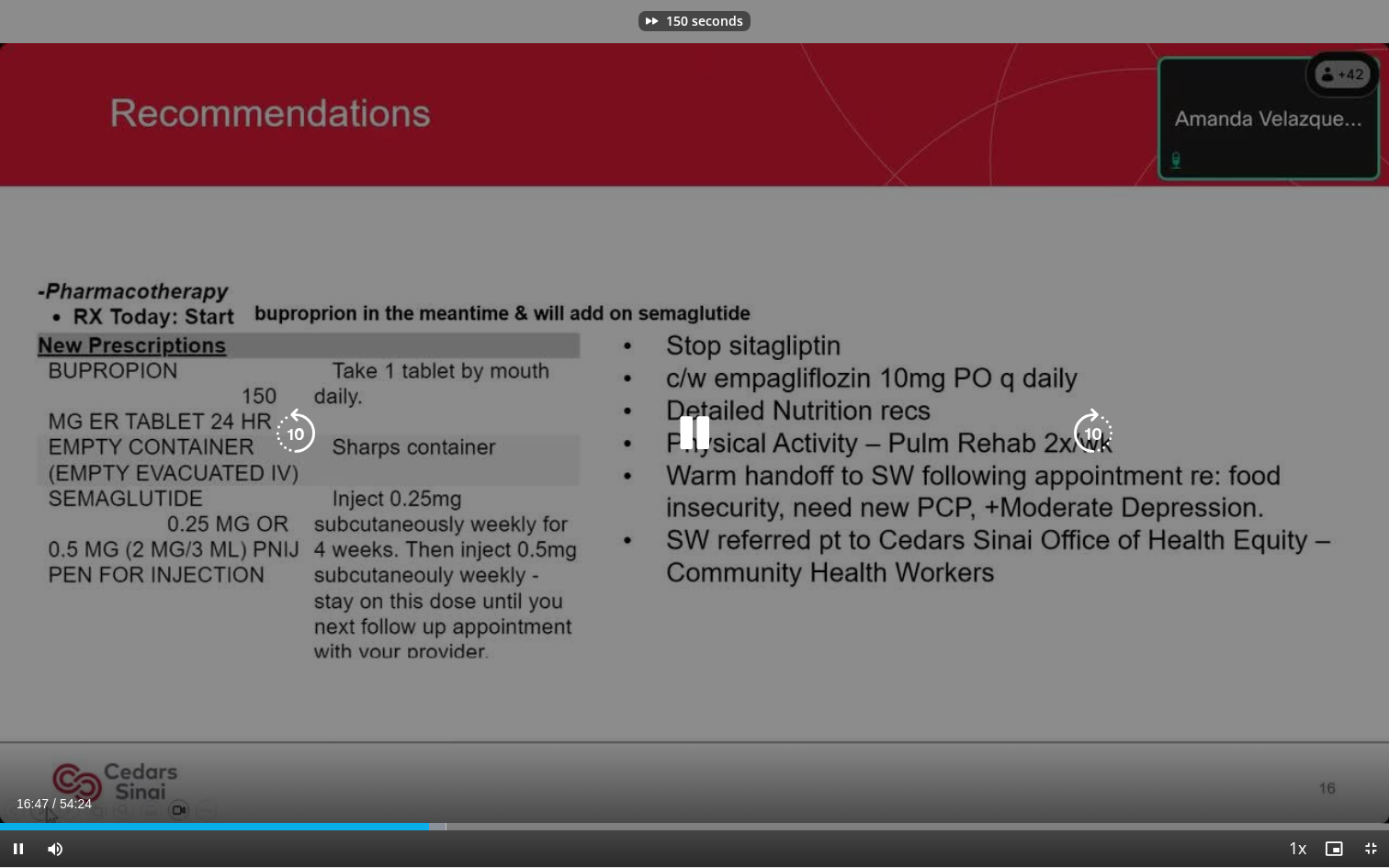 click at bounding box center [1093, 434] 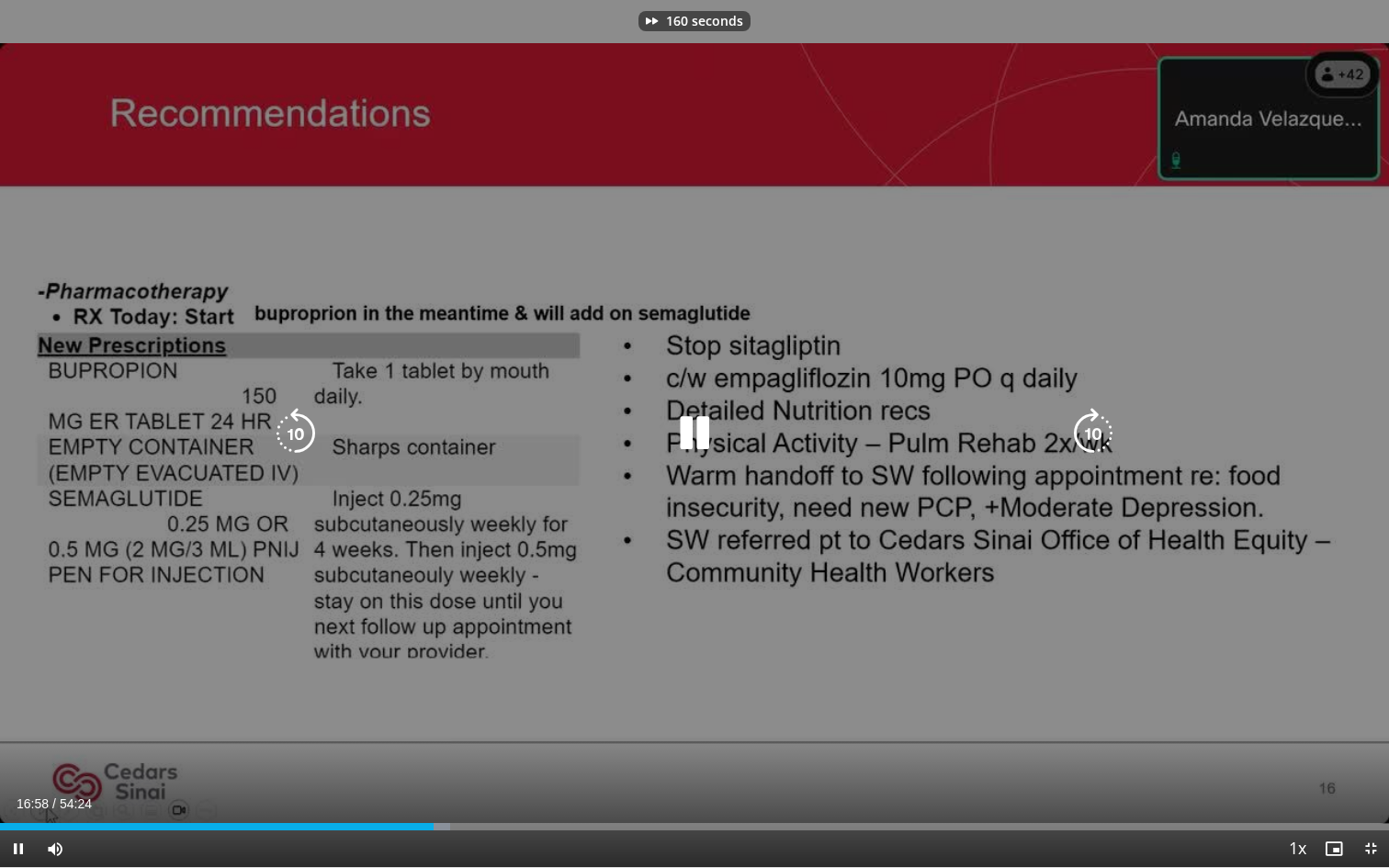 click at bounding box center (1093, 434) 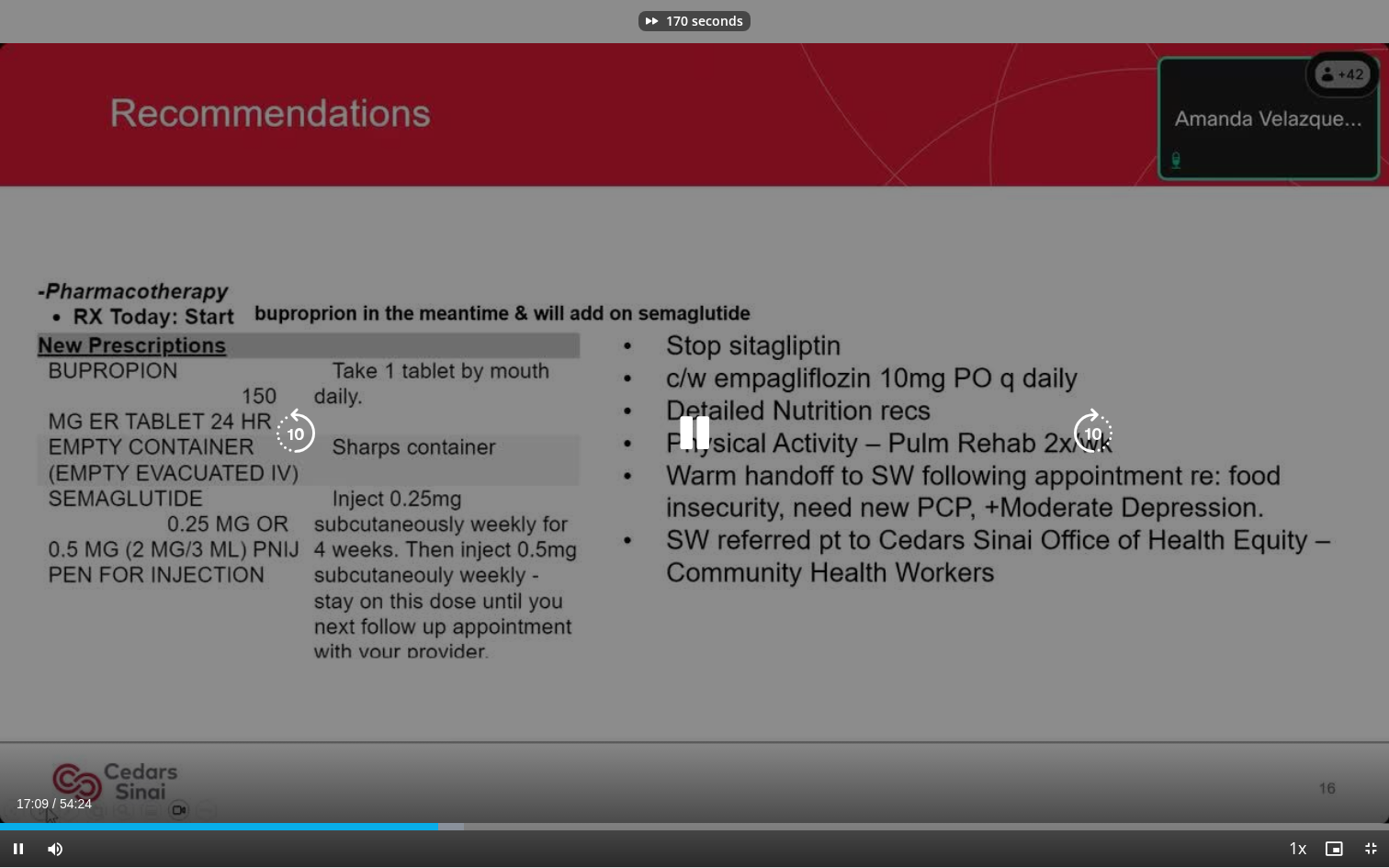 click at bounding box center [1093, 434] 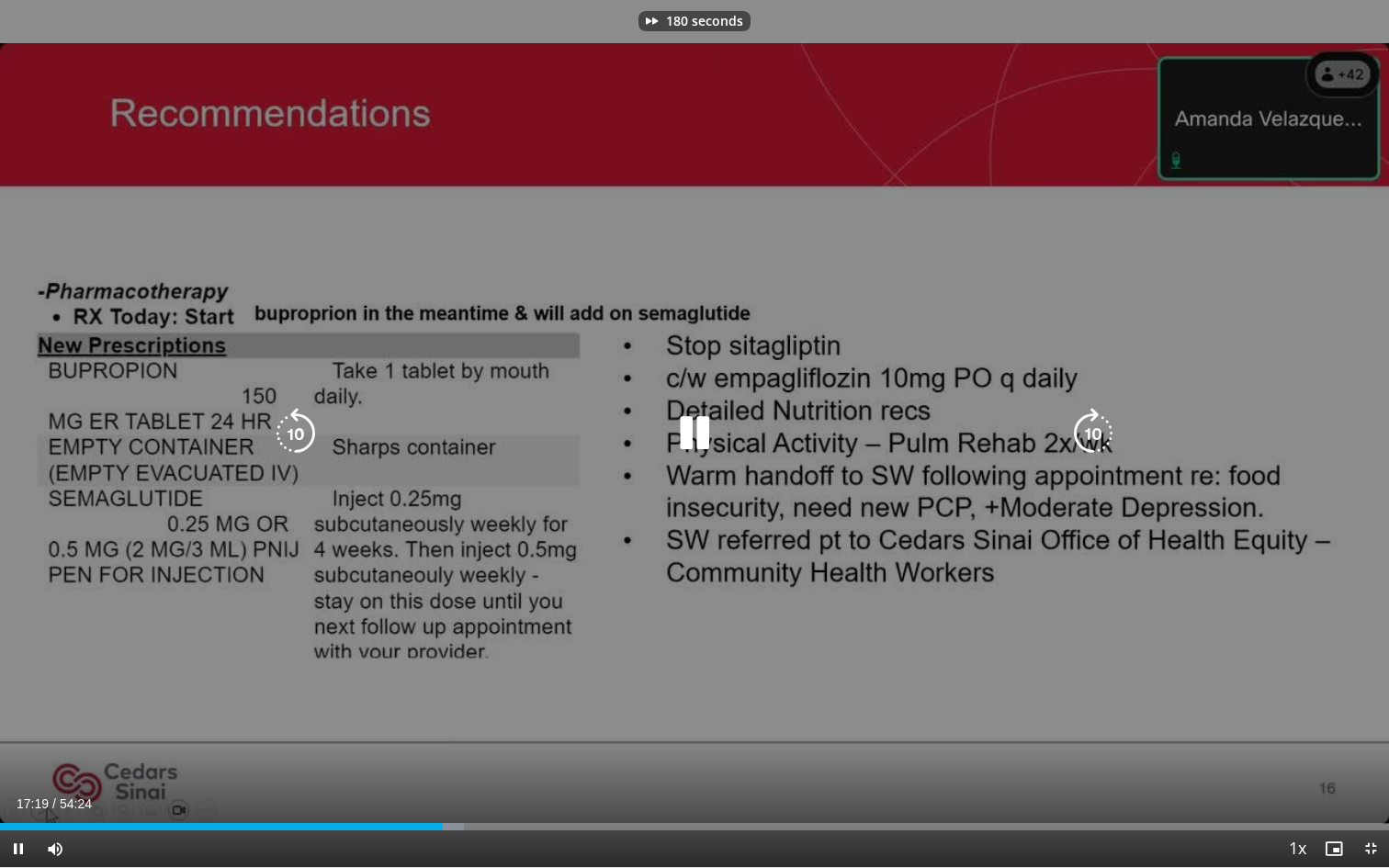 click at bounding box center (1093, 434) 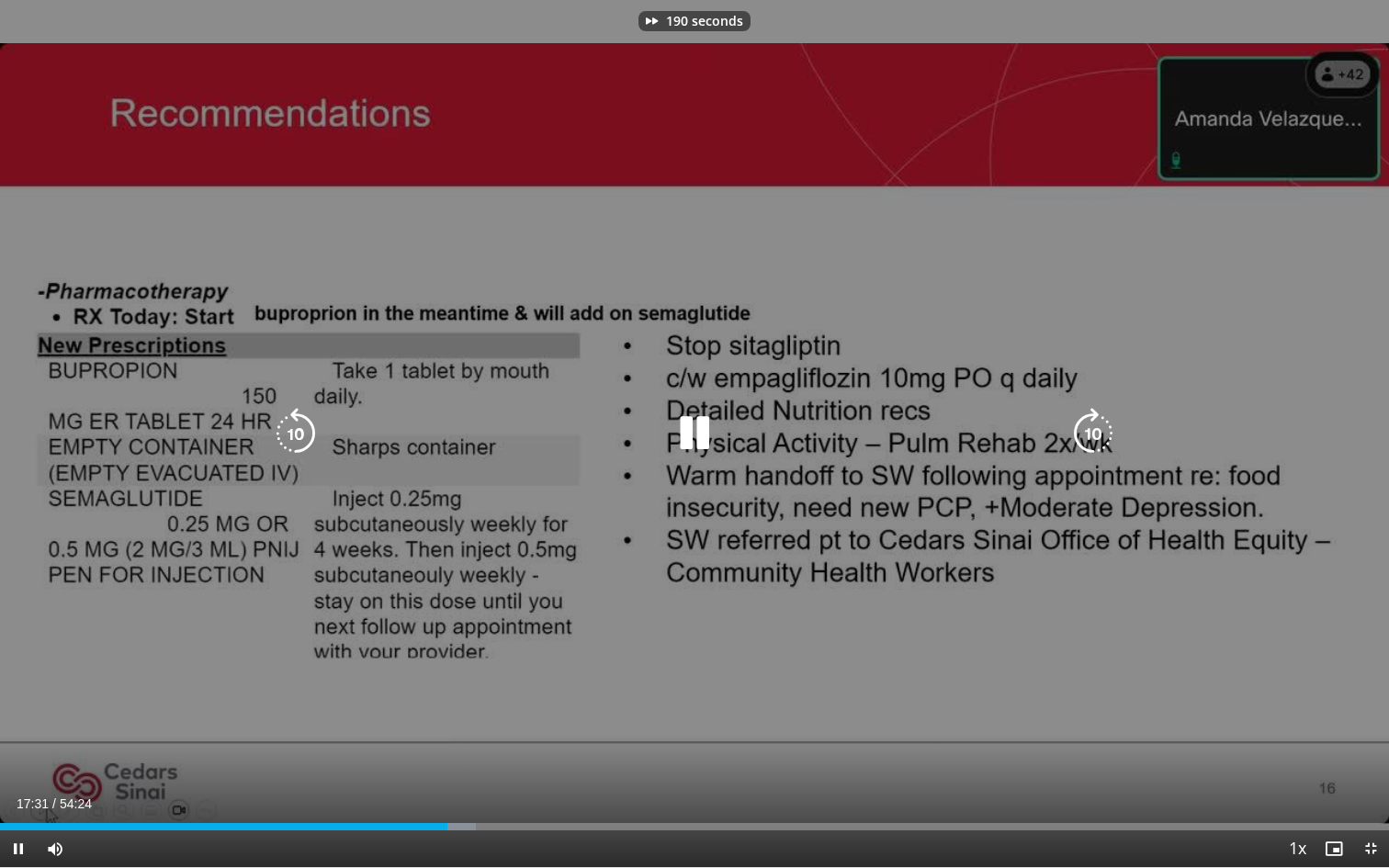 click at bounding box center [1093, 434] 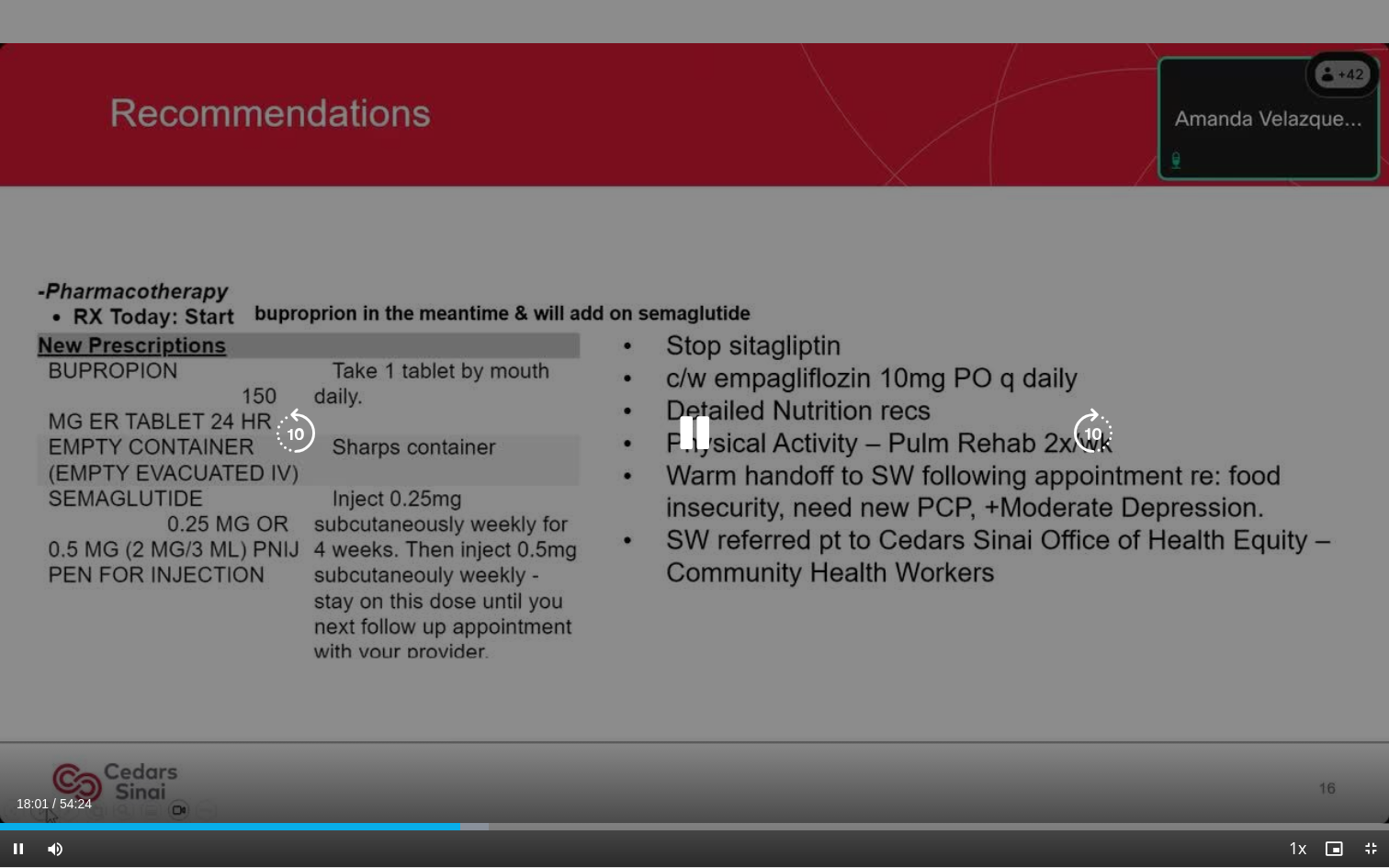 click at bounding box center (1093, 434) 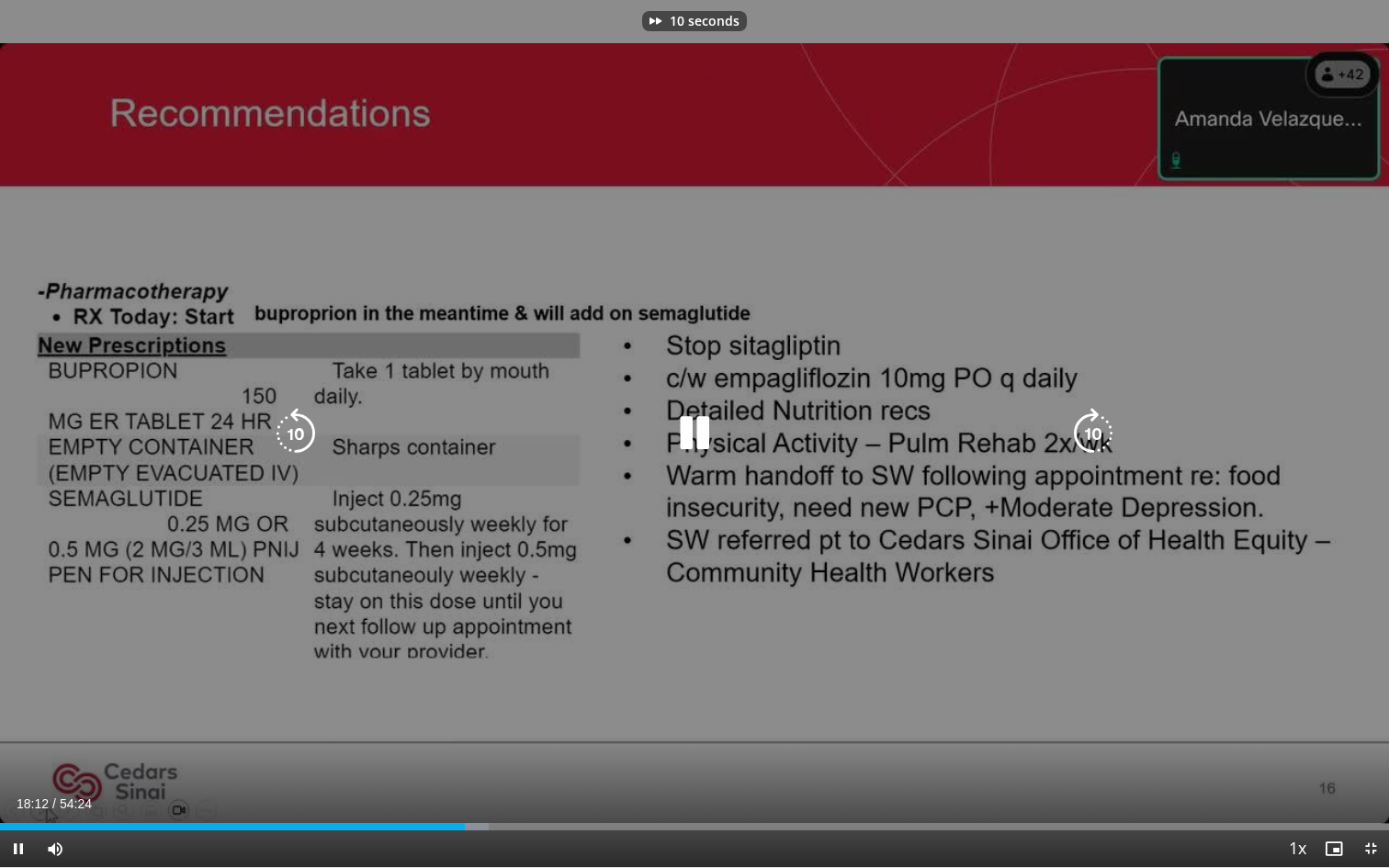 click at bounding box center [1093, 434] 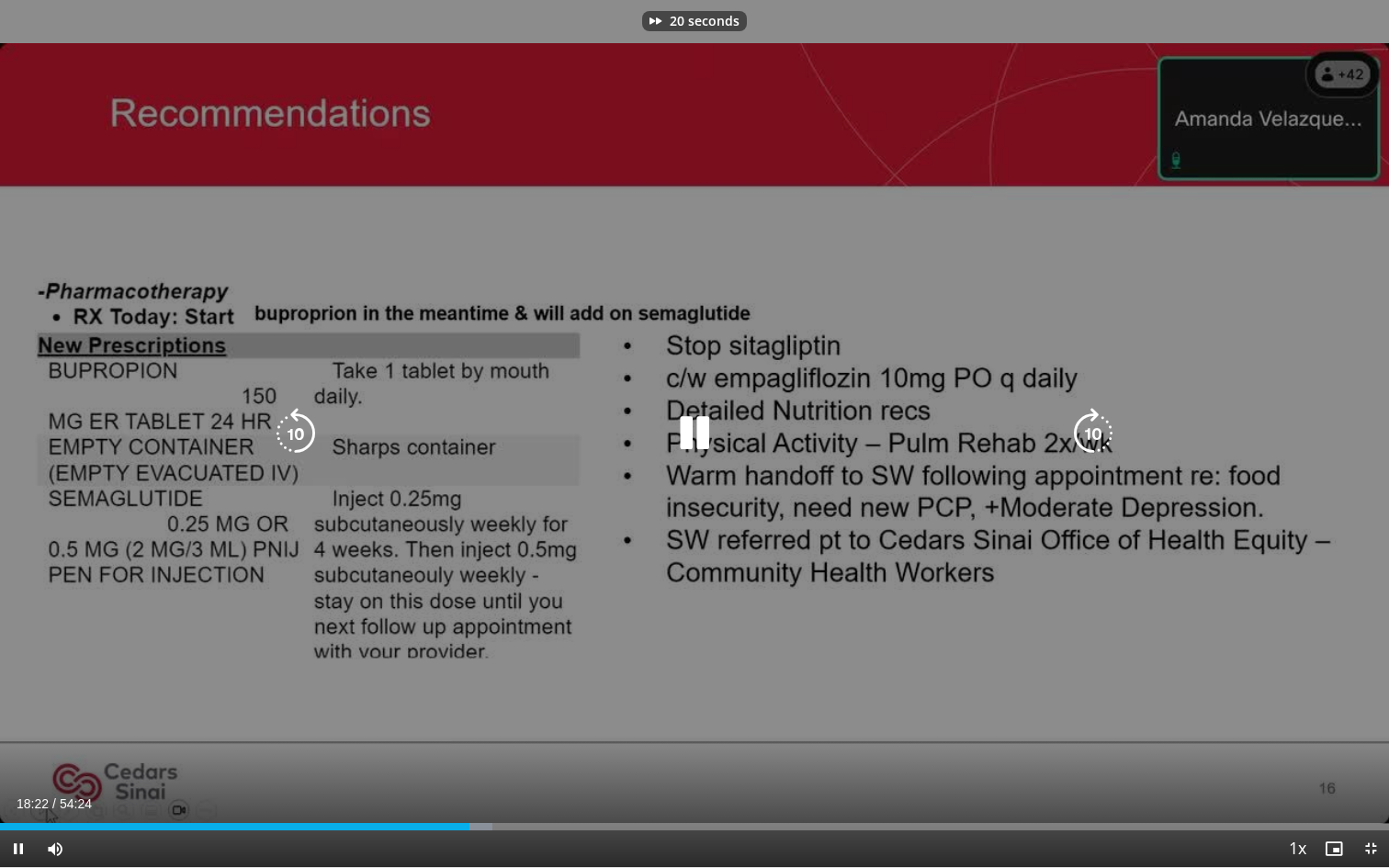 click at bounding box center [1093, 434] 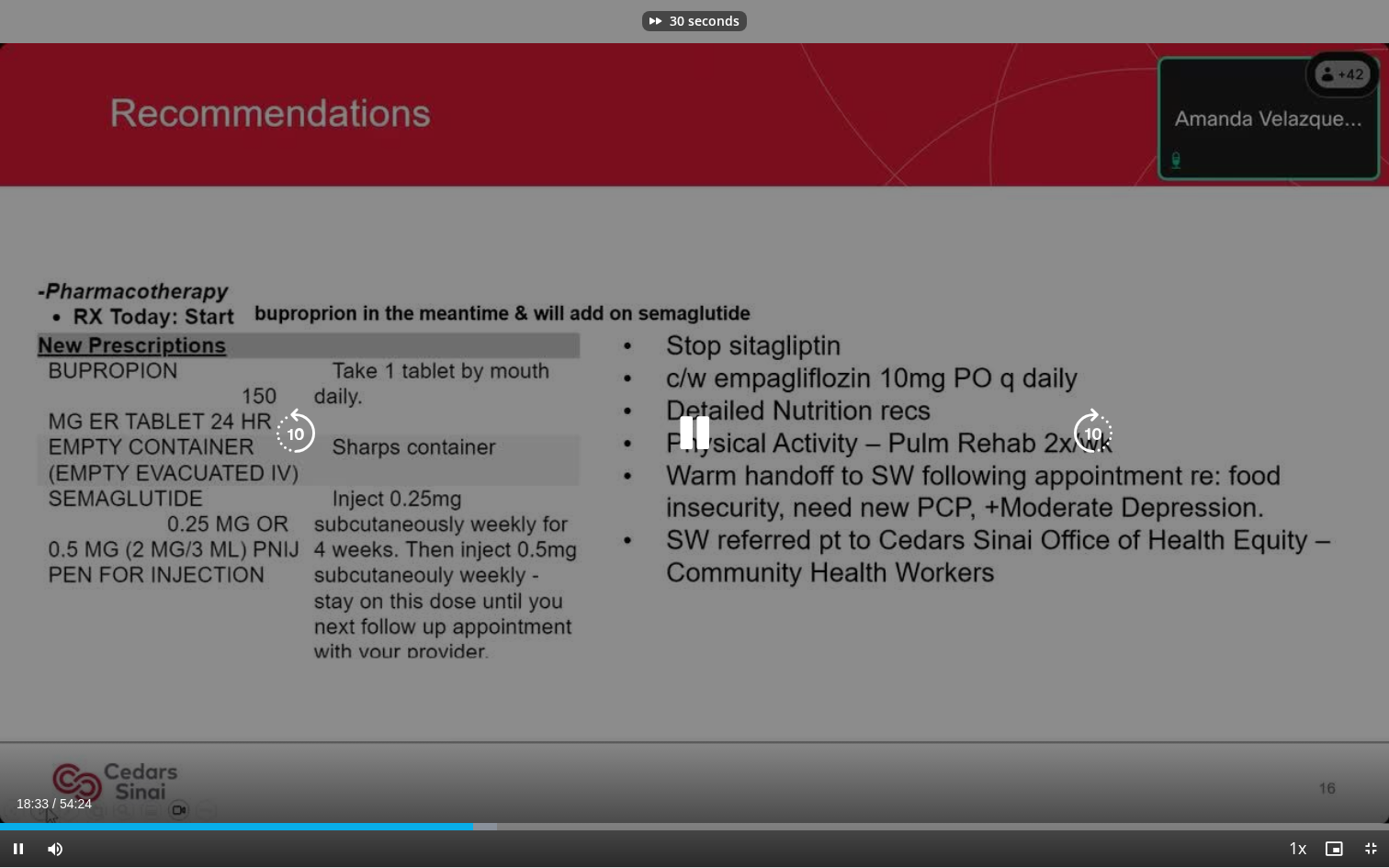click at bounding box center (1093, 434) 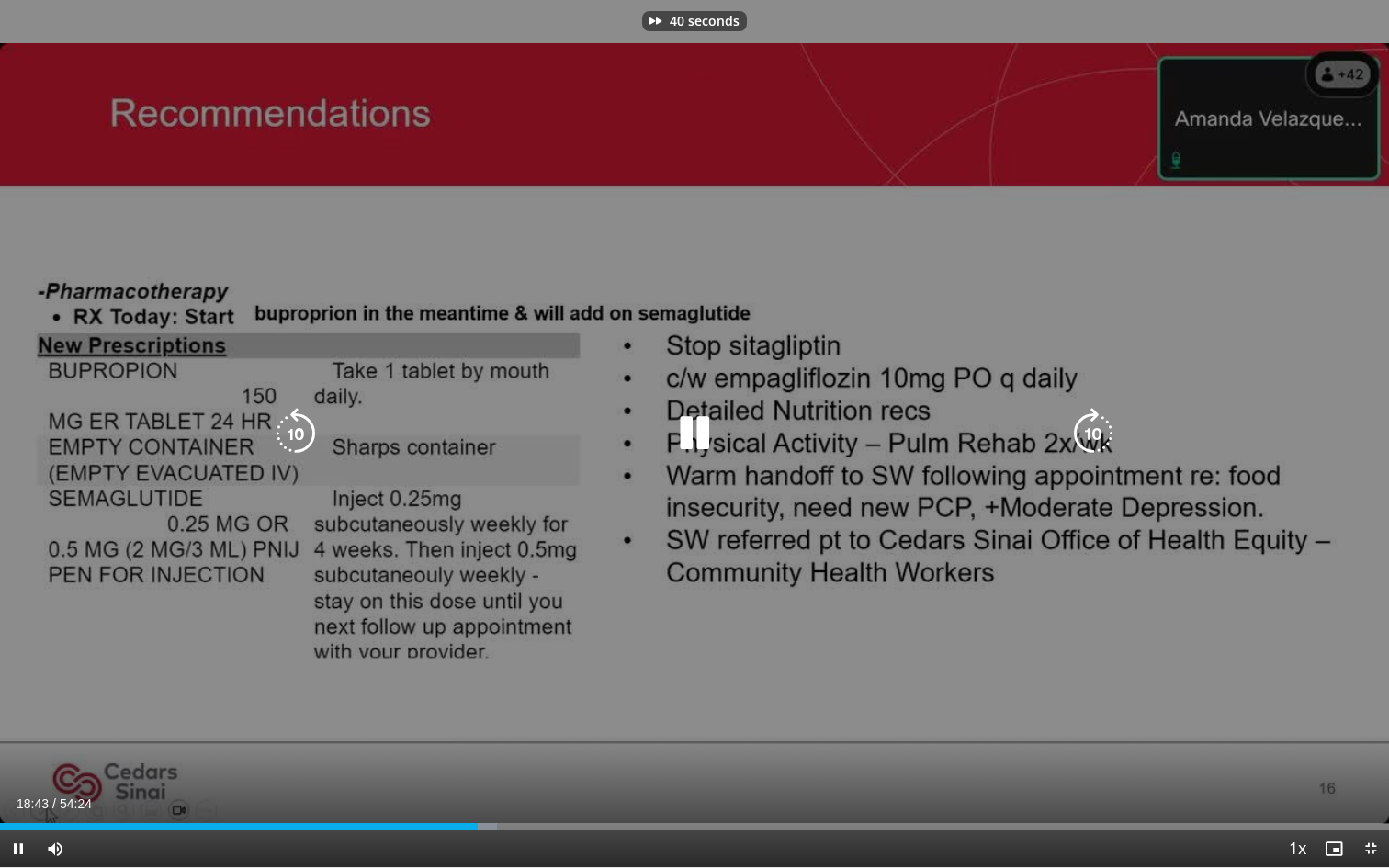 click at bounding box center [1093, 434] 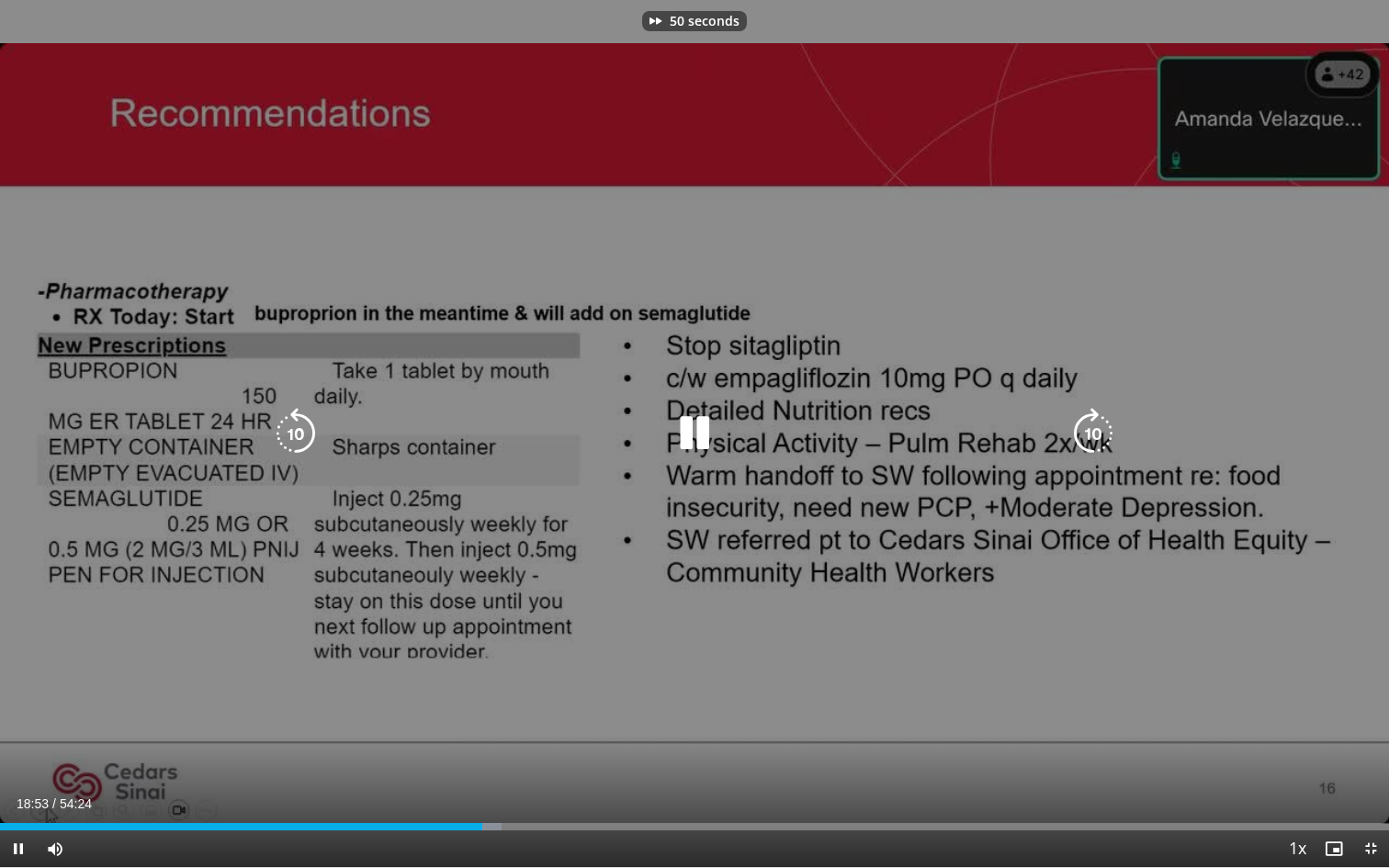 click at bounding box center (1093, 434) 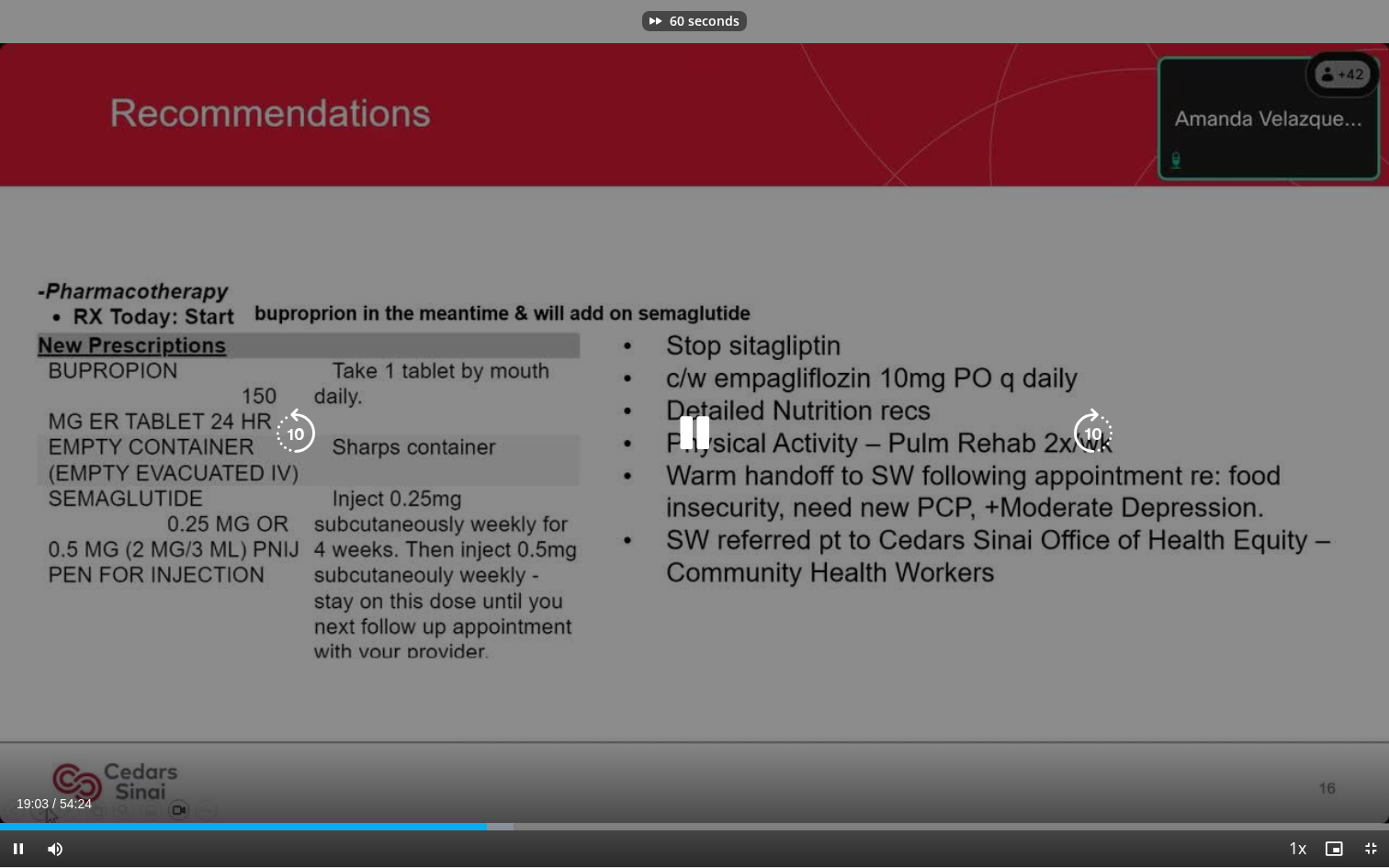 click at bounding box center [1093, 434] 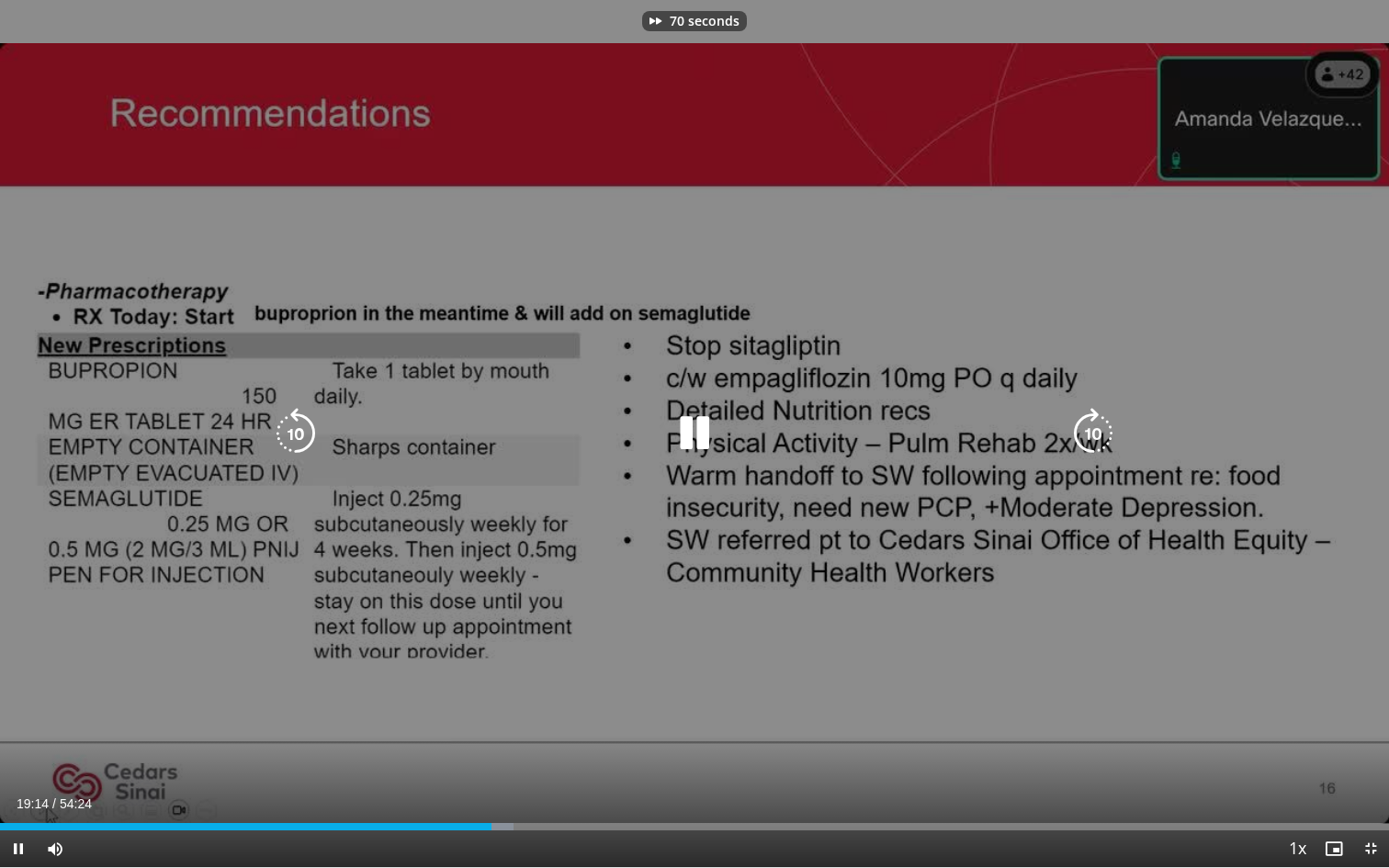 click at bounding box center (1093, 434) 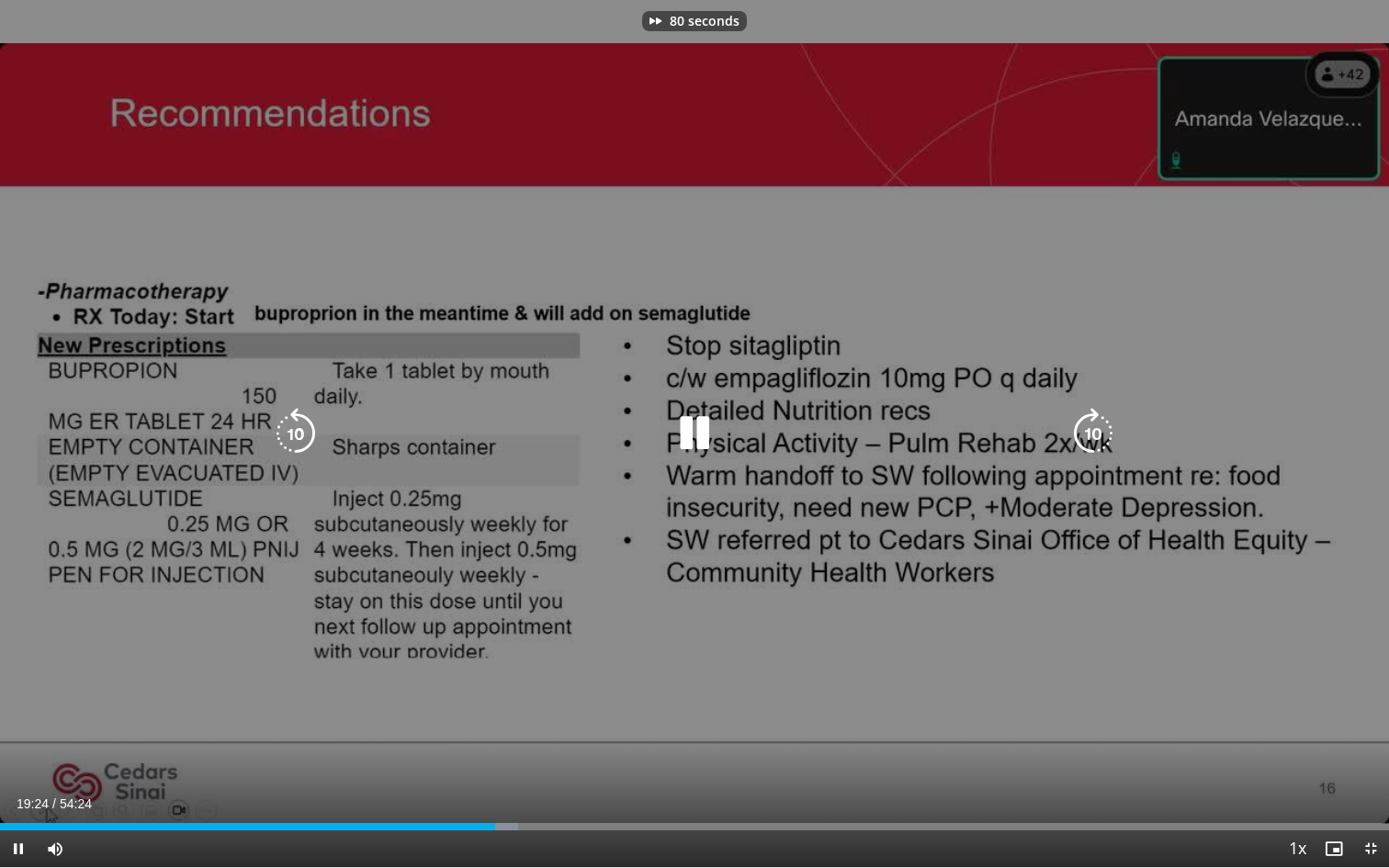 click at bounding box center [1093, 434] 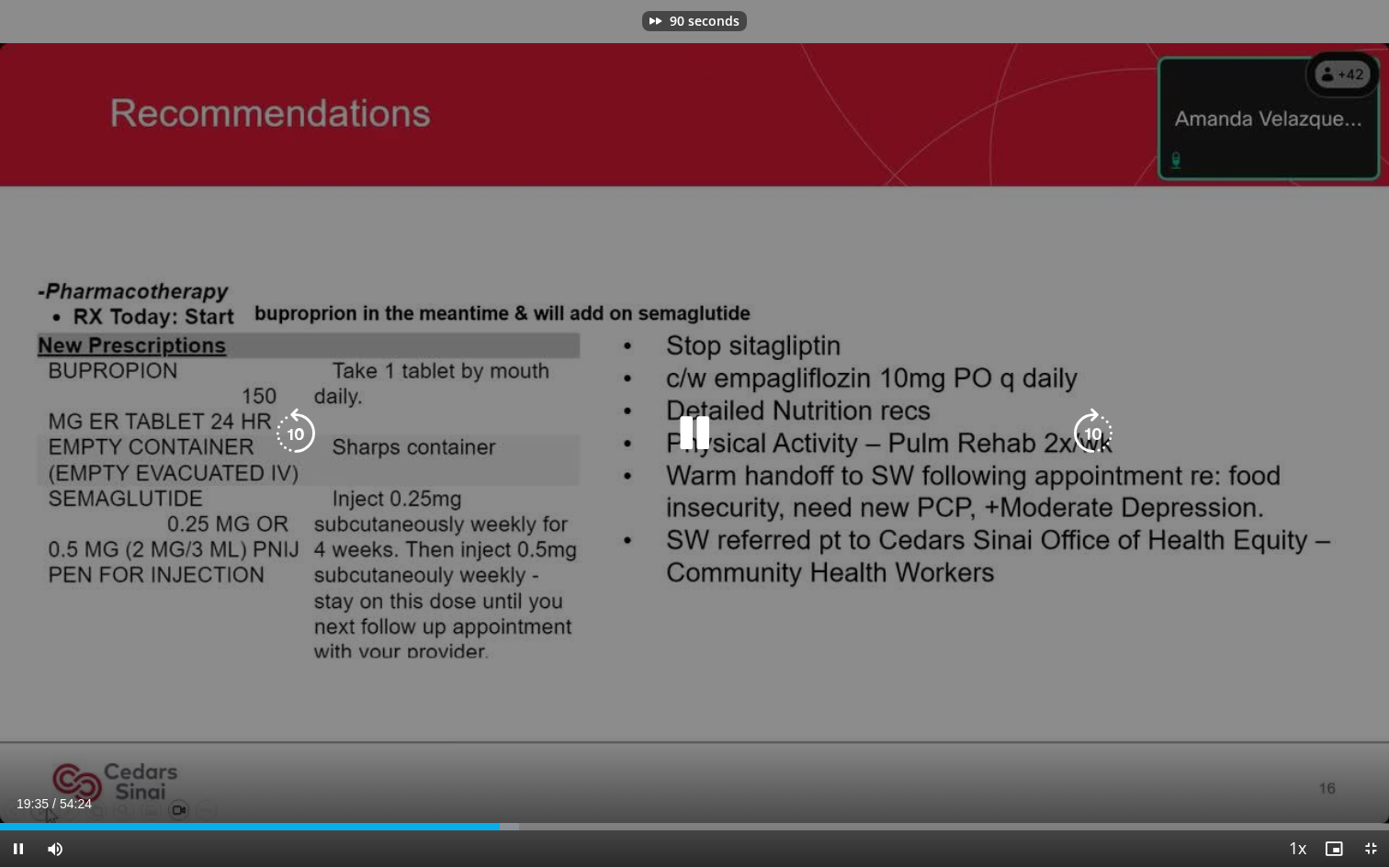 click at bounding box center (1093, 434) 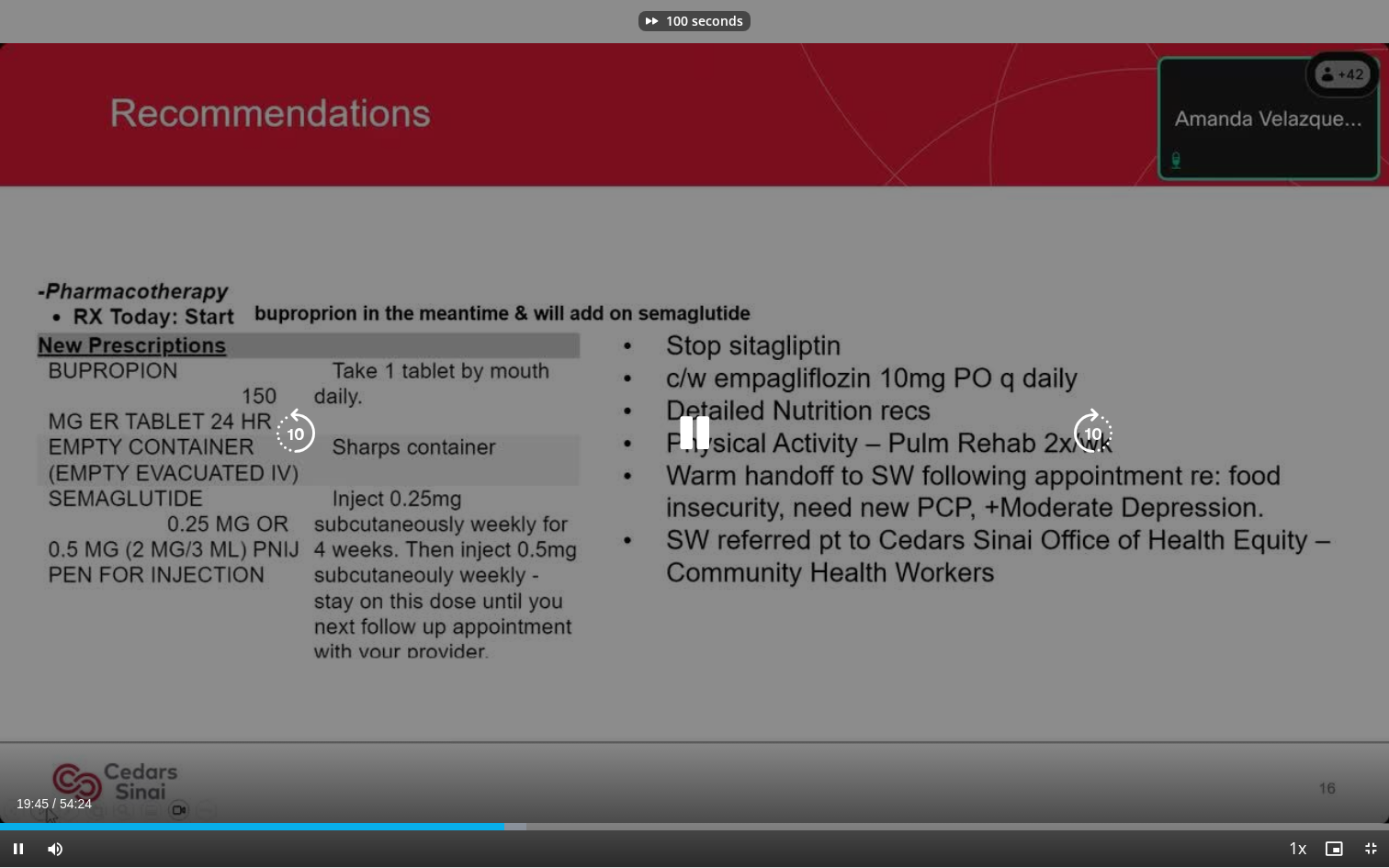 click at bounding box center (1093, 434) 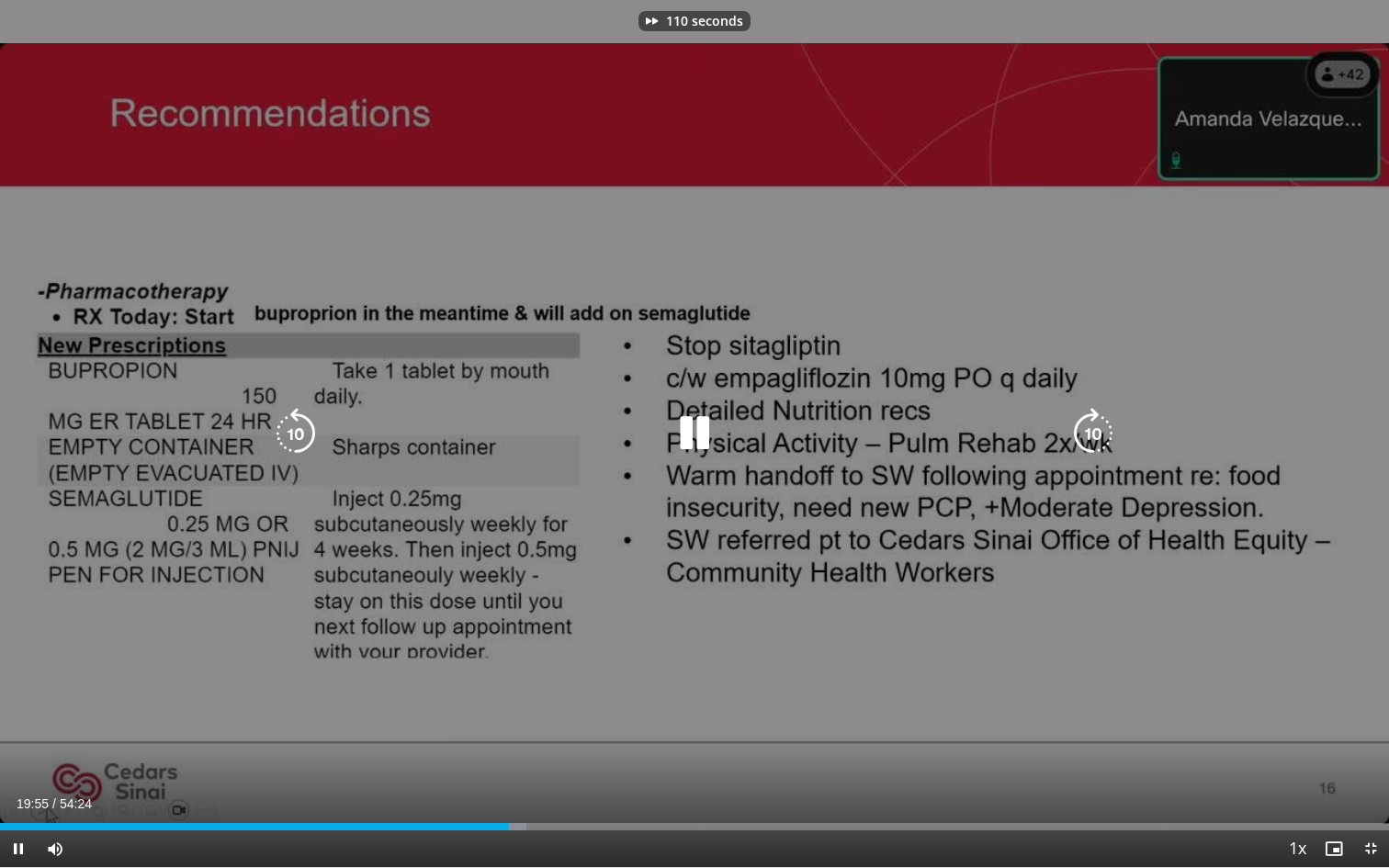 click at bounding box center [1093, 434] 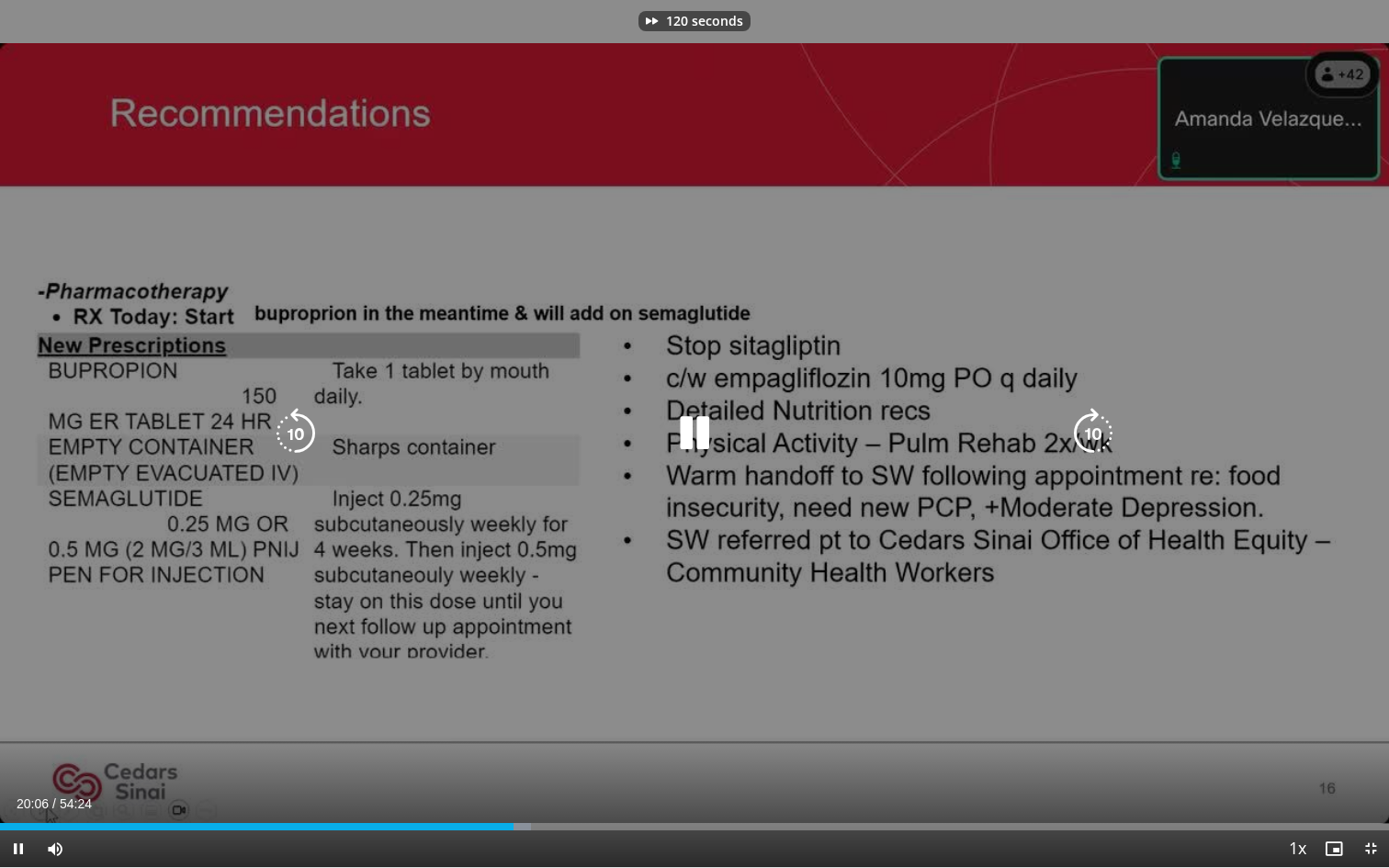 click at bounding box center [1093, 434] 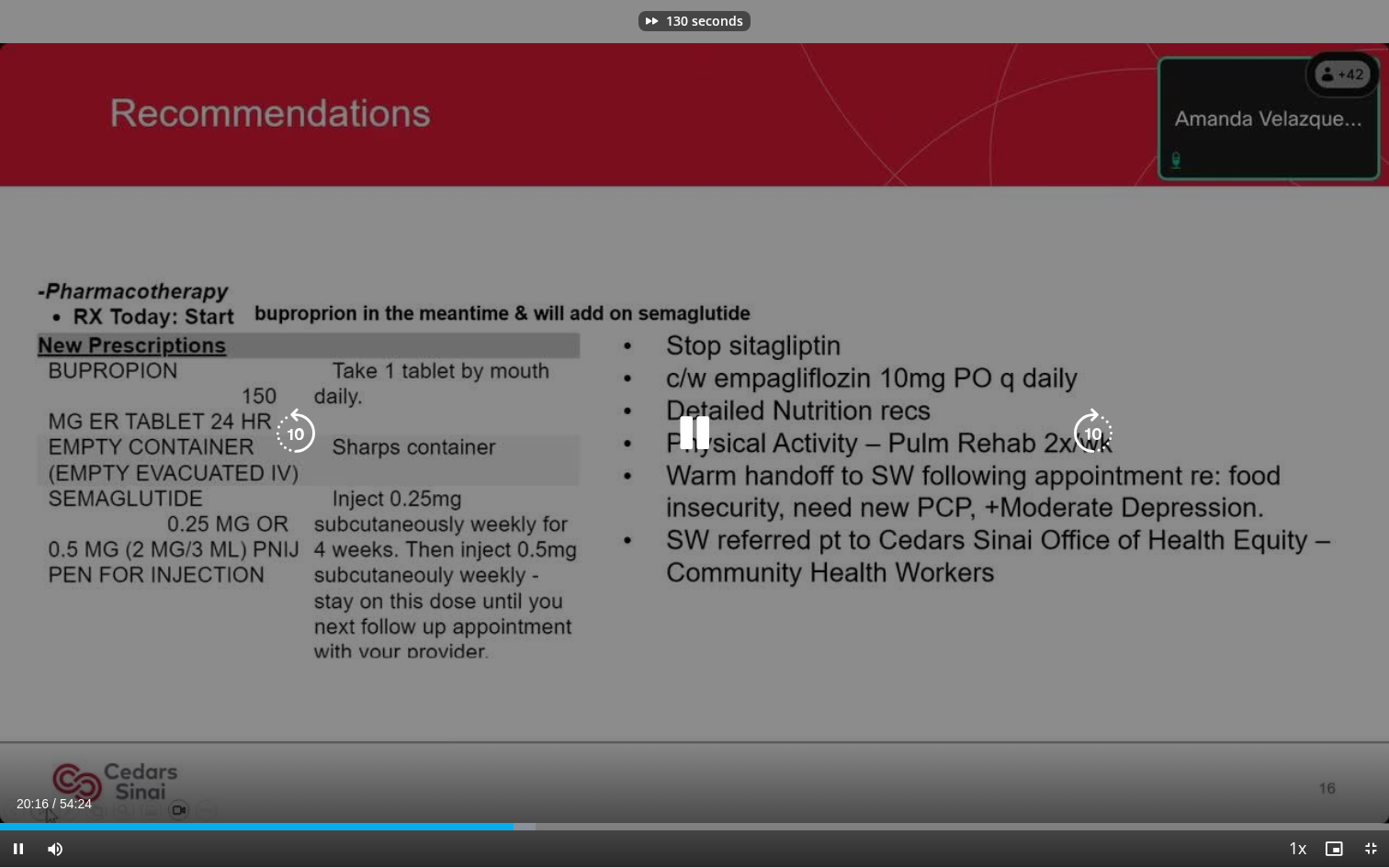 click at bounding box center [1093, 434] 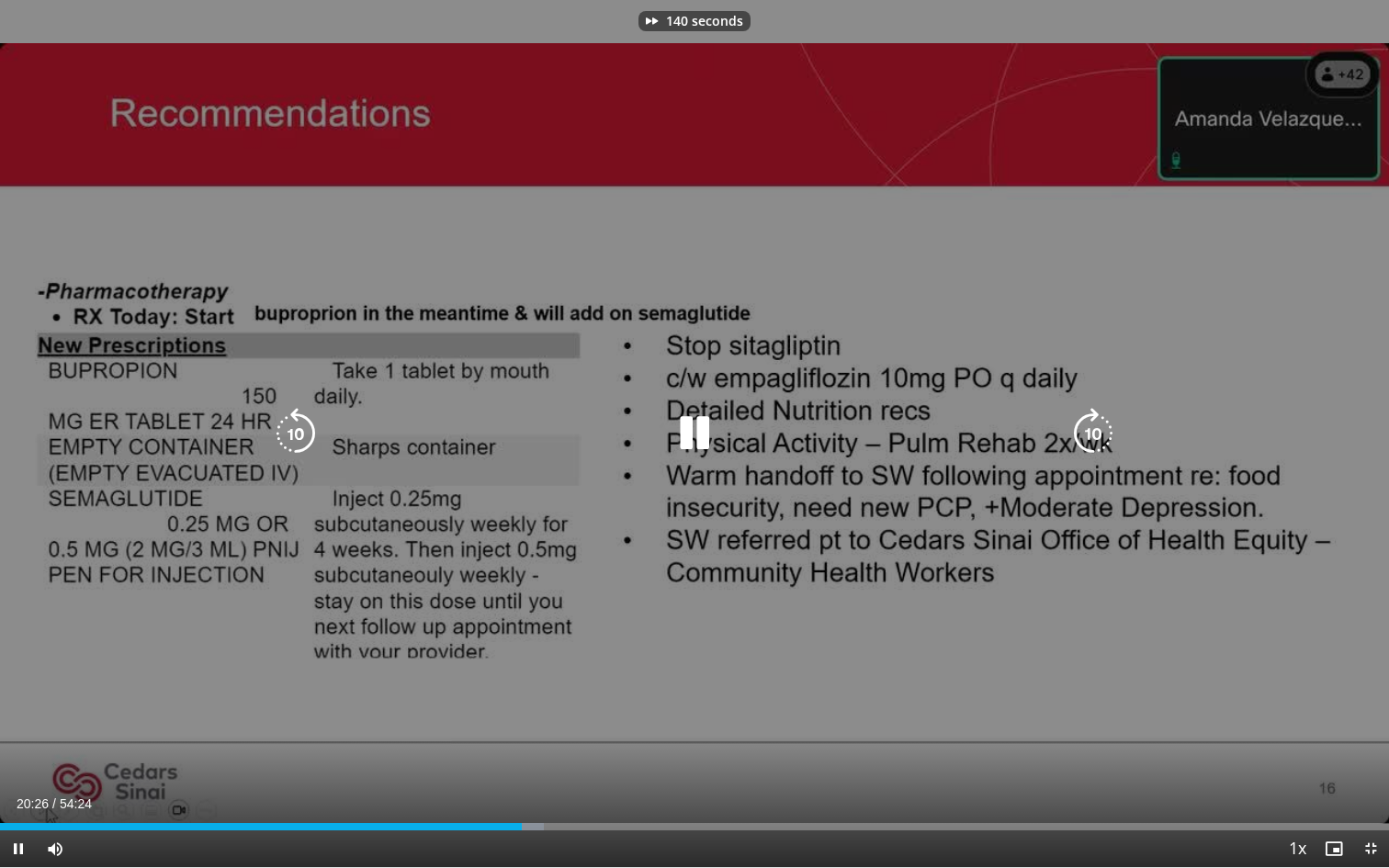 click at bounding box center [1093, 434] 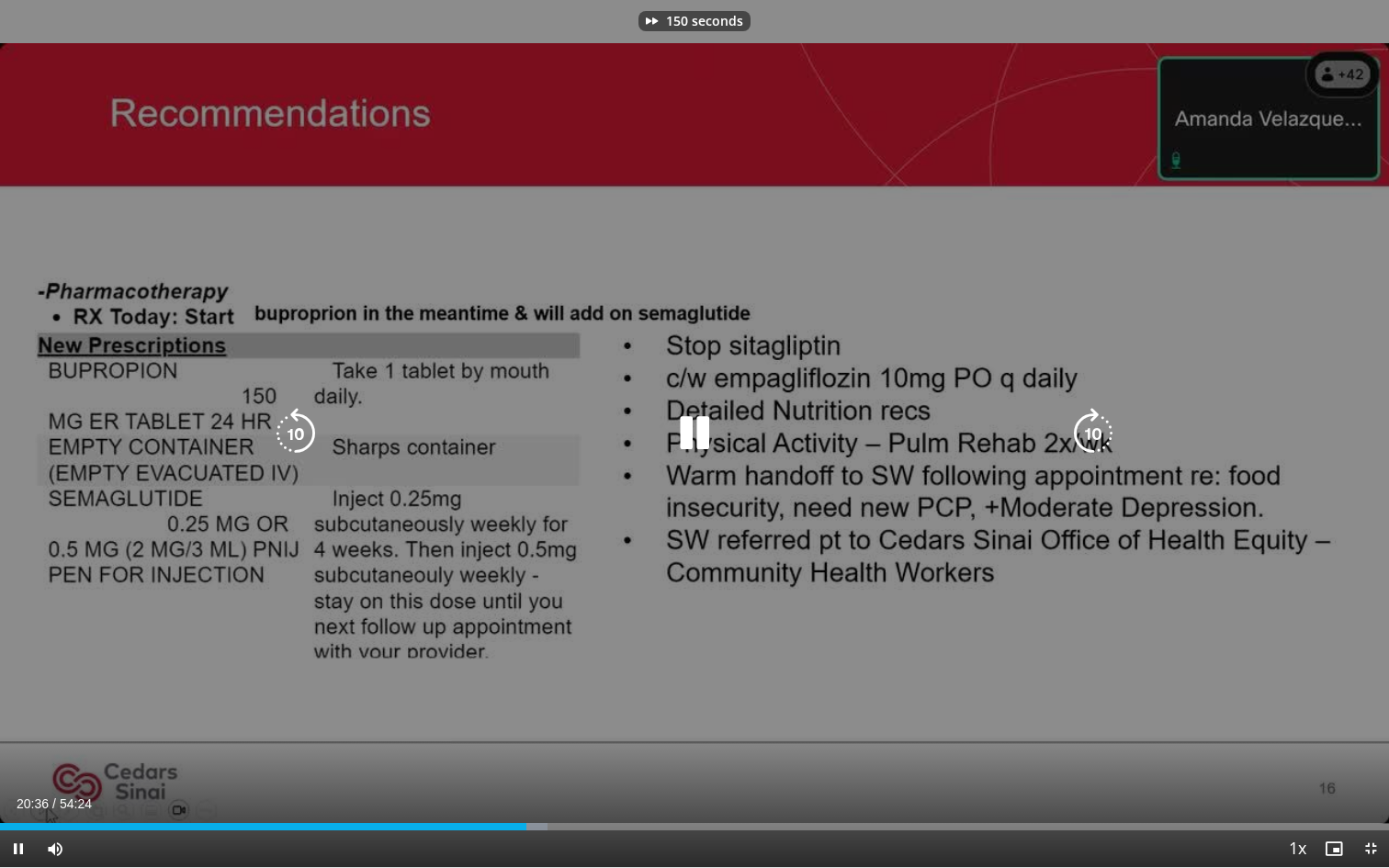 click at bounding box center (1093, 434) 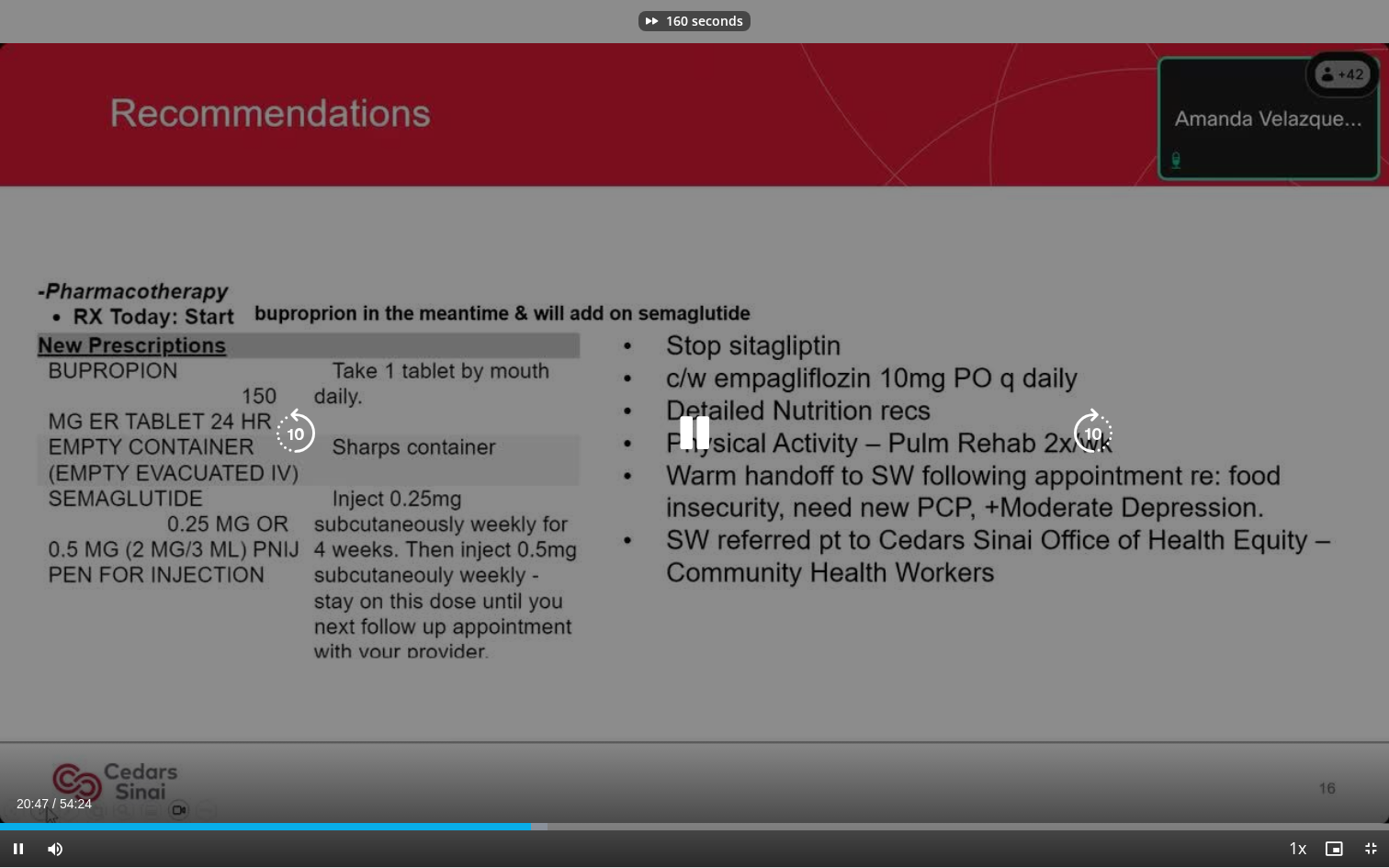 click at bounding box center (1093, 434) 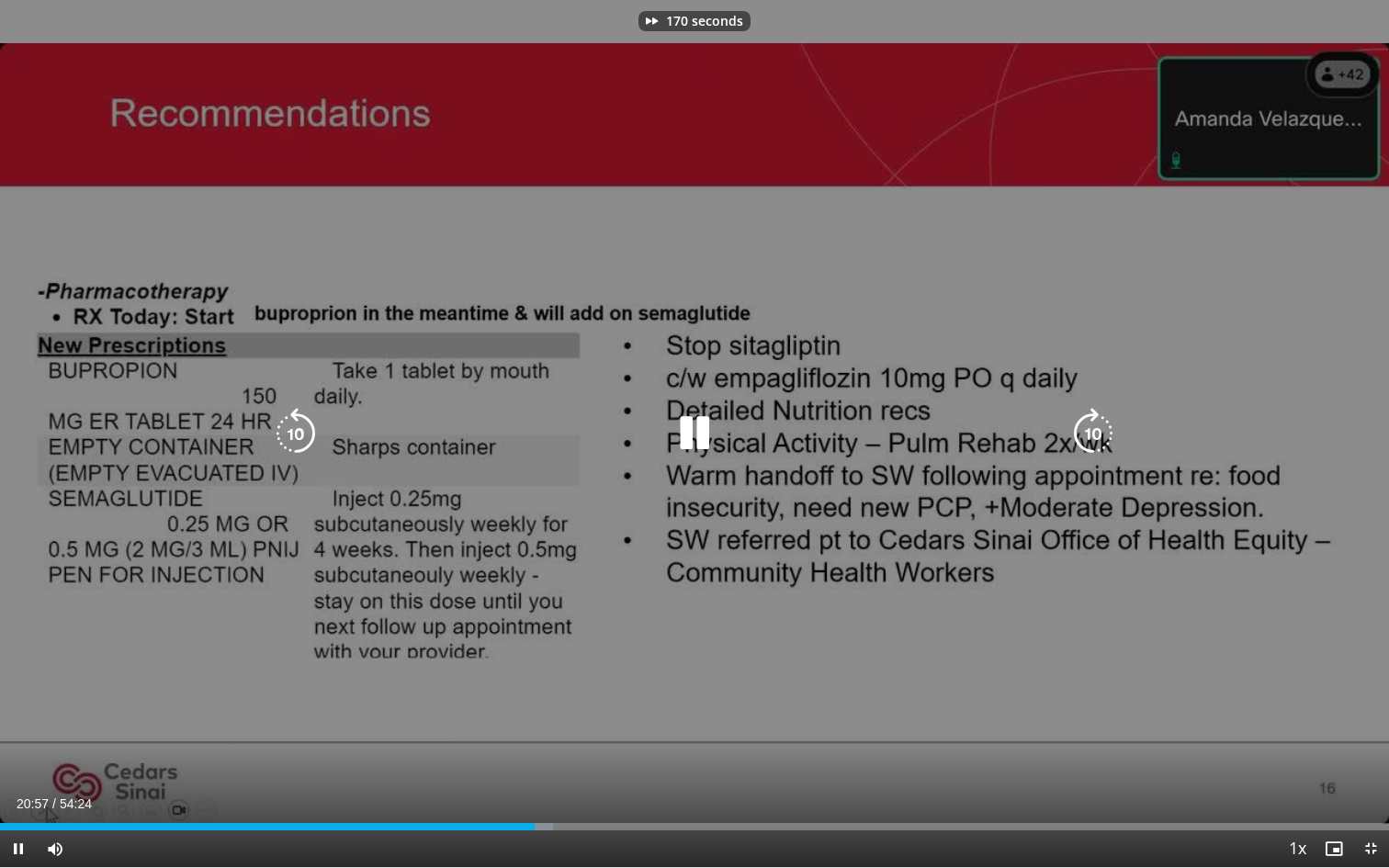 click at bounding box center [1093, 434] 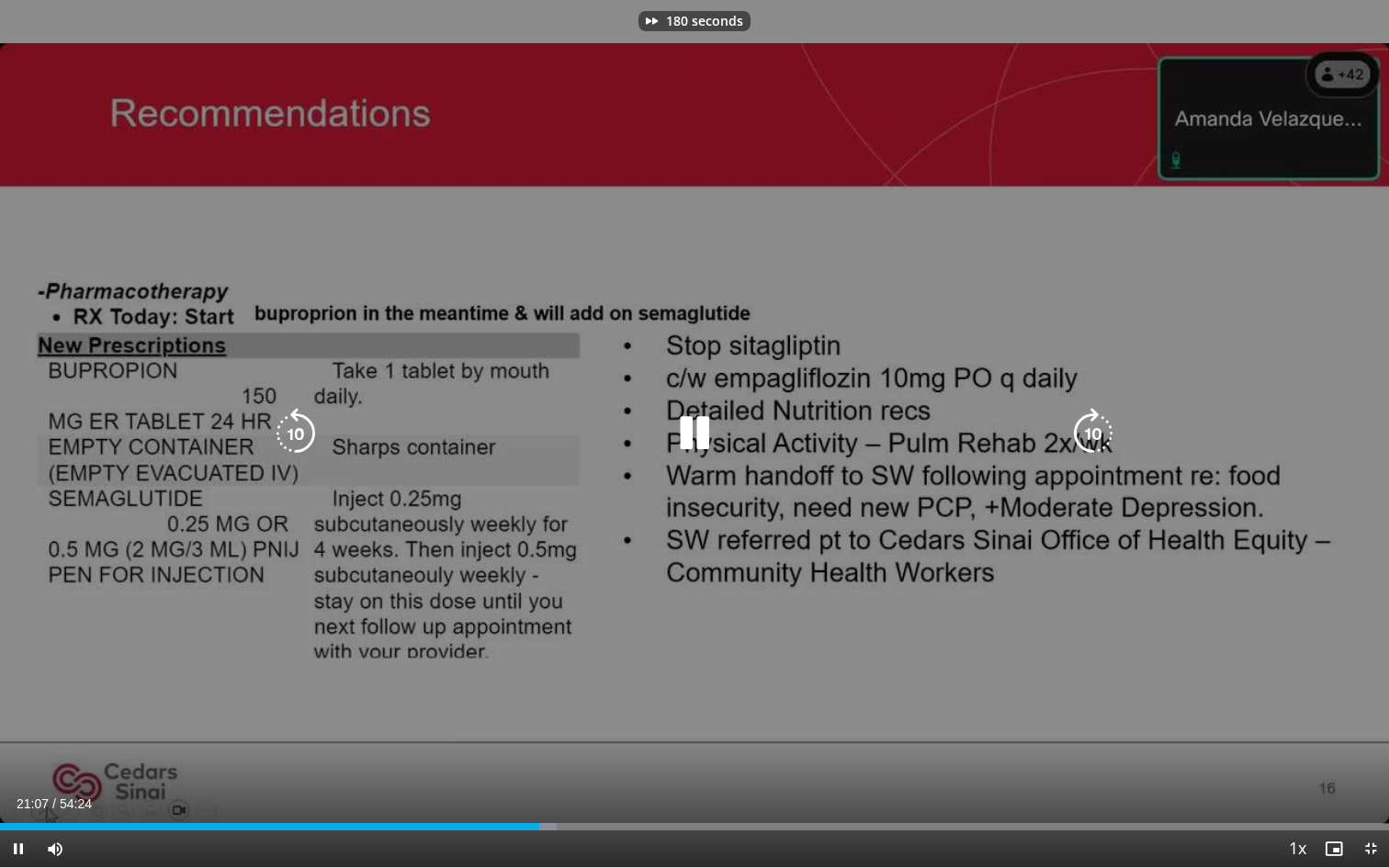 click at bounding box center [1093, 434] 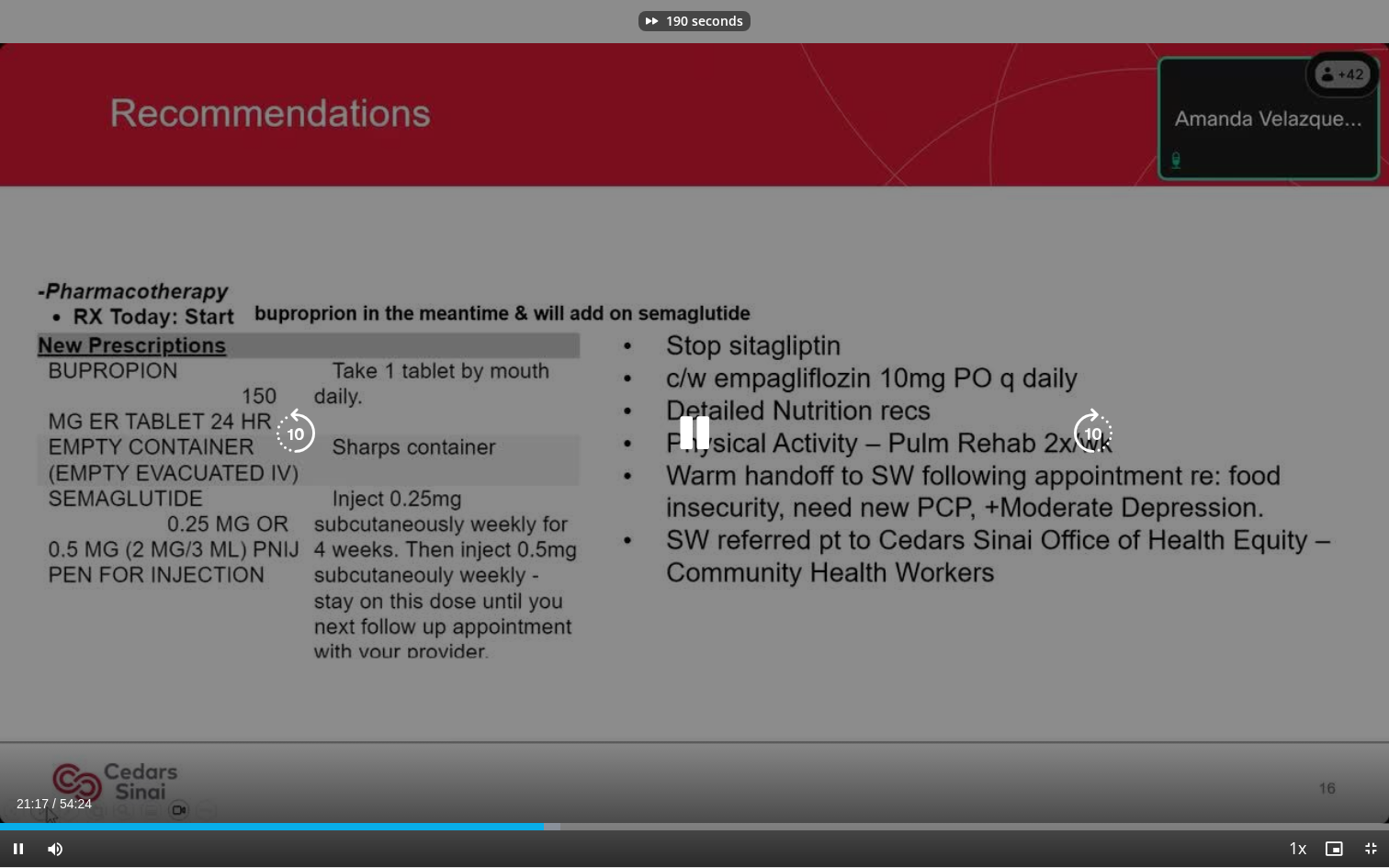 click at bounding box center [1093, 434] 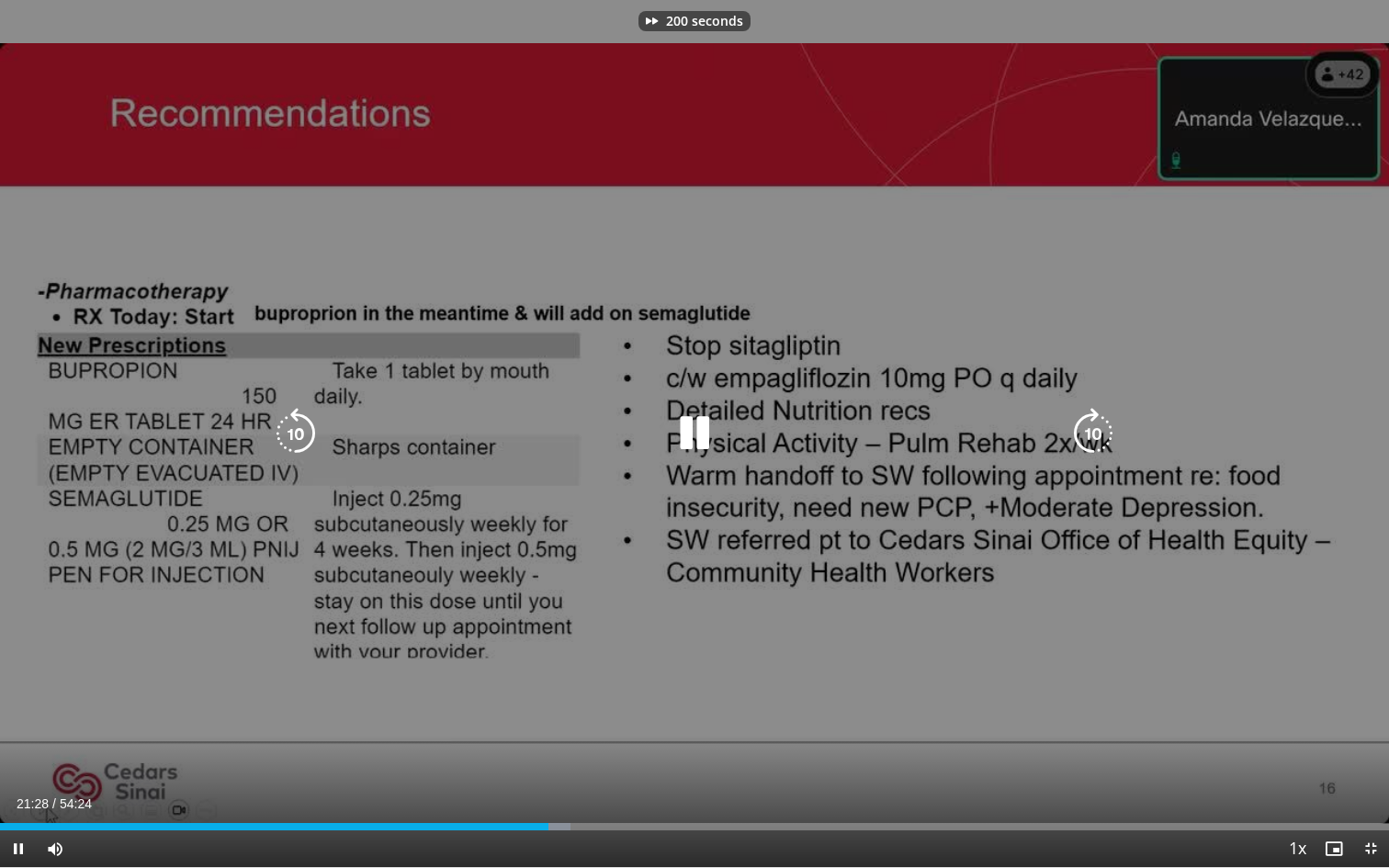click at bounding box center (1093, 434) 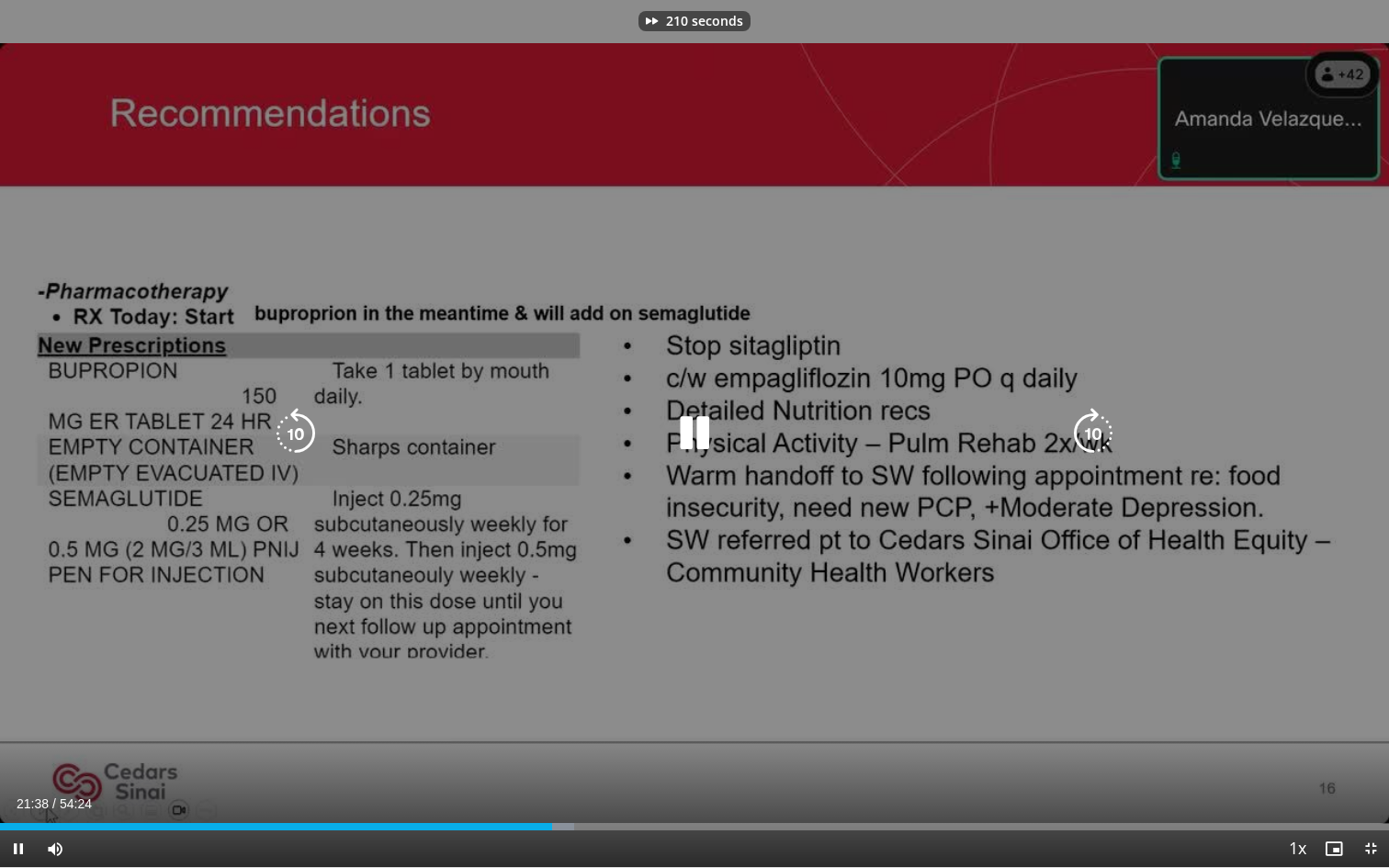click at bounding box center (1093, 434) 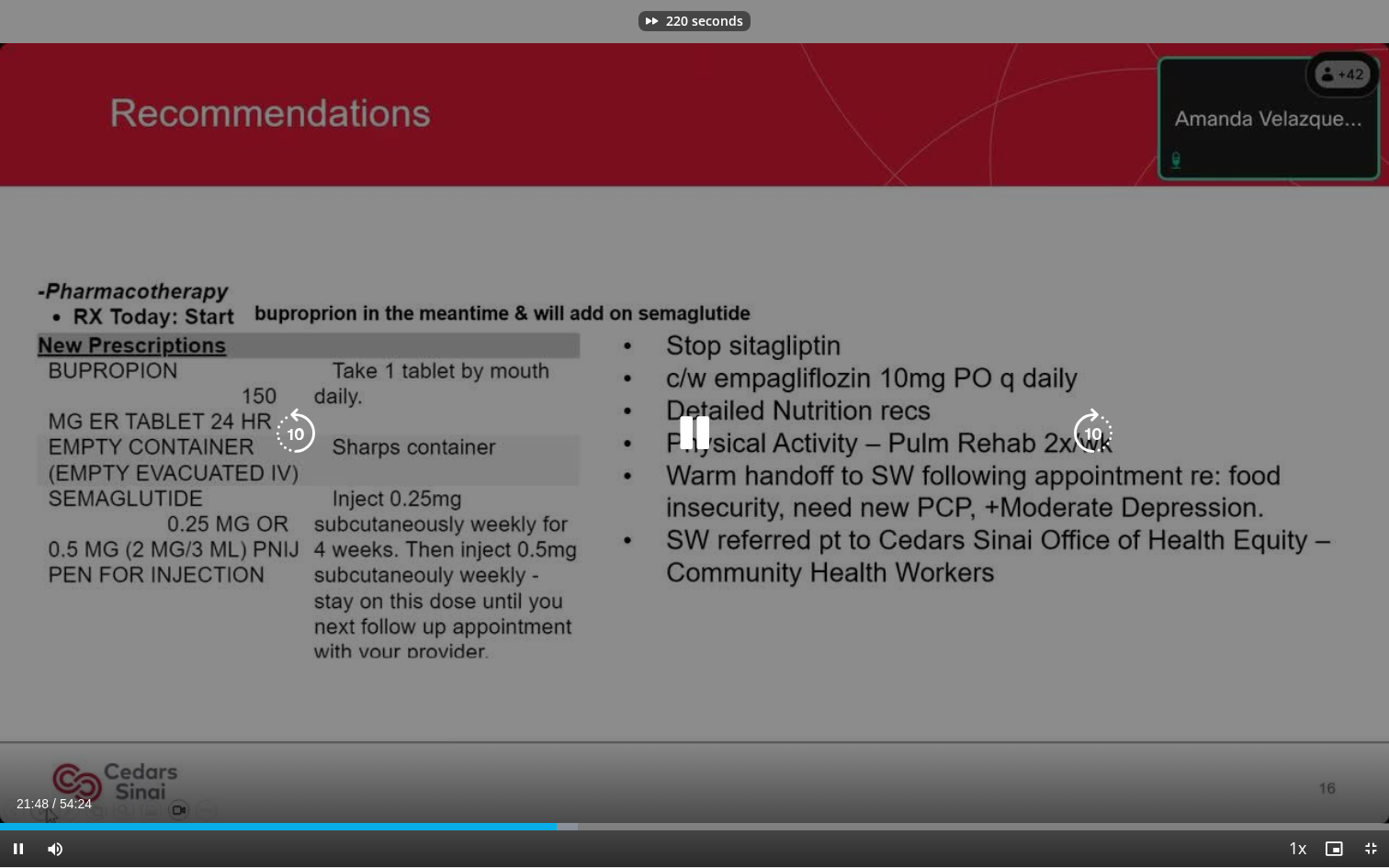 click at bounding box center (1093, 434) 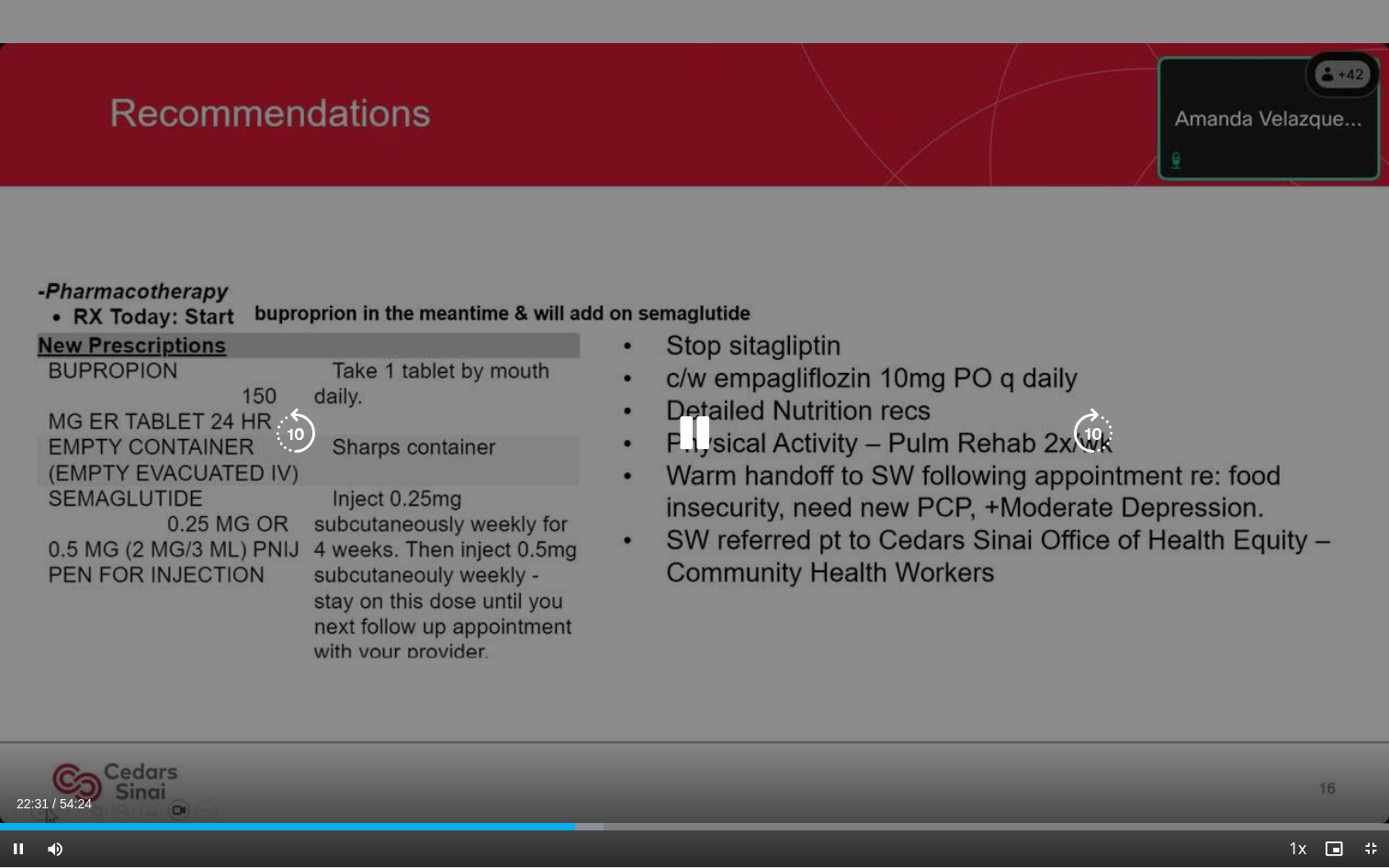 click at bounding box center [1093, 434] 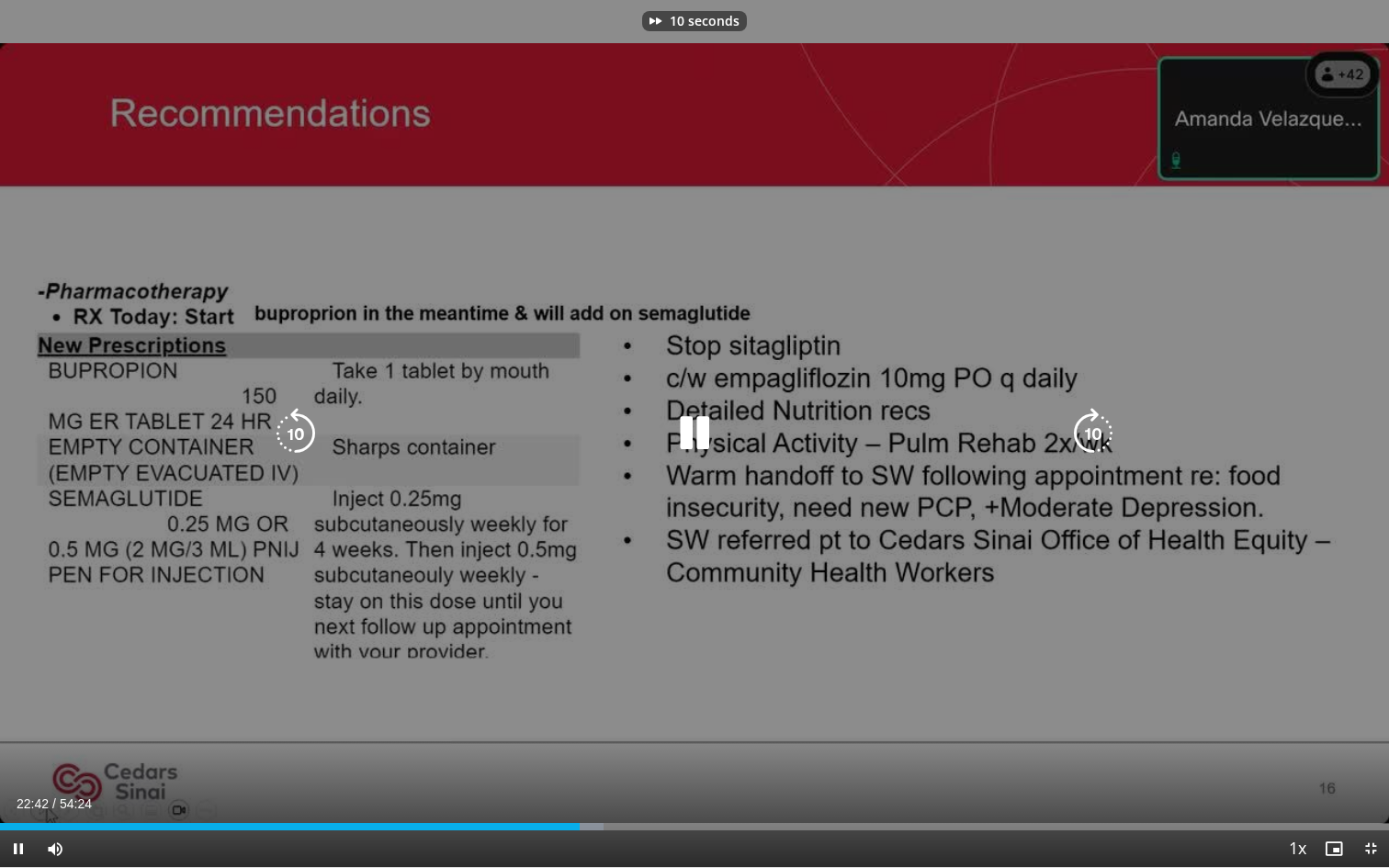 click at bounding box center [1093, 434] 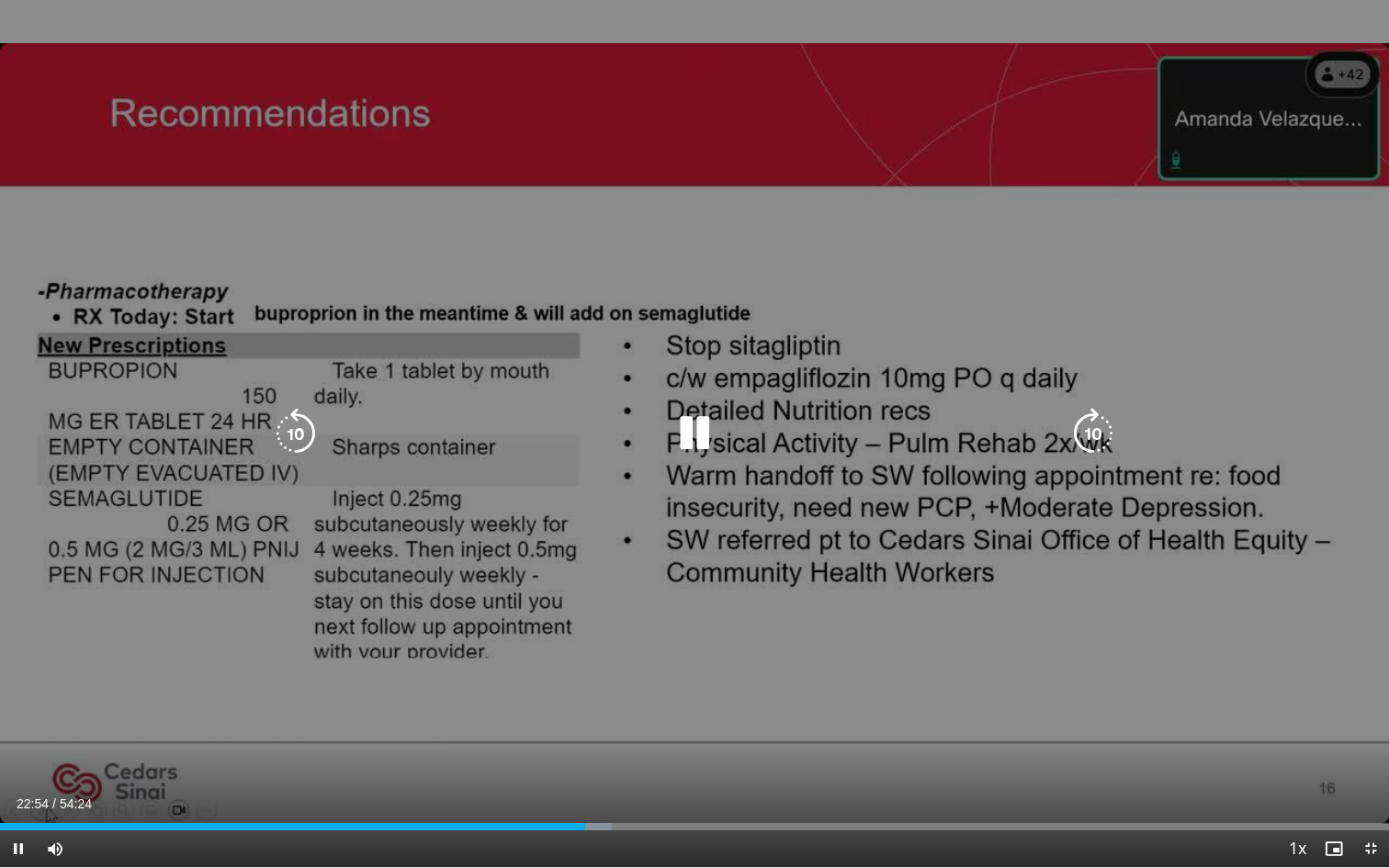 click at bounding box center [1093, 434] 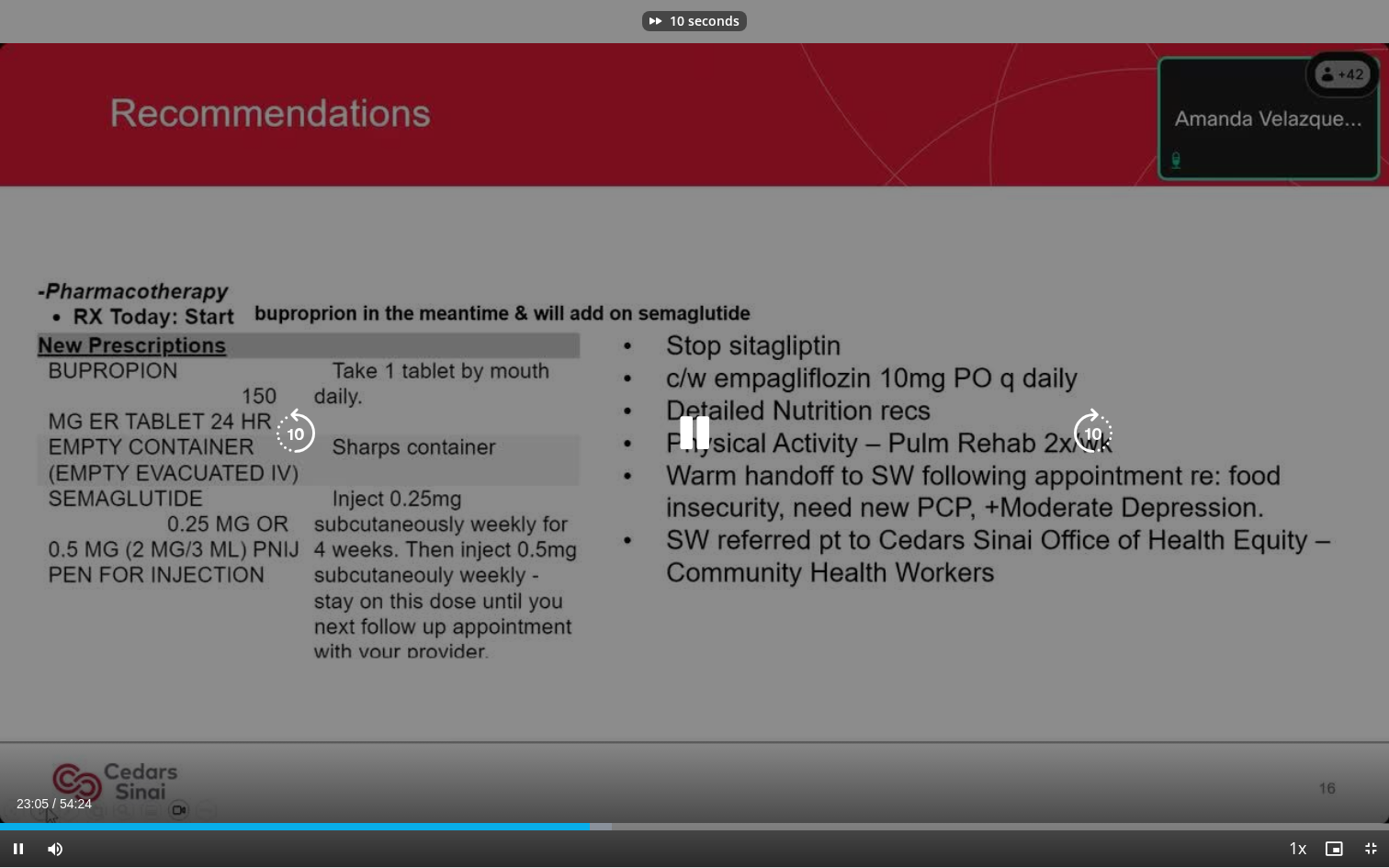 click at bounding box center [1093, 434] 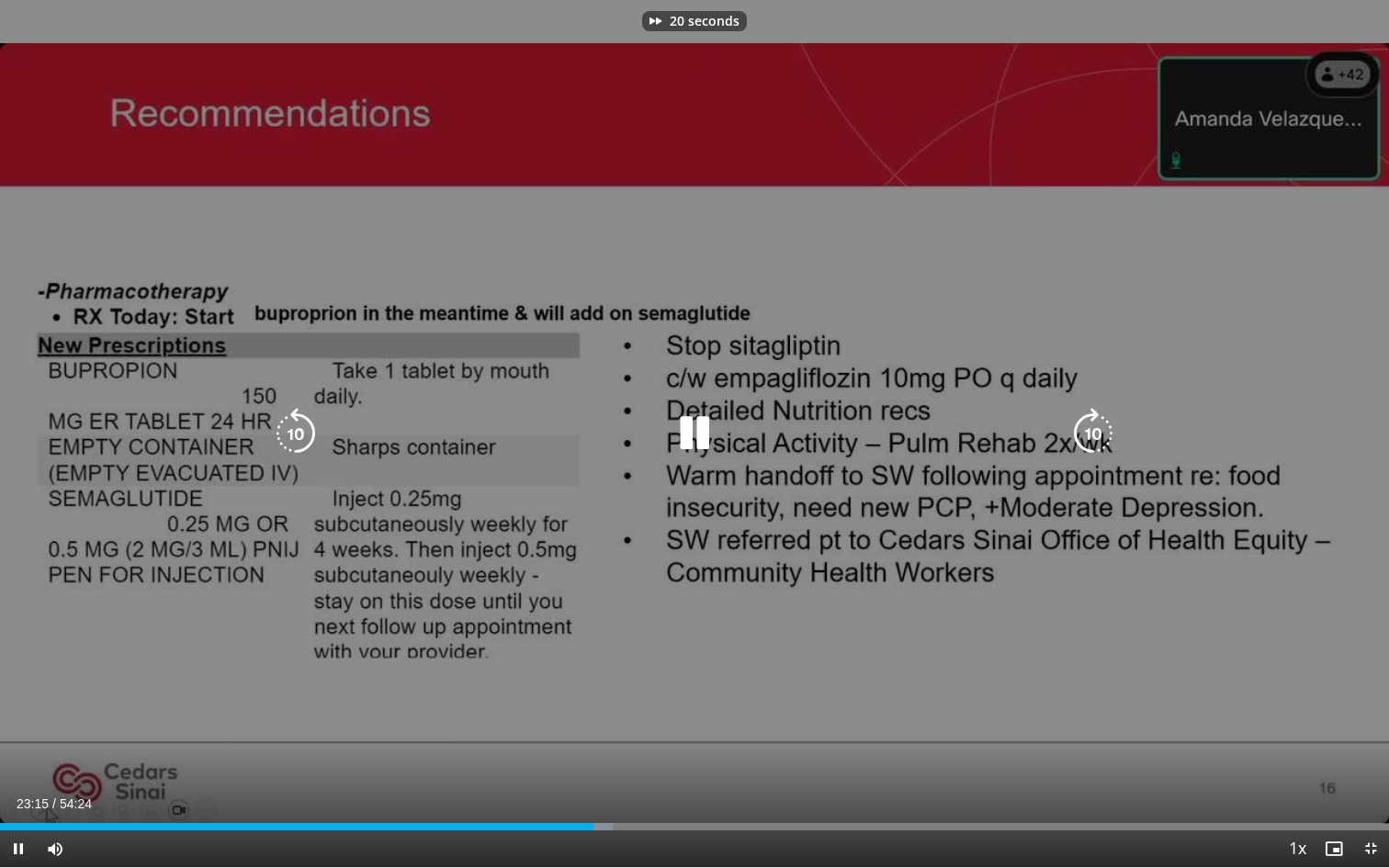 click at bounding box center (1093, 434) 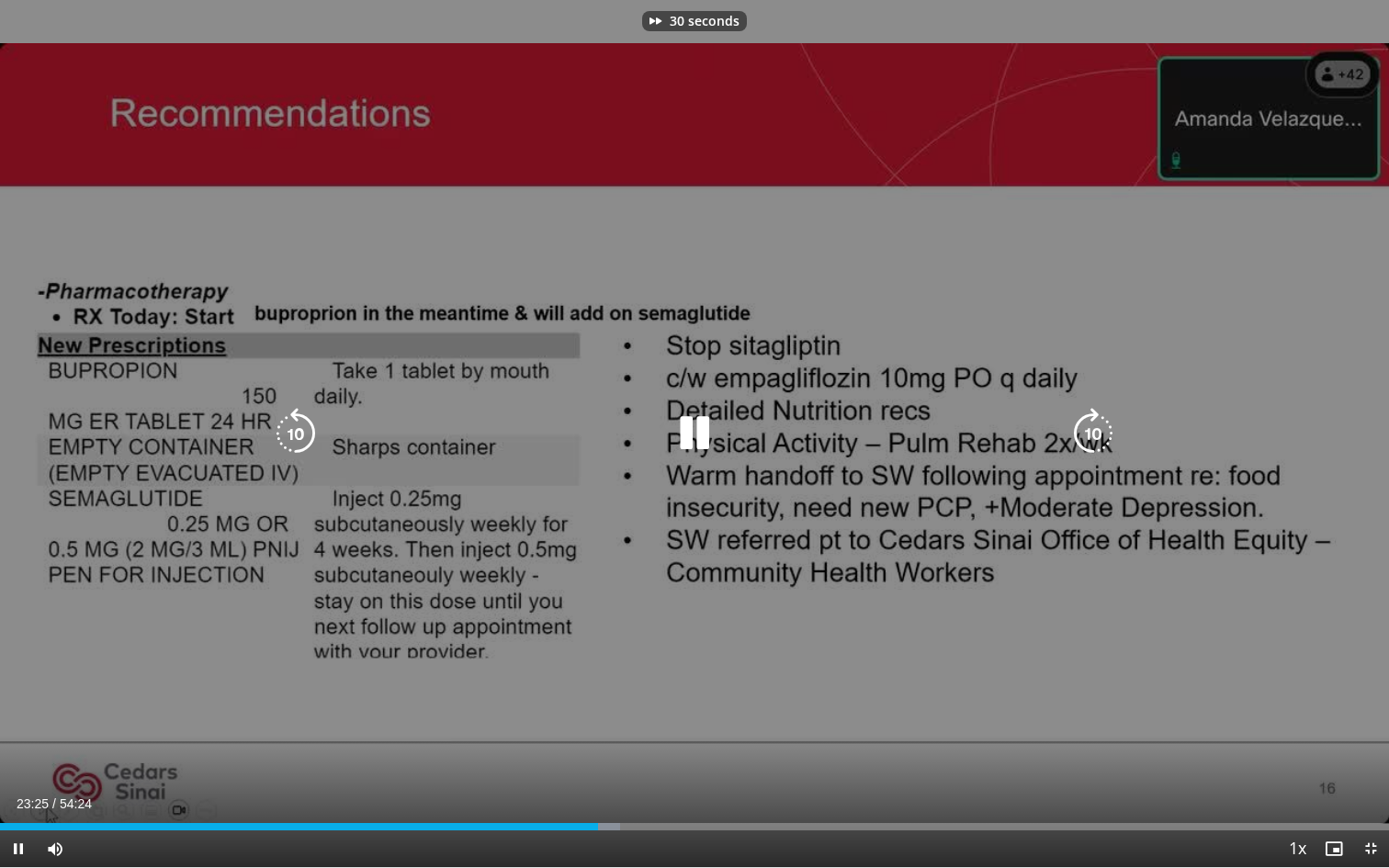 click at bounding box center [1093, 434] 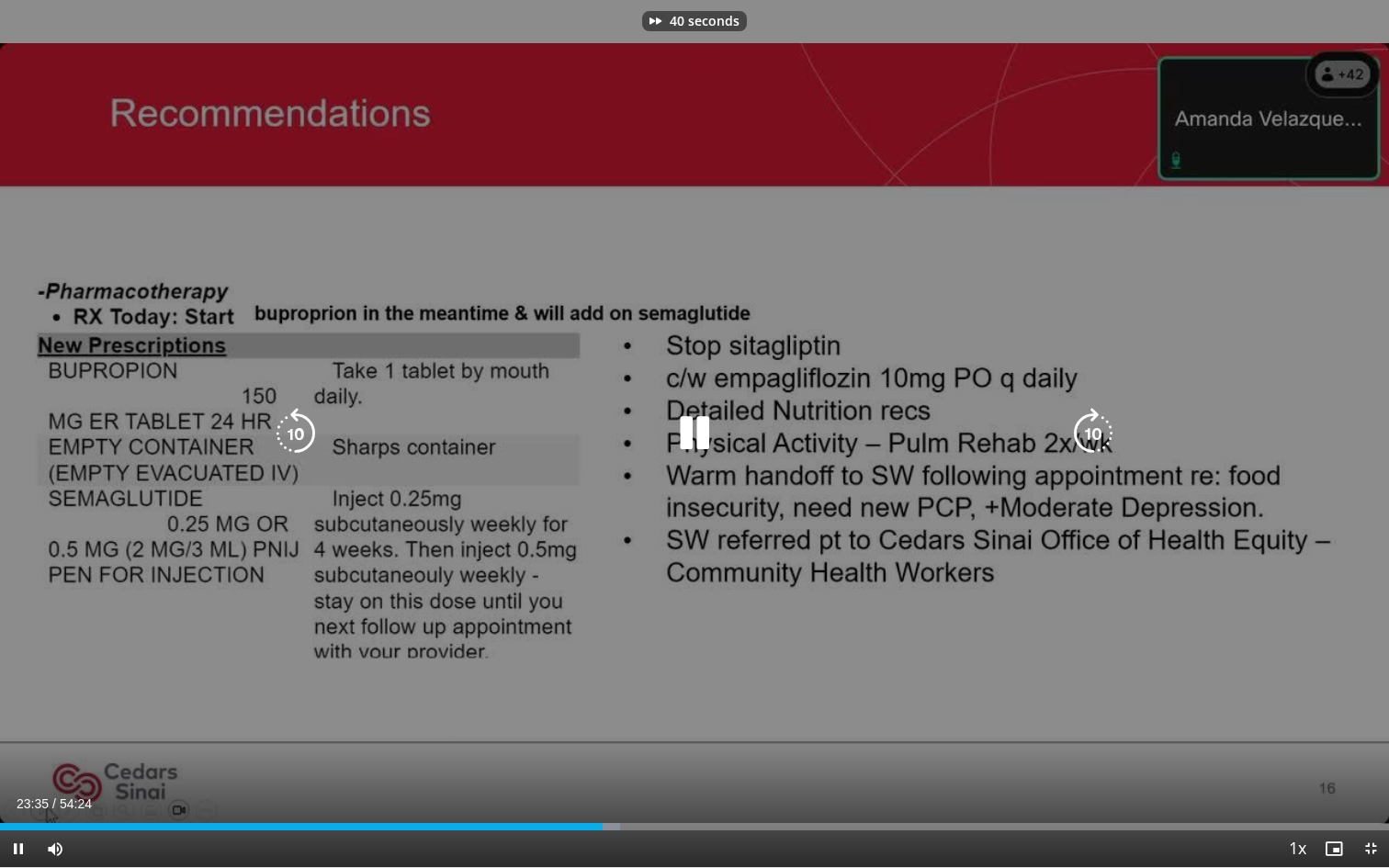 click at bounding box center [1093, 434] 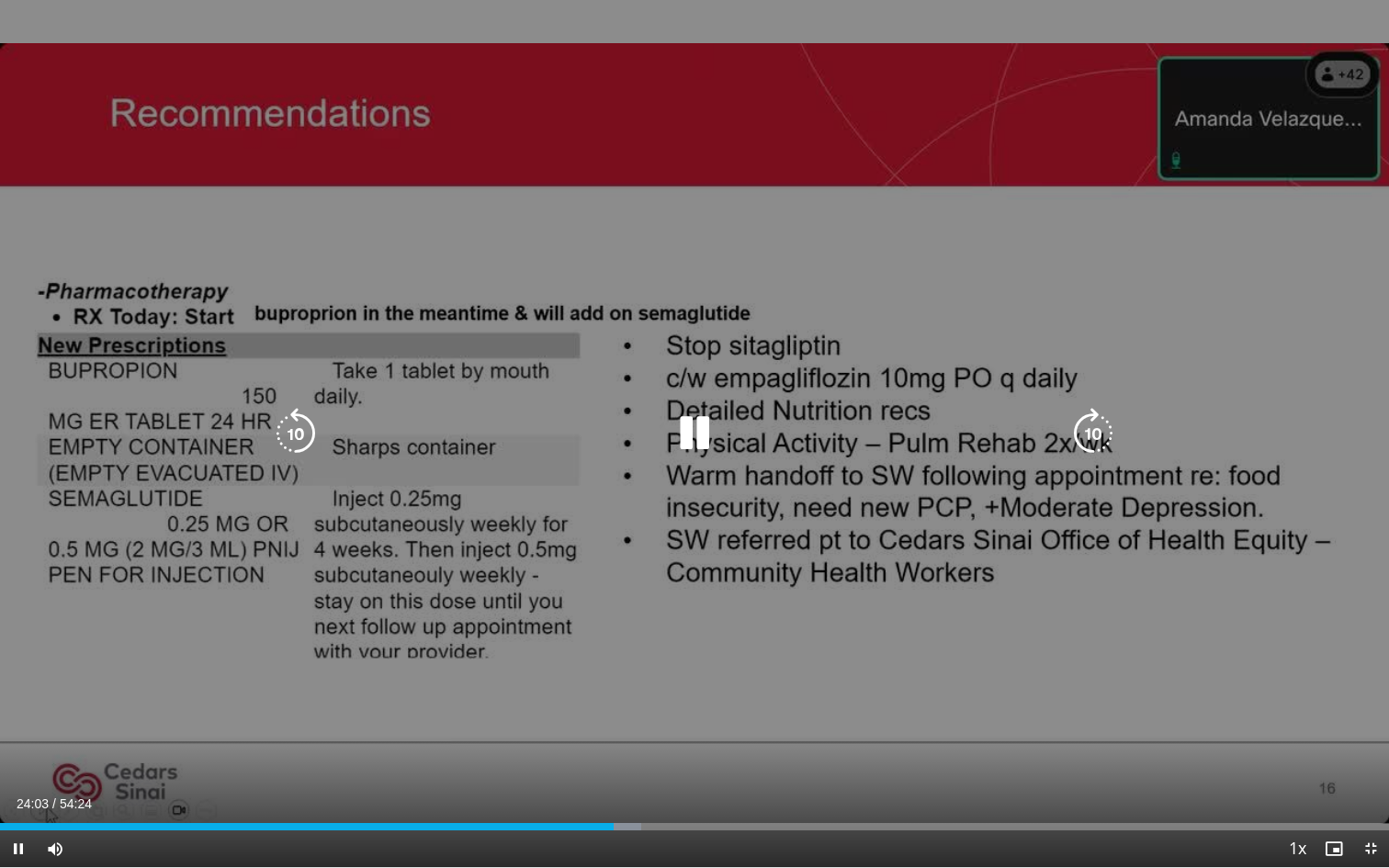 click at bounding box center (1093, 434) 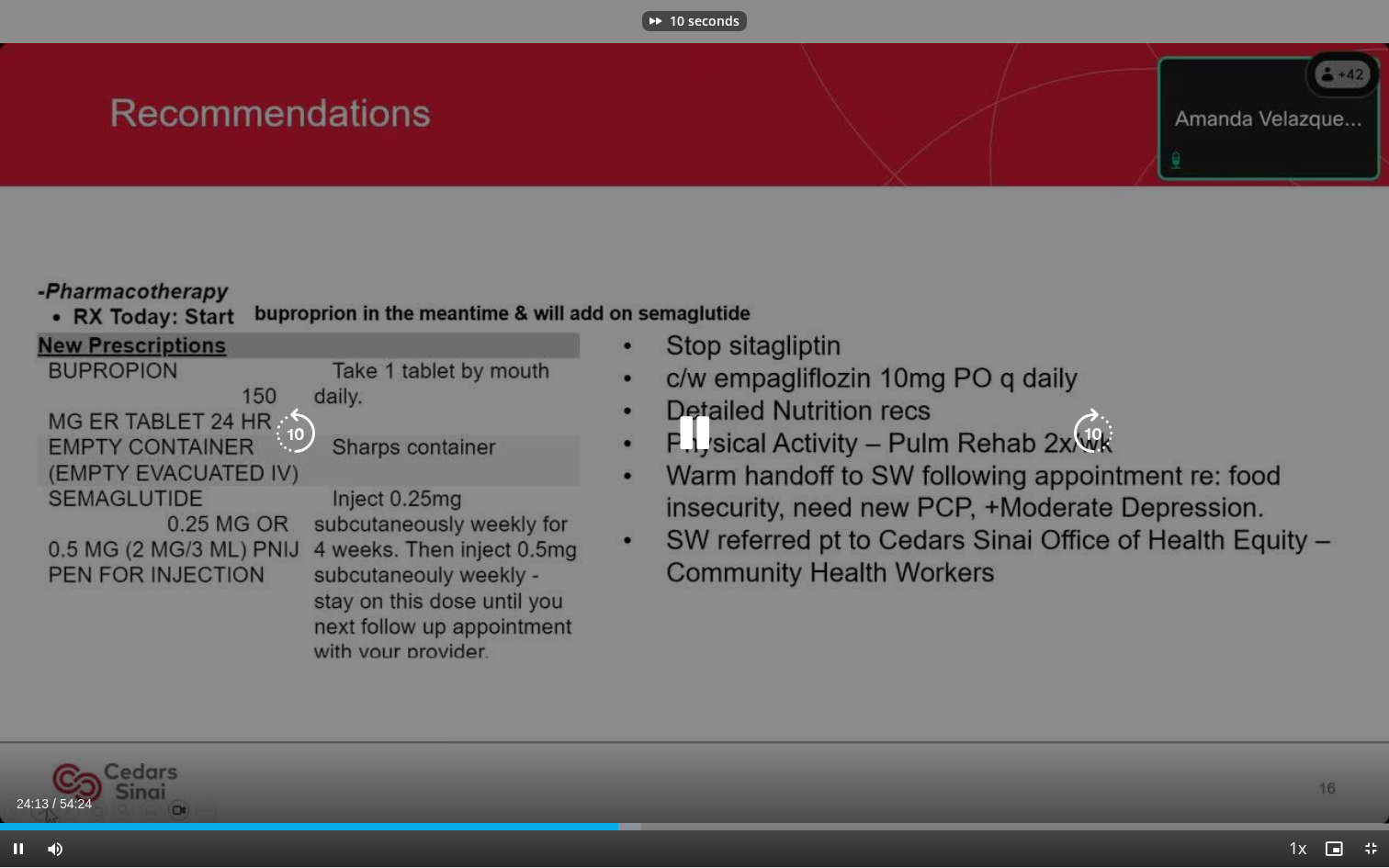 click at bounding box center [1093, 434] 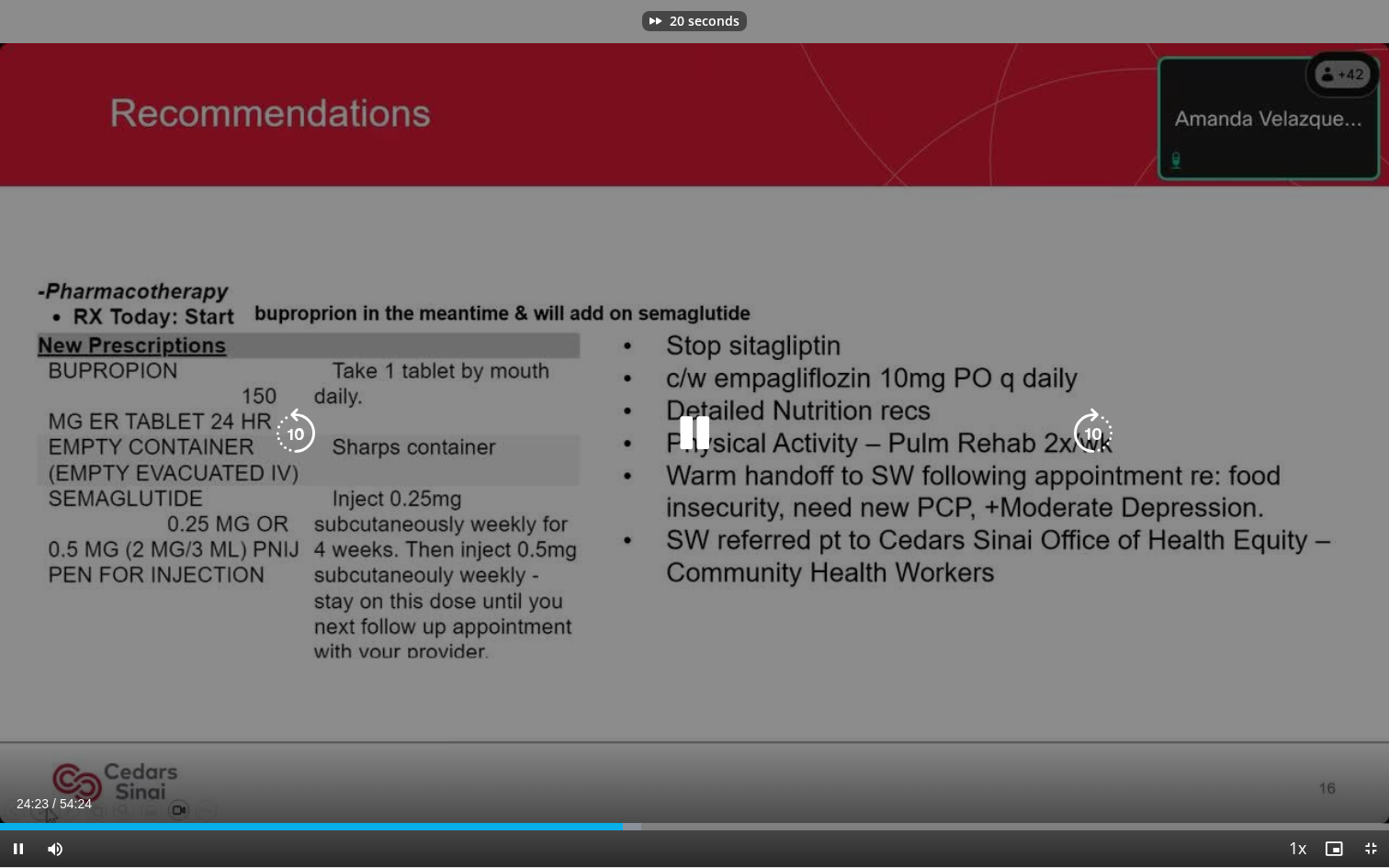 click at bounding box center (1093, 434) 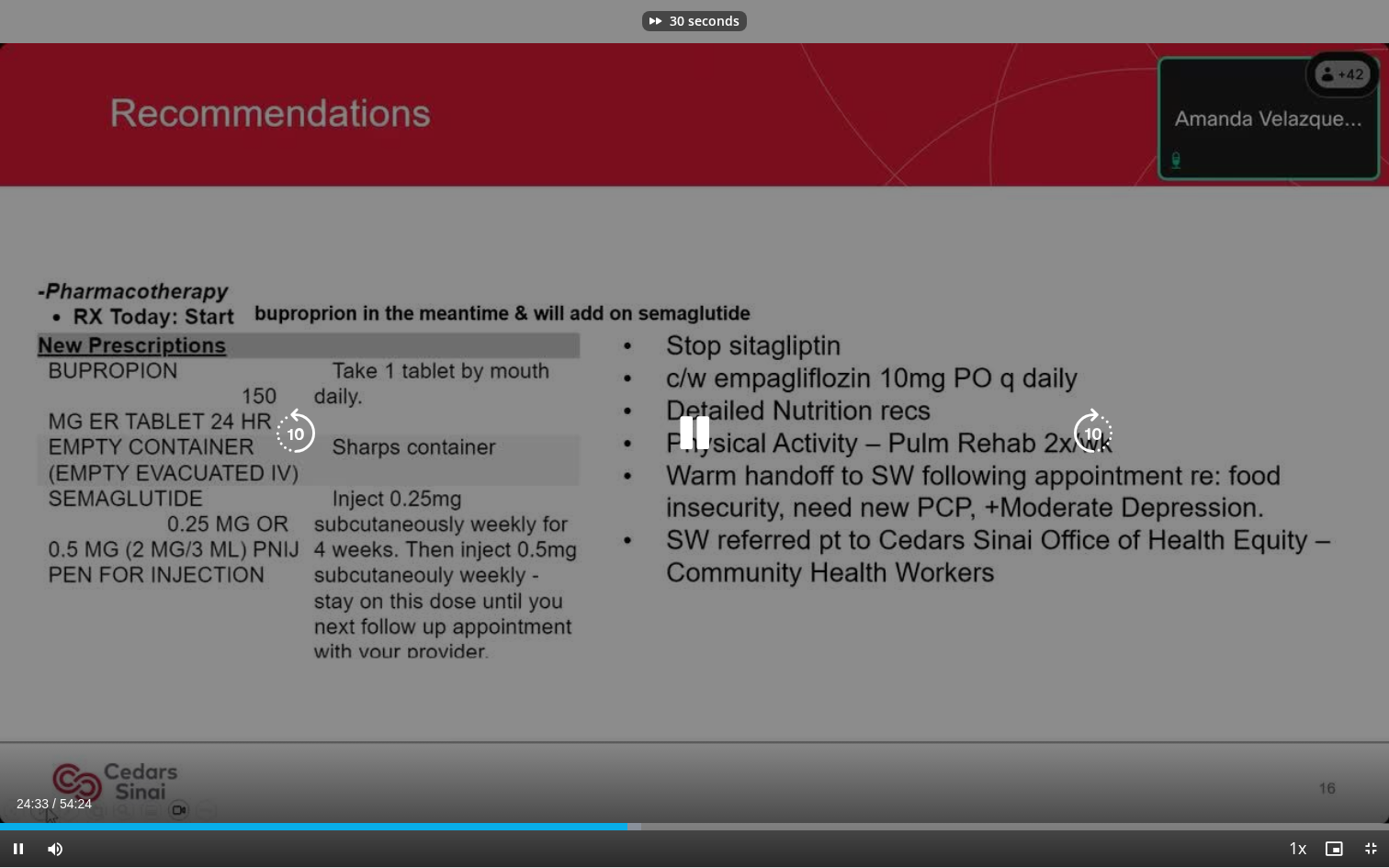 click at bounding box center [1093, 434] 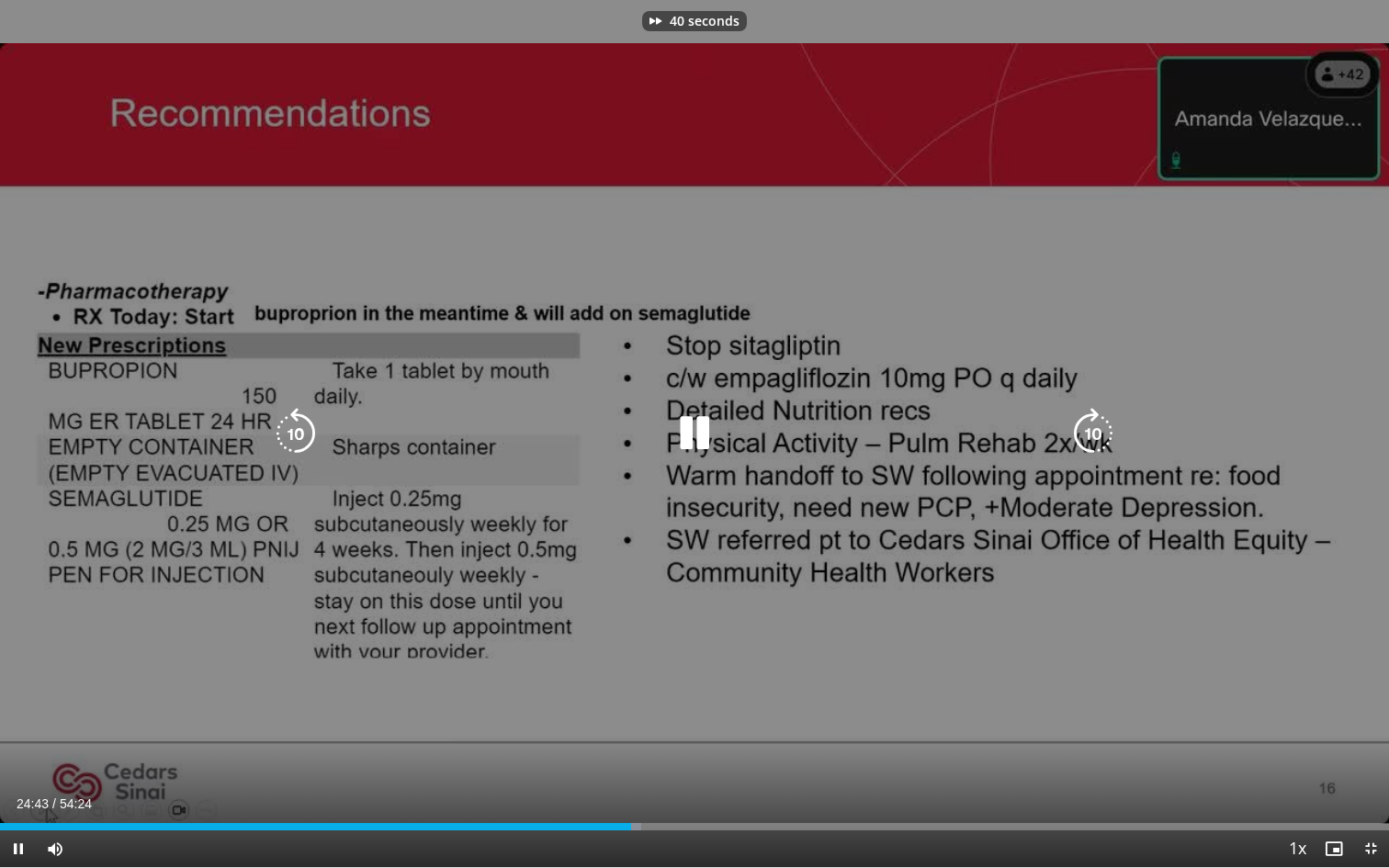click at bounding box center (1093, 434) 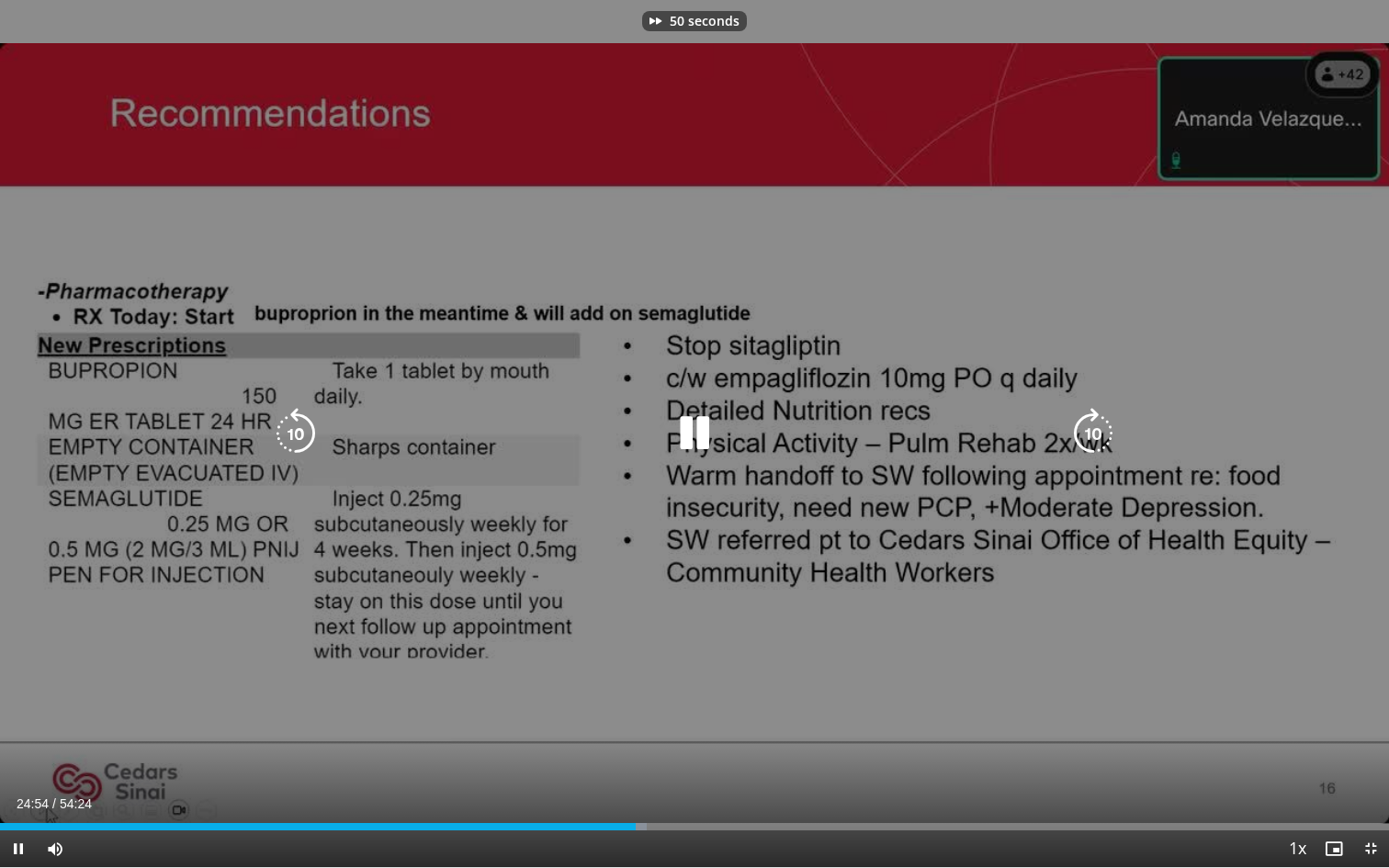click at bounding box center (1093, 434) 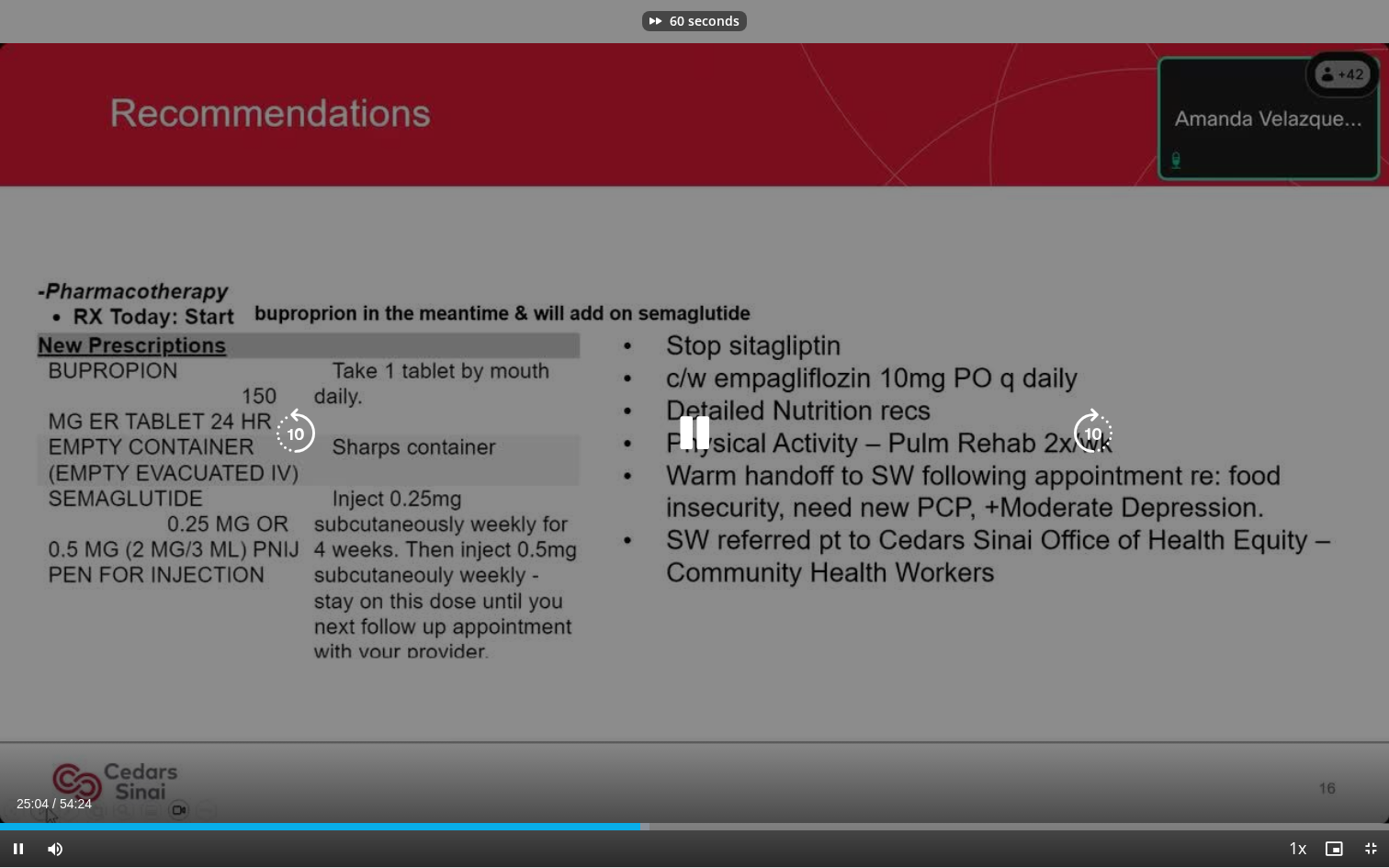 click at bounding box center [1093, 434] 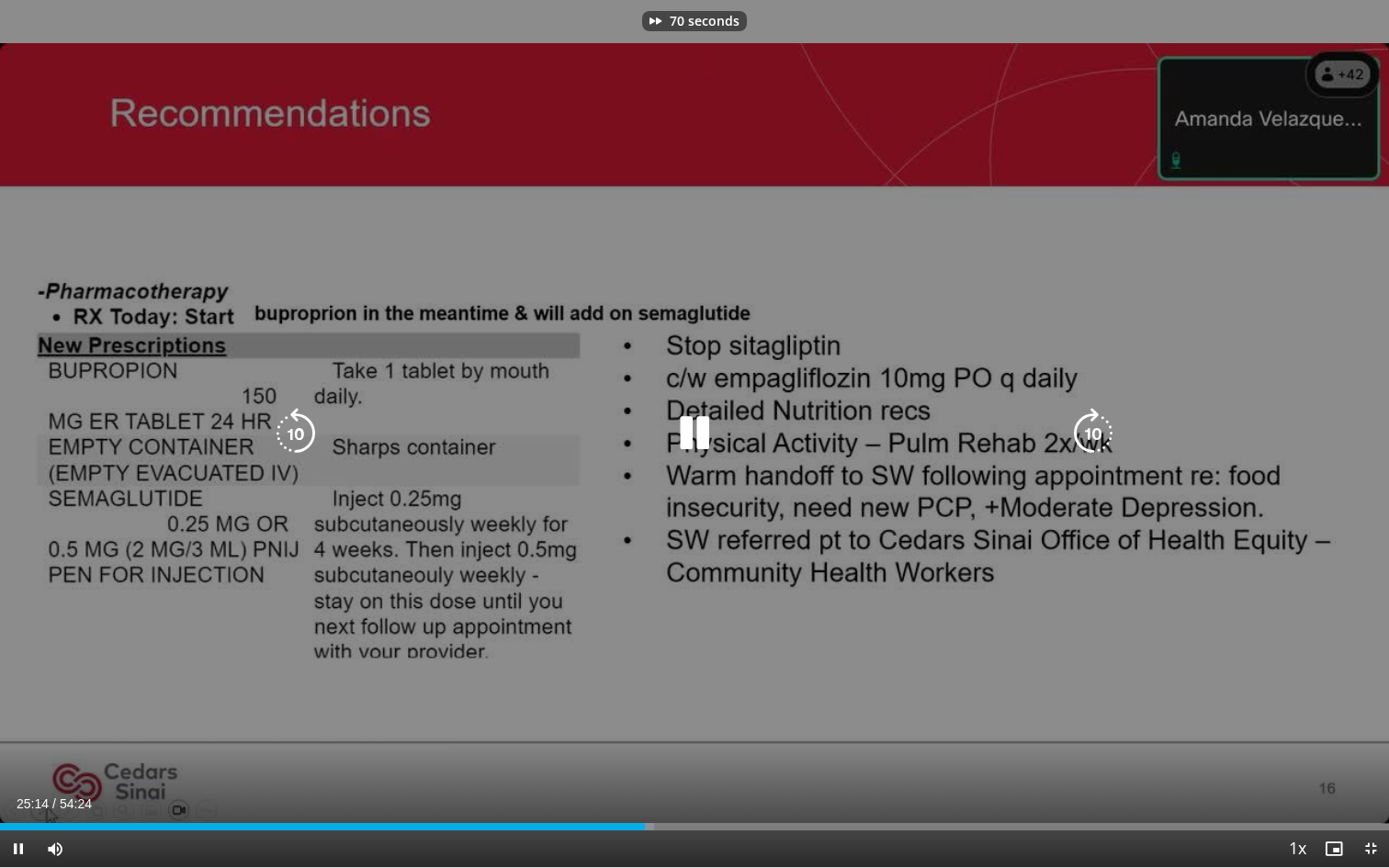 click at bounding box center [1093, 434] 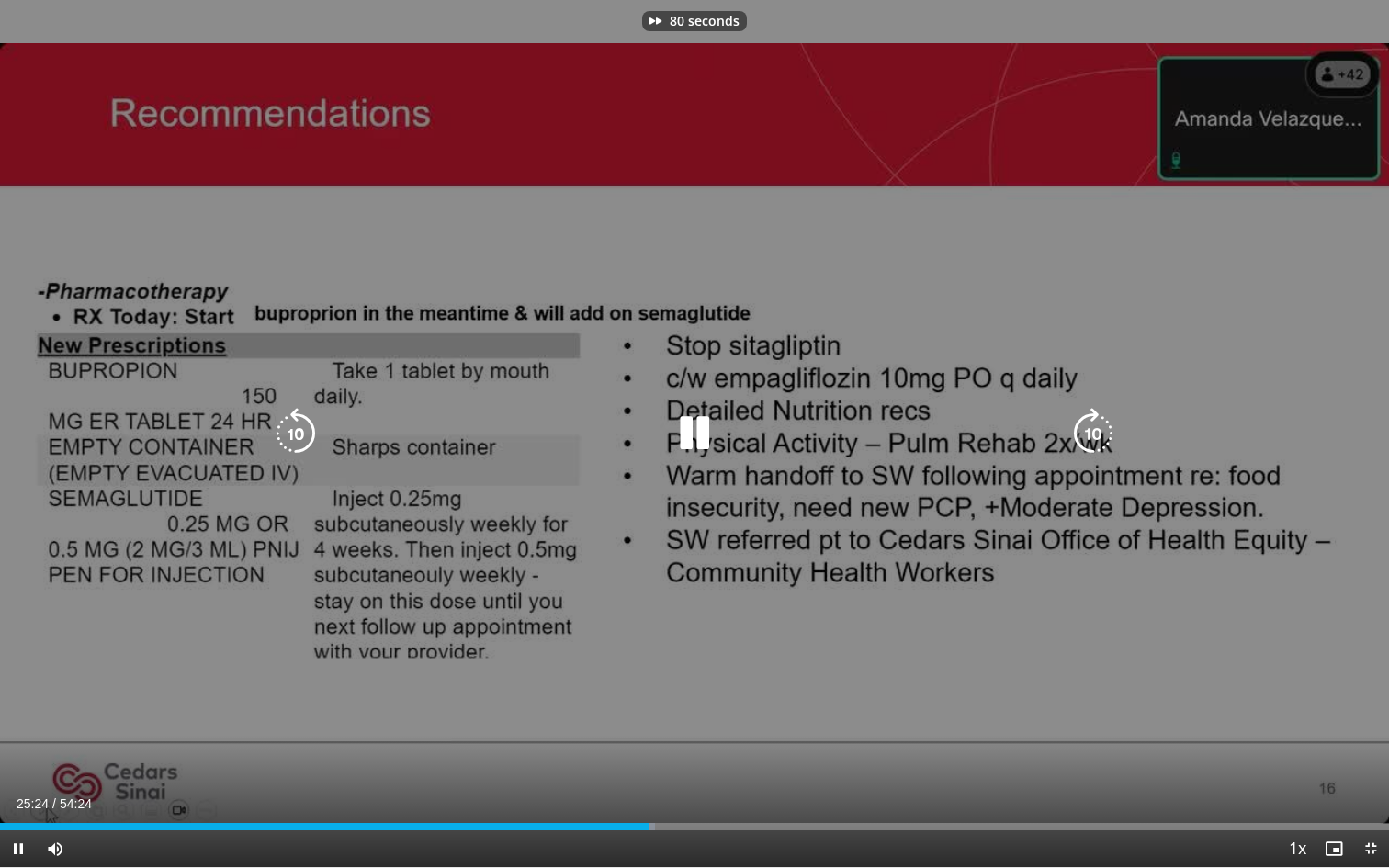 click at bounding box center (1093, 434) 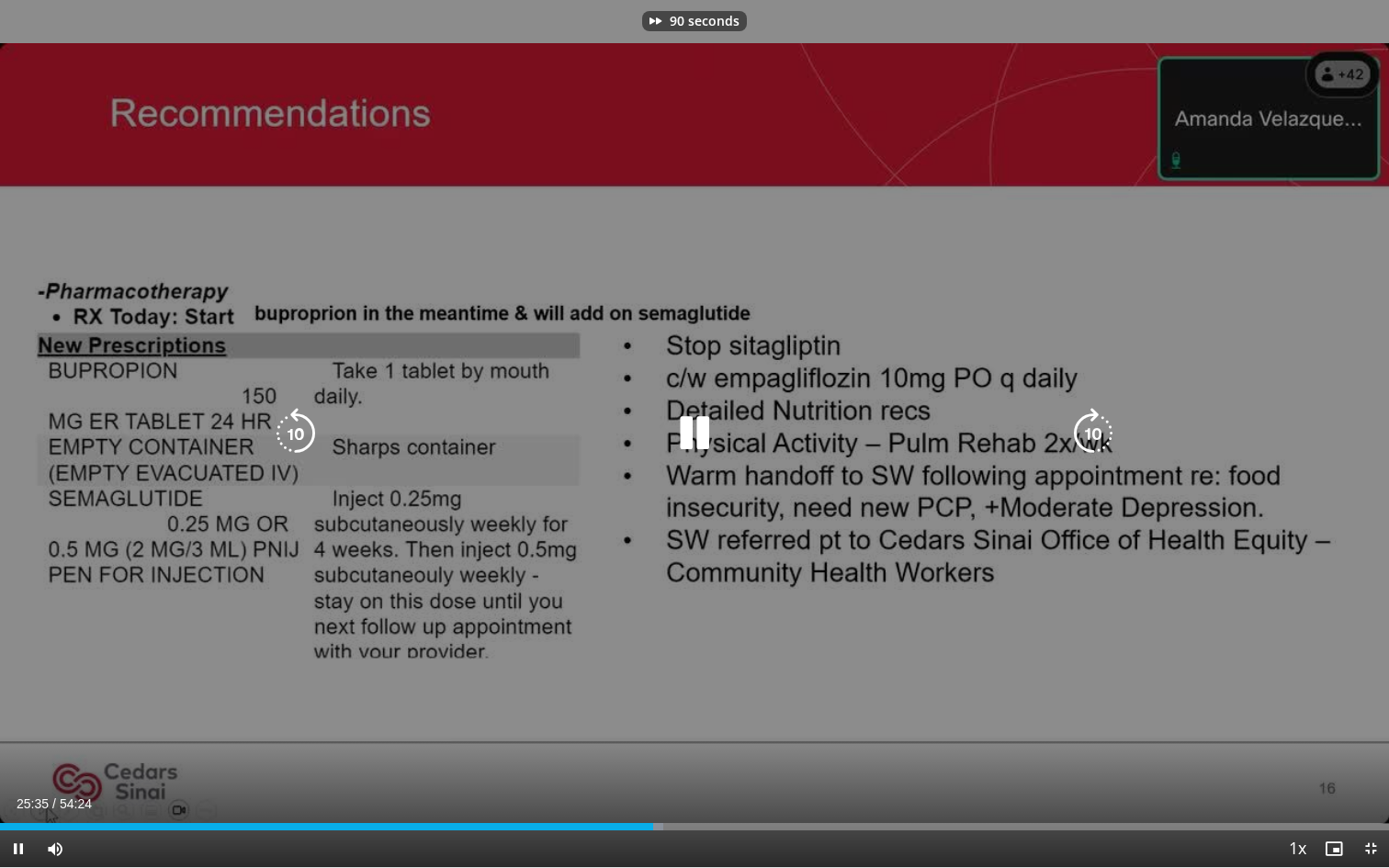 click at bounding box center [1093, 434] 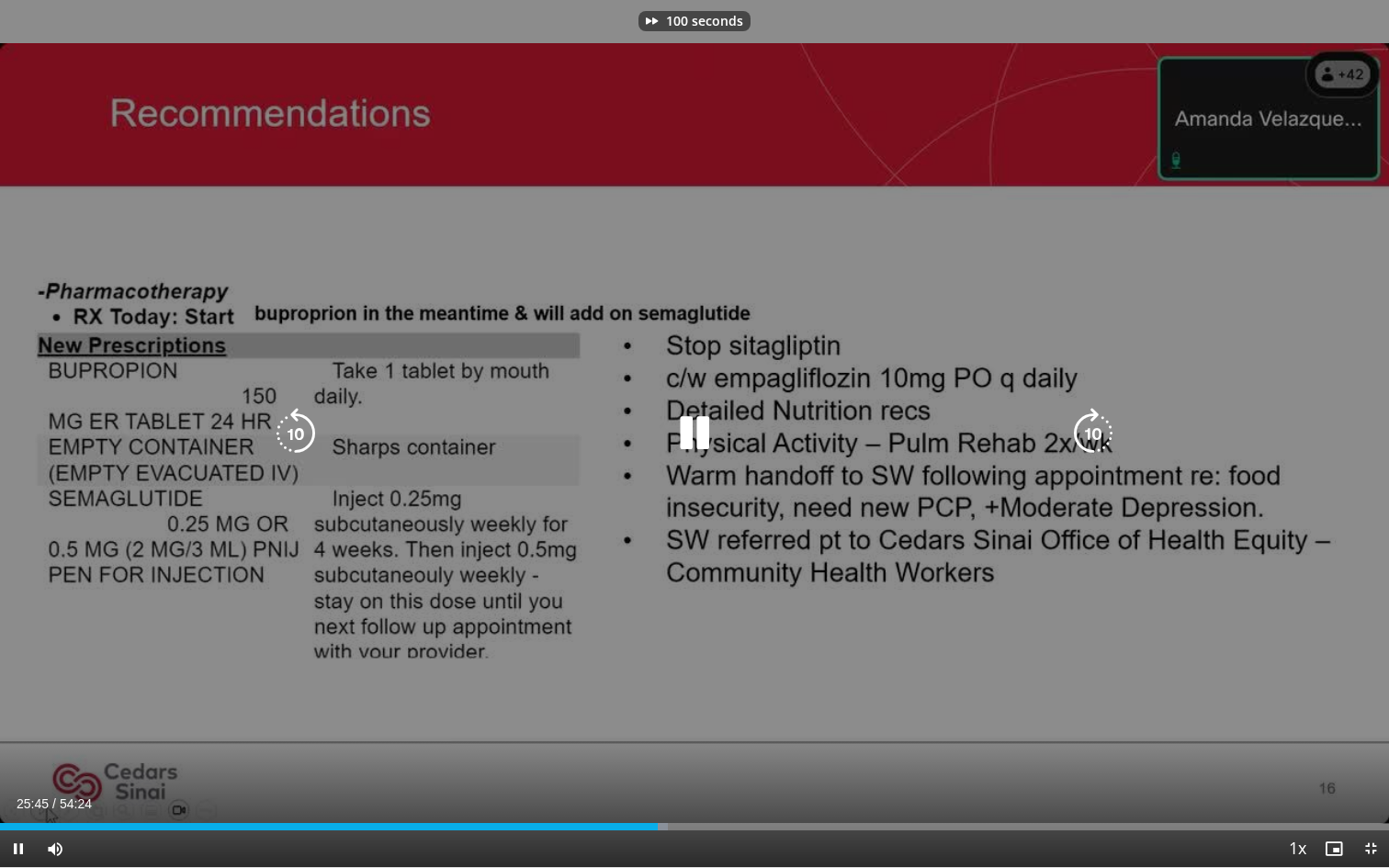 click at bounding box center [1093, 434] 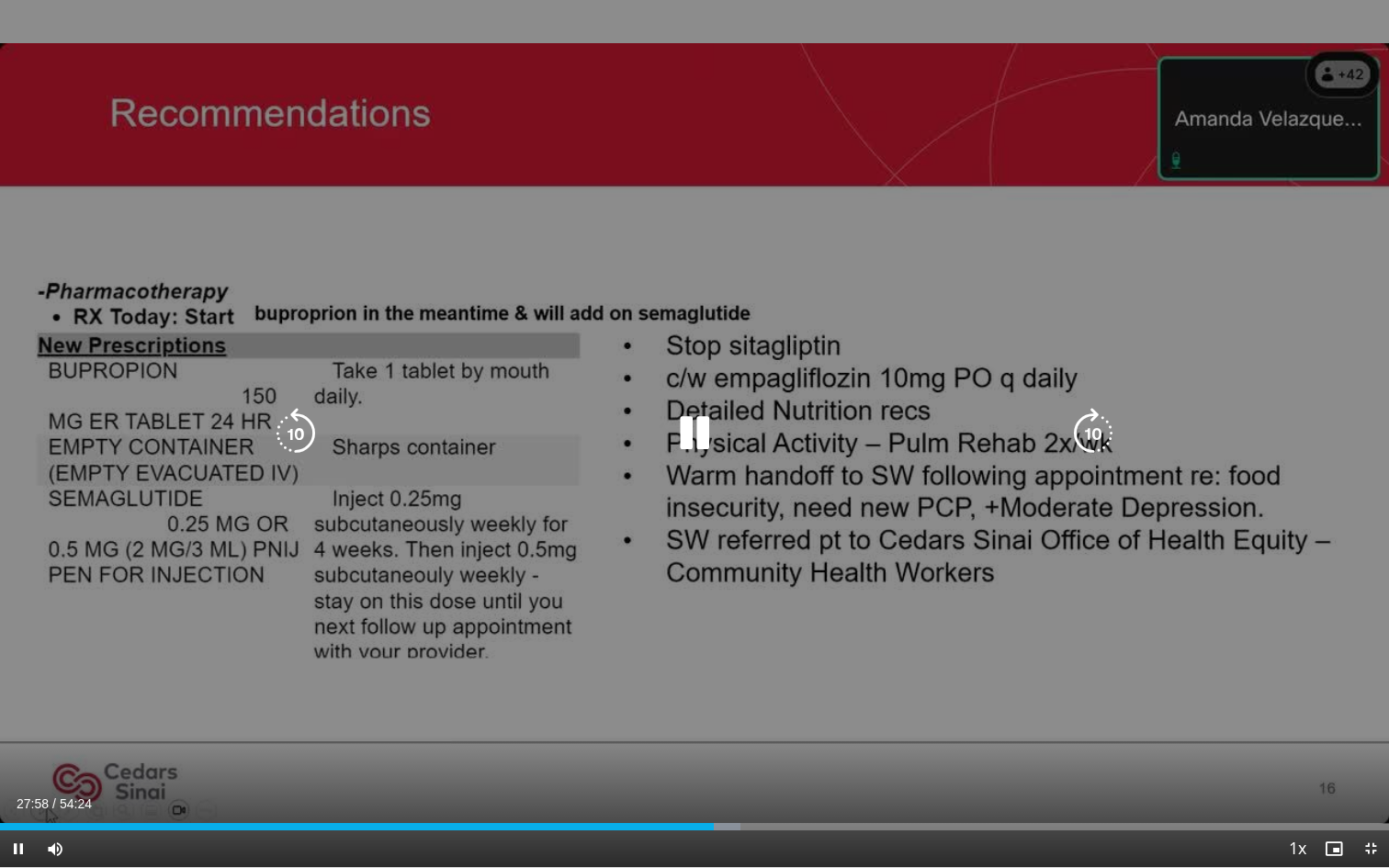 click at bounding box center [1093, 434] 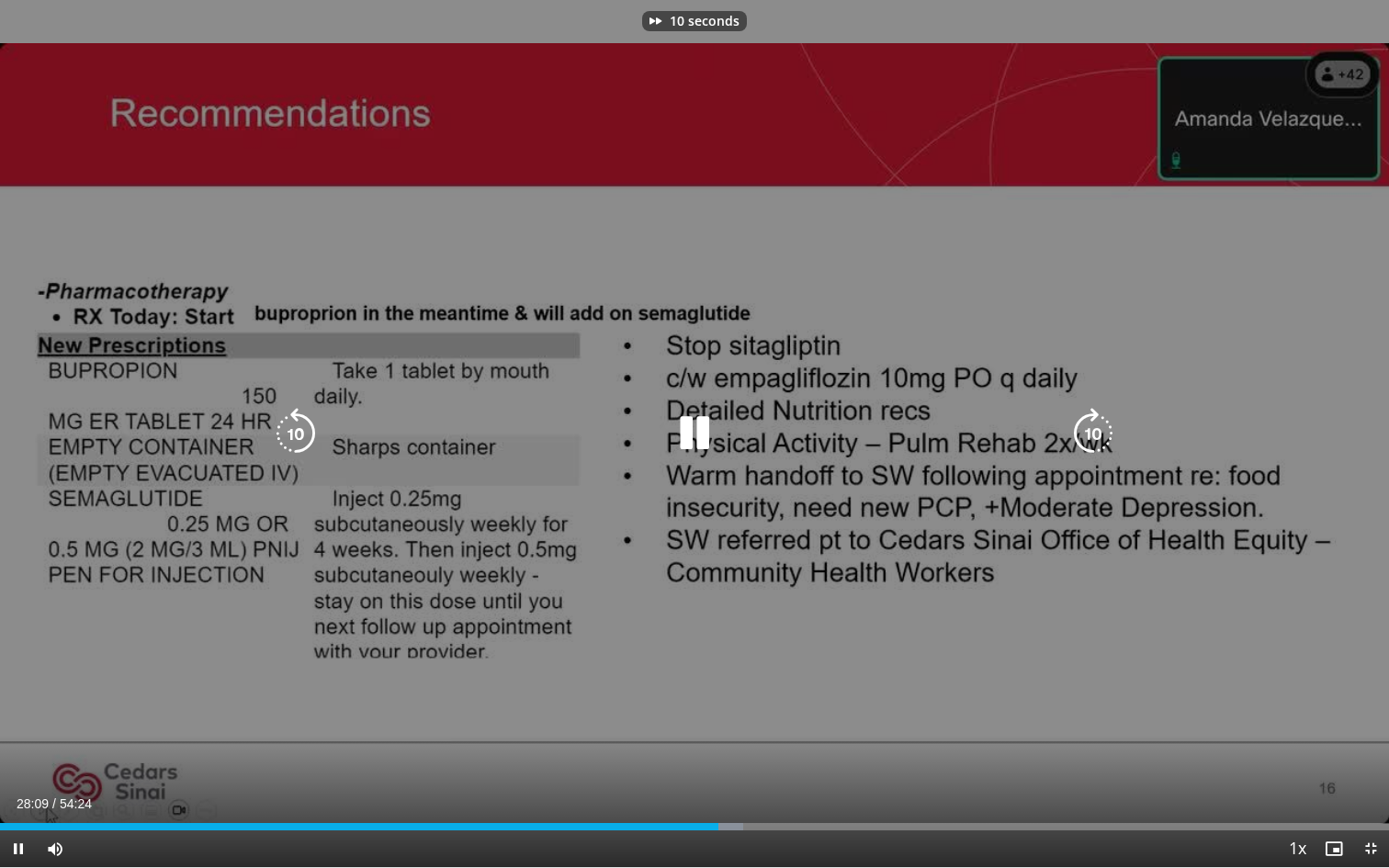 click at bounding box center [1093, 434] 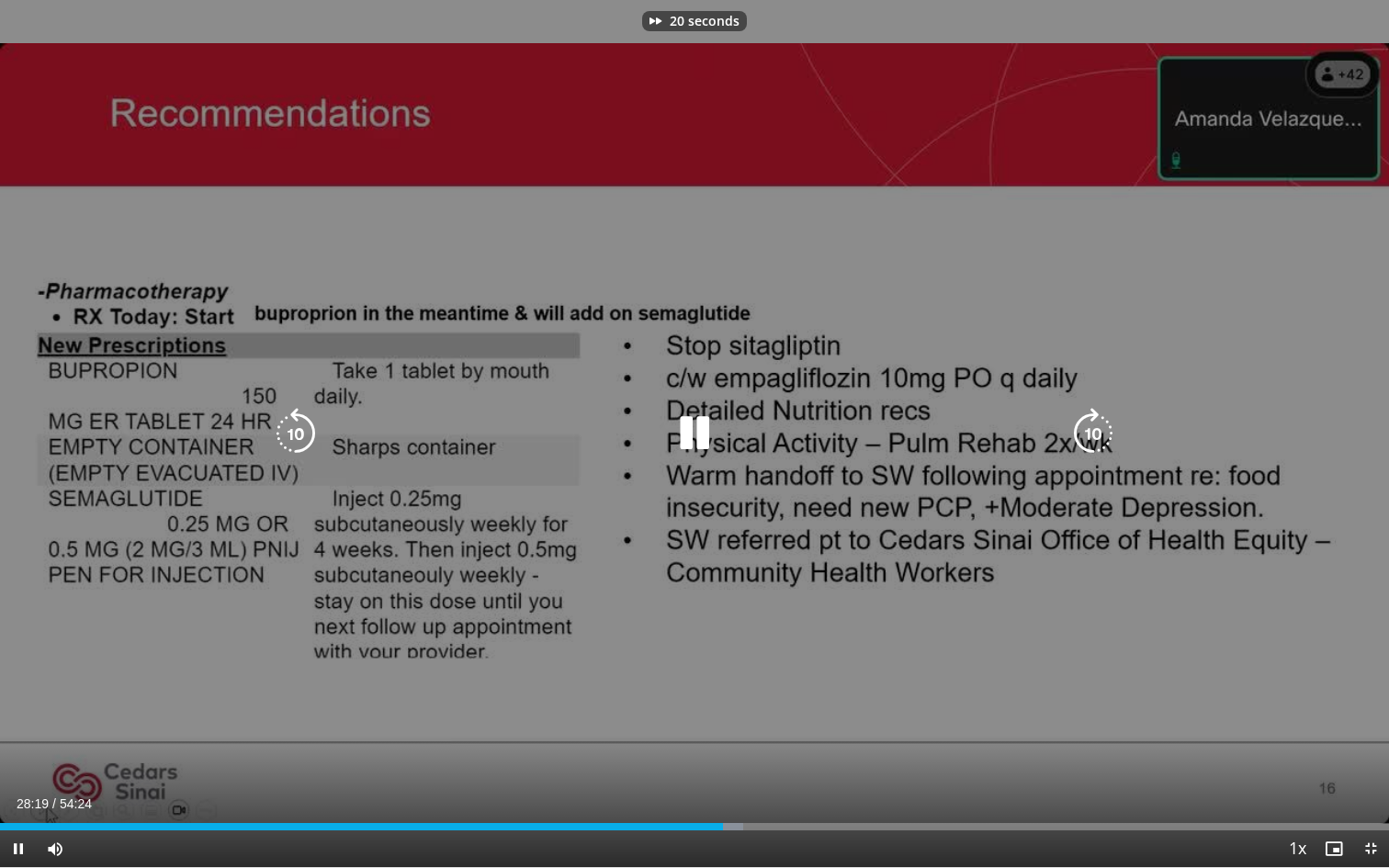 click at bounding box center (1093, 434) 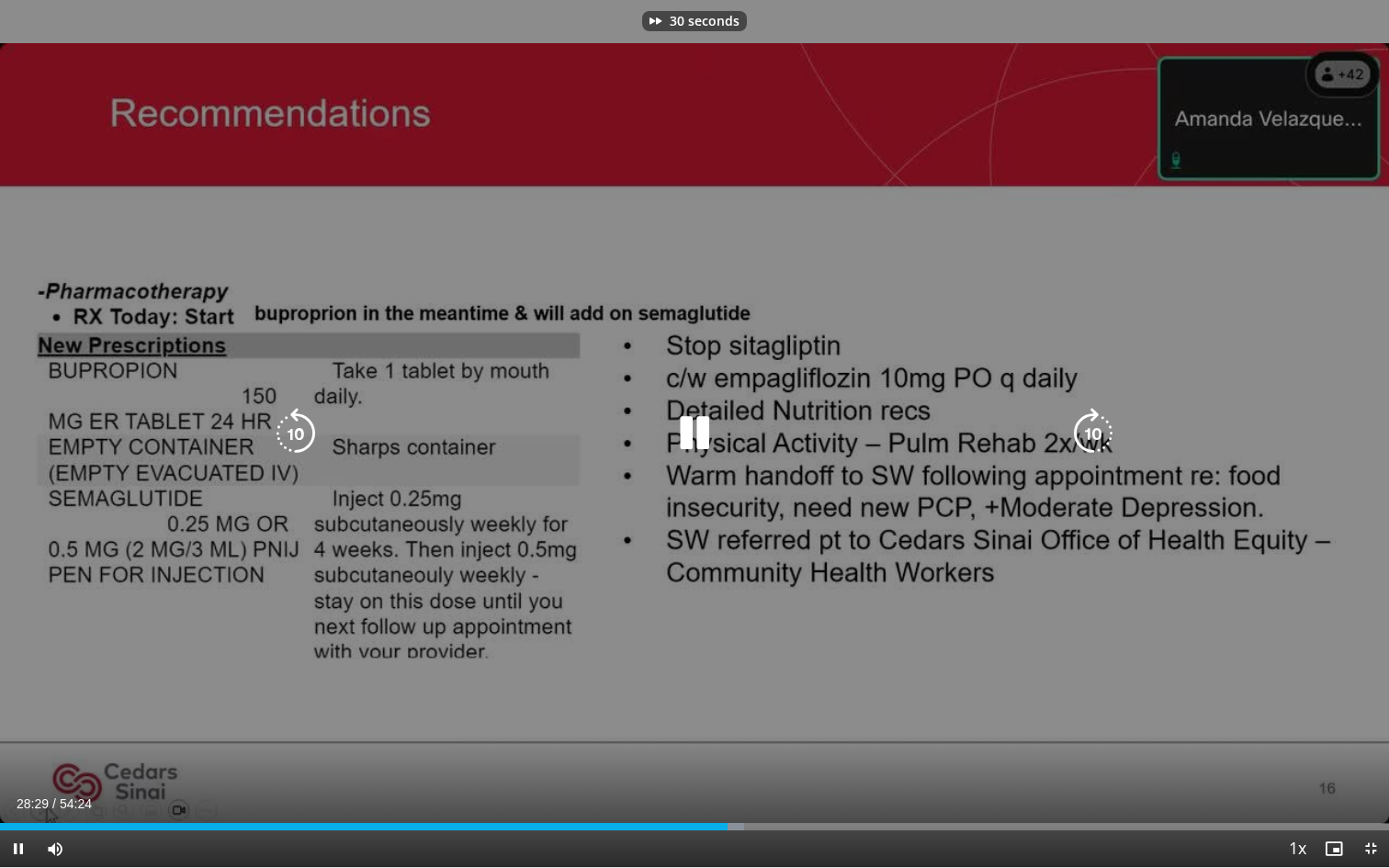 click at bounding box center [1093, 434] 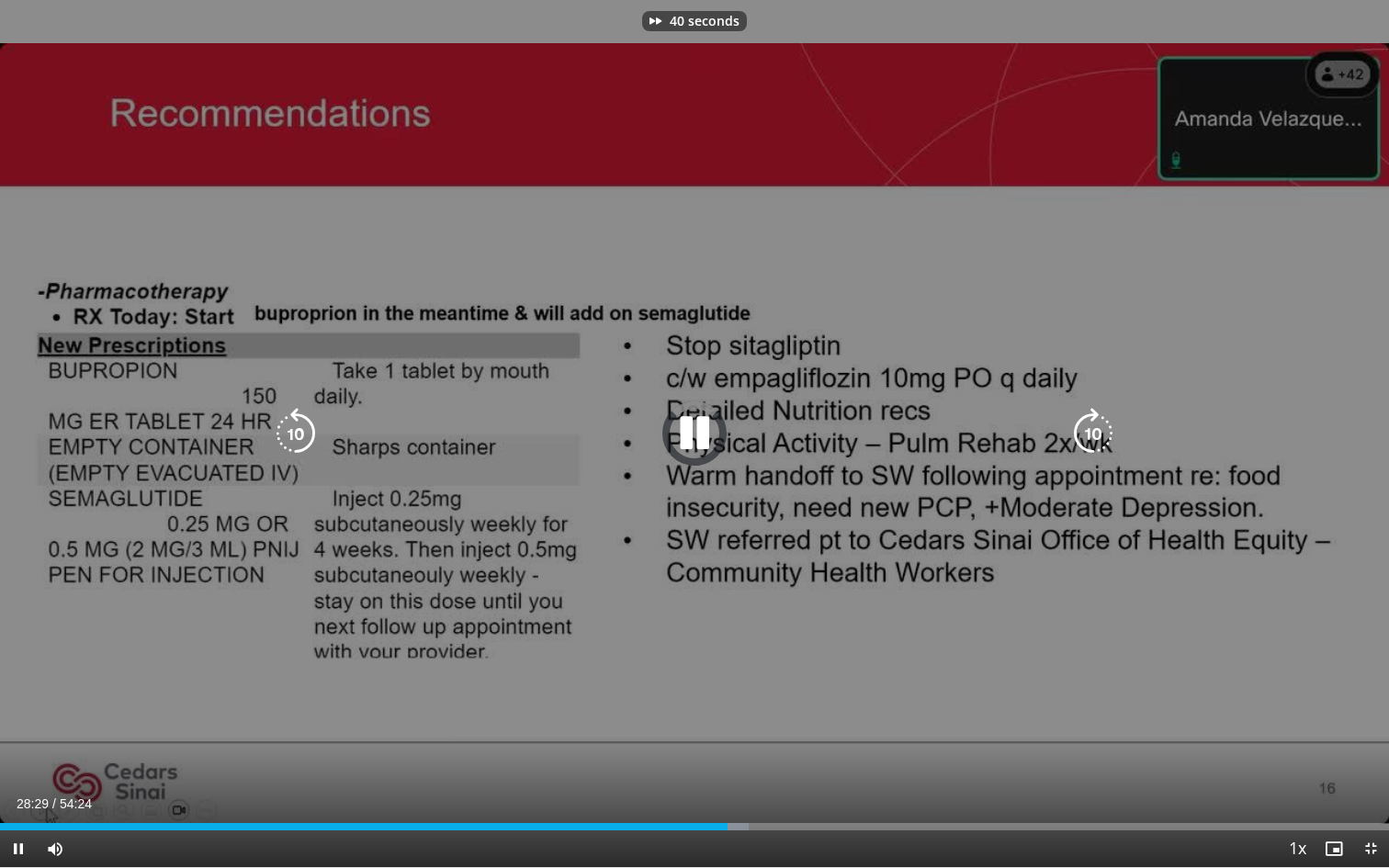 click at bounding box center (1093, 434) 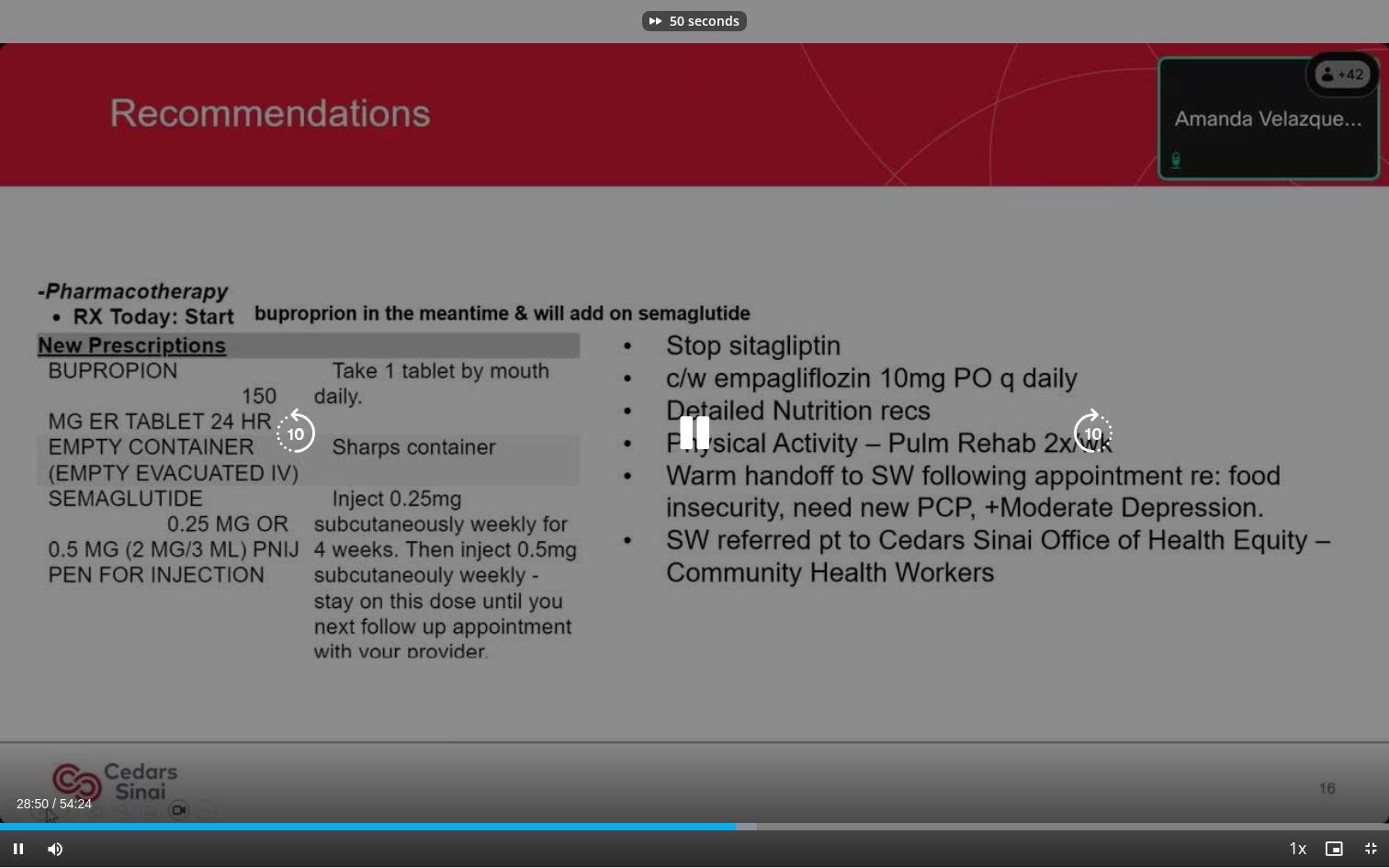 click at bounding box center [1093, 434] 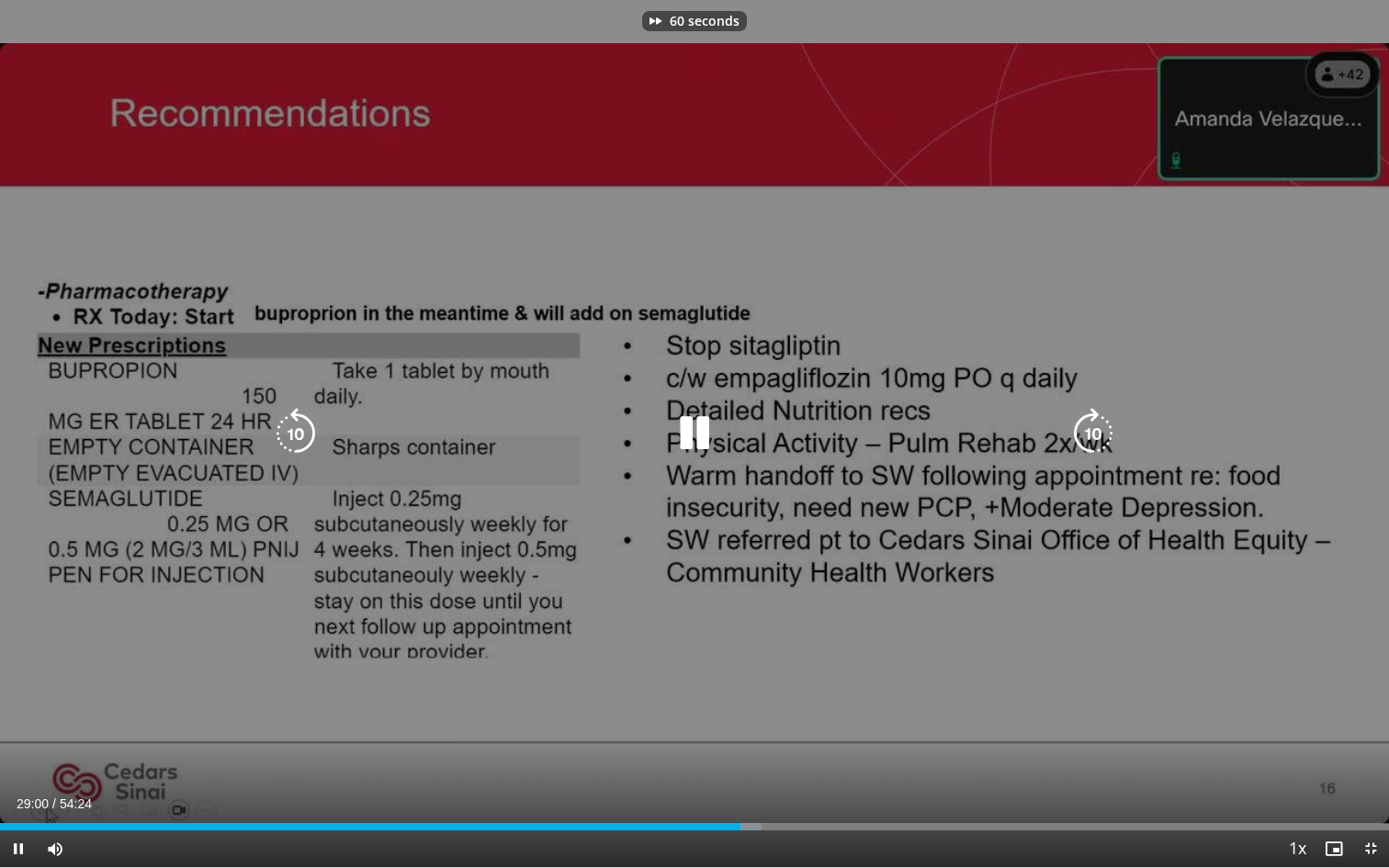 click at bounding box center [1093, 434] 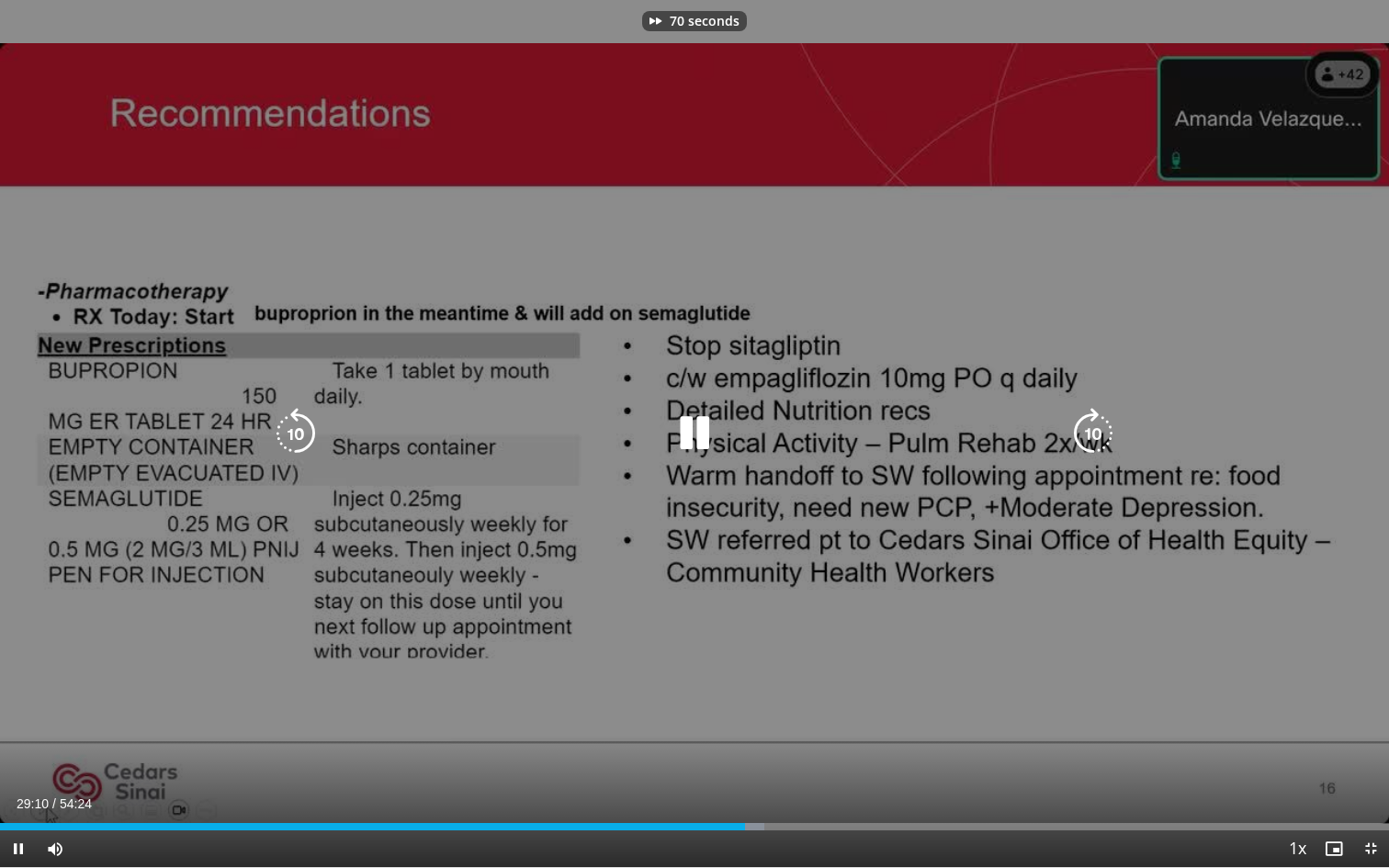 click at bounding box center [1093, 434] 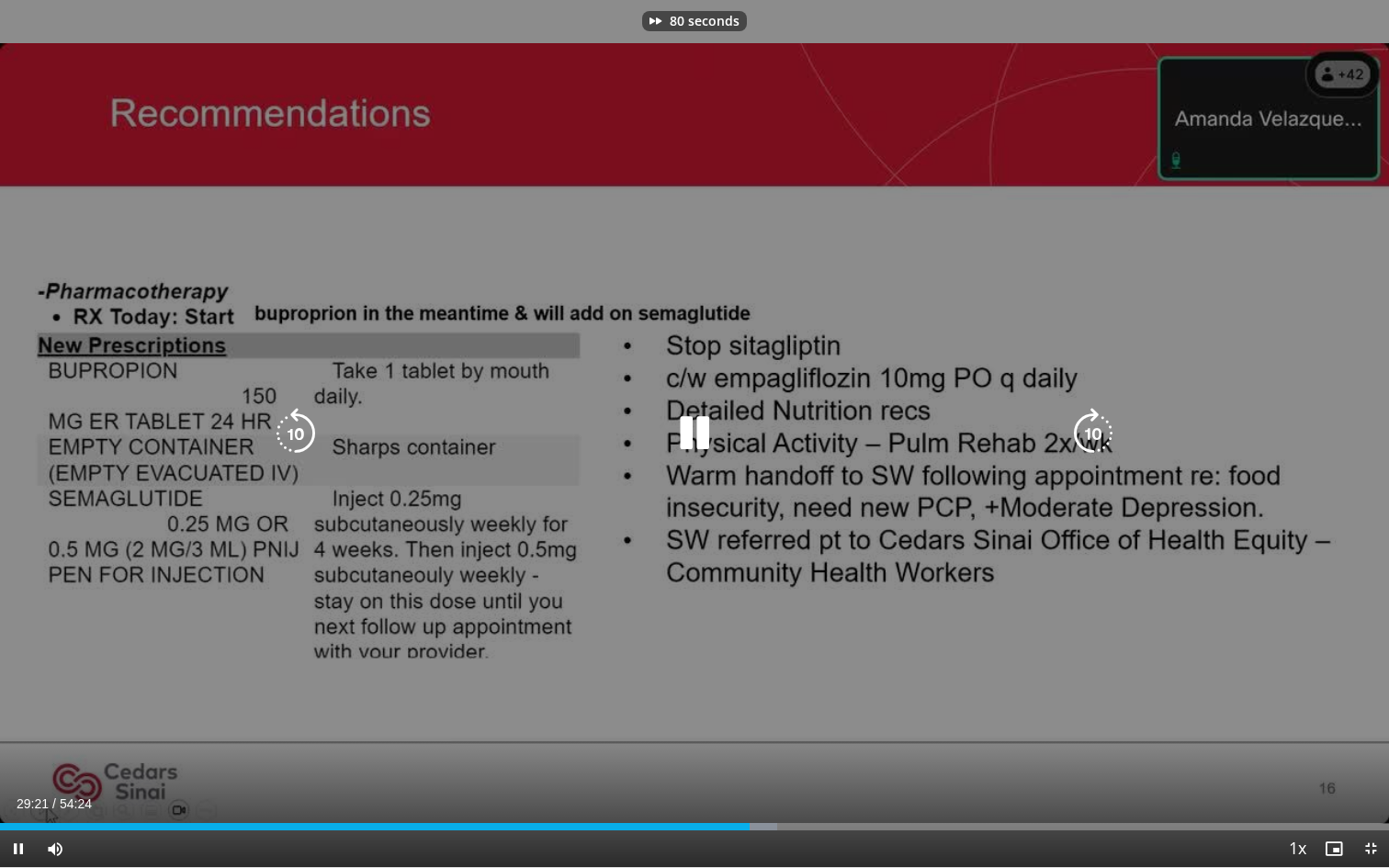 click at bounding box center (1093, 434) 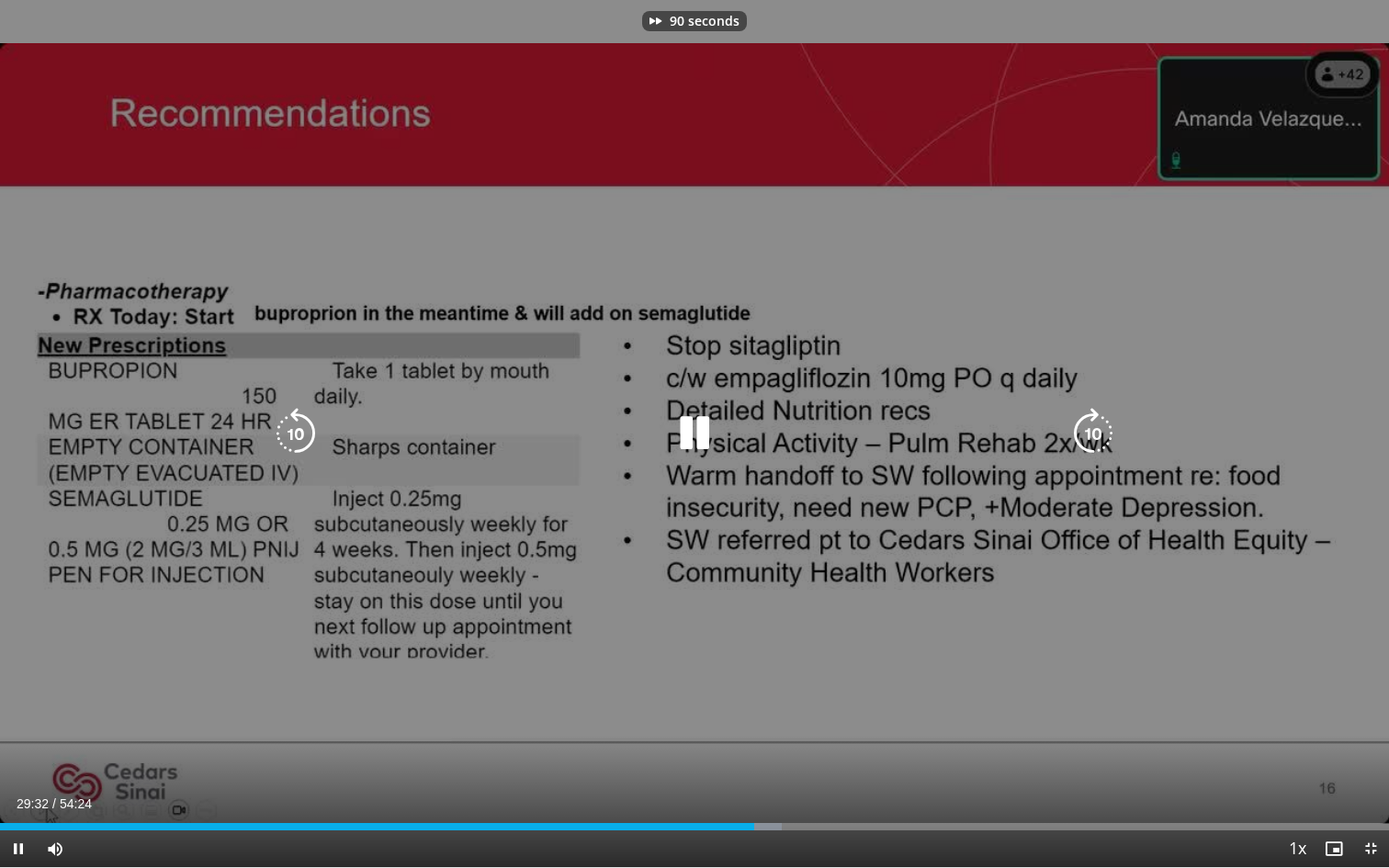 click at bounding box center (1093, 434) 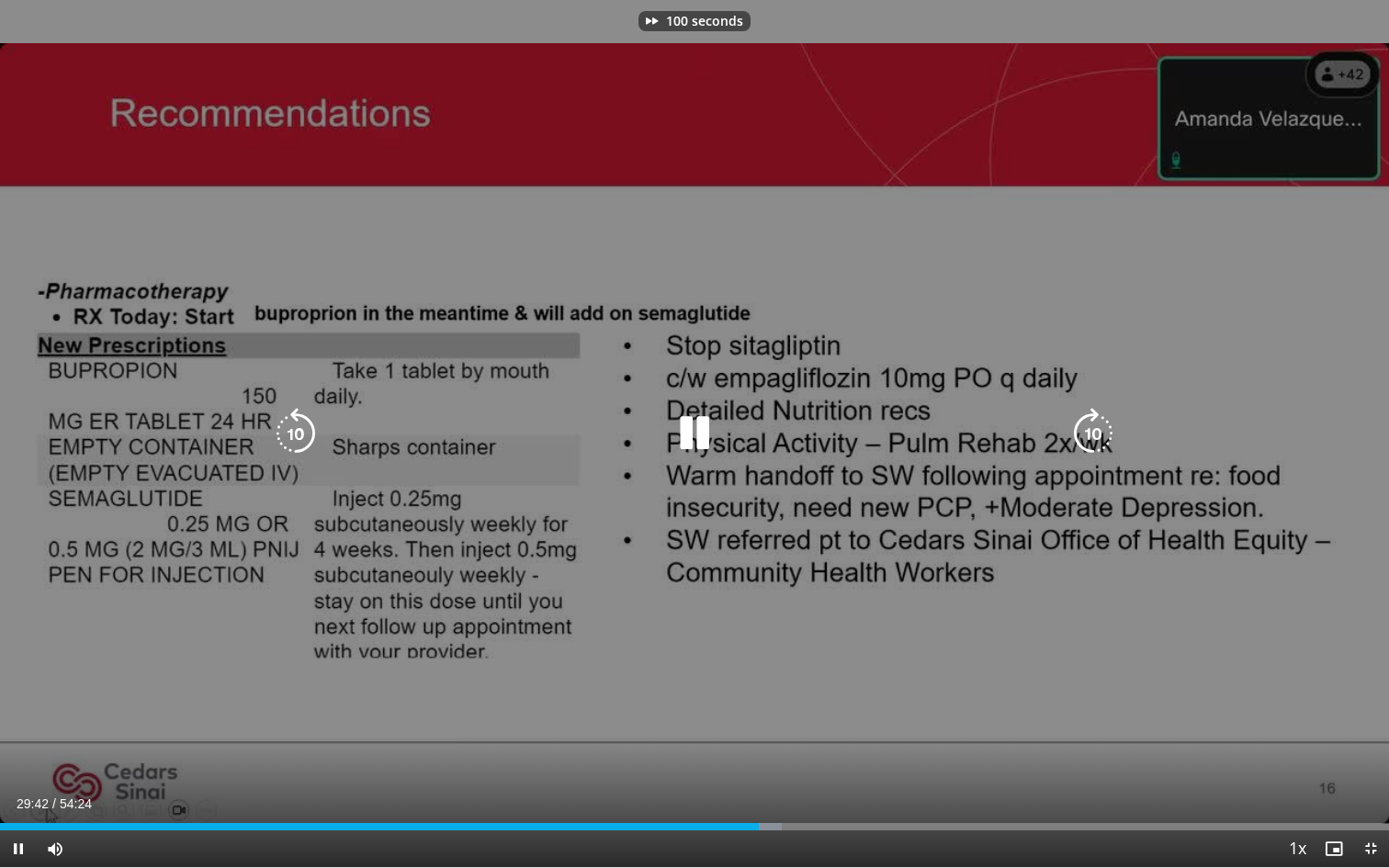 click at bounding box center (1093, 434) 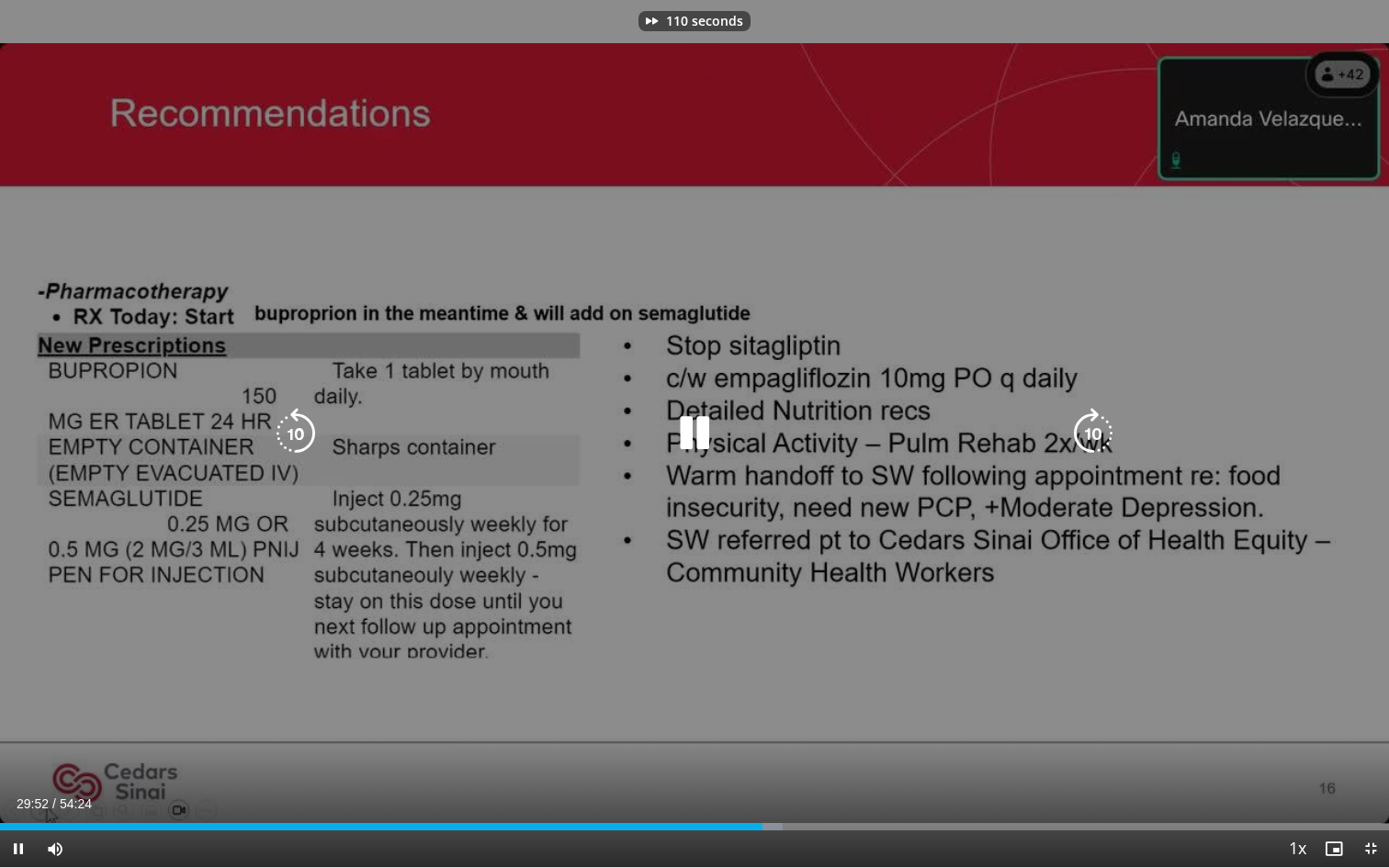 click at bounding box center (1093, 434) 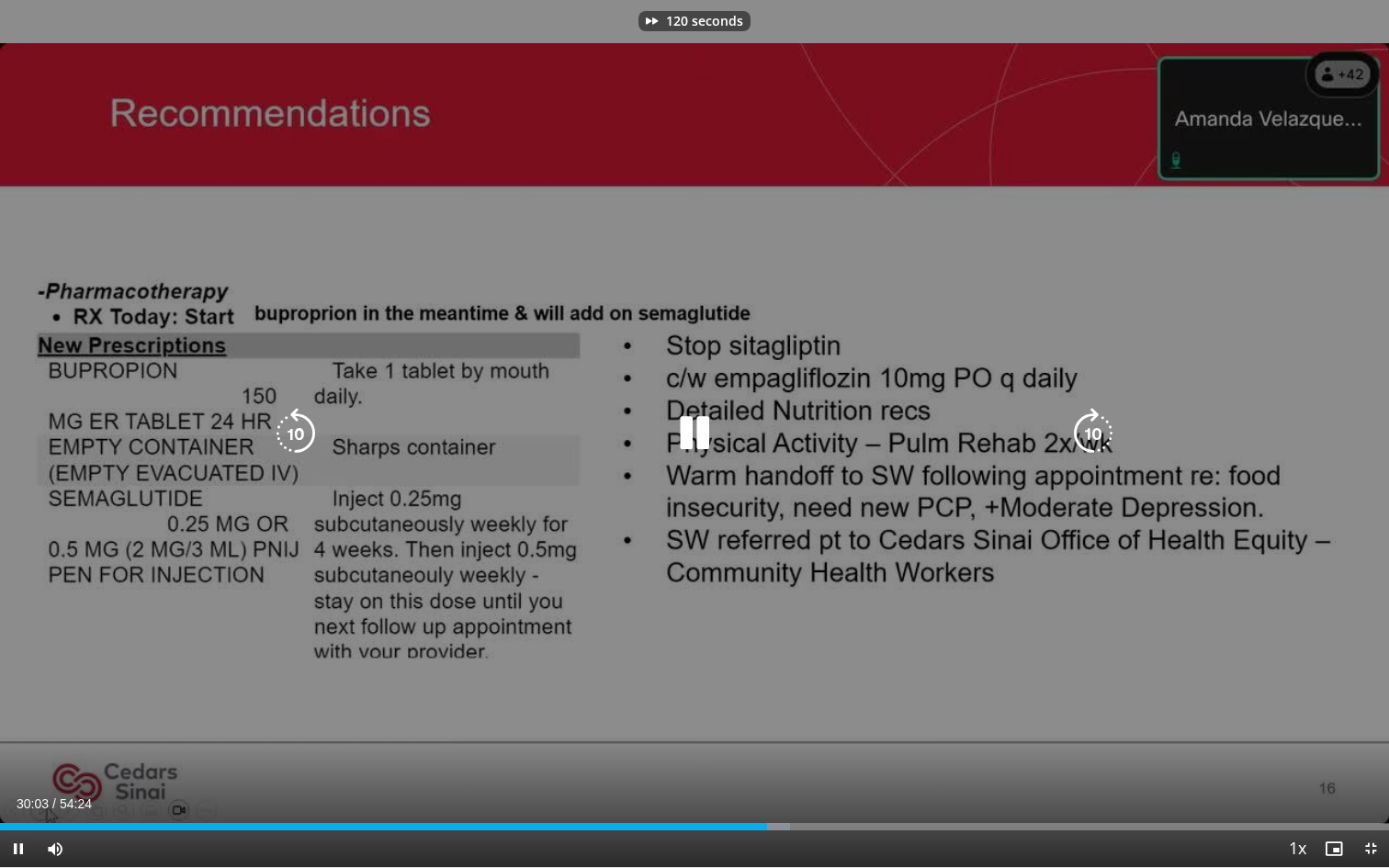 click at bounding box center (1093, 434) 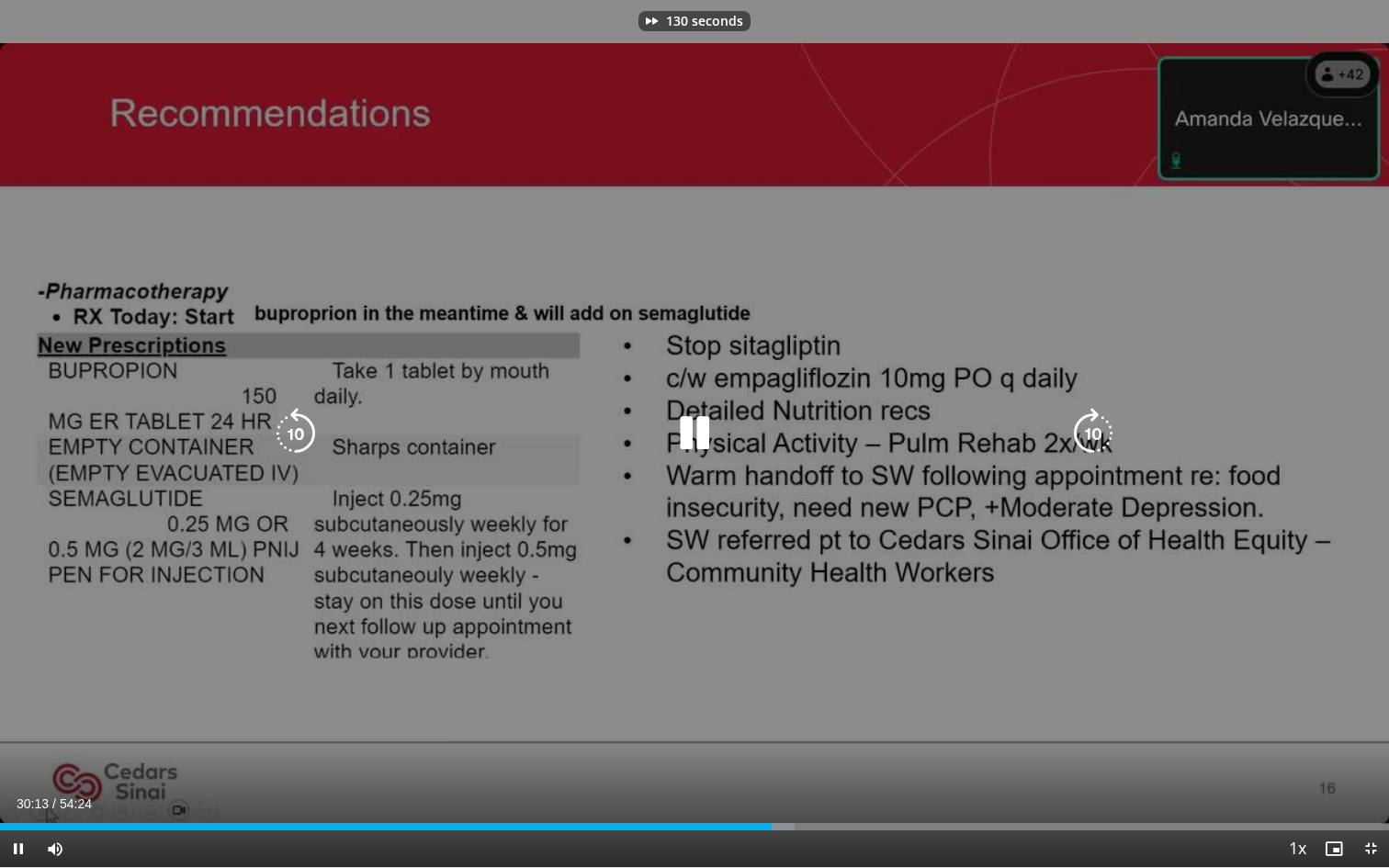 click at bounding box center [1093, 434] 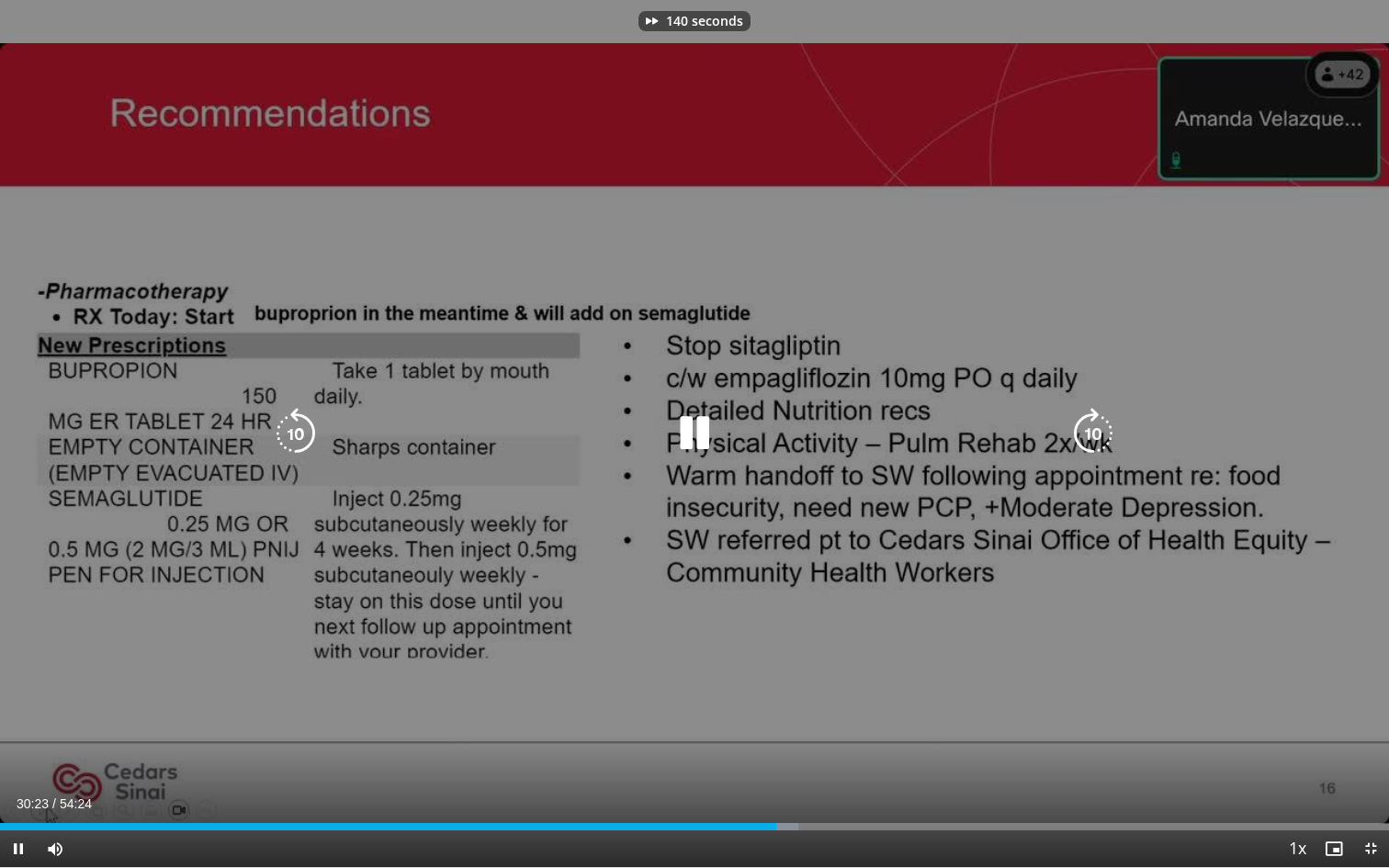 click at bounding box center (1093, 434) 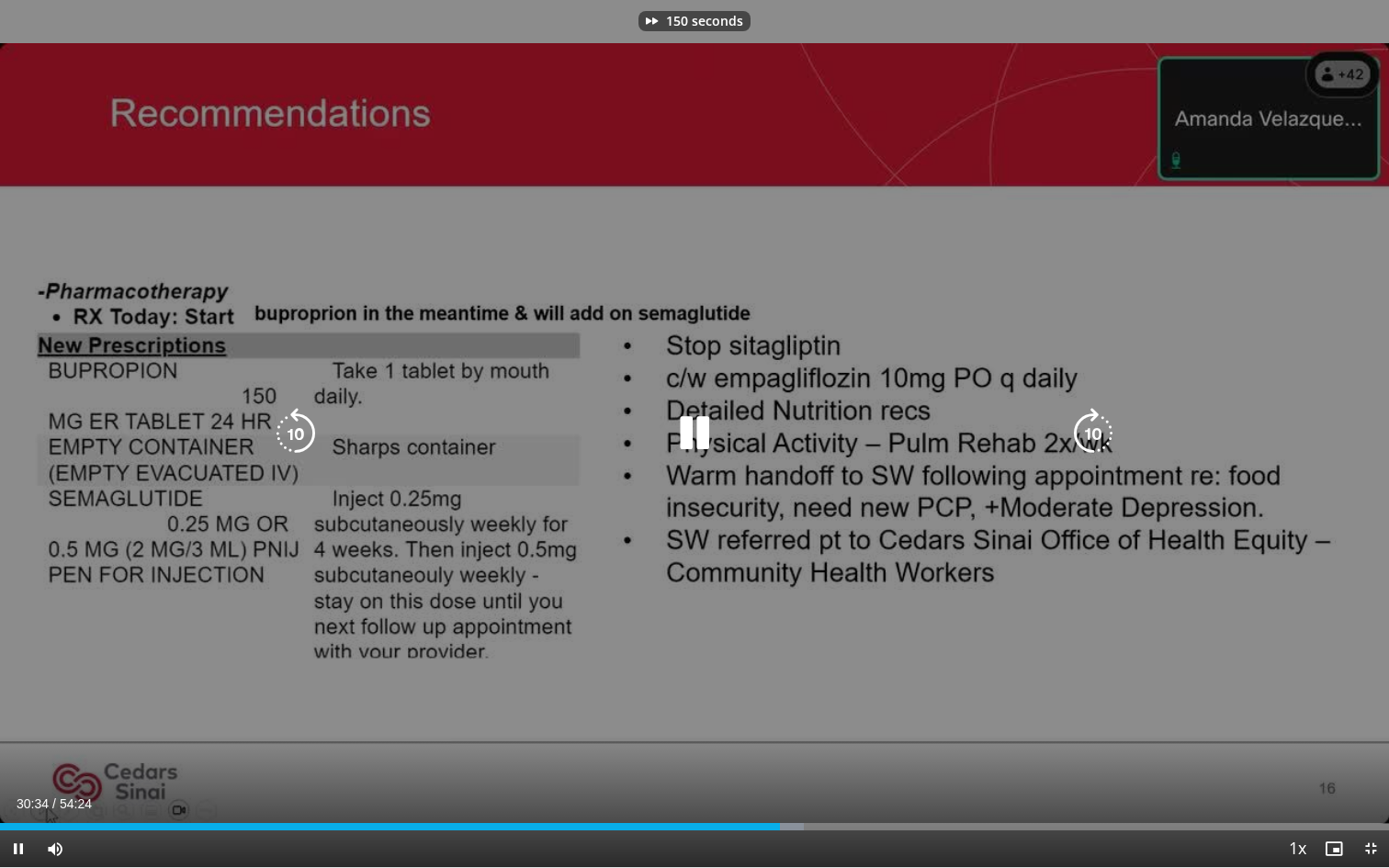 click at bounding box center [1093, 434] 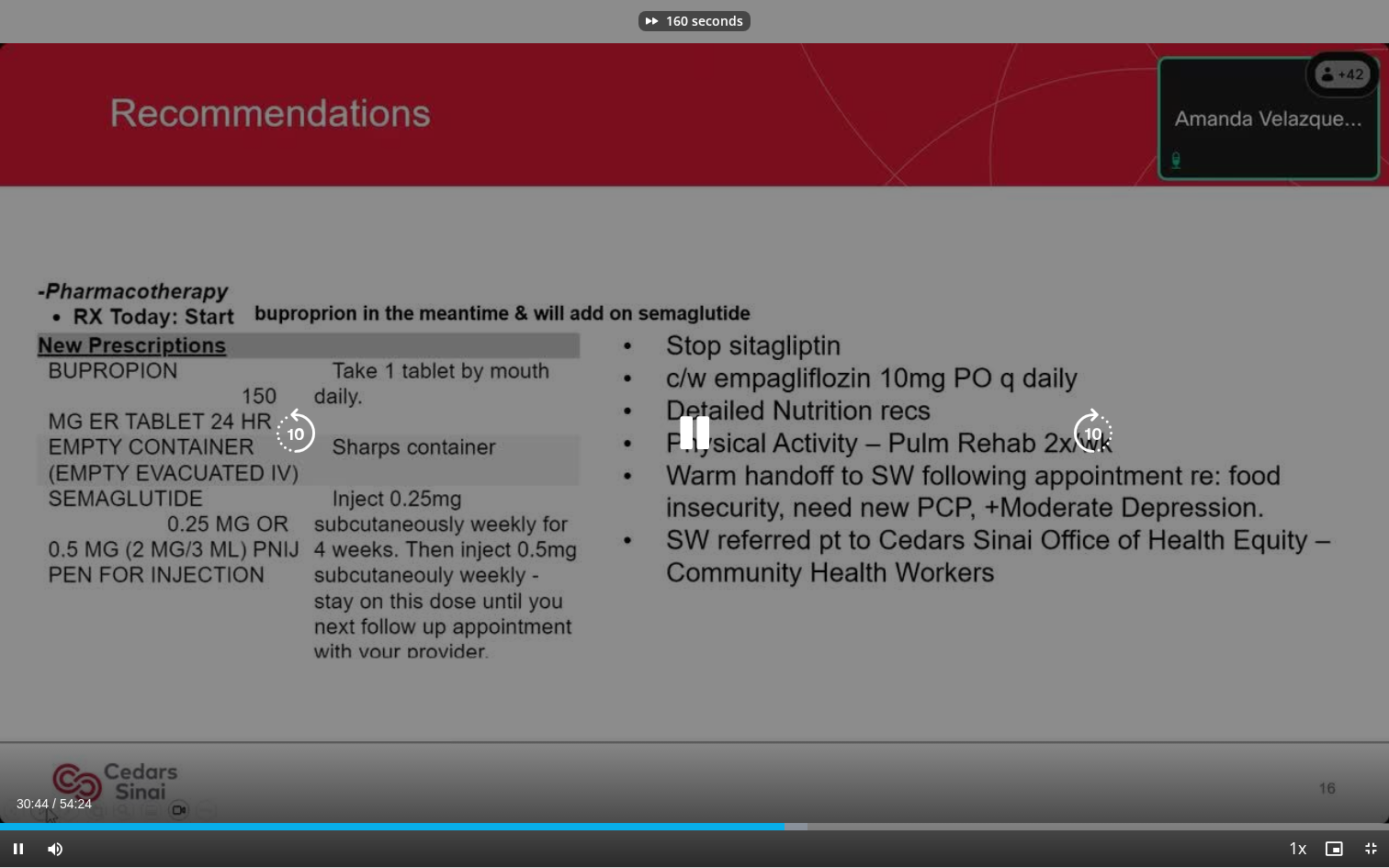 click at bounding box center (1093, 434) 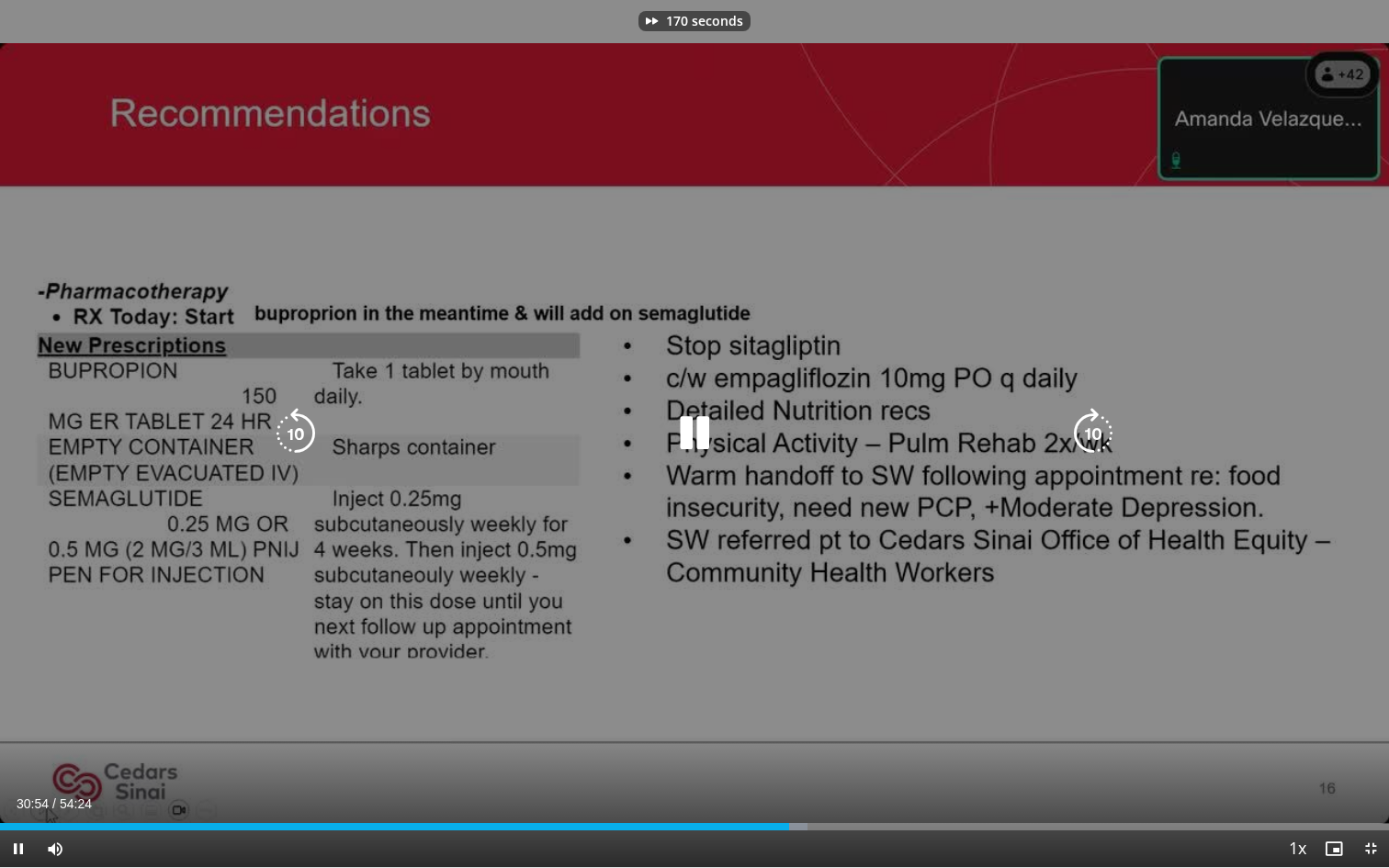click at bounding box center (1093, 434) 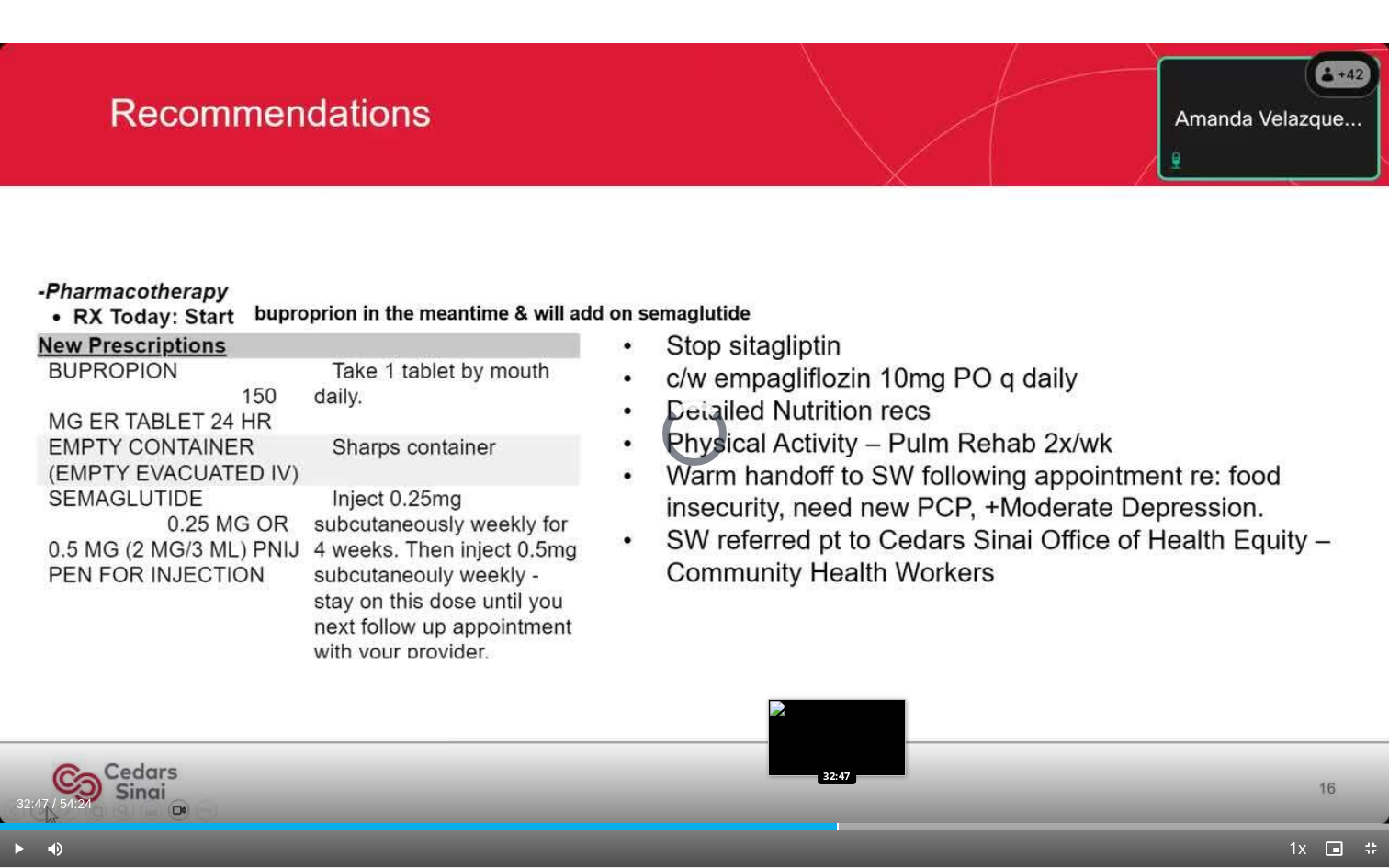 click on "Loaded :  0.00% 32:47 32:47" at bounding box center (694, 821) 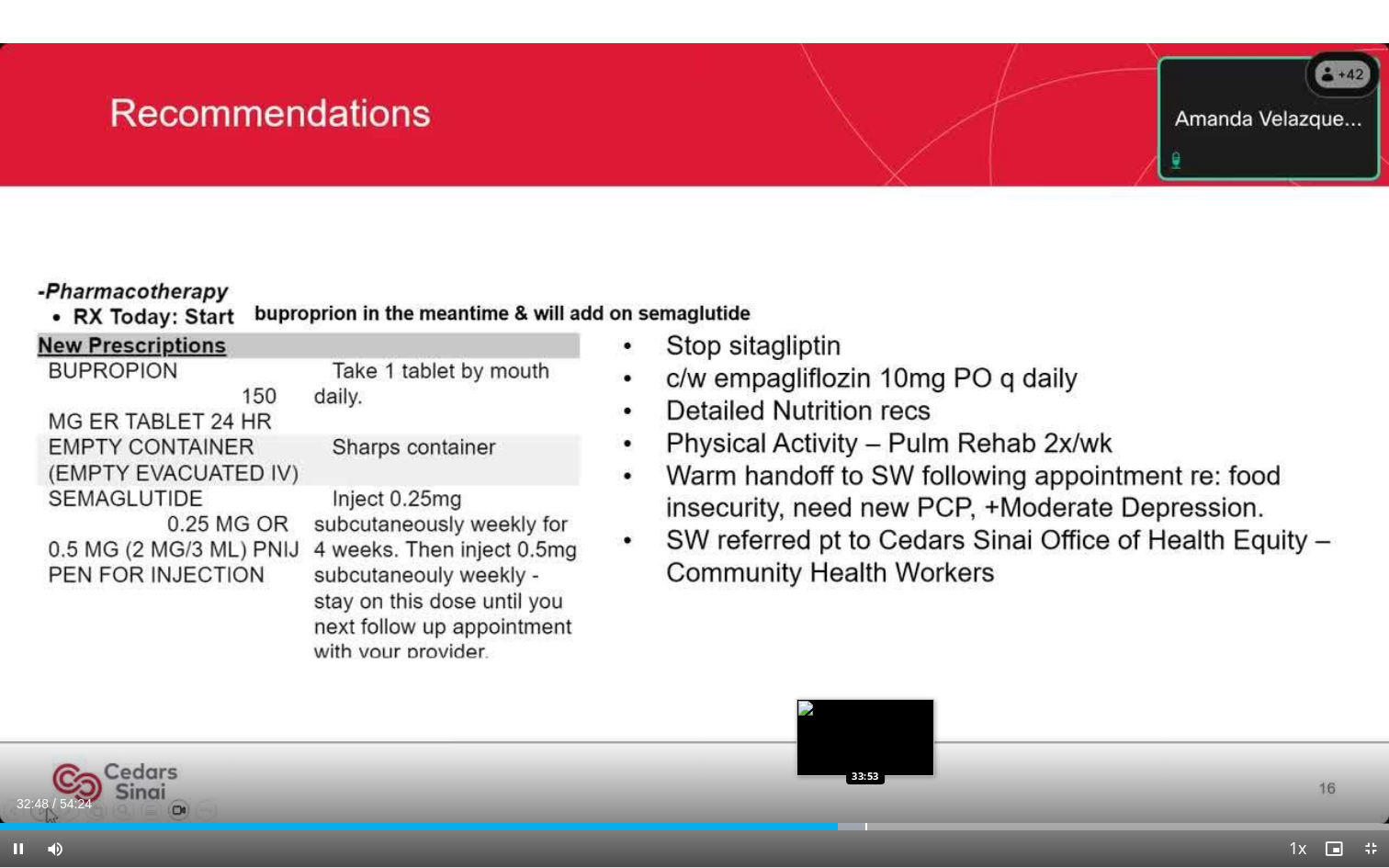 click at bounding box center [866, 827] 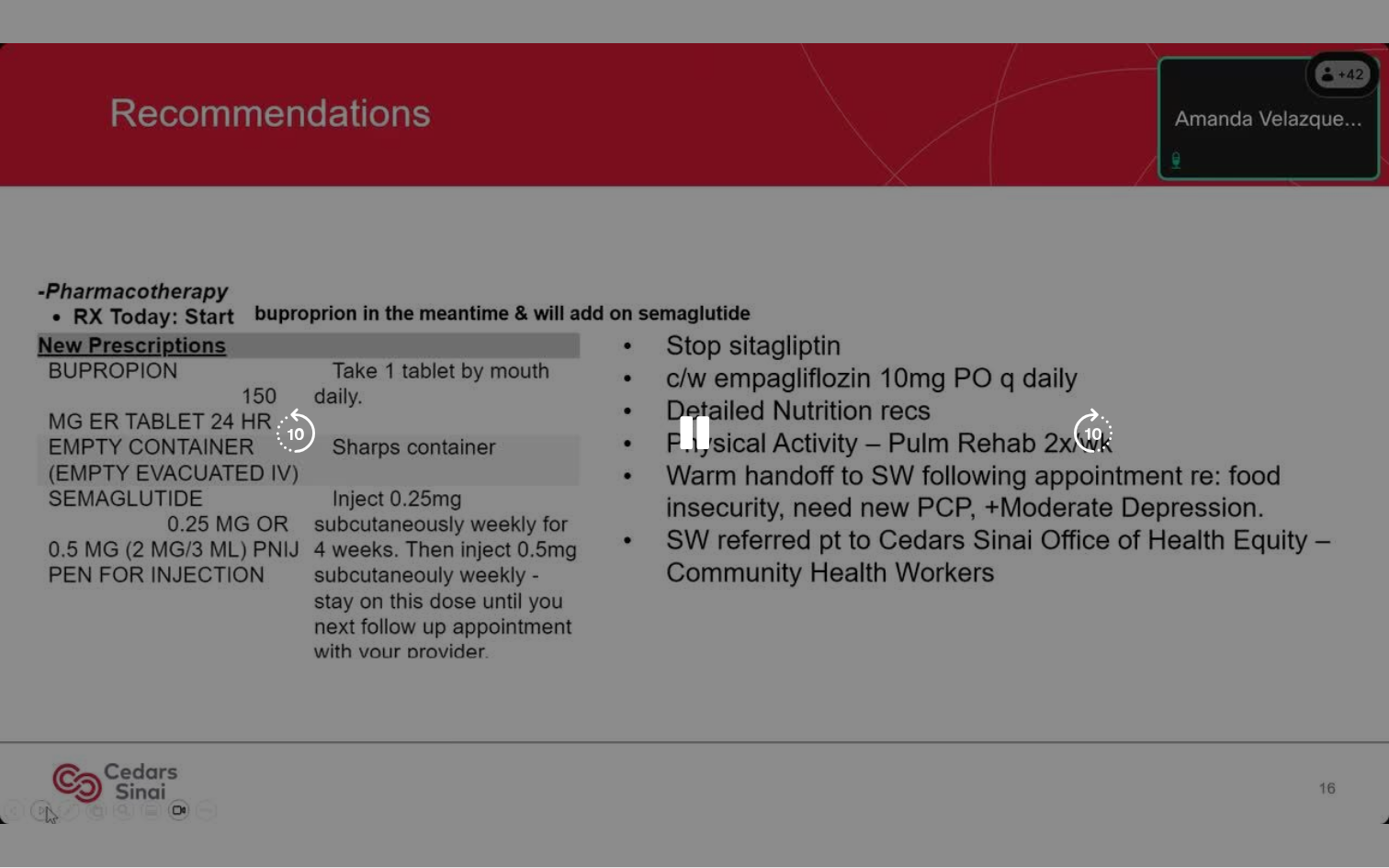 click on "180 seconds
Tap to unmute" at bounding box center [694, 434] 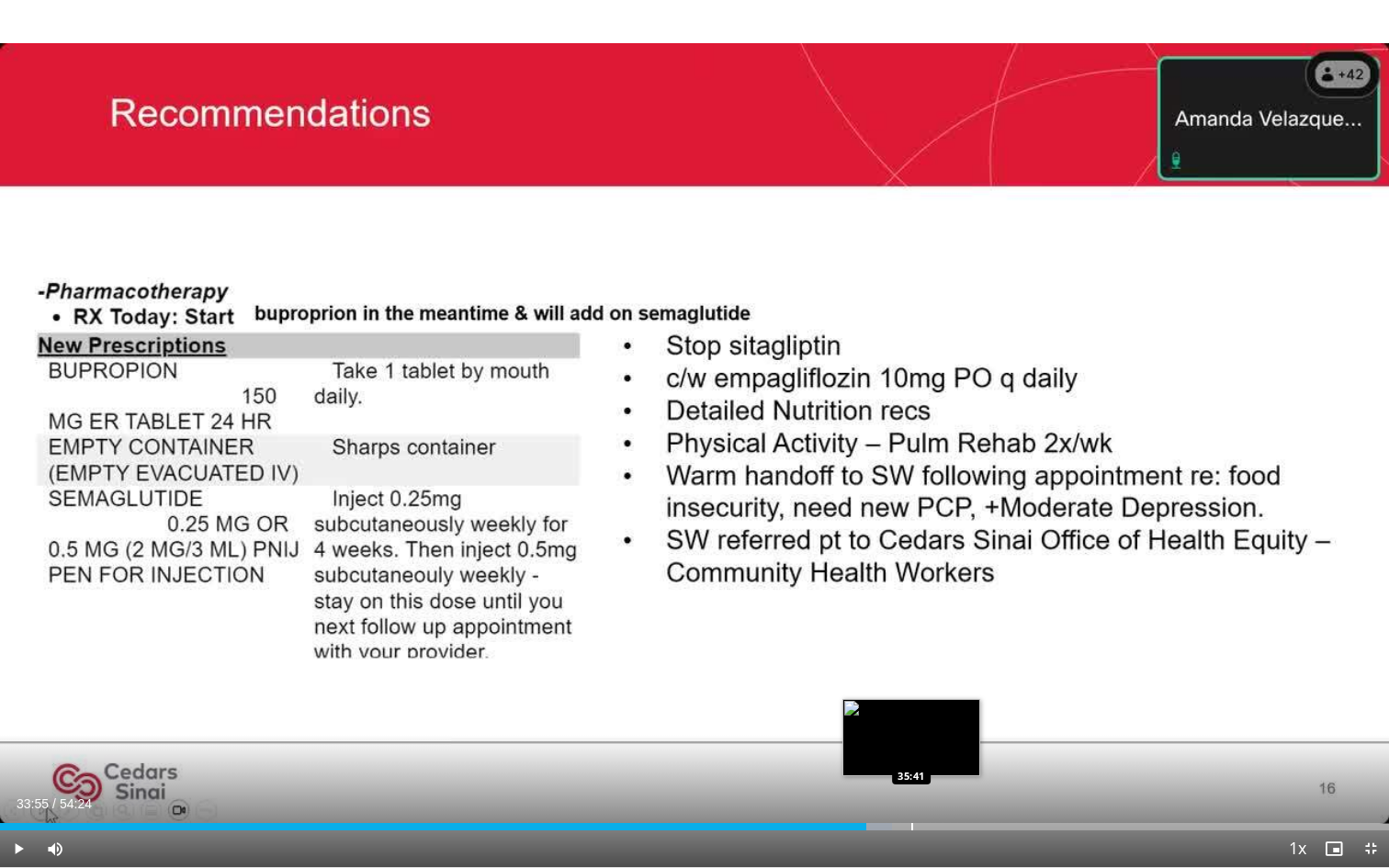 click at bounding box center (912, 827) 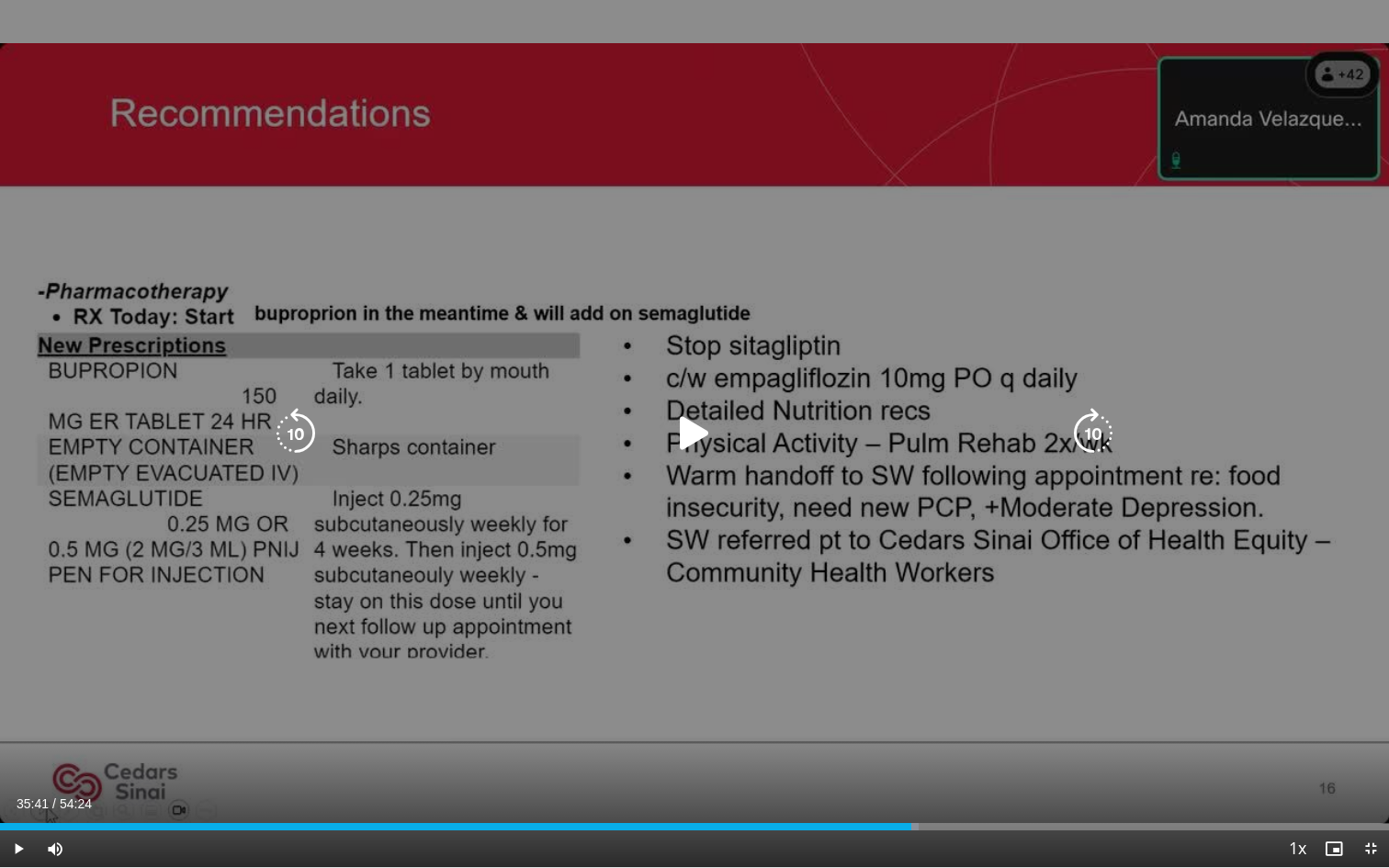 click at bounding box center (694, 434) 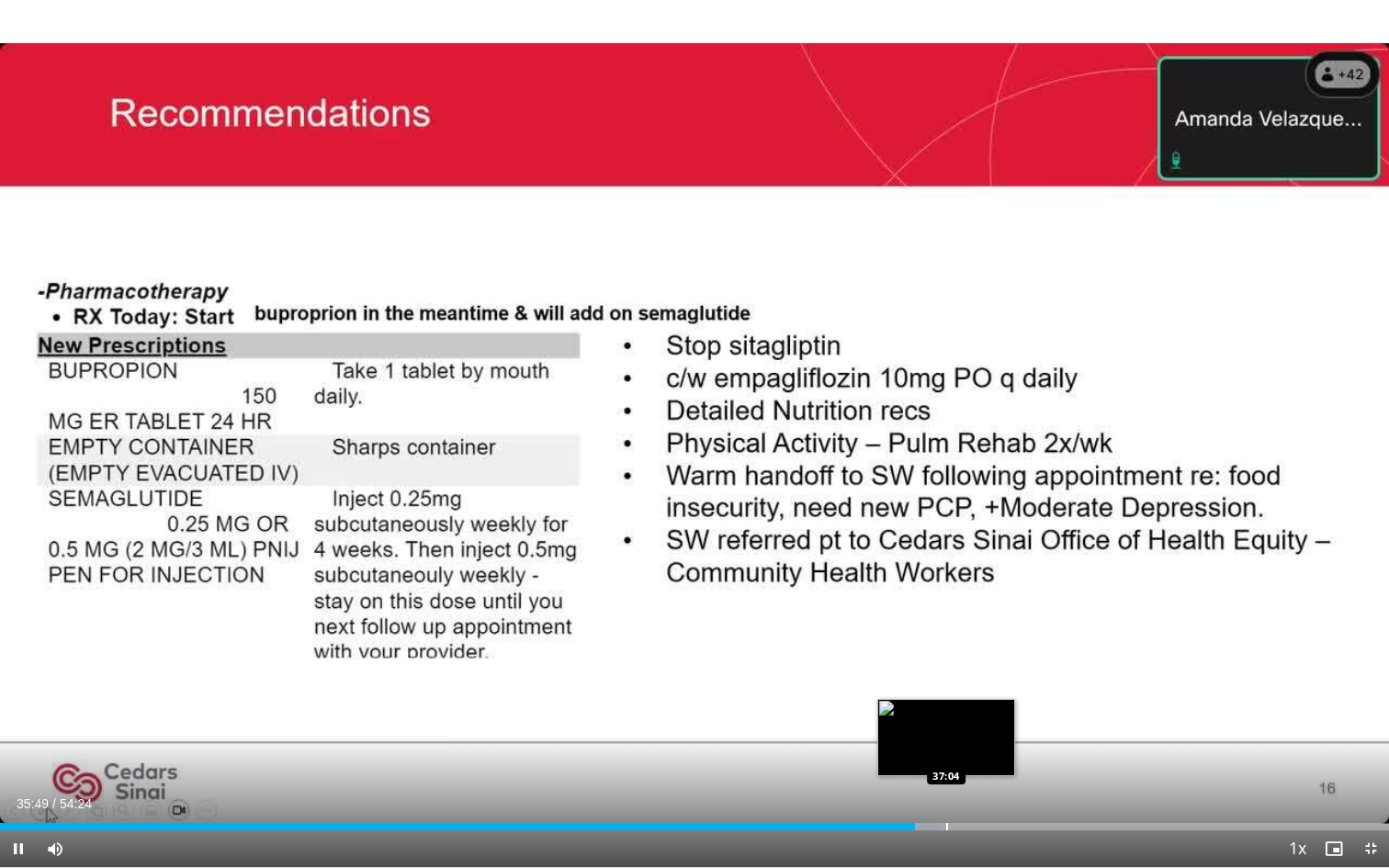 click at bounding box center (947, 827) 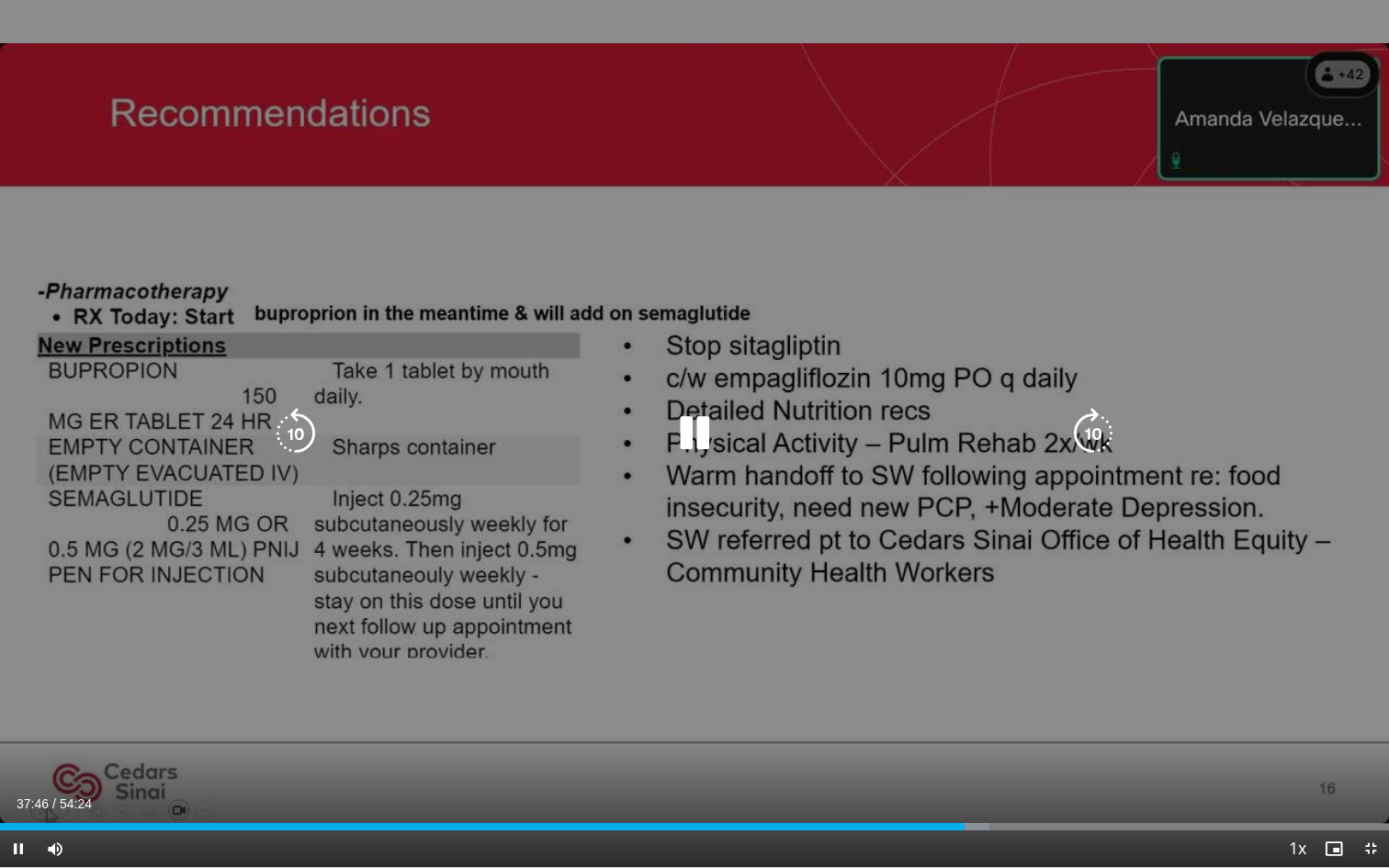 click at bounding box center [1093, 434] 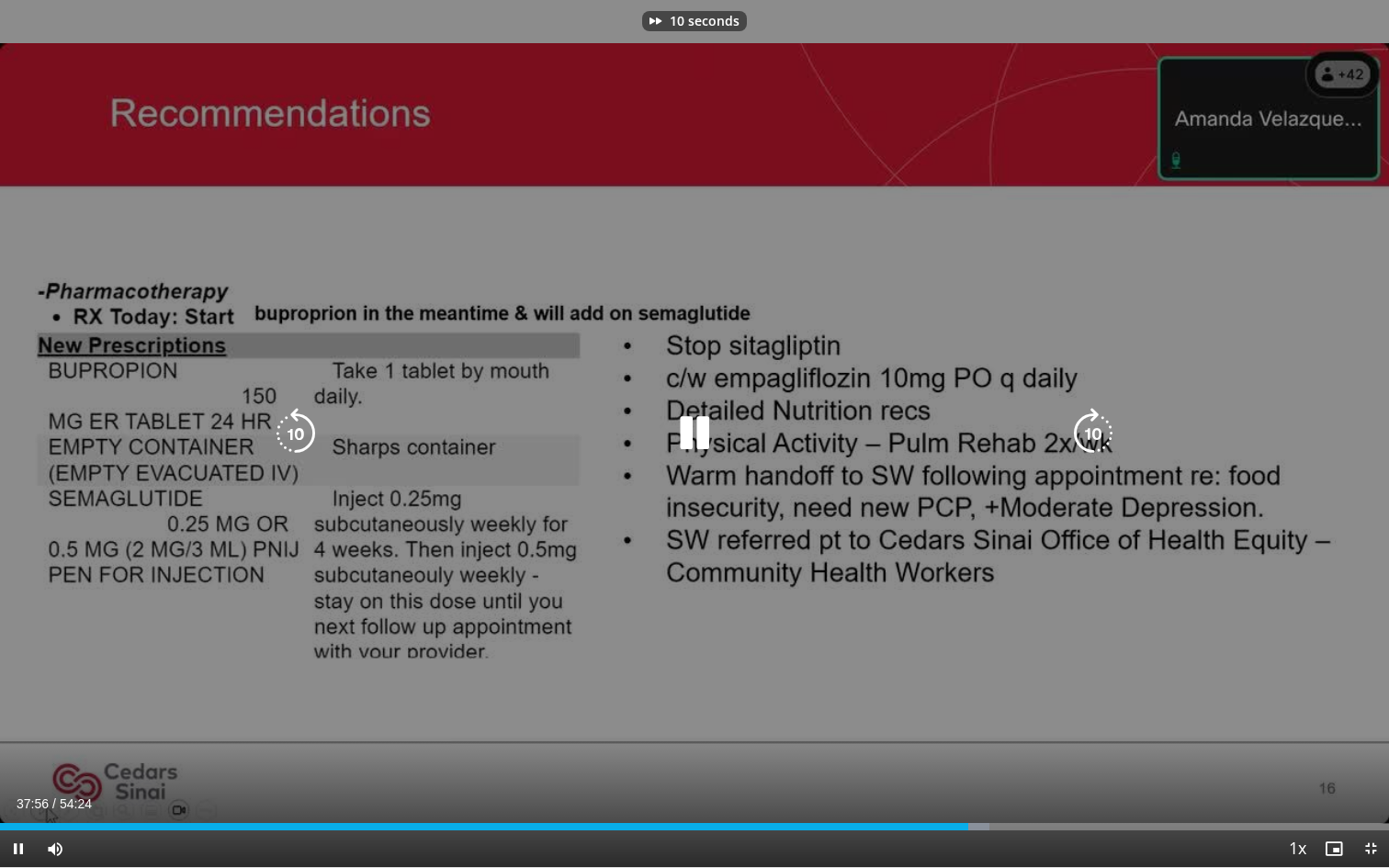 click at bounding box center (1093, 434) 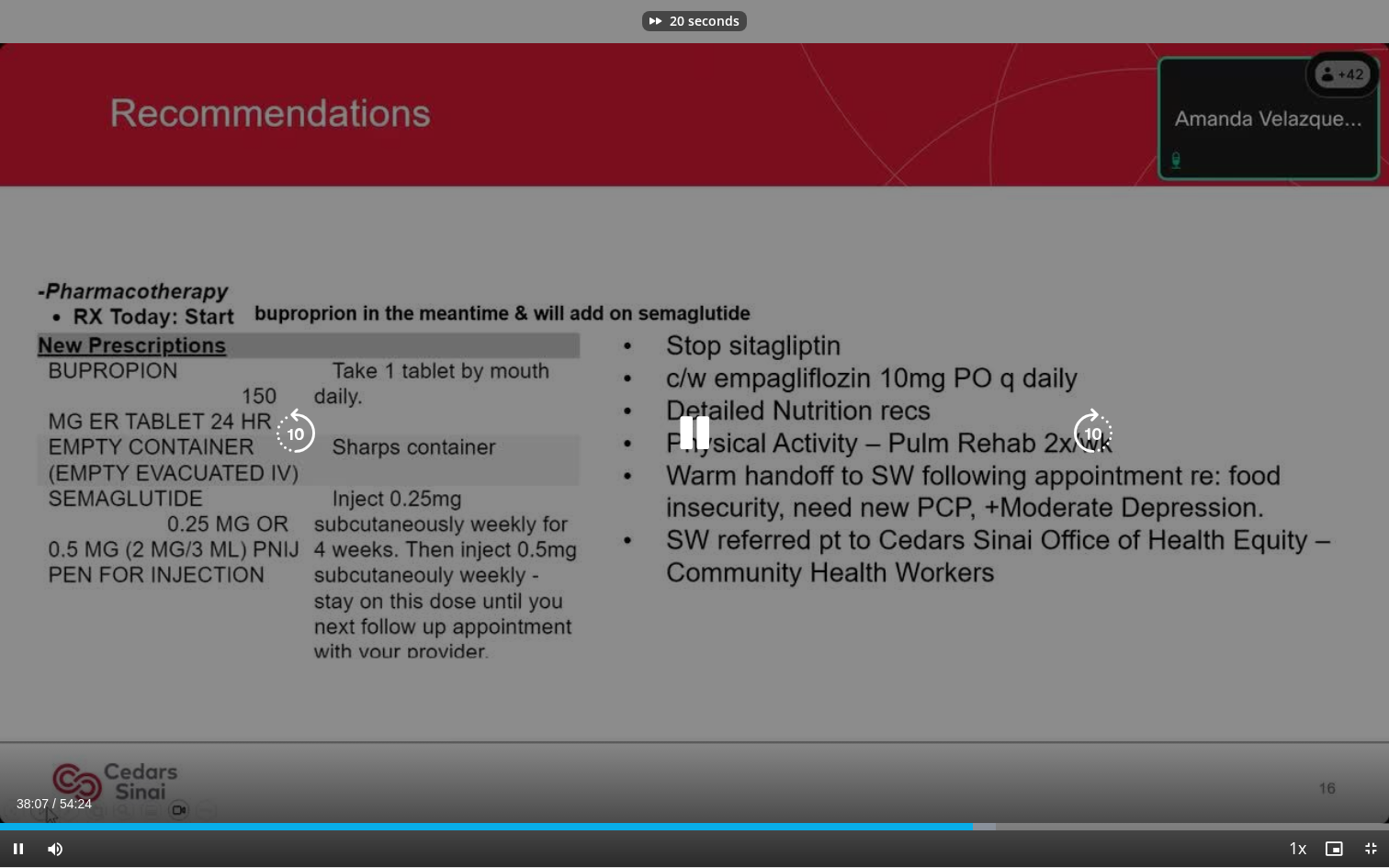 click at bounding box center [1093, 434] 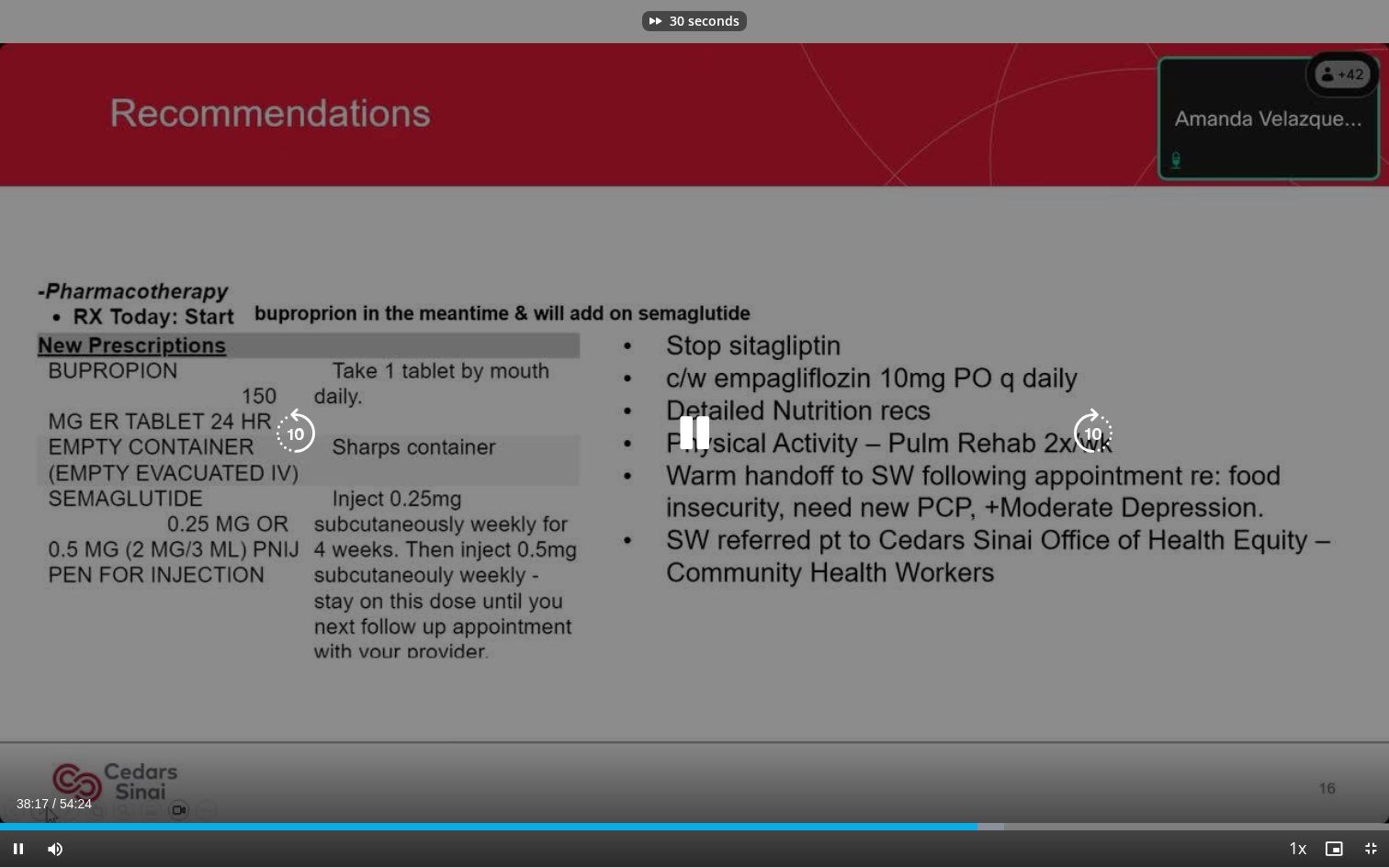 click at bounding box center (1093, 434) 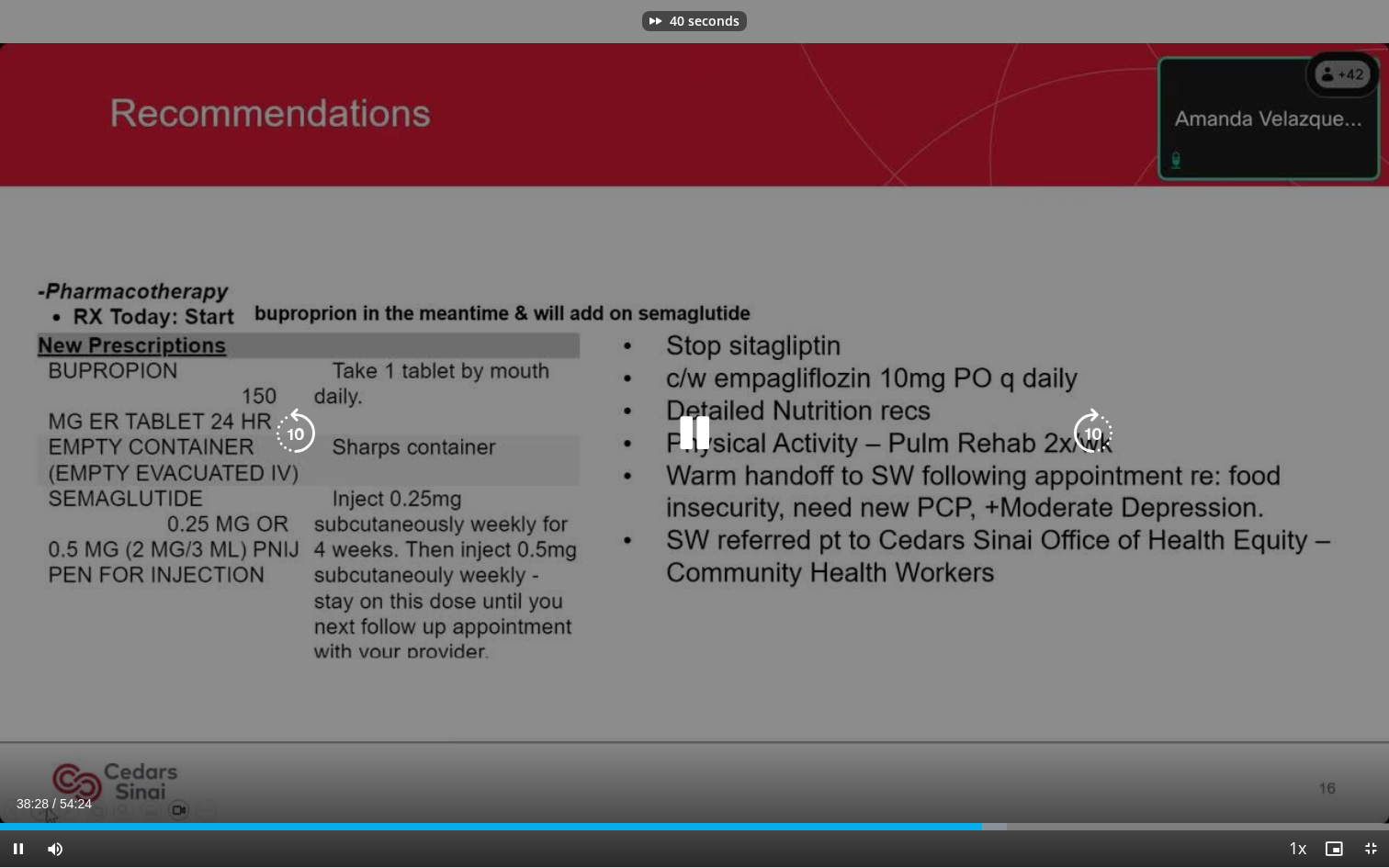 click at bounding box center (1093, 434) 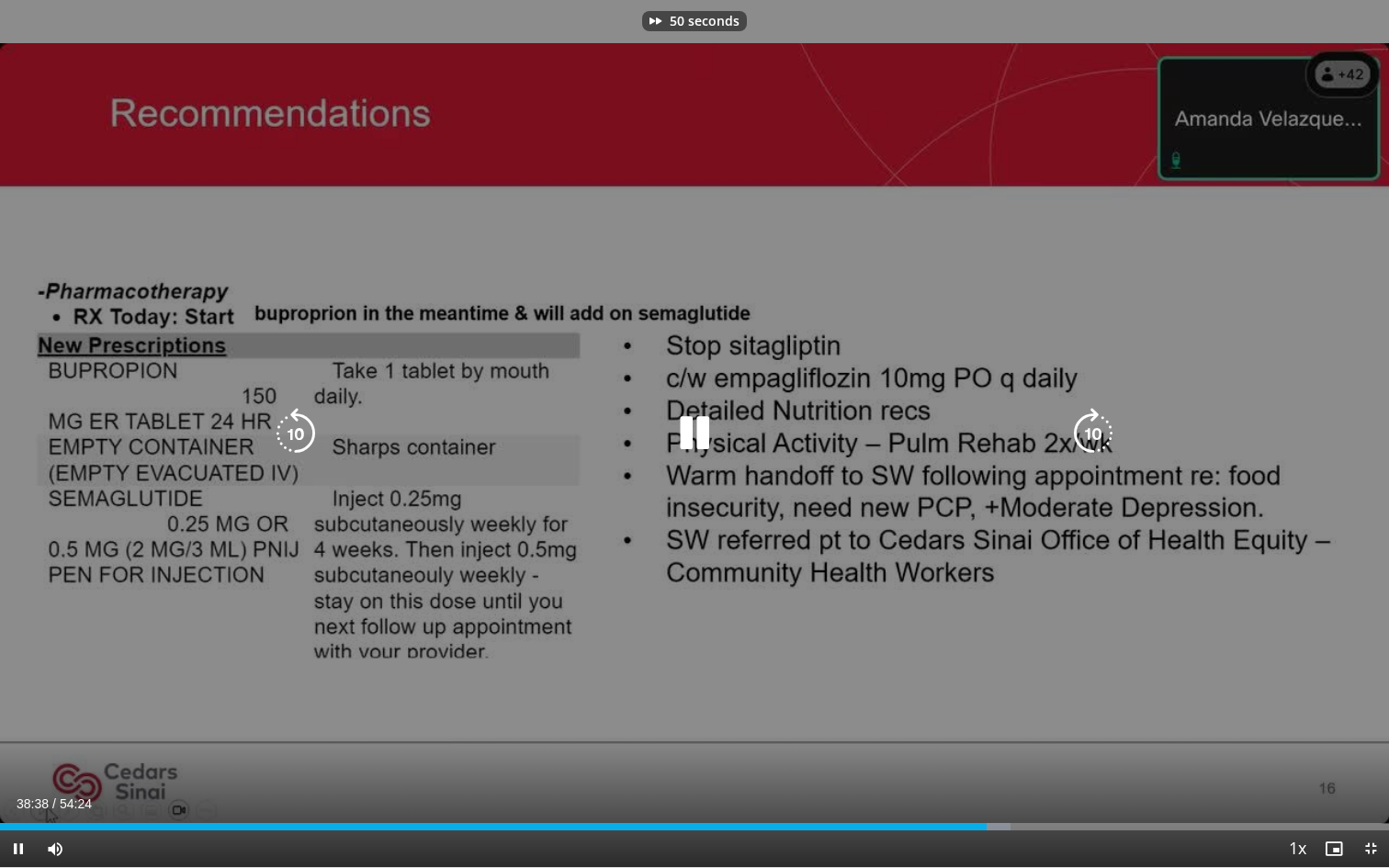 click at bounding box center (1093, 434) 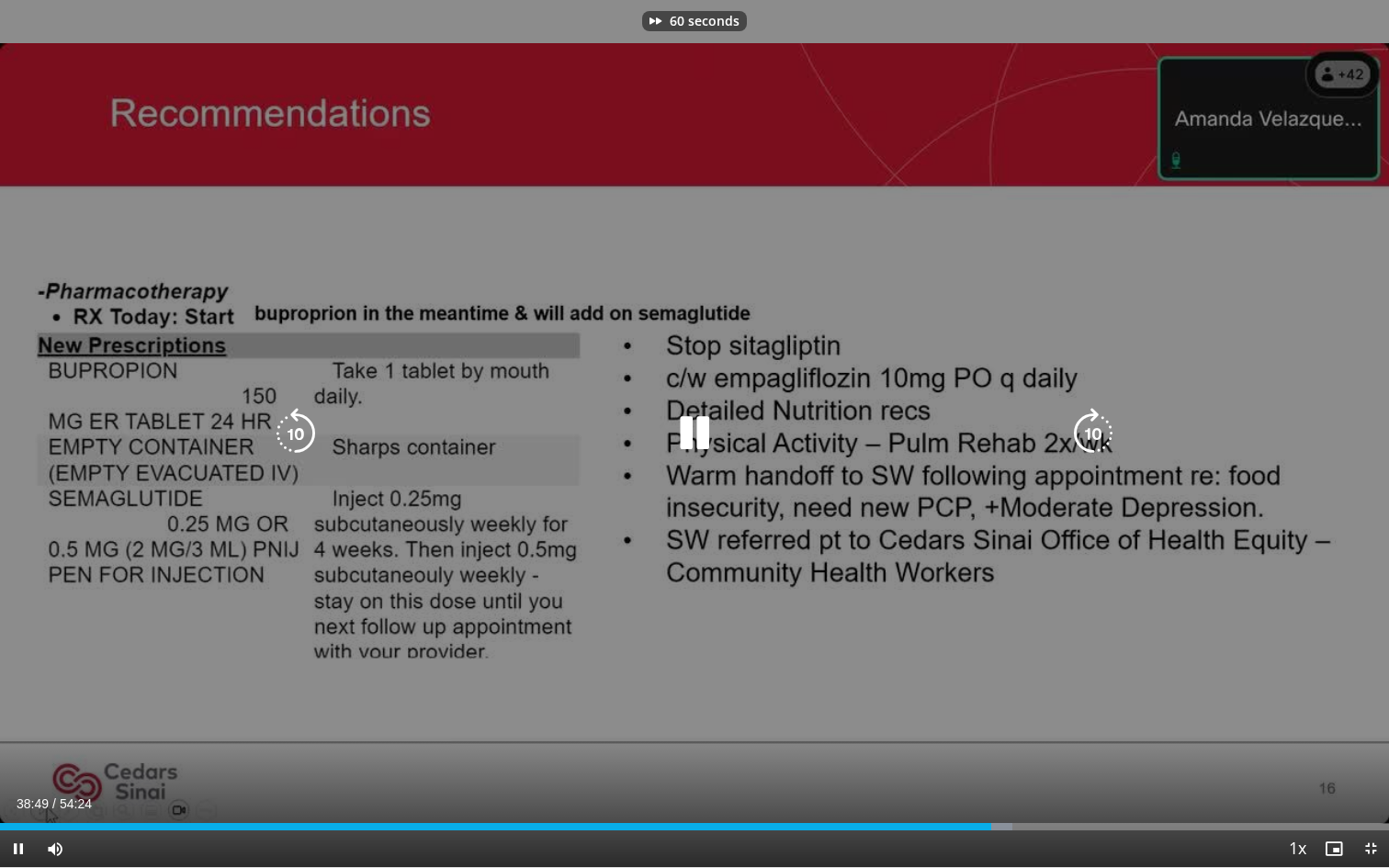 click at bounding box center (1093, 434) 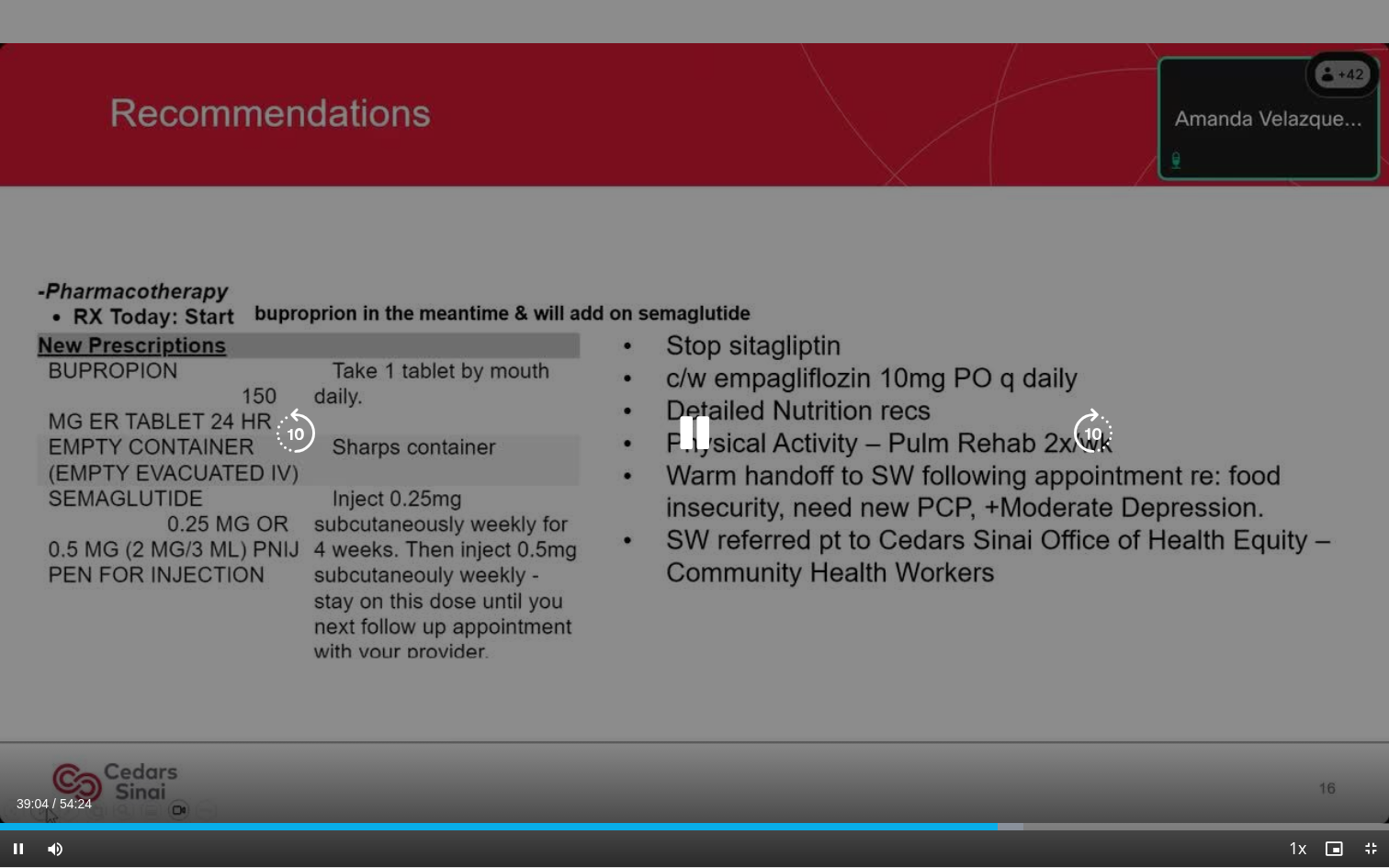 click at bounding box center [1093, 434] 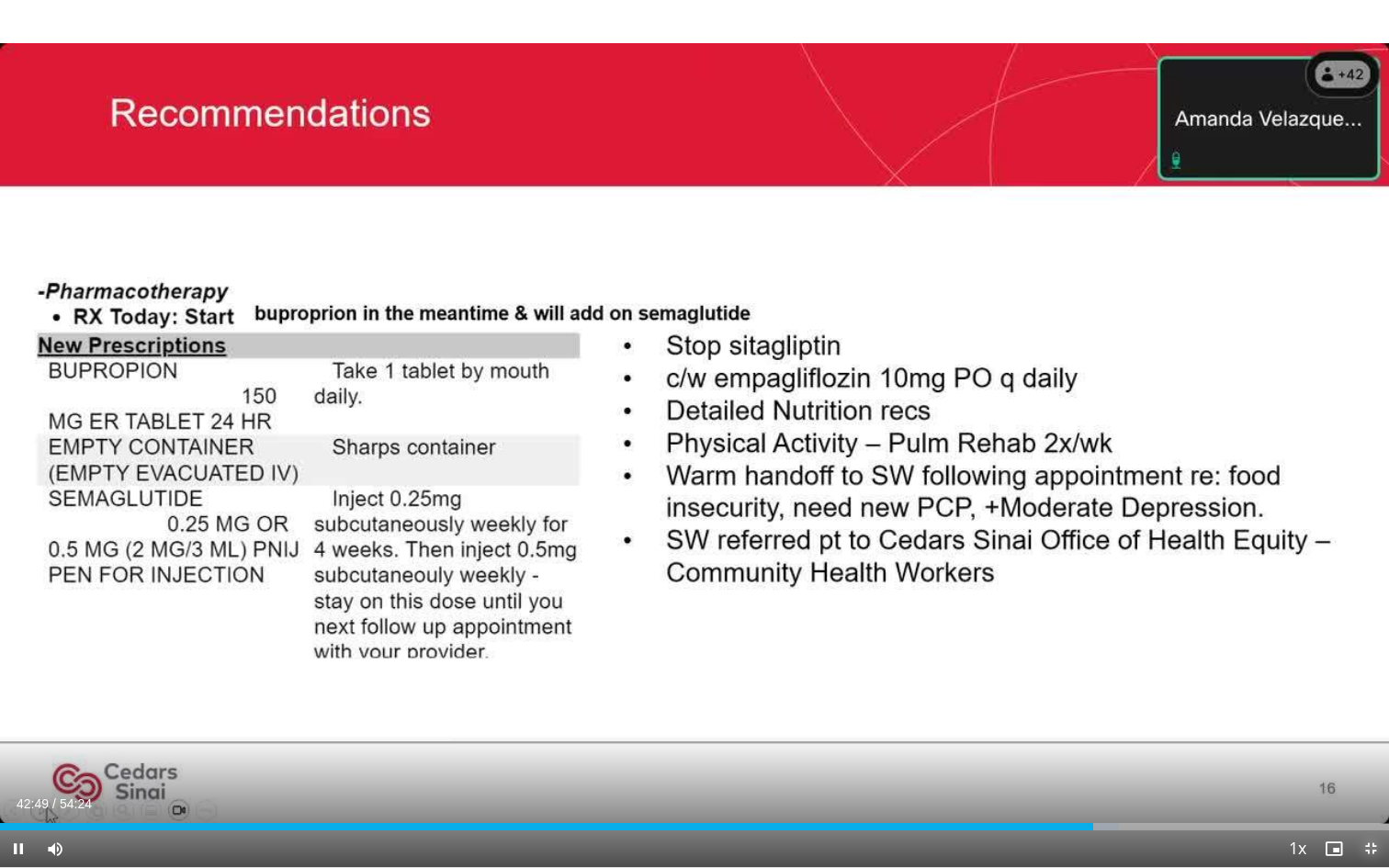 click at bounding box center (1371, 849) 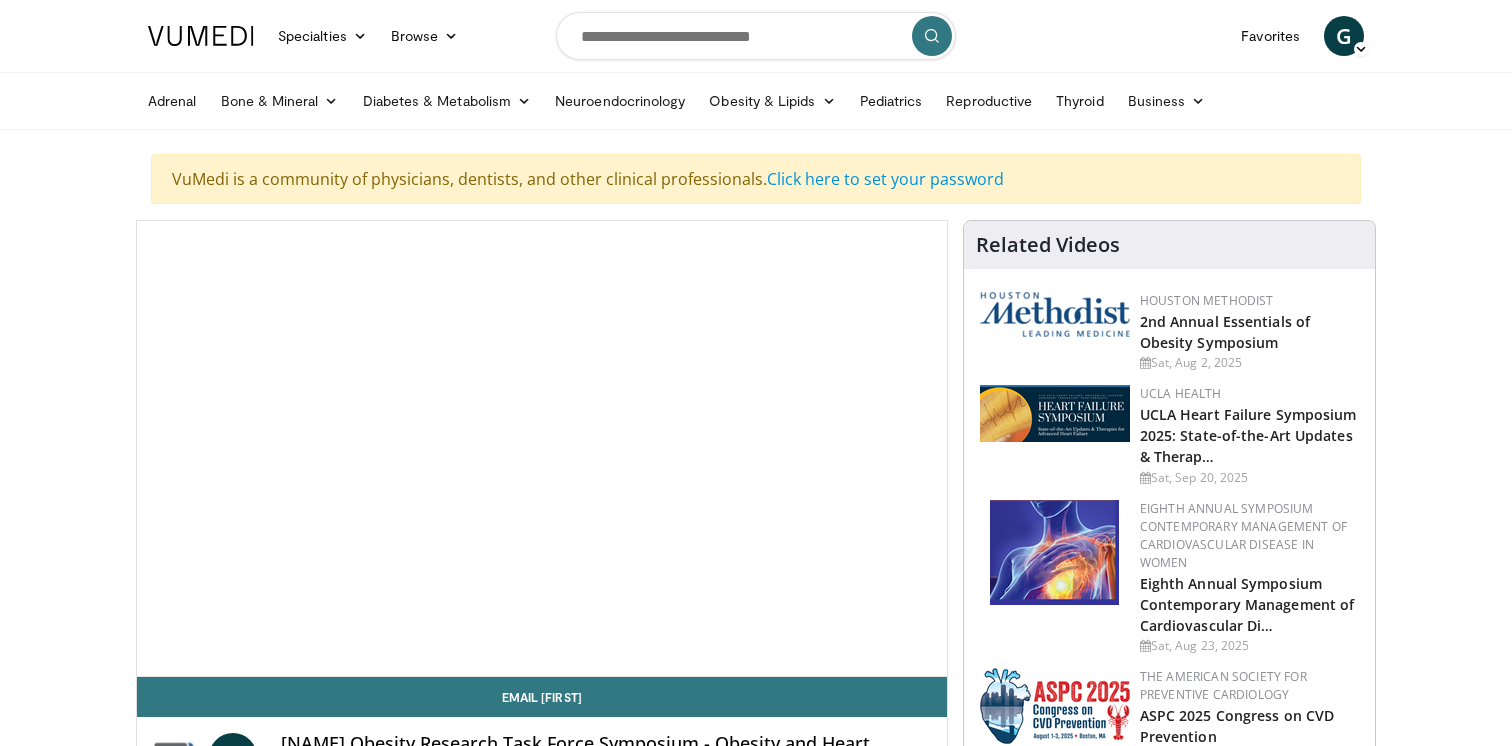 scroll, scrollTop: 0, scrollLeft: 0, axis: both 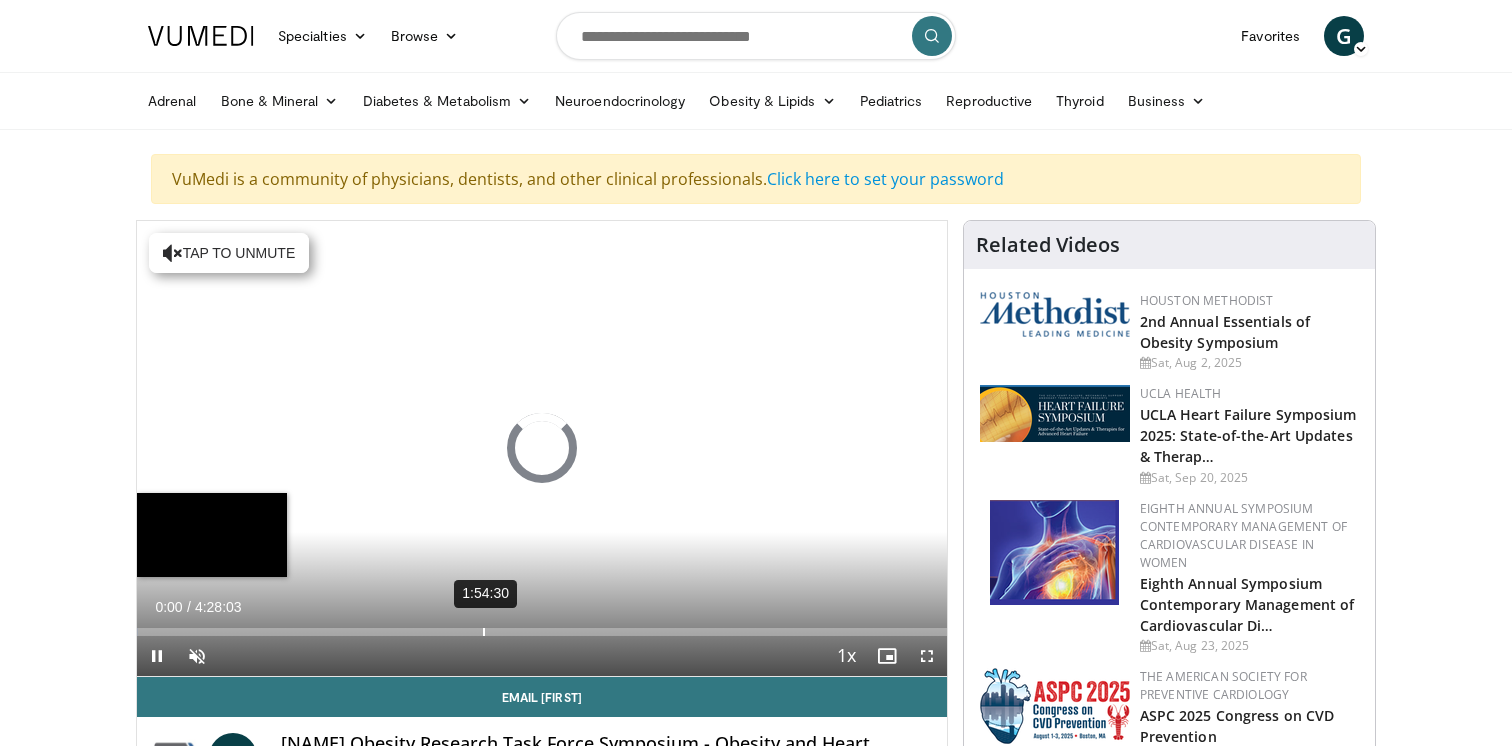 click on "1:54:30" at bounding box center [484, 632] 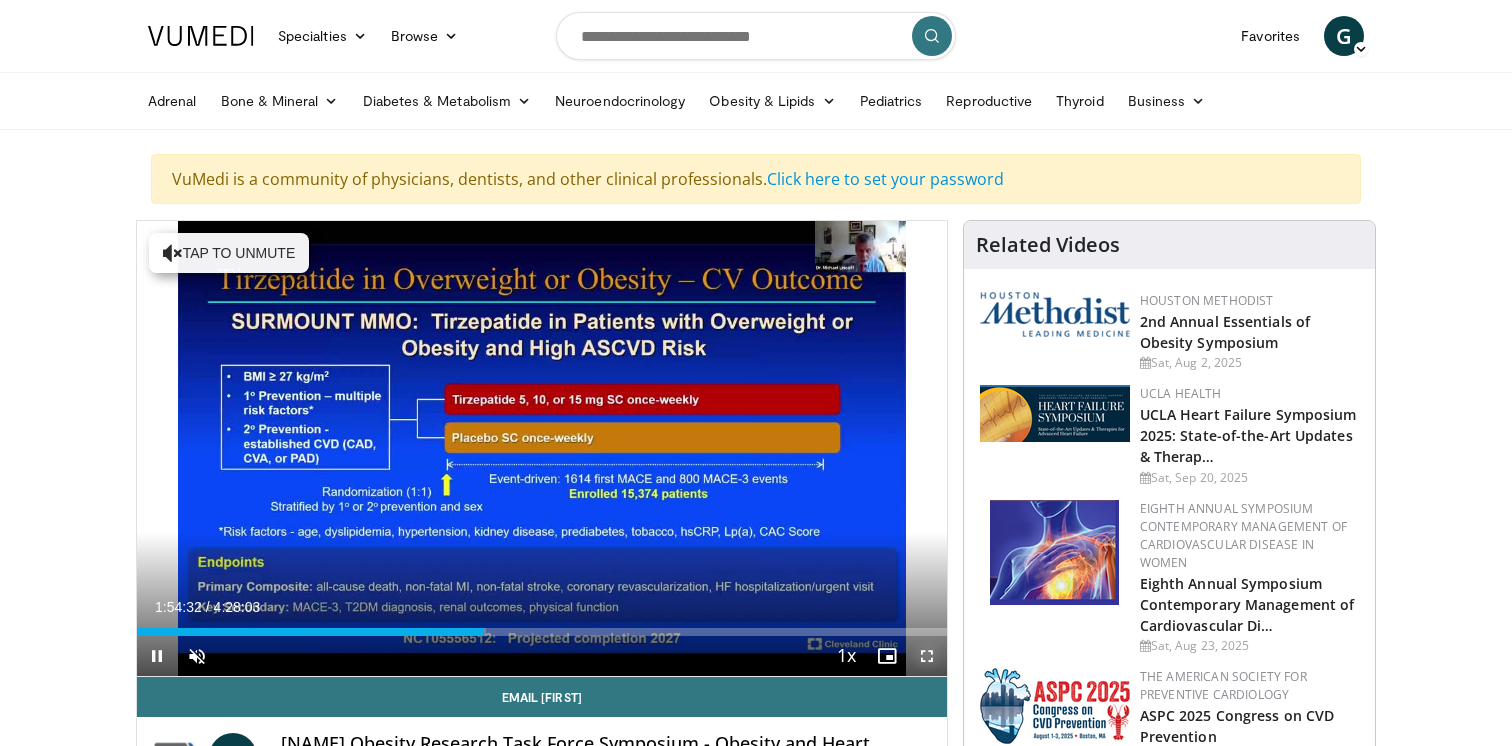 click at bounding box center [927, 656] 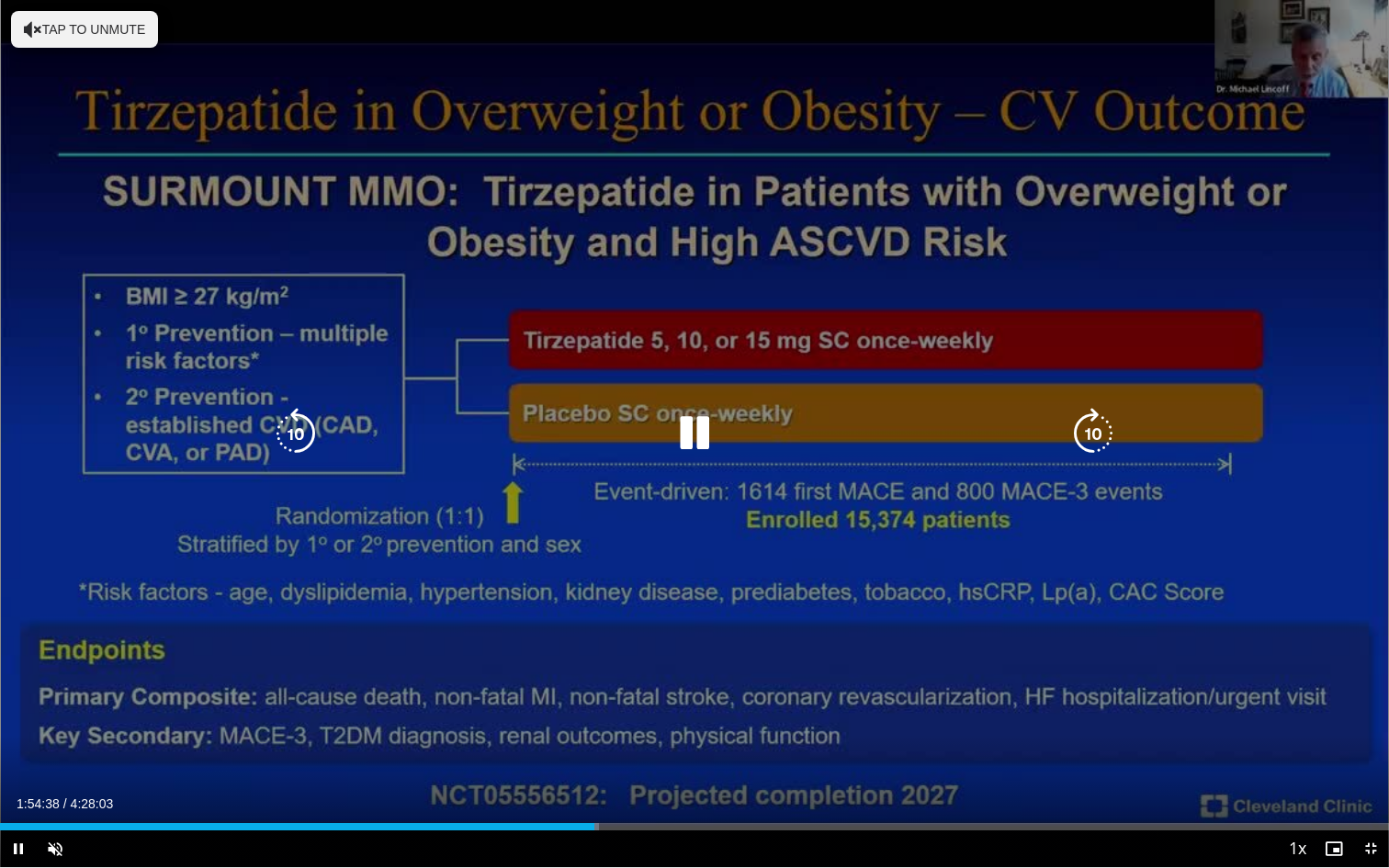 click on "Tap to unmute" at bounding box center (85, 29) 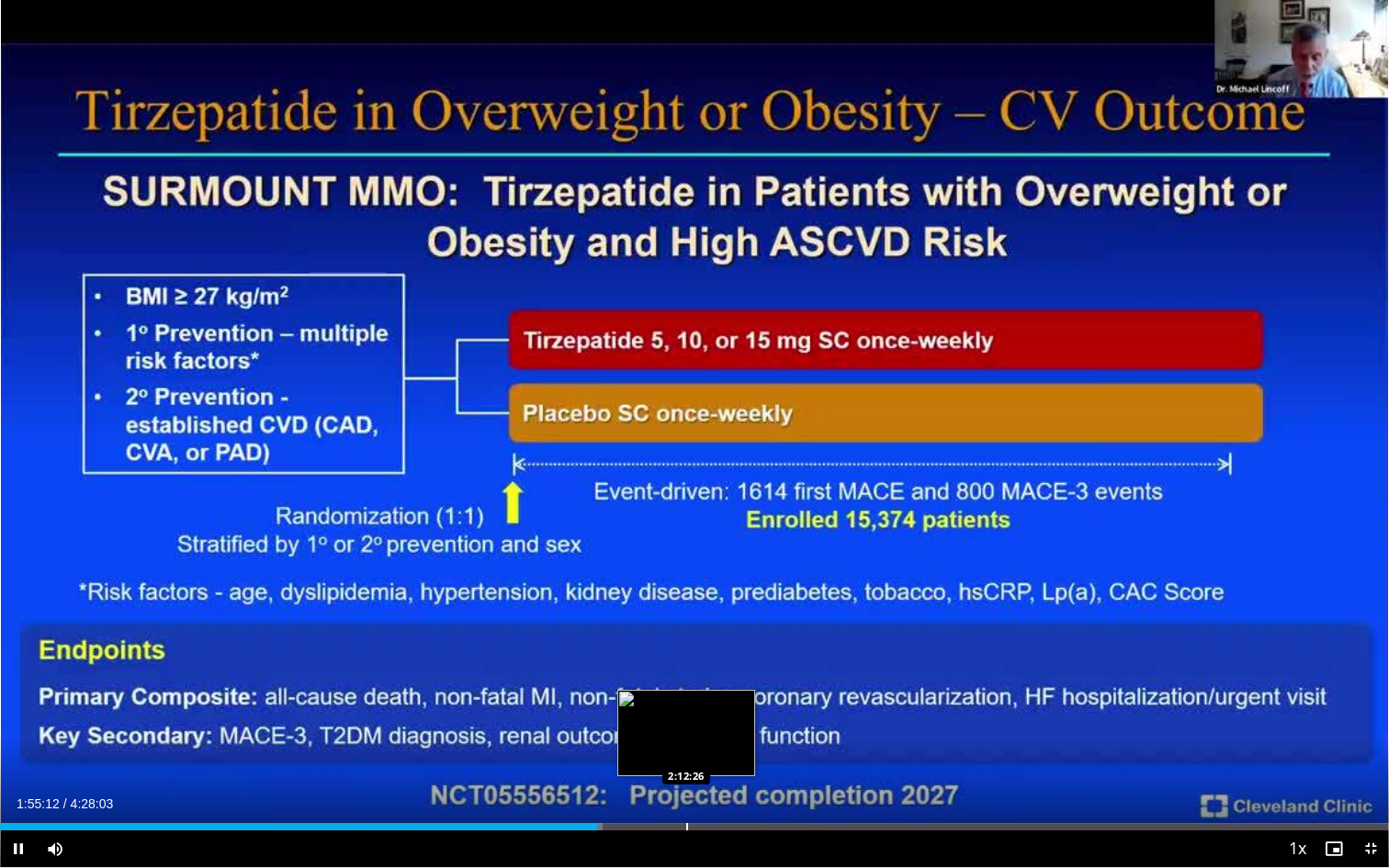 click at bounding box center [687, 827] 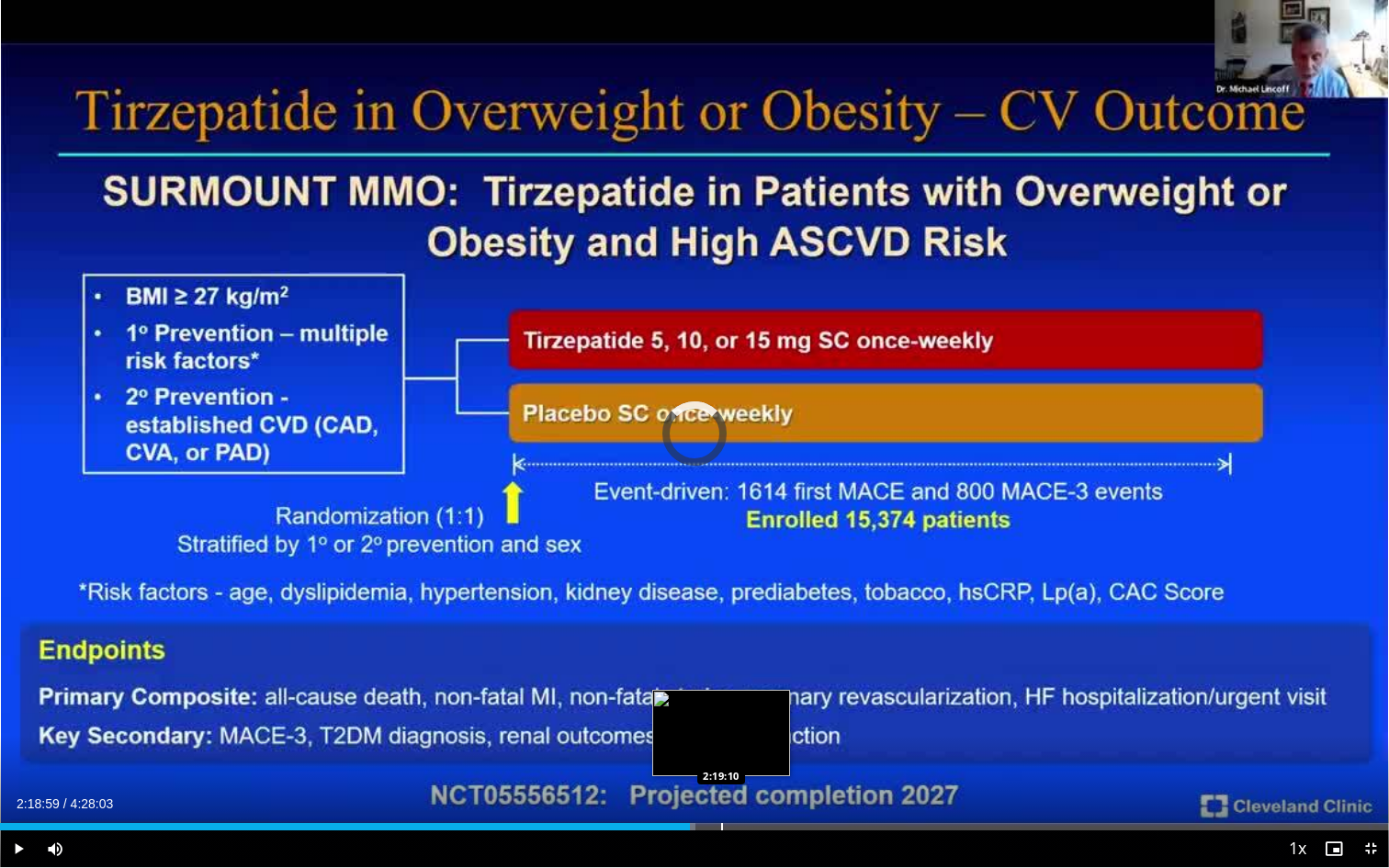 click on "Loaded :  50.04% 2:13:05 2:19:10" at bounding box center [694, 827] 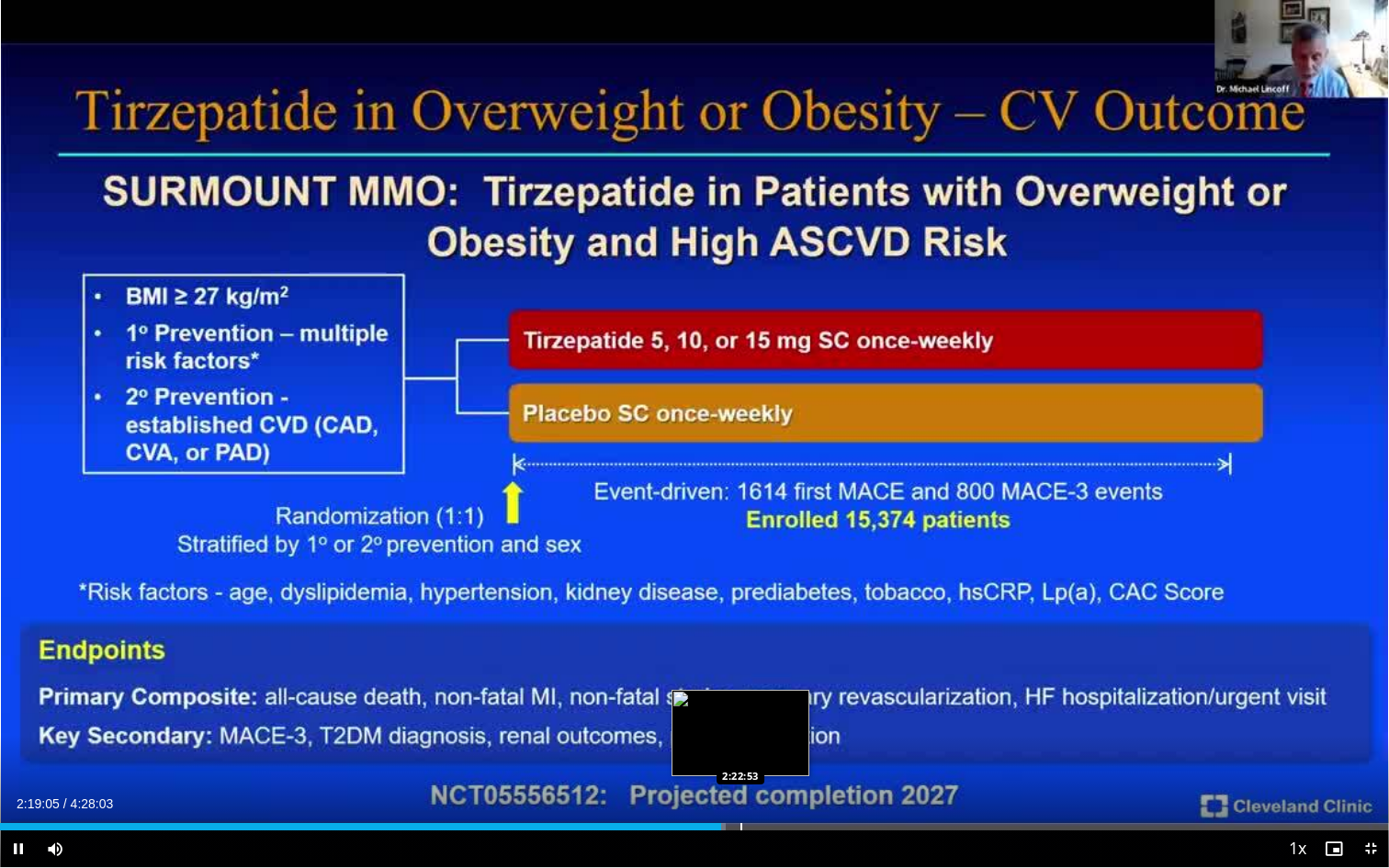 click at bounding box center [741, 827] 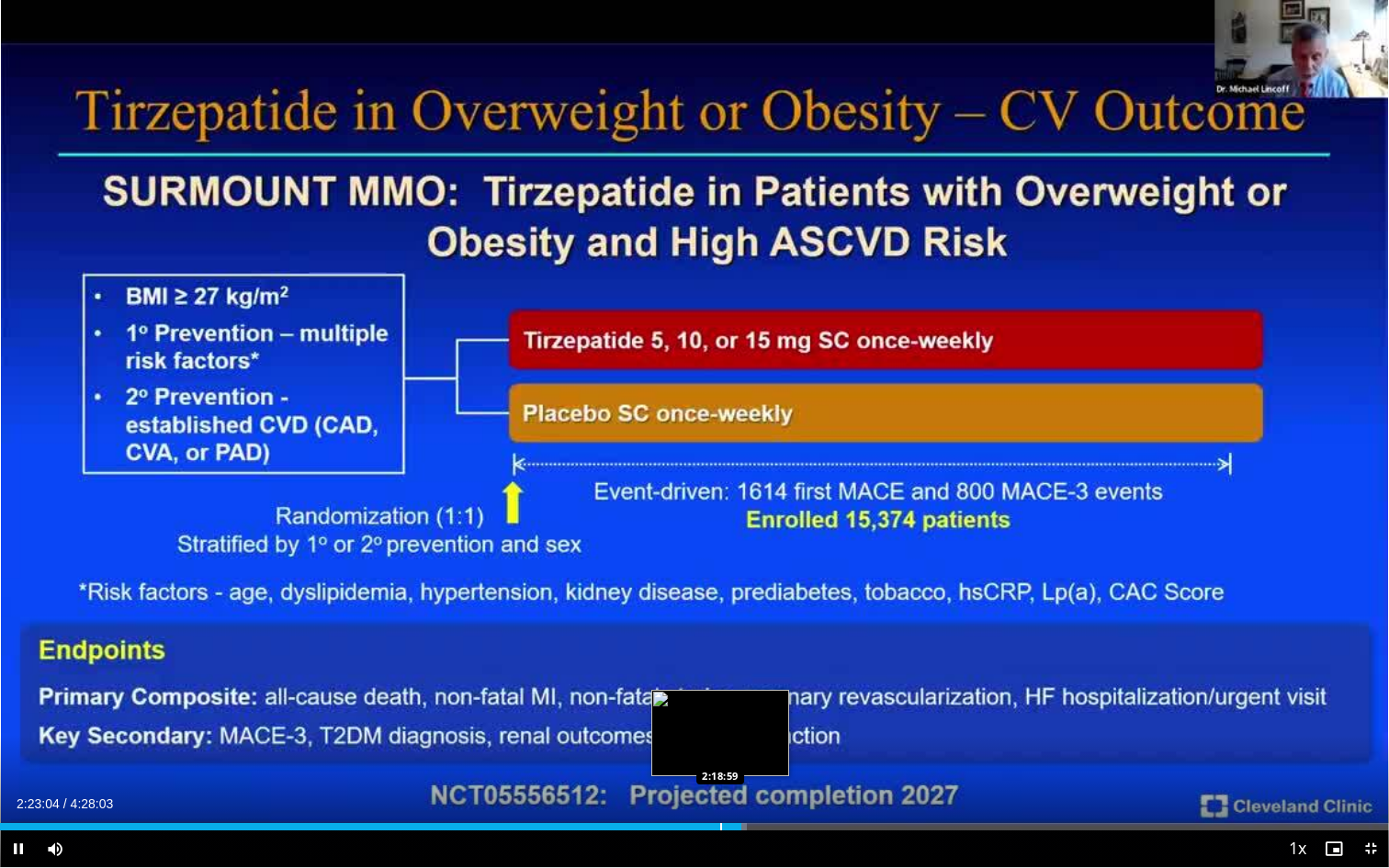 click on "2:18:59" at bounding box center [370, 827] 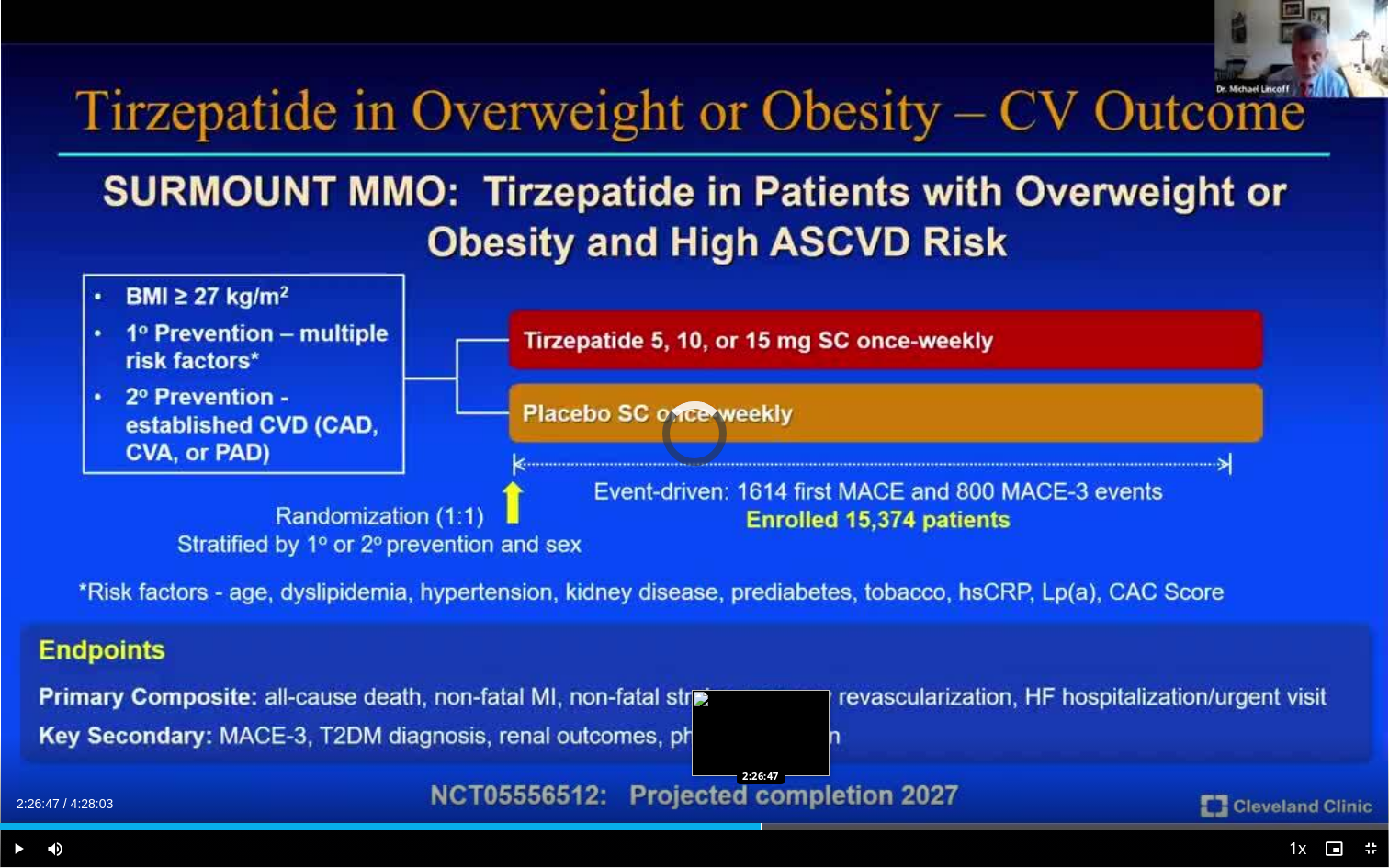 click at bounding box center [762, 827] 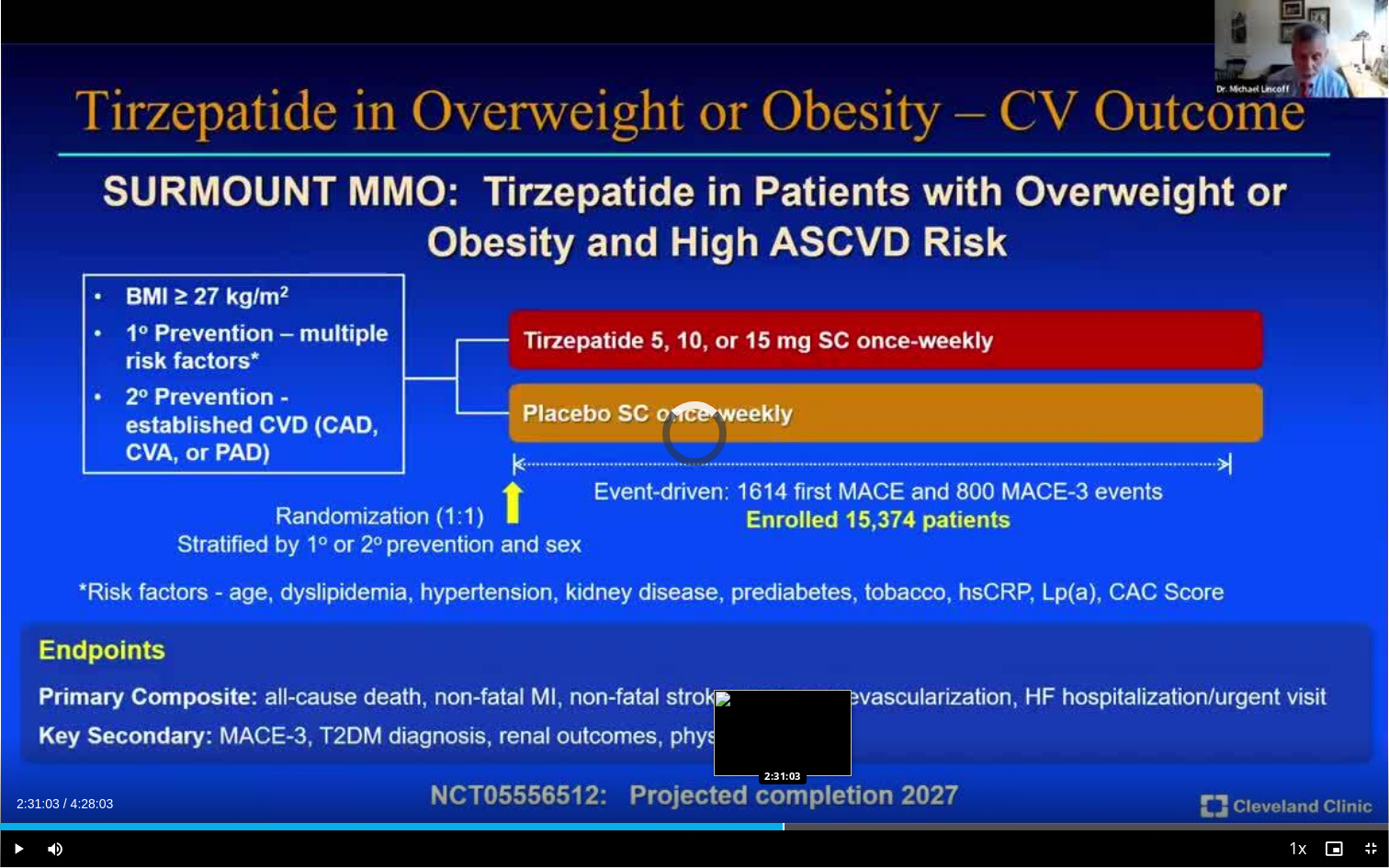 click at bounding box center [784, 827] 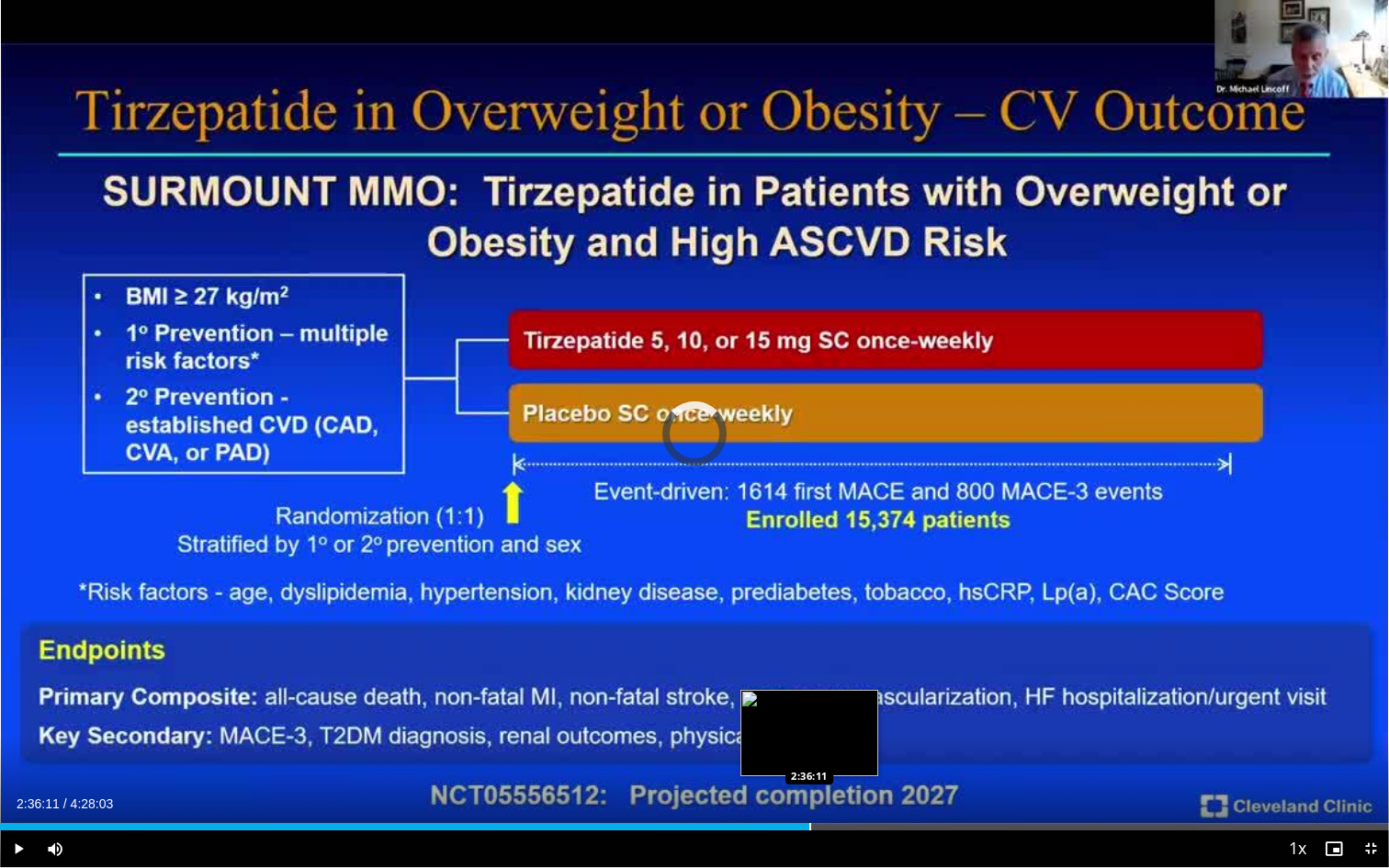 click at bounding box center [810, 827] 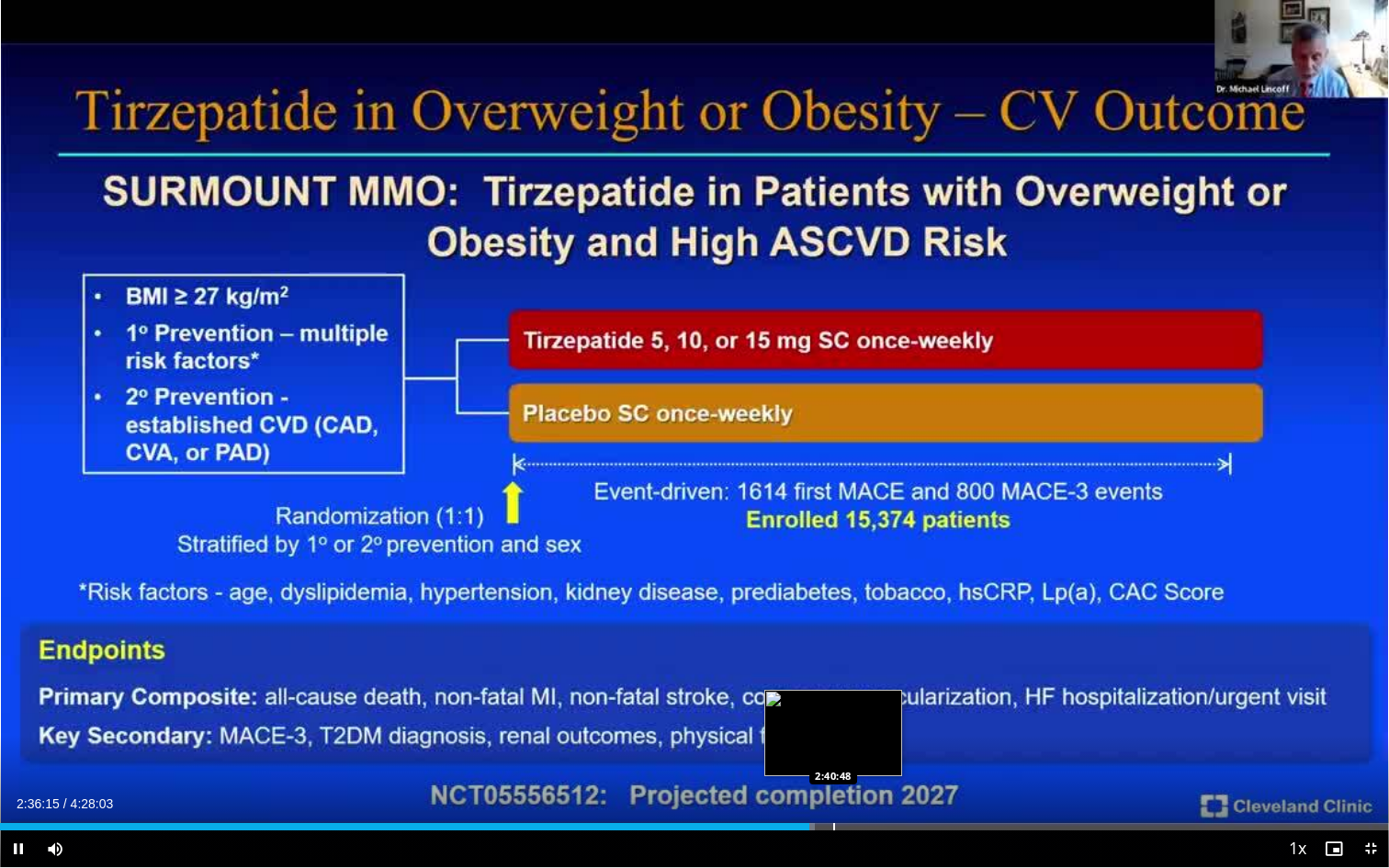 click at bounding box center (834, 827) 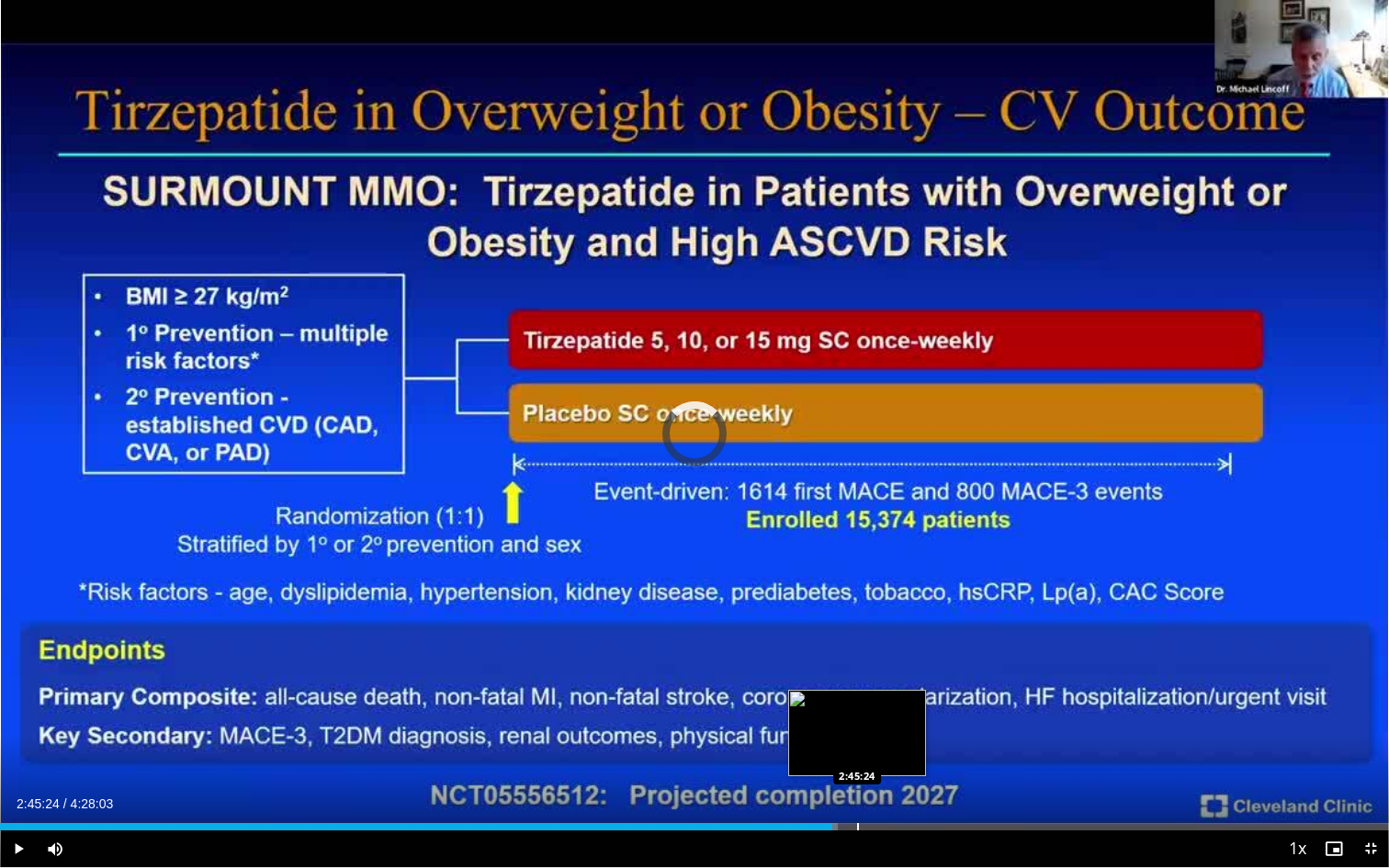 click at bounding box center [858, 827] 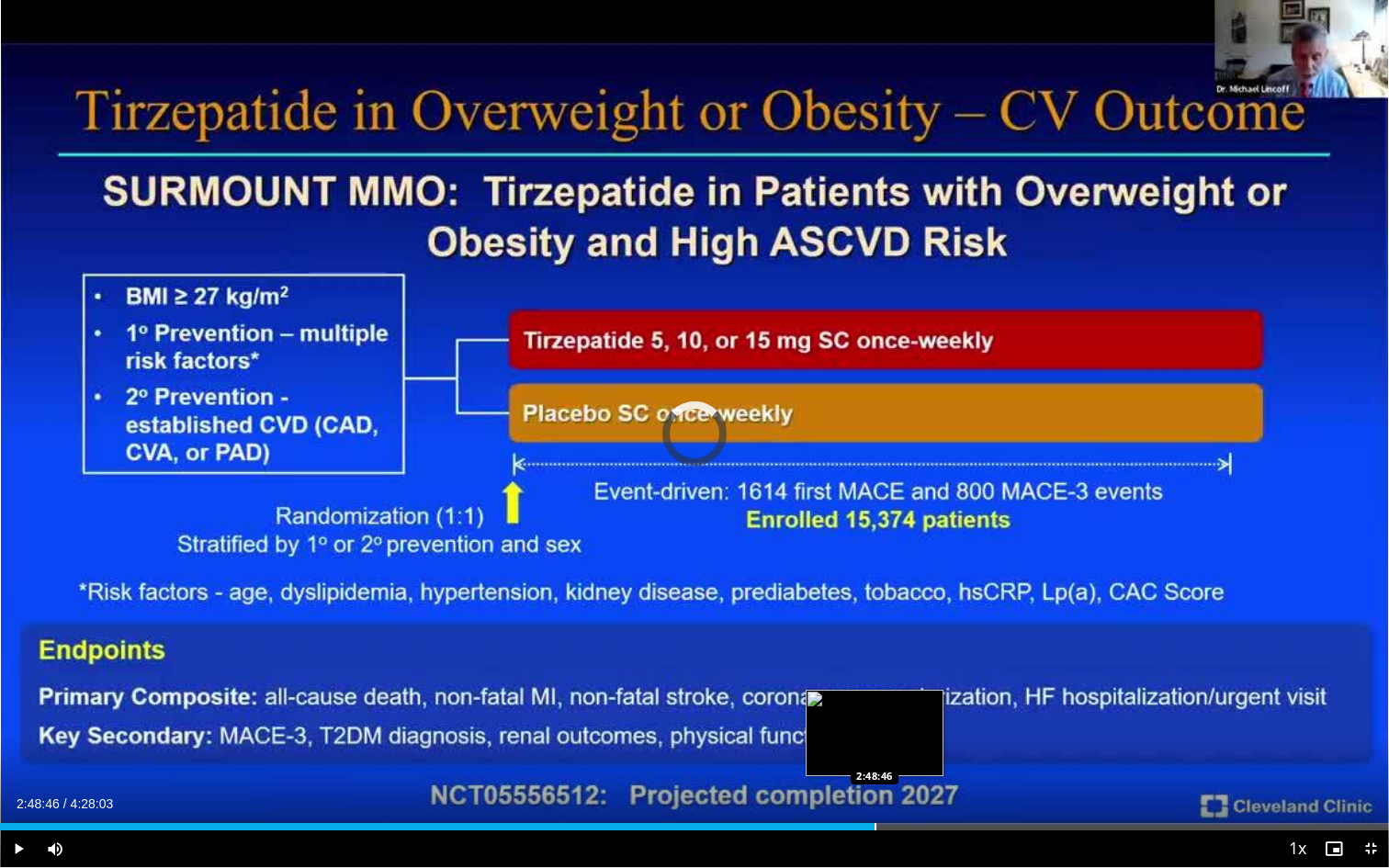 click on "Loaded :  62.11% 2:48:46 2:48:46" at bounding box center [694, 827] 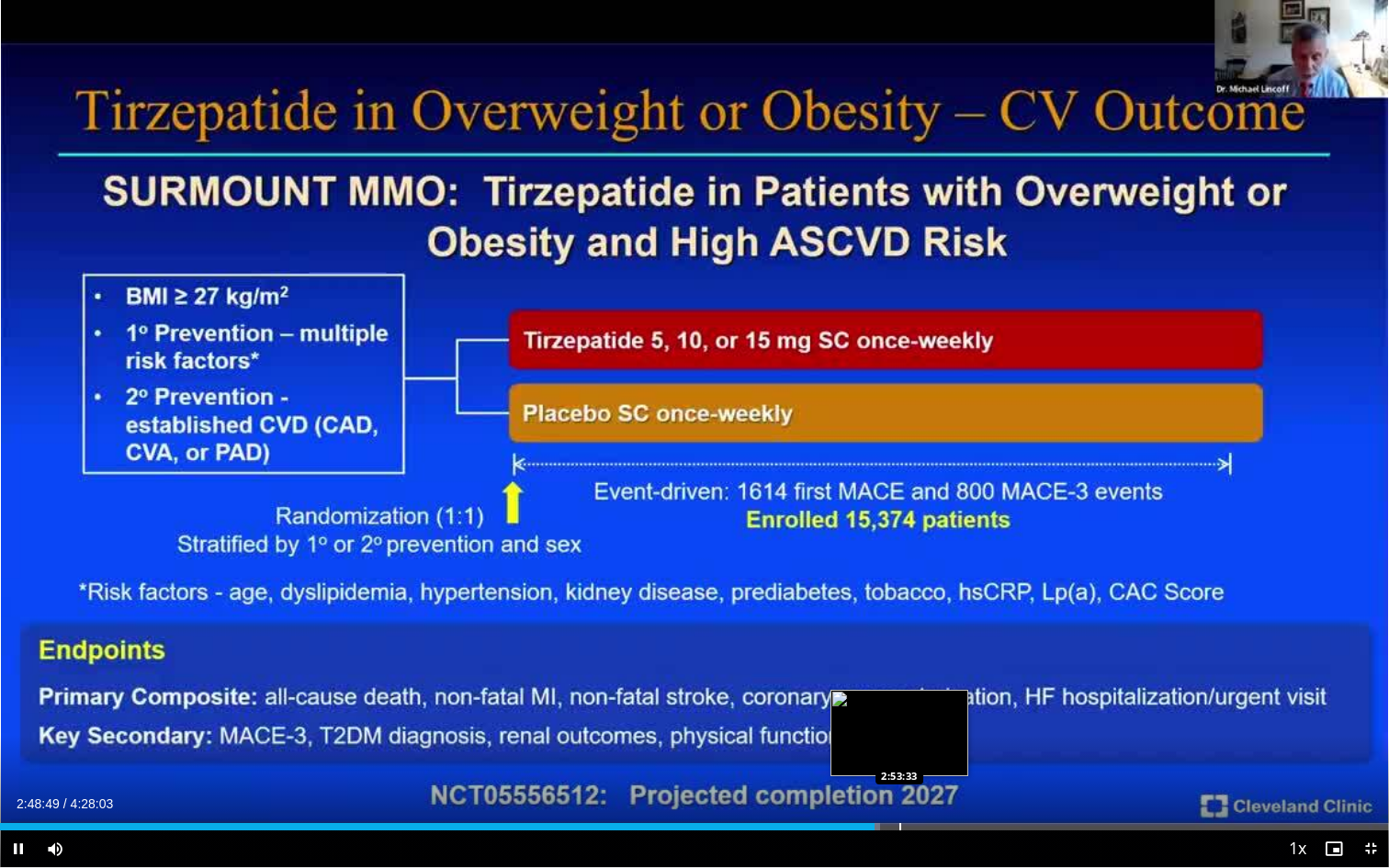 click on "Loaded :  63.36% 2:48:49 2:53:33" at bounding box center (694, 827) 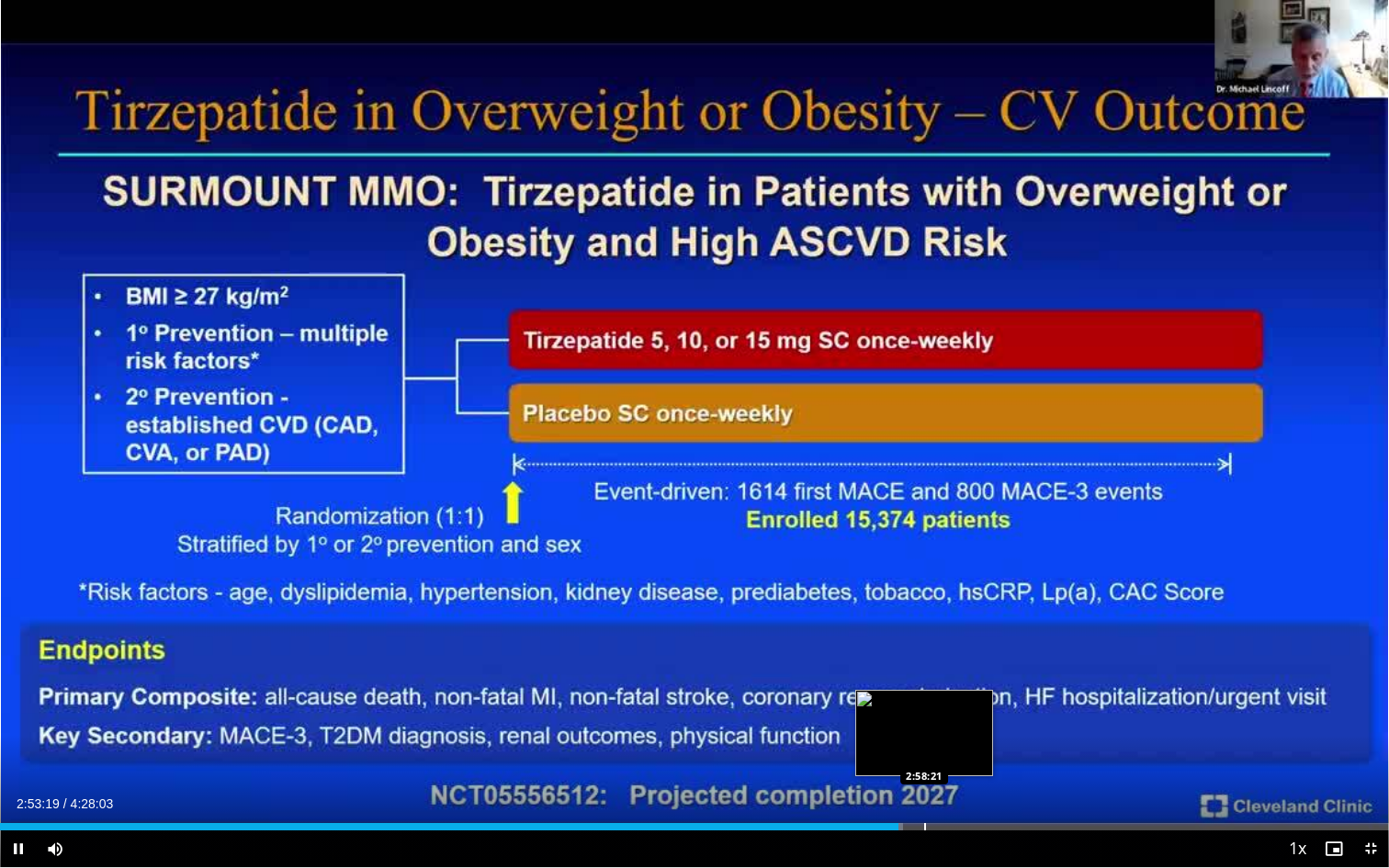 click at bounding box center [925, 827] 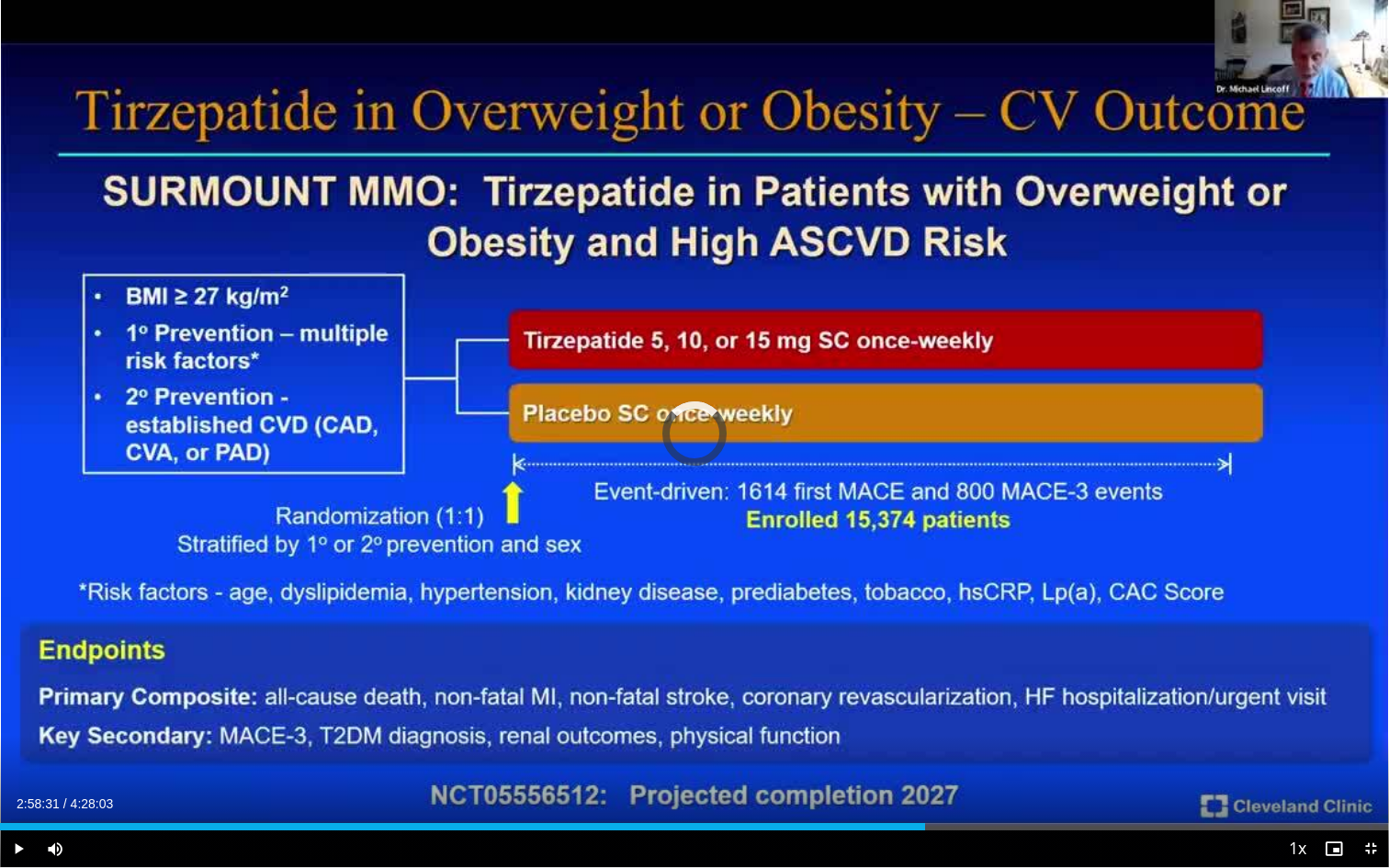 click at bounding box center [925, 827] 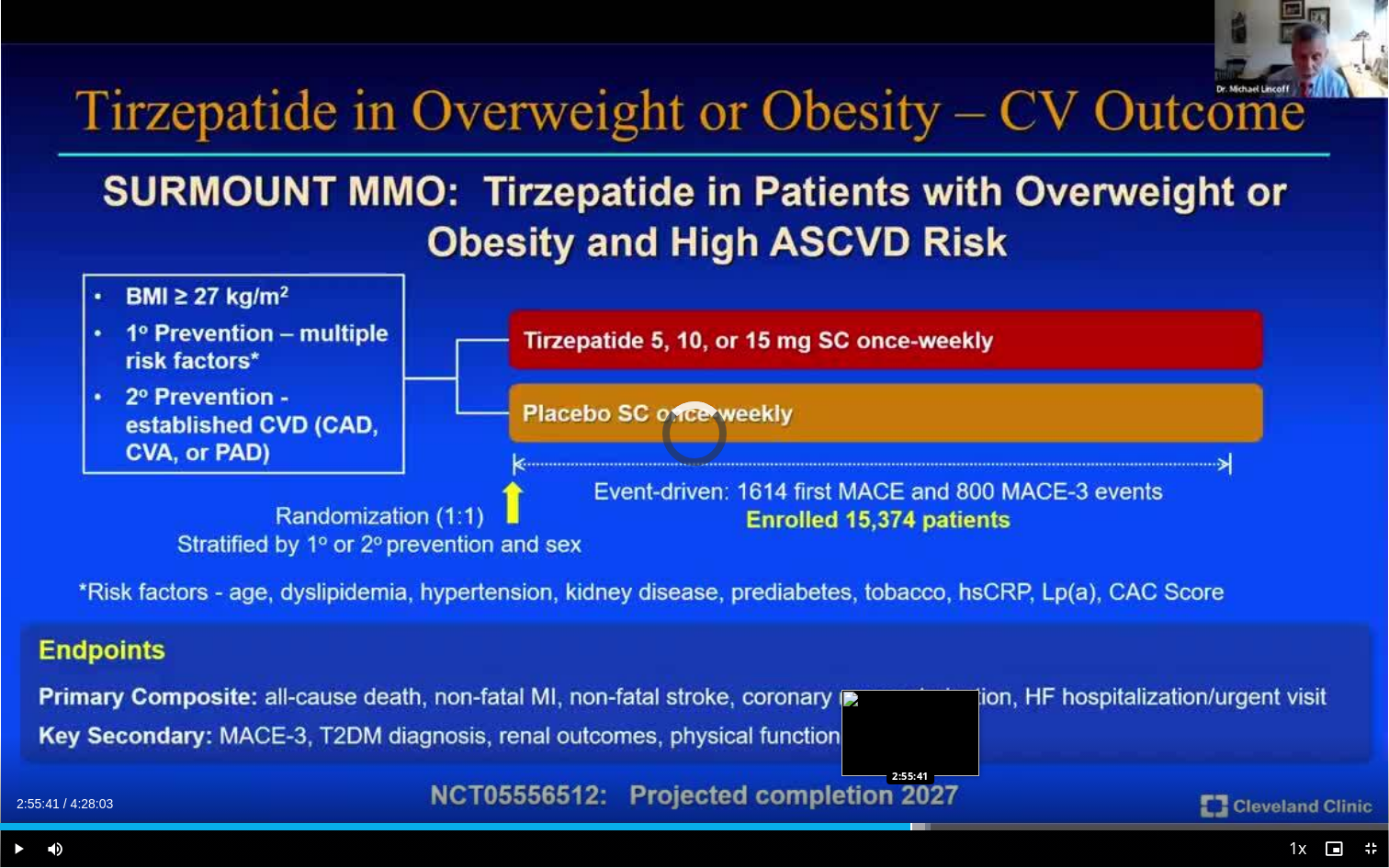 click at bounding box center (911, 827) 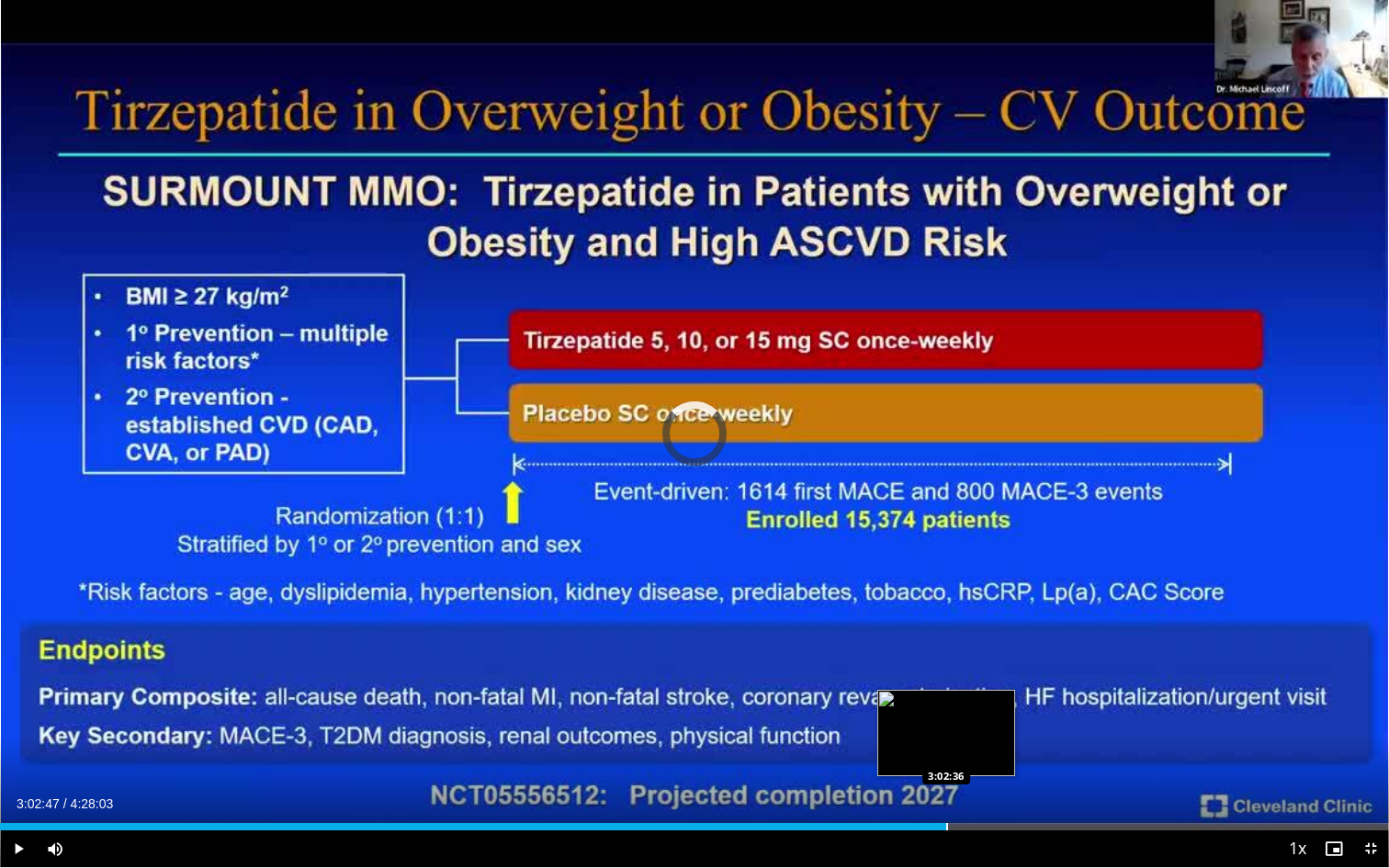 click at bounding box center (947, 827) 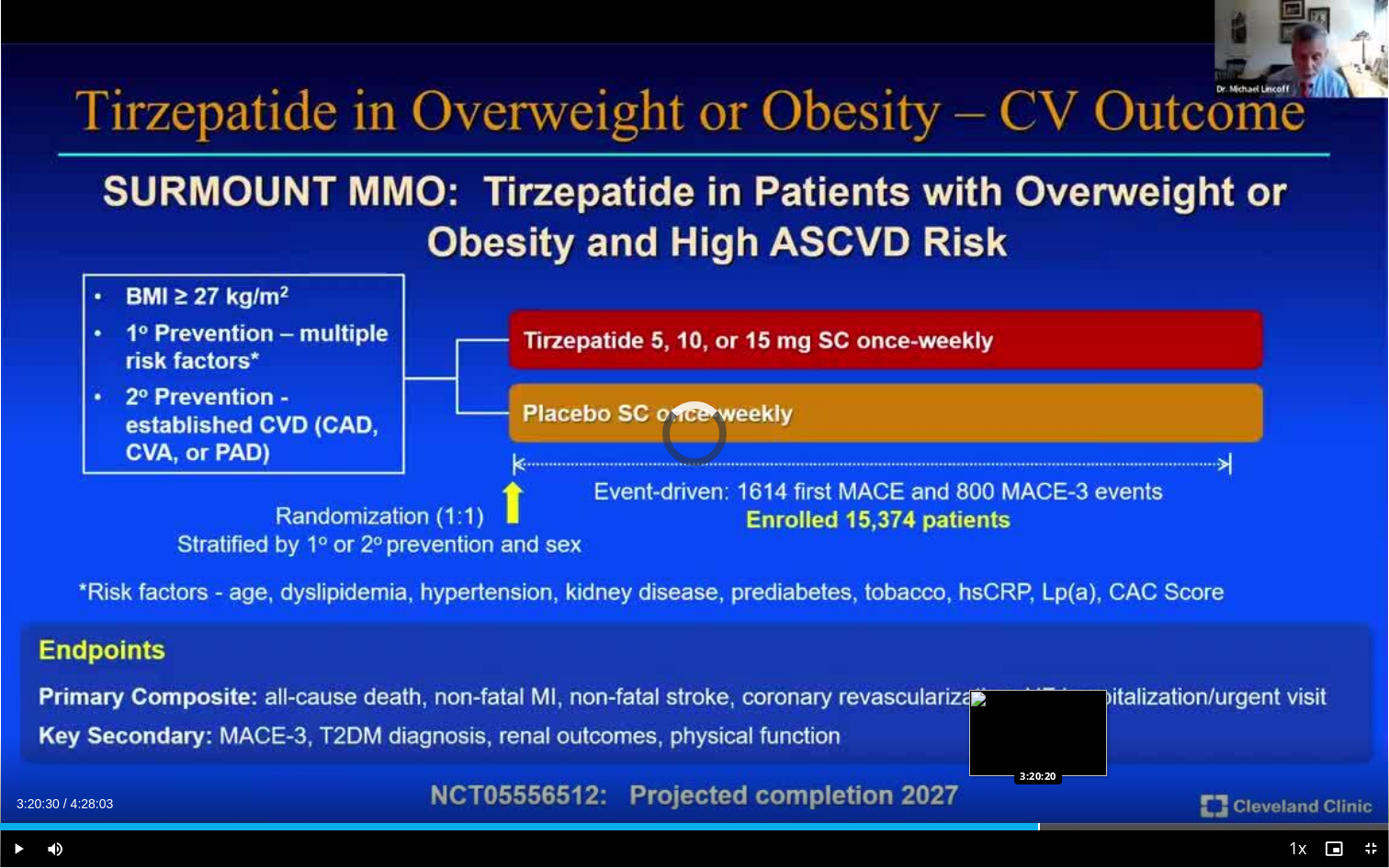 click at bounding box center (1039, 827) 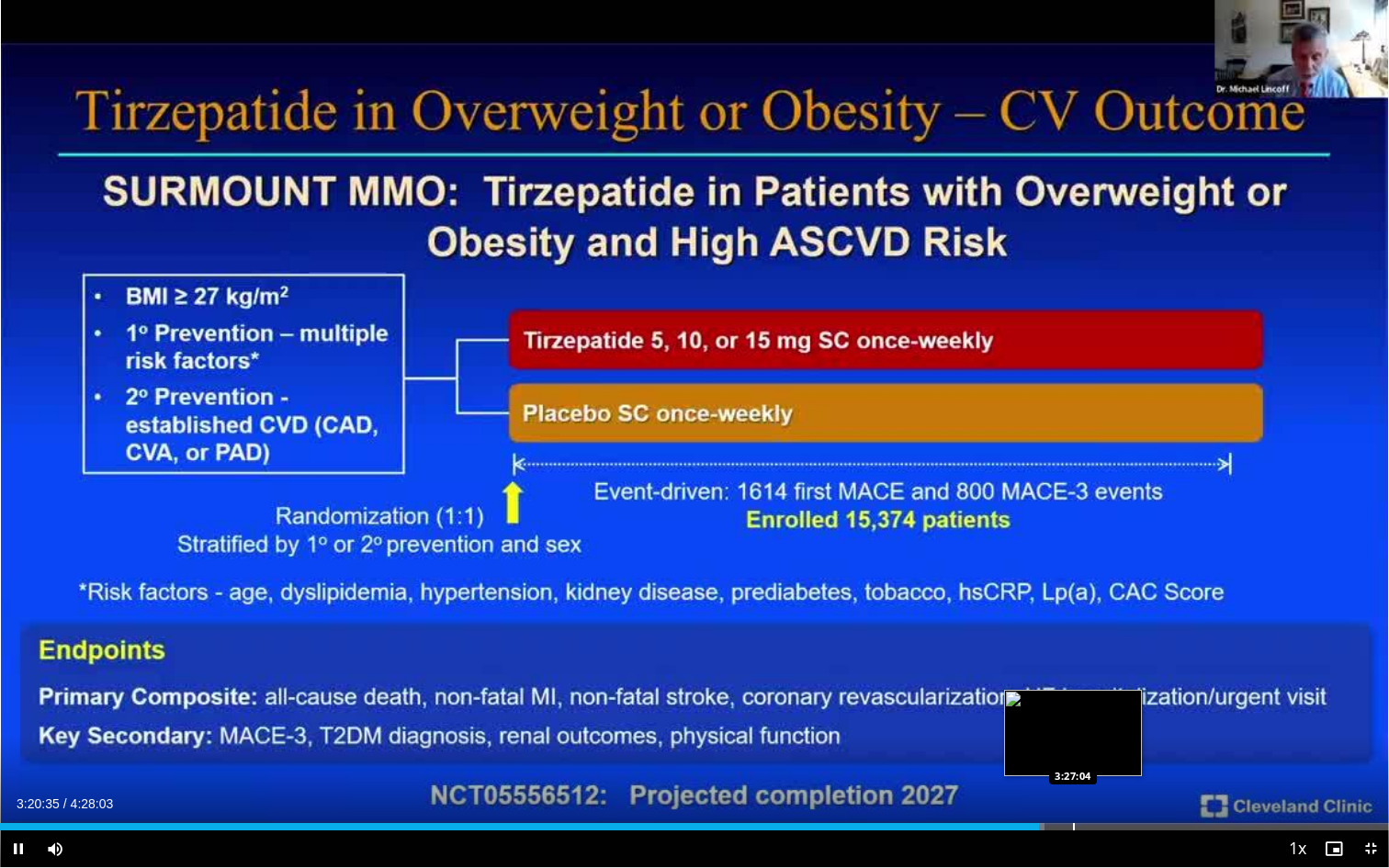 click at bounding box center [1074, 827] 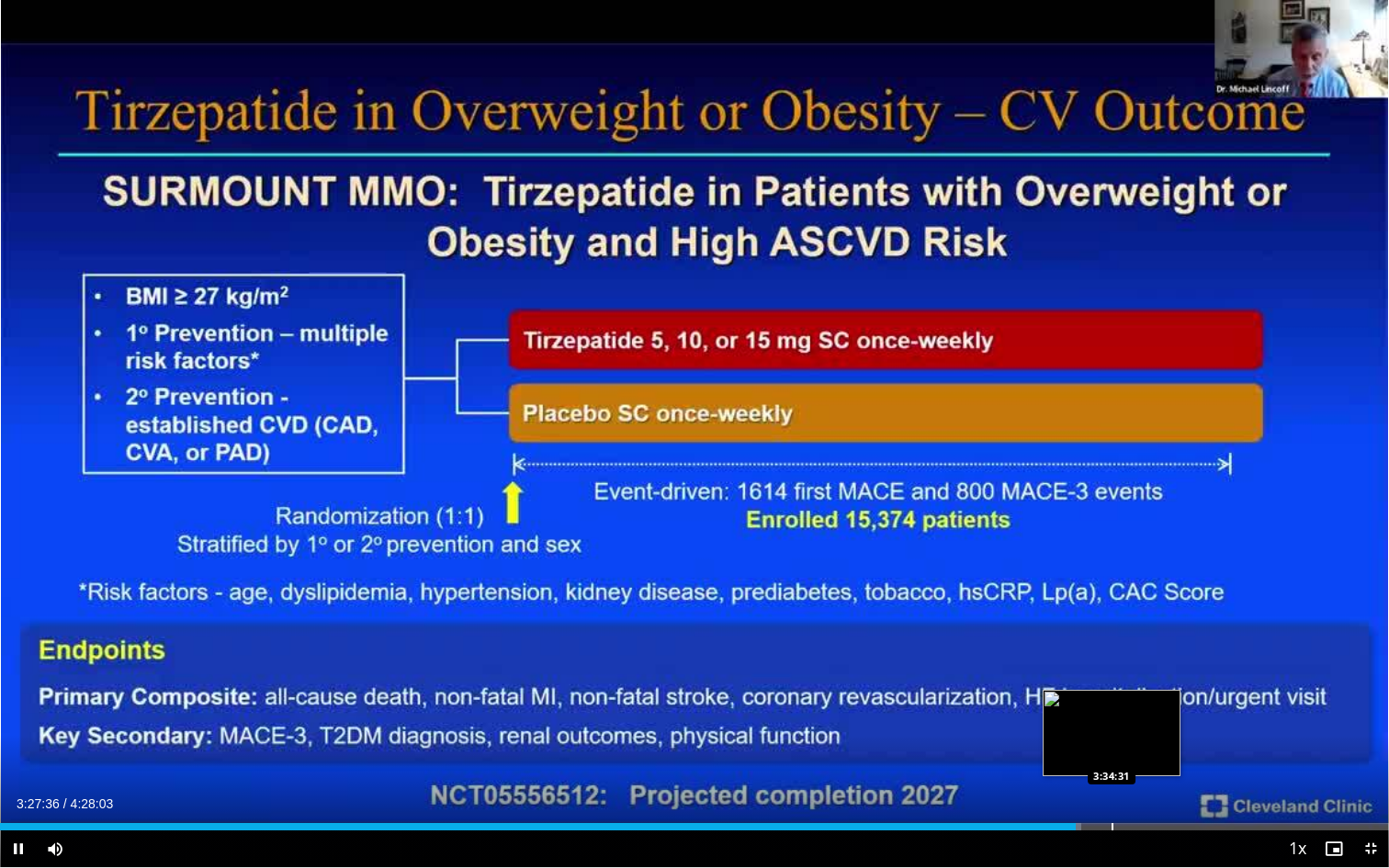 click on "Loaded :  77.84% 3:27:36 3:34:31" at bounding box center [694, 827] 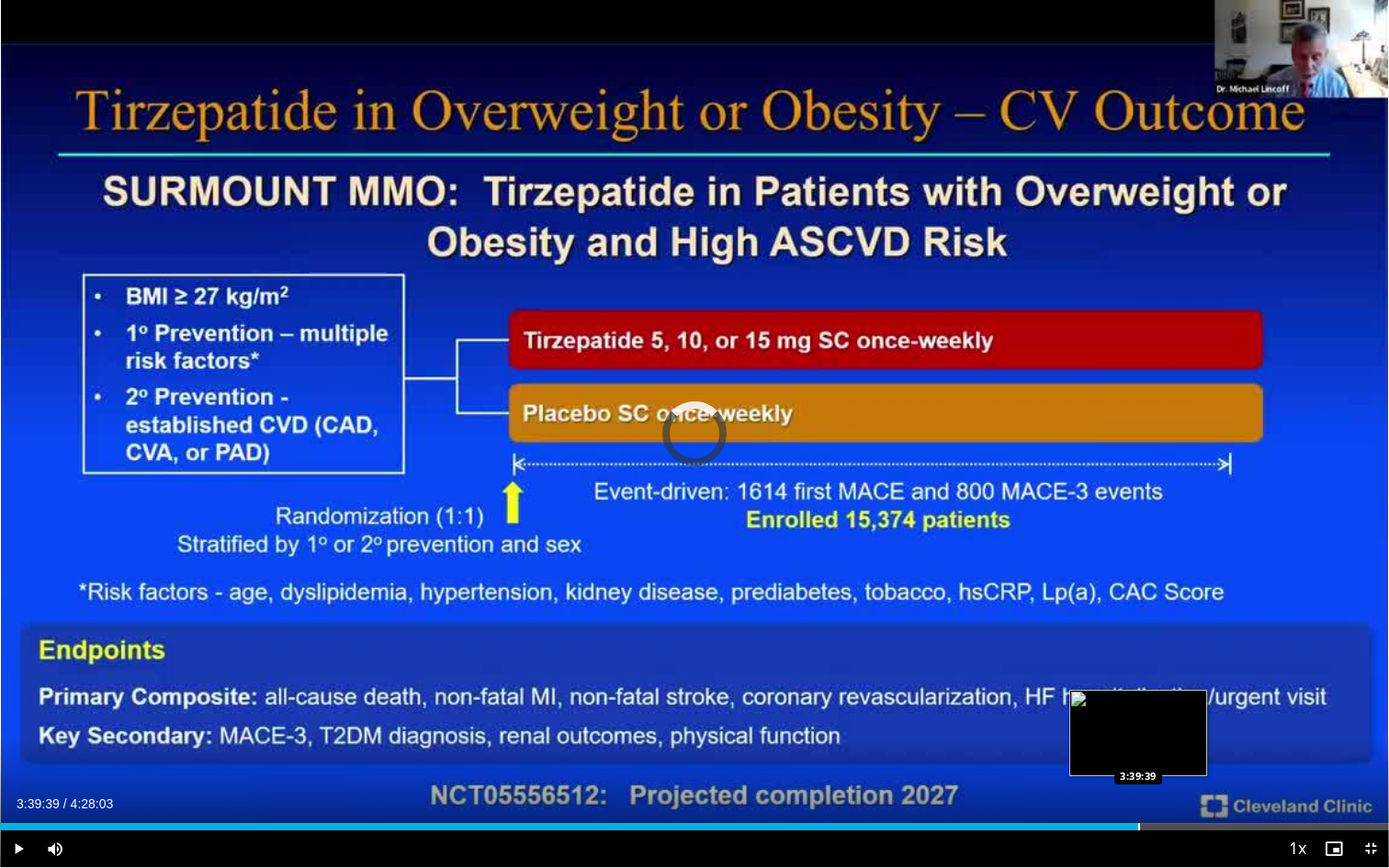 click at bounding box center (1139, 827) 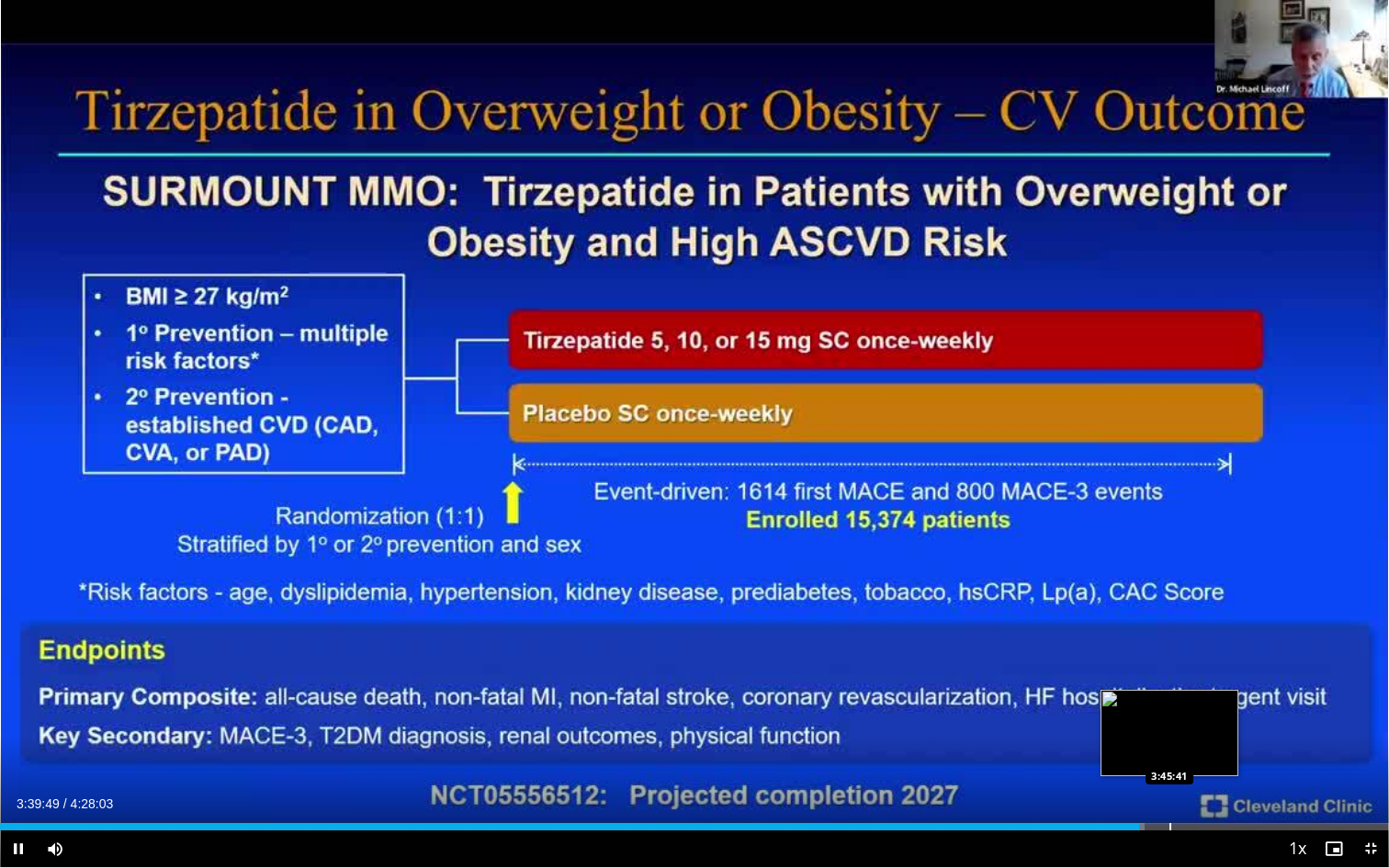click at bounding box center [1170, 827] 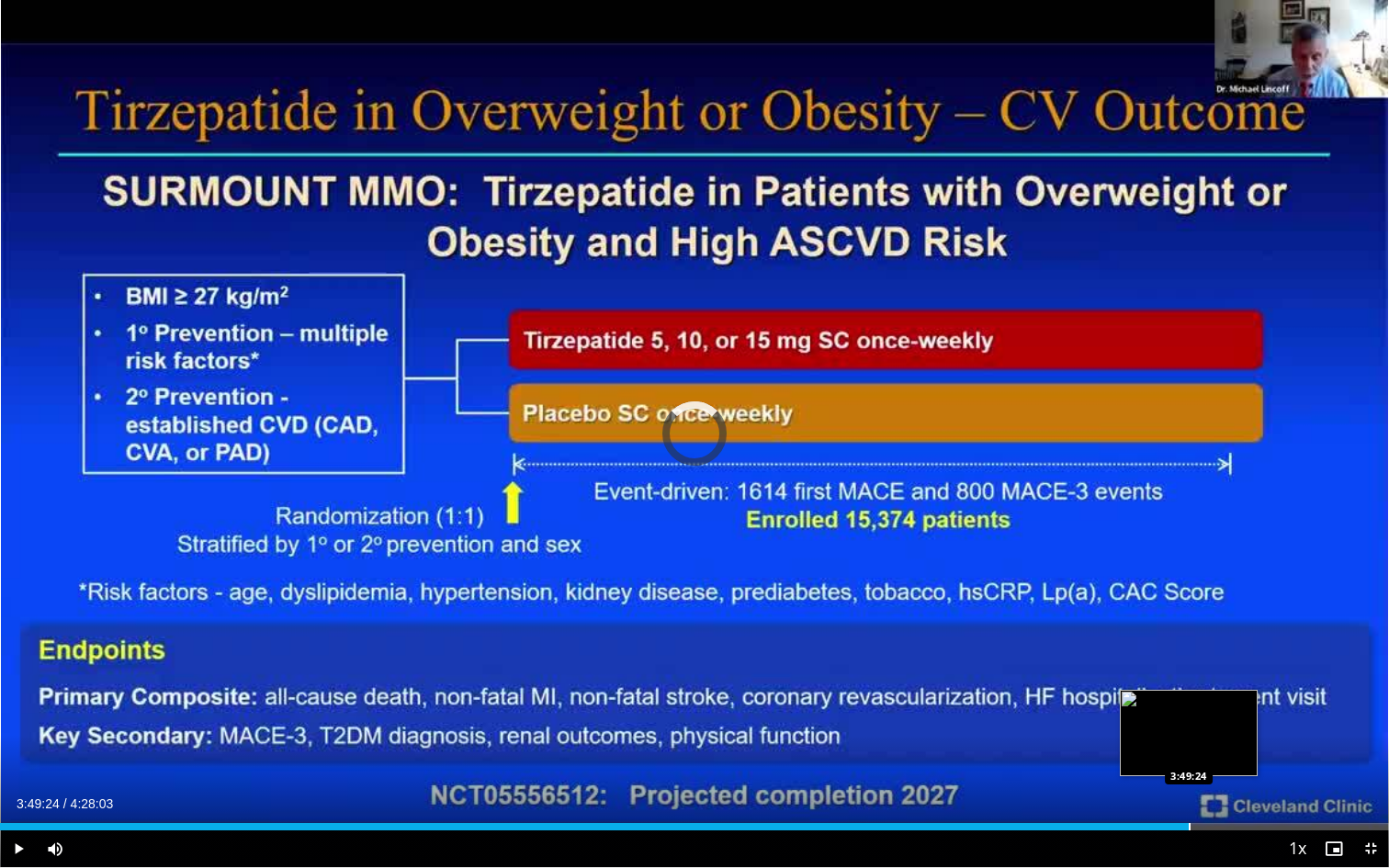 click at bounding box center (1190, 827) 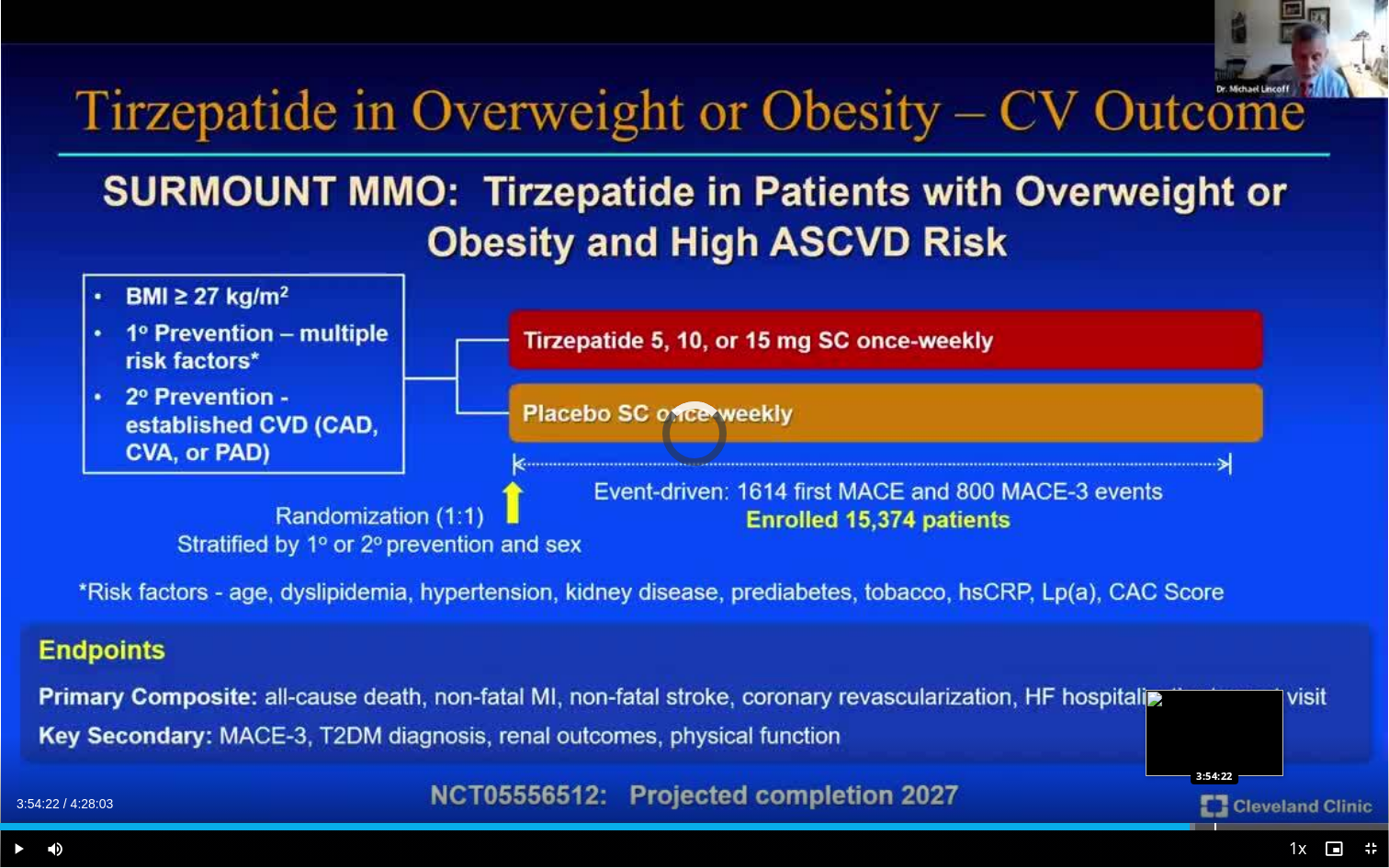 click at bounding box center [1215, 827] 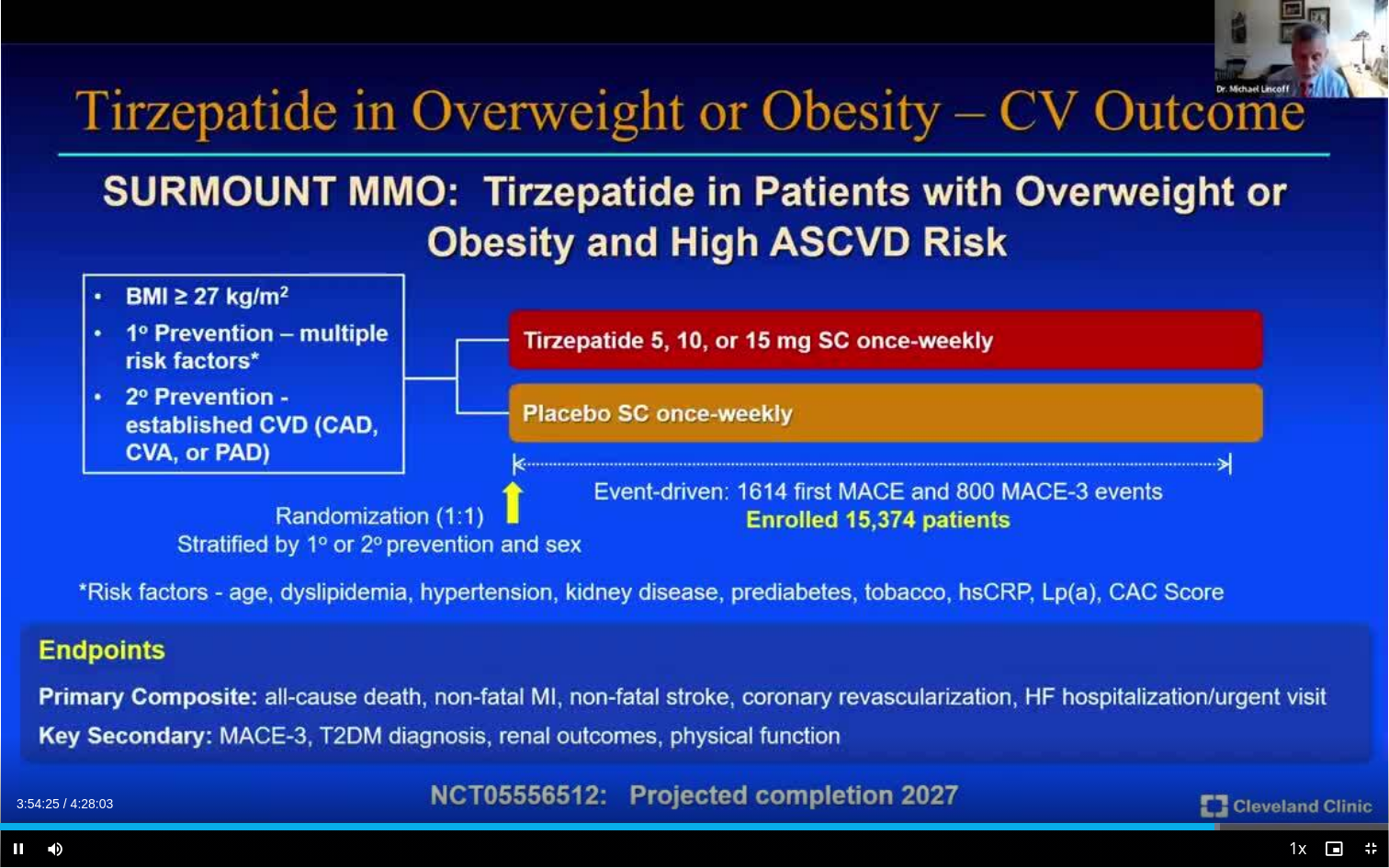 click on "Current Time  3:54:25 / Duration  4:28:03 Pause Skip Backward Skip Forward Mute Loaded :  87.84% 3:54:25 4:00:24 Stream Type  LIVE Seek to live, currently behind live LIVE   1x Playback Rate 0.5x 0.75x 1x , selected 1.25x 1.5x 1.75x 2x Chapters Chapters Descriptions descriptions off , selected Captions captions settings , opens captions settings dialog captions off , selected Audio Track en (Main) , selected Exit Fullscreen Enable picture-in-picture mode" at bounding box center [694, 849] 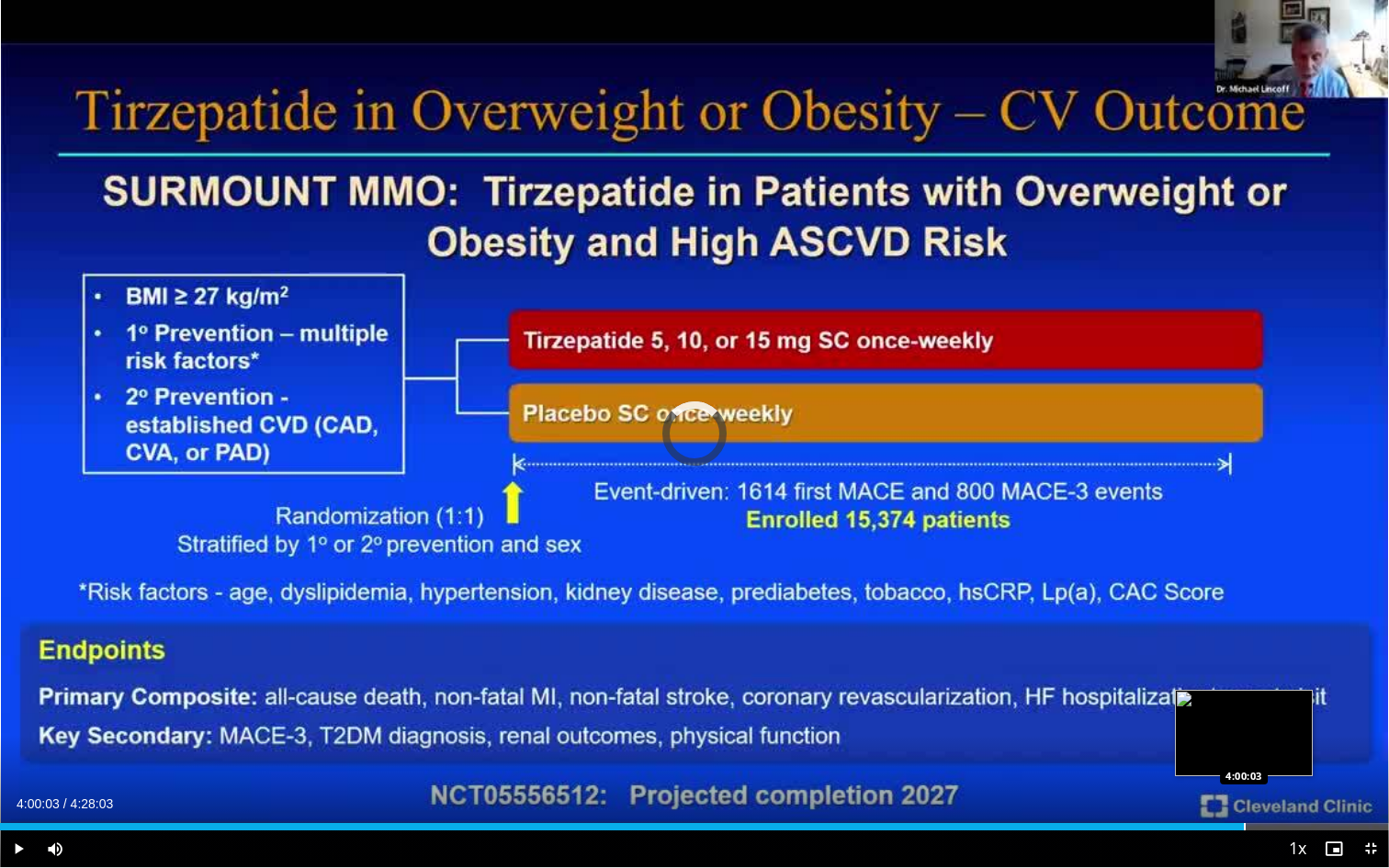 click at bounding box center (1245, 827) 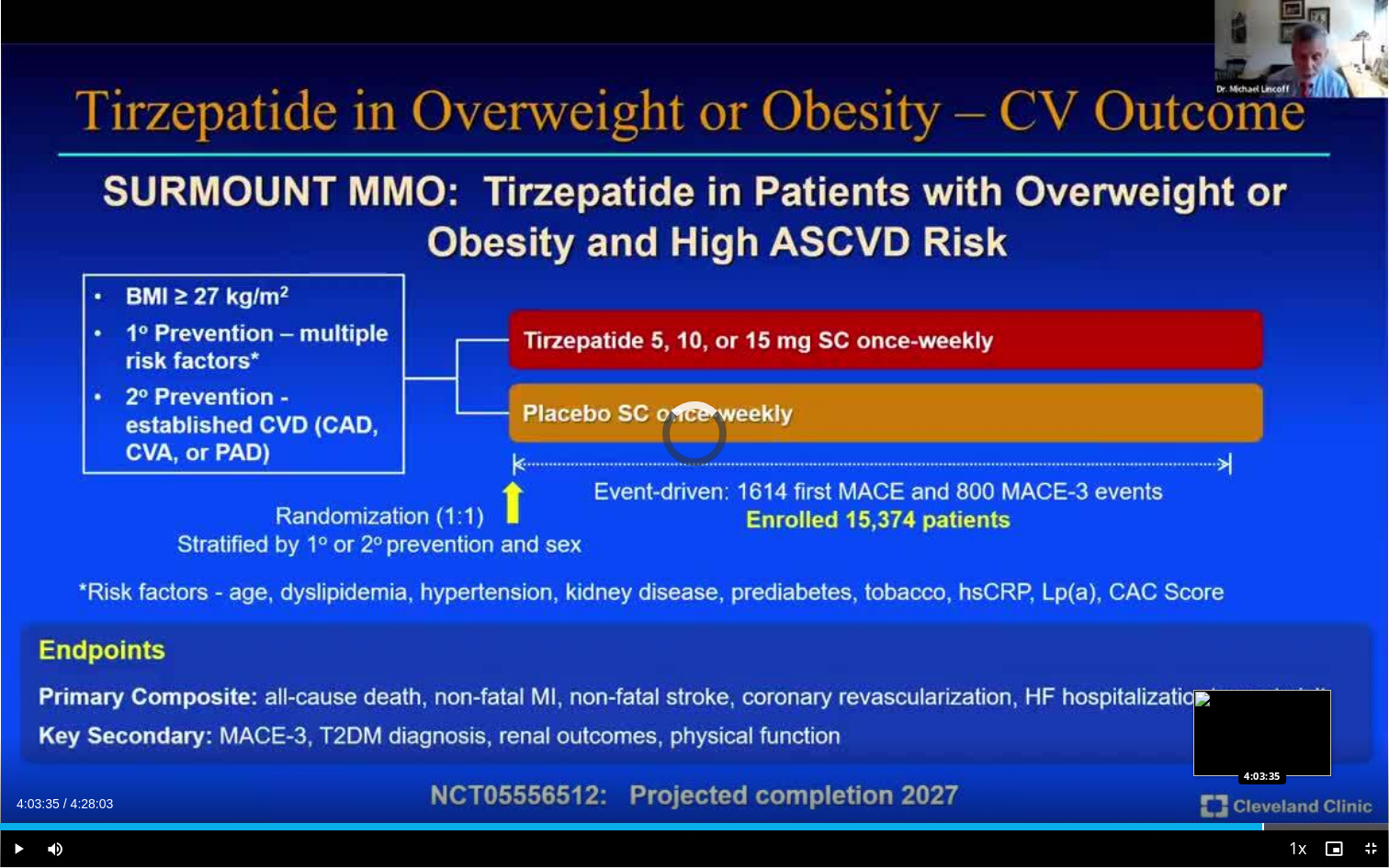 click at bounding box center [1263, 827] 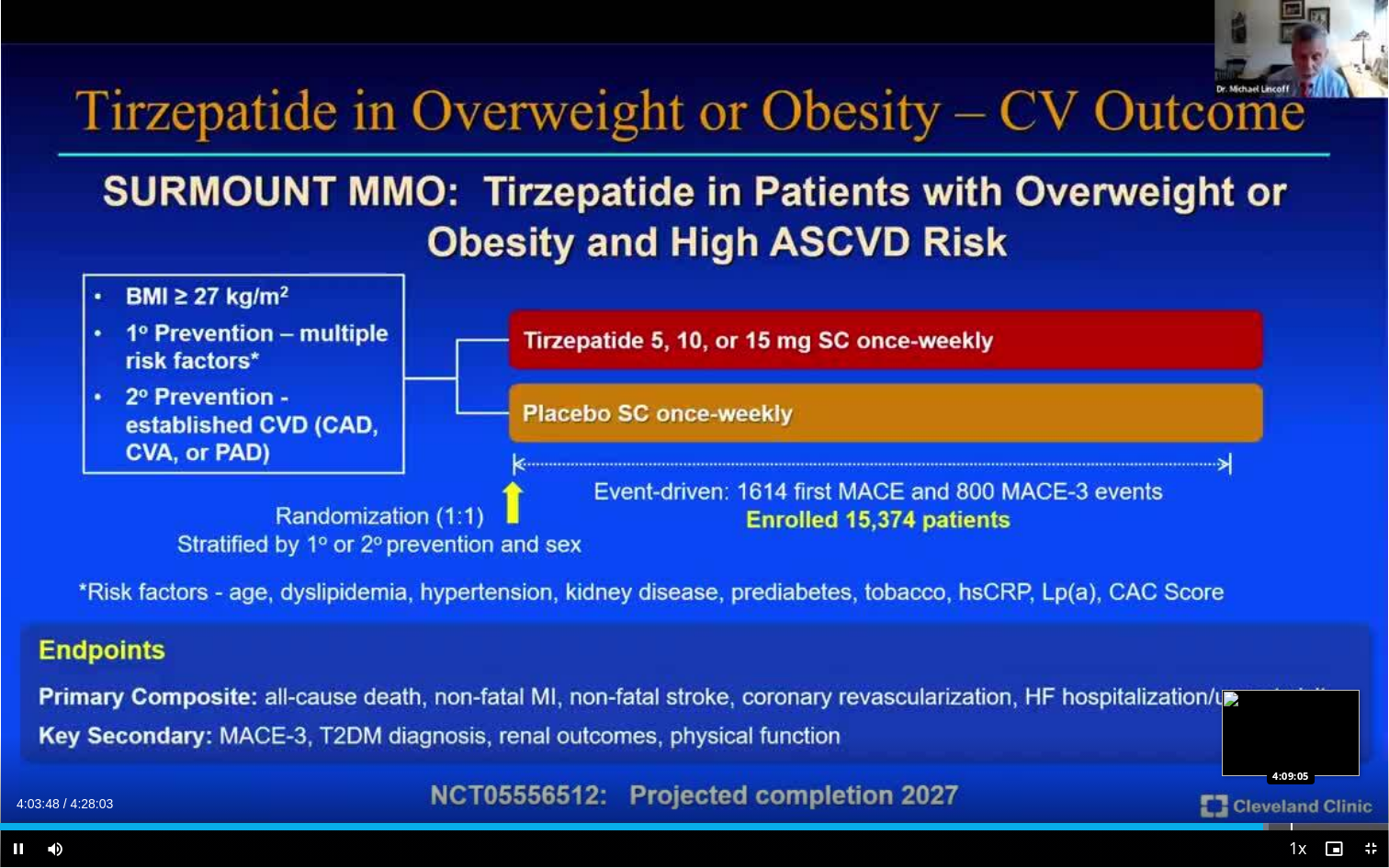 click at bounding box center [1292, 827] 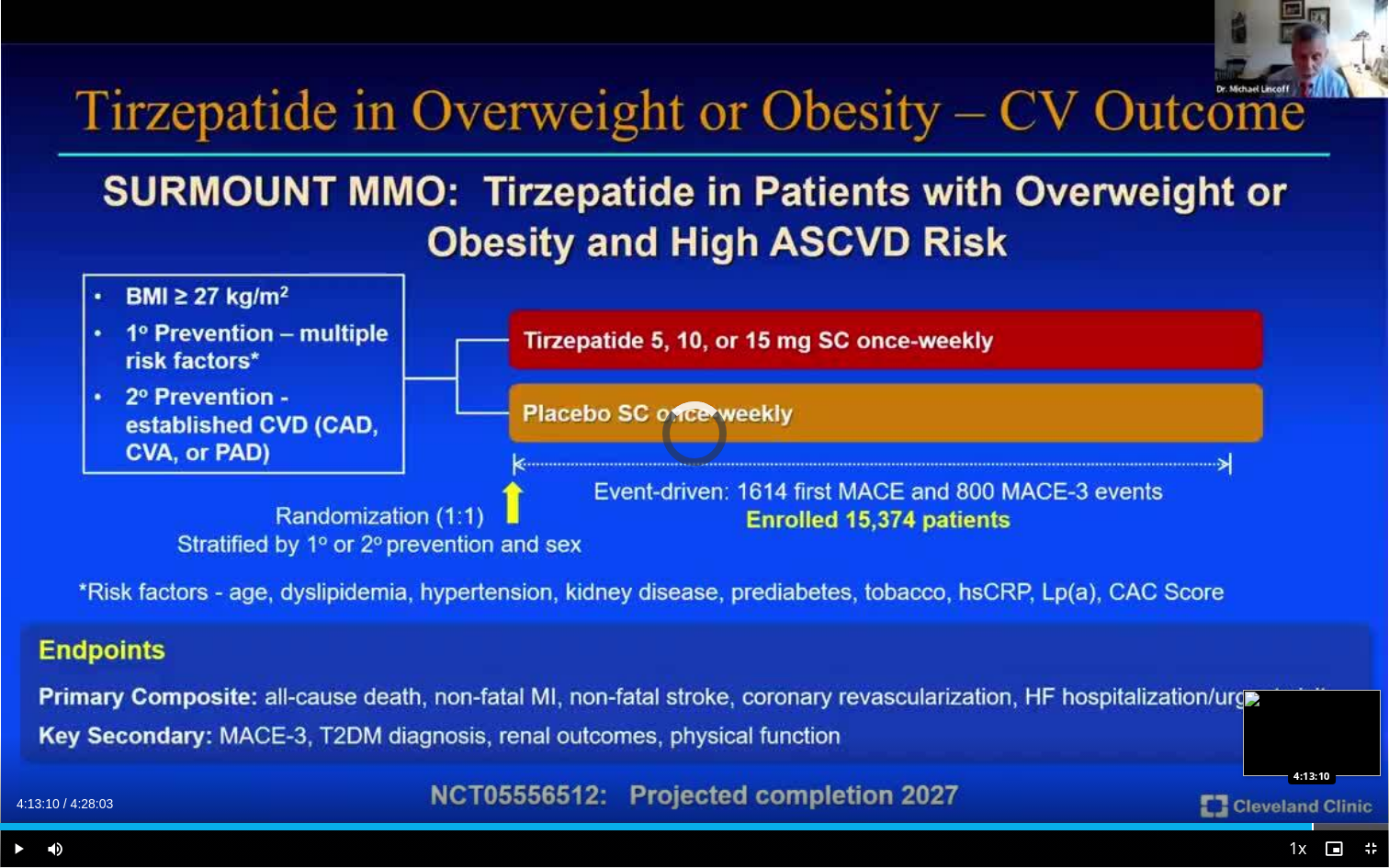 click at bounding box center (1313, 827) 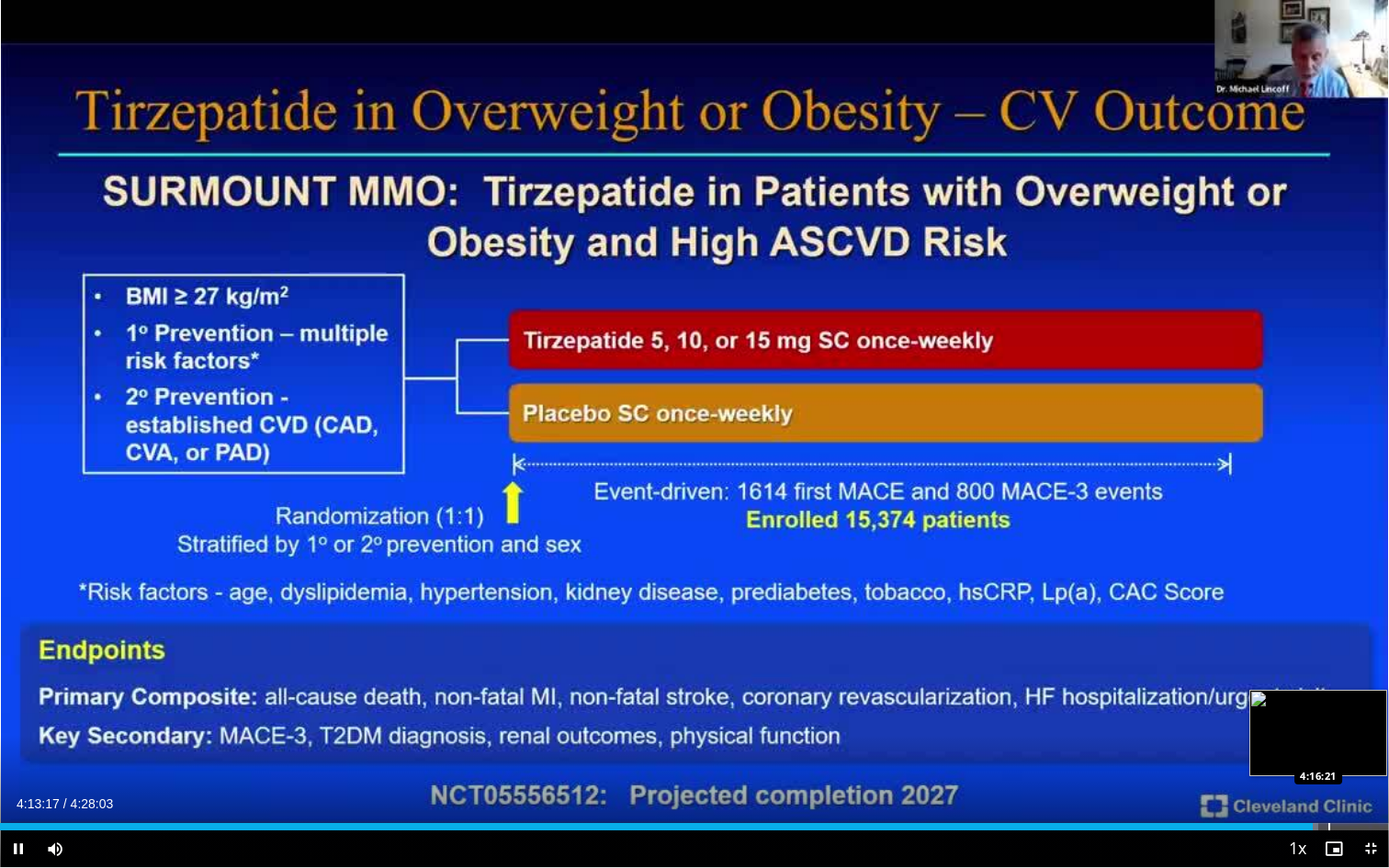 click at bounding box center [1329, 827] 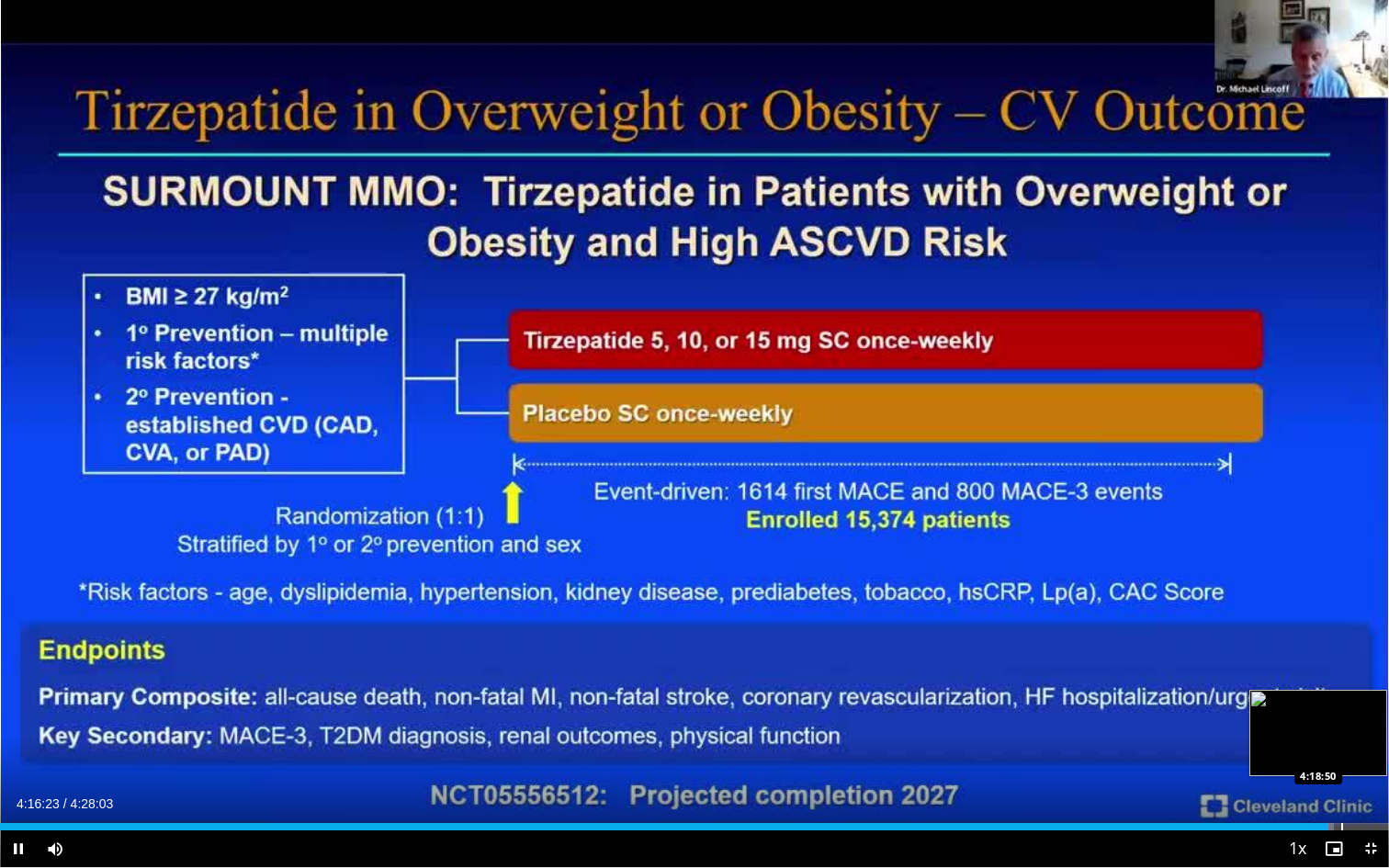click at bounding box center [1342, 827] 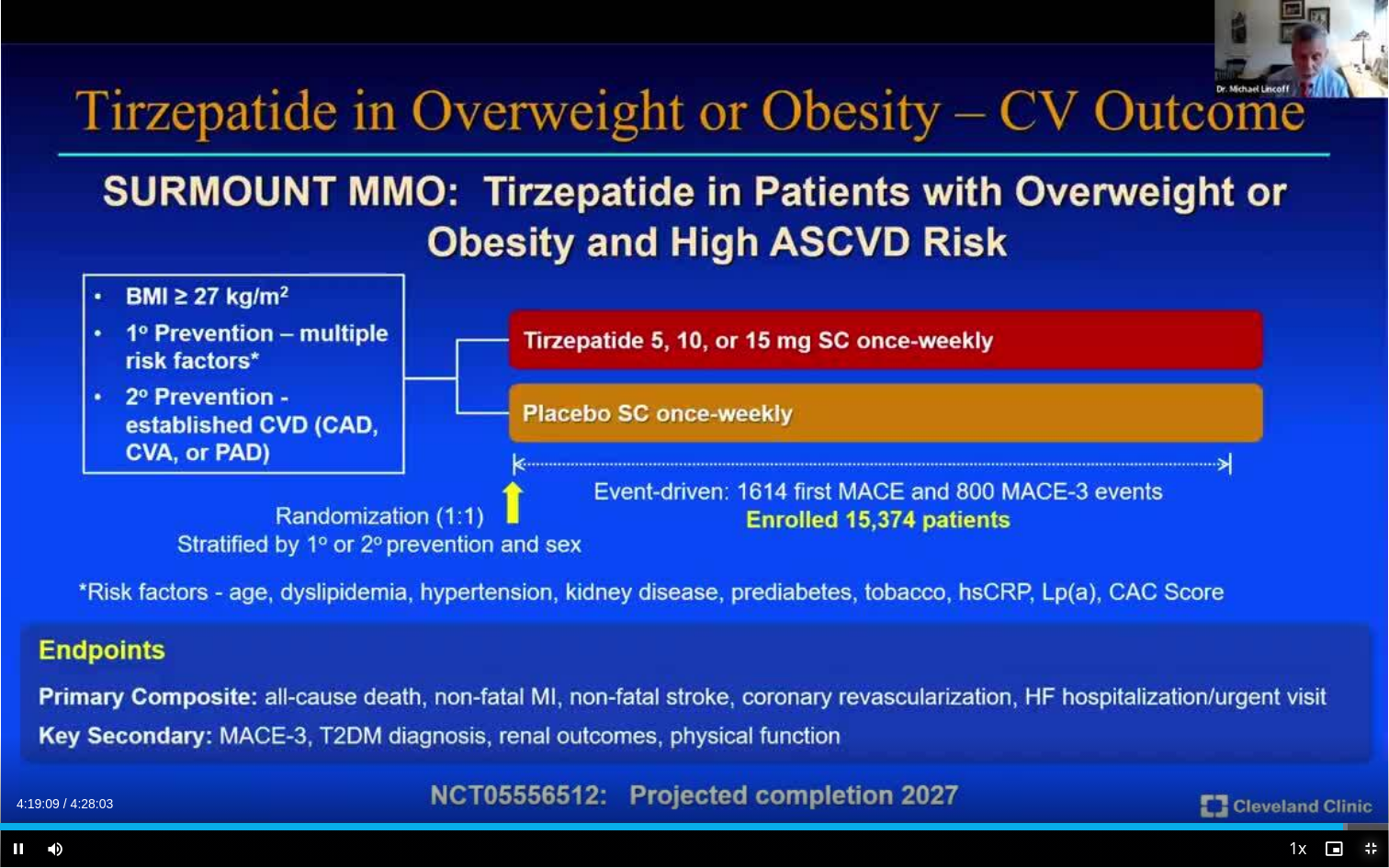 click at bounding box center (1371, 849) 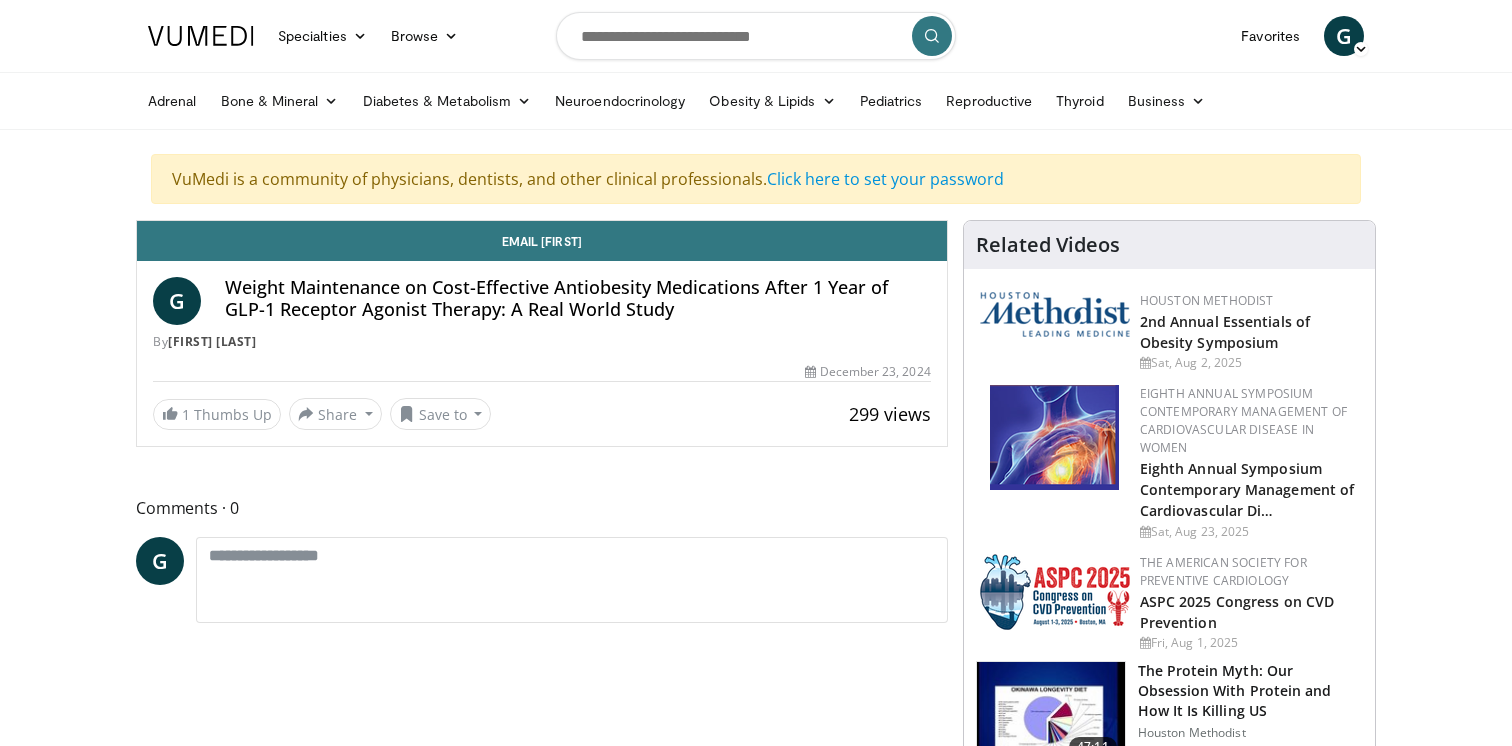 scroll, scrollTop: 0, scrollLeft: 0, axis: both 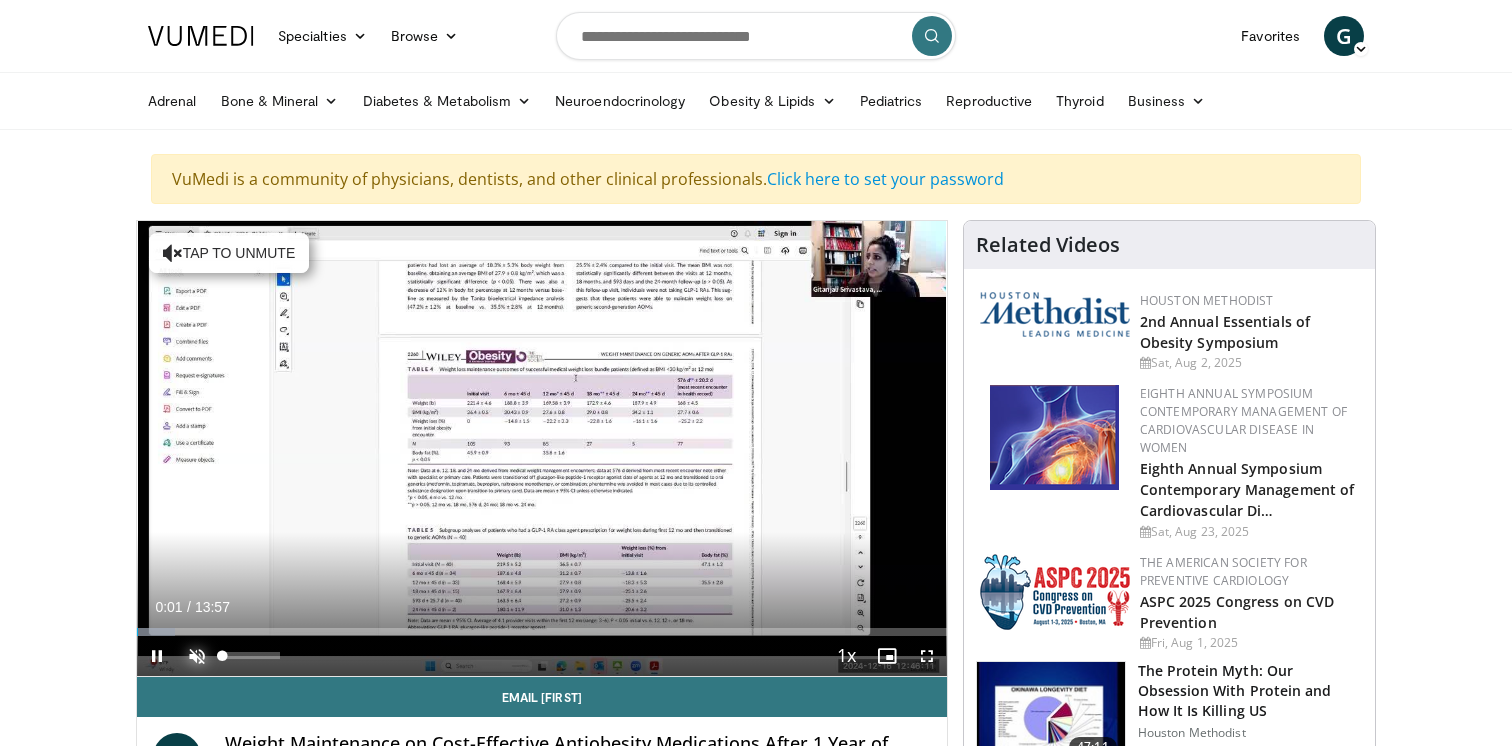click at bounding box center (197, 656) 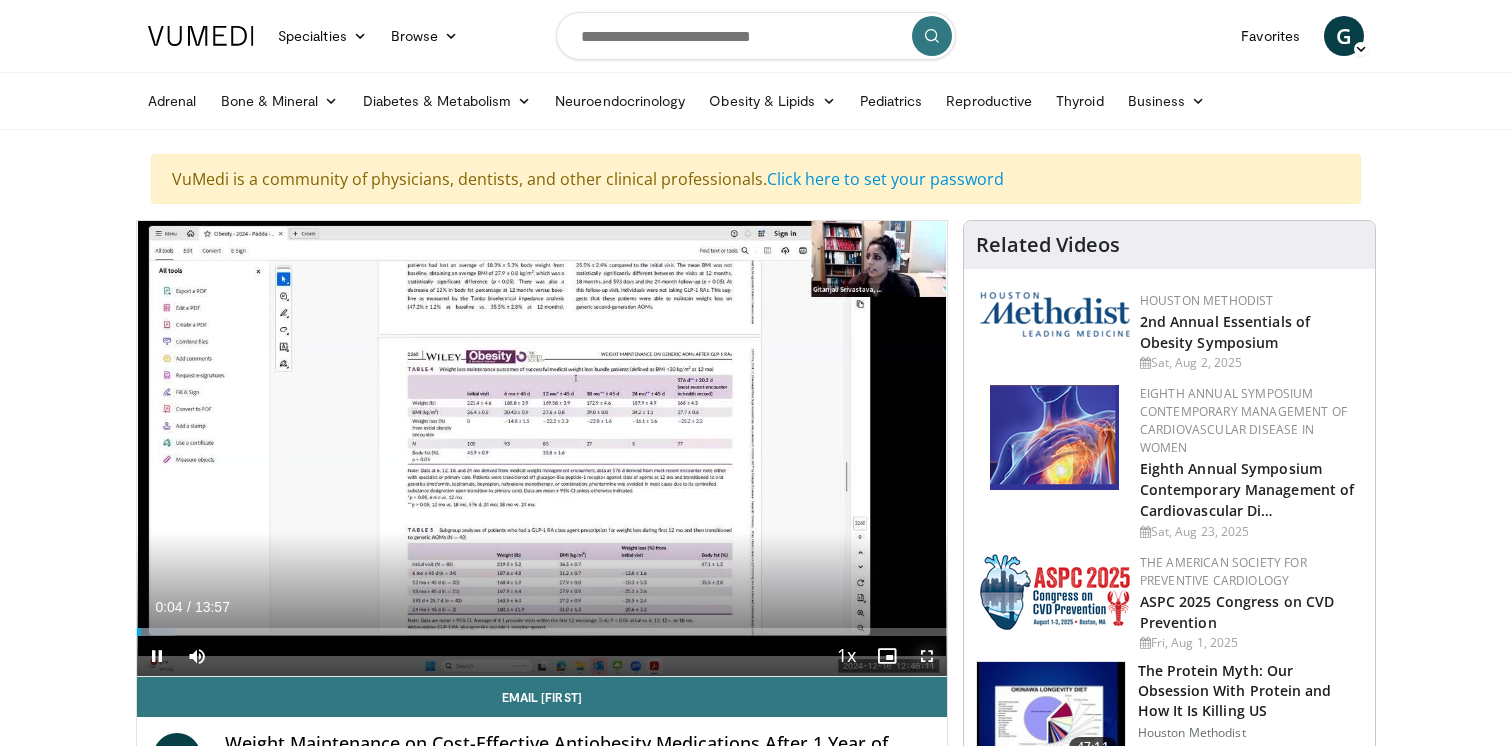click at bounding box center [927, 656] 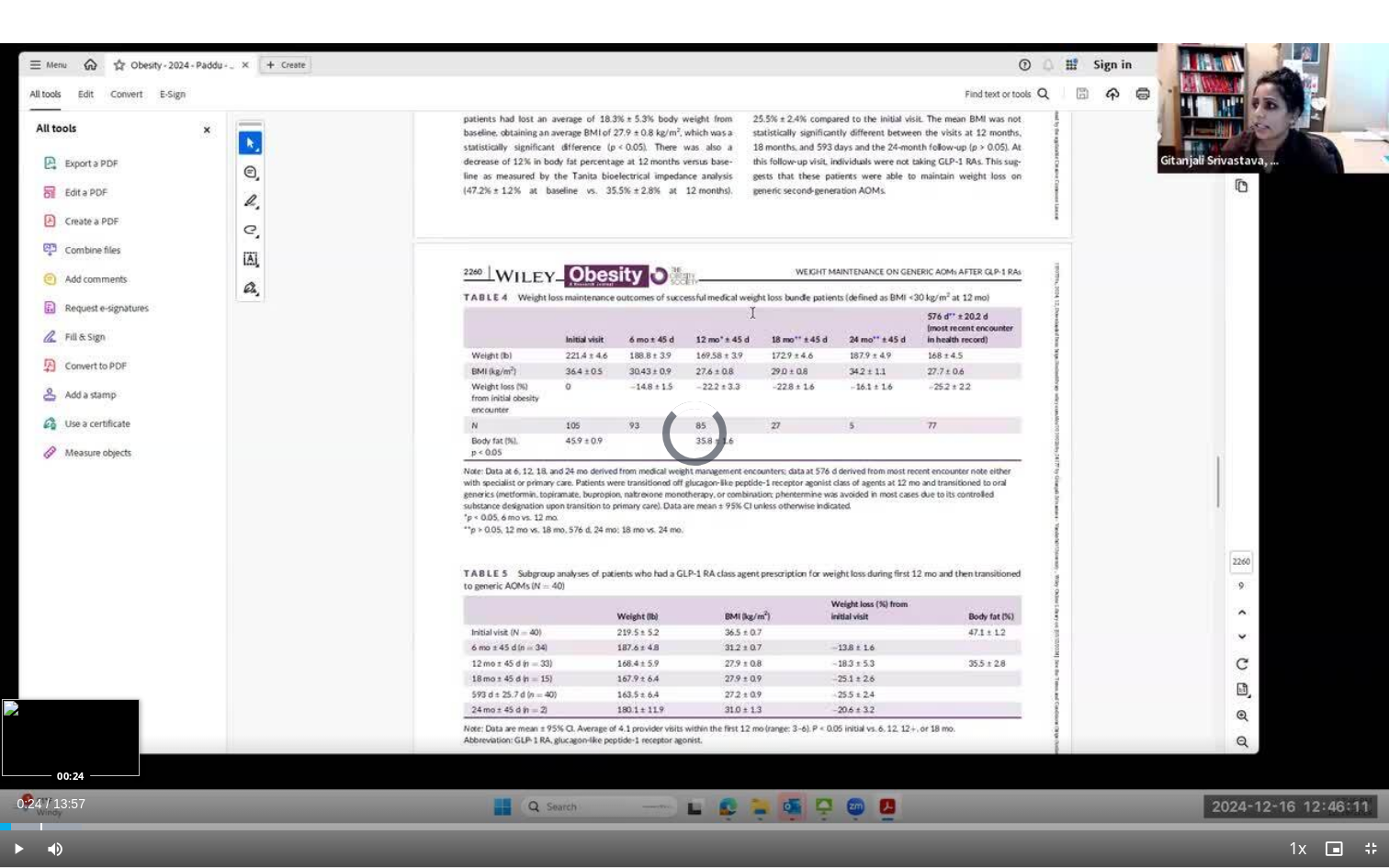 click at bounding box center [41, 827] 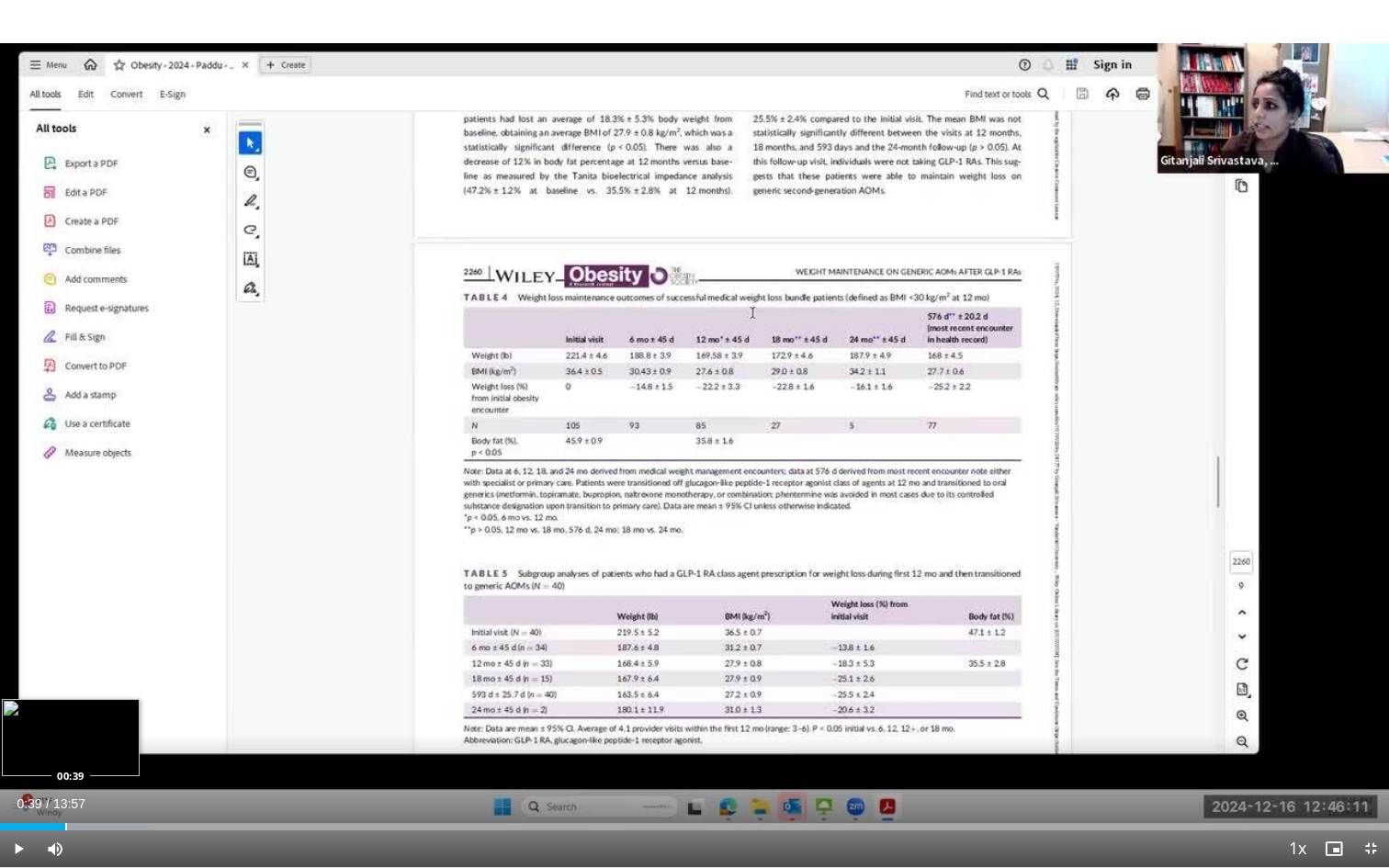 click at bounding box center (66, 827) 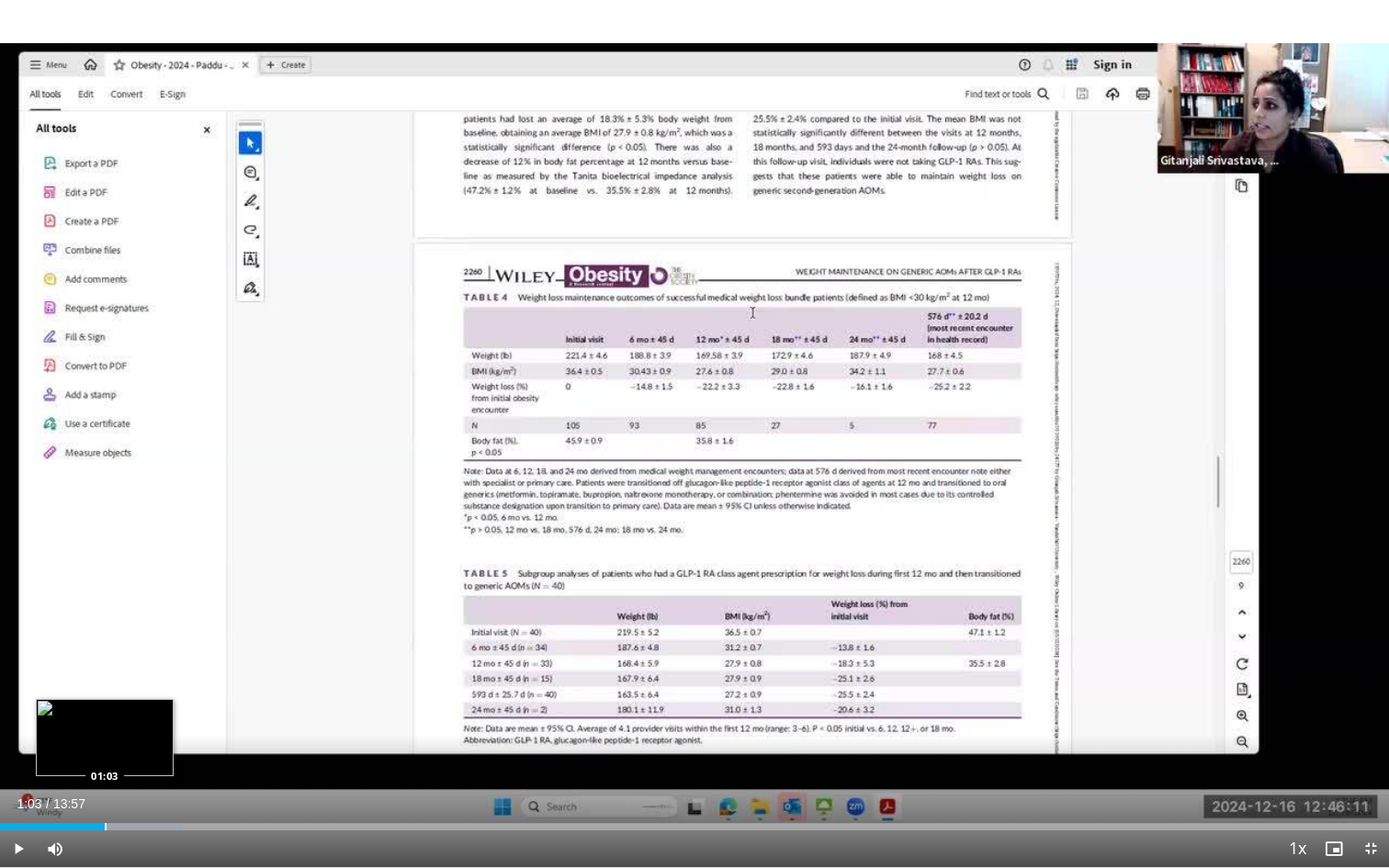 click at bounding box center (106, 827) 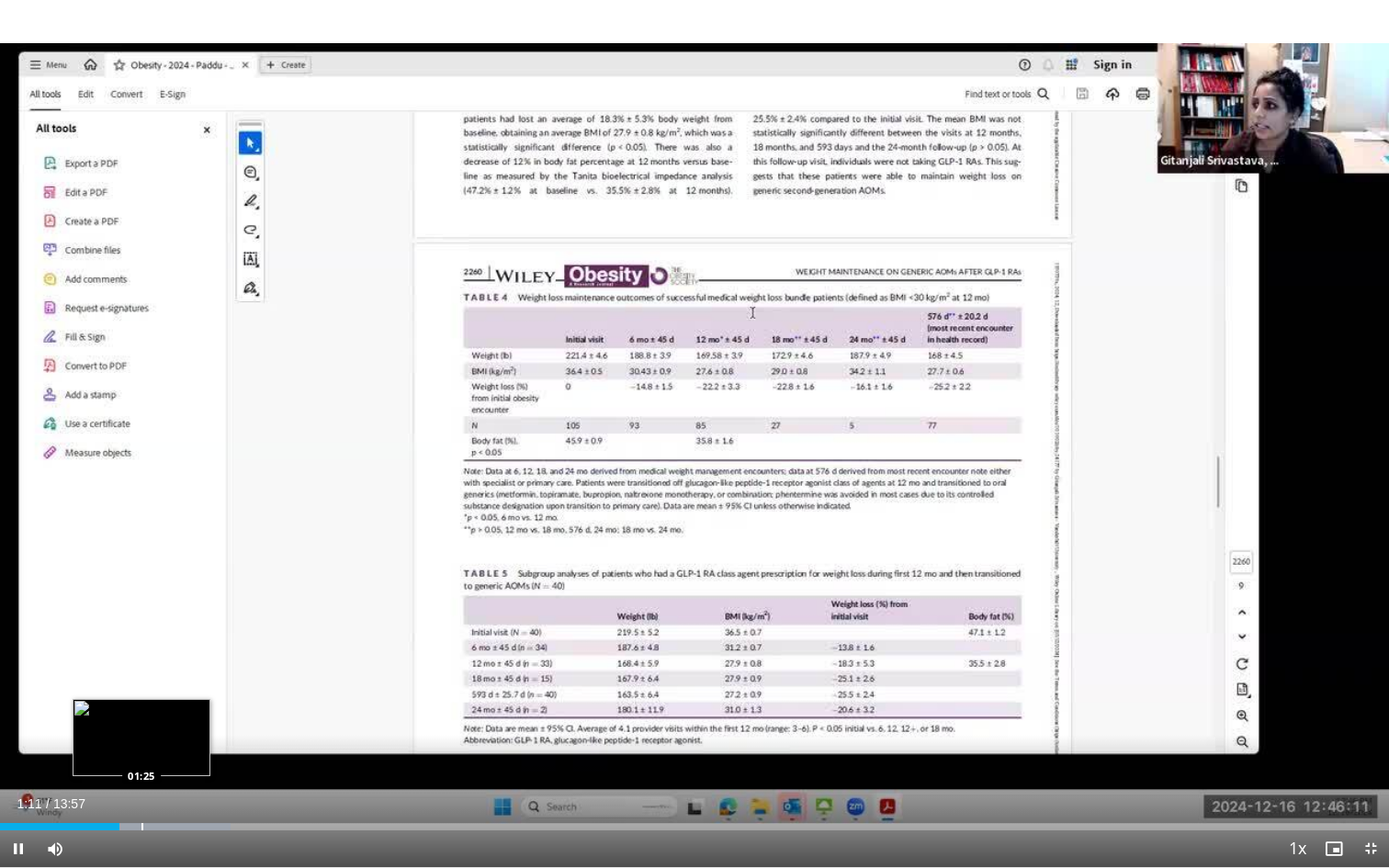 click at bounding box center (142, 827) 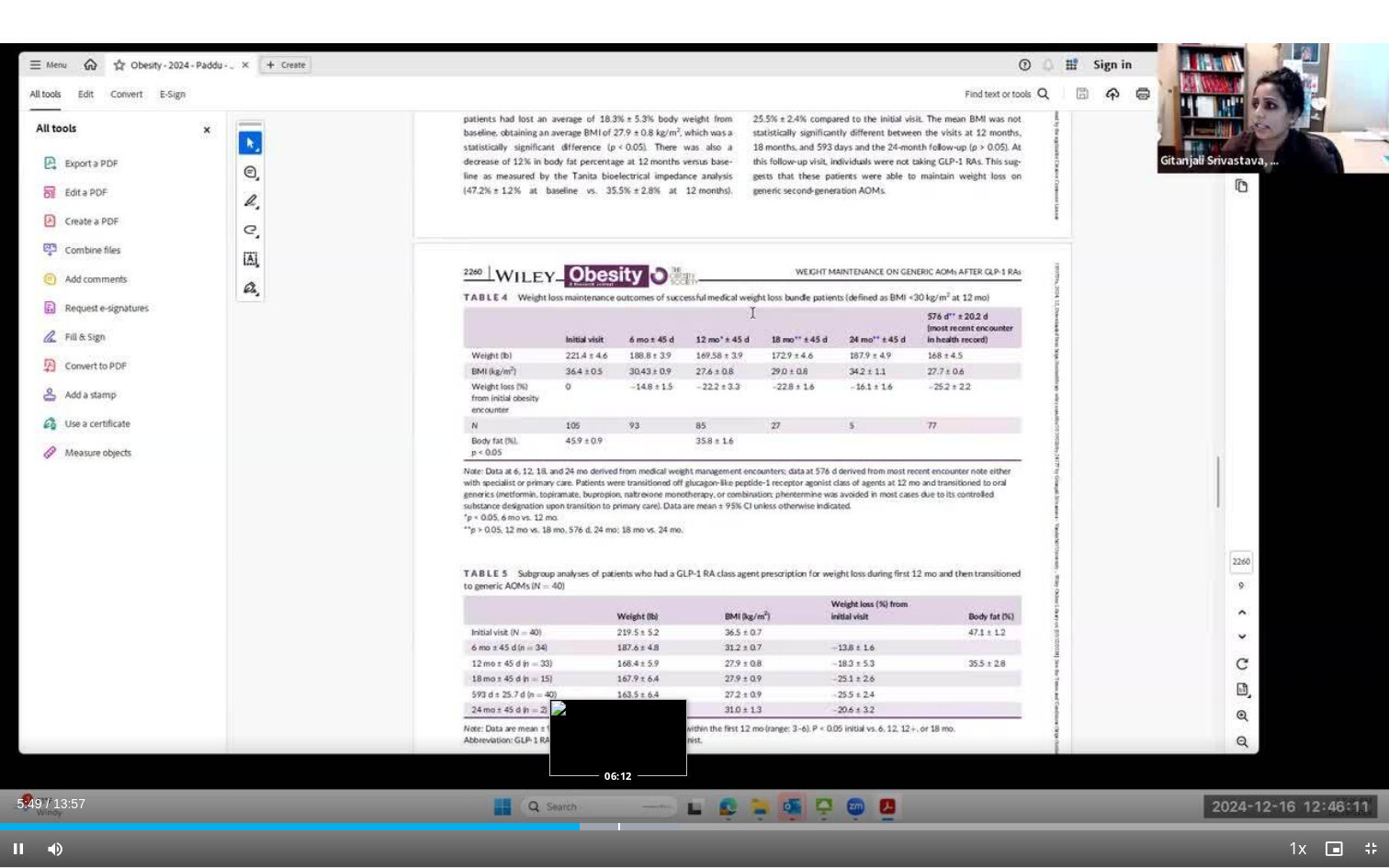click at bounding box center (619, 827) 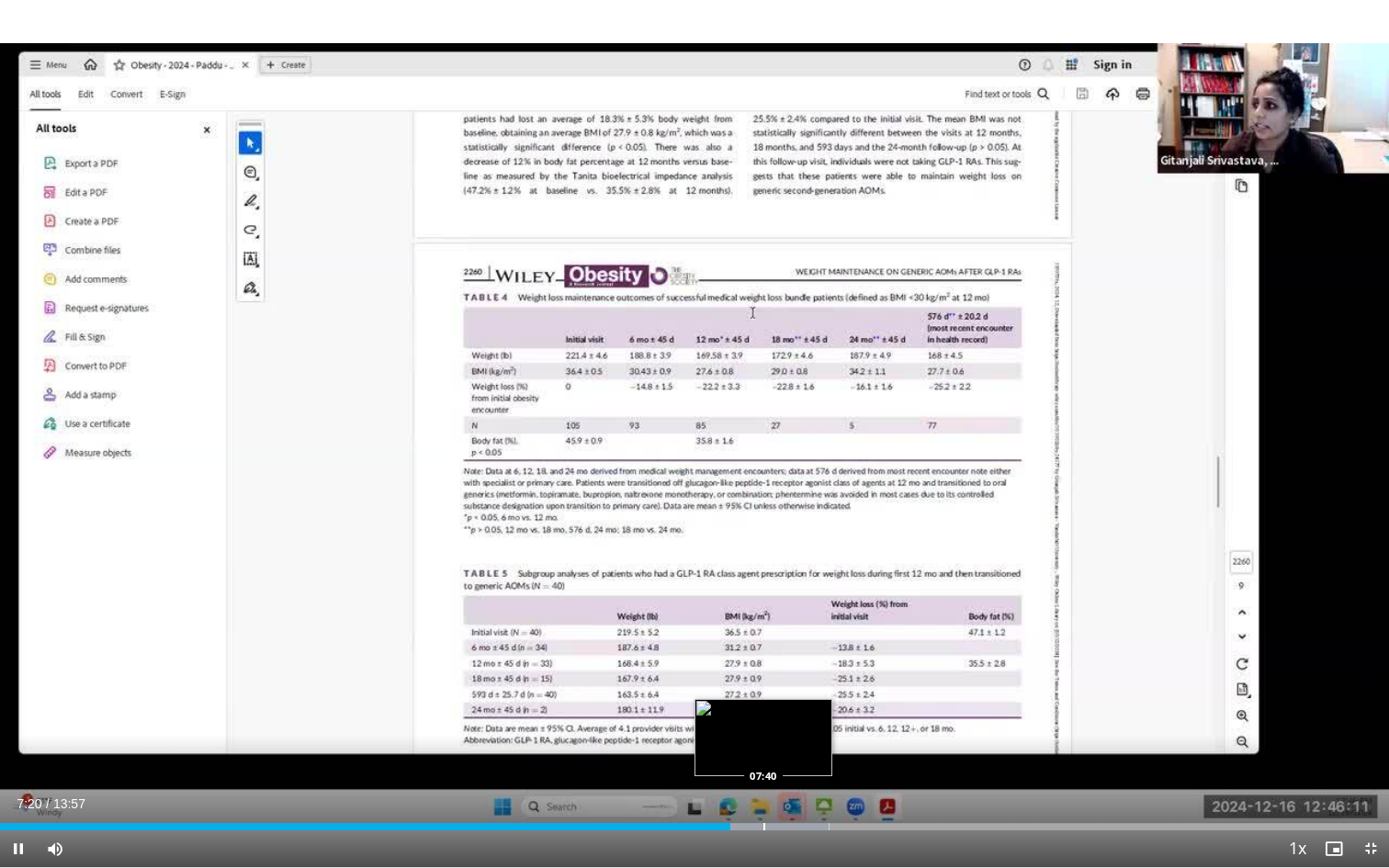 click on "Loaded :  59.69% 07:20 07:40" at bounding box center [694, 821] 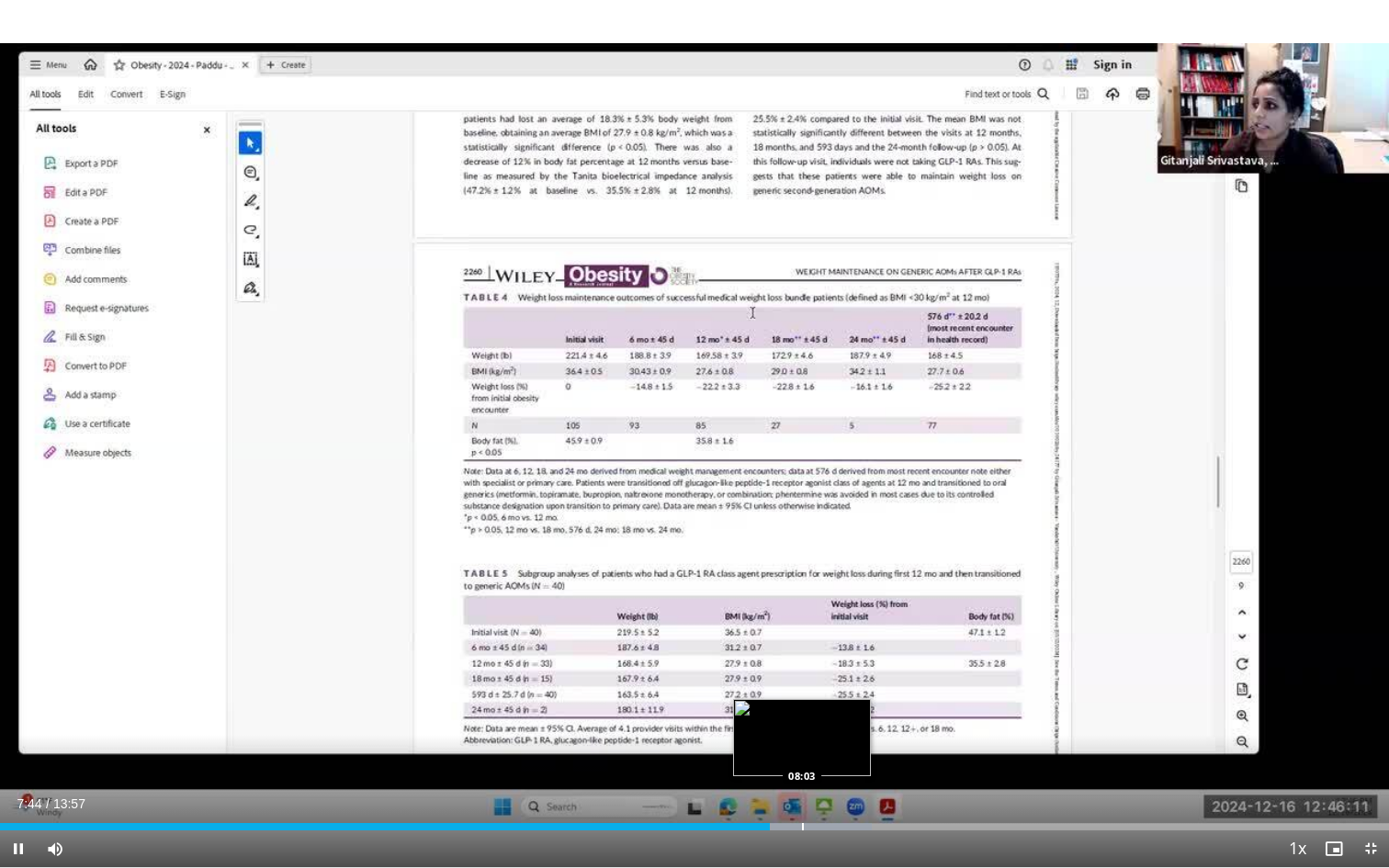 click at bounding box center [803, 827] 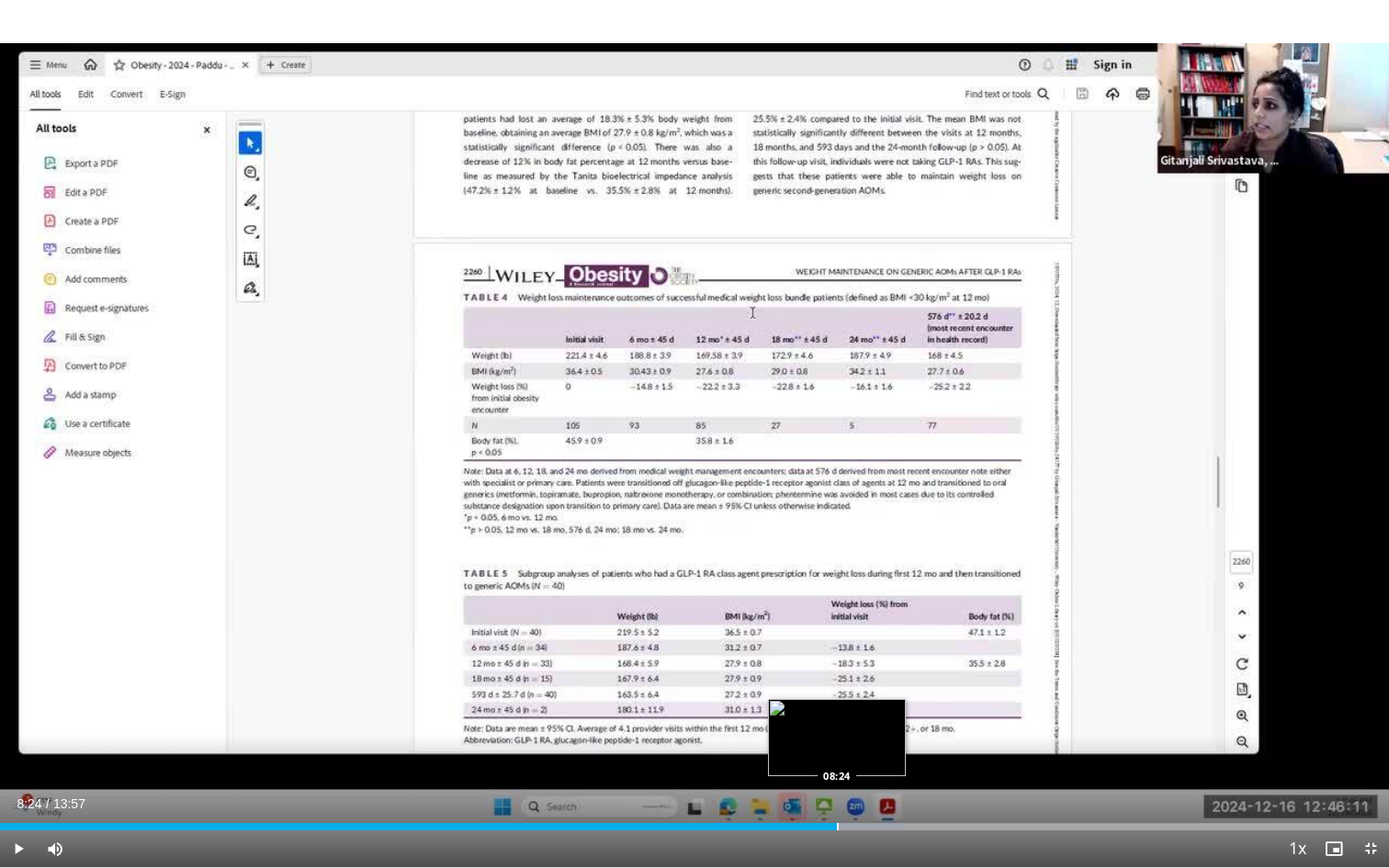 click at bounding box center [838, 827] 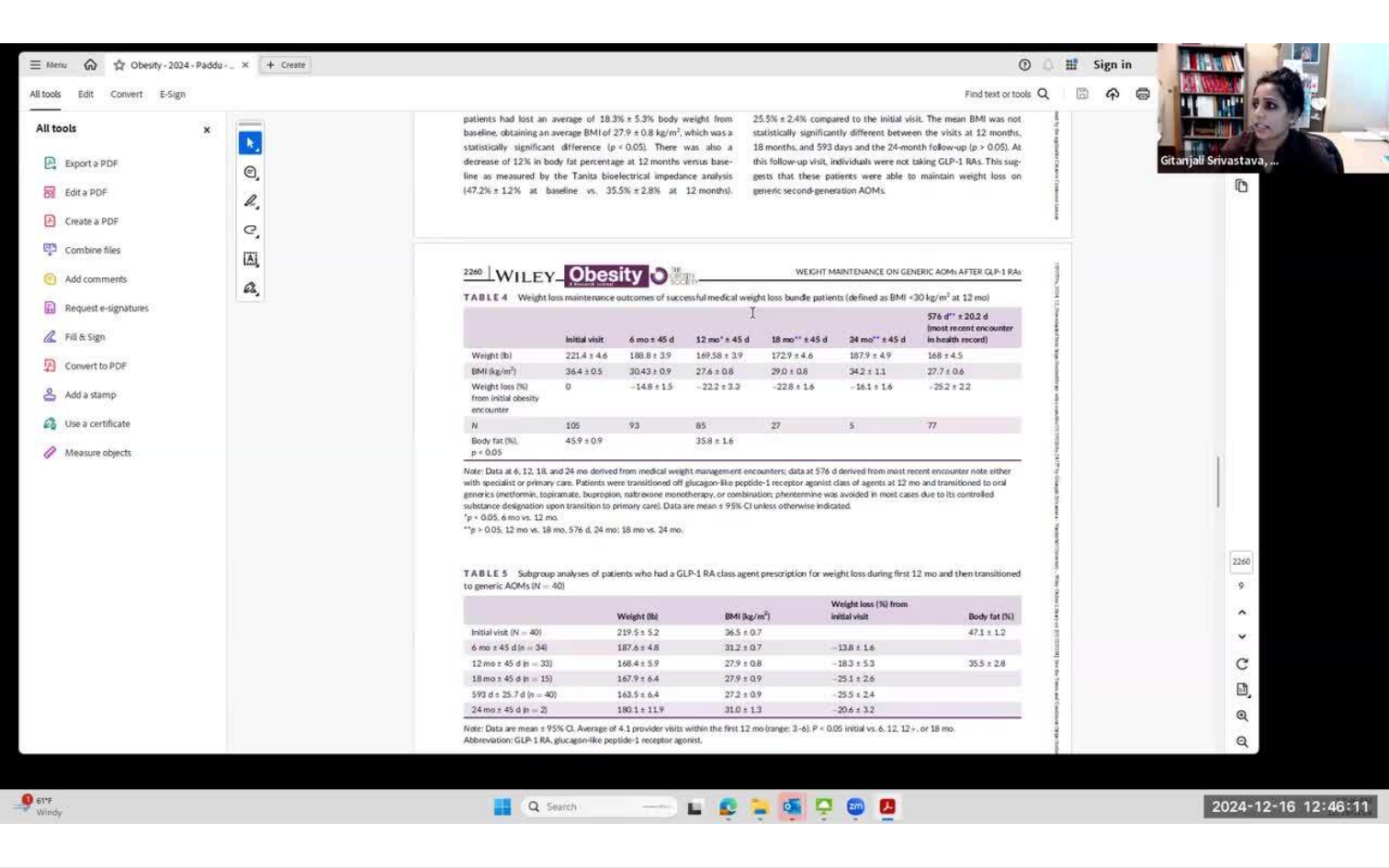 click on "**********" at bounding box center (694, 434) 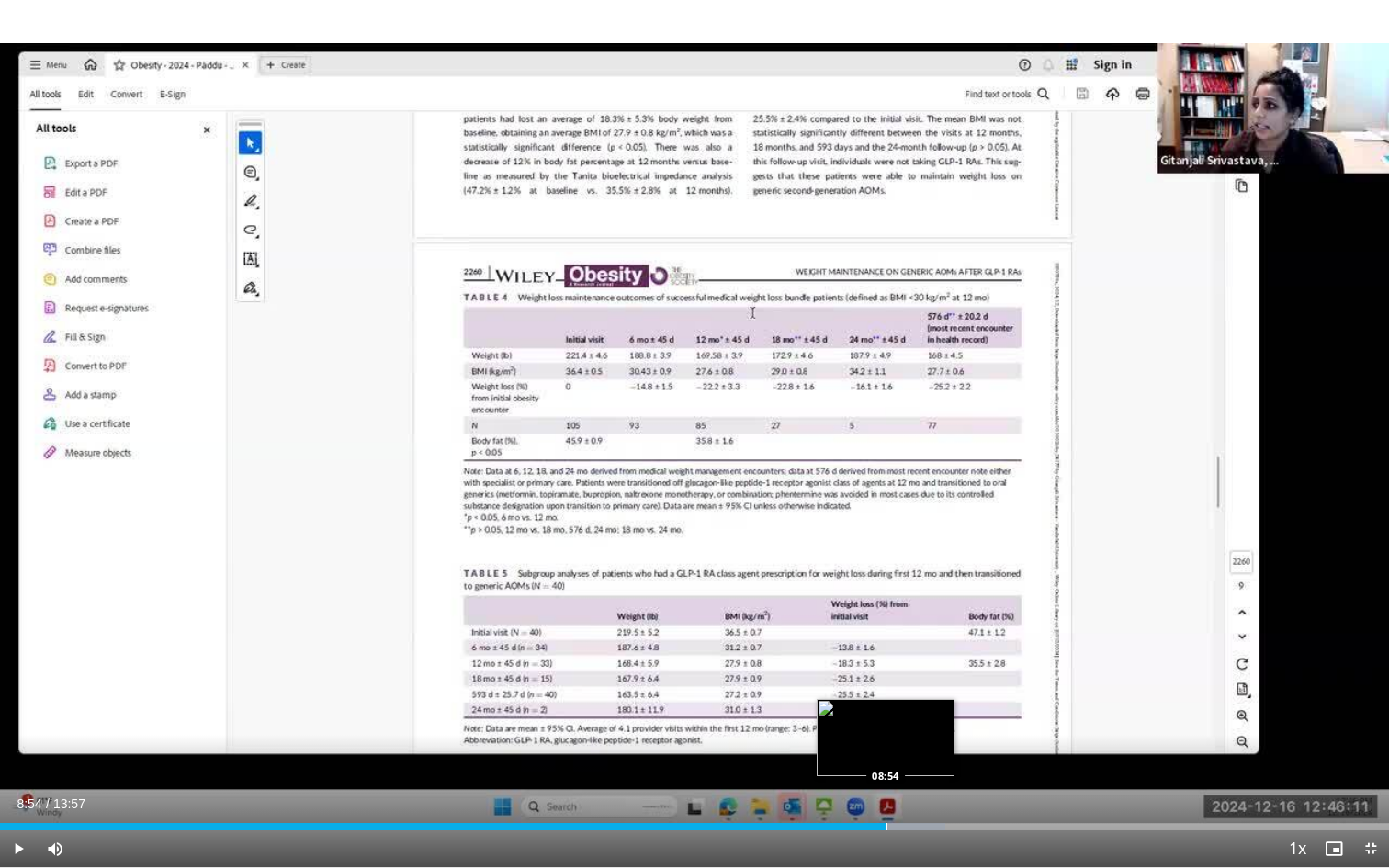 click at bounding box center (886, 827) 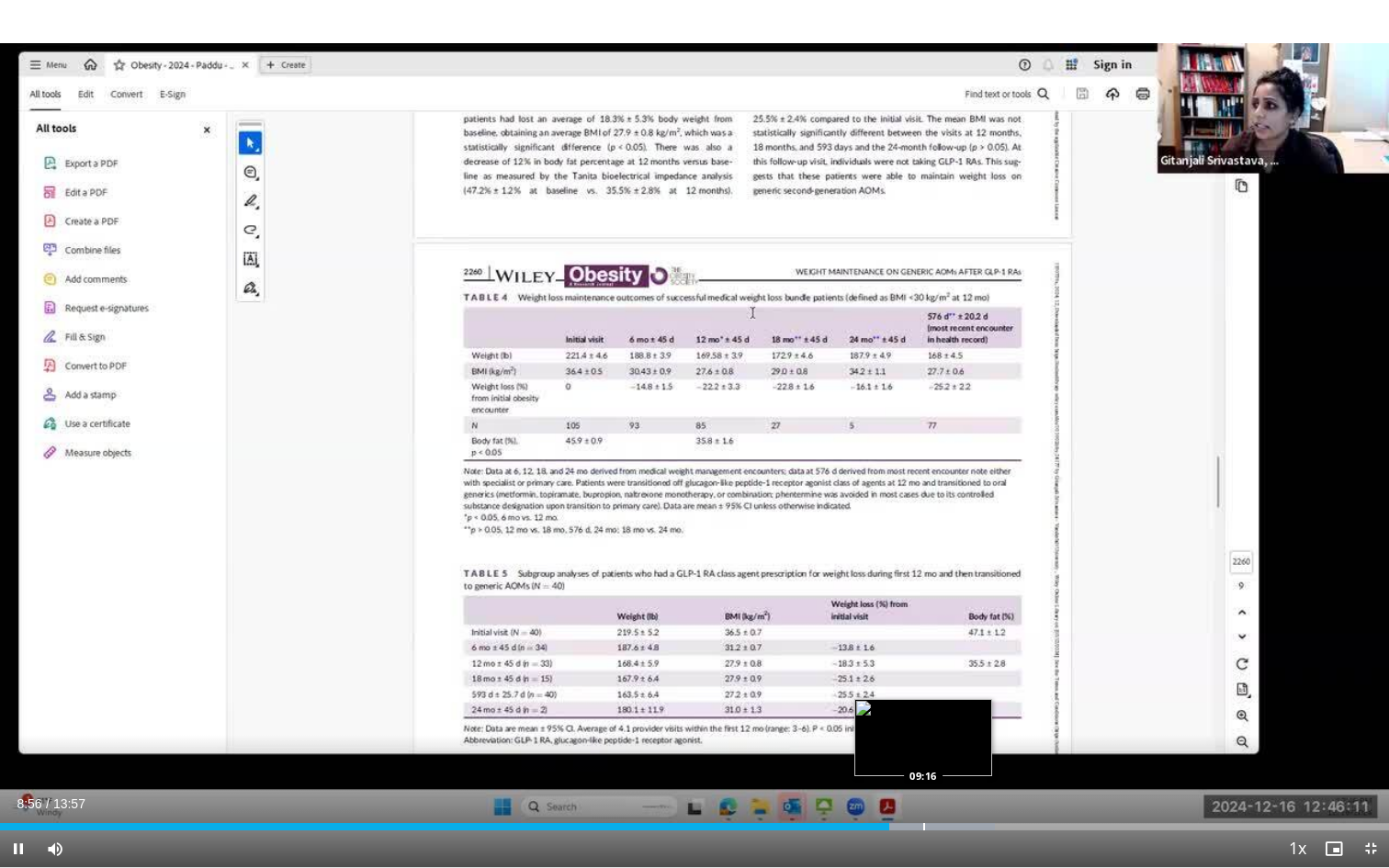 click at bounding box center [924, 827] 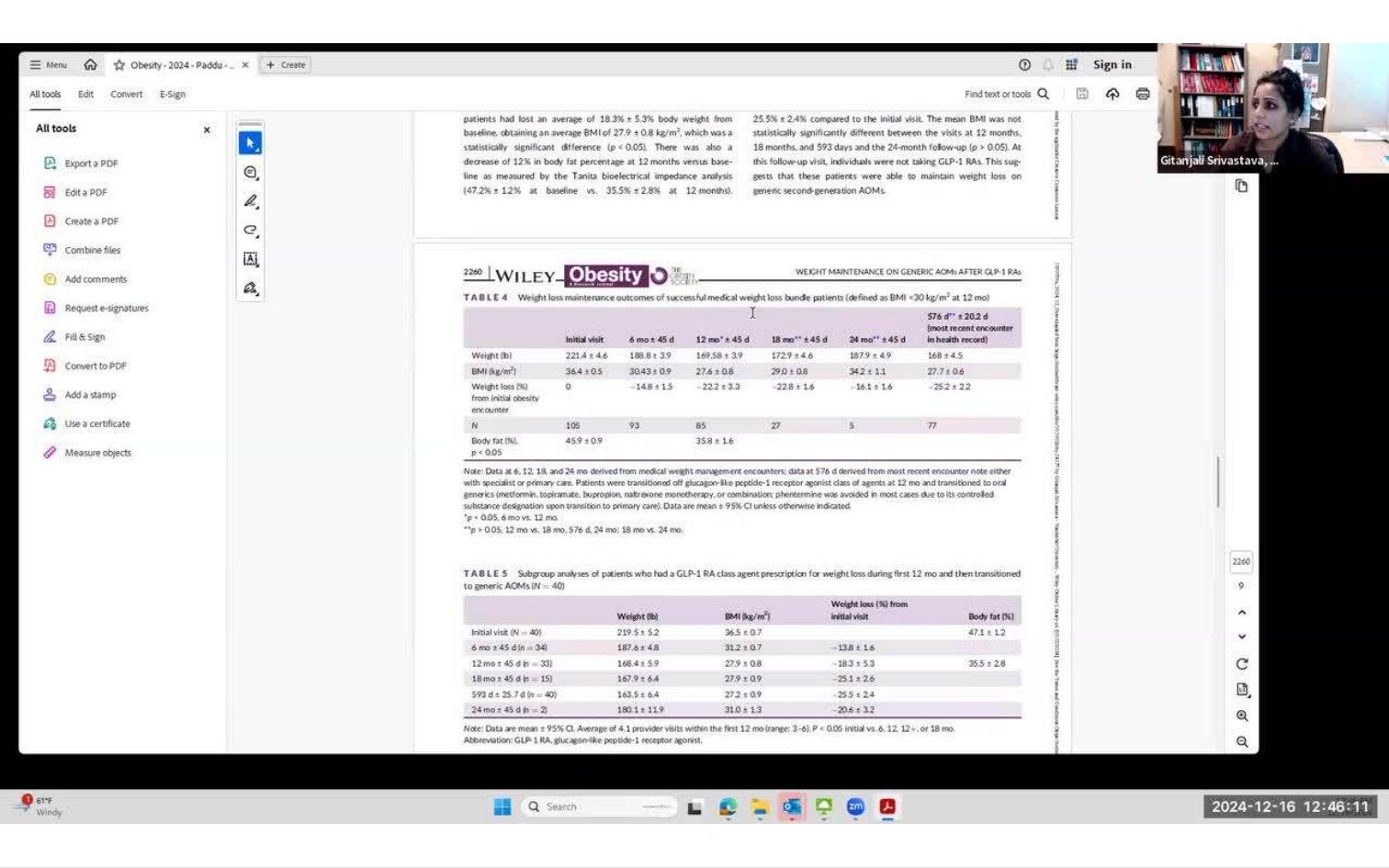 click on "**********" at bounding box center [694, 434] 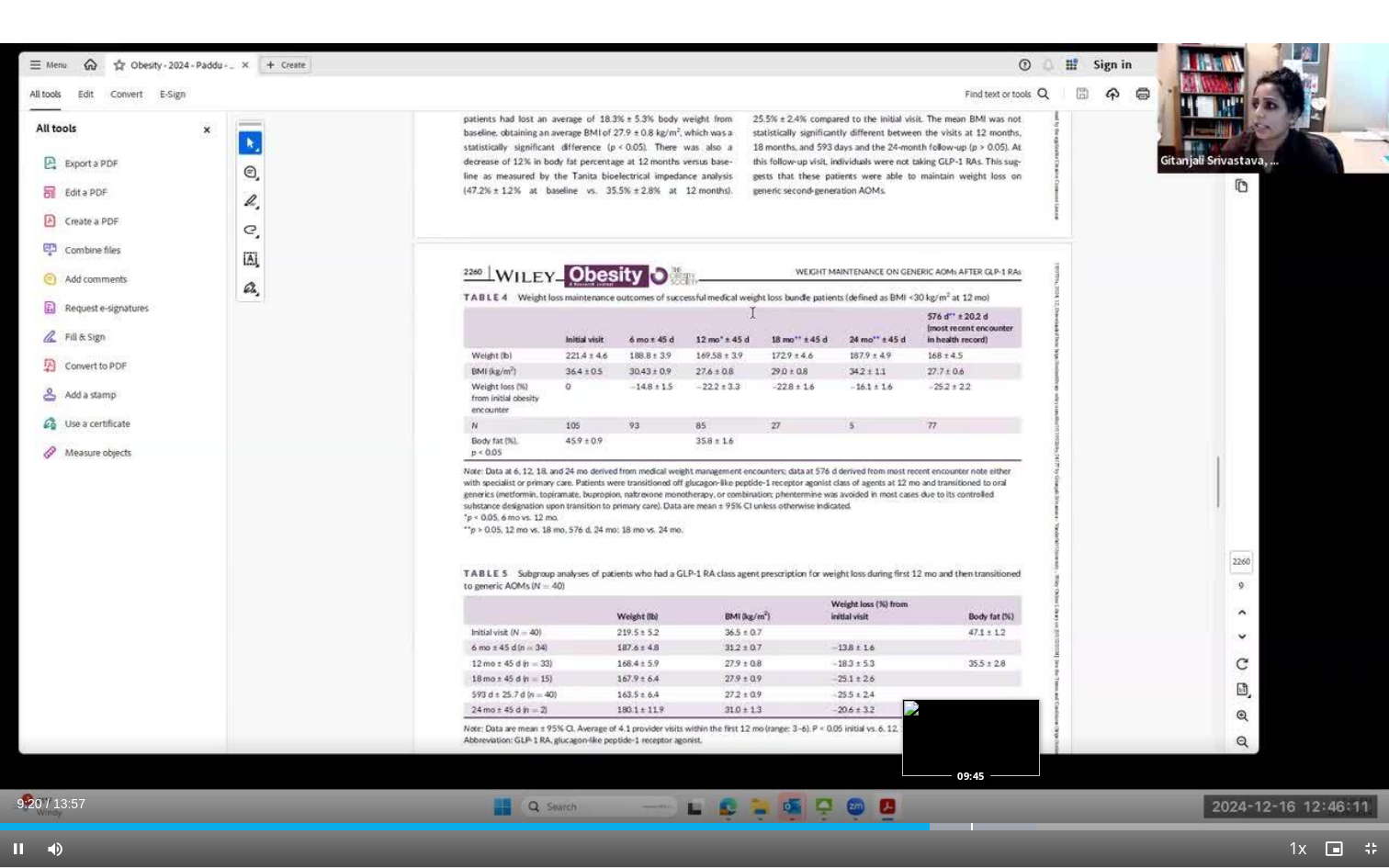 click at bounding box center (972, 827) 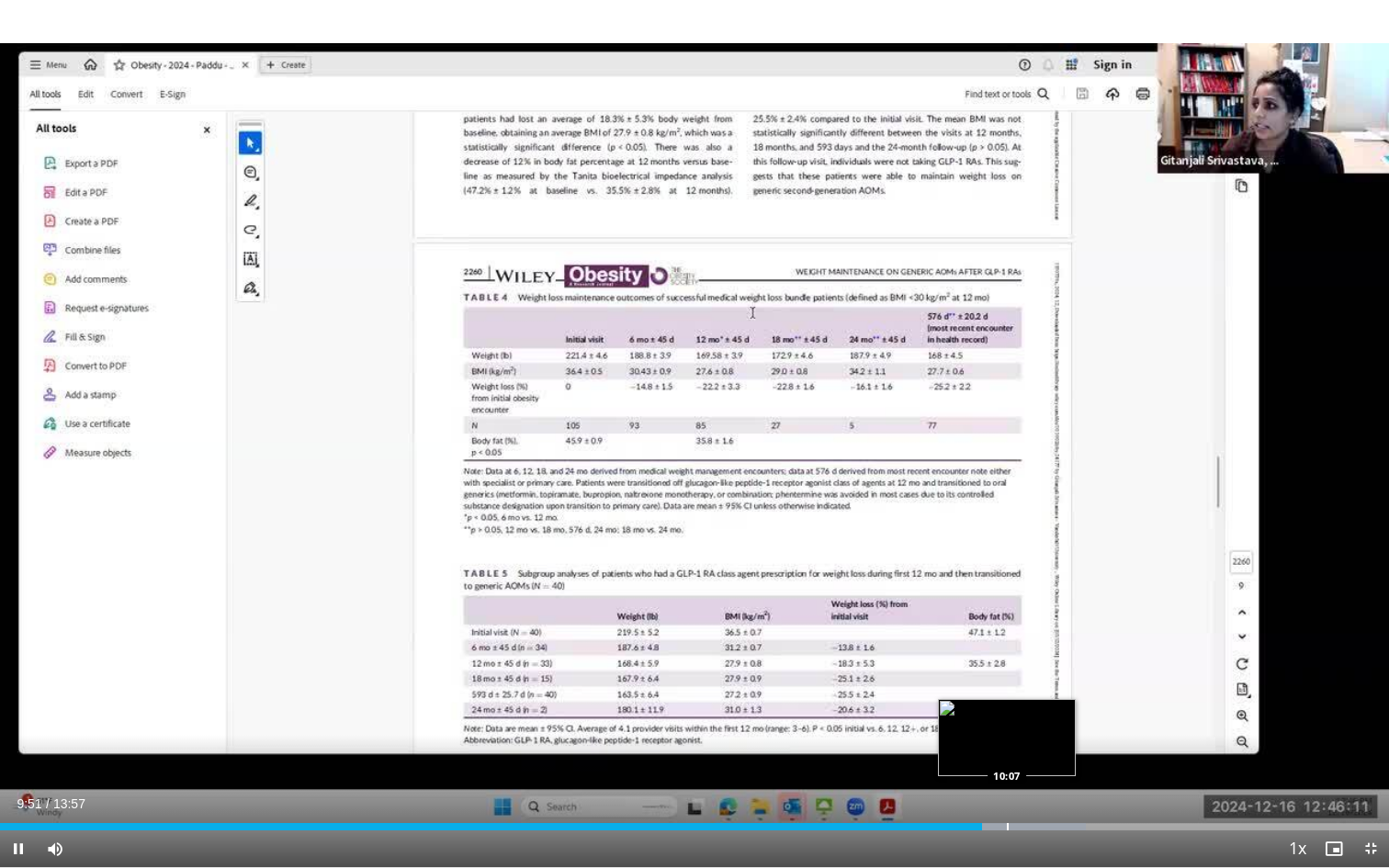 click on "**********" at bounding box center (694, 434) 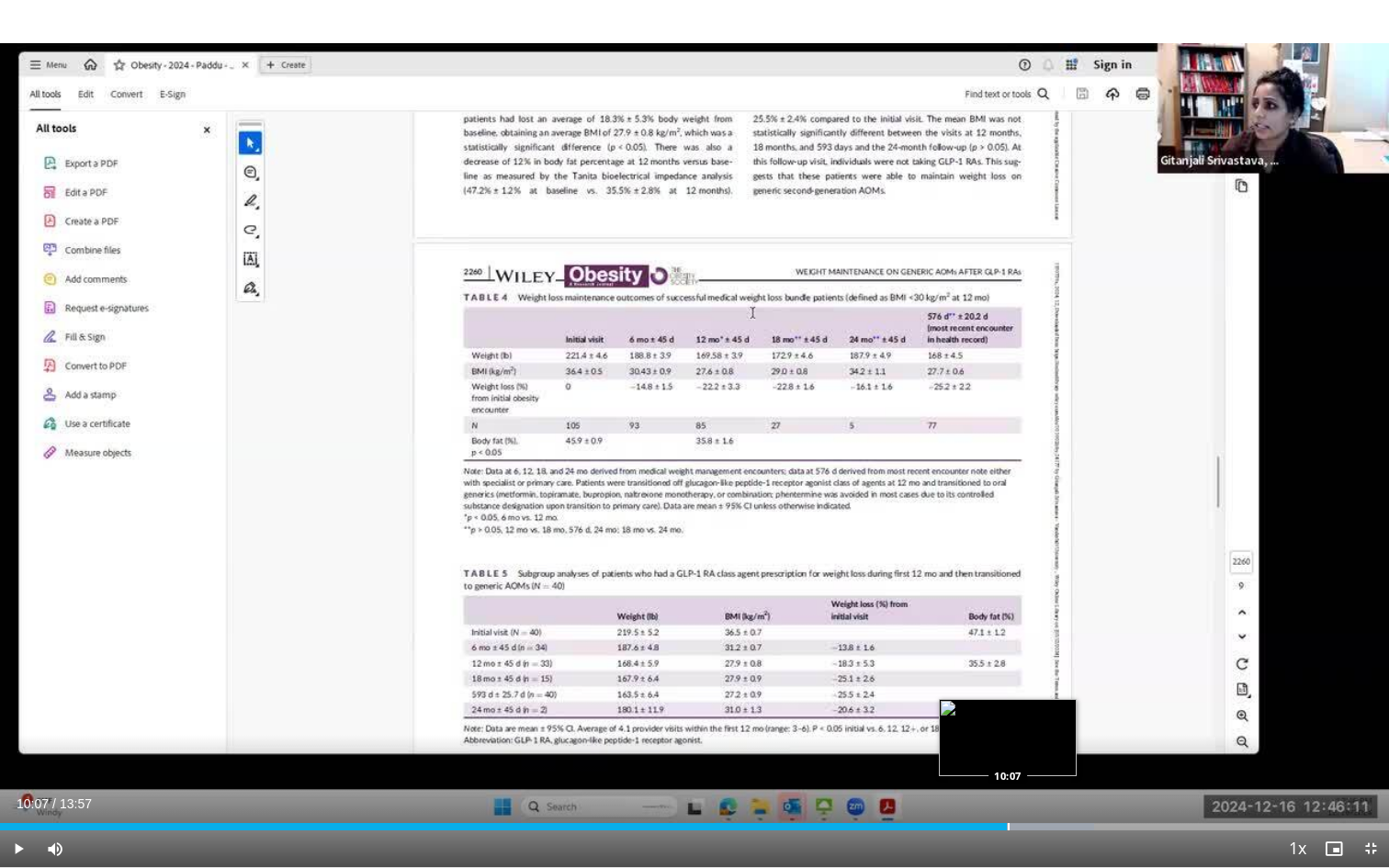 click at bounding box center (1016, 827) 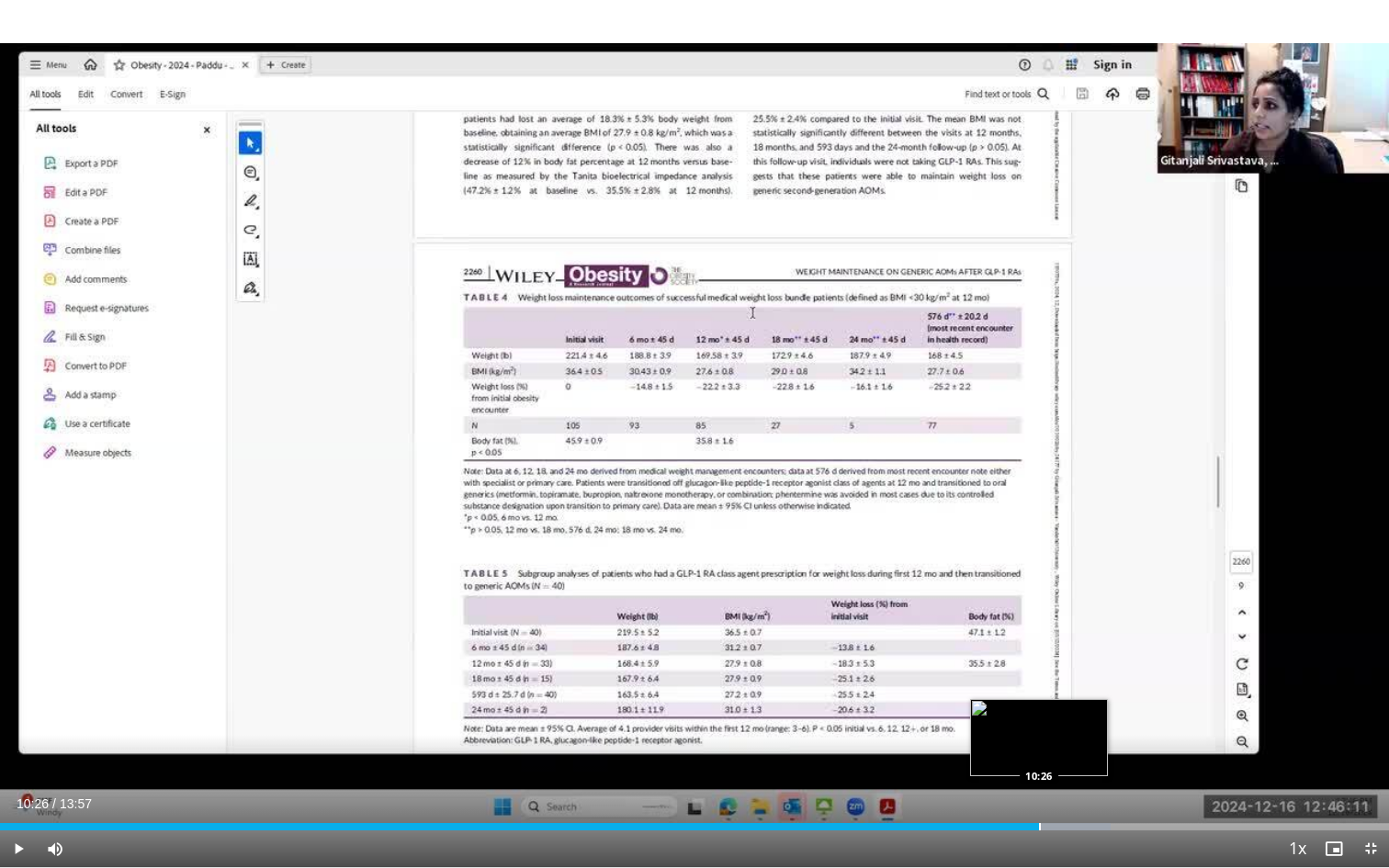 click at bounding box center (1040, 827) 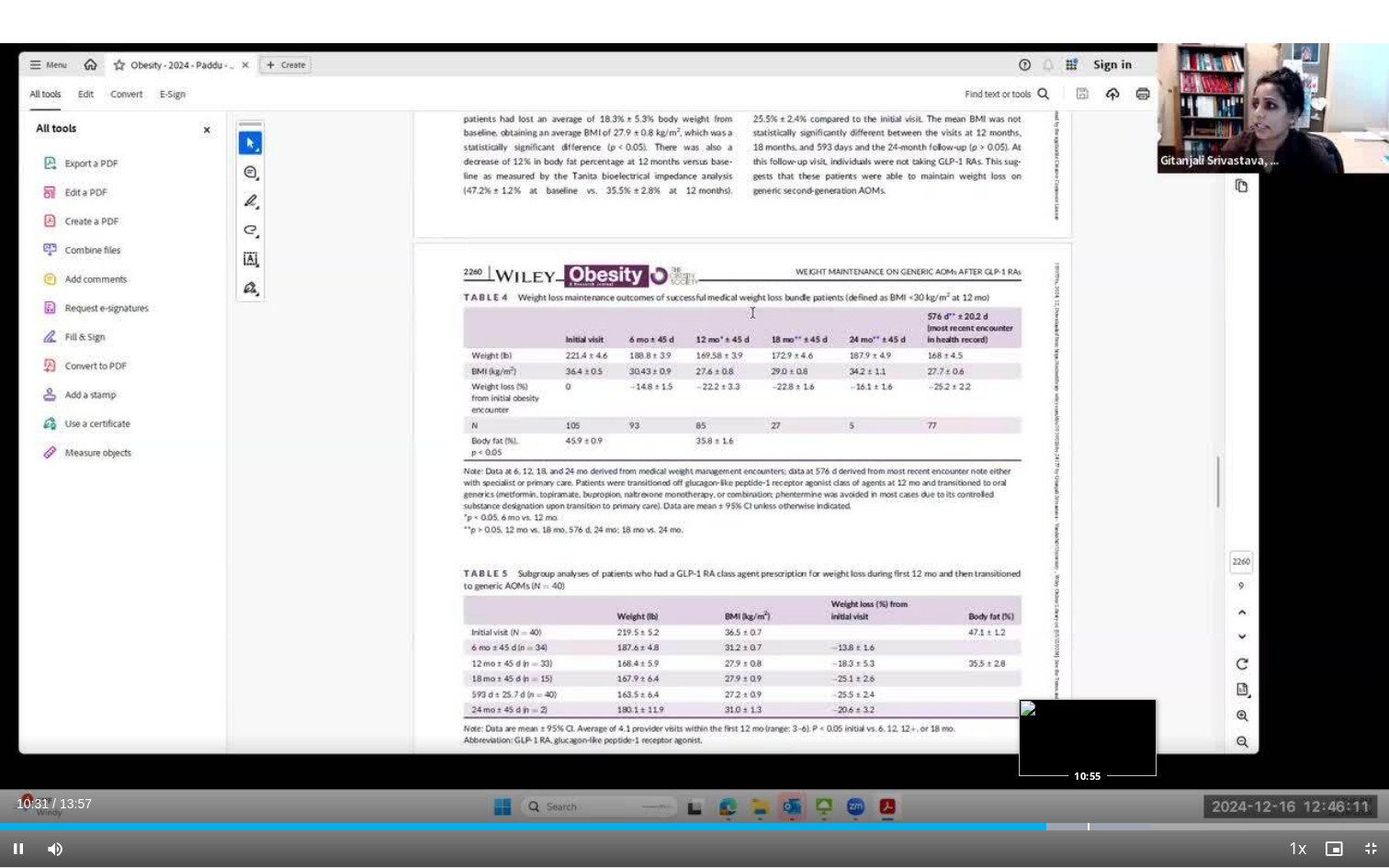 click at bounding box center [1089, 827] 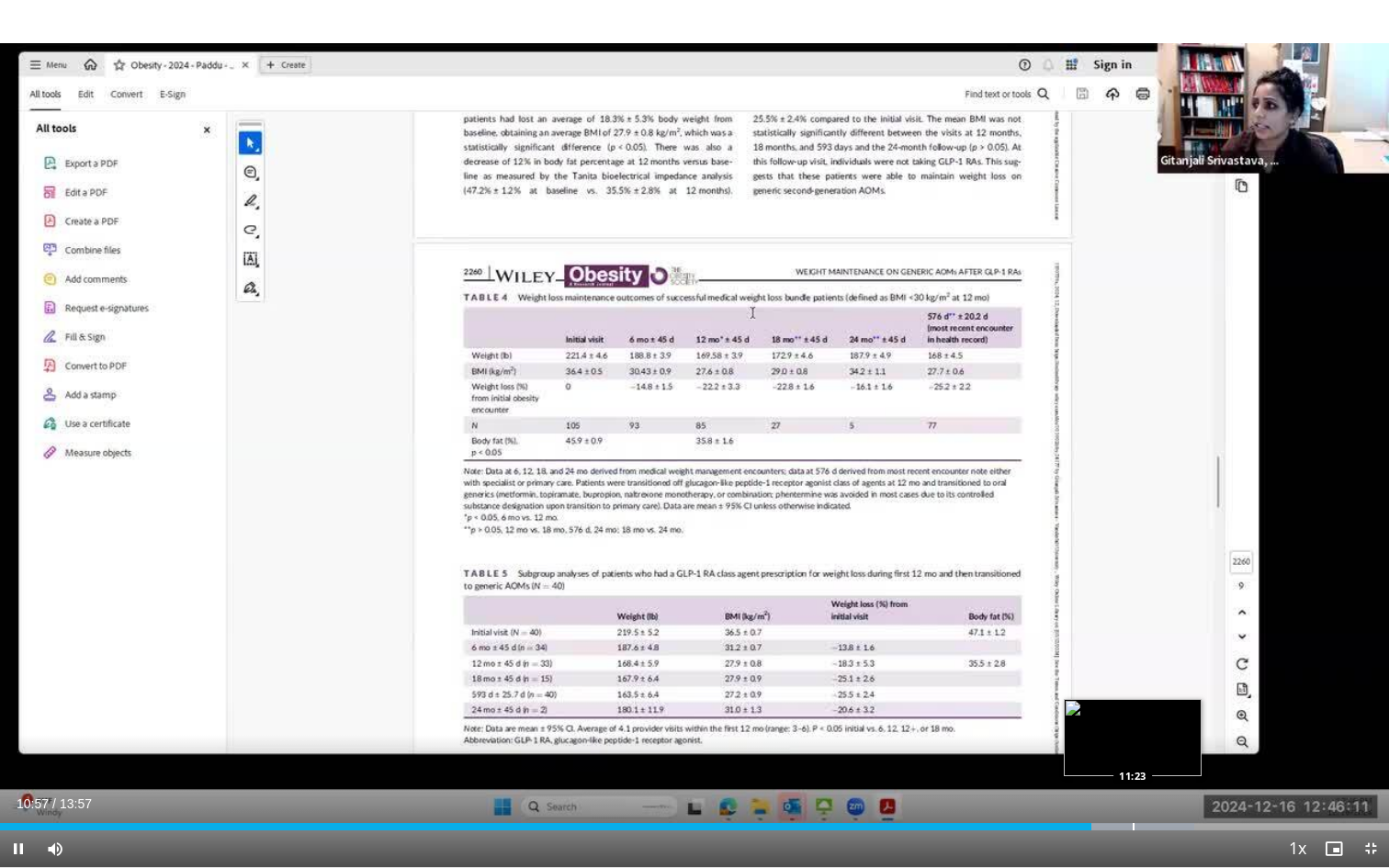 click at bounding box center (1134, 827) 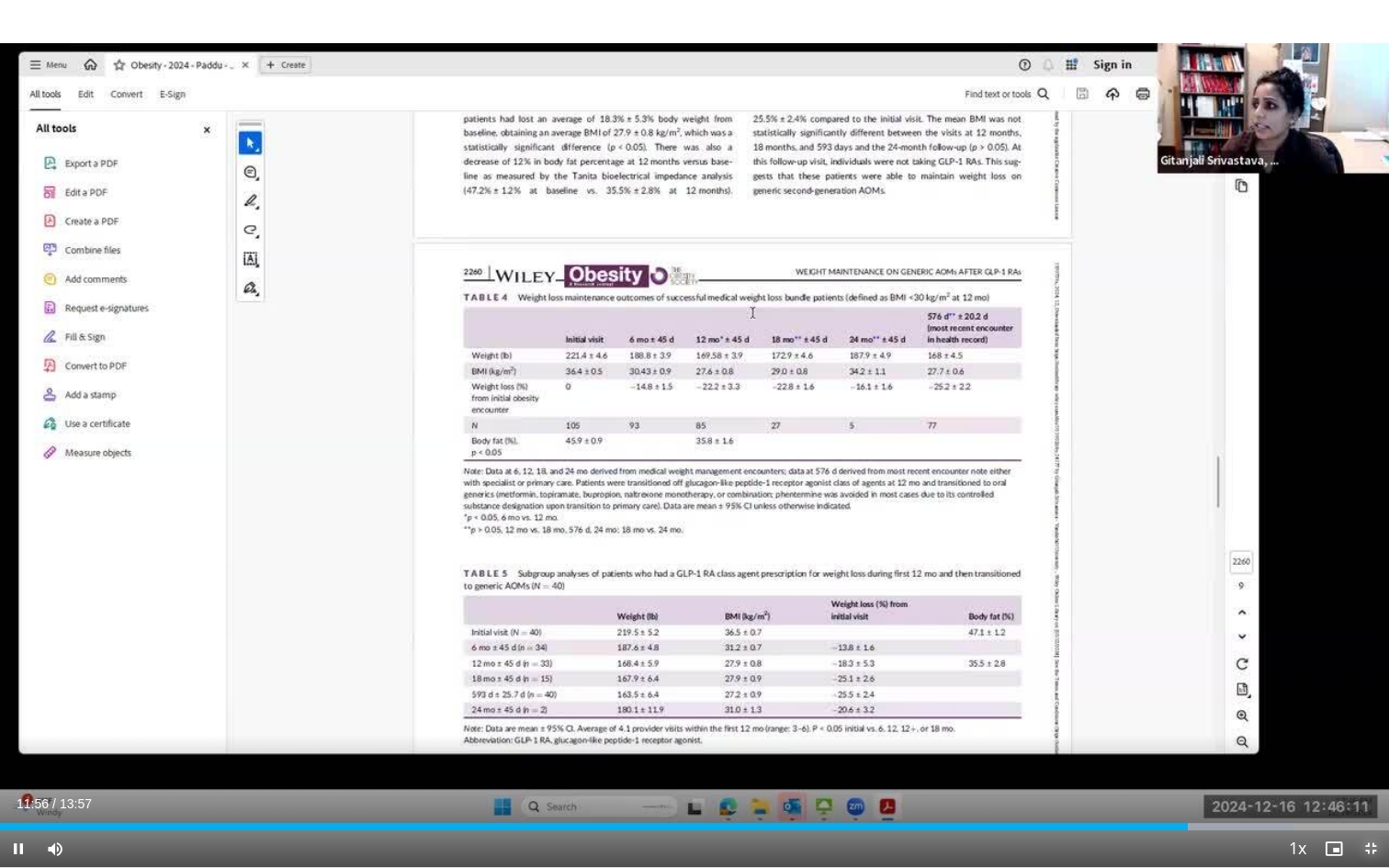 click at bounding box center (1371, 849) 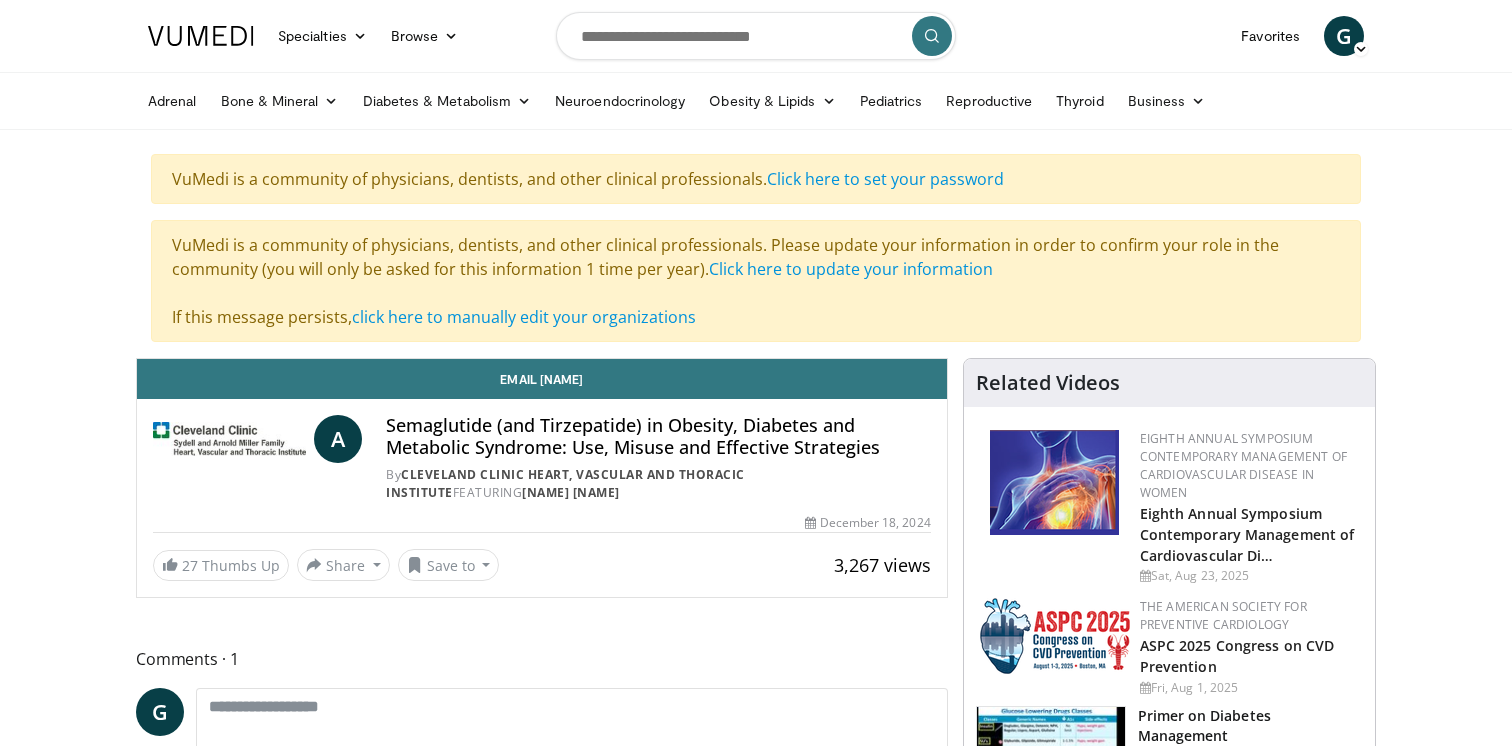 scroll, scrollTop: 0, scrollLeft: 0, axis: both 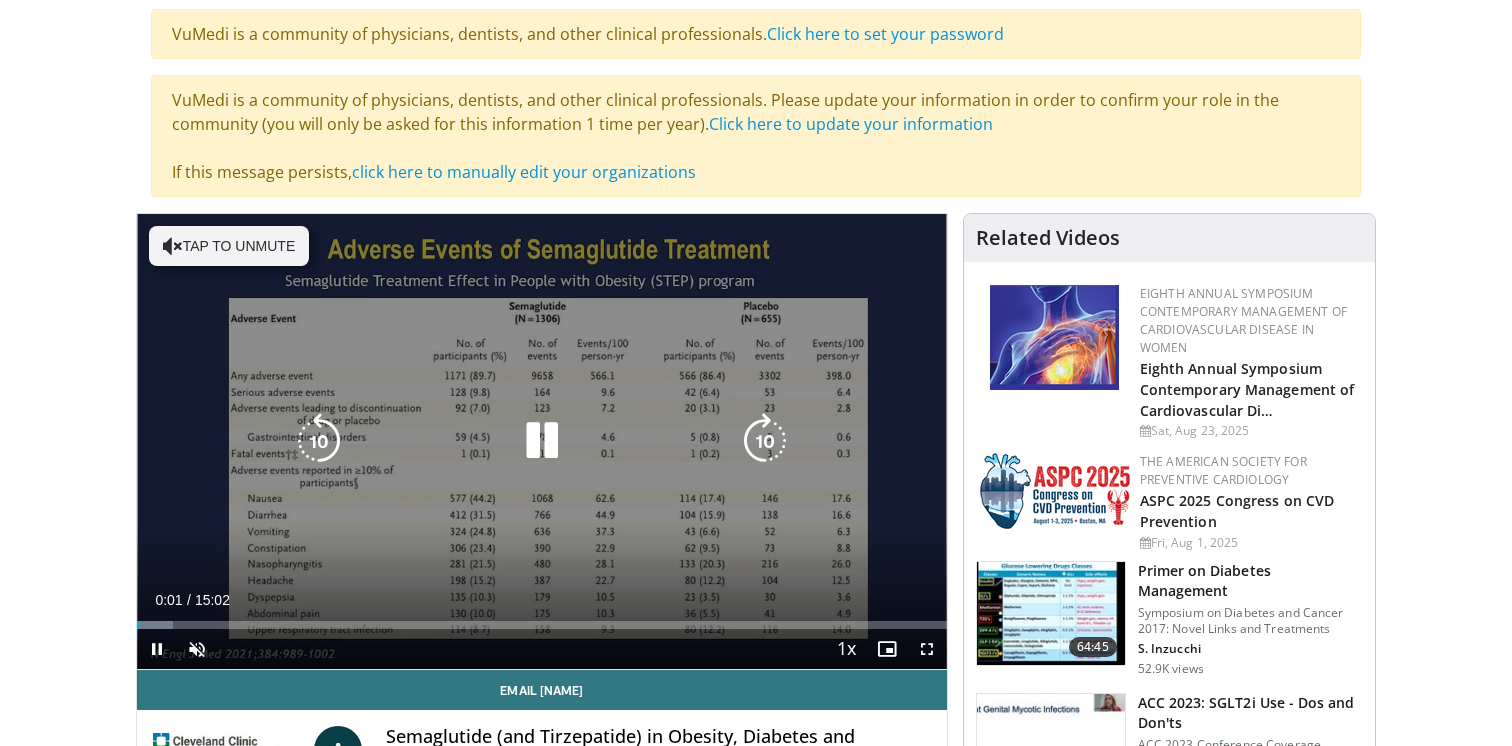 click on "Tap to unmute" at bounding box center (229, 246) 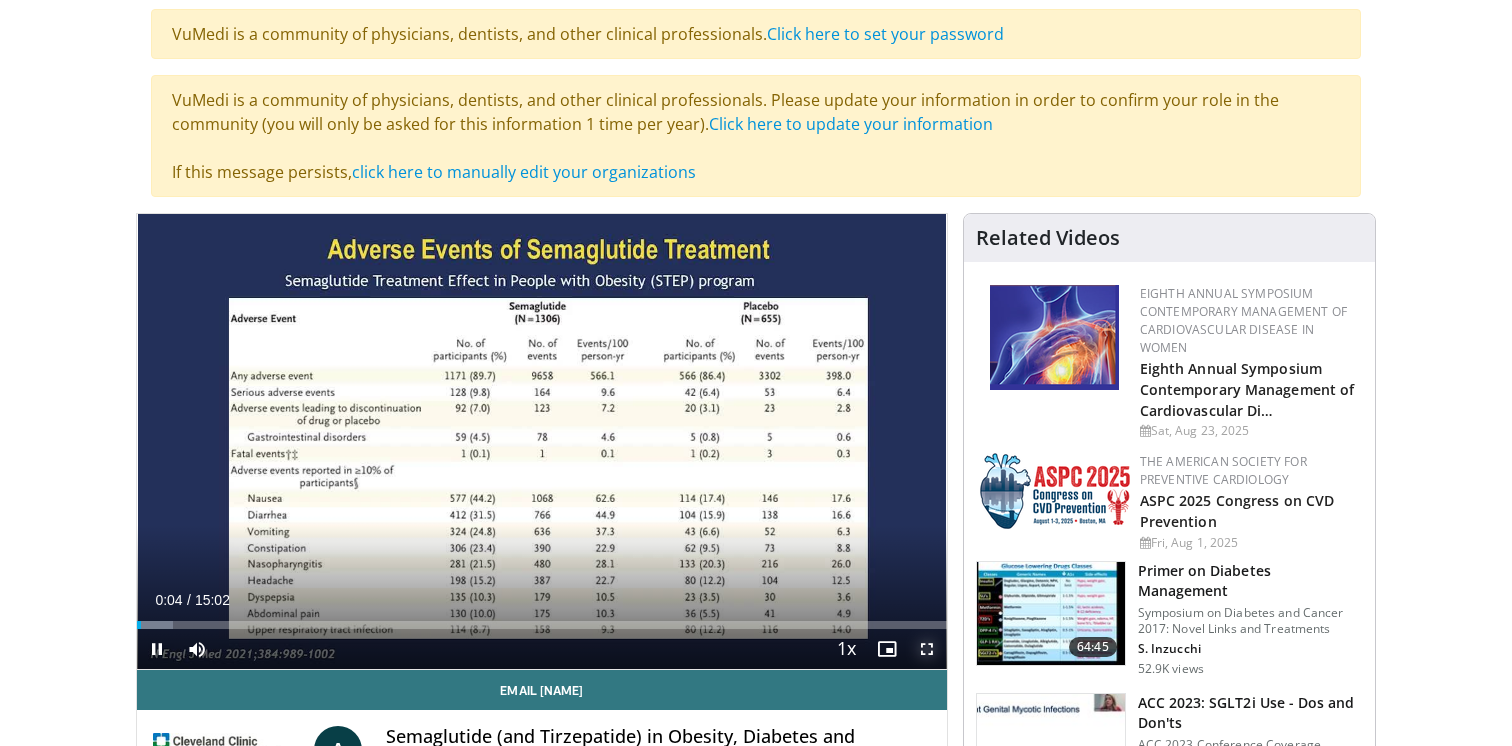 click at bounding box center [927, 649] 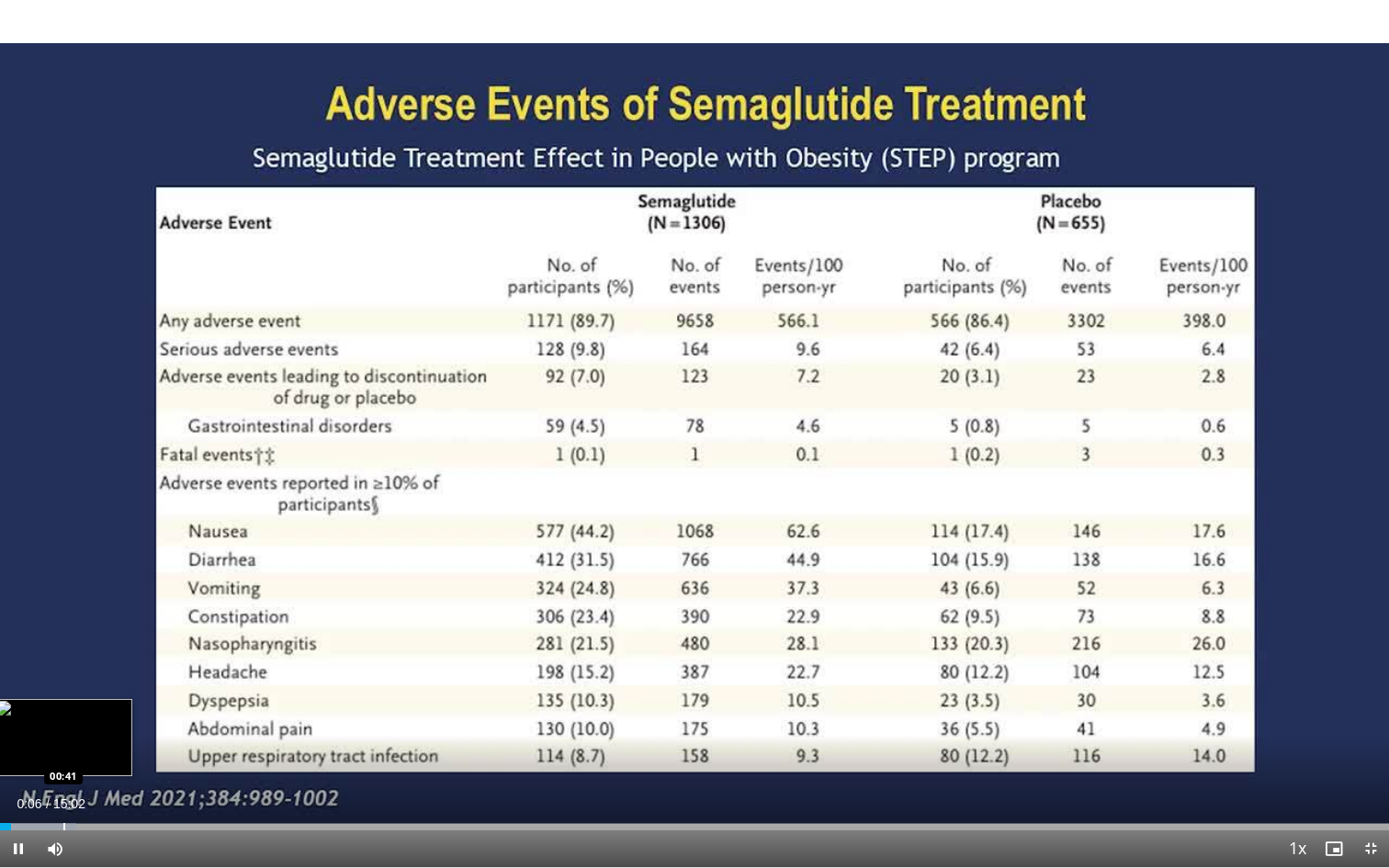 click at bounding box center (38, 827) 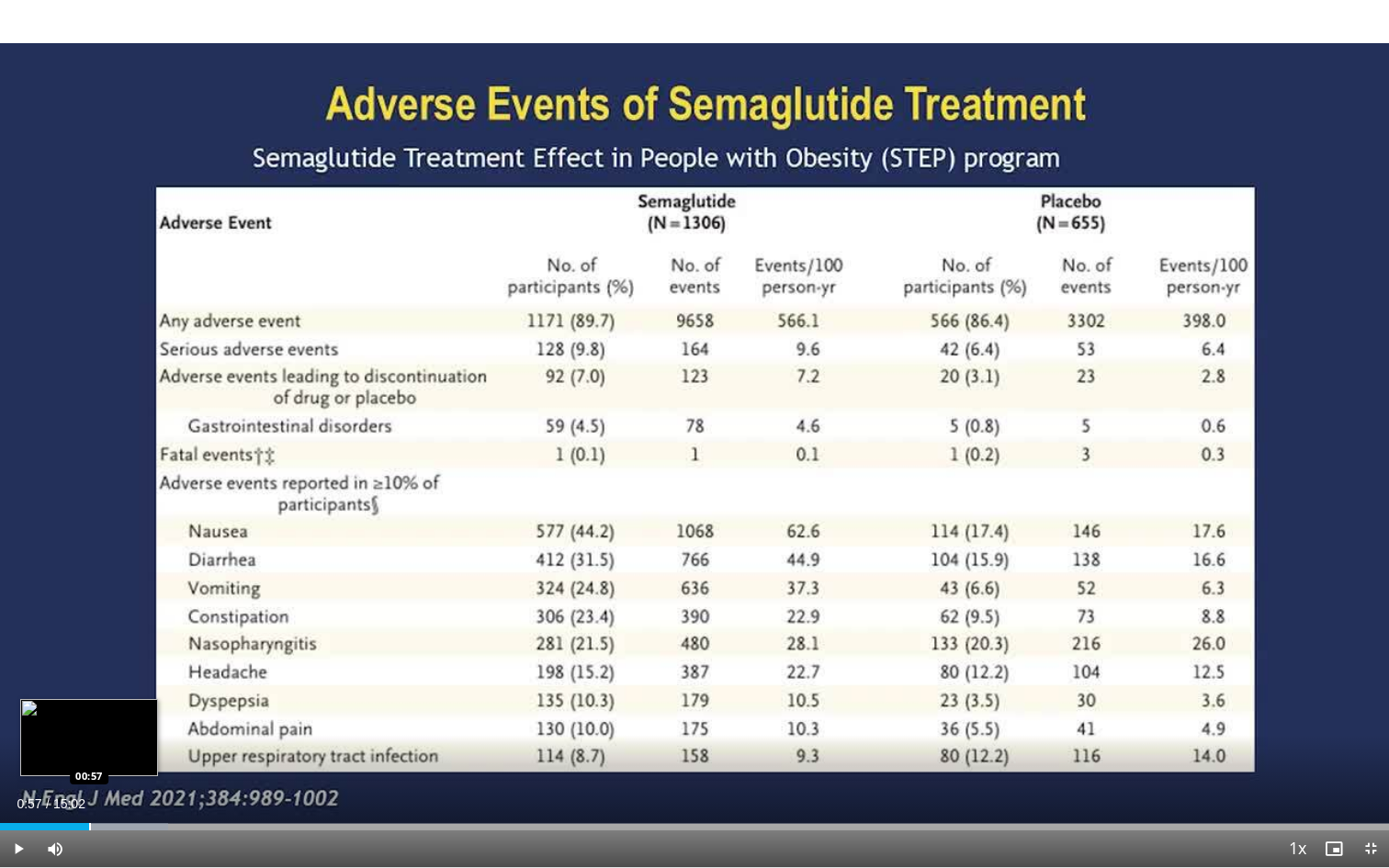 click at bounding box center [90, 827] 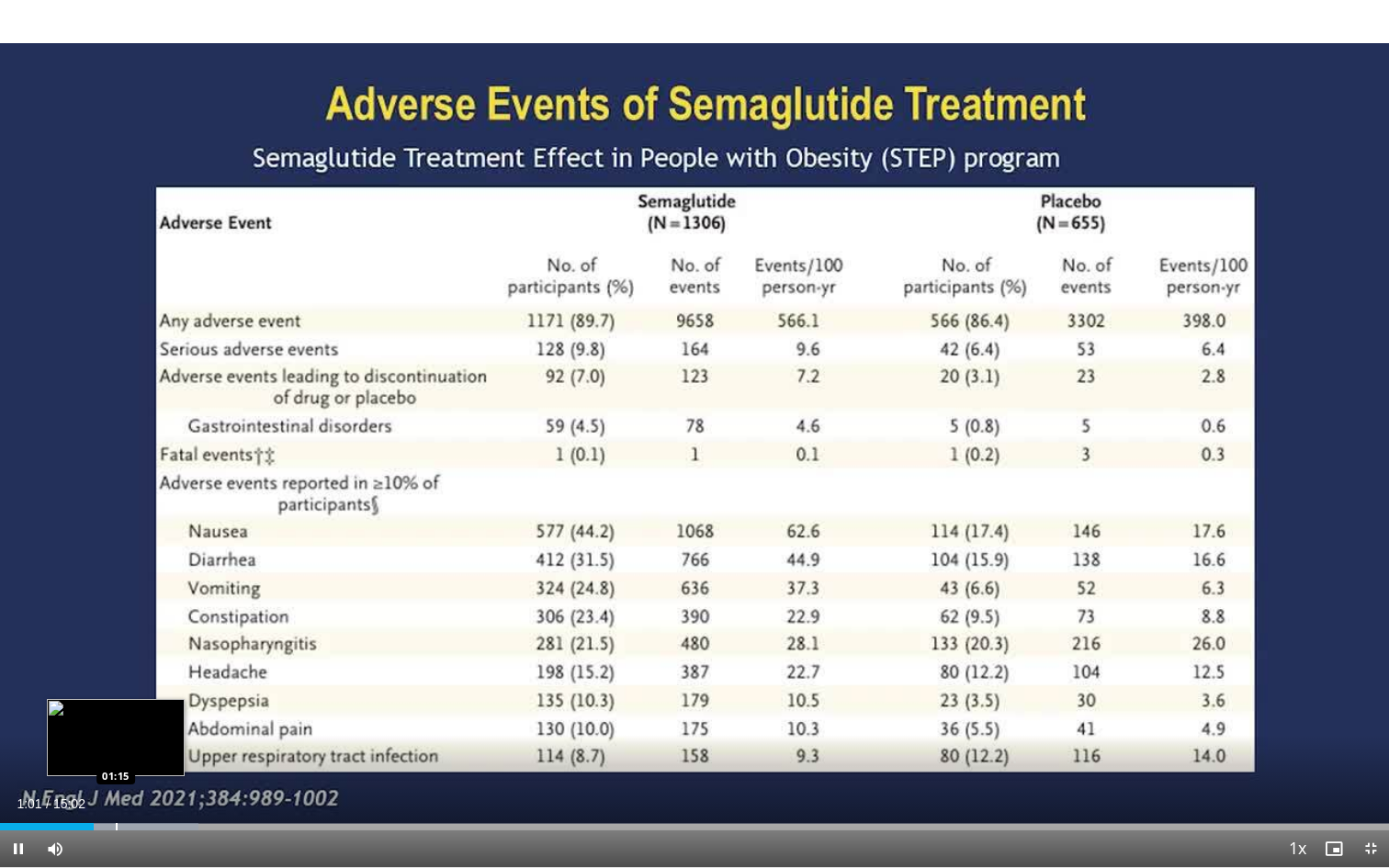 click on "Loaded :  14.28% 01:01 01:15" at bounding box center [694, 827] 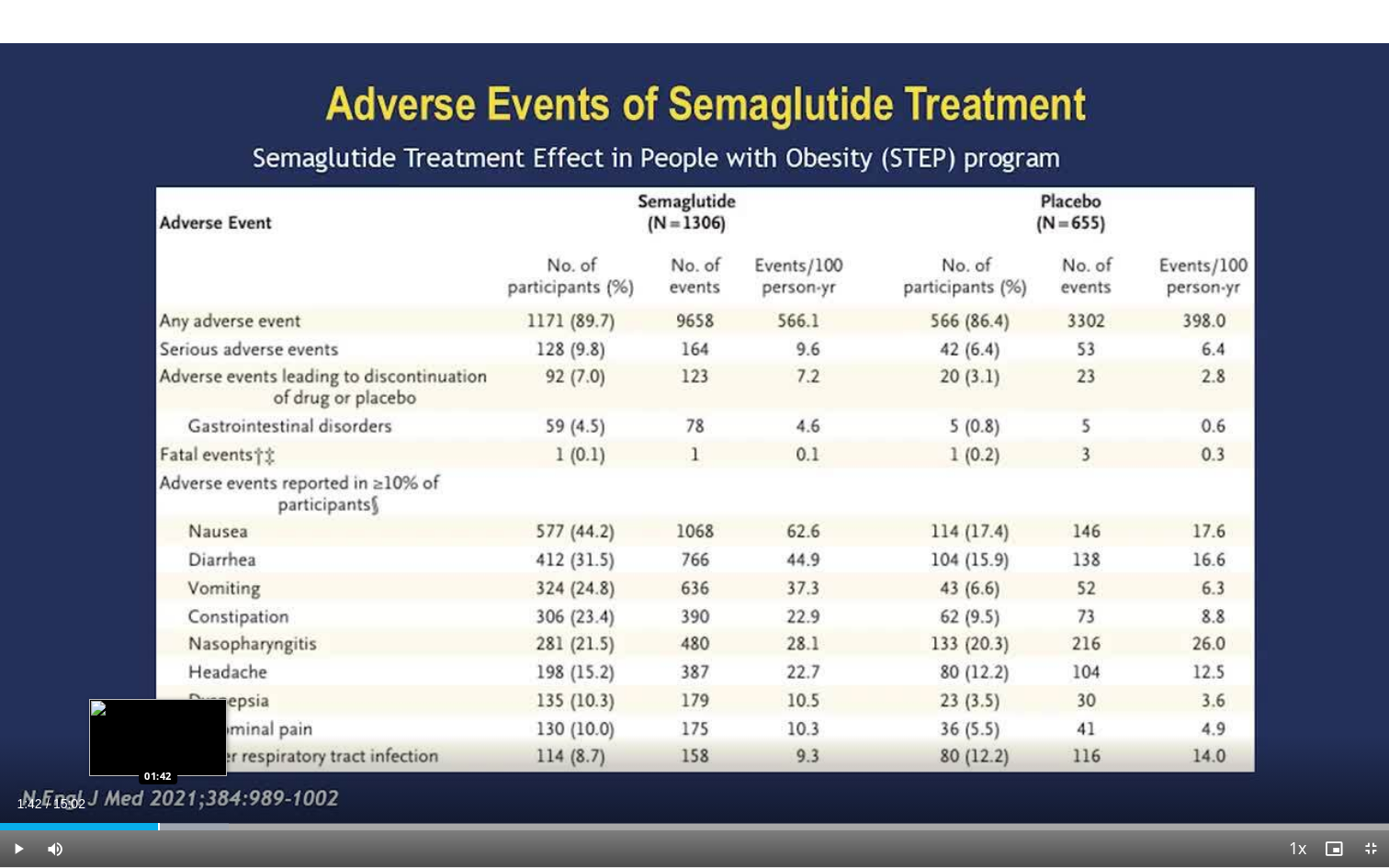 click at bounding box center (159, 827) 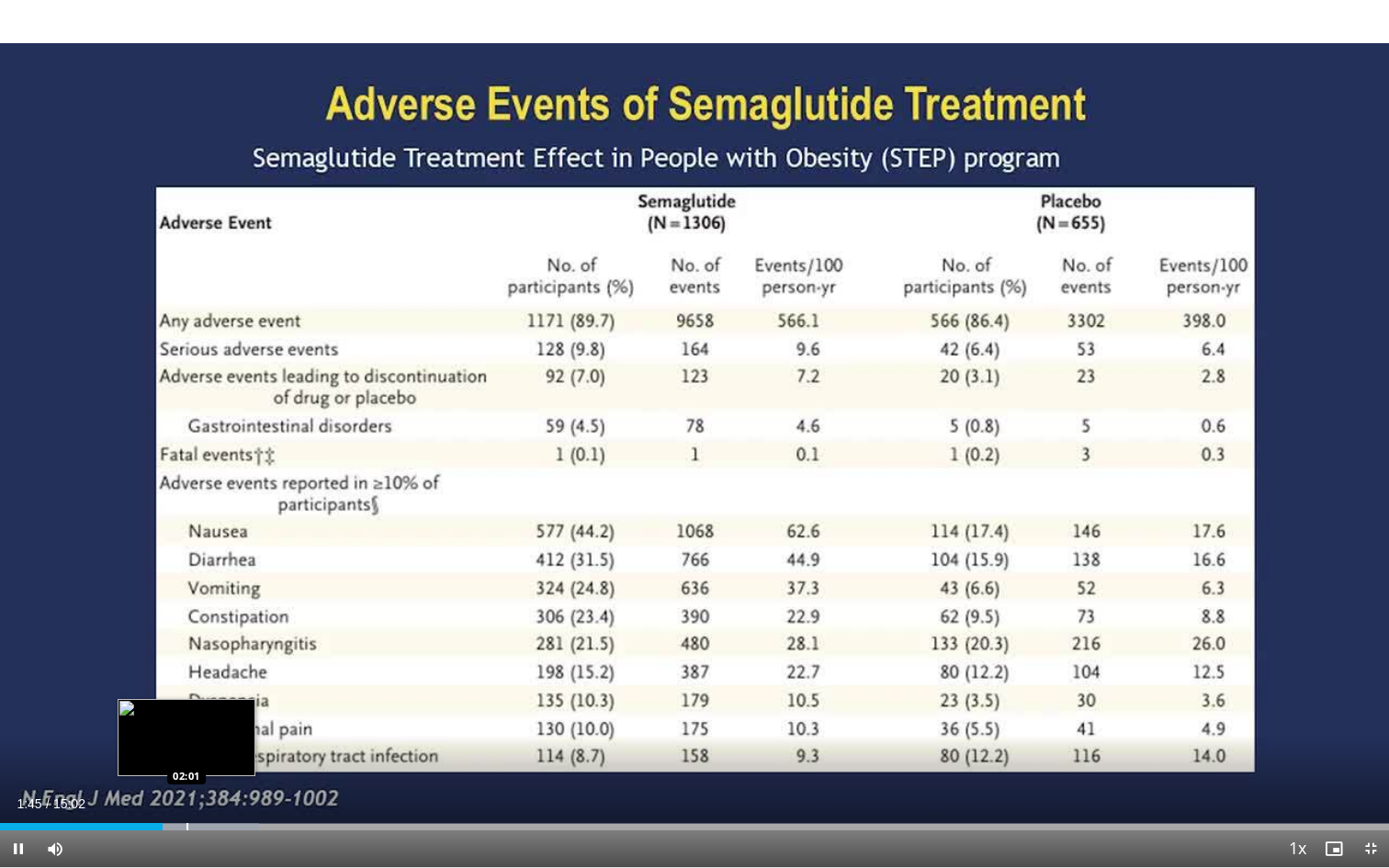 click at bounding box center (187, 827) 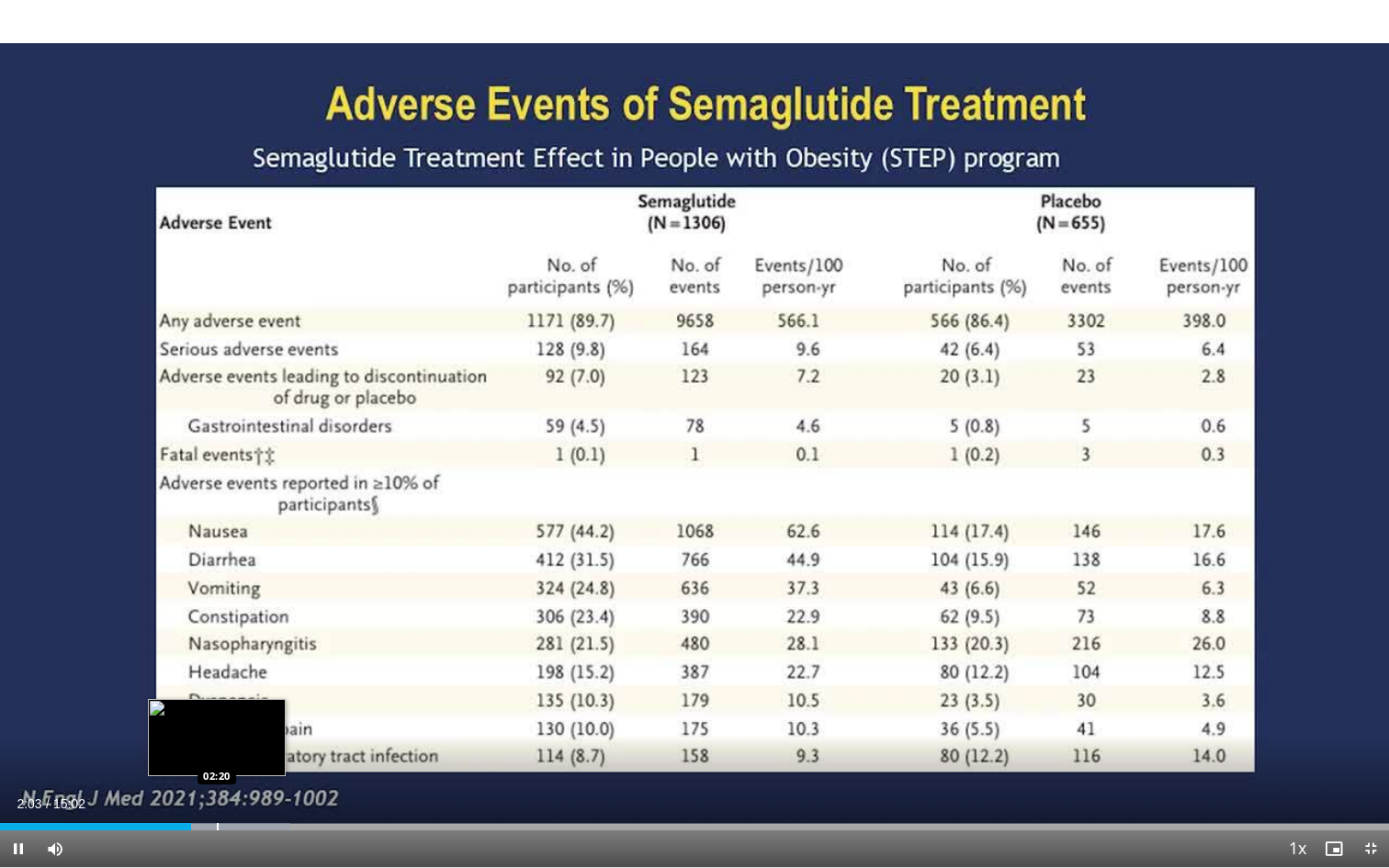 click at bounding box center (218, 827) 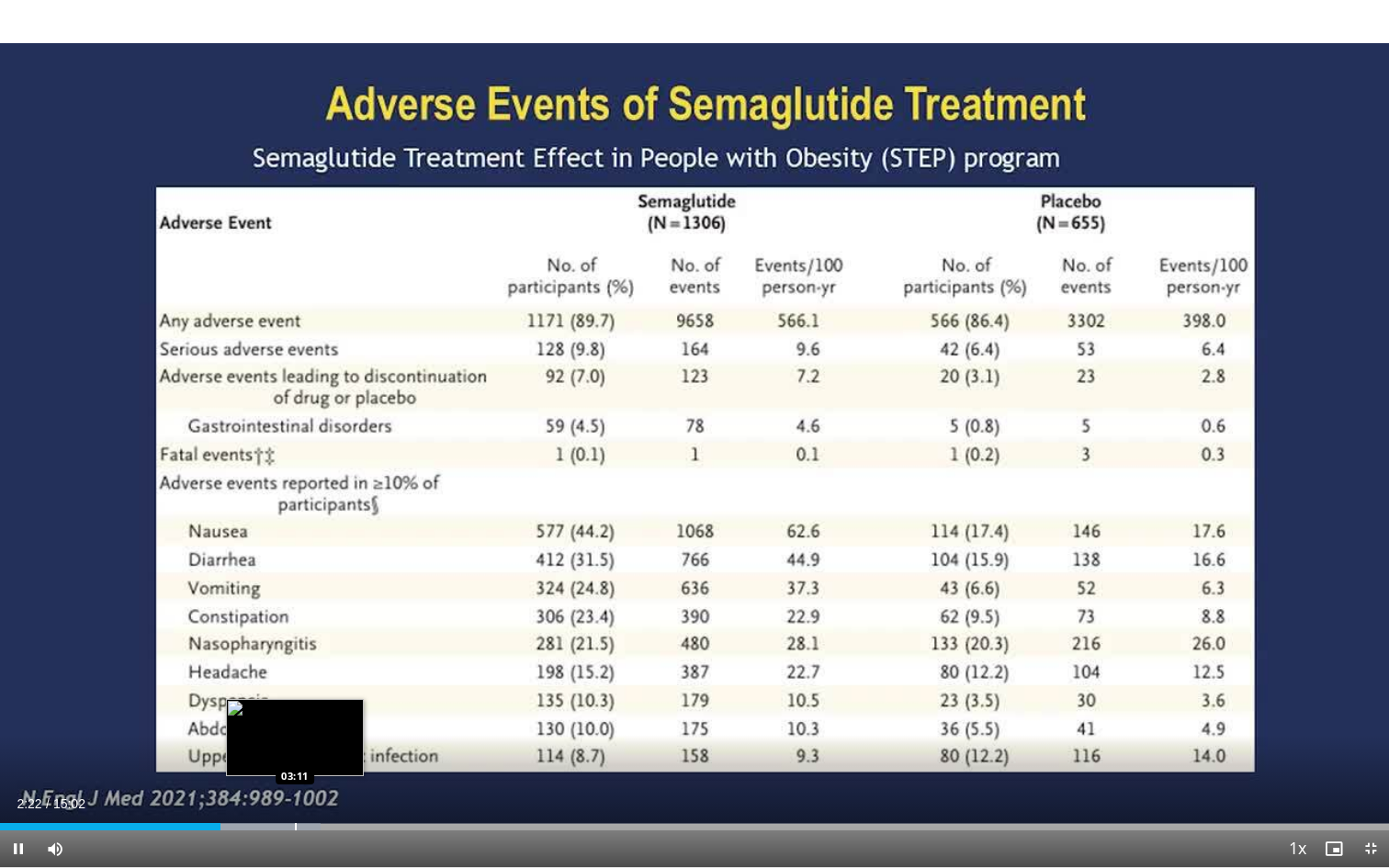 click on "**********" at bounding box center [694, 434] 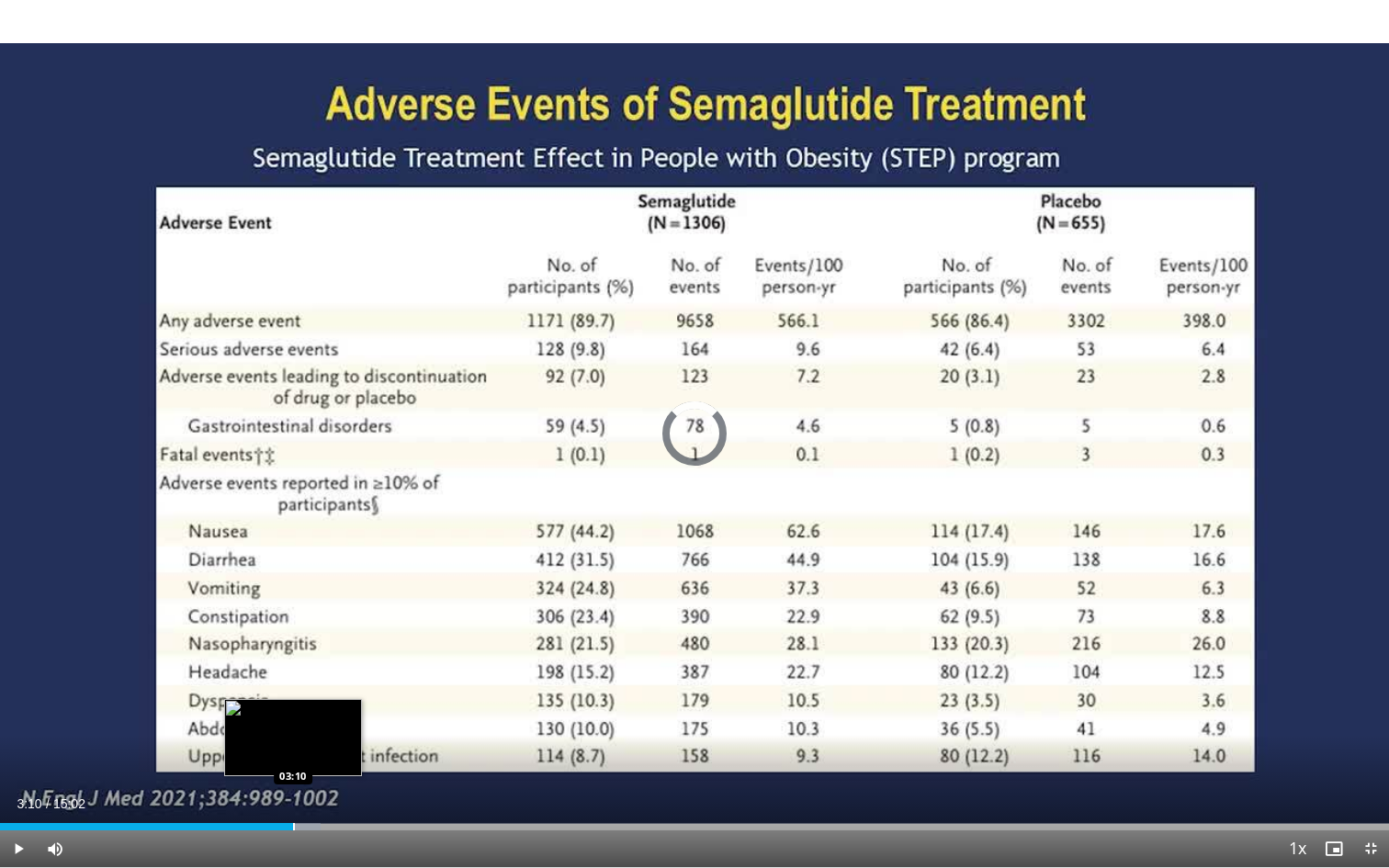 click at bounding box center (294, 827) 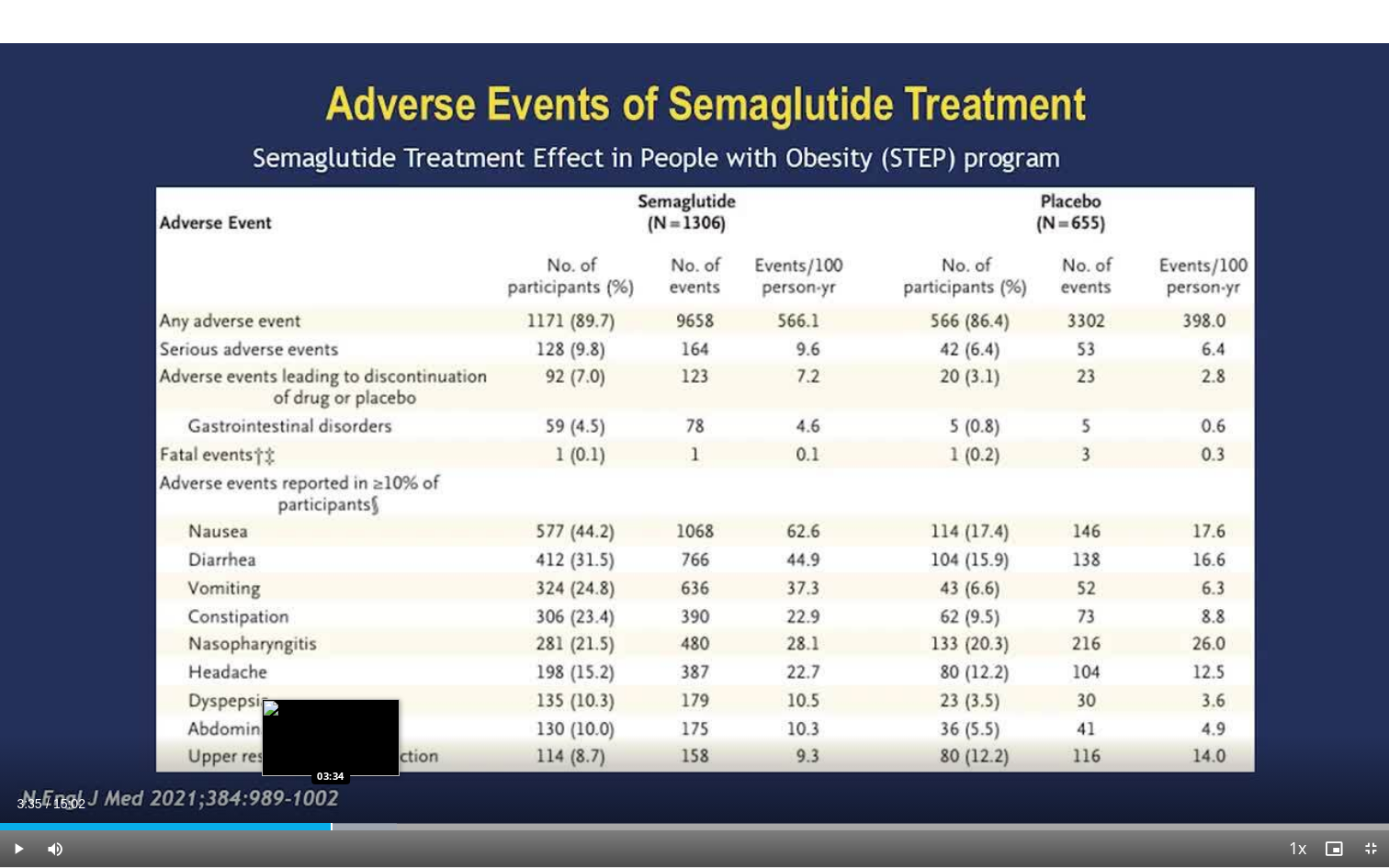 click at bounding box center [332, 827] 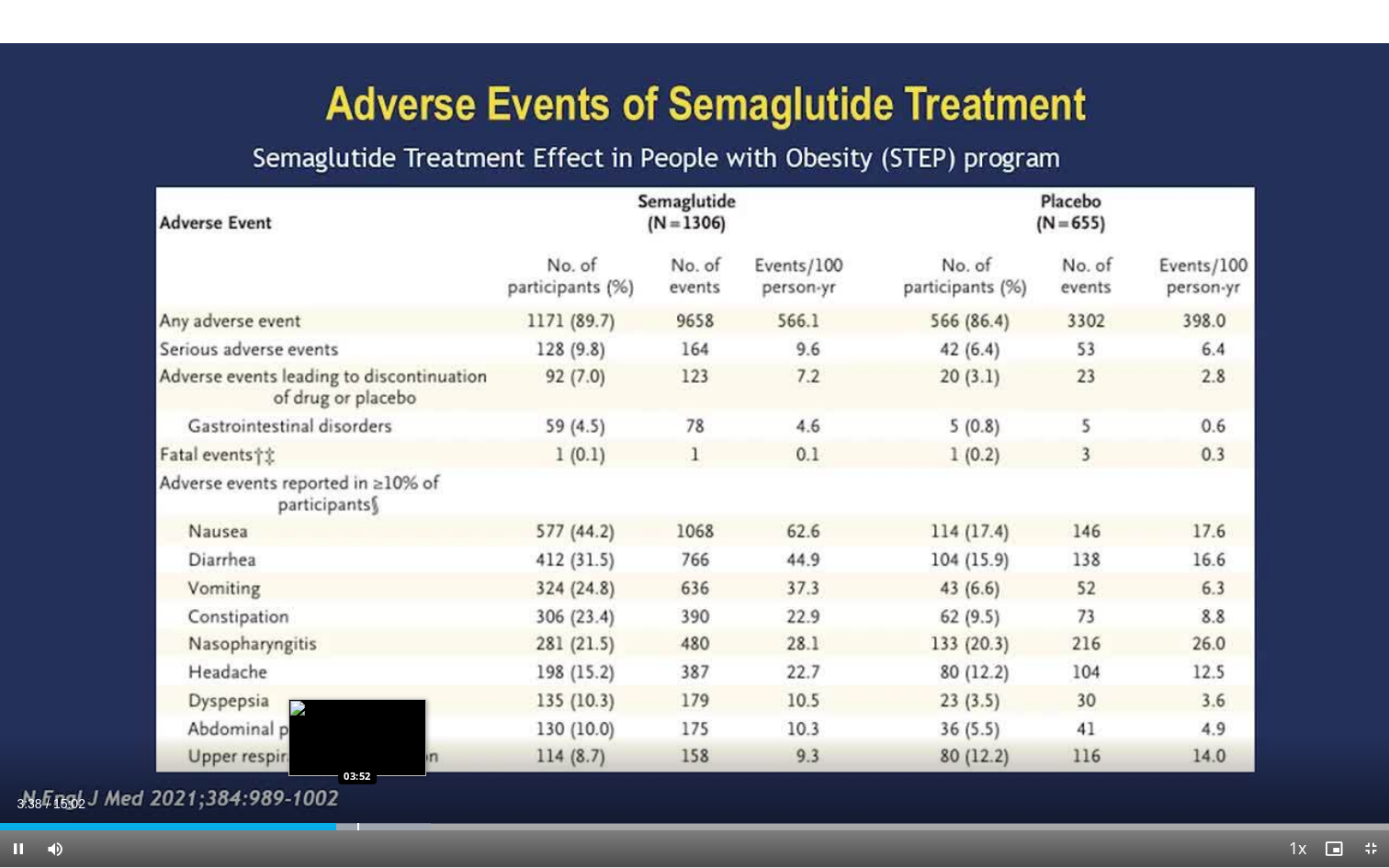 click at bounding box center (358, 827) 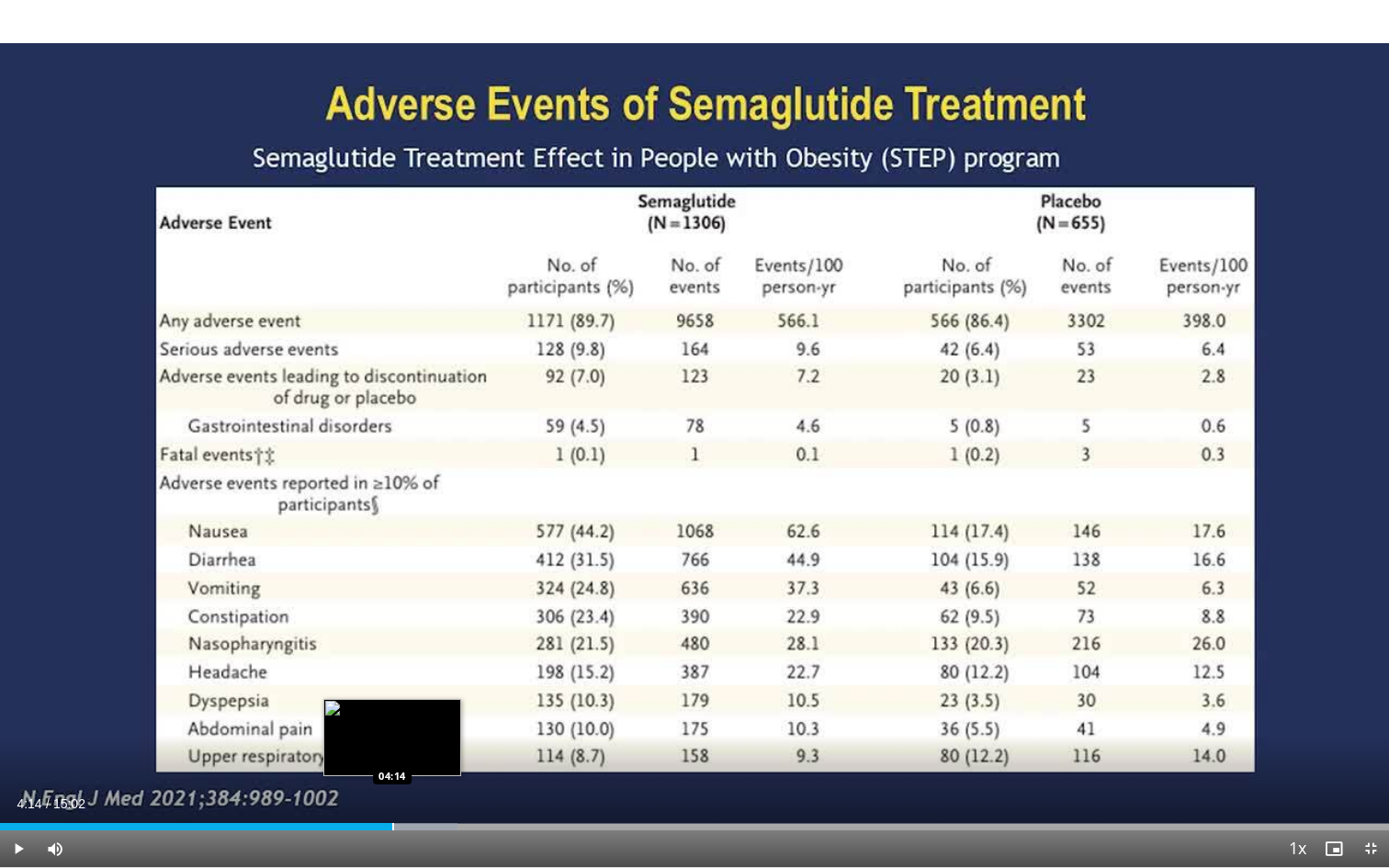 click at bounding box center [393, 827] 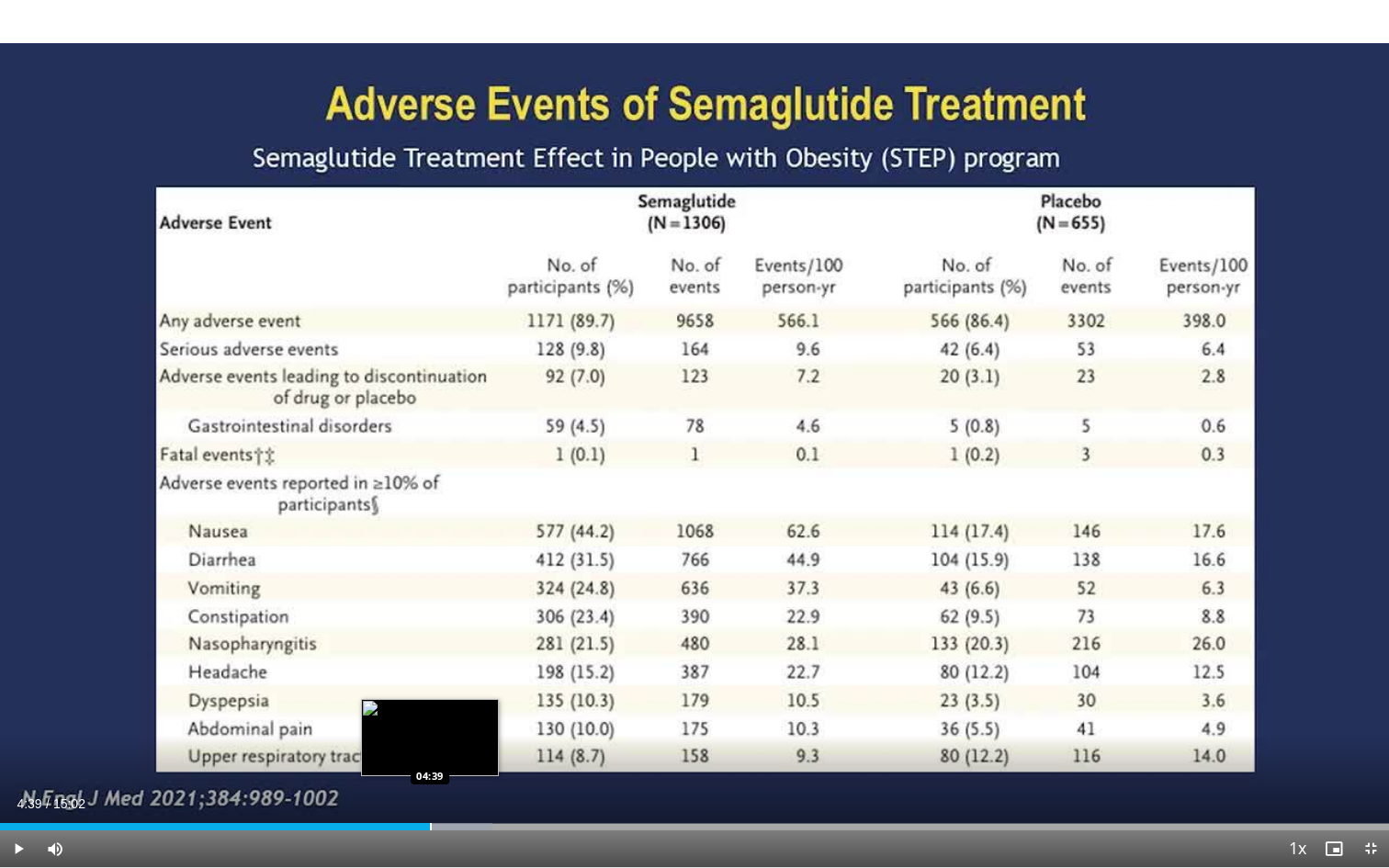 click at bounding box center (431, 827) 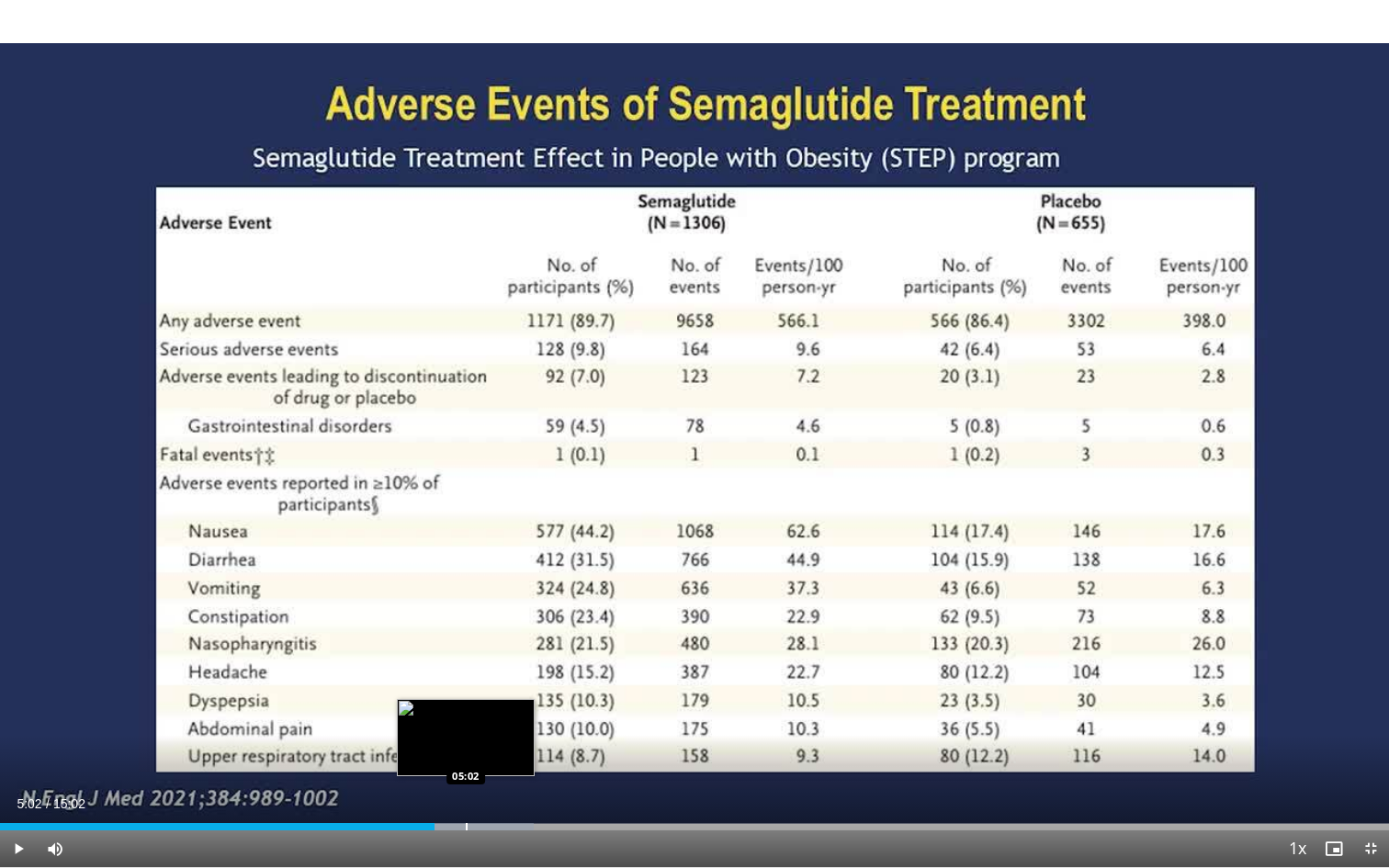 click at bounding box center (467, 827) 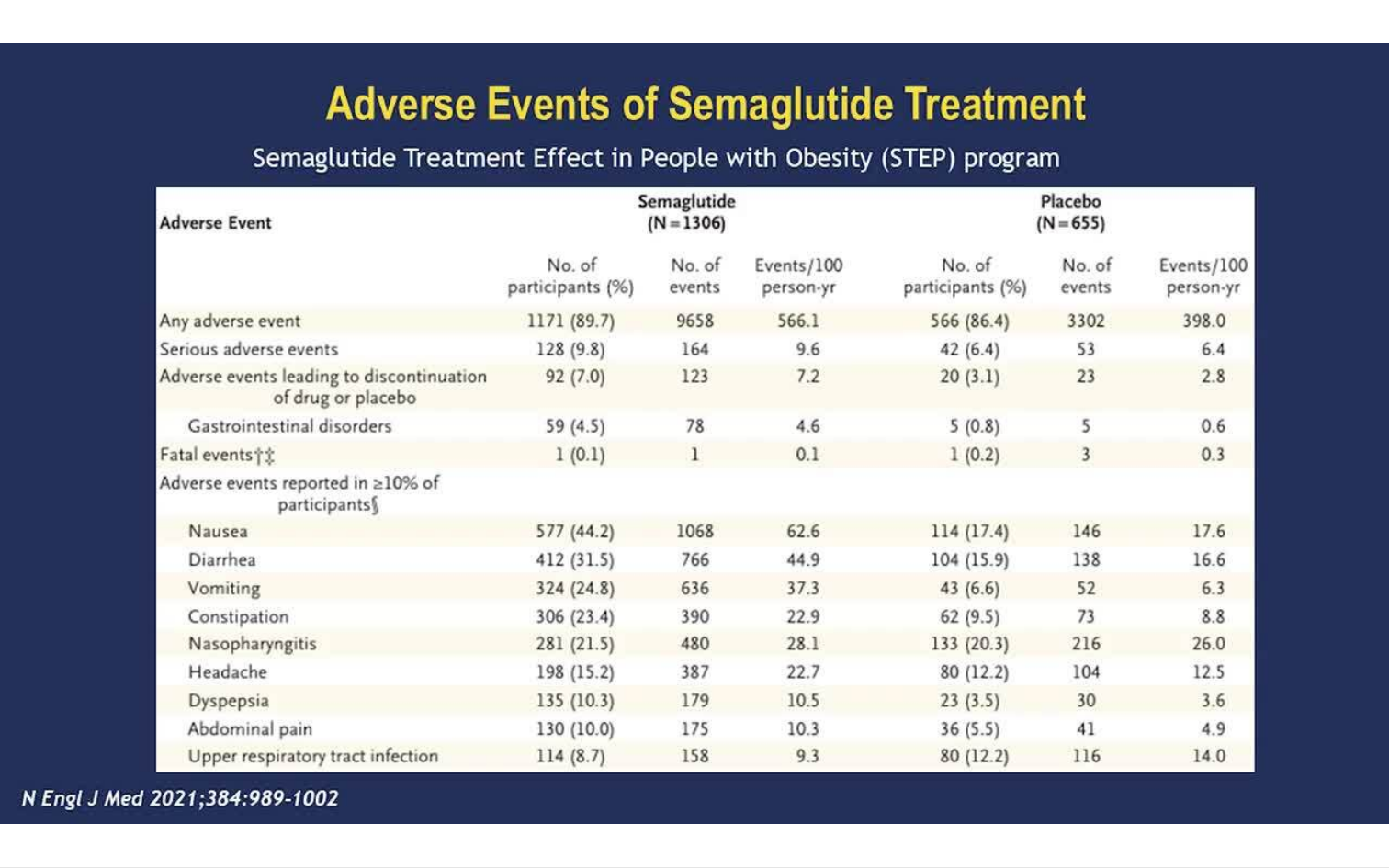 click on "10 seconds
Tap to unmute" at bounding box center (694, 434) 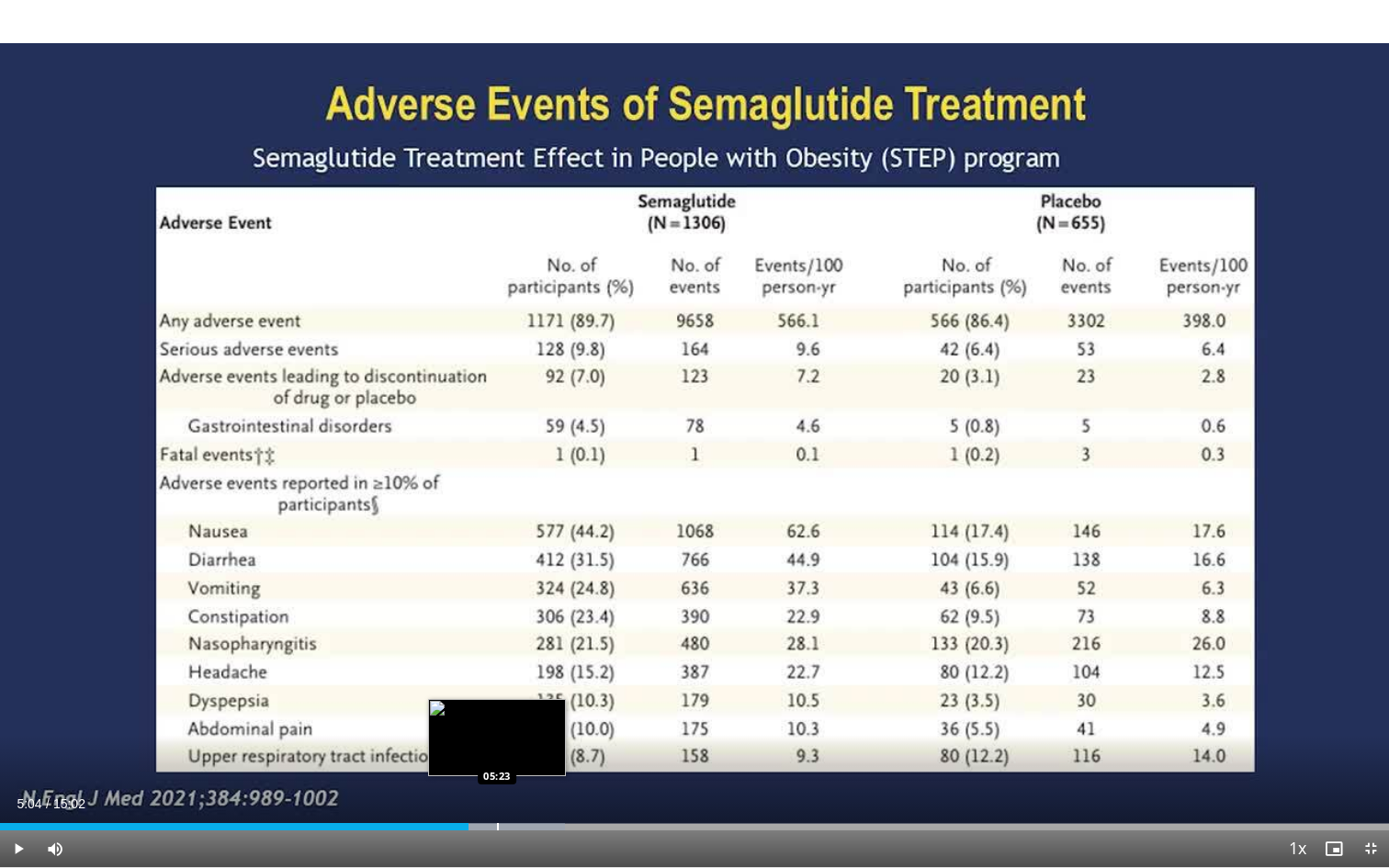 click at bounding box center (498, 827) 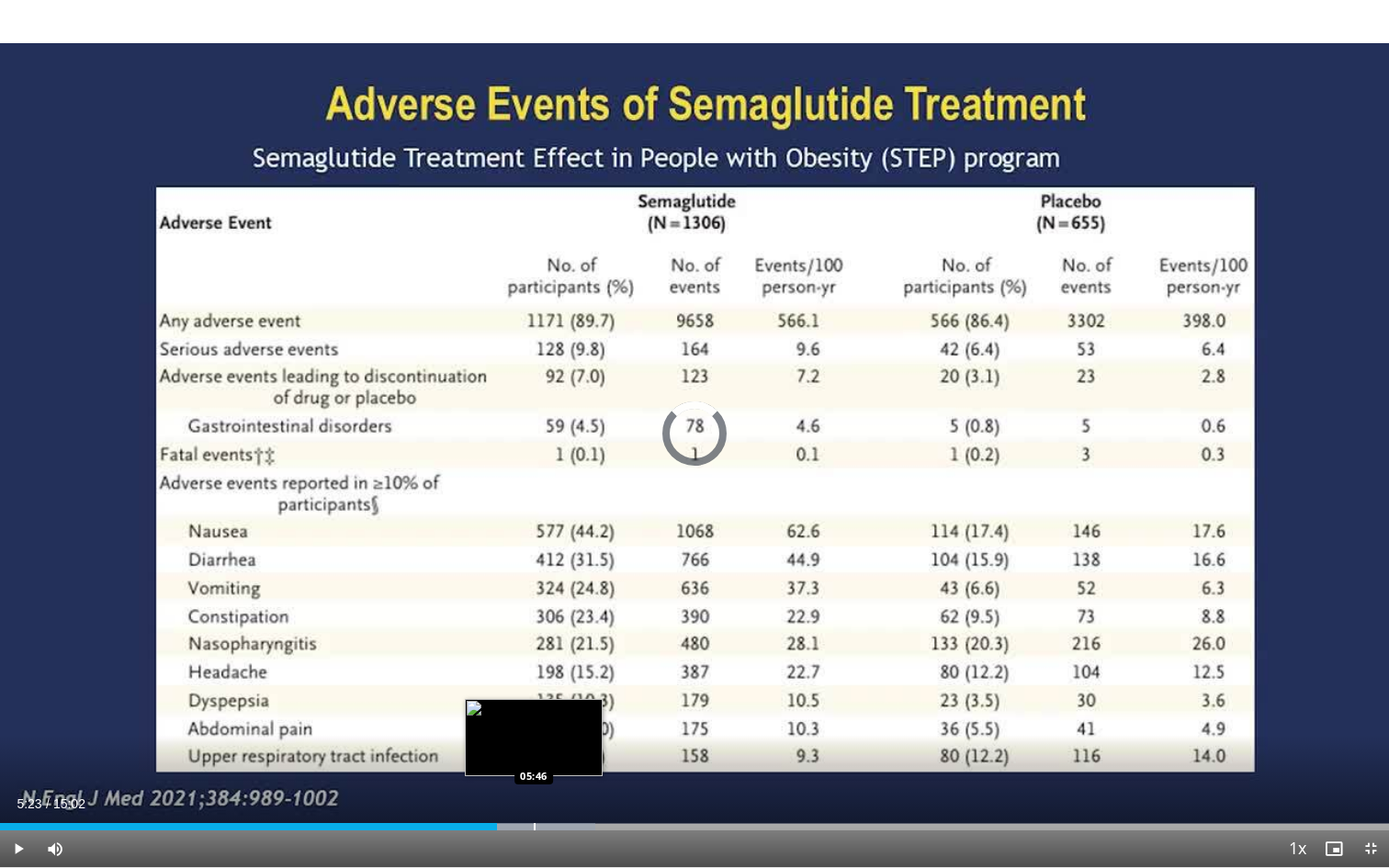 click at bounding box center [535, 827] 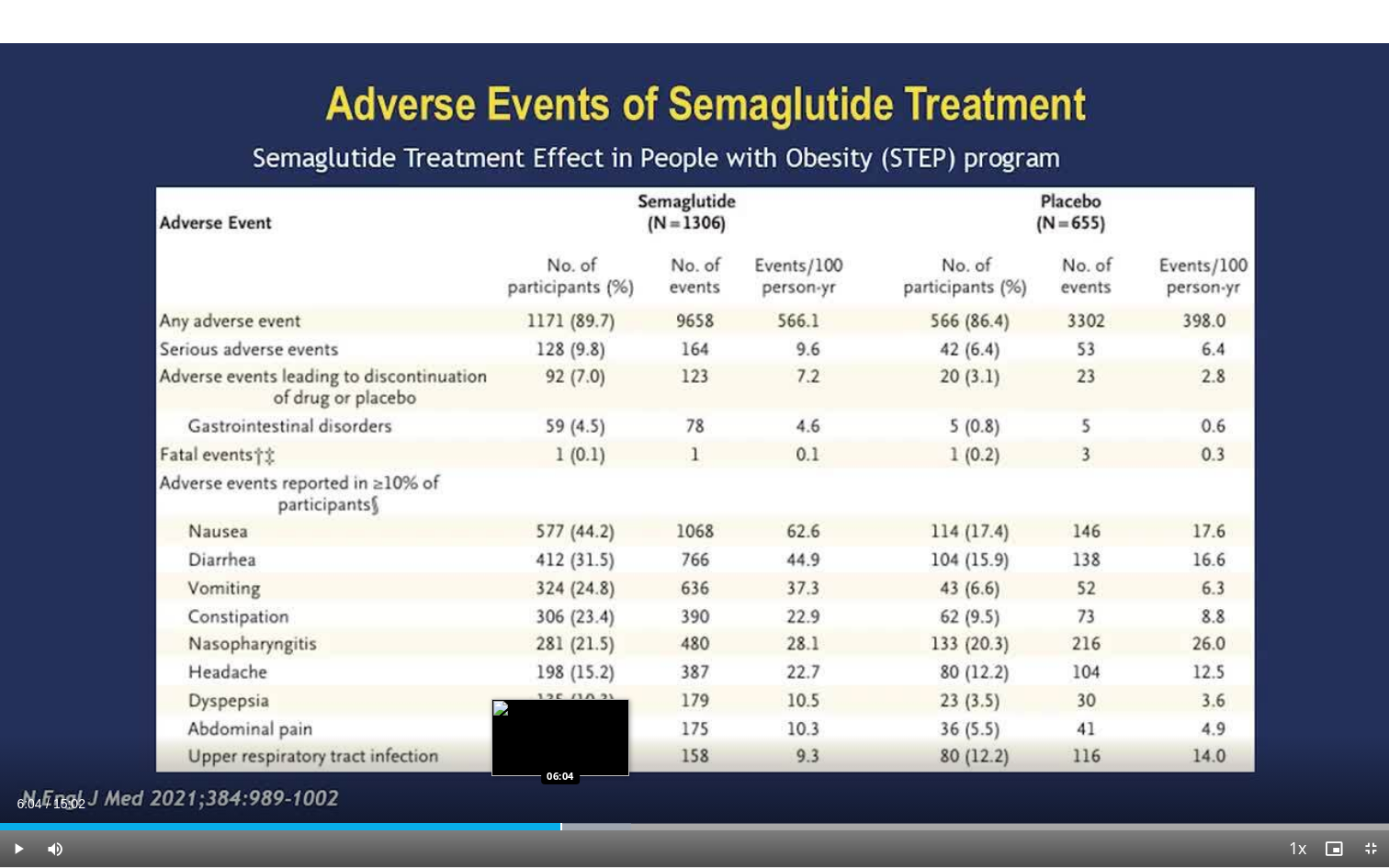 click on "Loaded :  45.41% 06:04 06:04" at bounding box center [694, 827] 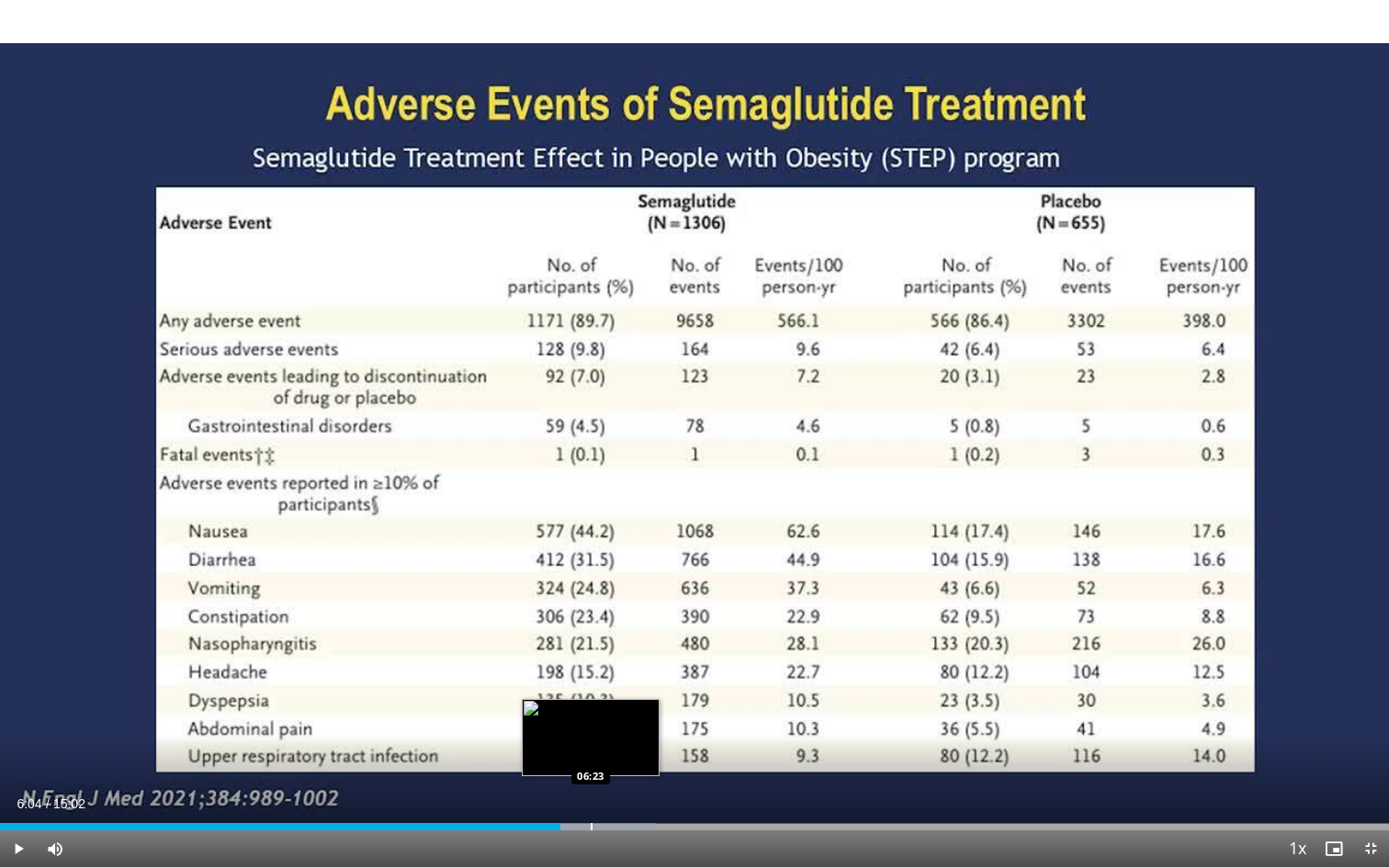 click at bounding box center [592, 827] 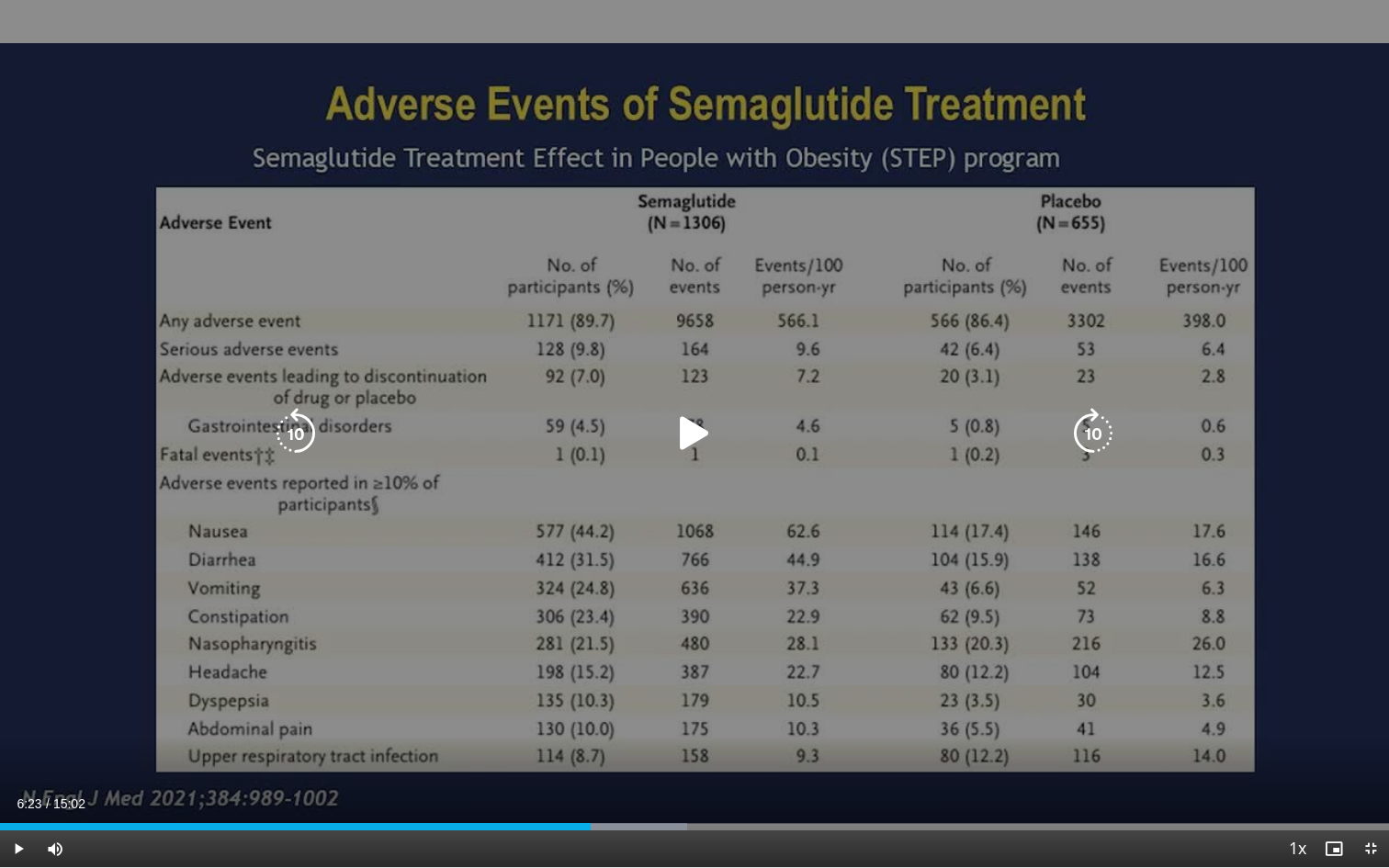 click at bounding box center (694, 434) 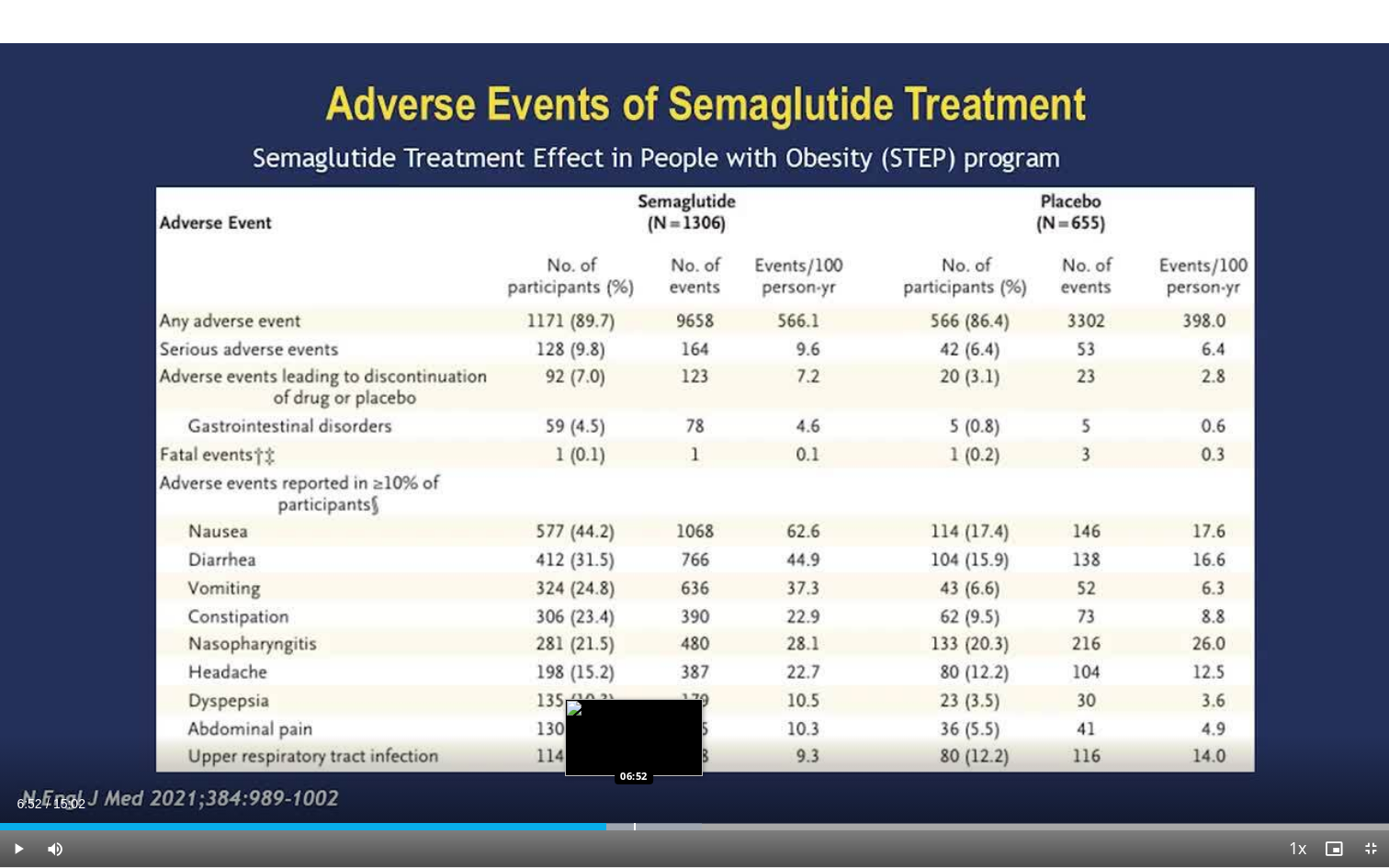 click at bounding box center (635, 827) 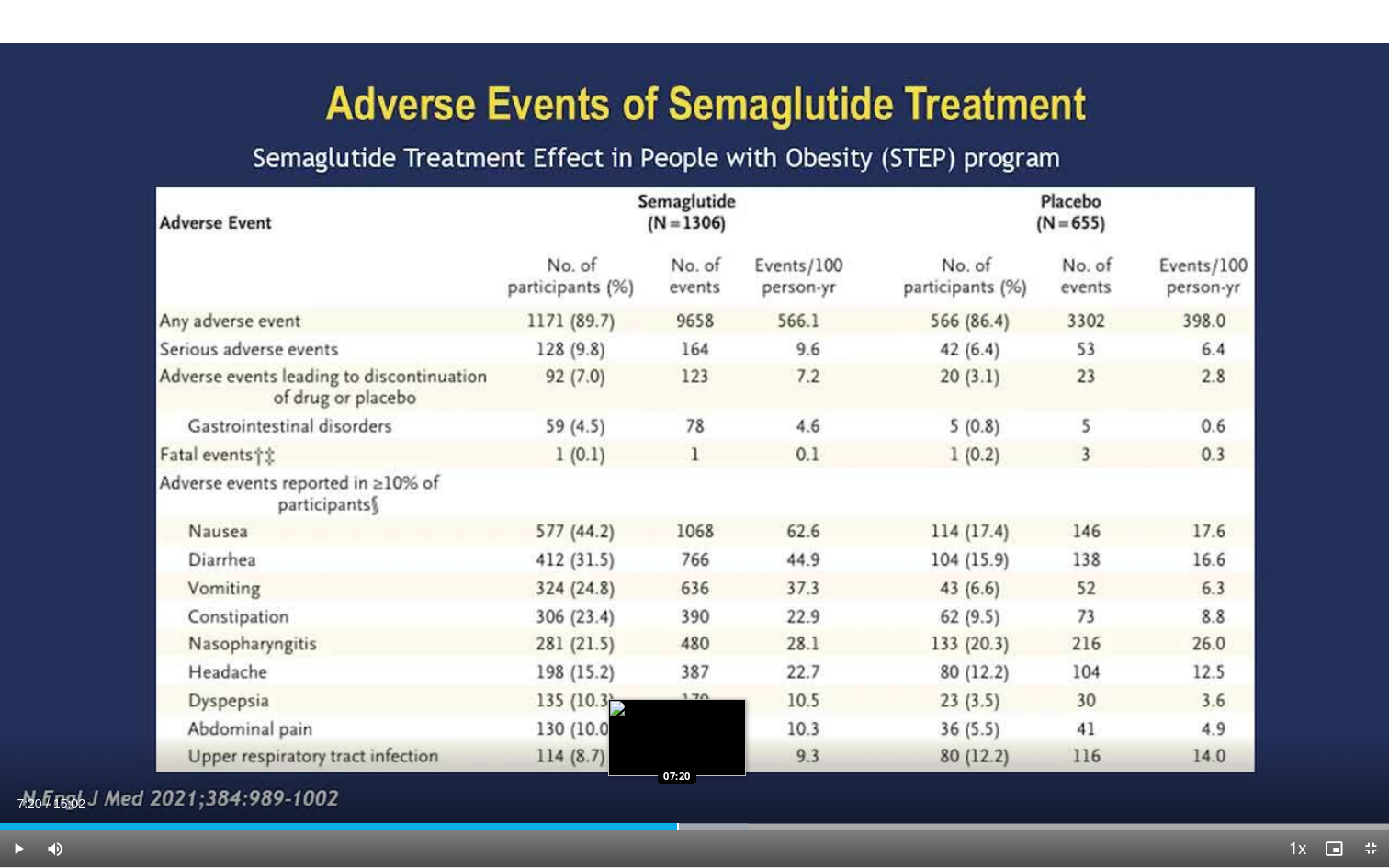 click at bounding box center [678, 827] 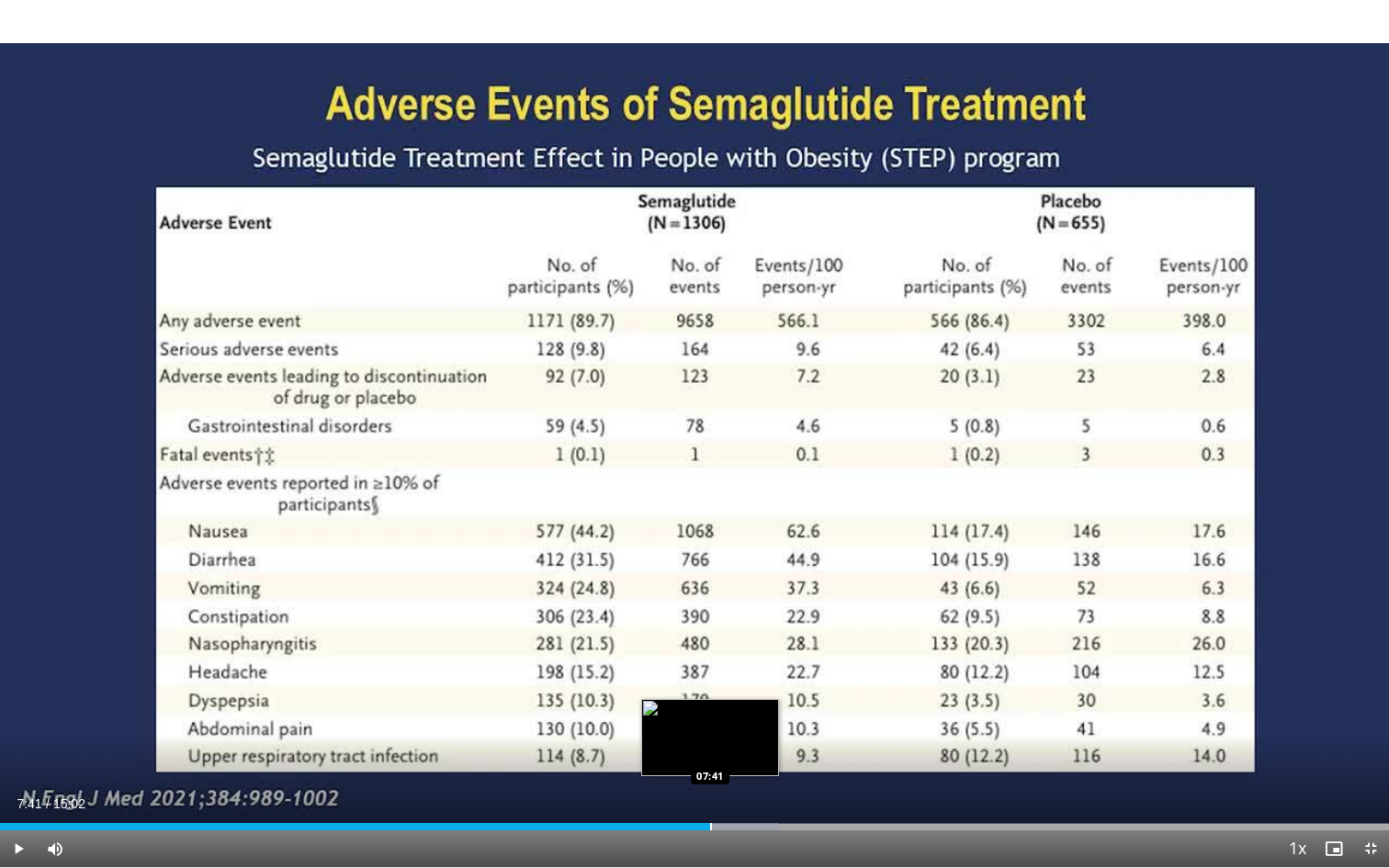click at bounding box center (711, 827) 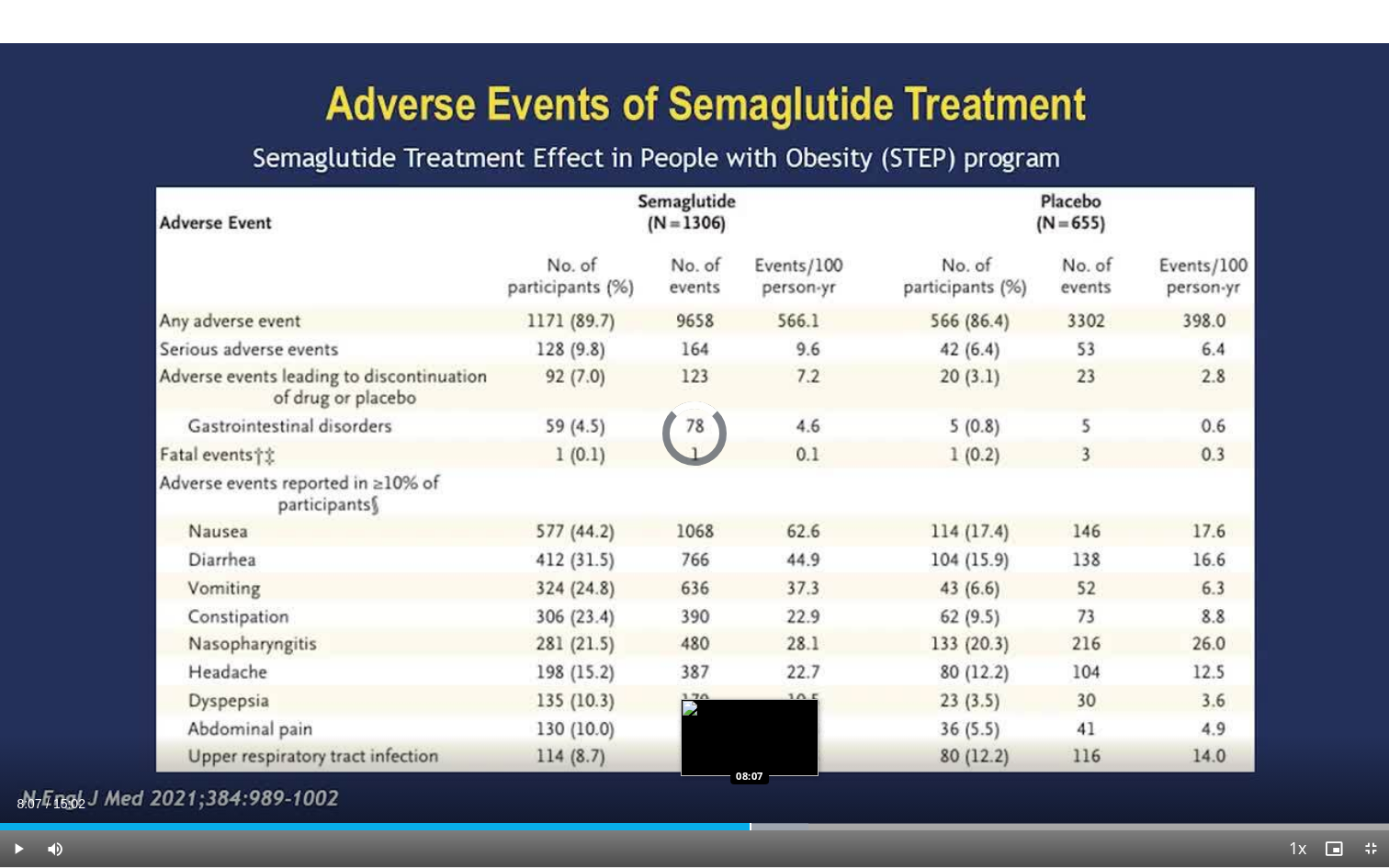 click at bounding box center (751, 827) 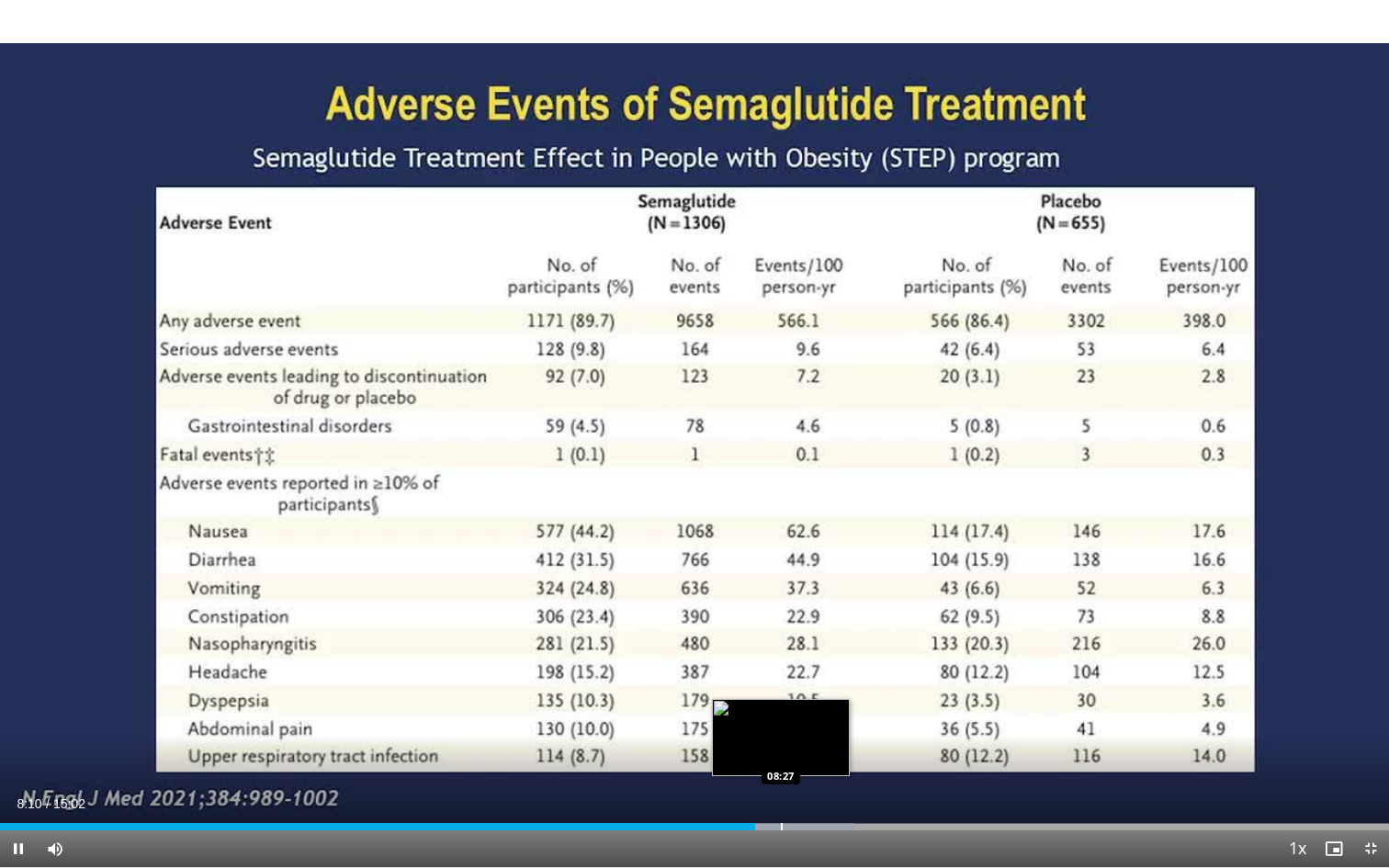 click at bounding box center (782, 827) 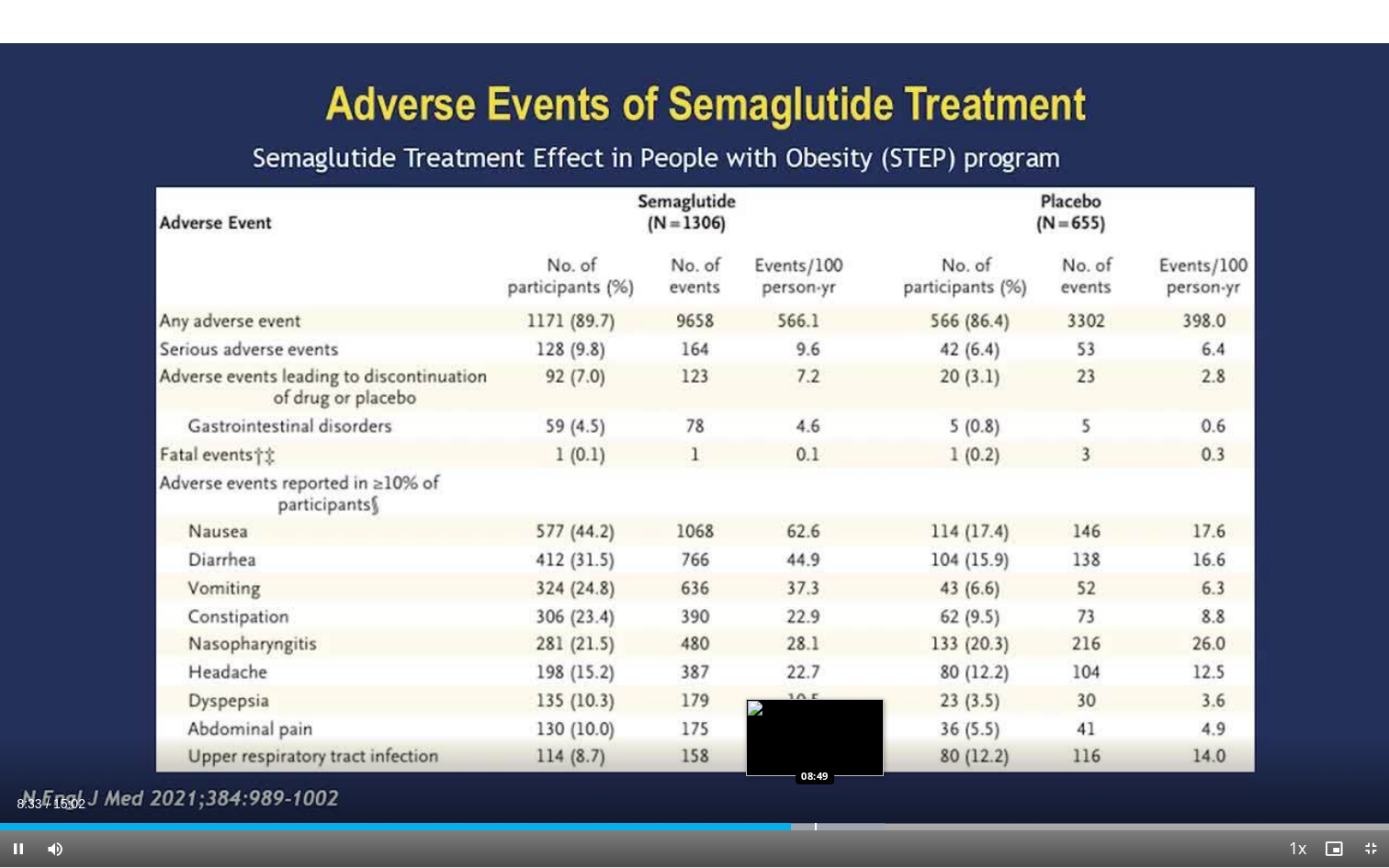 click at bounding box center (816, 827) 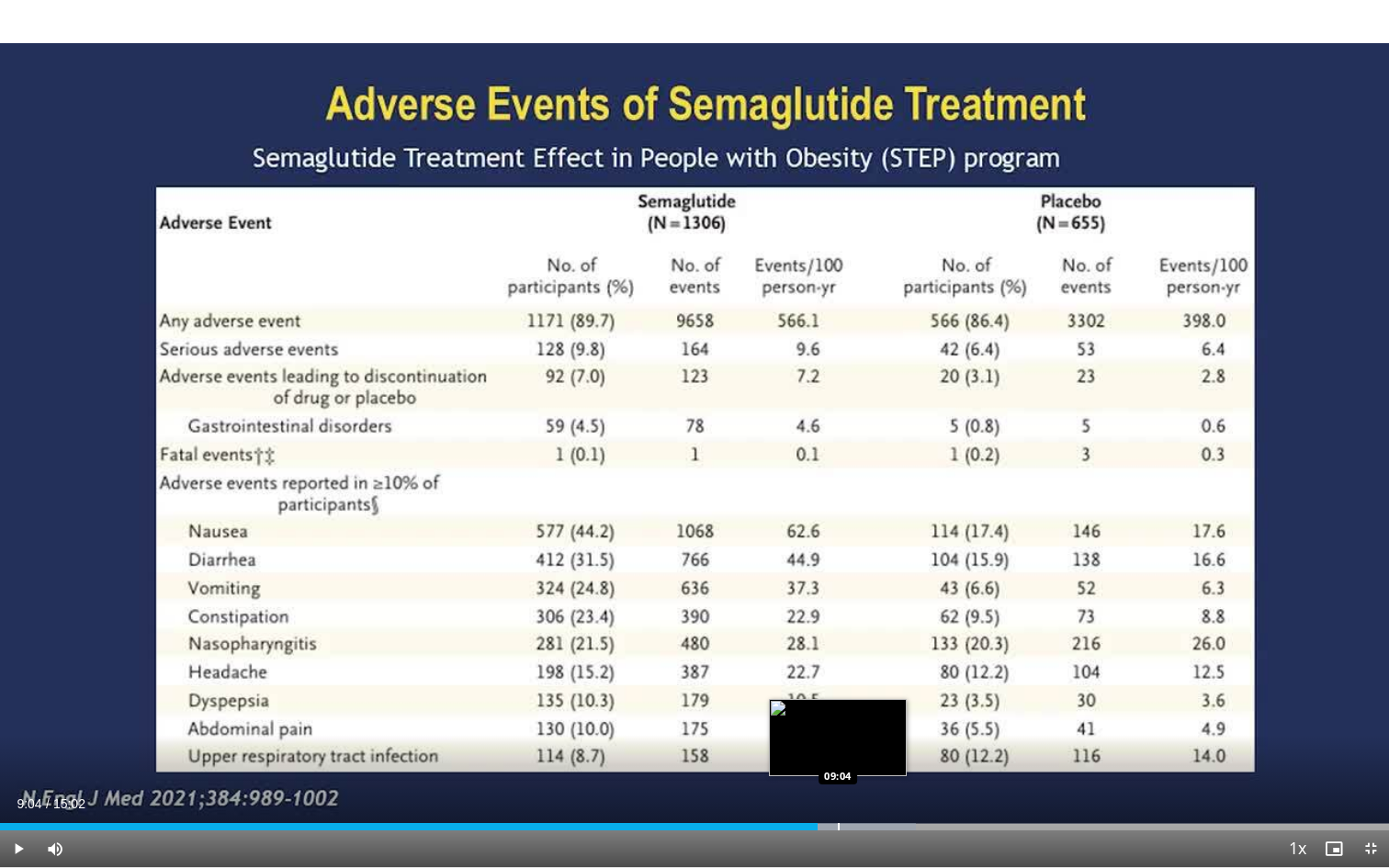 click at bounding box center [839, 827] 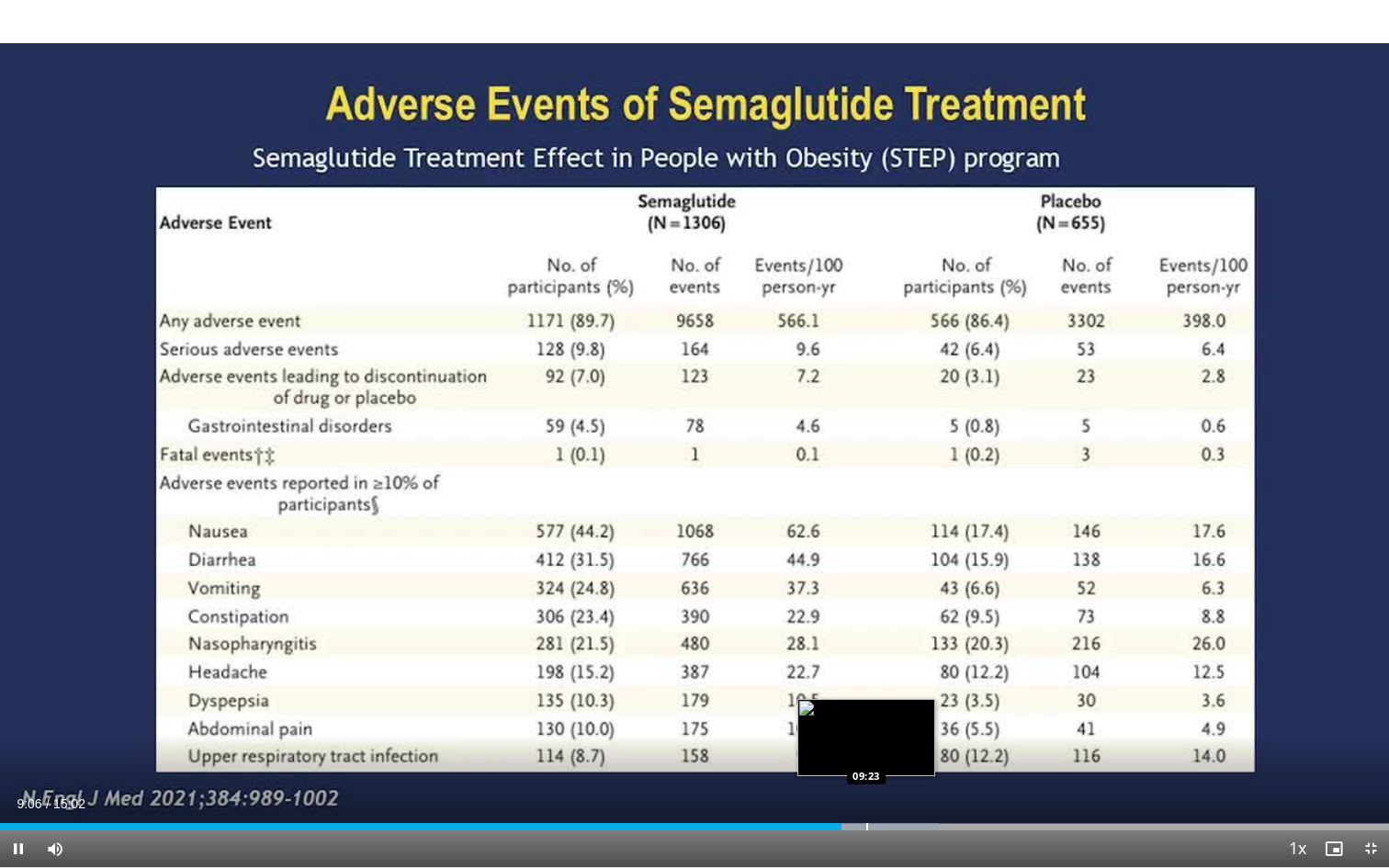 click on "**********" at bounding box center (694, 434) 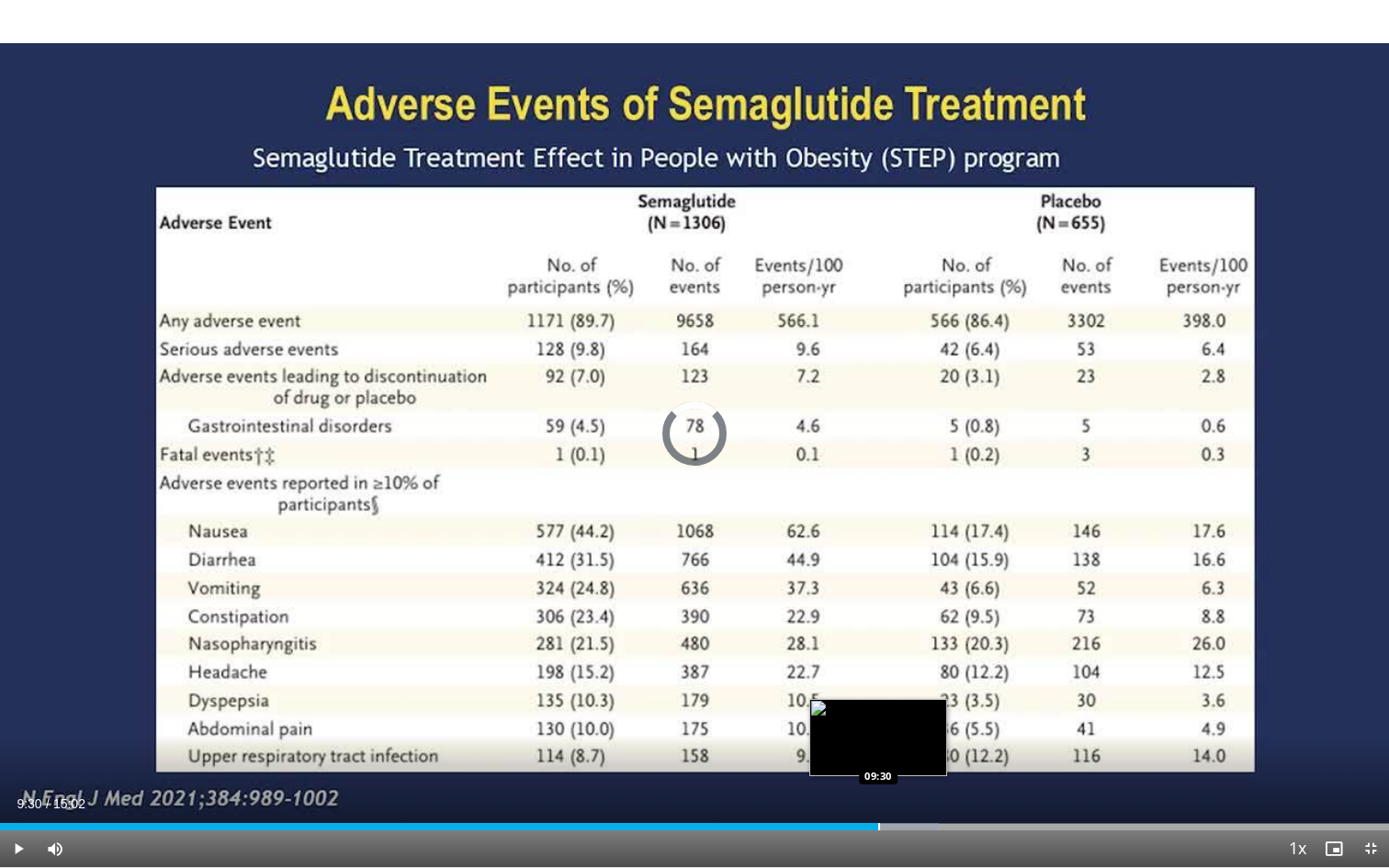 click at bounding box center (879, 827) 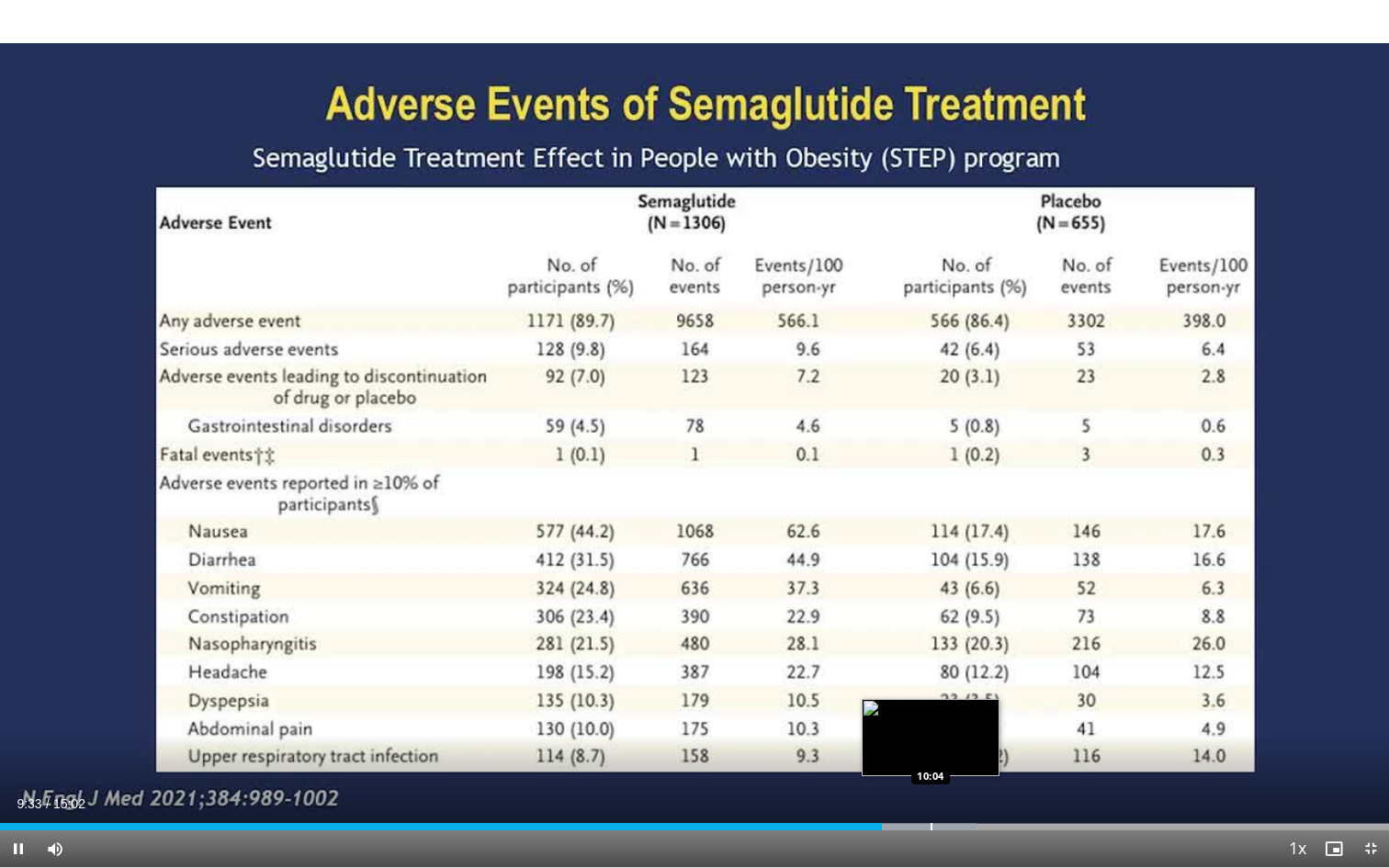 click on "Loaded :  70.31% 09:33 10:04" at bounding box center (694, 821) 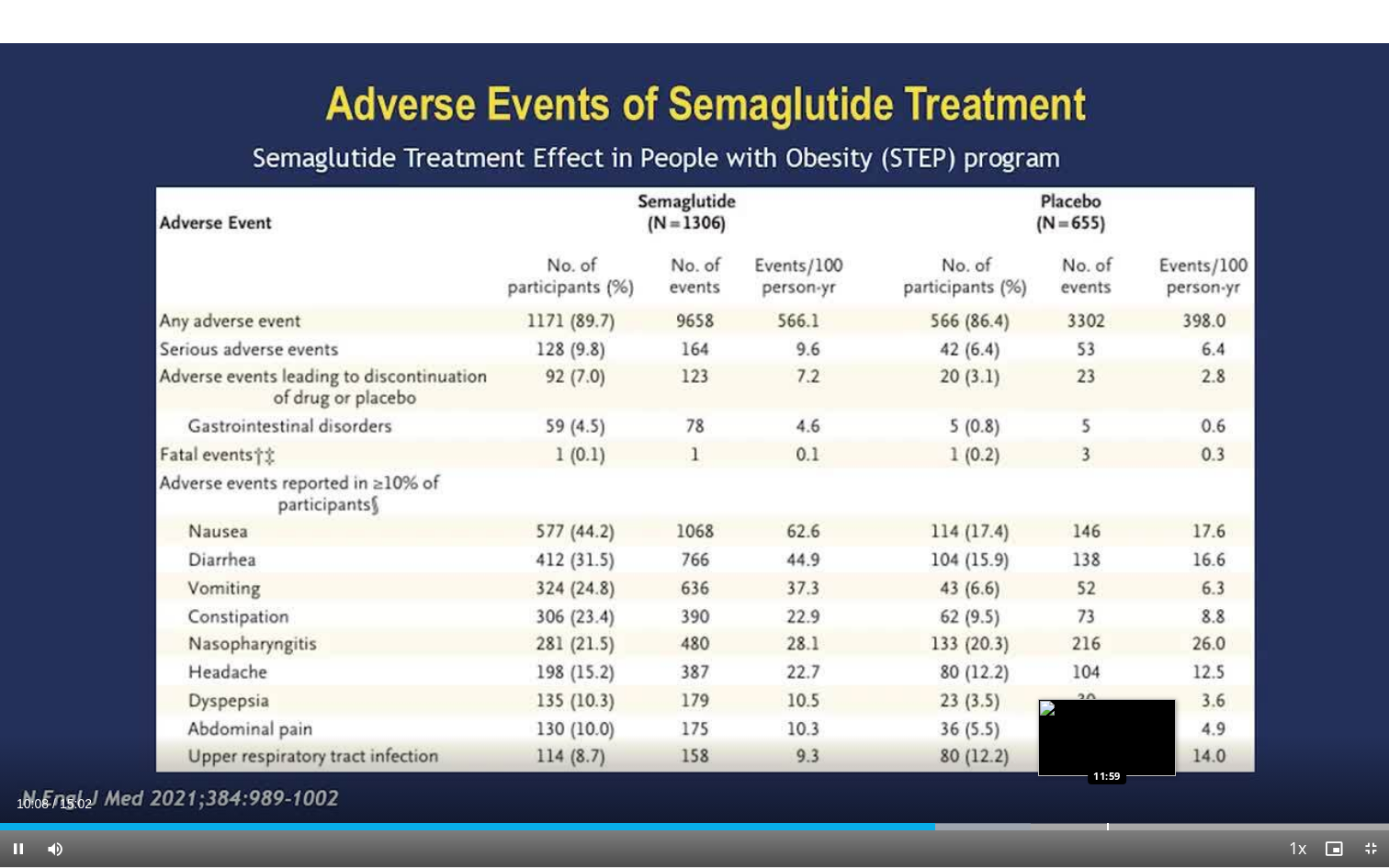 click at bounding box center (1108, 827) 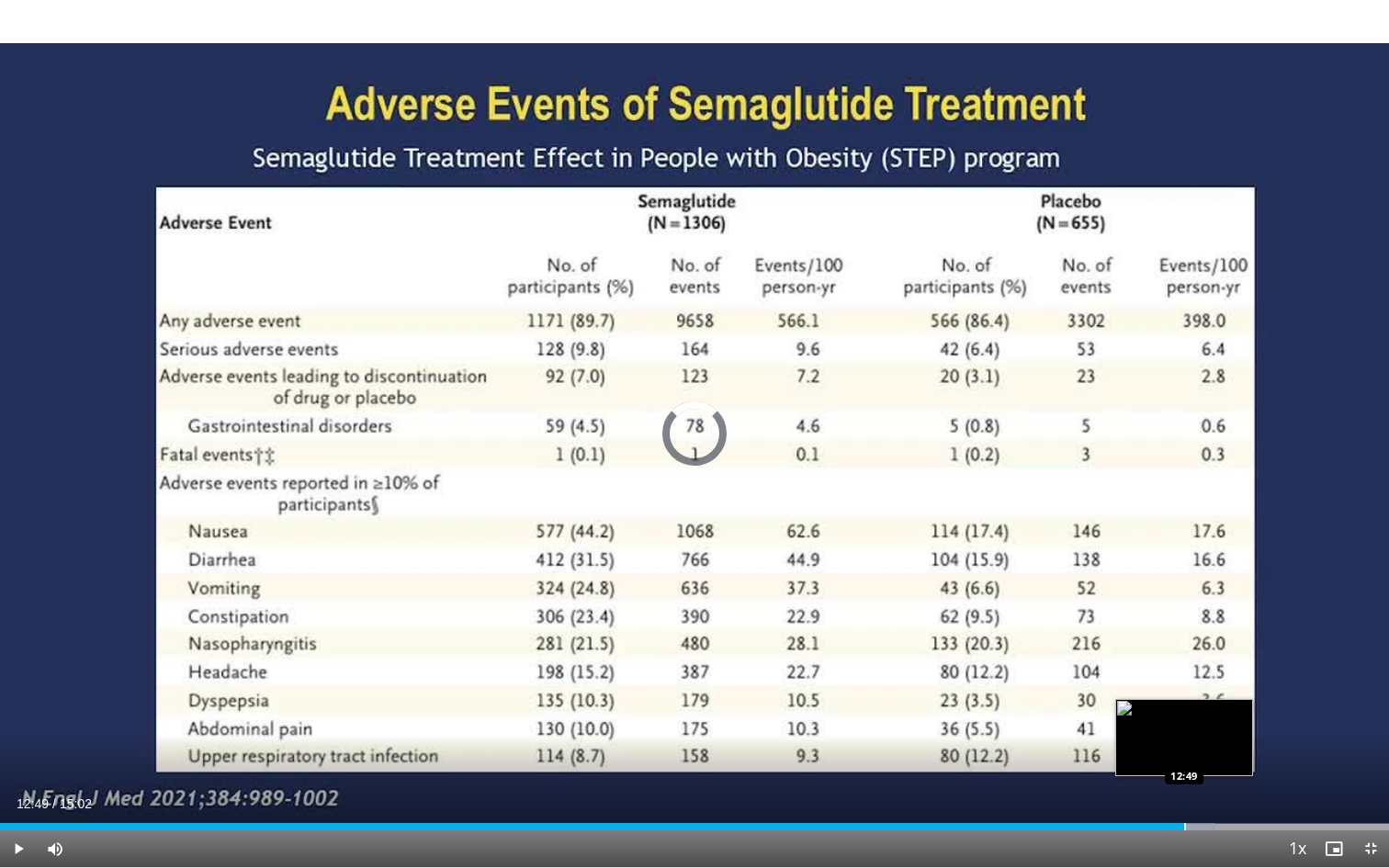 click at bounding box center [1185, 827] 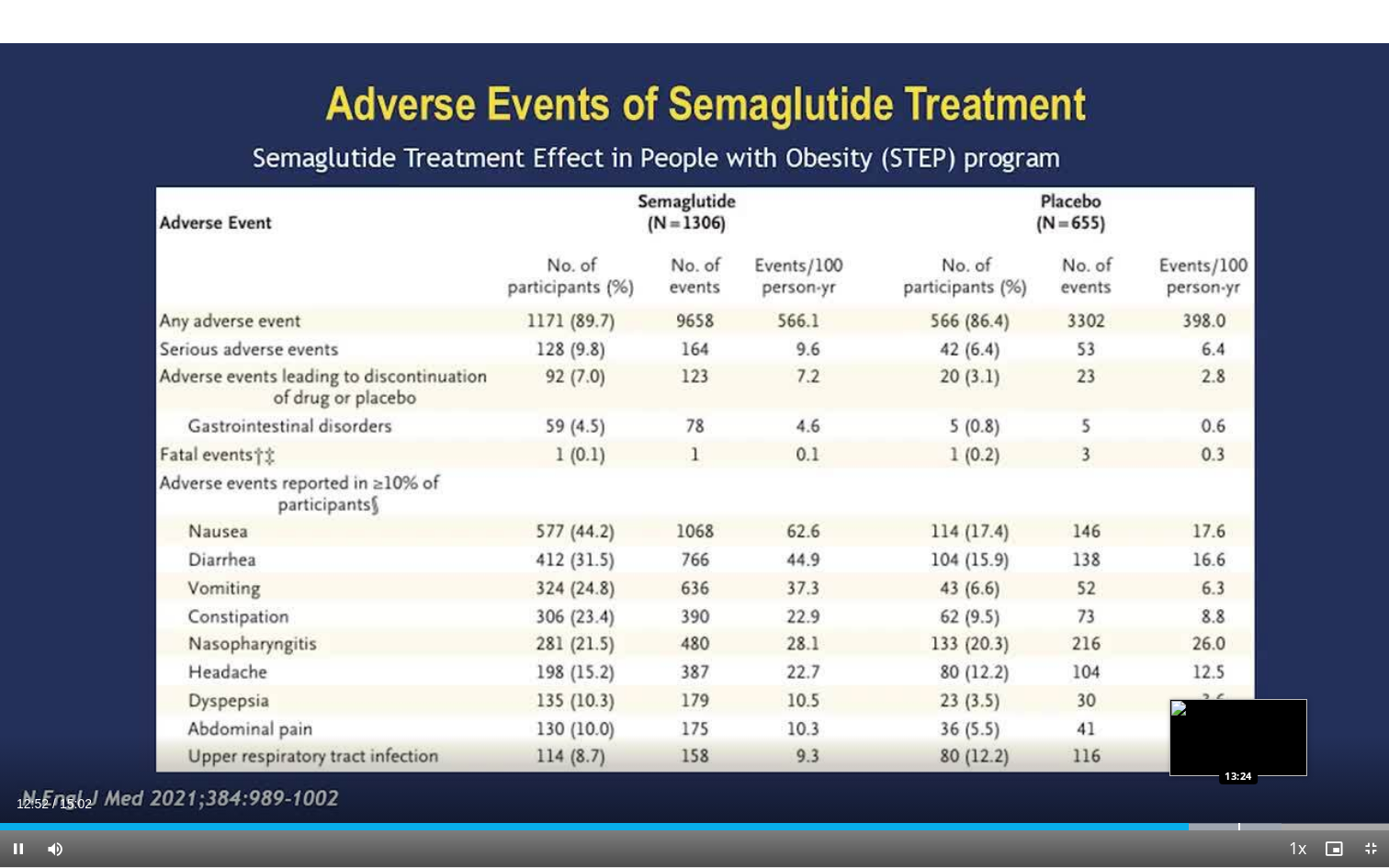 click at bounding box center (1212, 827) 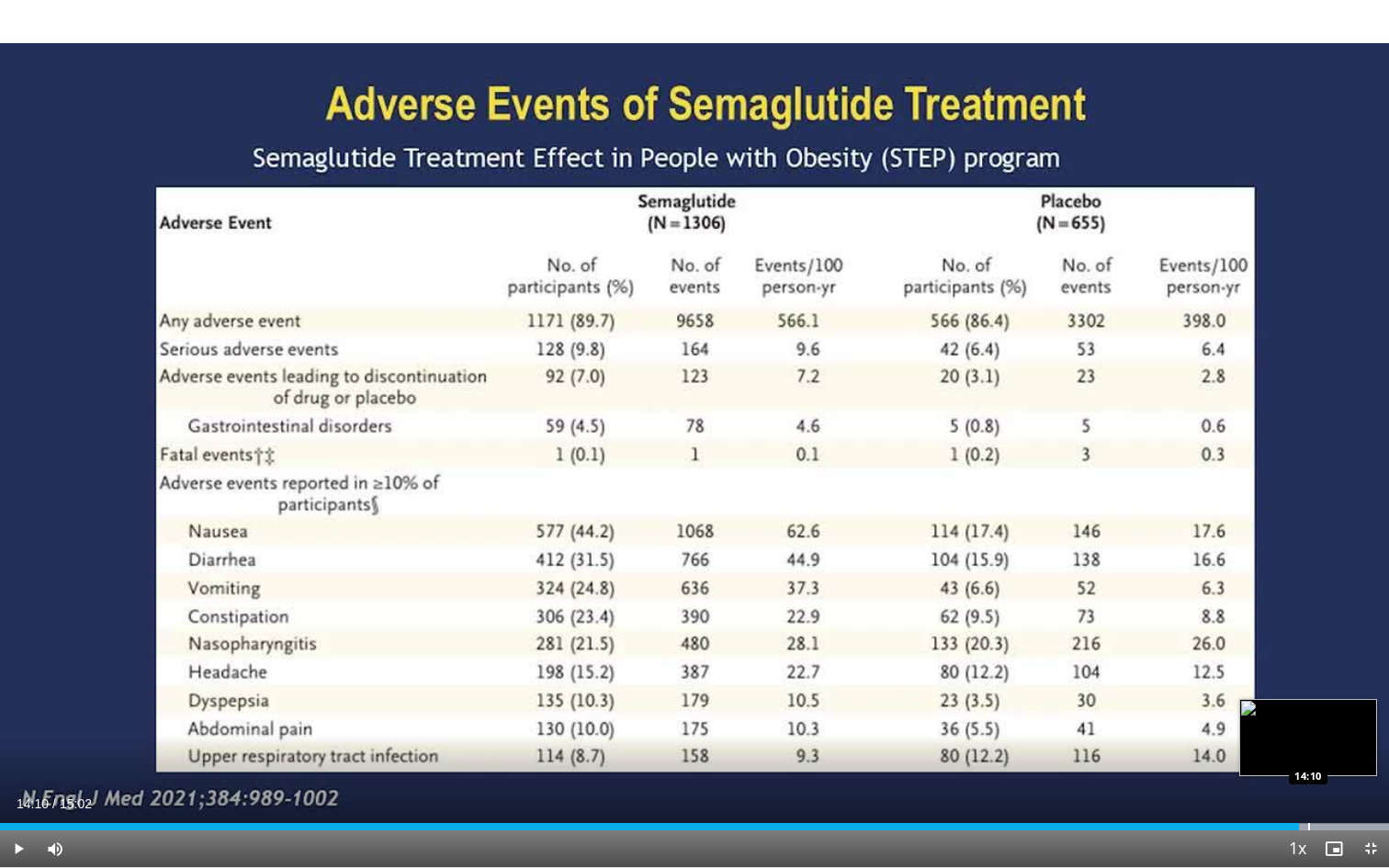 click at bounding box center [1309, 827] 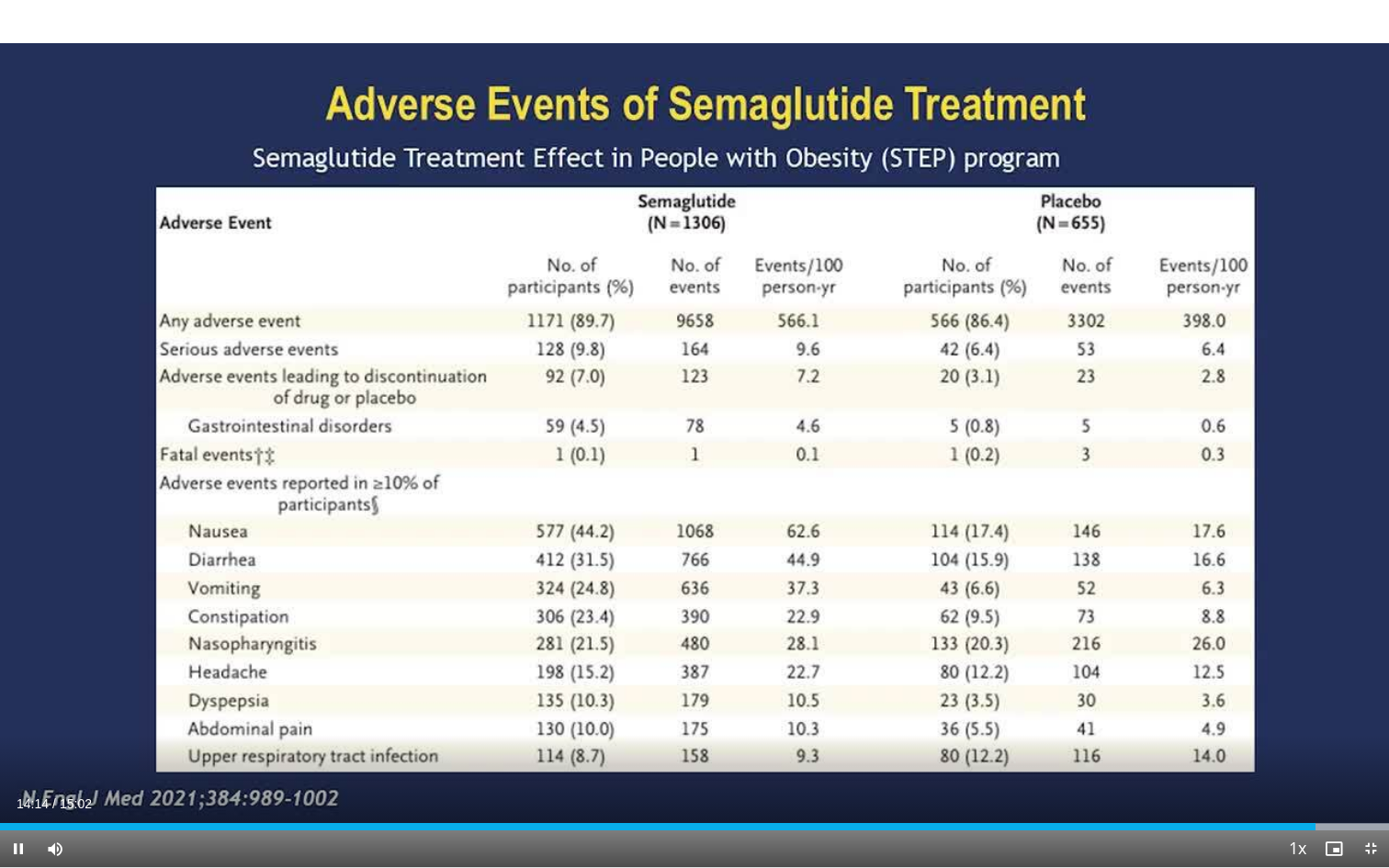 click on "**********" at bounding box center [694, 434] 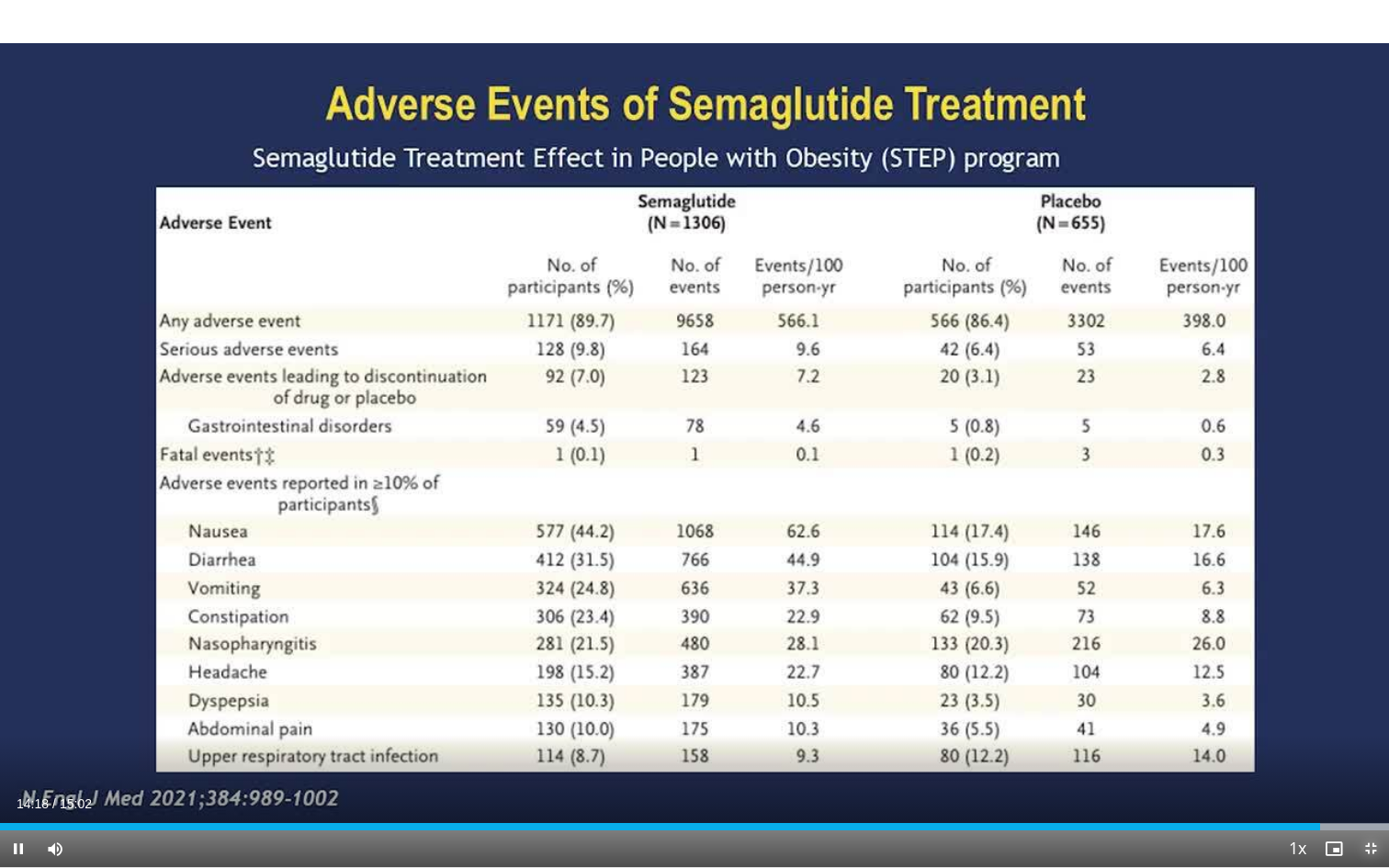 click at bounding box center [1371, 849] 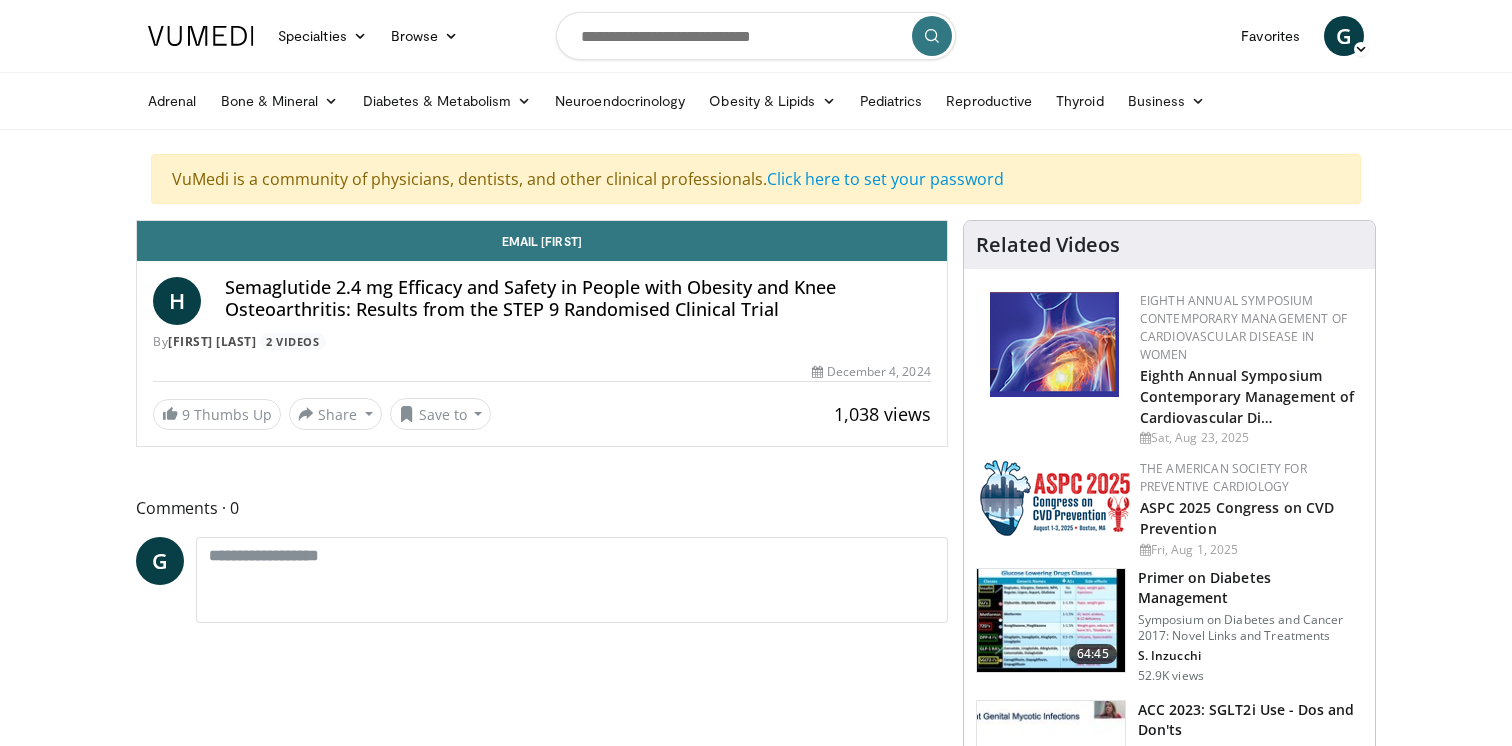 scroll, scrollTop: 0, scrollLeft: 0, axis: both 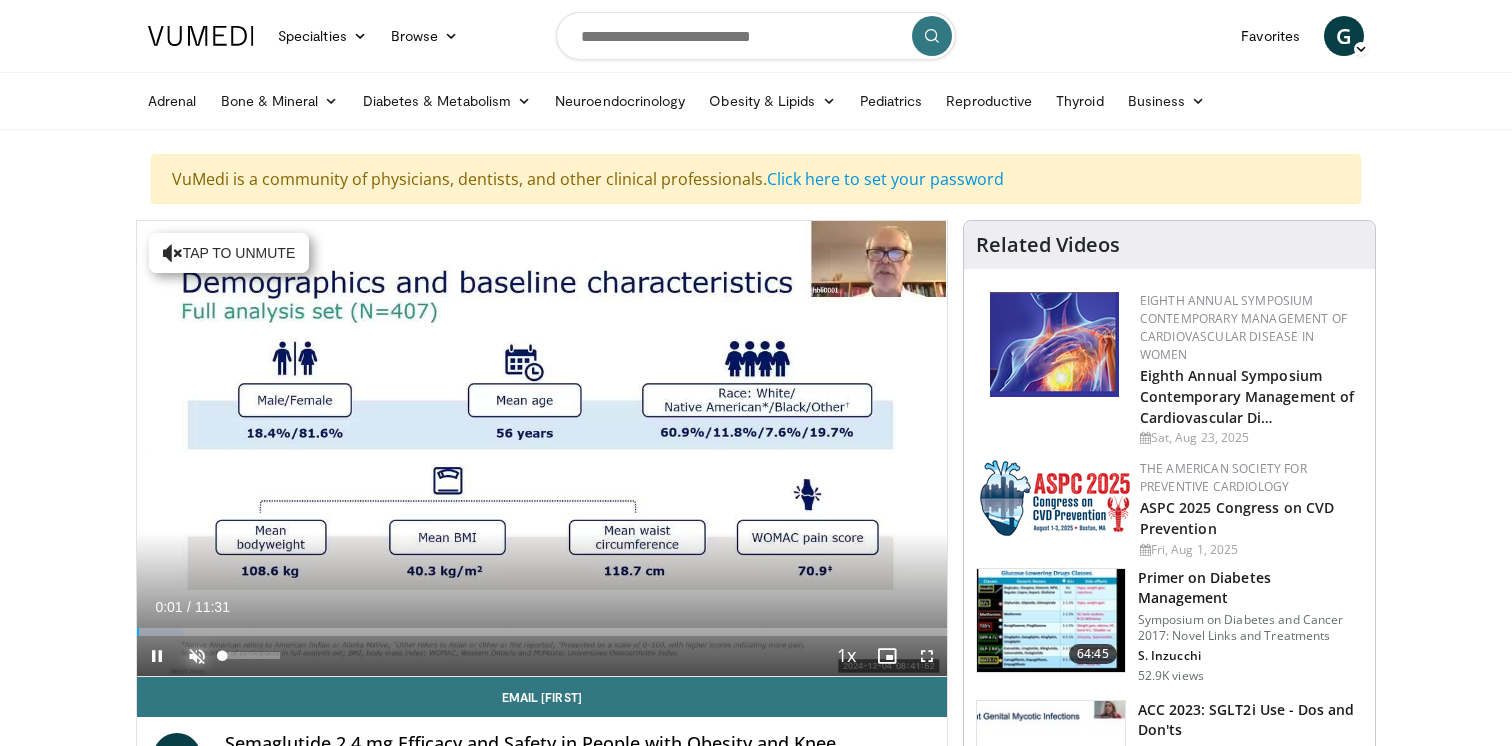 click at bounding box center [197, 656] 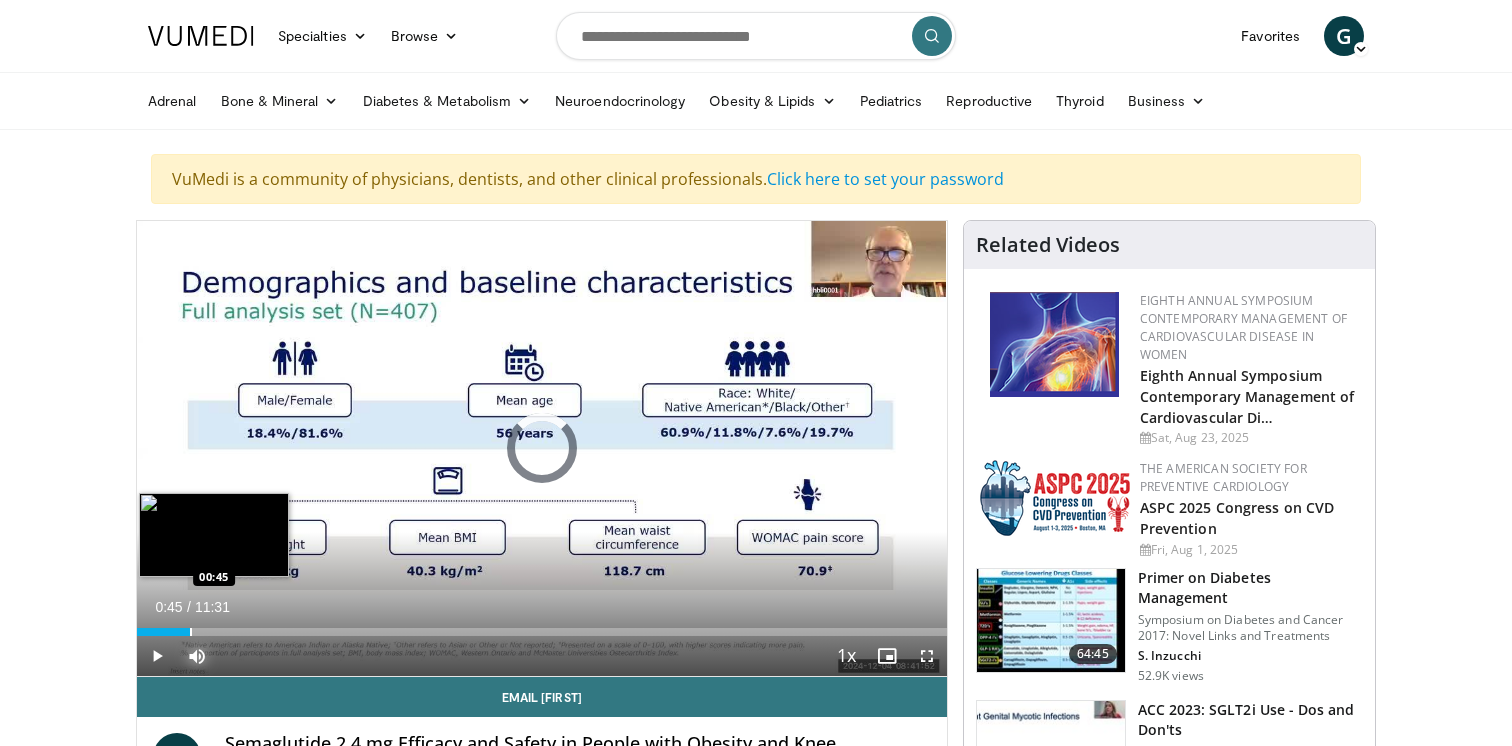 click at bounding box center (191, 632) 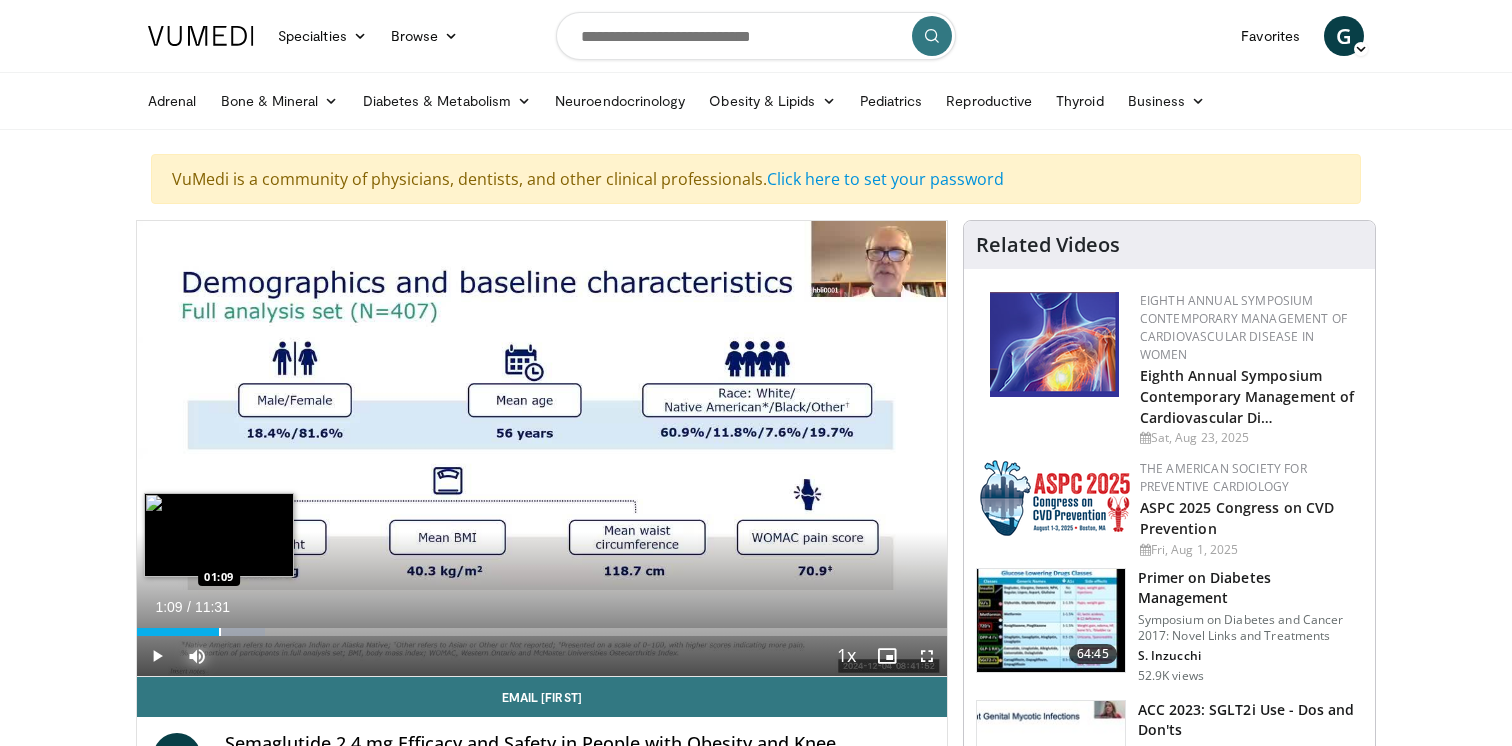 click at bounding box center [220, 632] 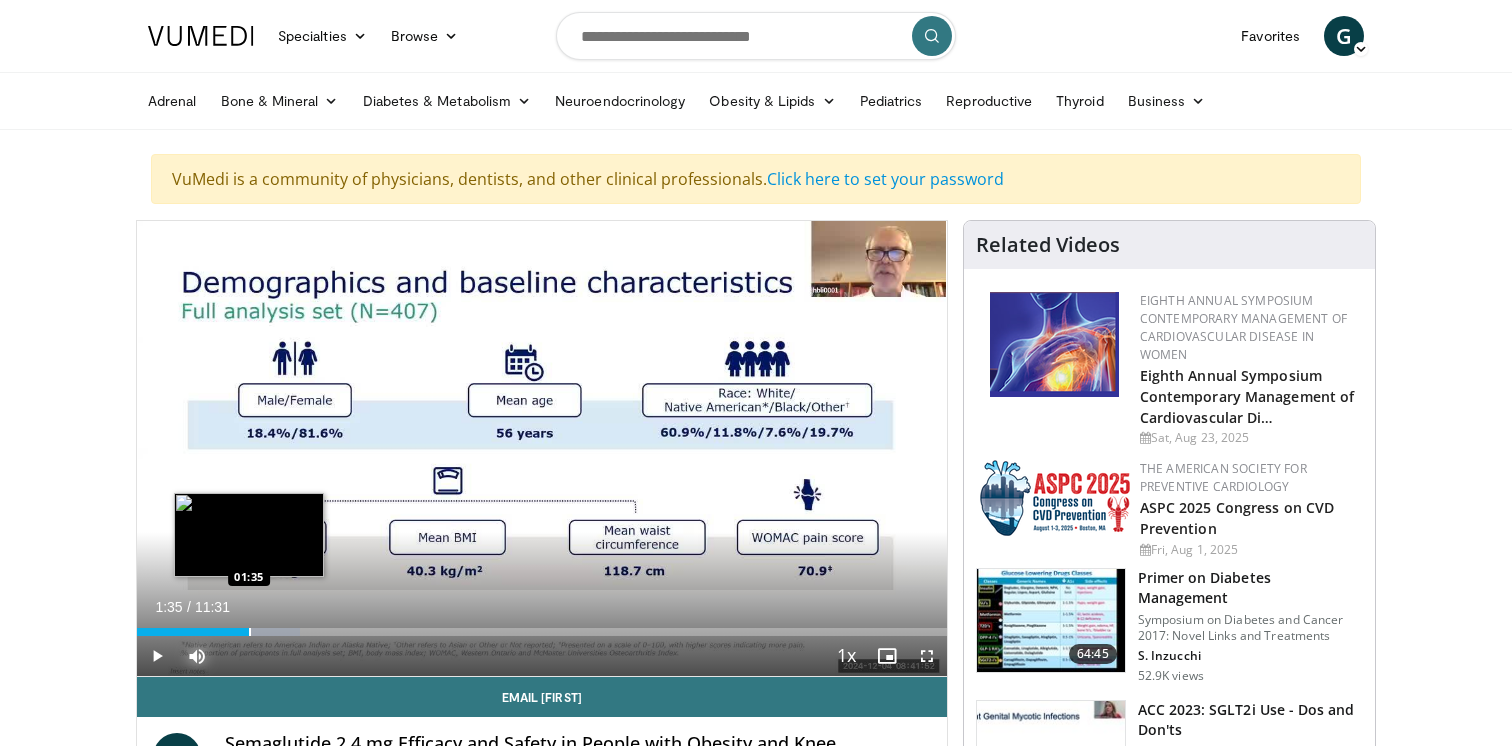 click at bounding box center (250, 632) 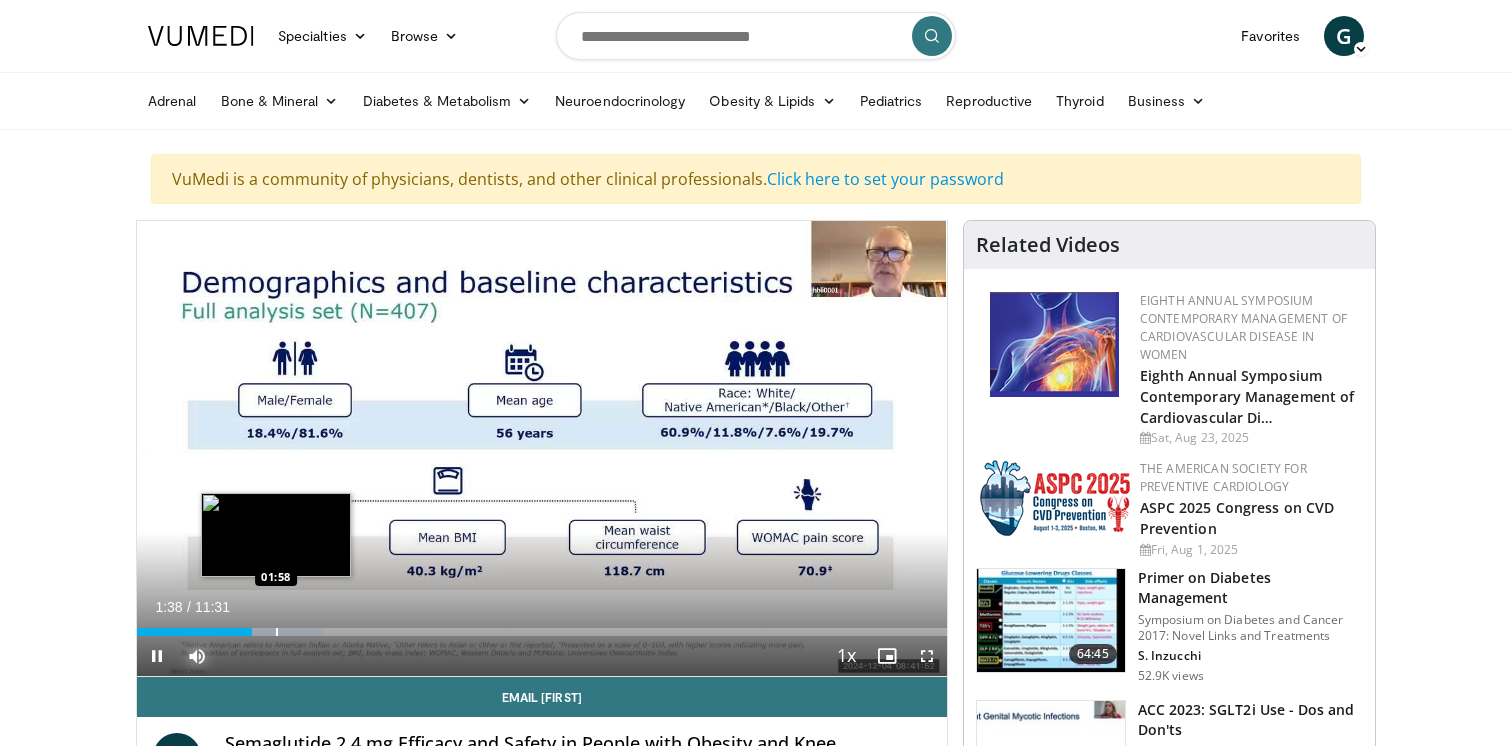 click at bounding box center [277, 632] 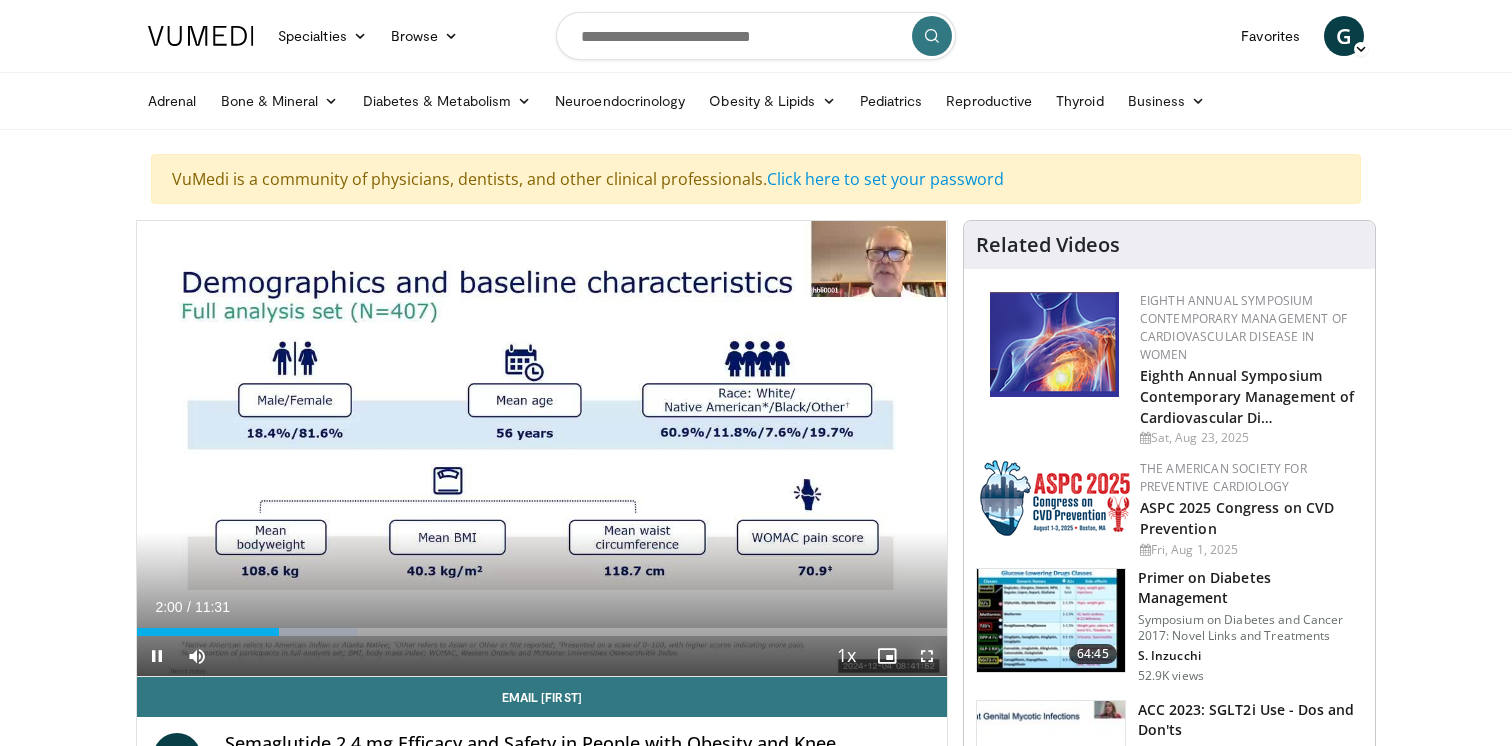 click at bounding box center (927, 656) 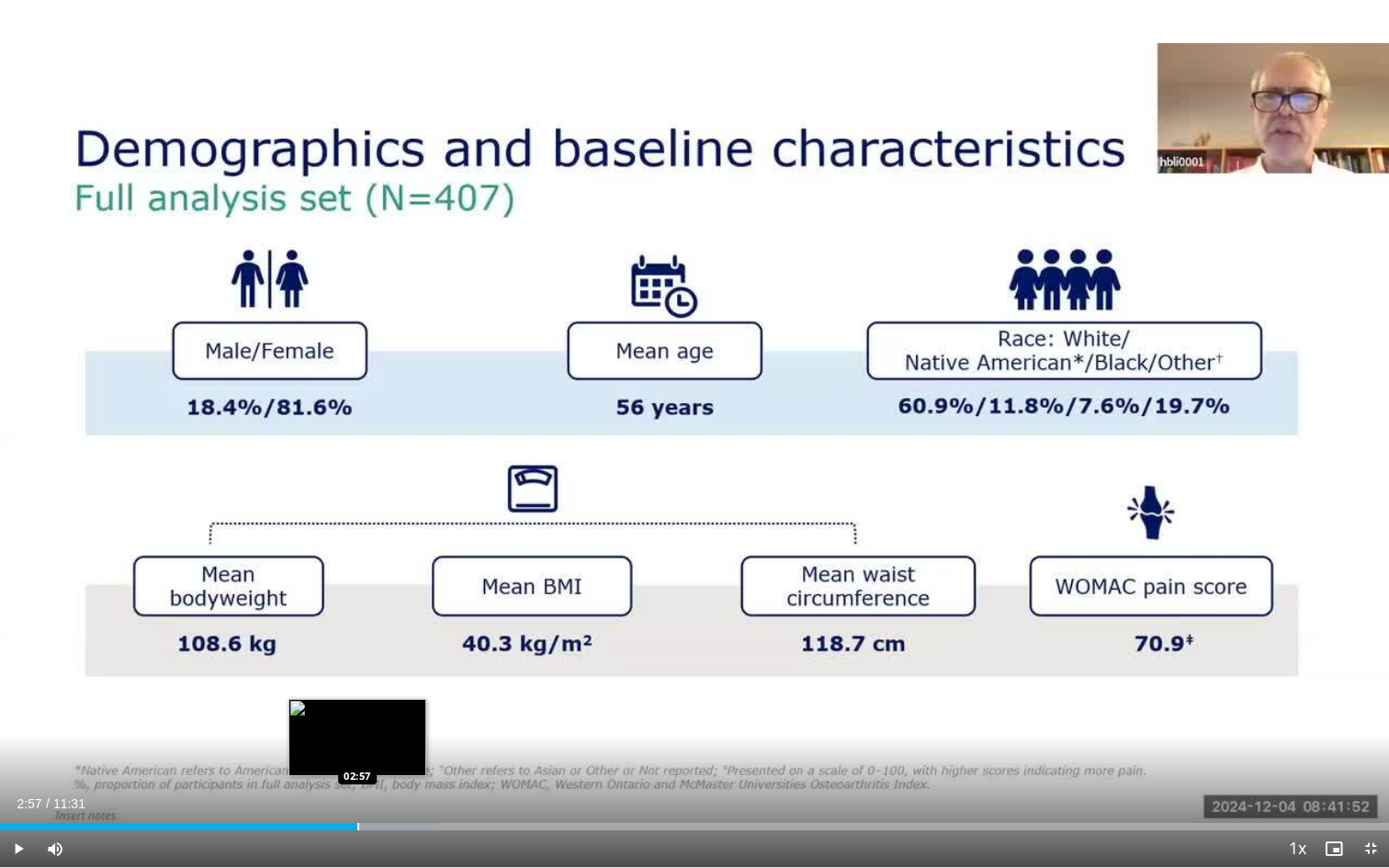 click at bounding box center [358, 827] 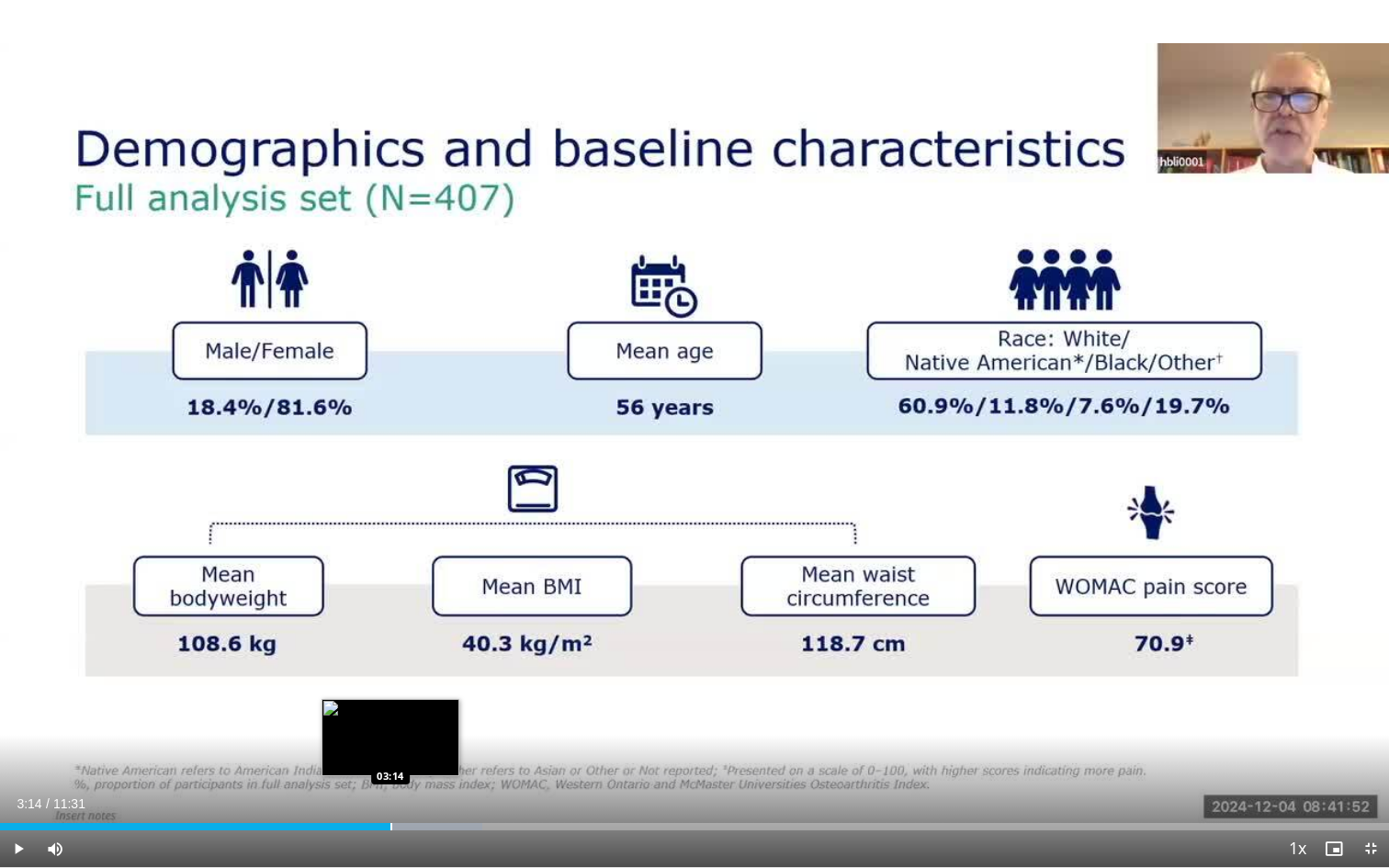 click at bounding box center (391, 827) 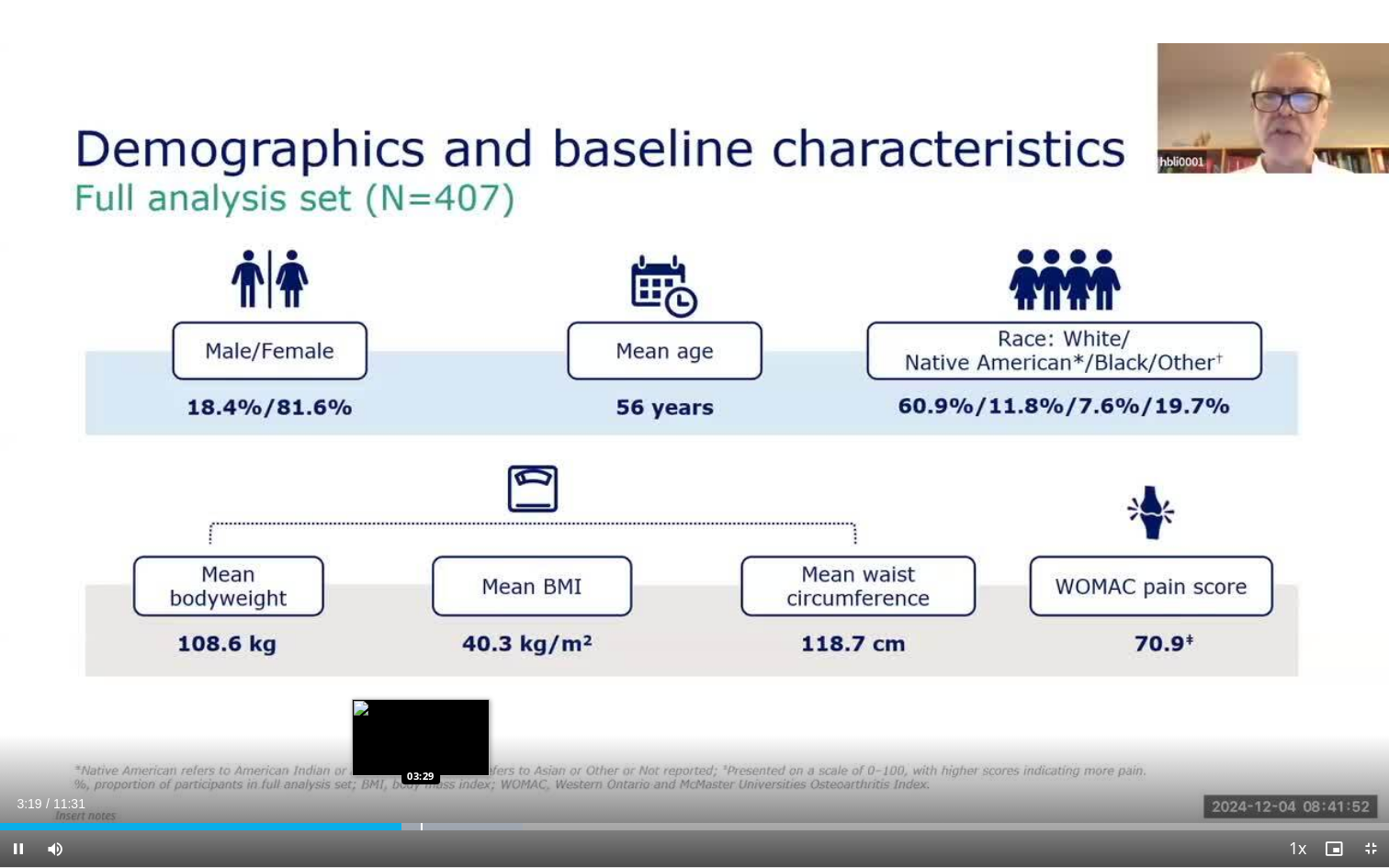 click at bounding box center (422, 827) 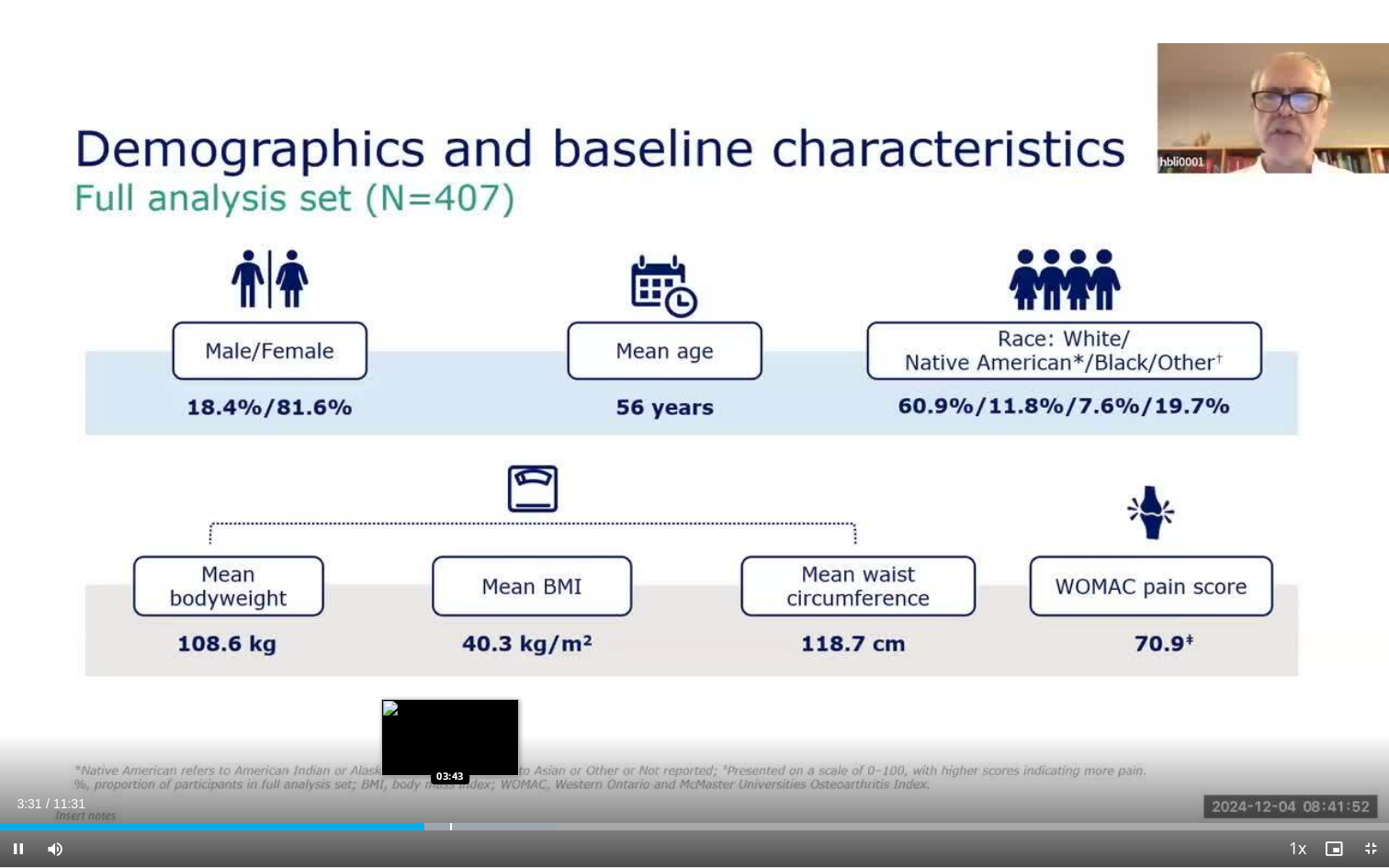 click at bounding box center (451, 827) 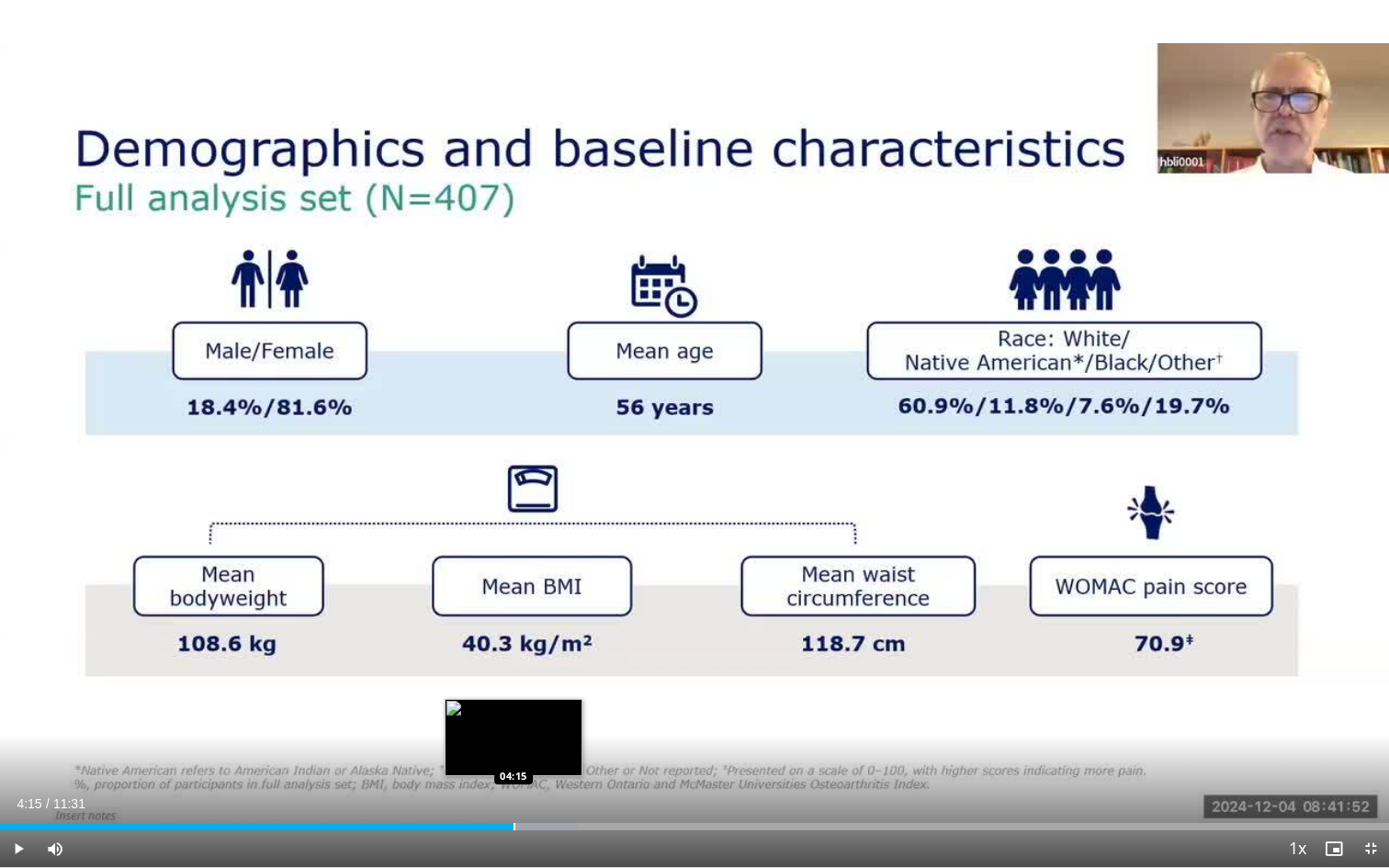 click on "Loaded :  41.61% 03:48 04:15" at bounding box center [694, 821] 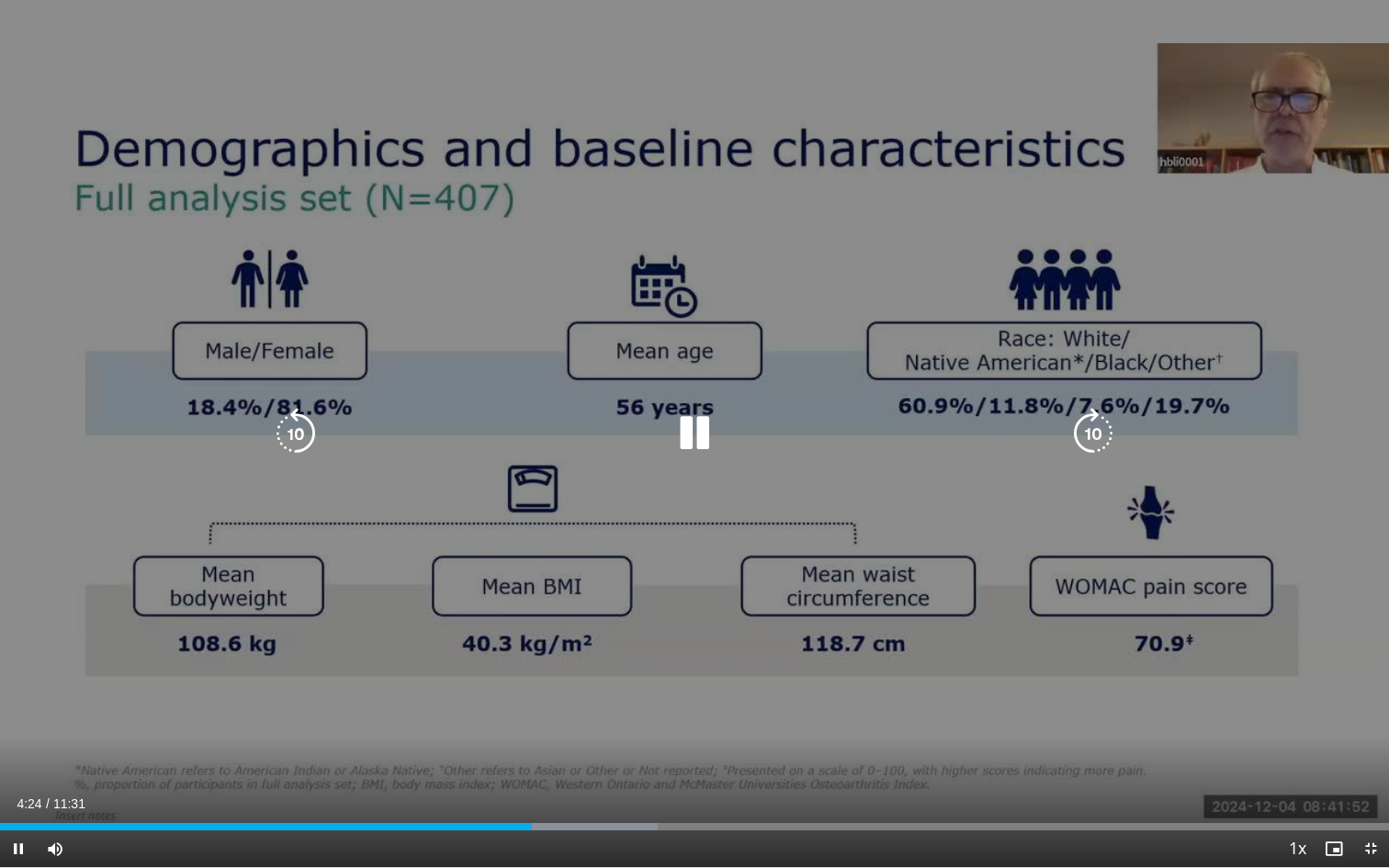 click at bounding box center (296, 434) 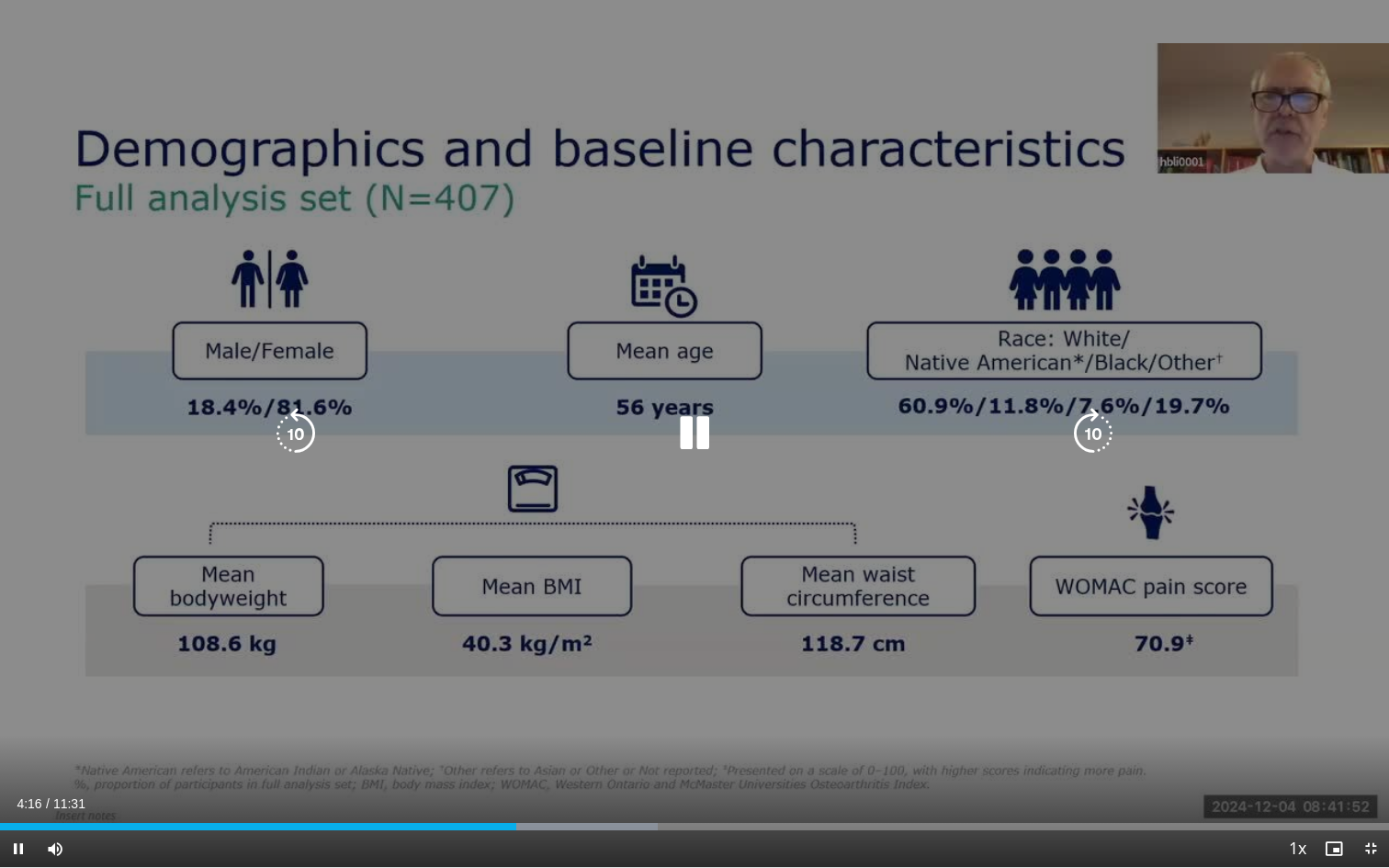click at bounding box center [694, 434] 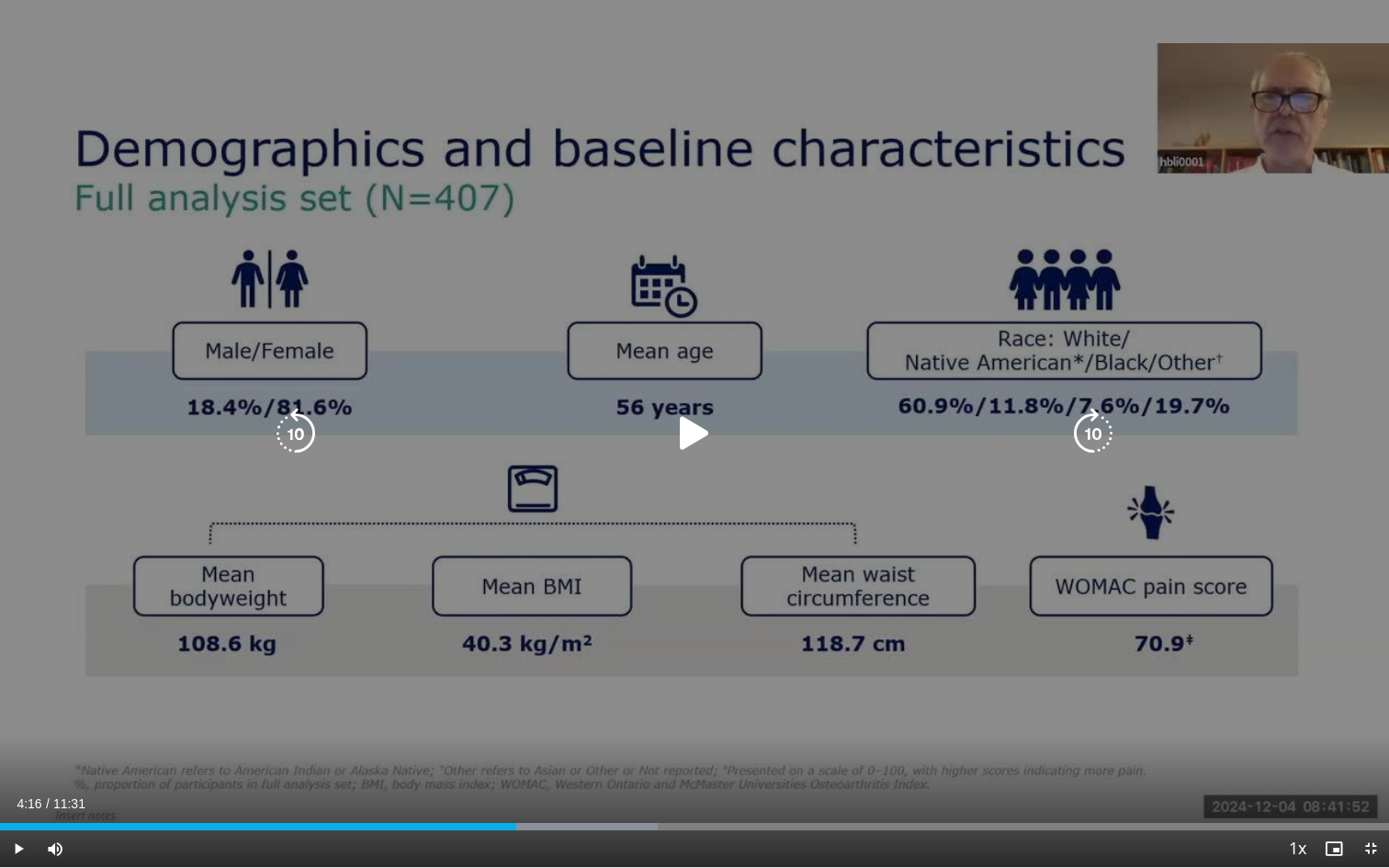 click at bounding box center [694, 434] 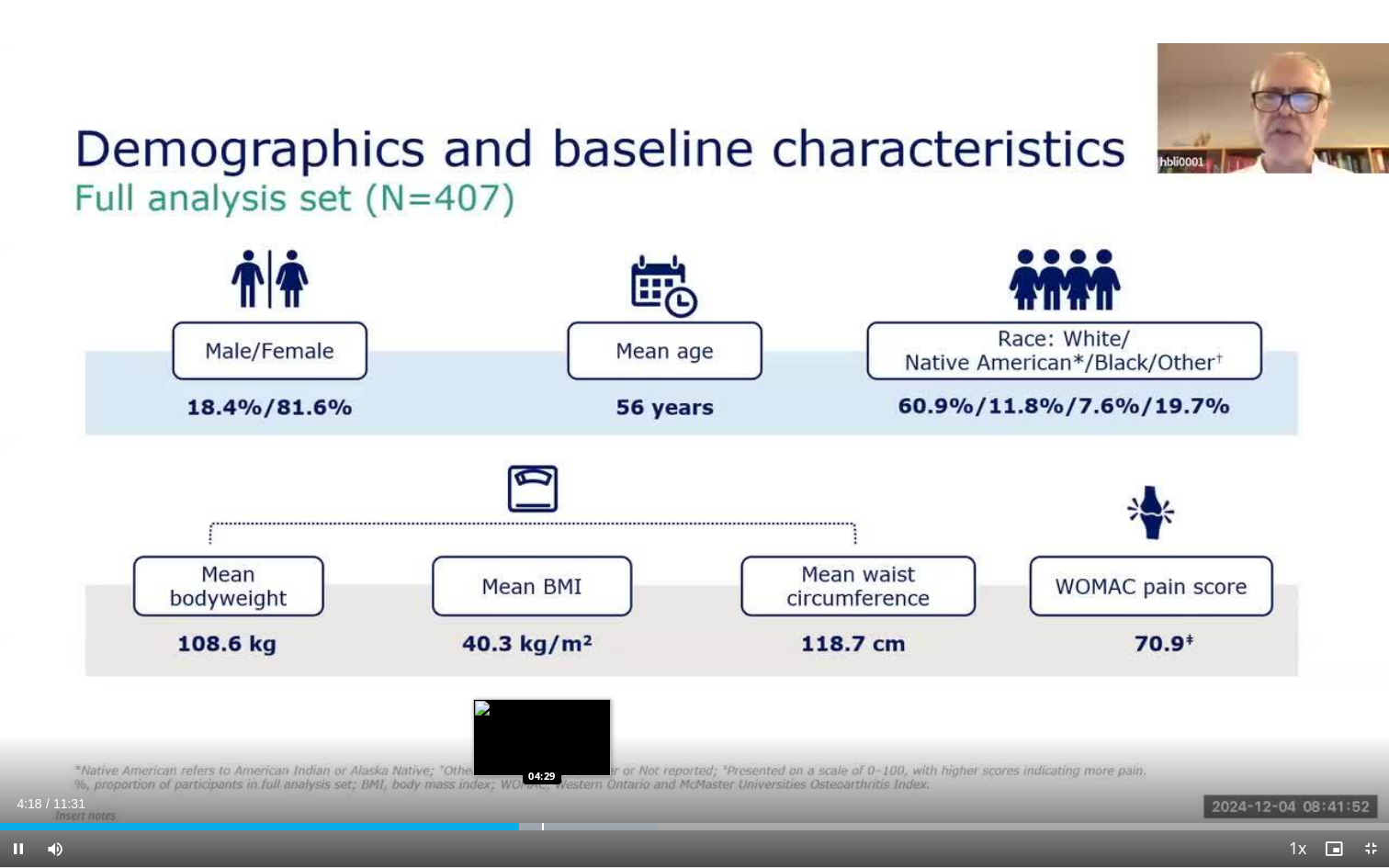 click at bounding box center [543, 827] 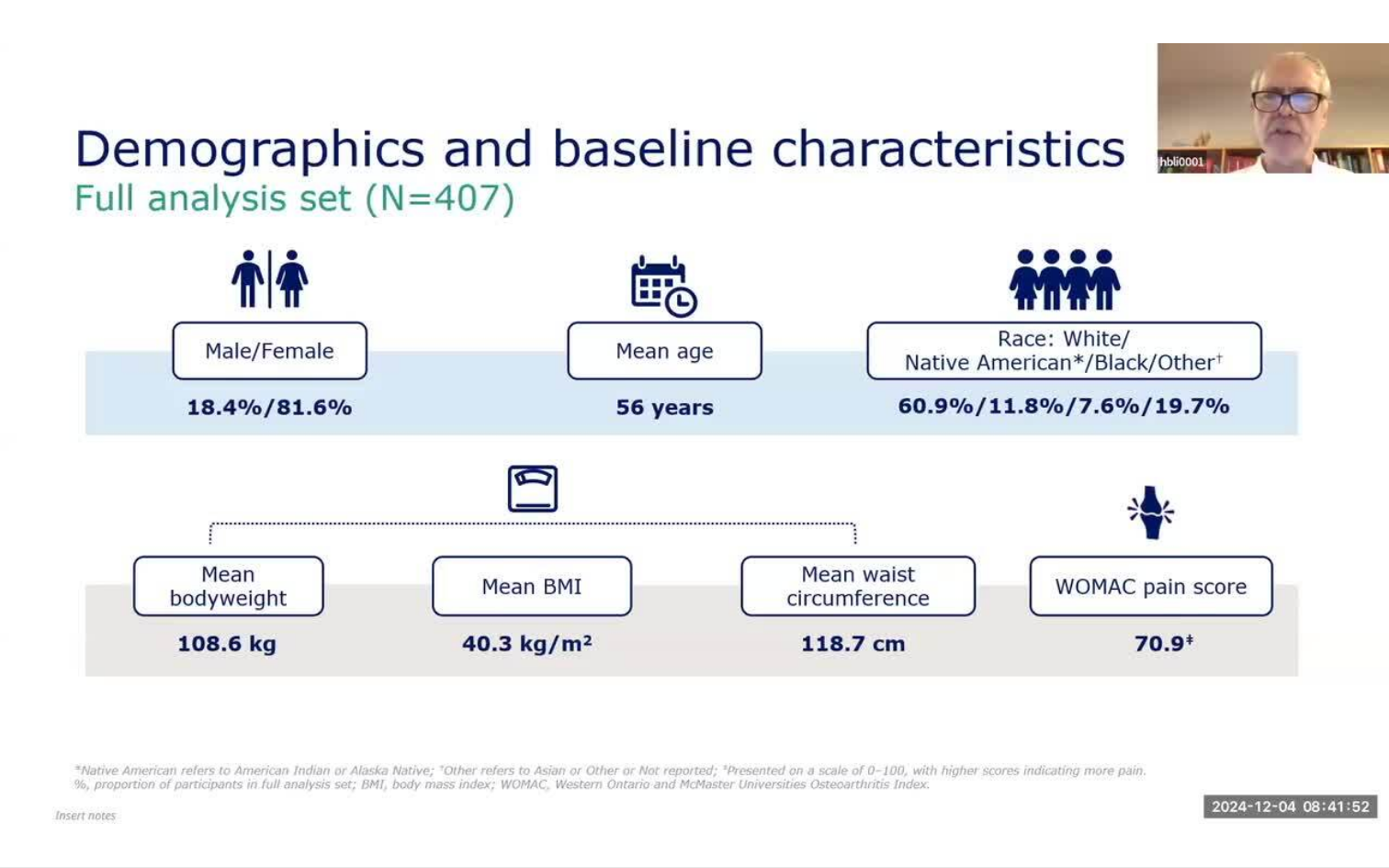 click on "10 seconds
Tap to unmute" at bounding box center [694, 434] 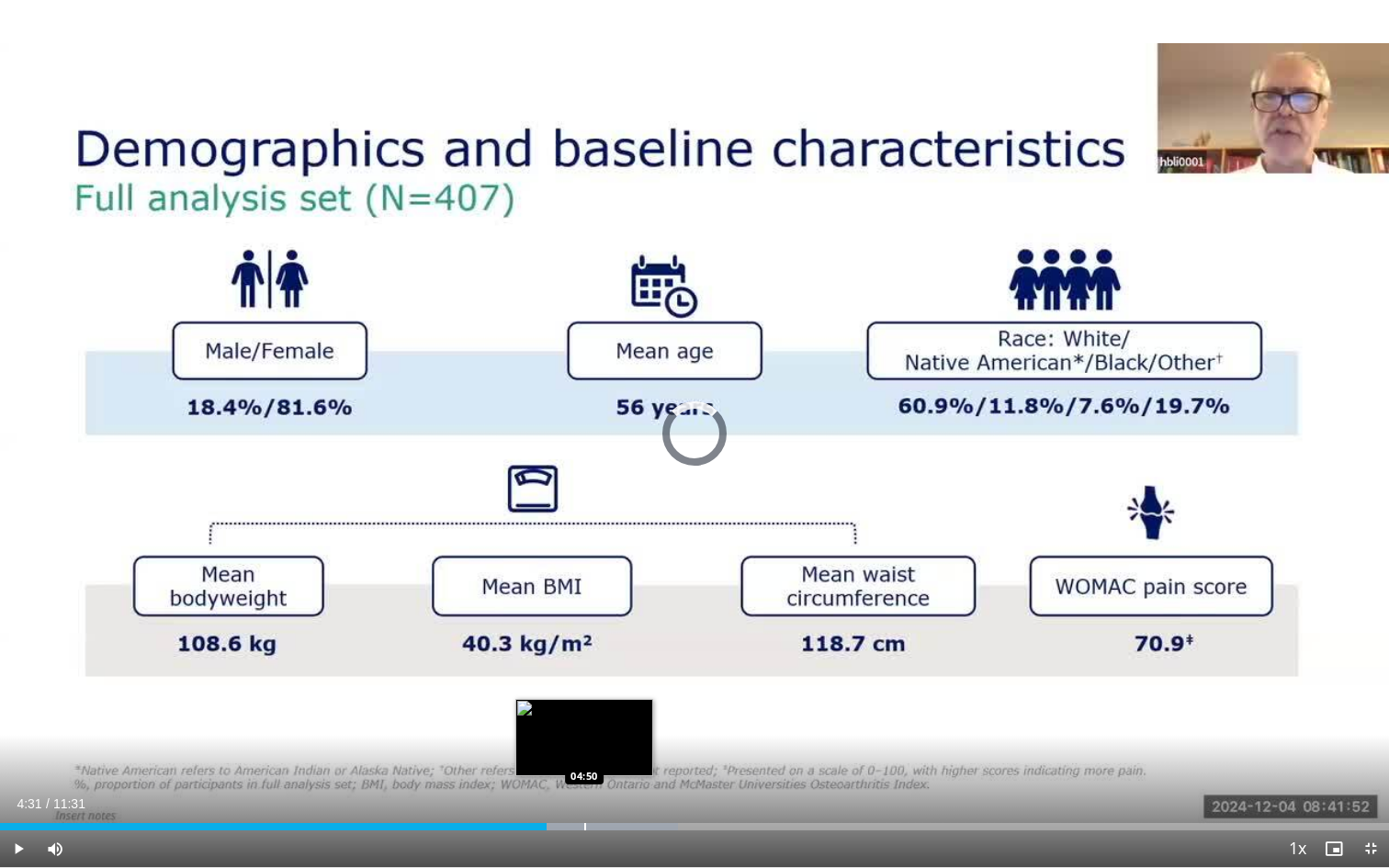 click at bounding box center (585, 827) 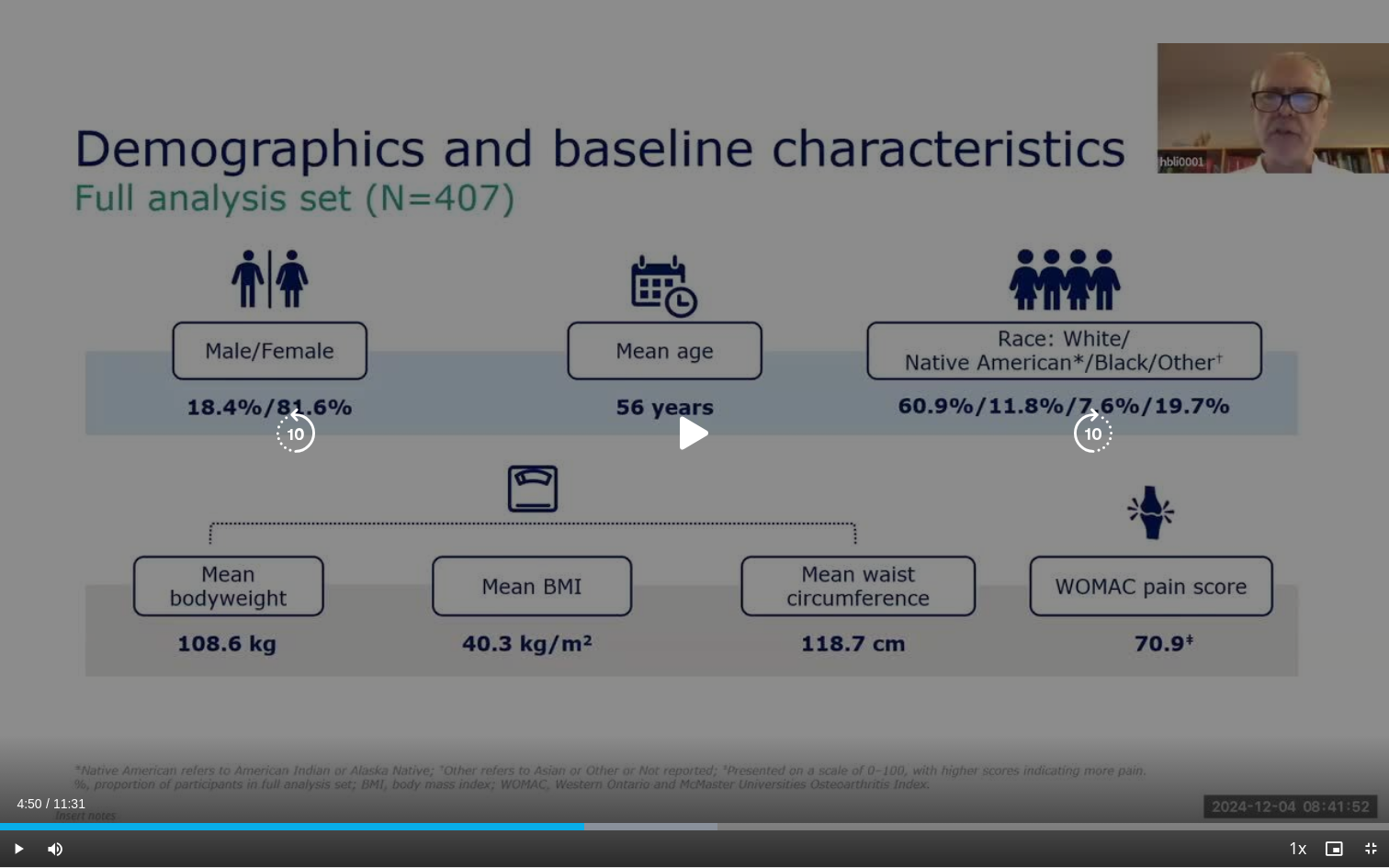 click at bounding box center (694, 434) 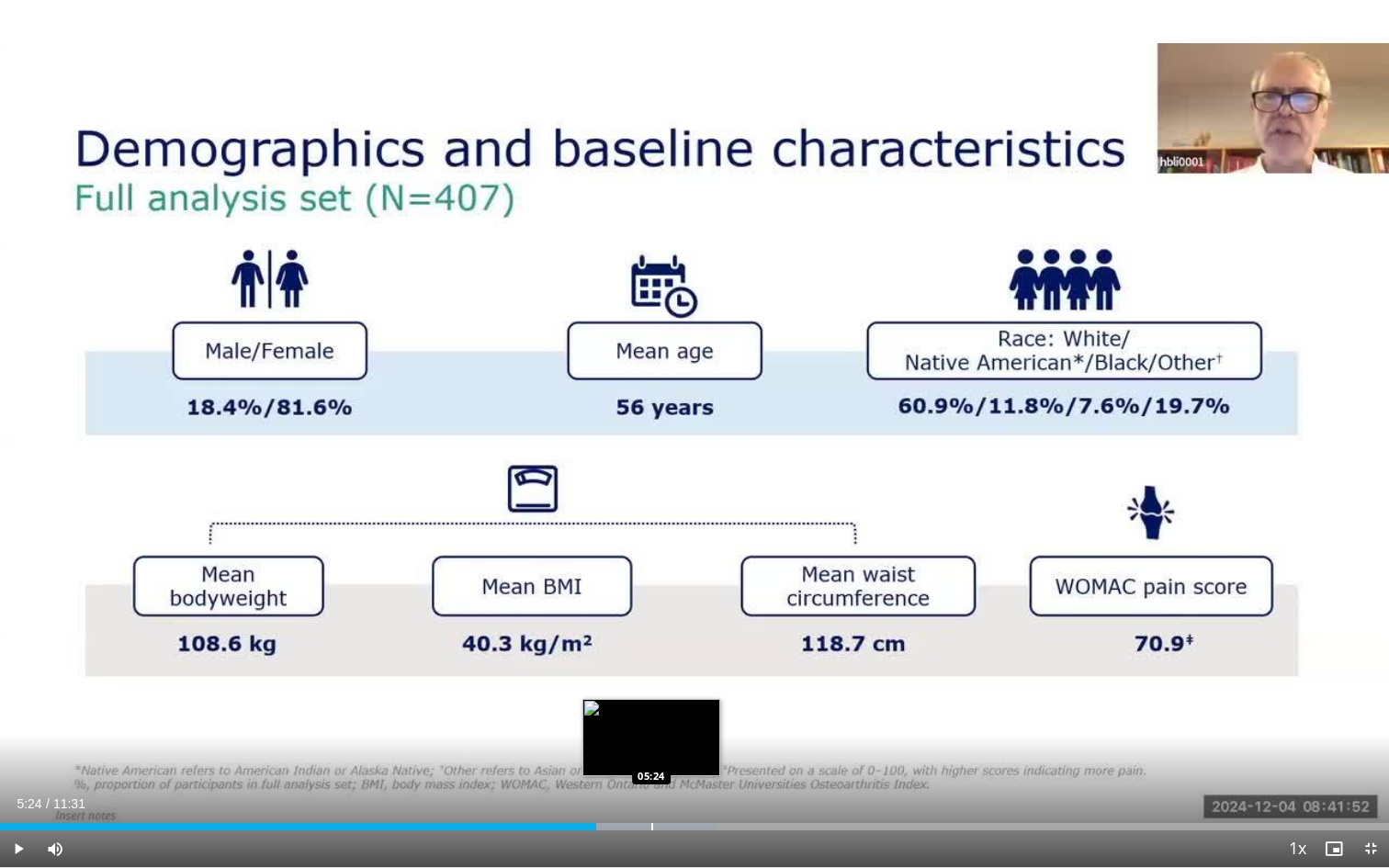click on "Loaded :  51.66% 04:56 05:24" at bounding box center (694, 821) 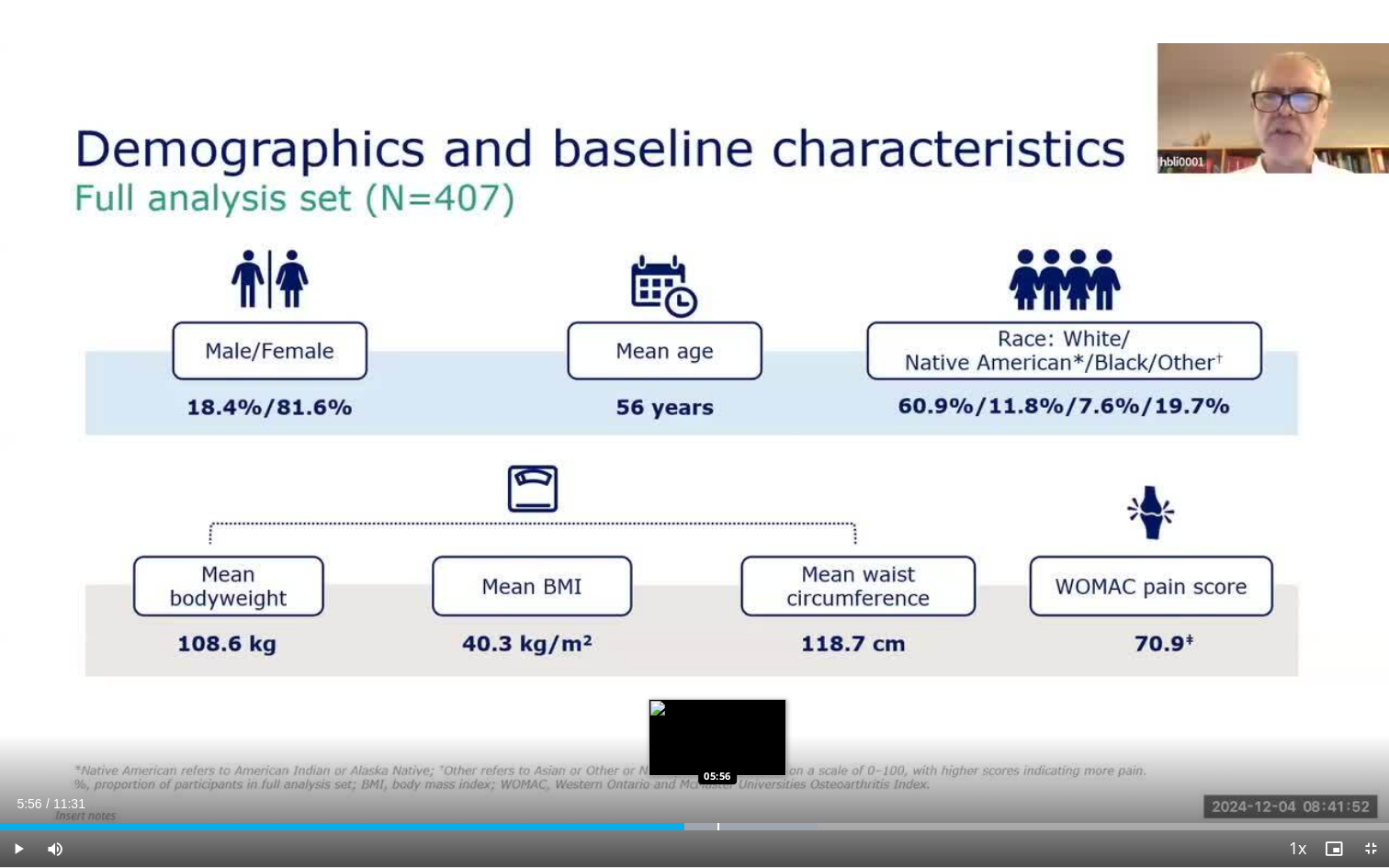 click at bounding box center (718, 827) 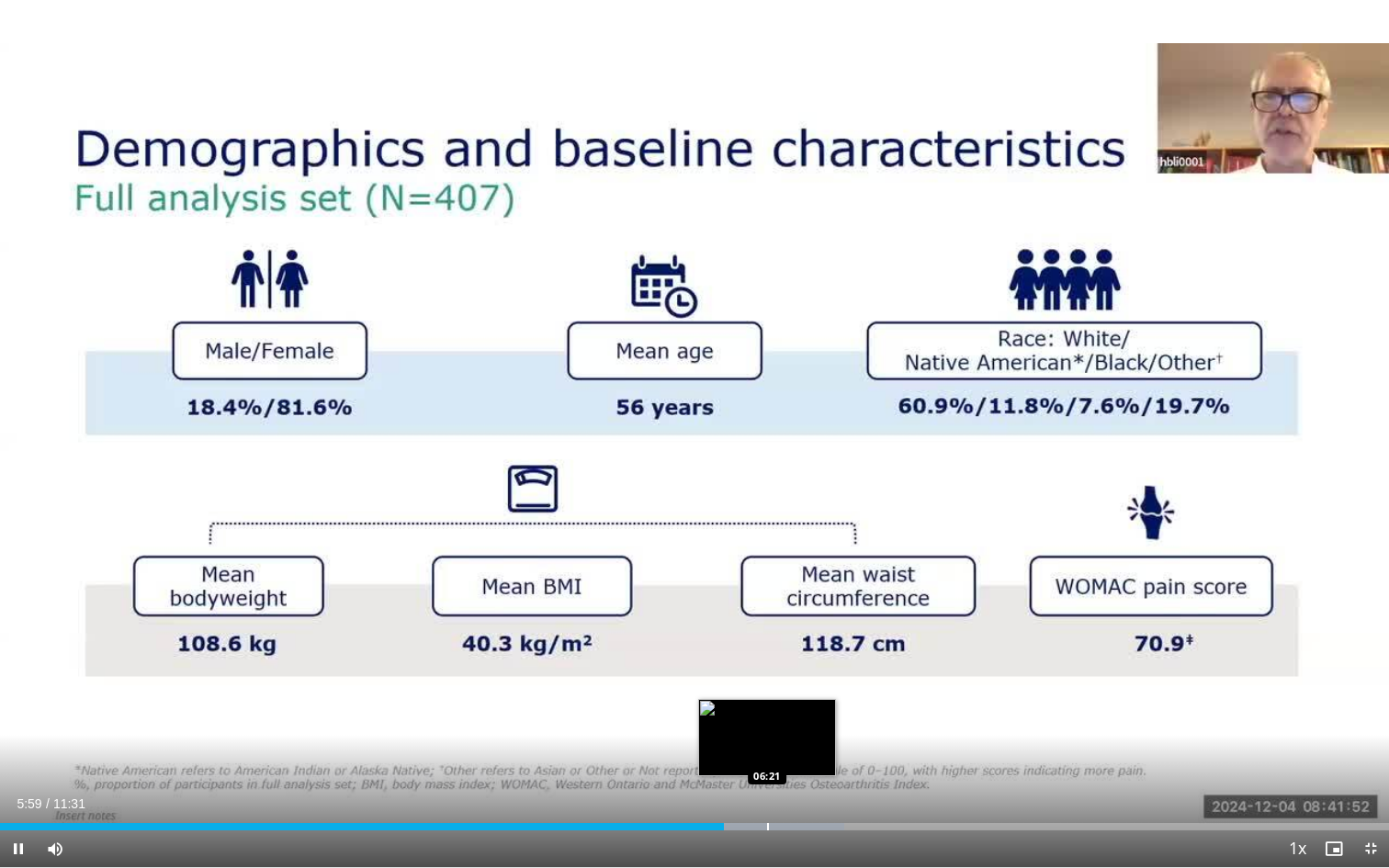 click at bounding box center (768, 827) 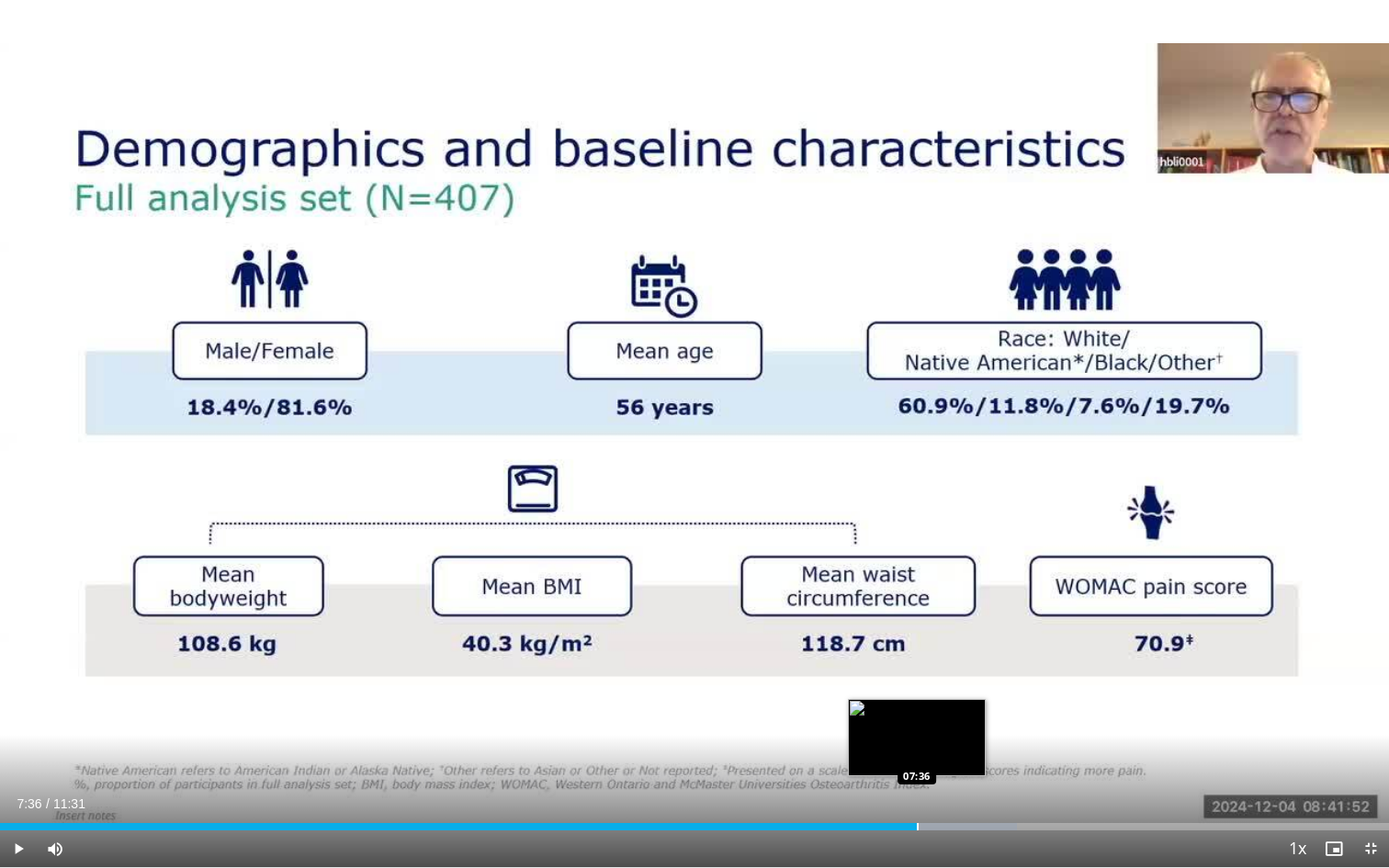 click at bounding box center (918, 827) 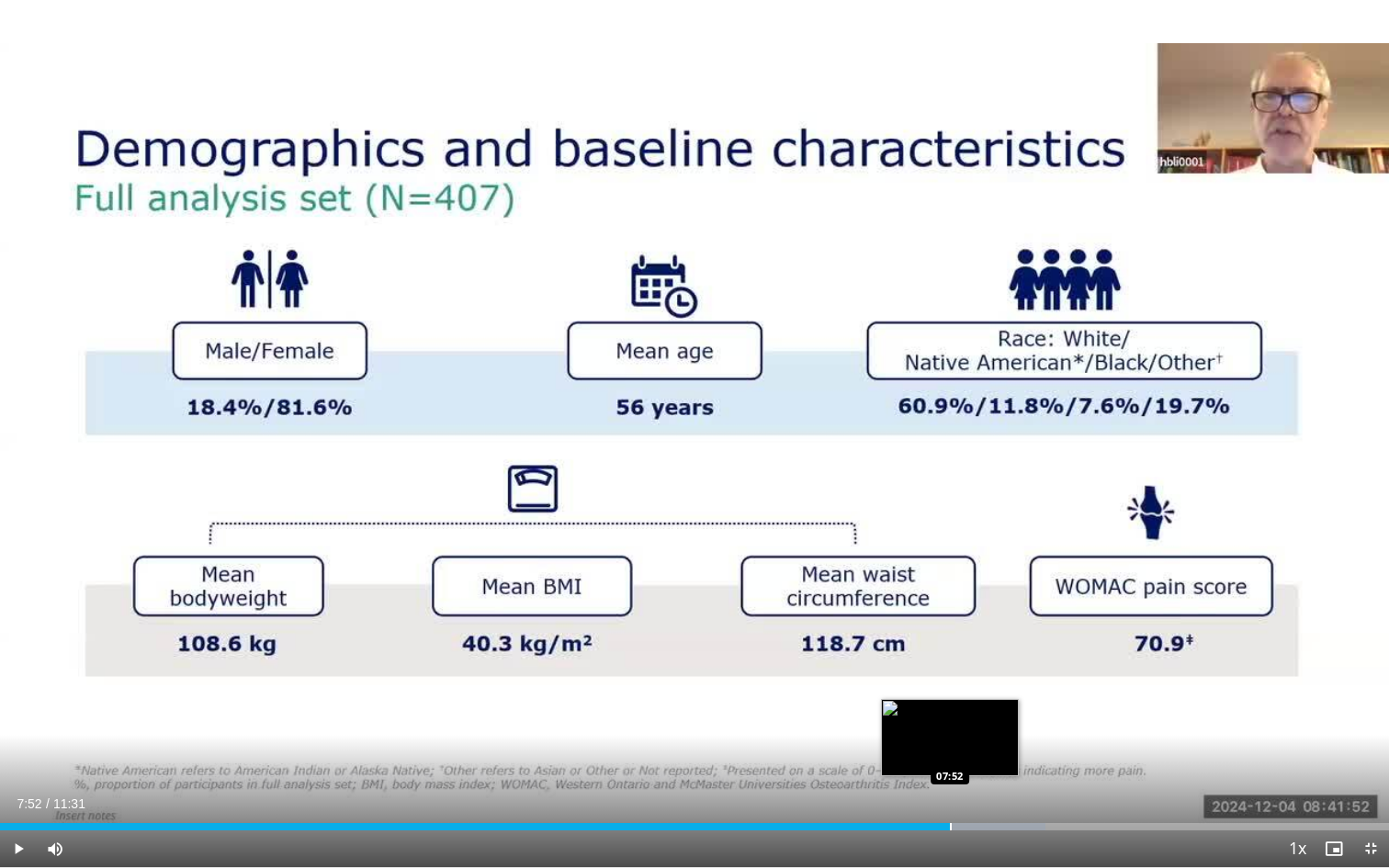 click at bounding box center [951, 827] 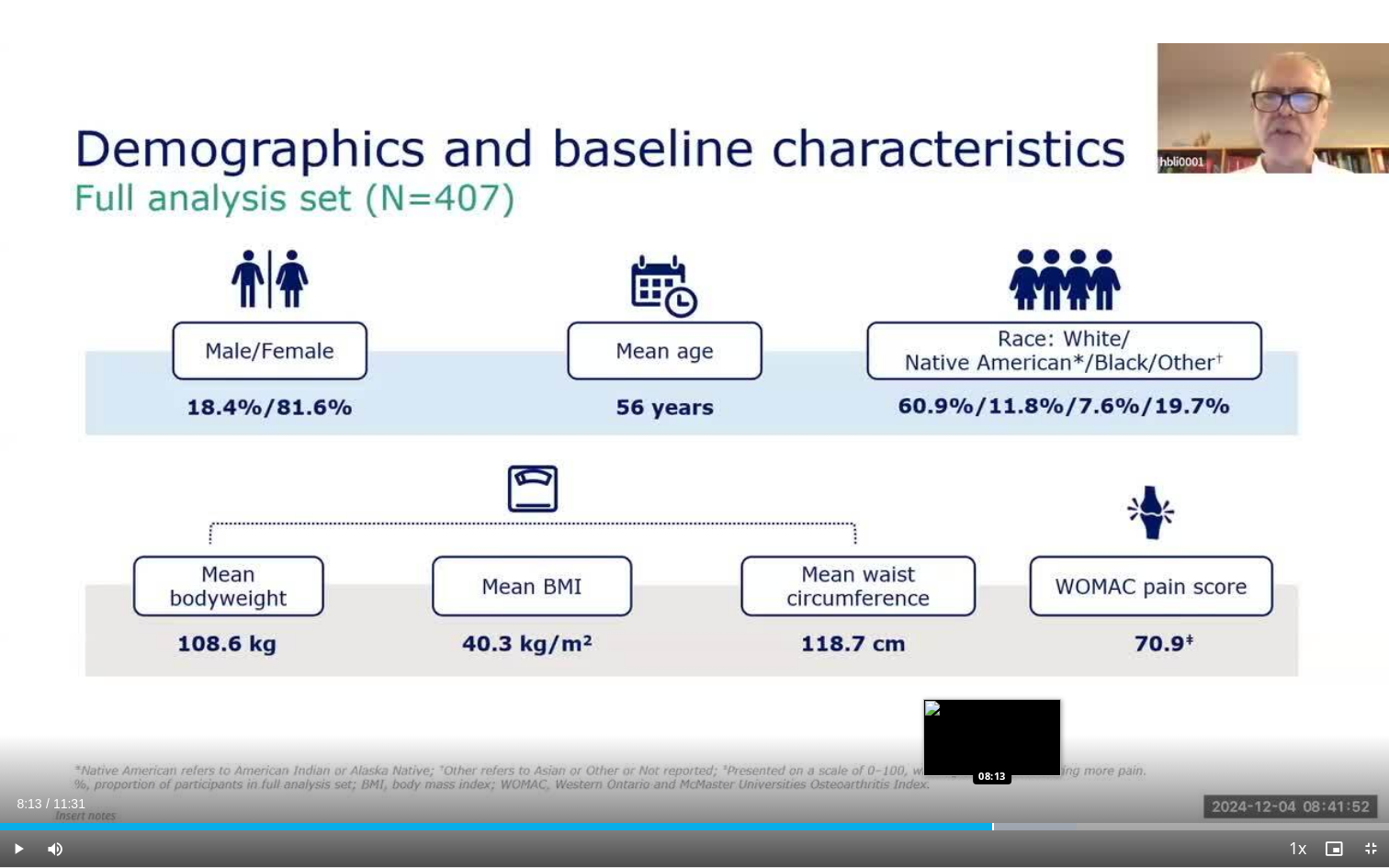 click at bounding box center [993, 827] 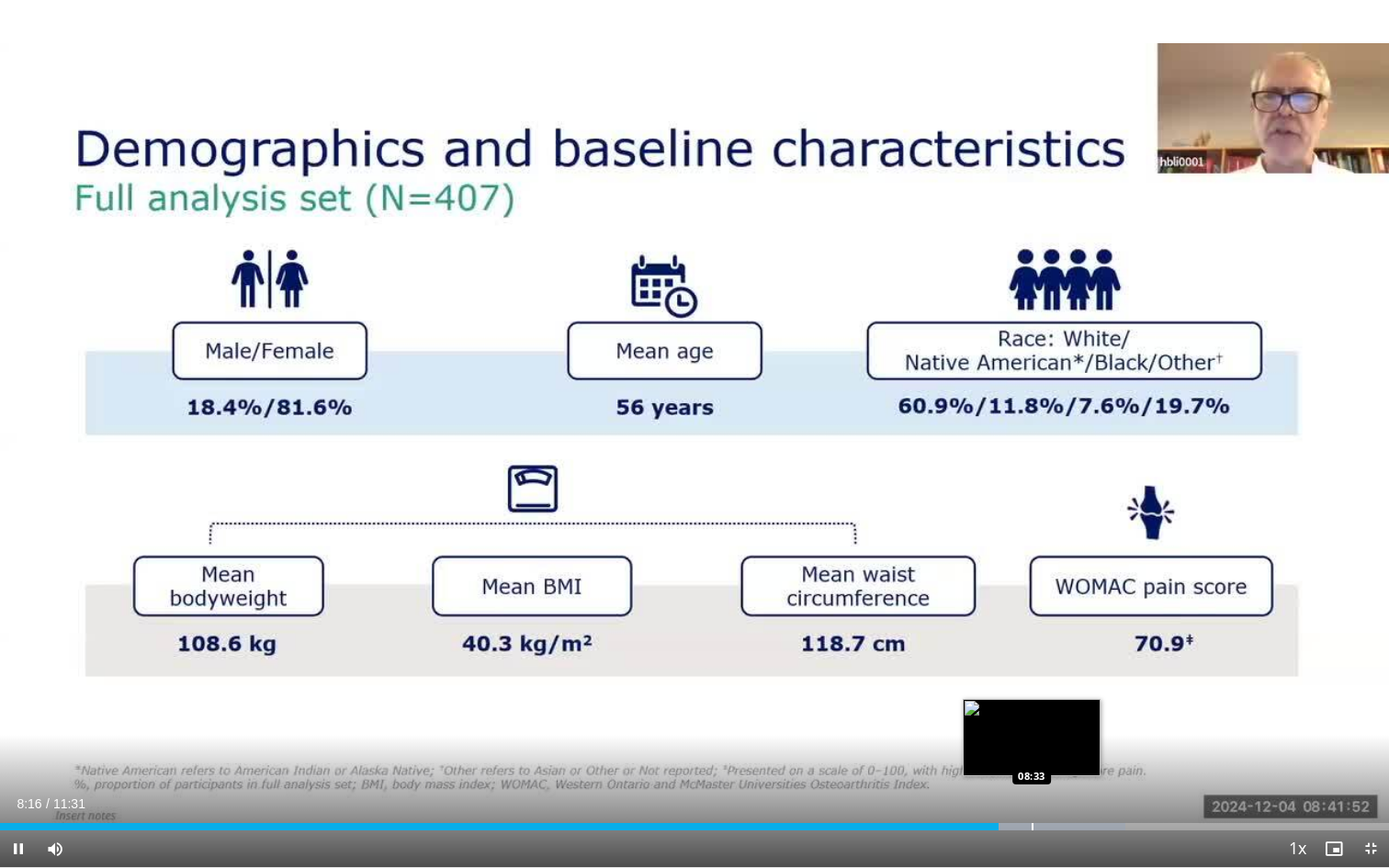 click at bounding box center (1033, 827) 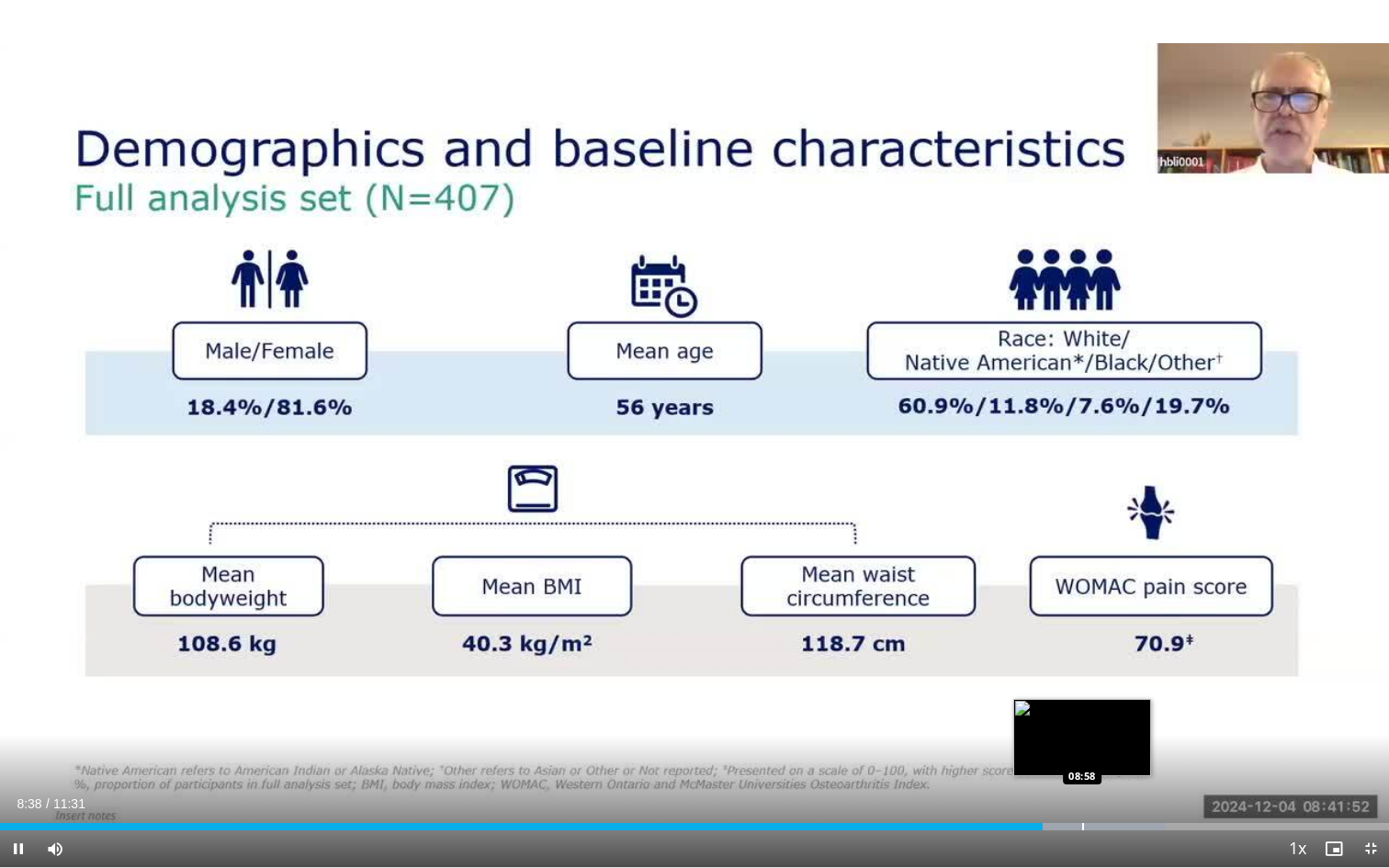 click at bounding box center (1083, 827) 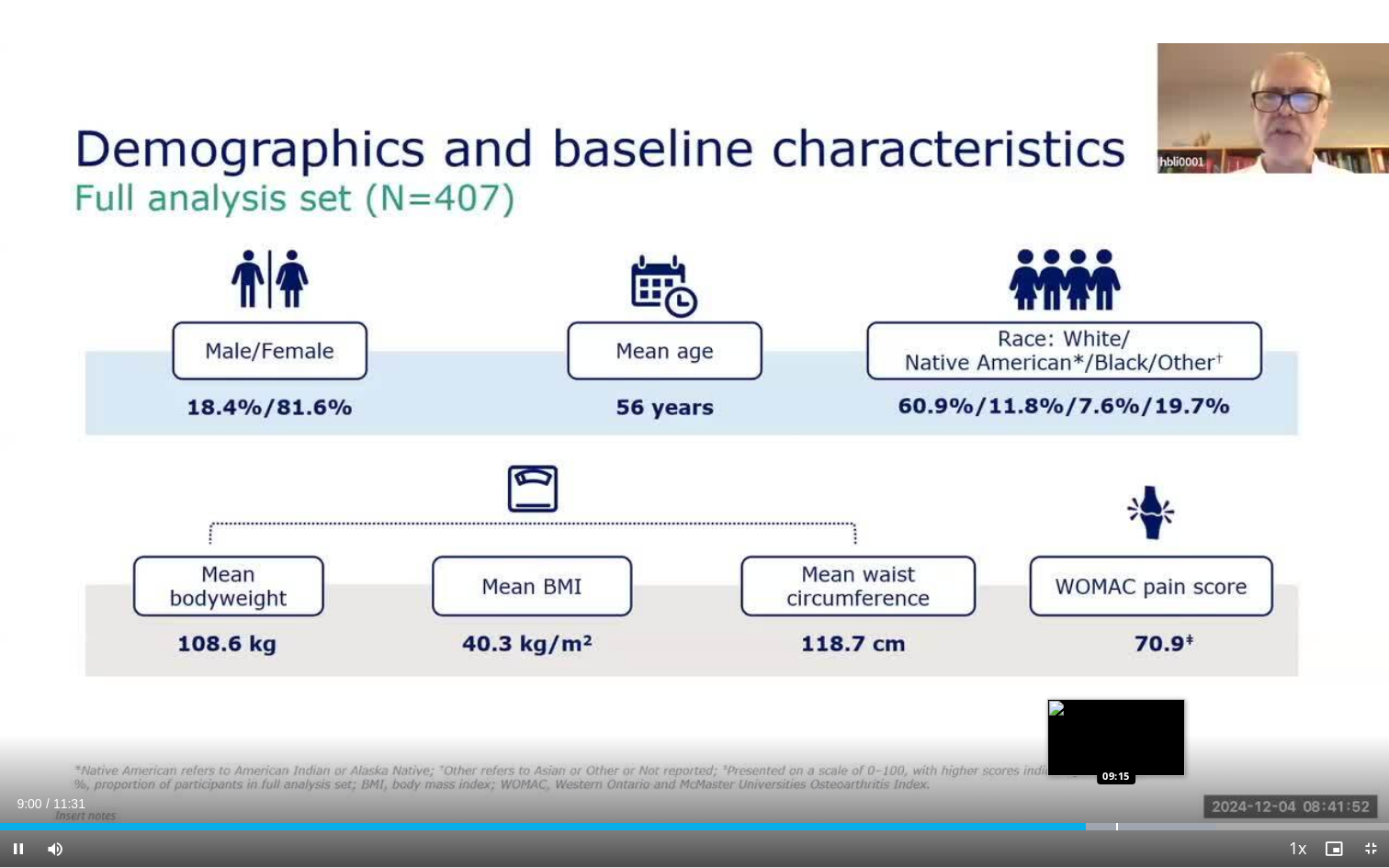 click at bounding box center (1117, 827) 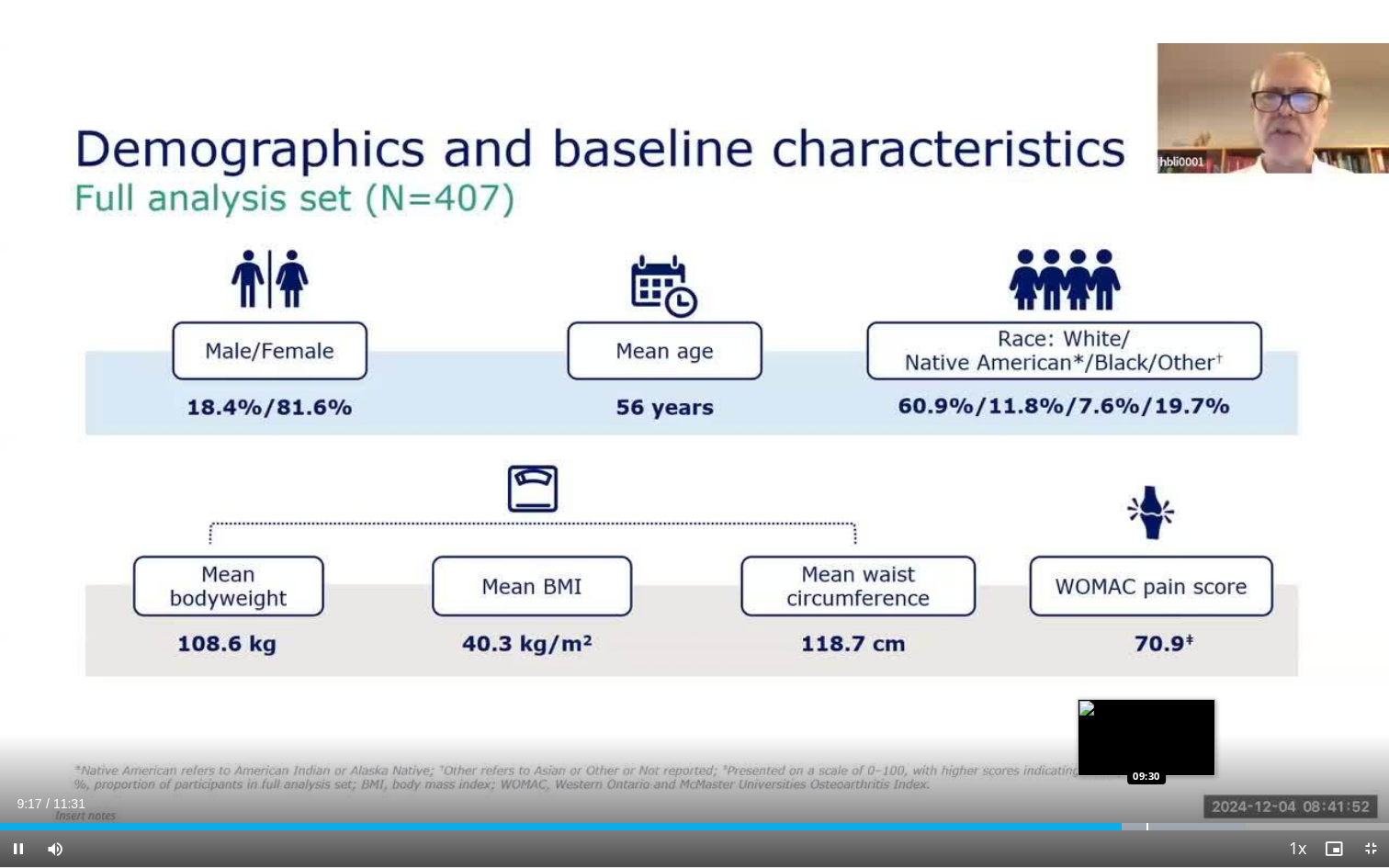 click at bounding box center (1147, 827) 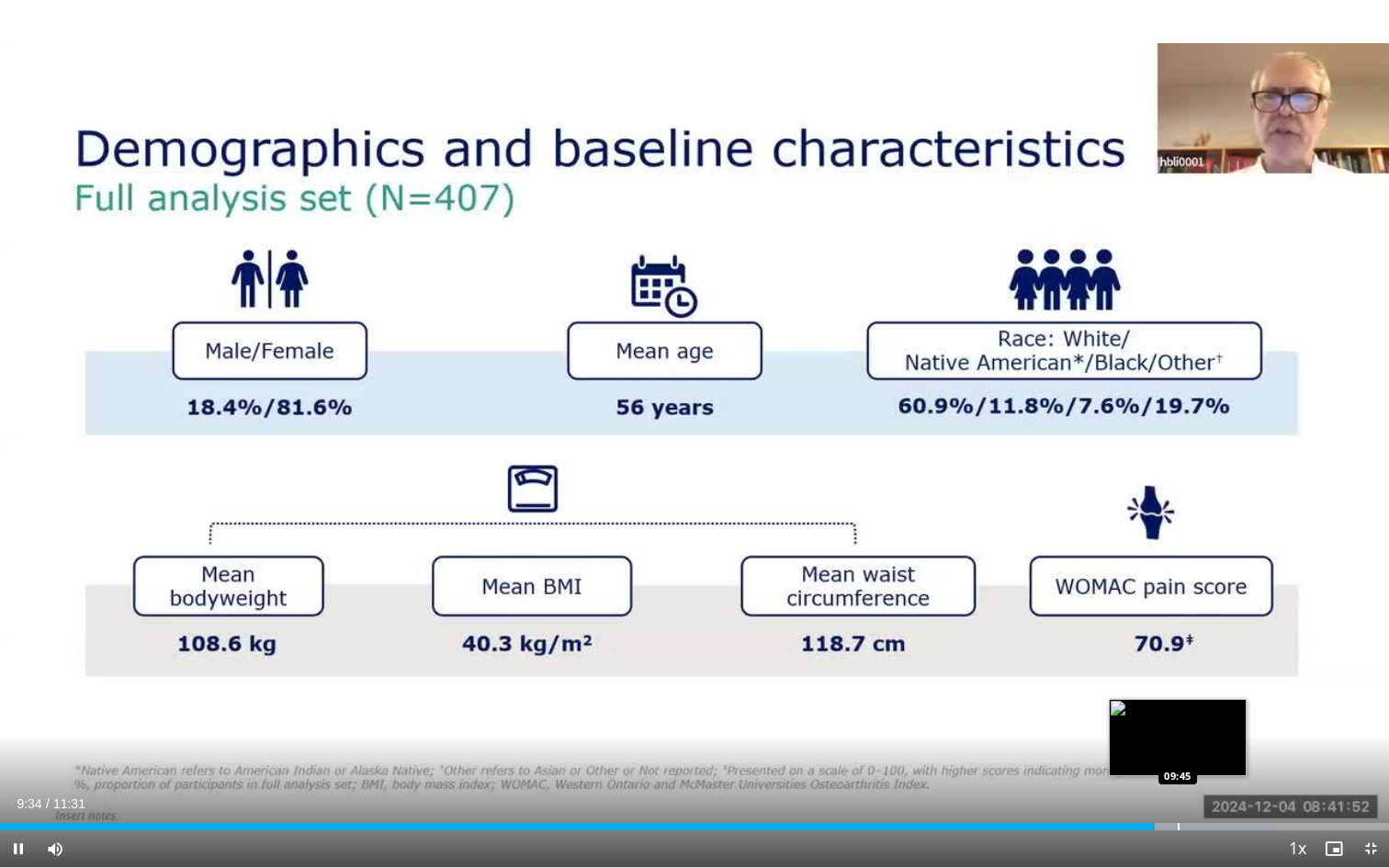 click at bounding box center (1179, 827) 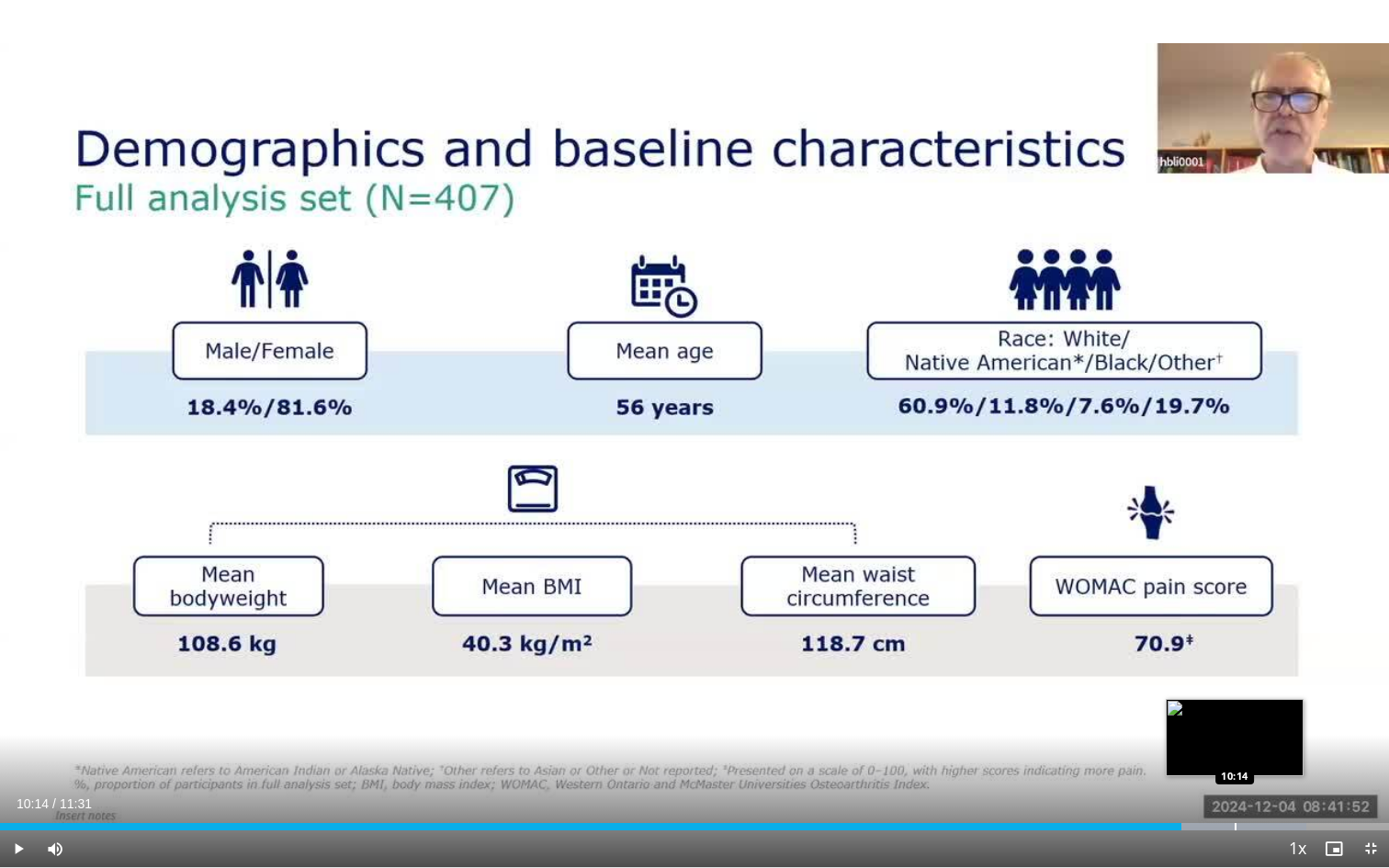 click at bounding box center [1236, 827] 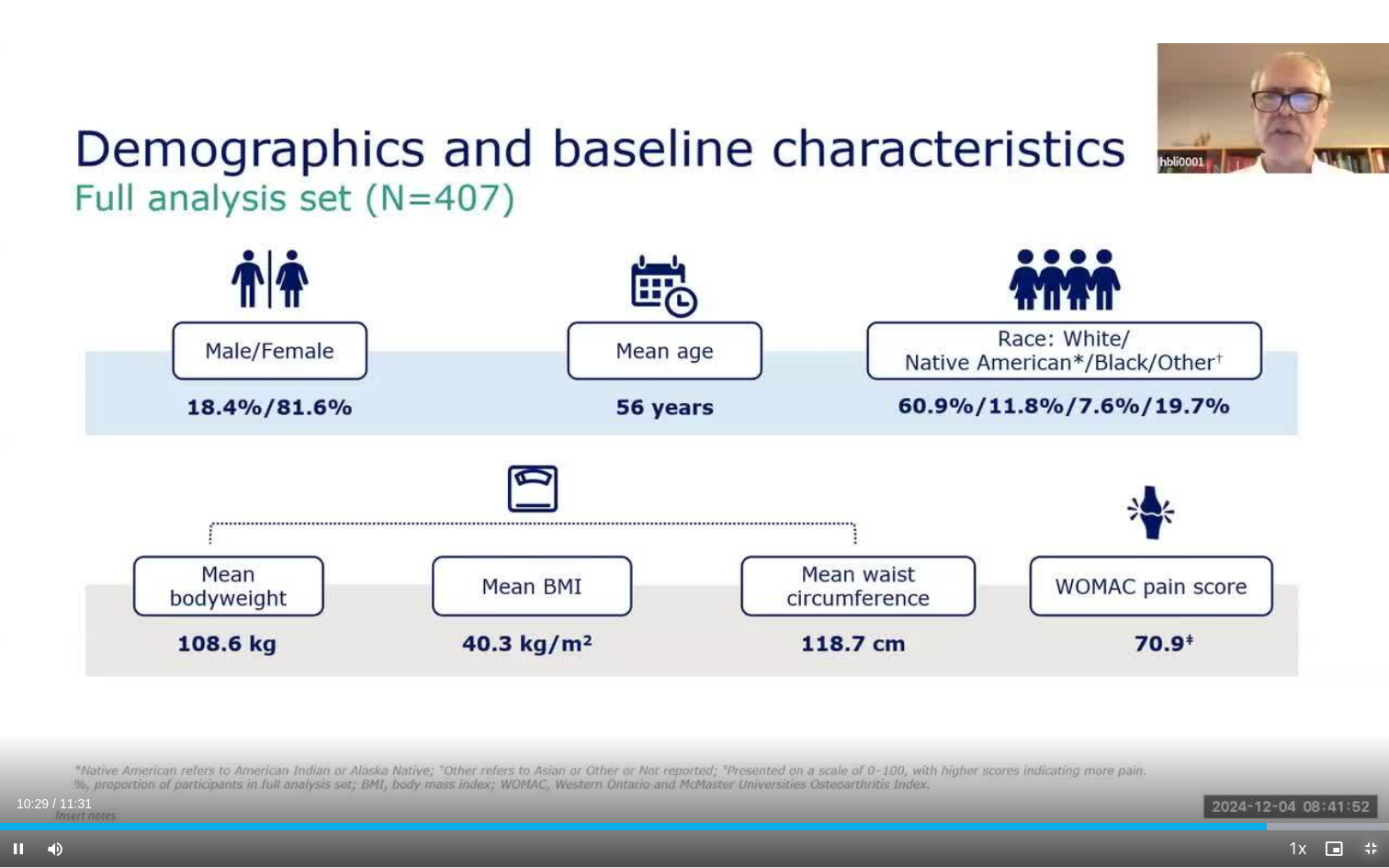click at bounding box center (1371, 849) 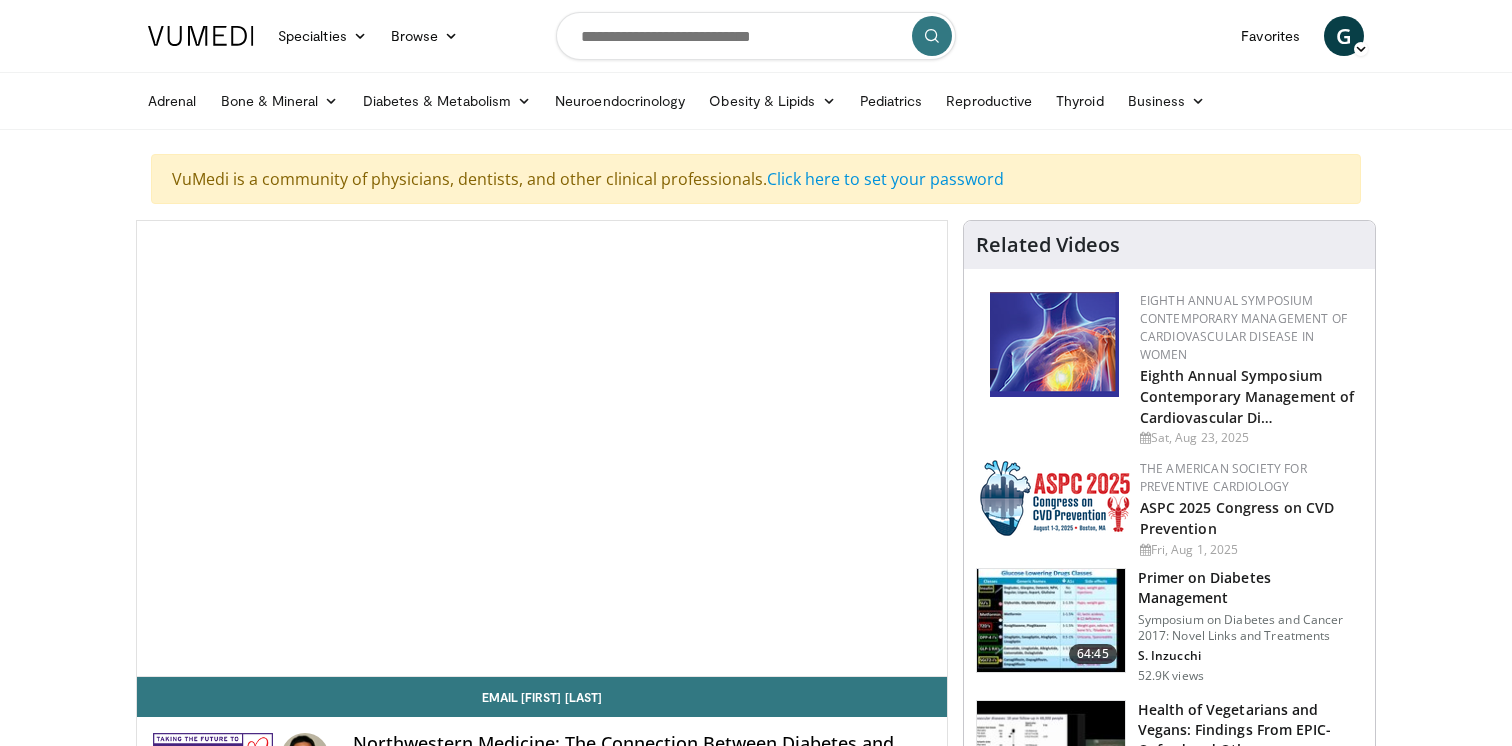 scroll, scrollTop: 0, scrollLeft: 0, axis: both 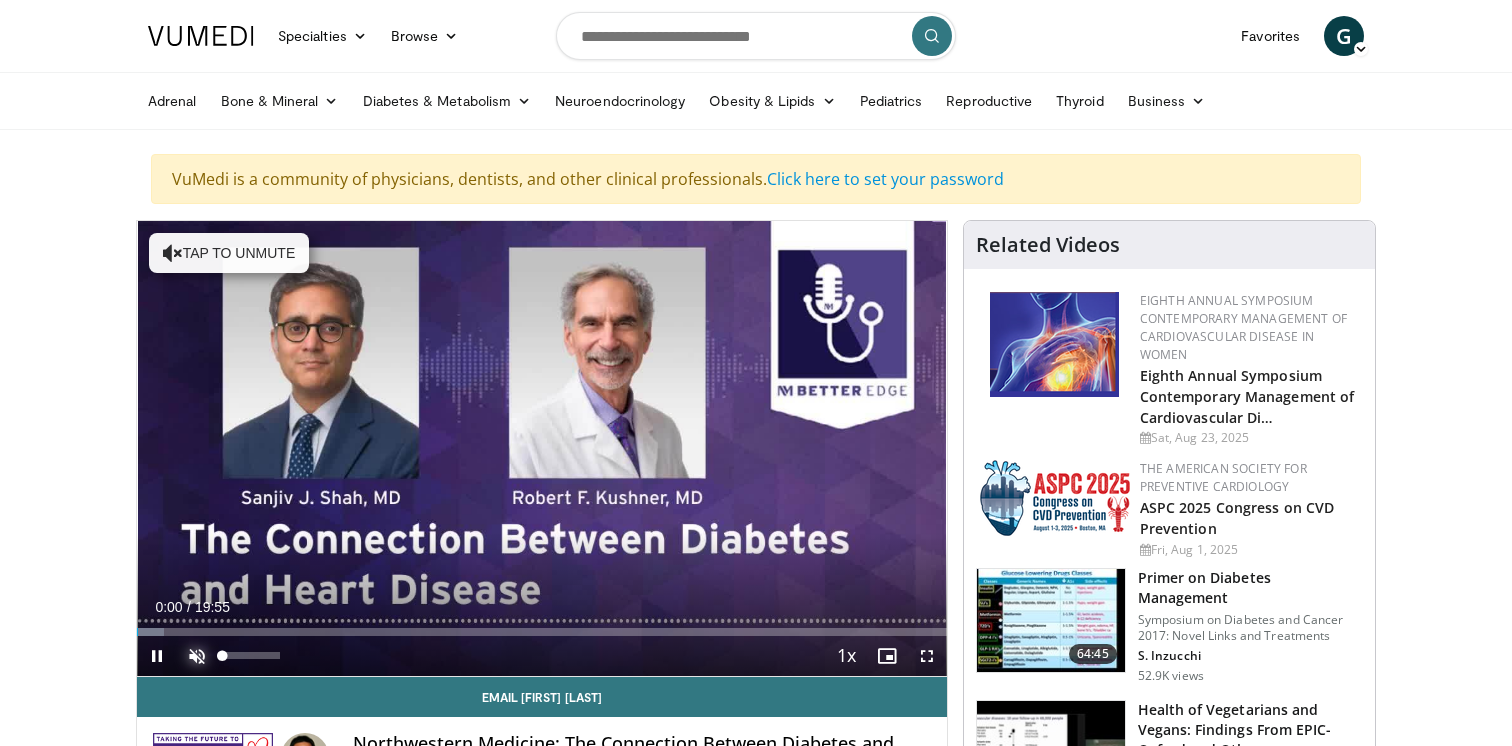 click at bounding box center (197, 656) 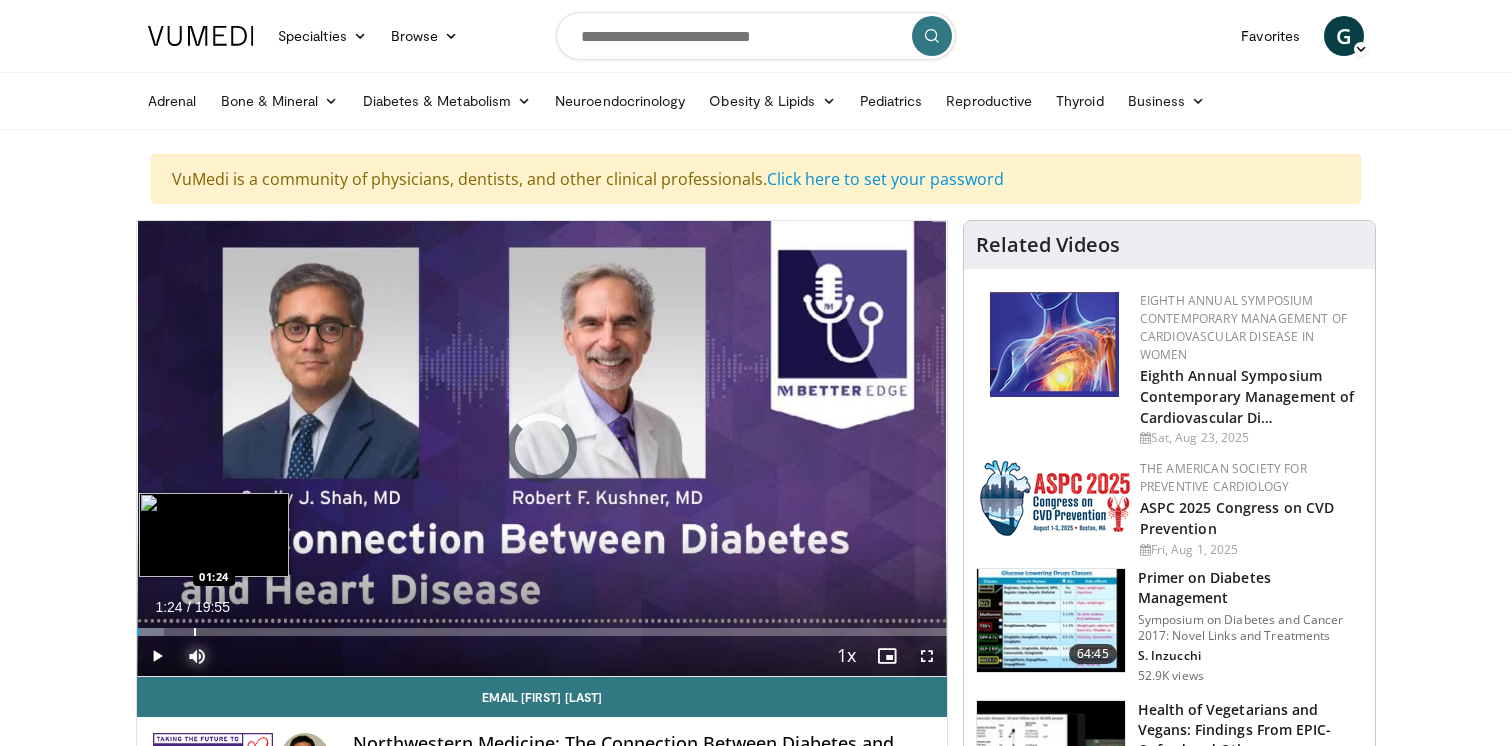 click at bounding box center (195, 632) 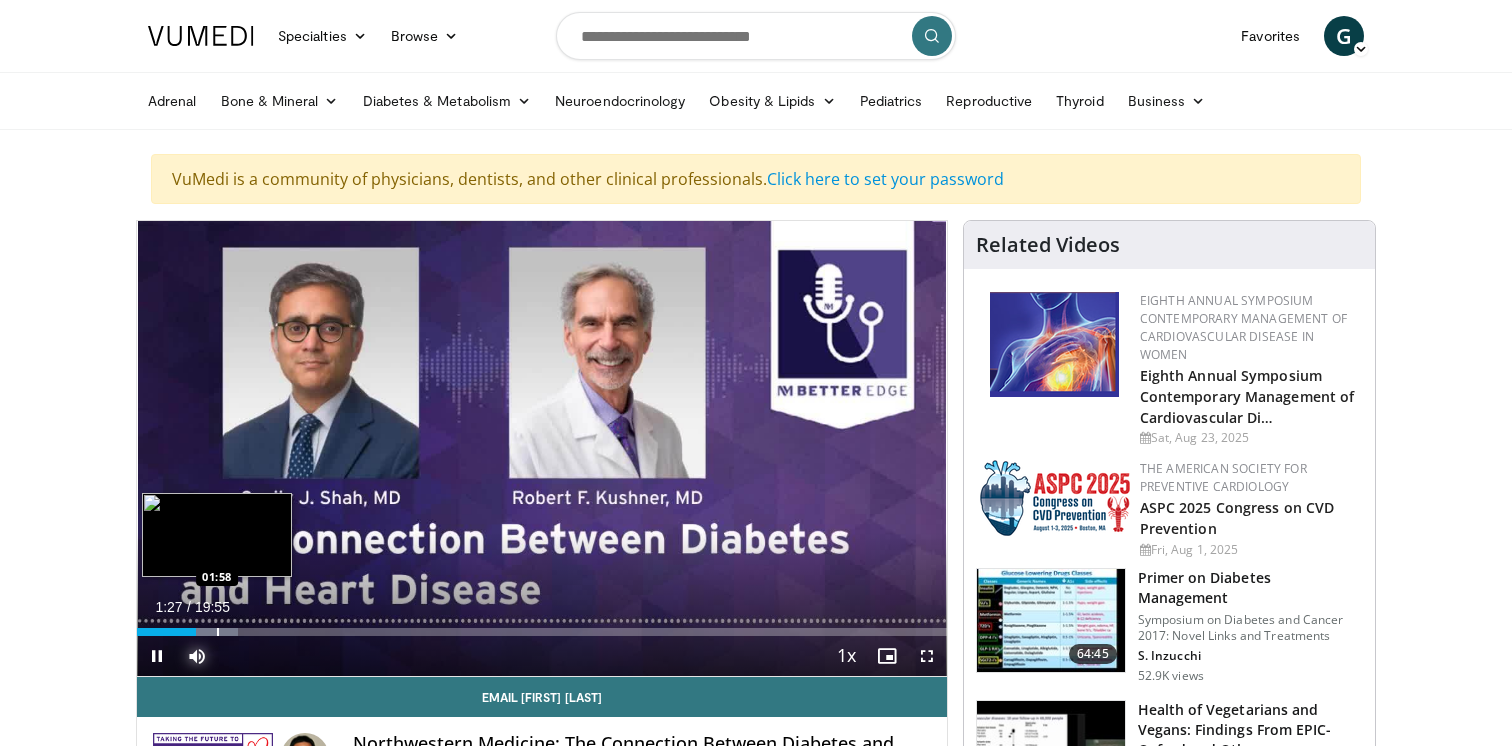 click at bounding box center [218, 632] 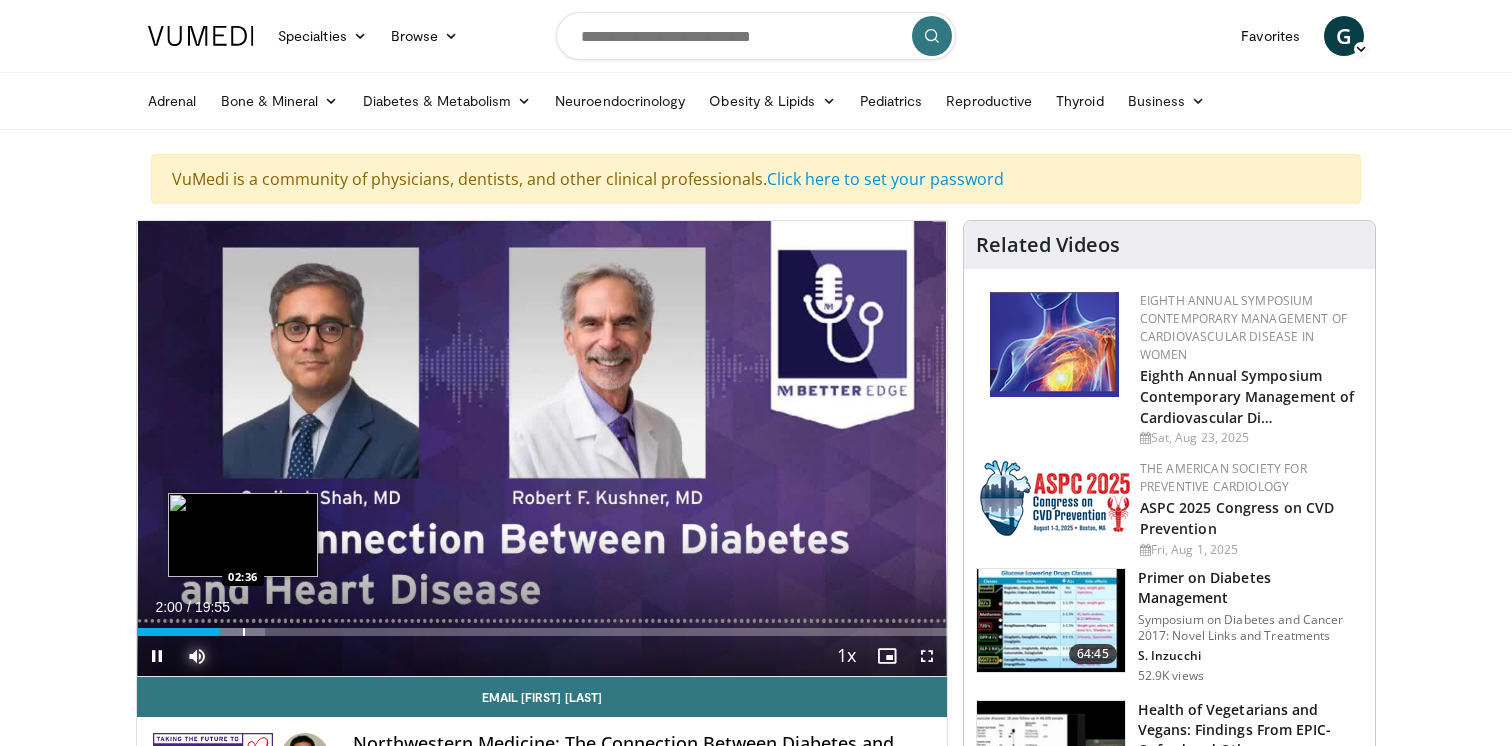 click at bounding box center (244, 632) 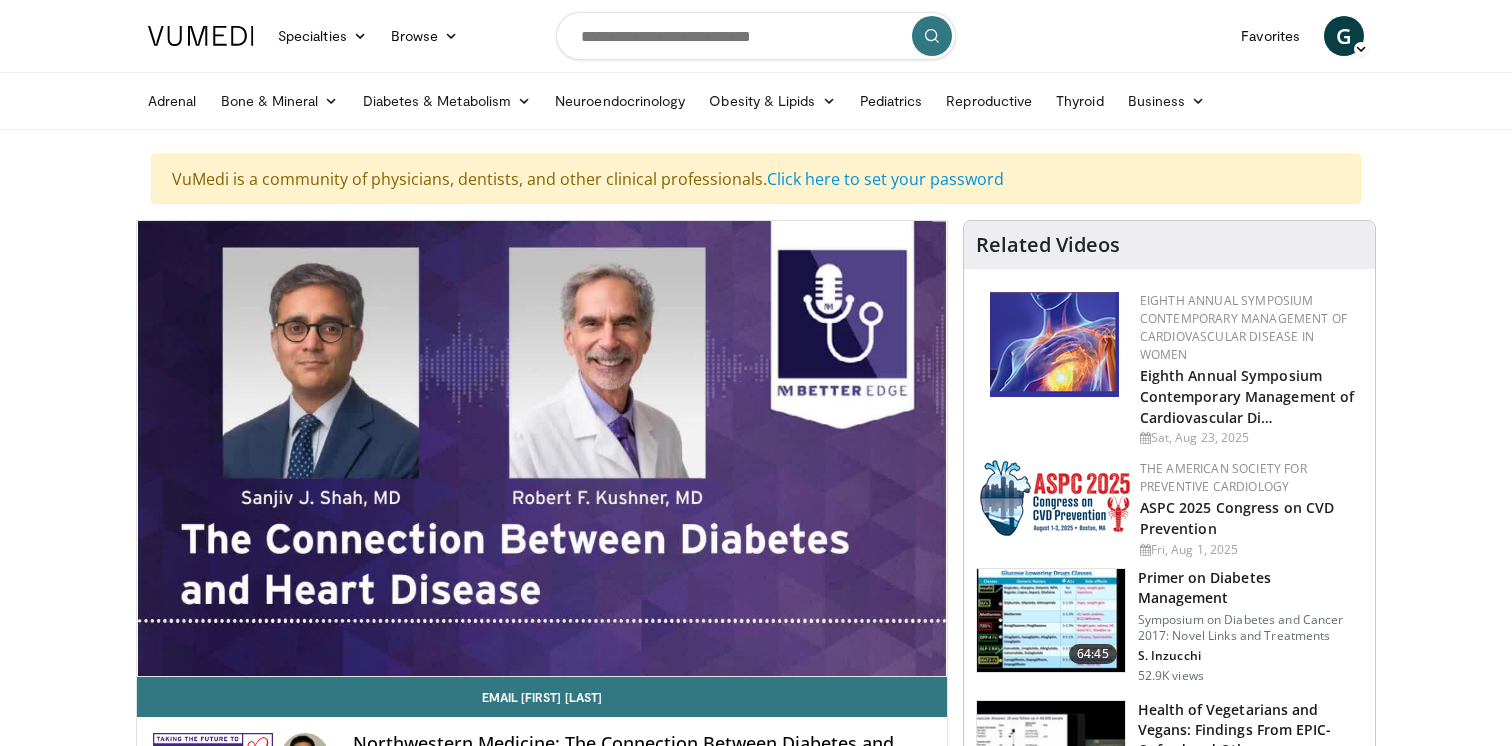 click on "10 seconds
Tap to unmute" at bounding box center (542, 448) 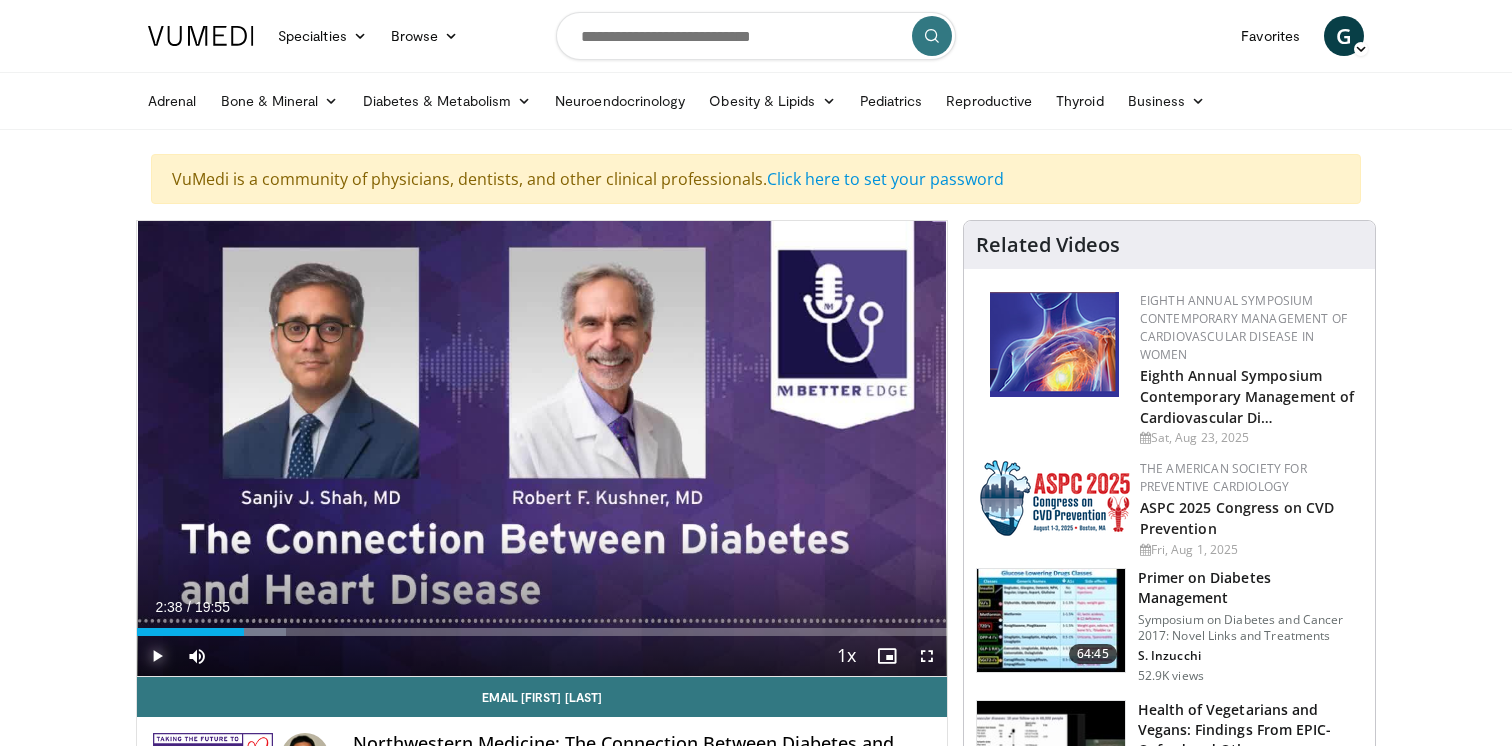 click at bounding box center [157, 656] 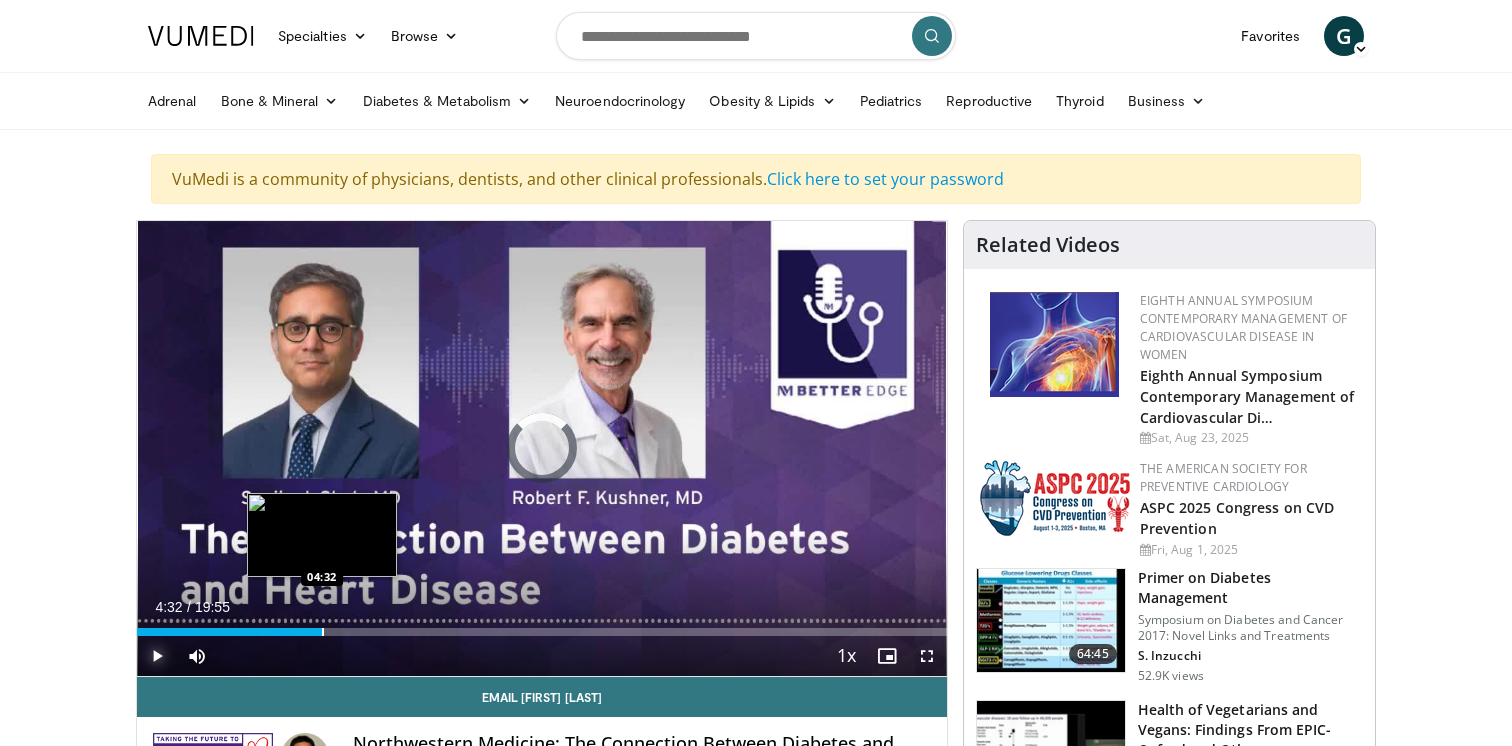 click at bounding box center (323, 632) 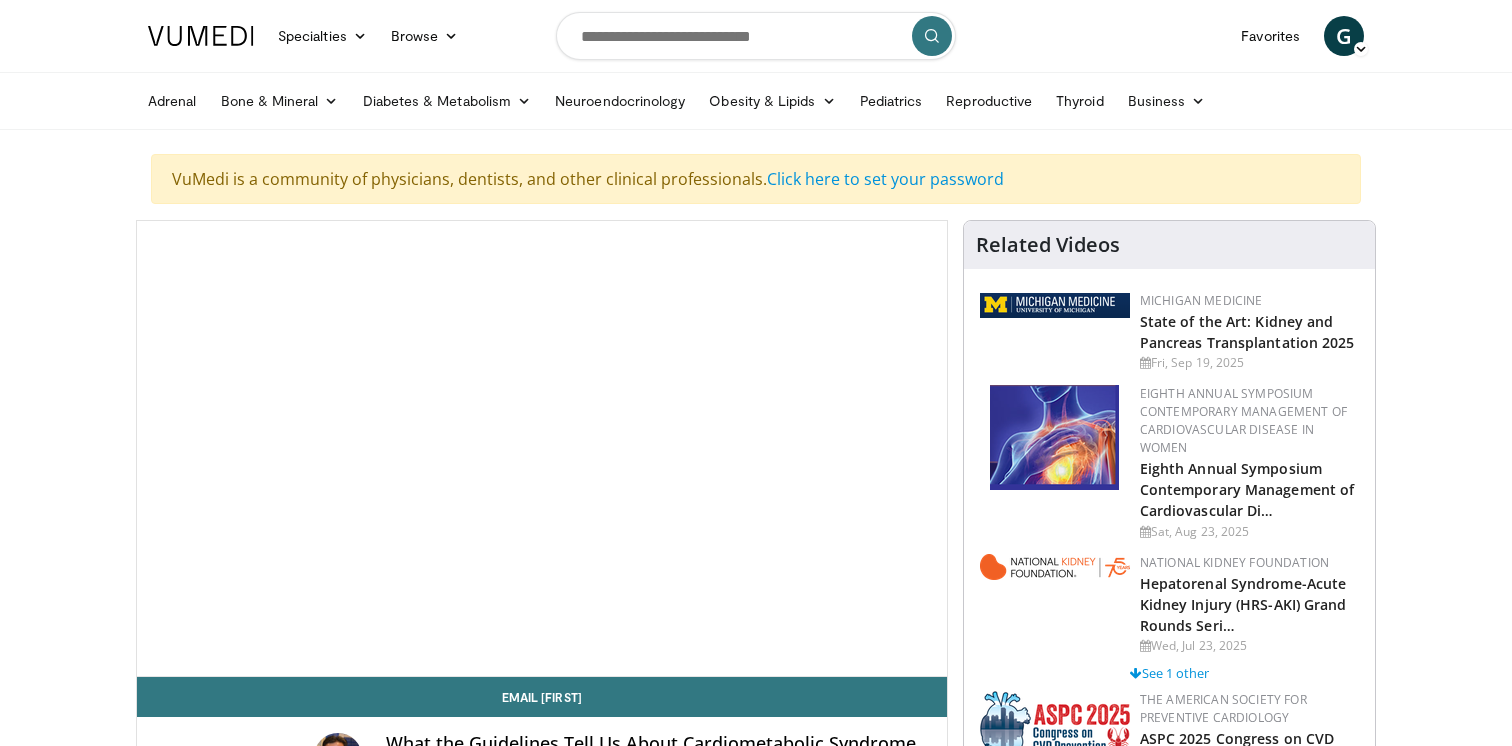 scroll, scrollTop: 0, scrollLeft: 0, axis: both 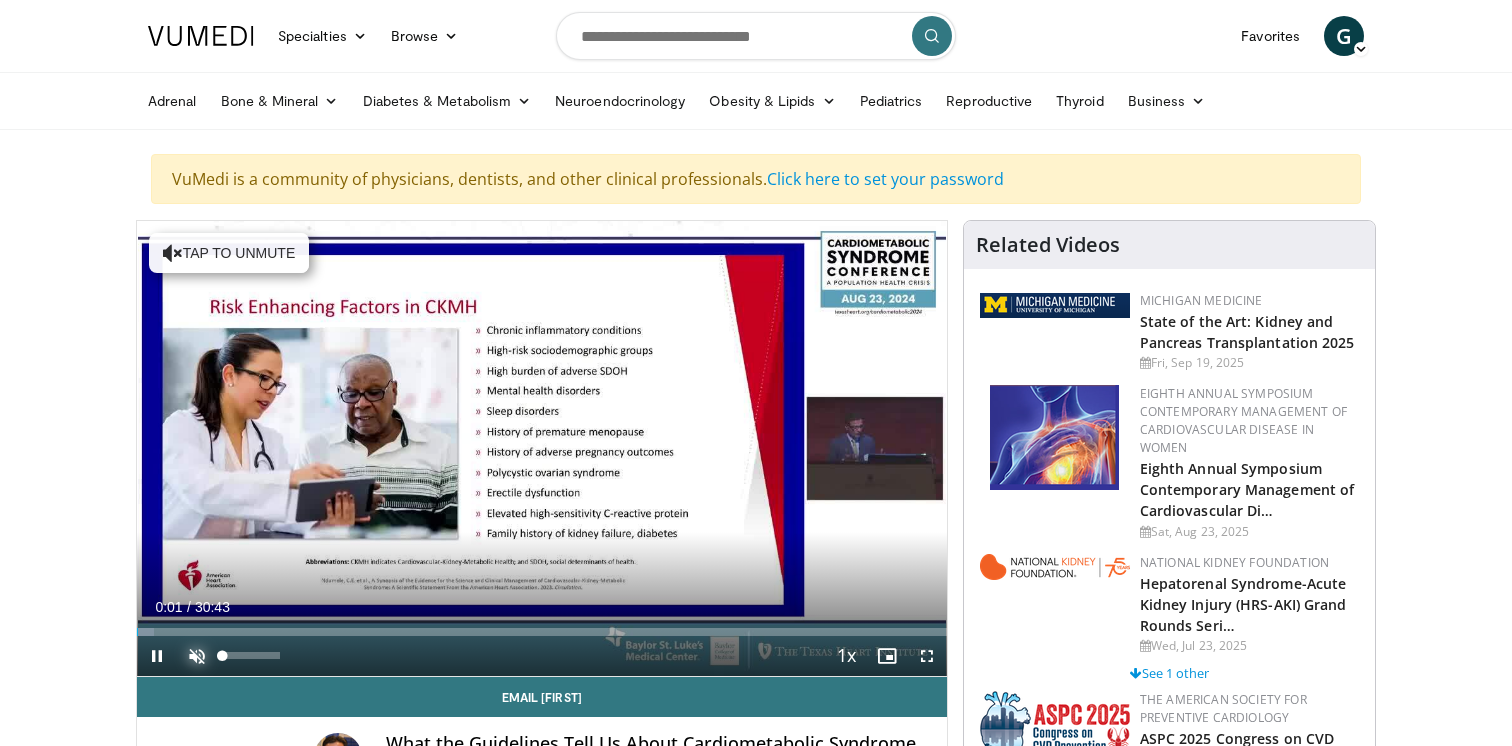 click at bounding box center [197, 656] 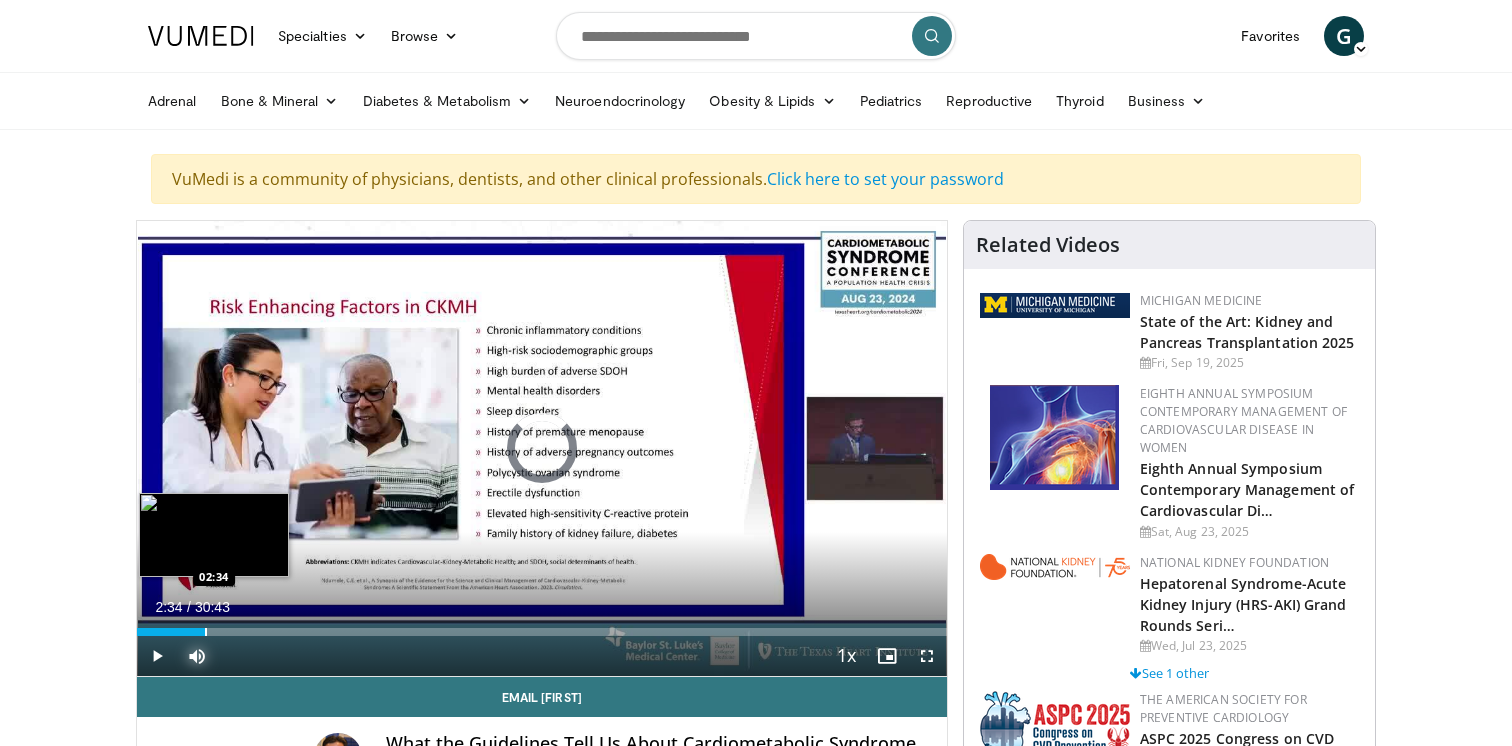 click on "Loaded :  2.69% 02:34 02:34" at bounding box center [542, 626] 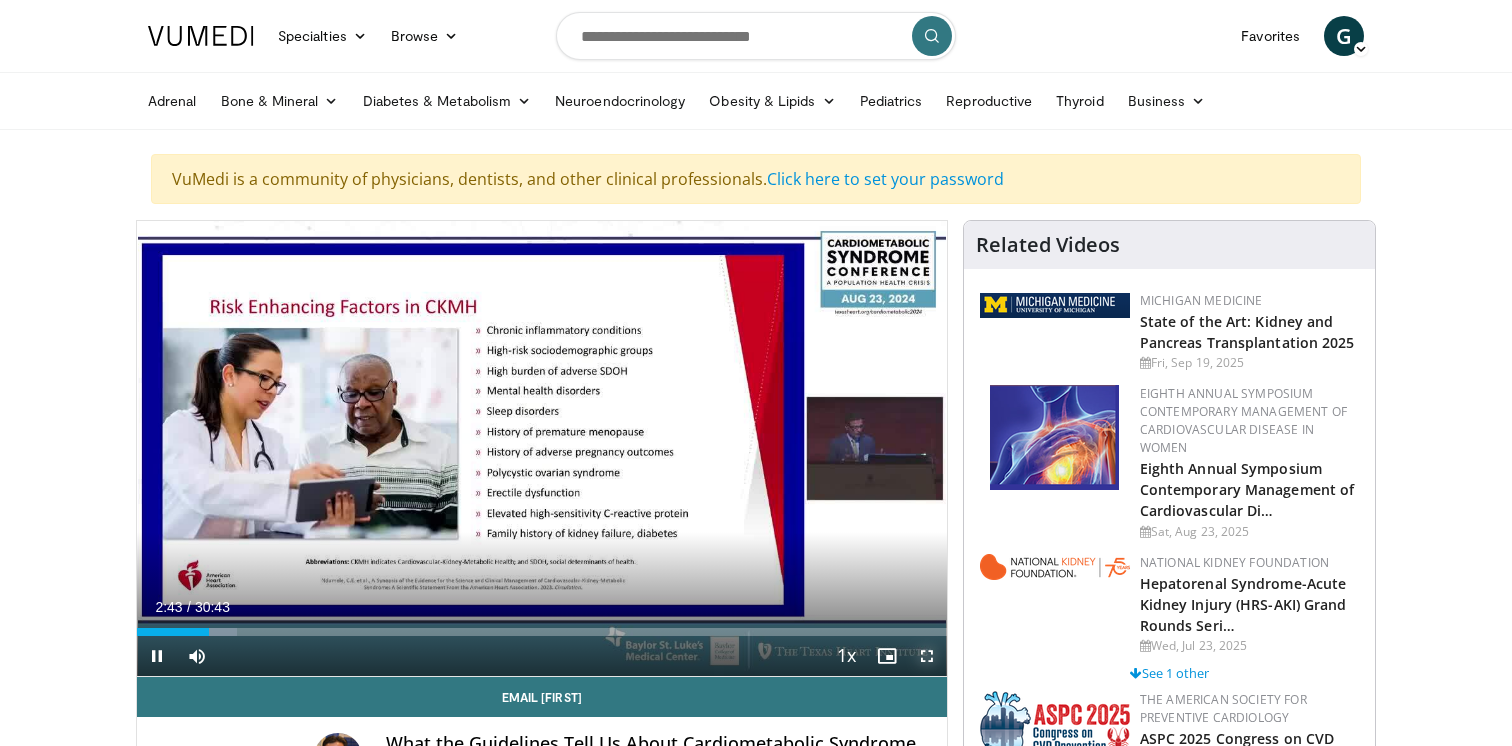 click at bounding box center [927, 656] 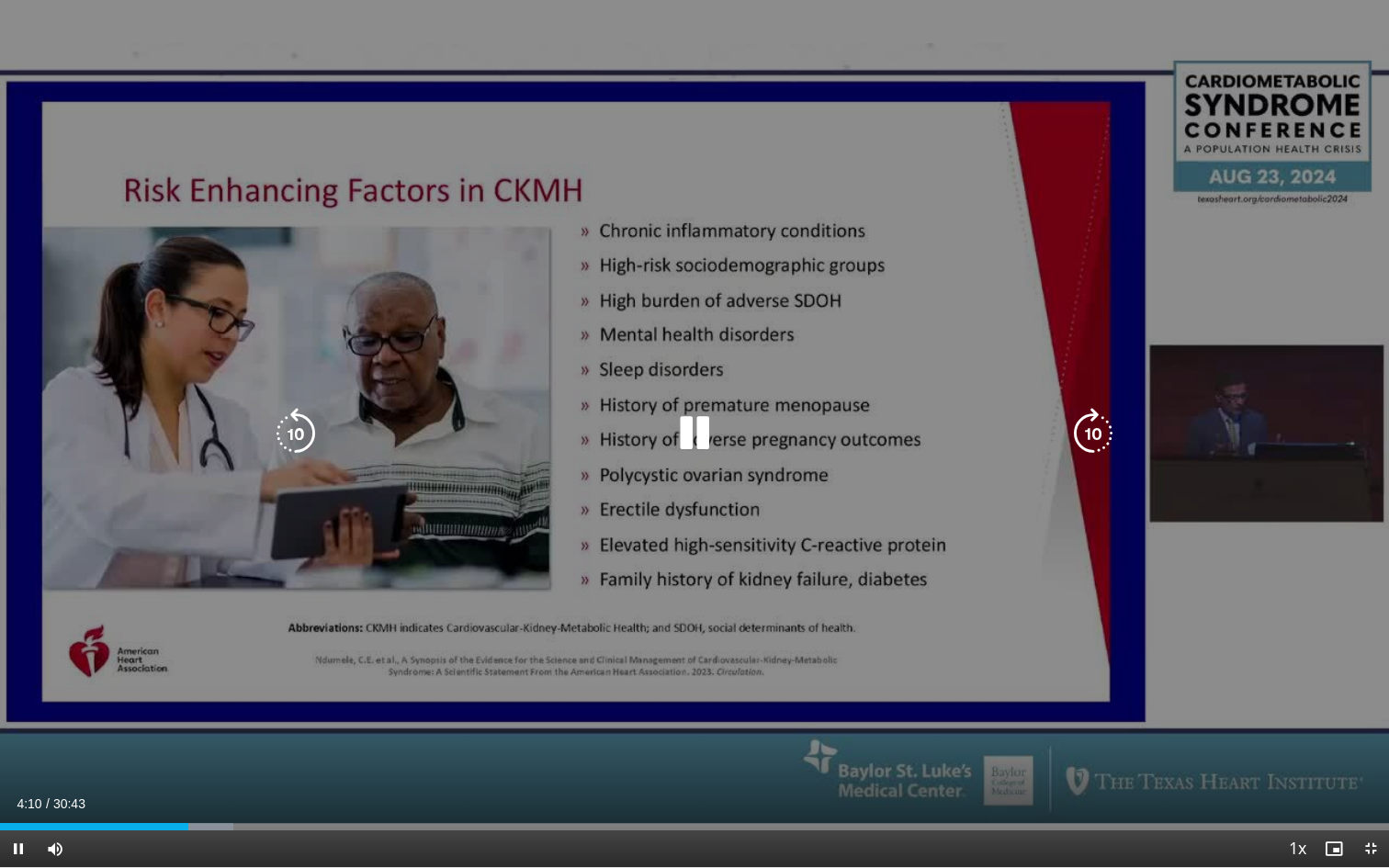 click at bounding box center (1093, 434) 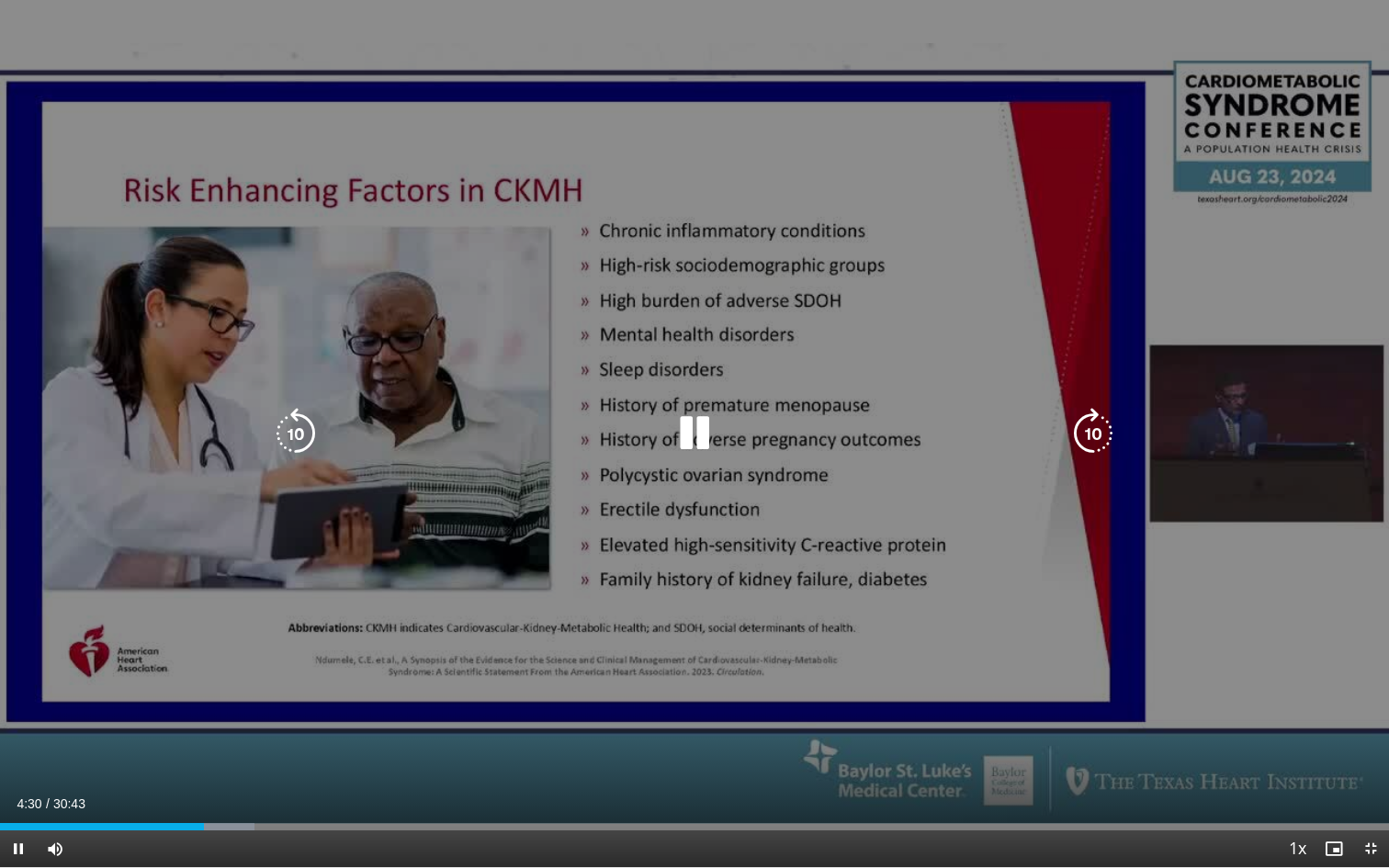 click at bounding box center [1093, 434] 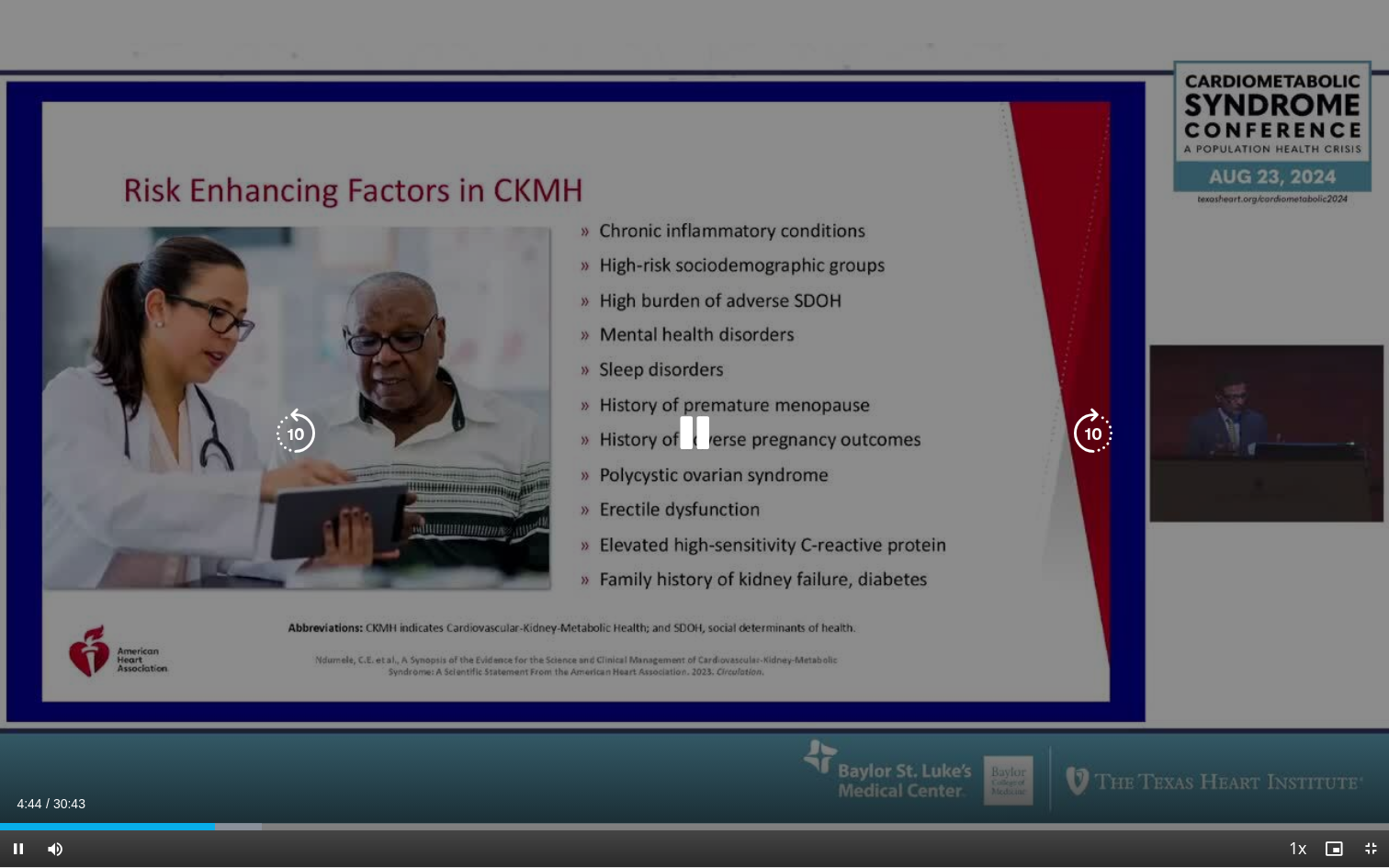 click at bounding box center [1093, 434] 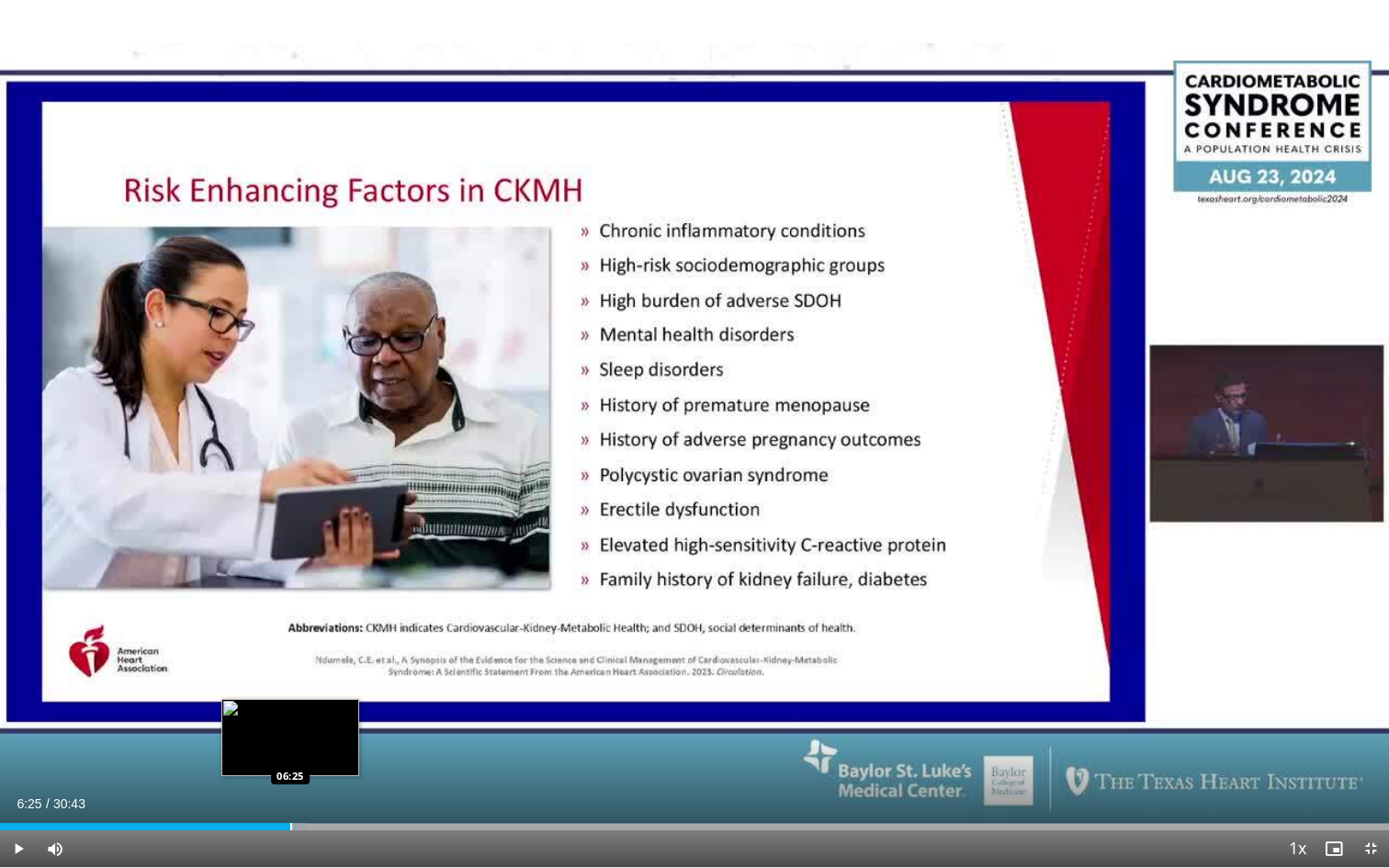 click at bounding box center [291, 827] 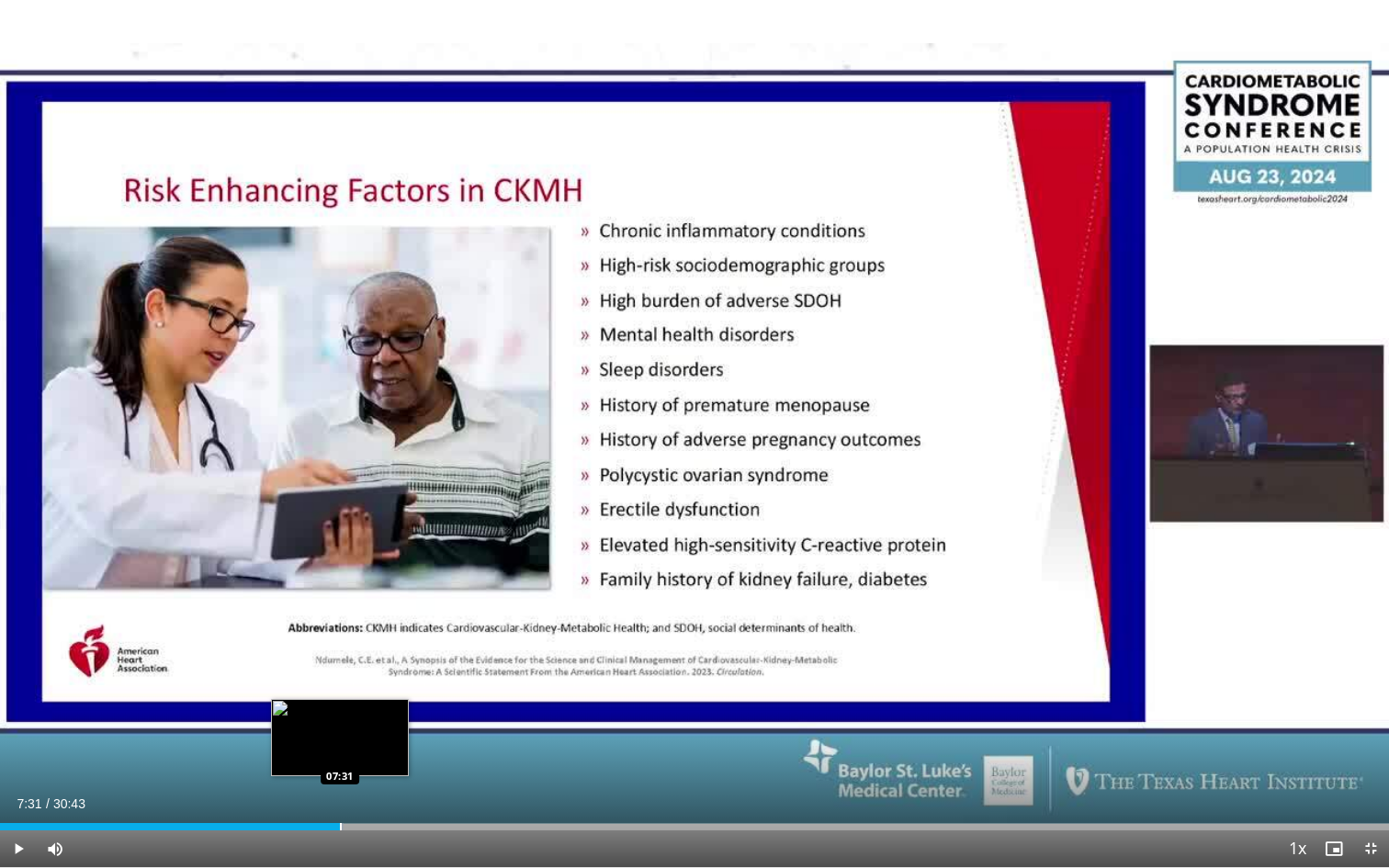click at bounding box center [341, 827] 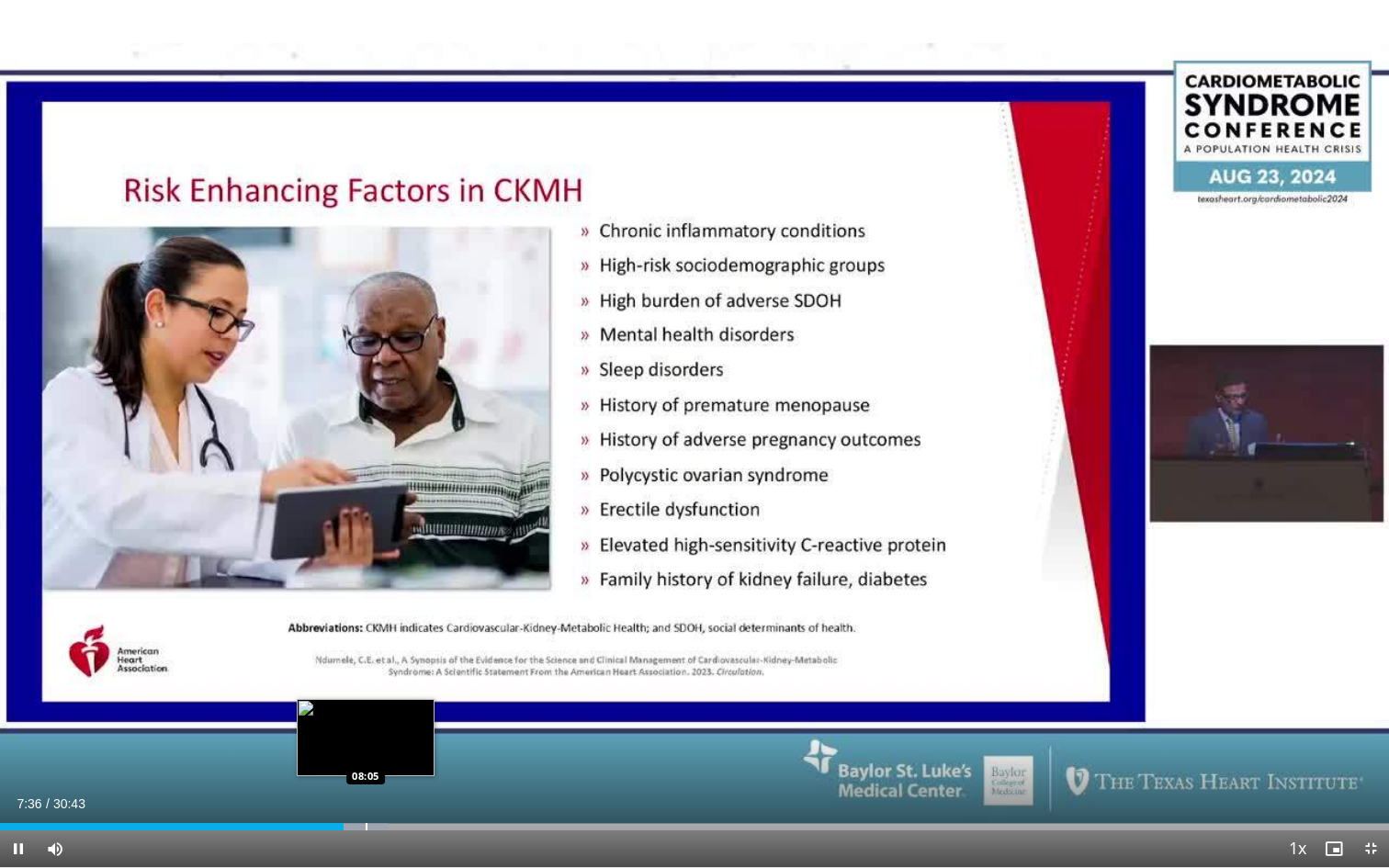 click at bounding box center [367, 827] 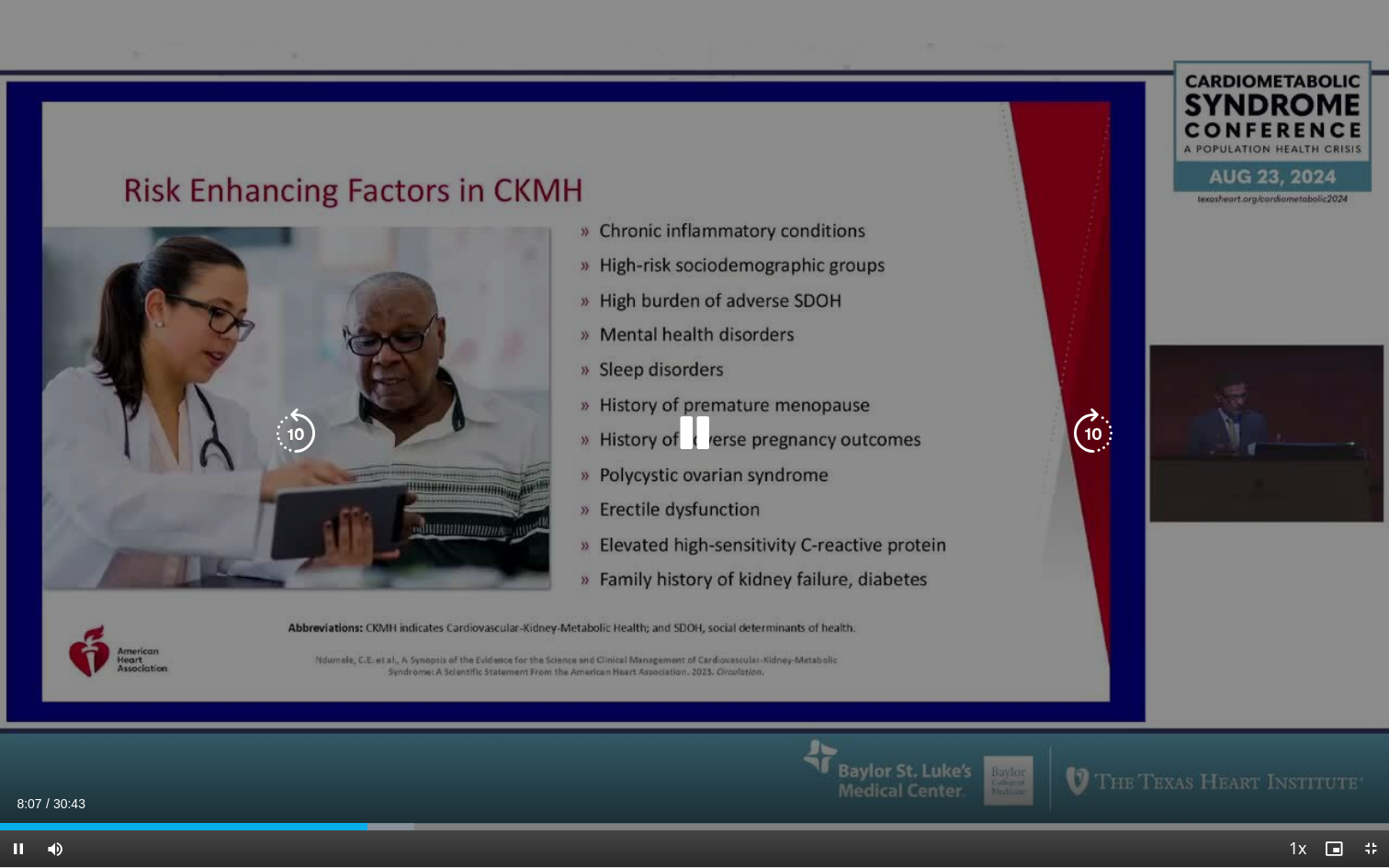 click at bounding box center [378, 827] 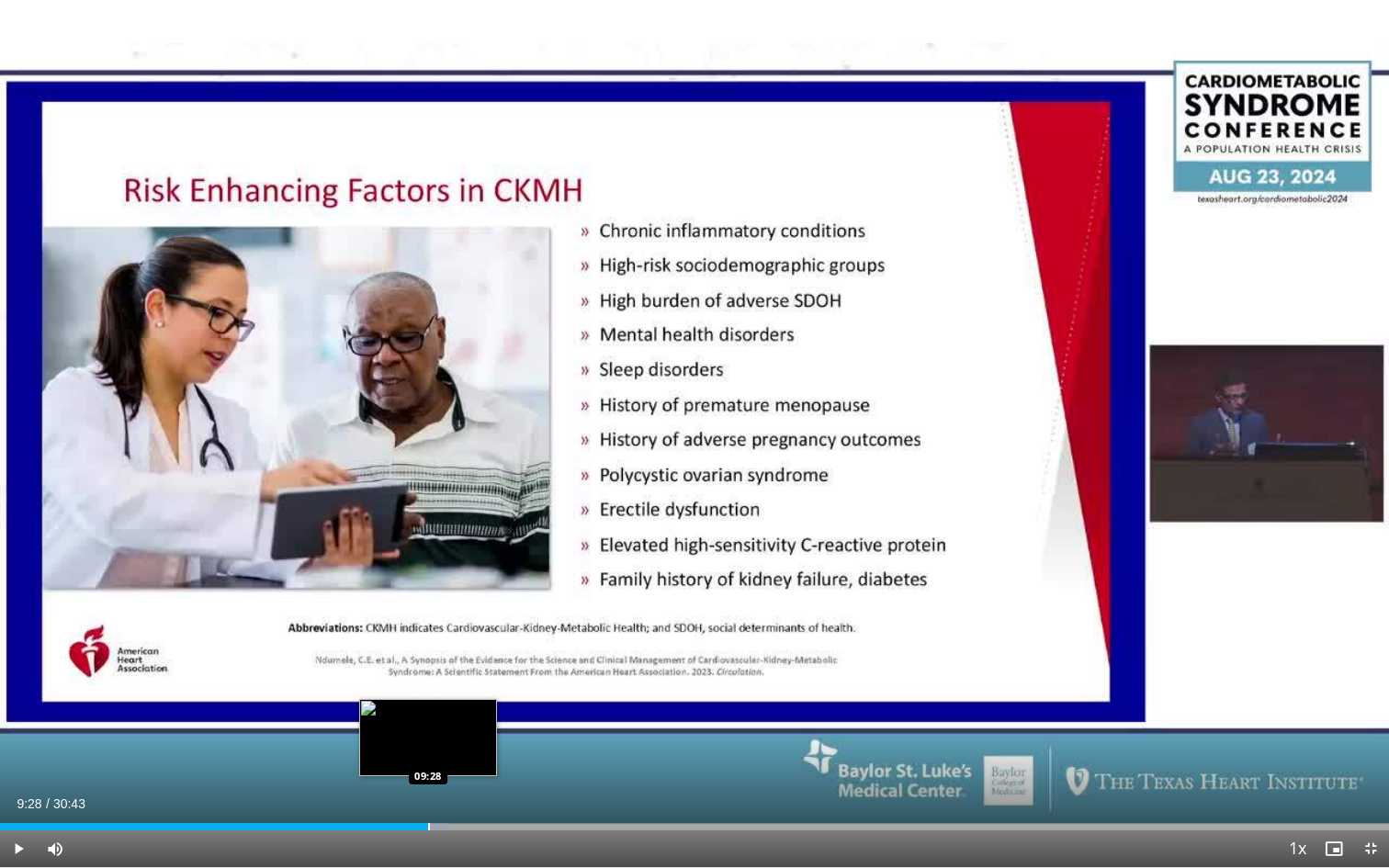 click at bounding box center [429, 827] 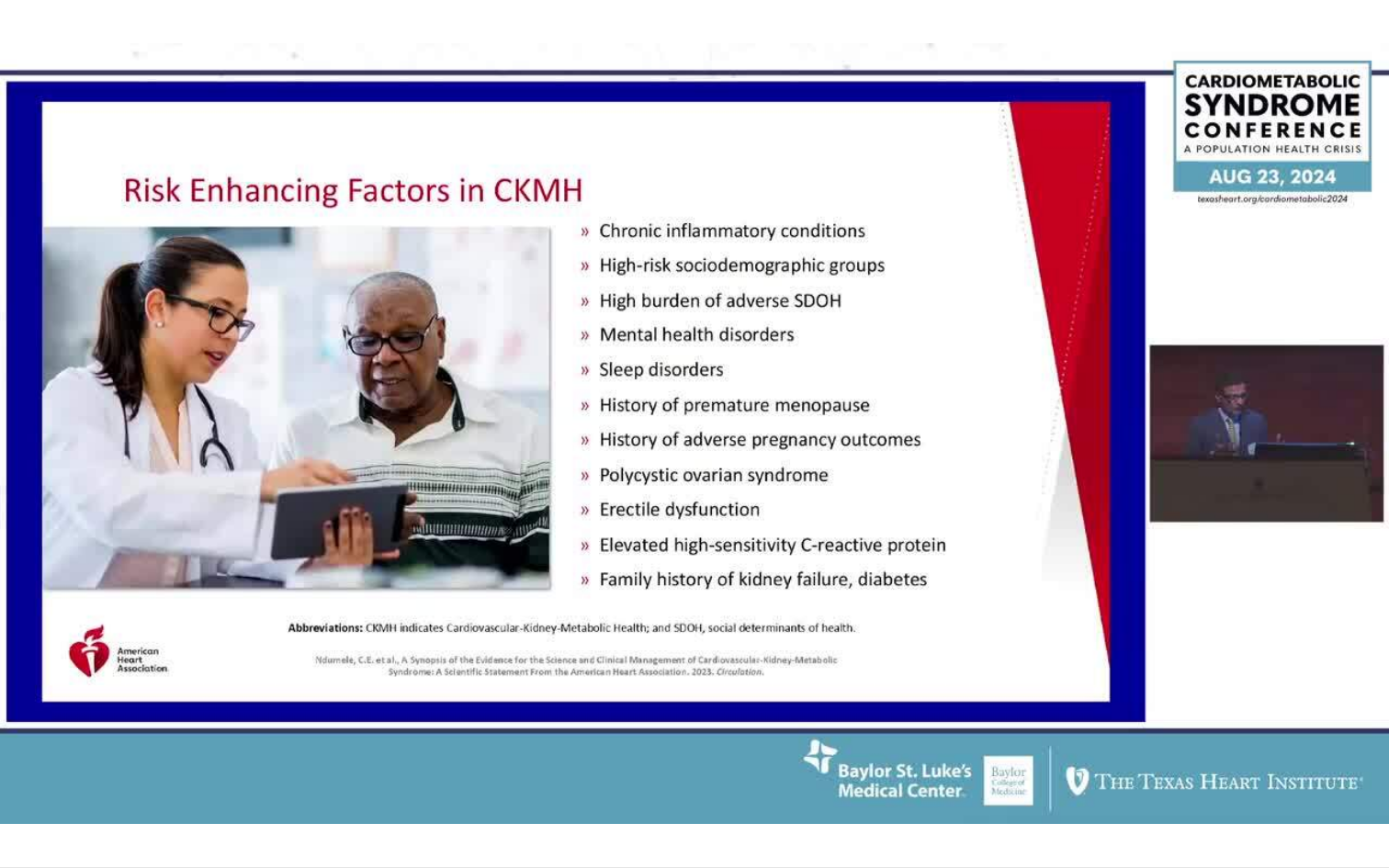 click on "10 seconds
Tap to unmute" at bounding box center (694, 434) 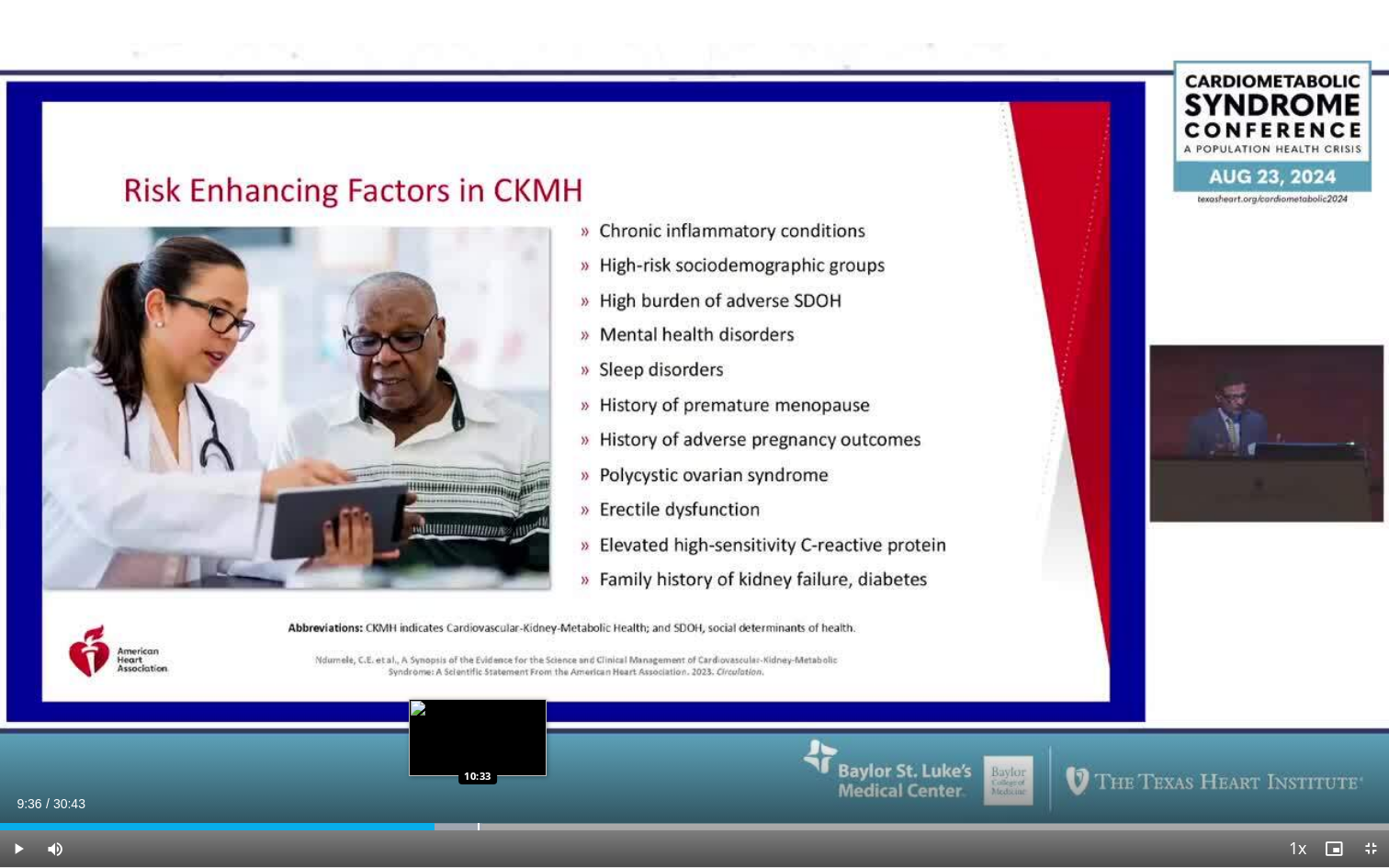 click at bounding box center (479, 827) 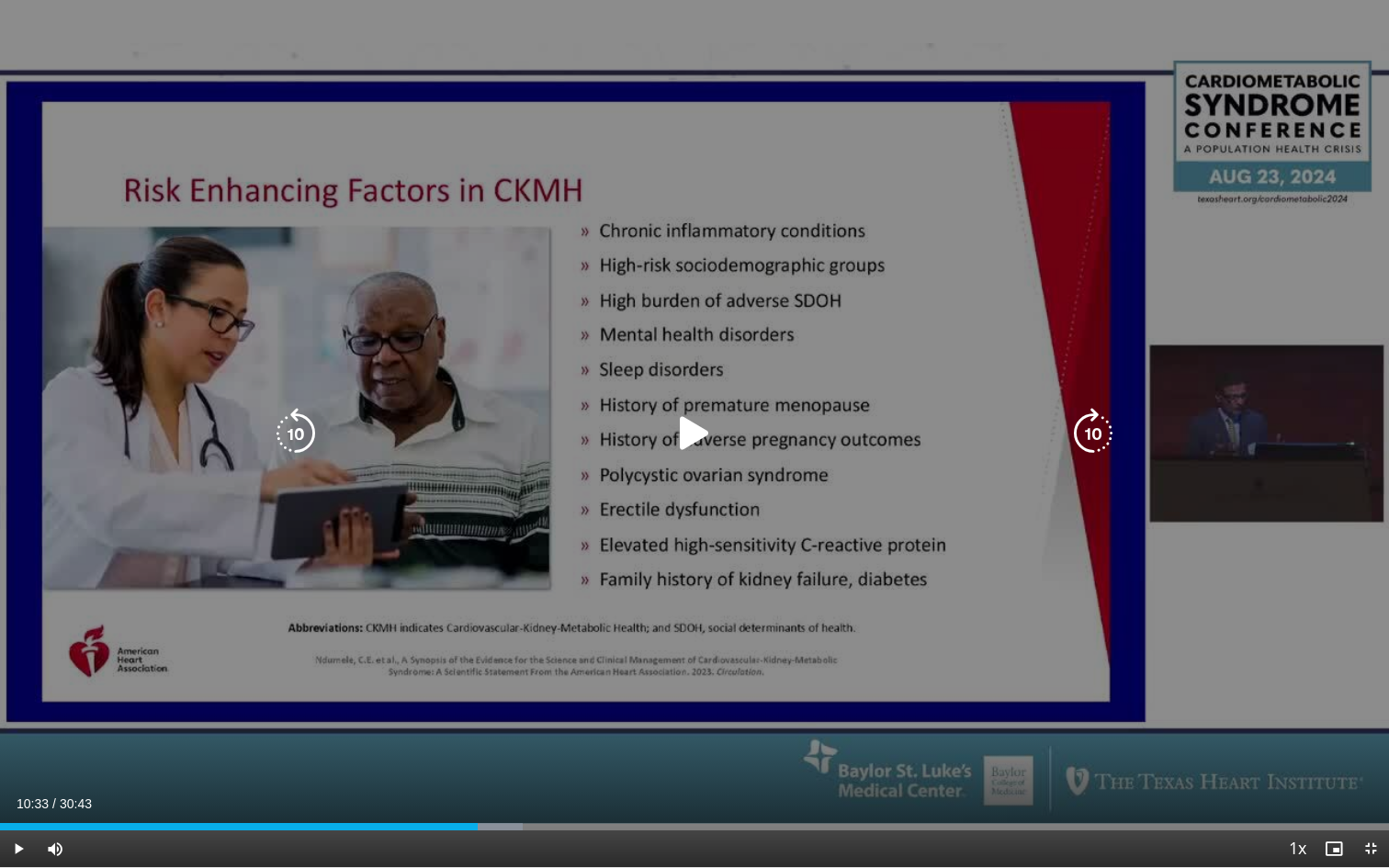 click at bounding box center [694, 434] 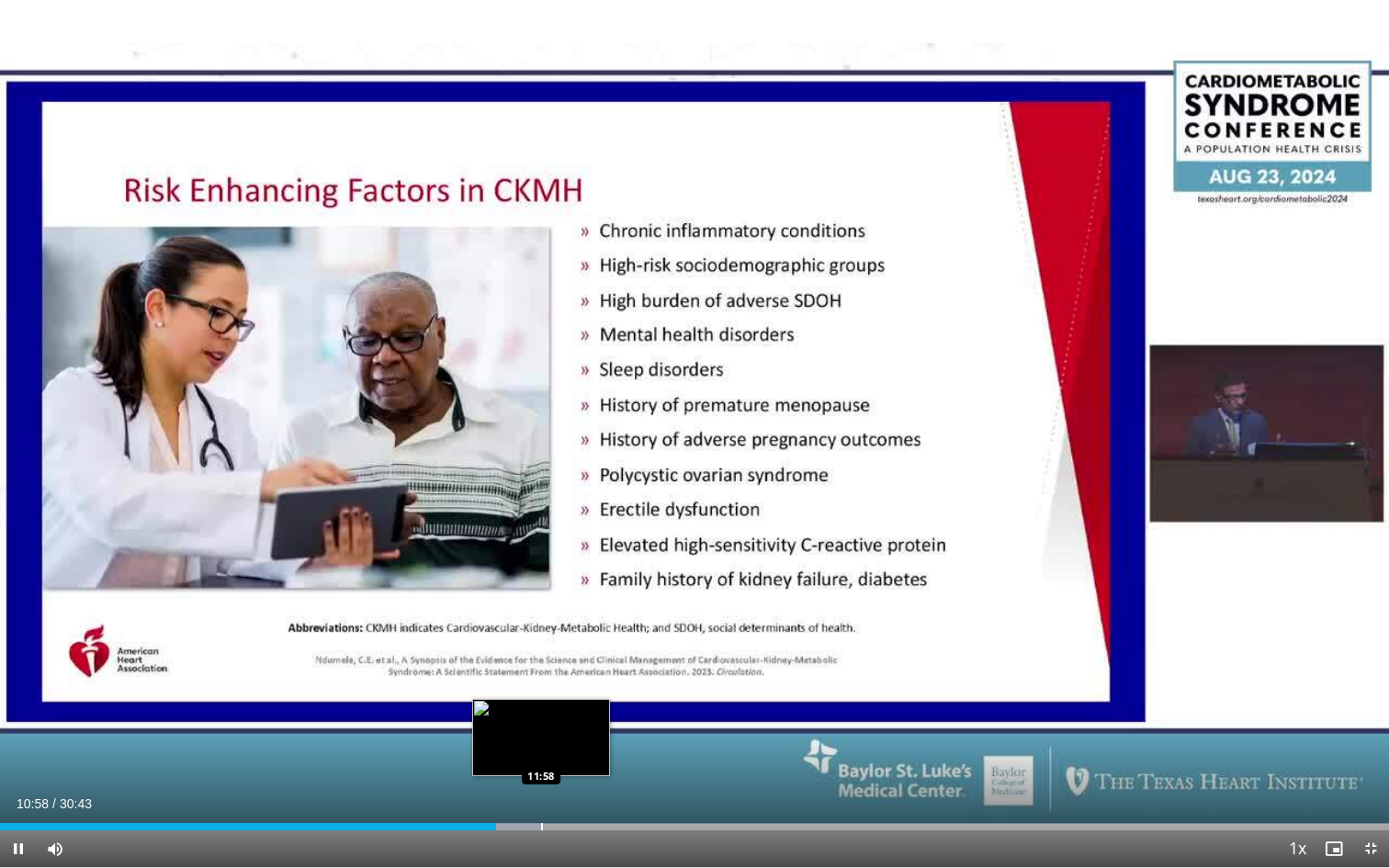 click at bounding box center (542, 827) 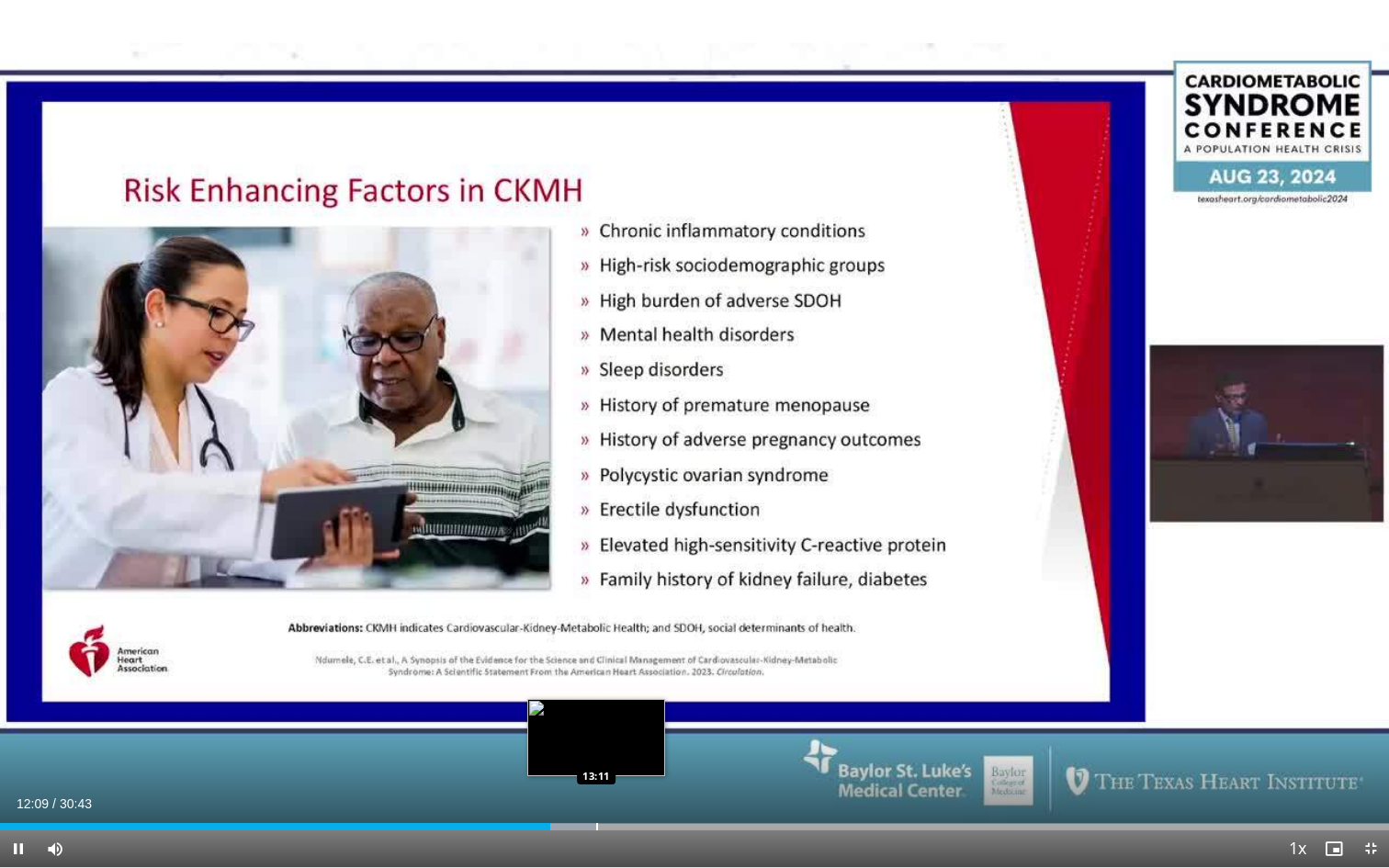 click at bounding box center (597, 827) 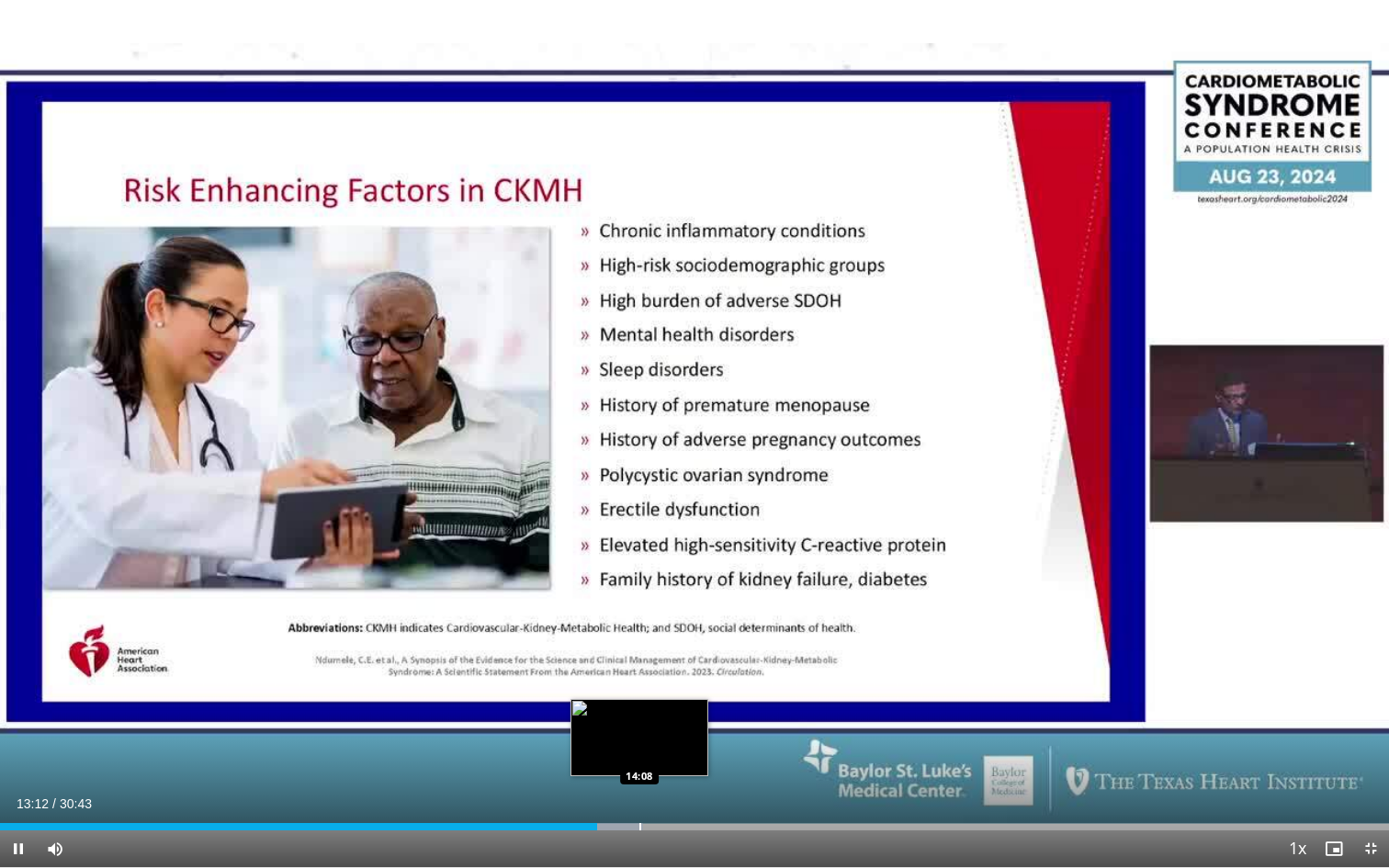 click at bounding box center (640, 827) 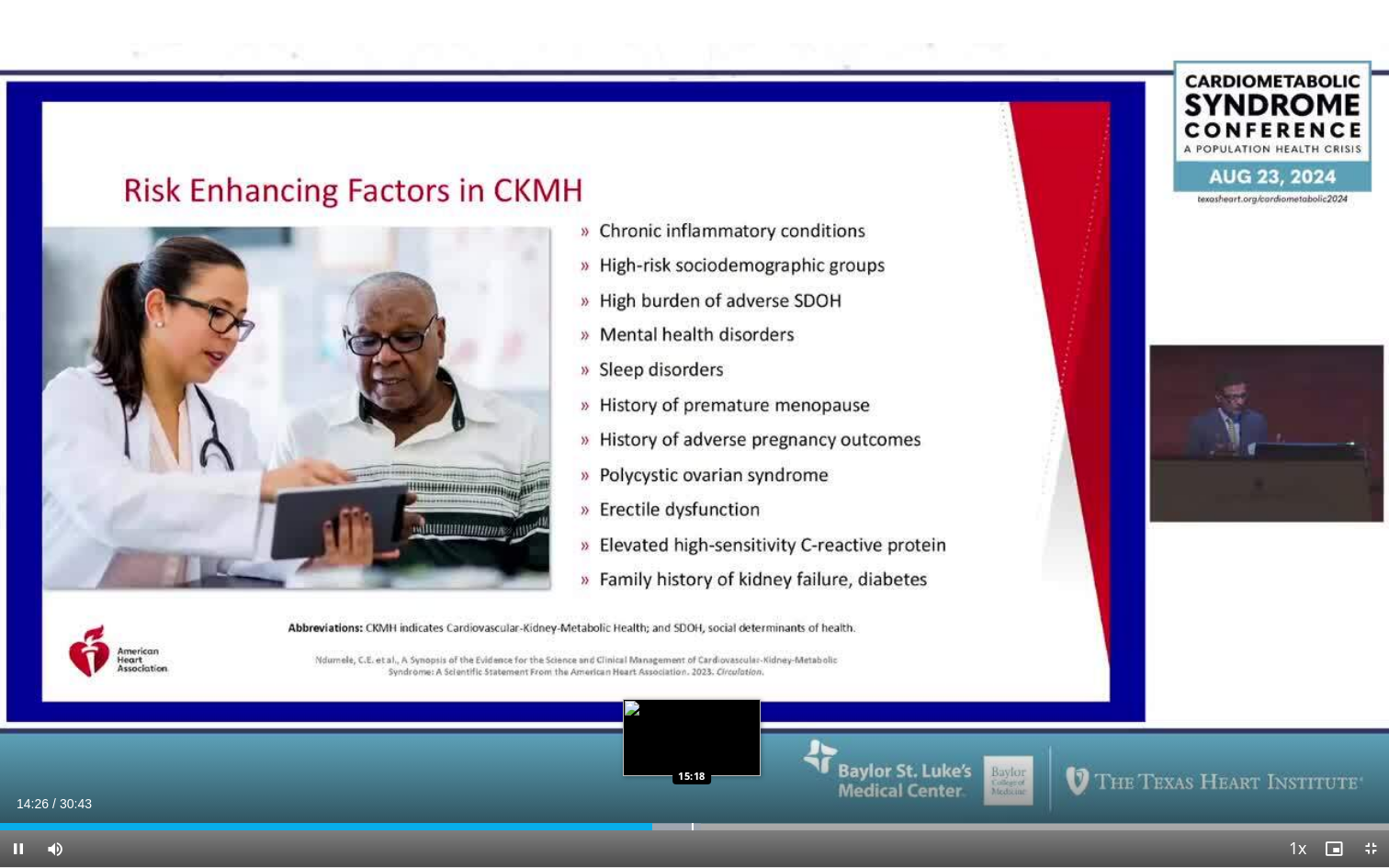click at bounding box center (693, 827) 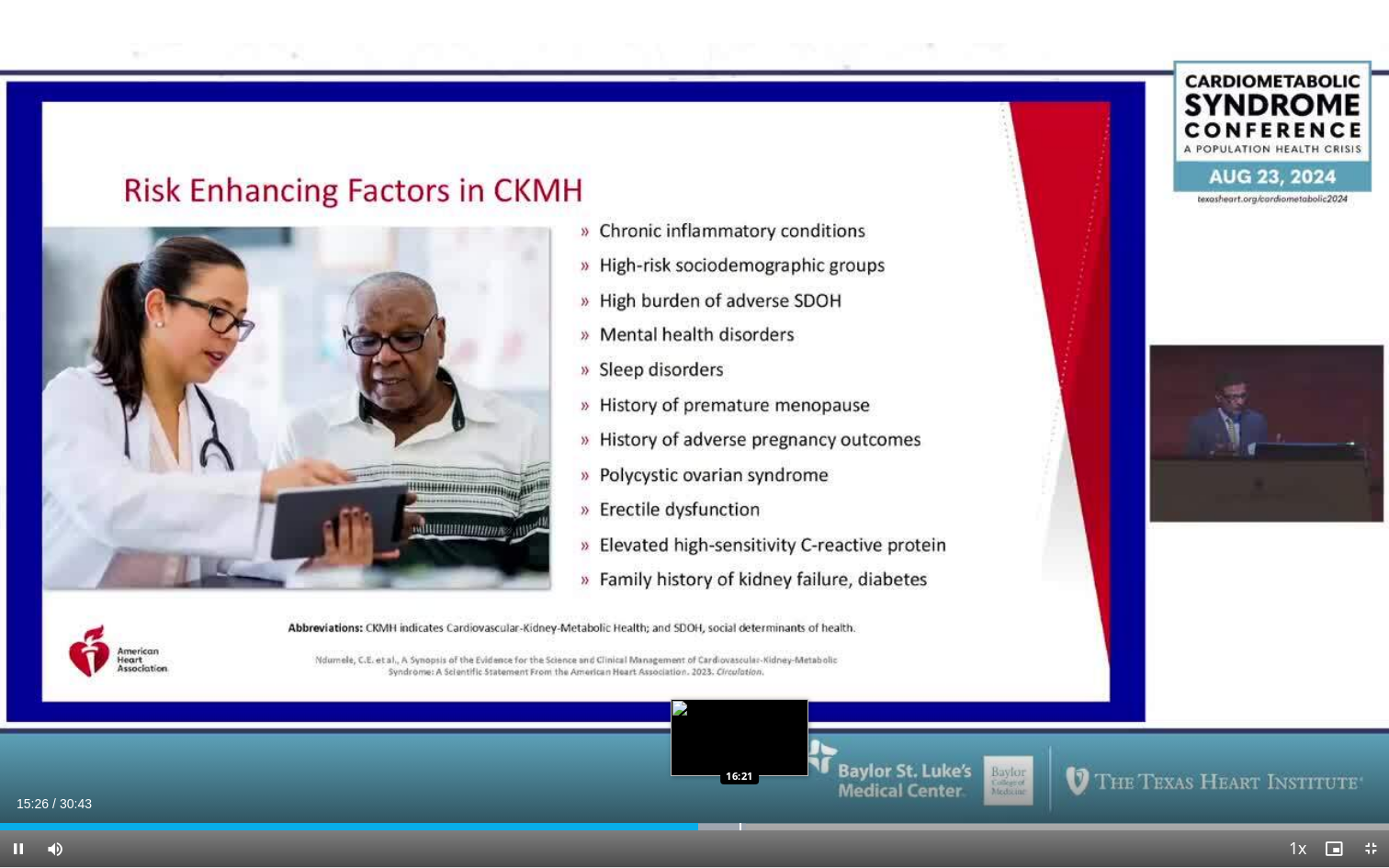 click at bounding box center [740, 827] 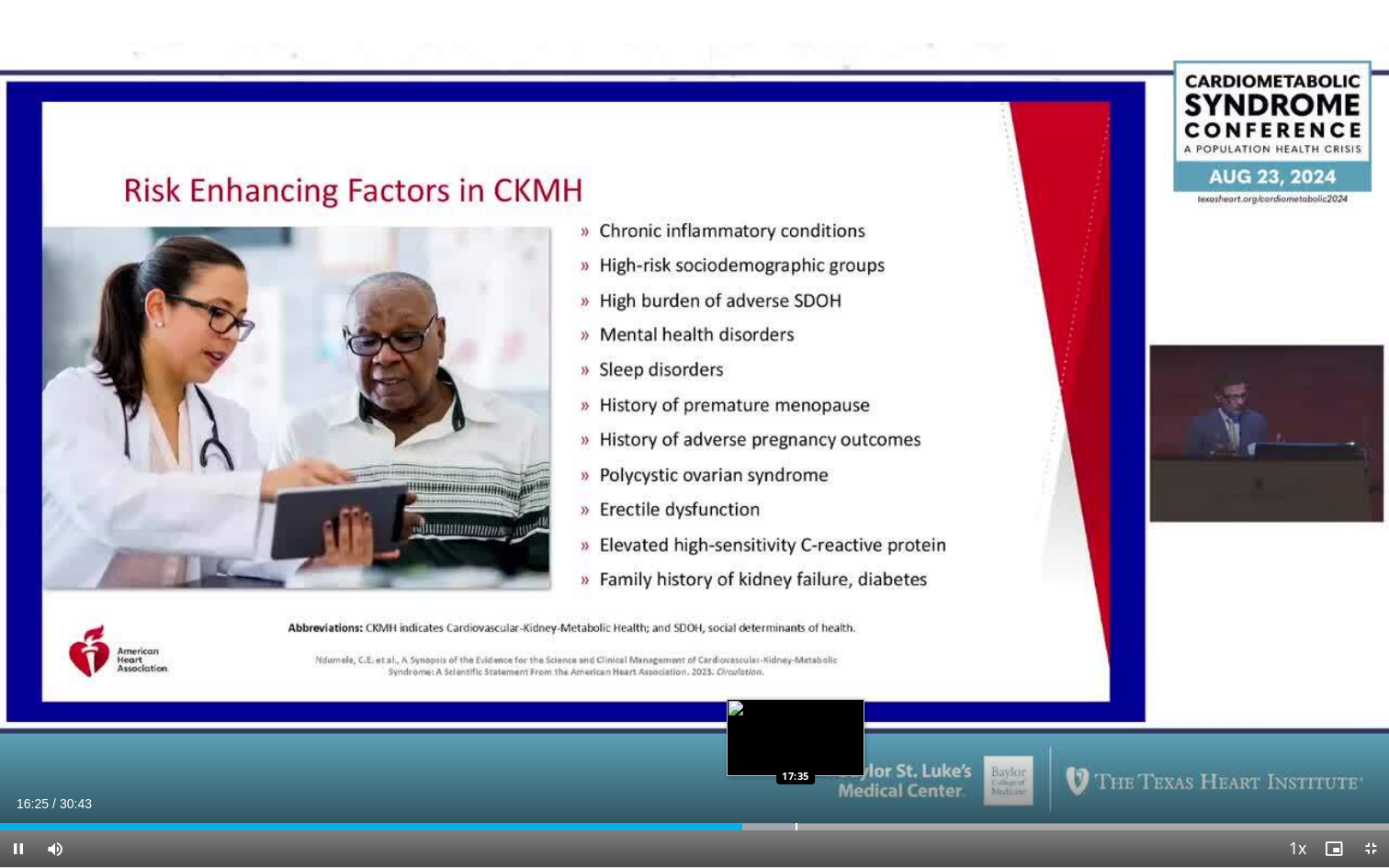 click at bounding box center [796, 827] 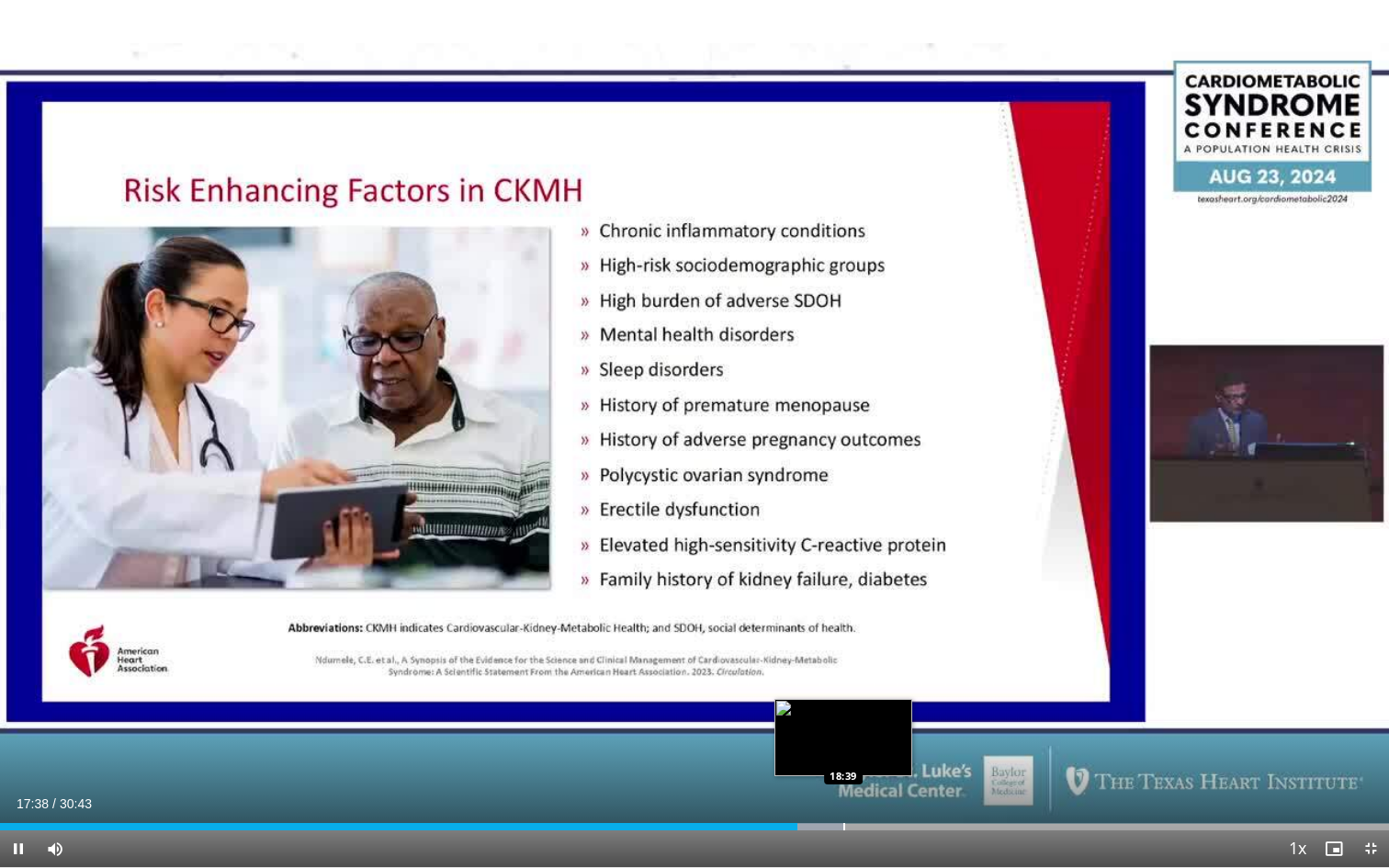 click on "Loaded :  60.76% 17:38 18:39" at bounding box center [694, 821] 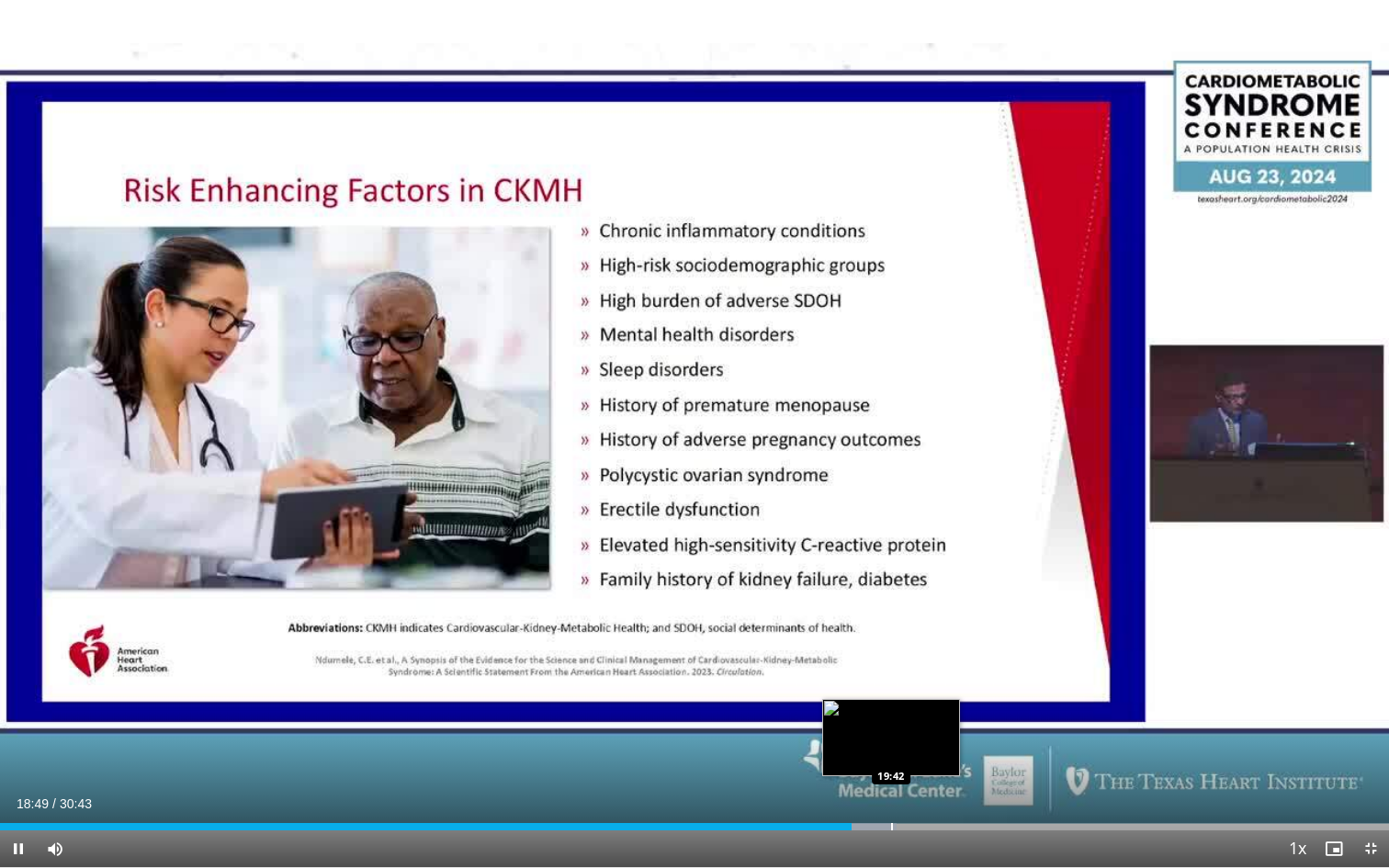 click at bounding box center (892, 827) 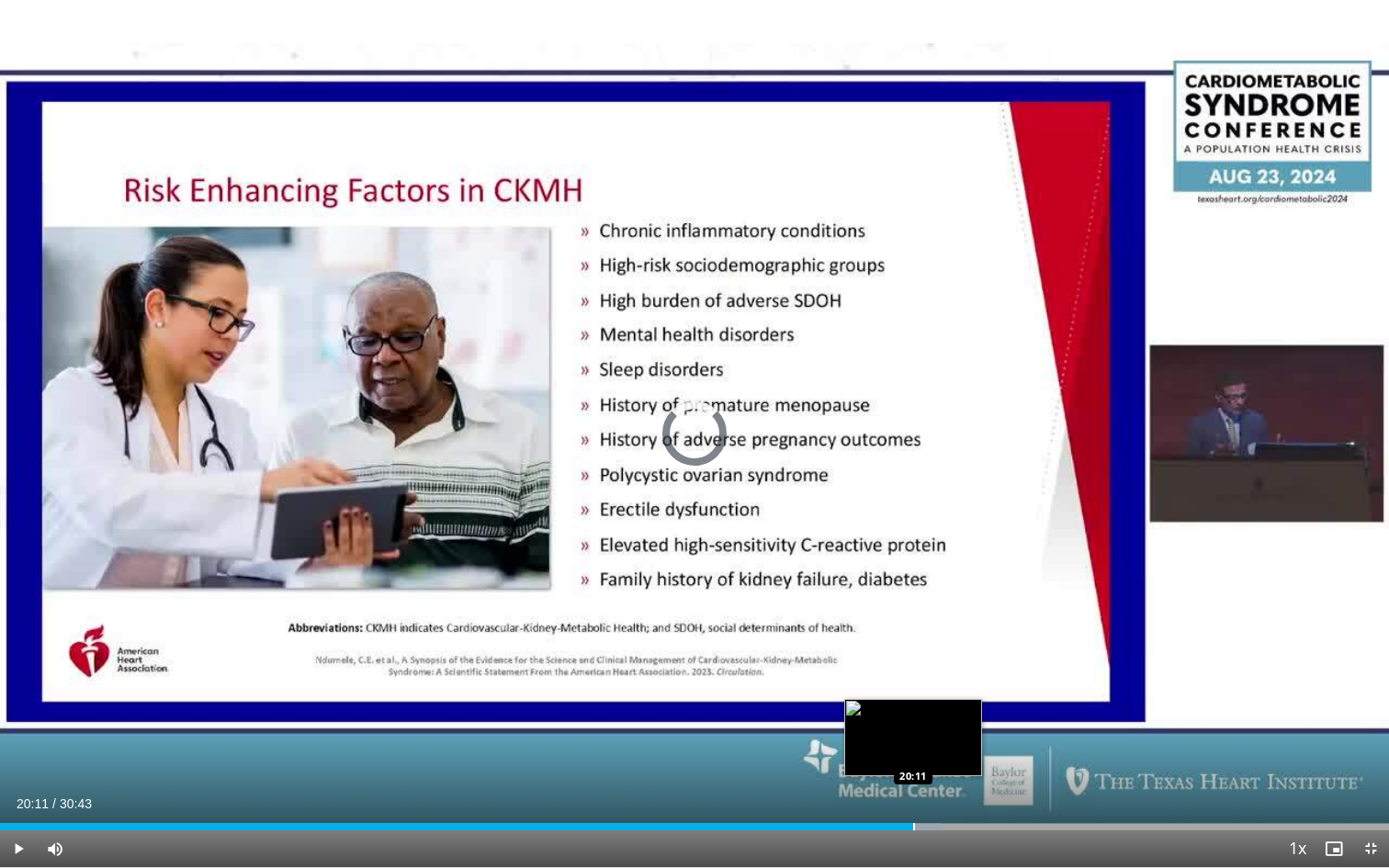 click at bounding box center (914, 827) 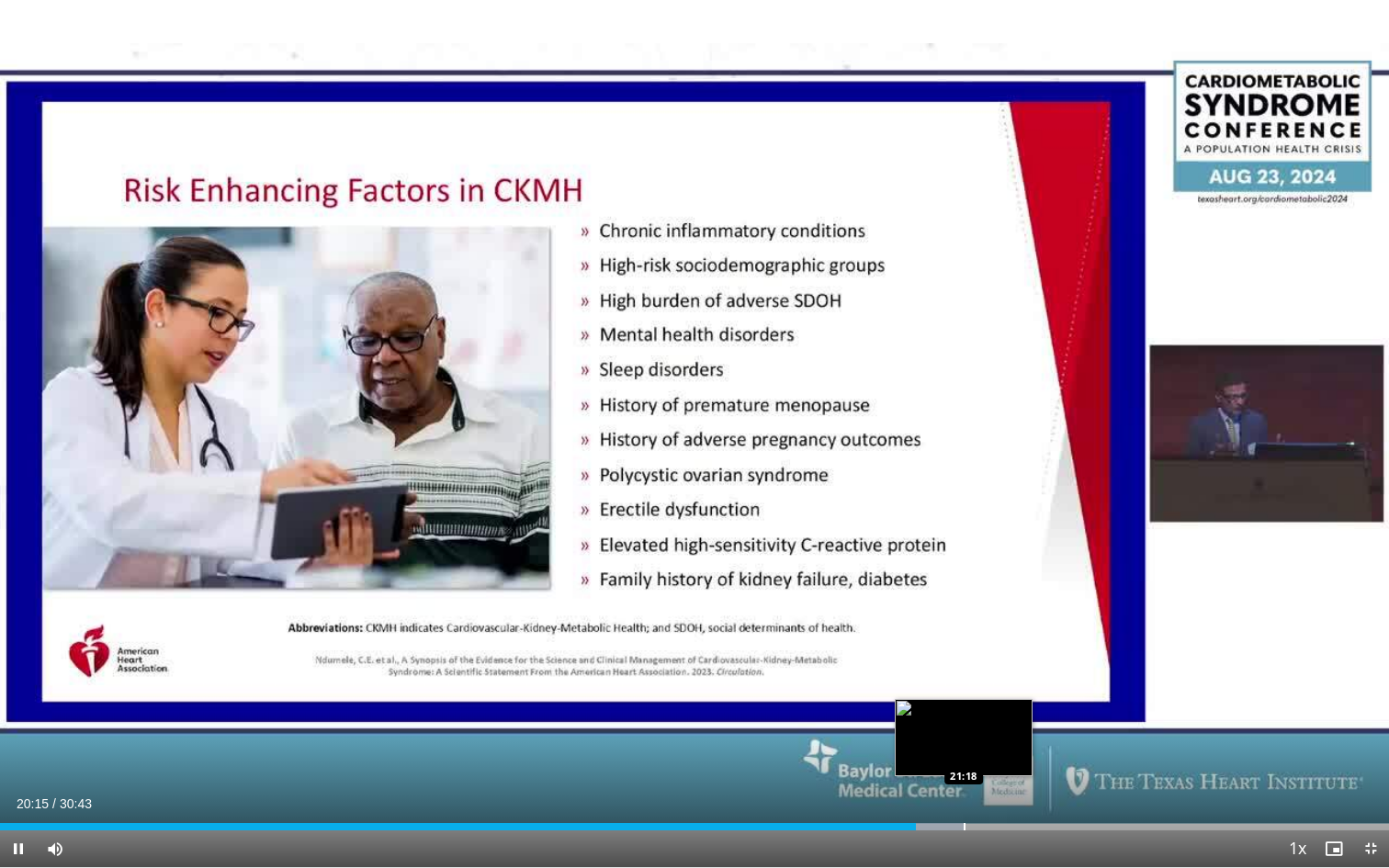 click at bounding box center [965, 827] 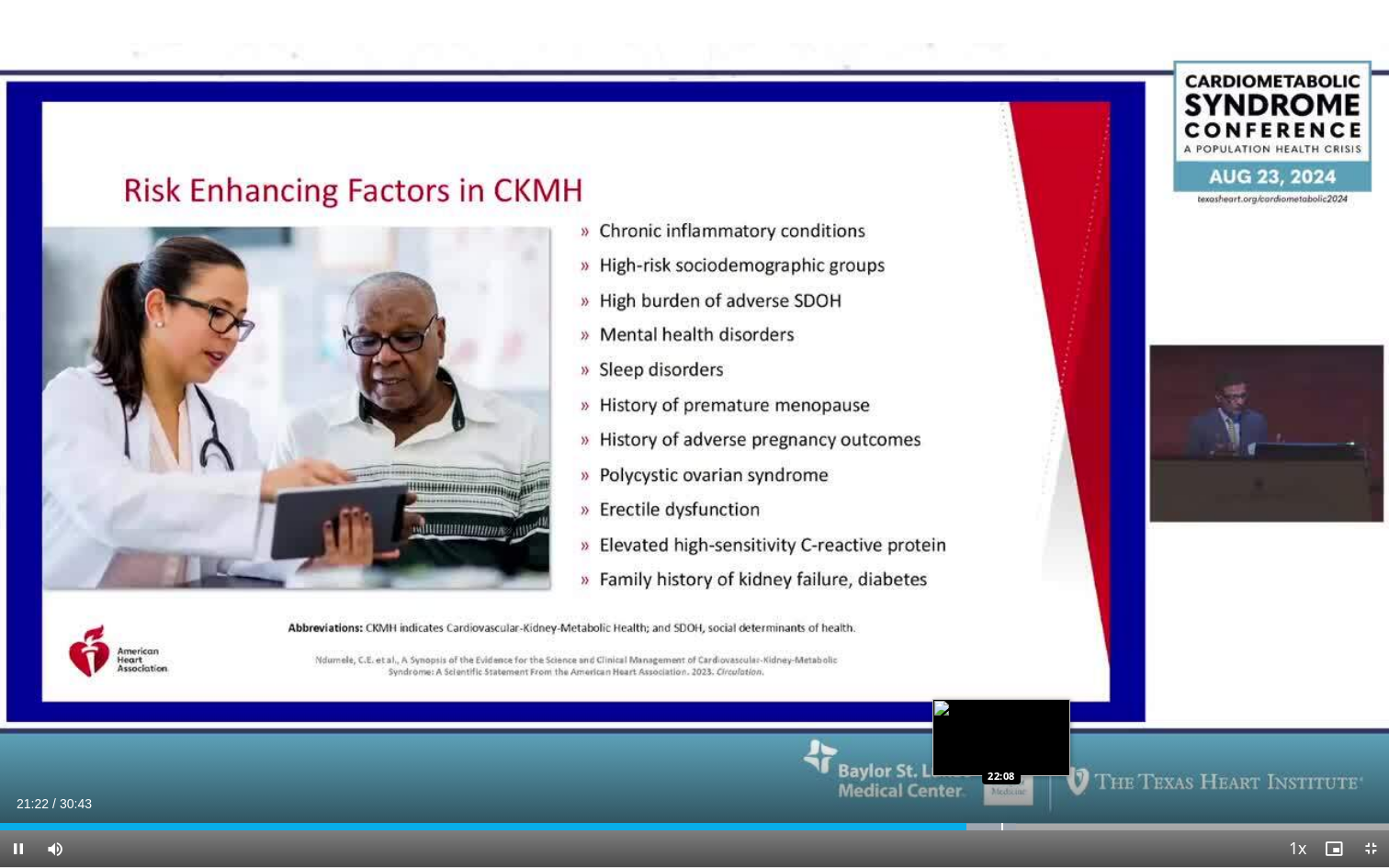 click at bounding box center (1002, 827) 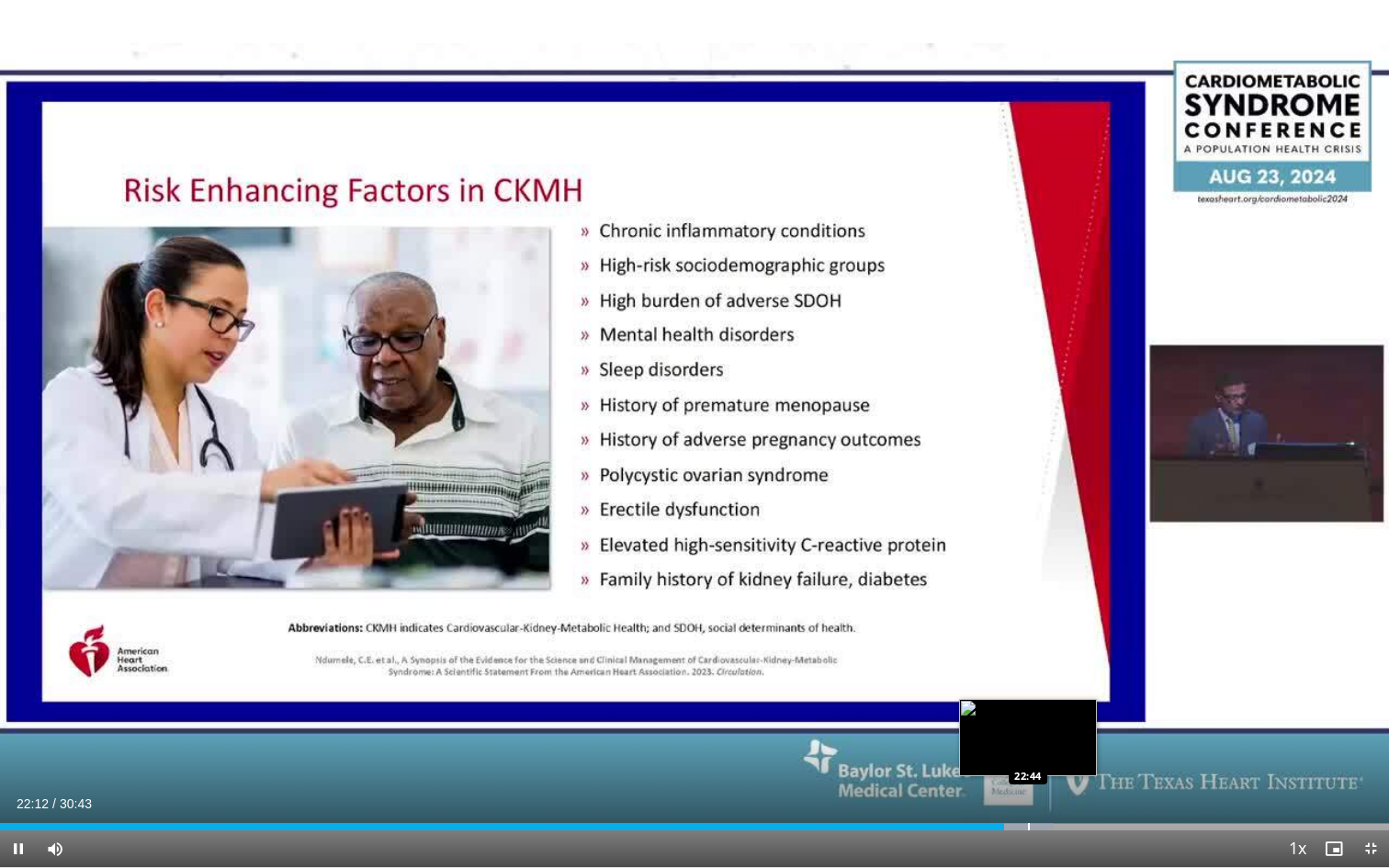 click at bounding box center [1017, 827] 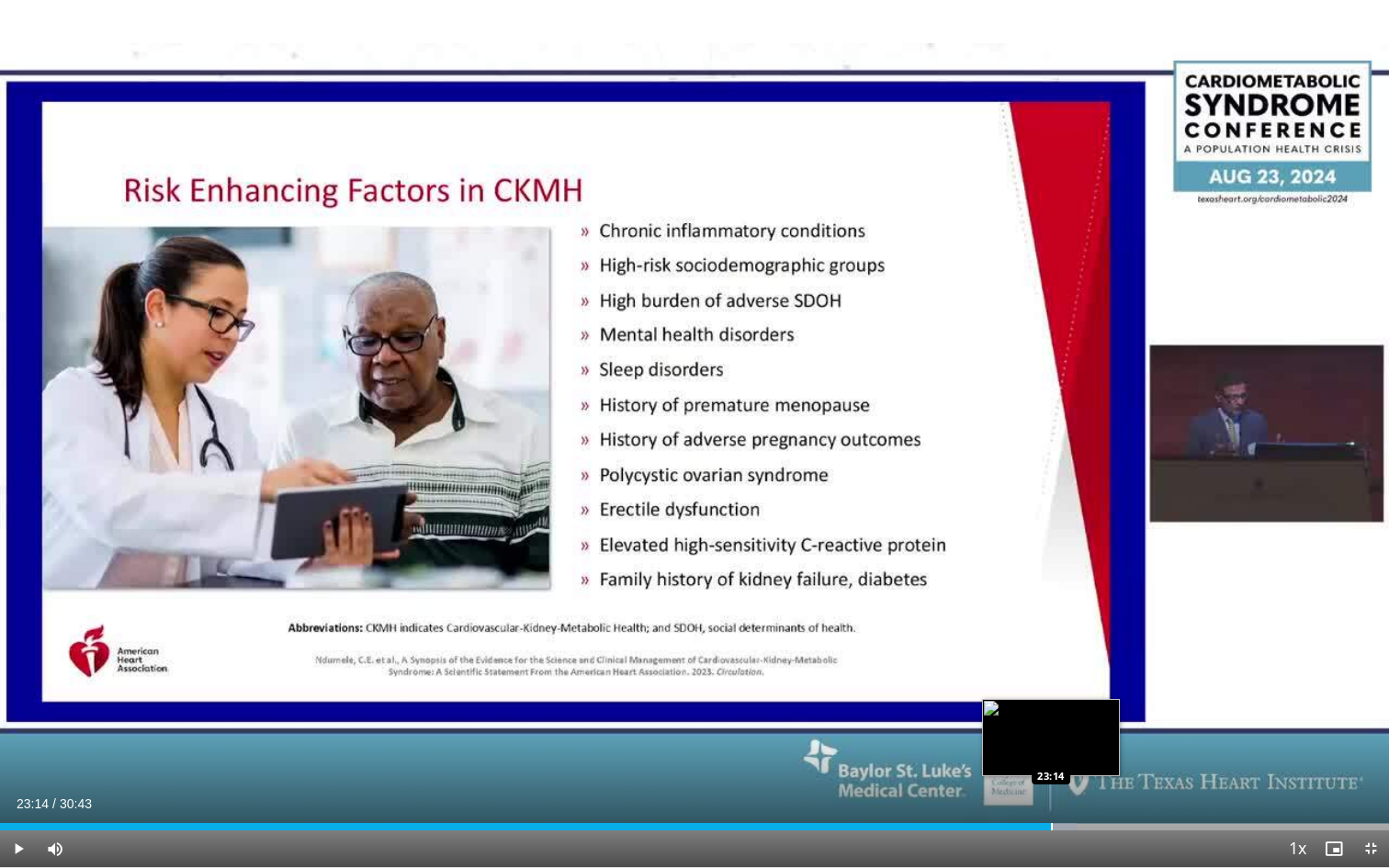 click at bounding box center [1052, 827] 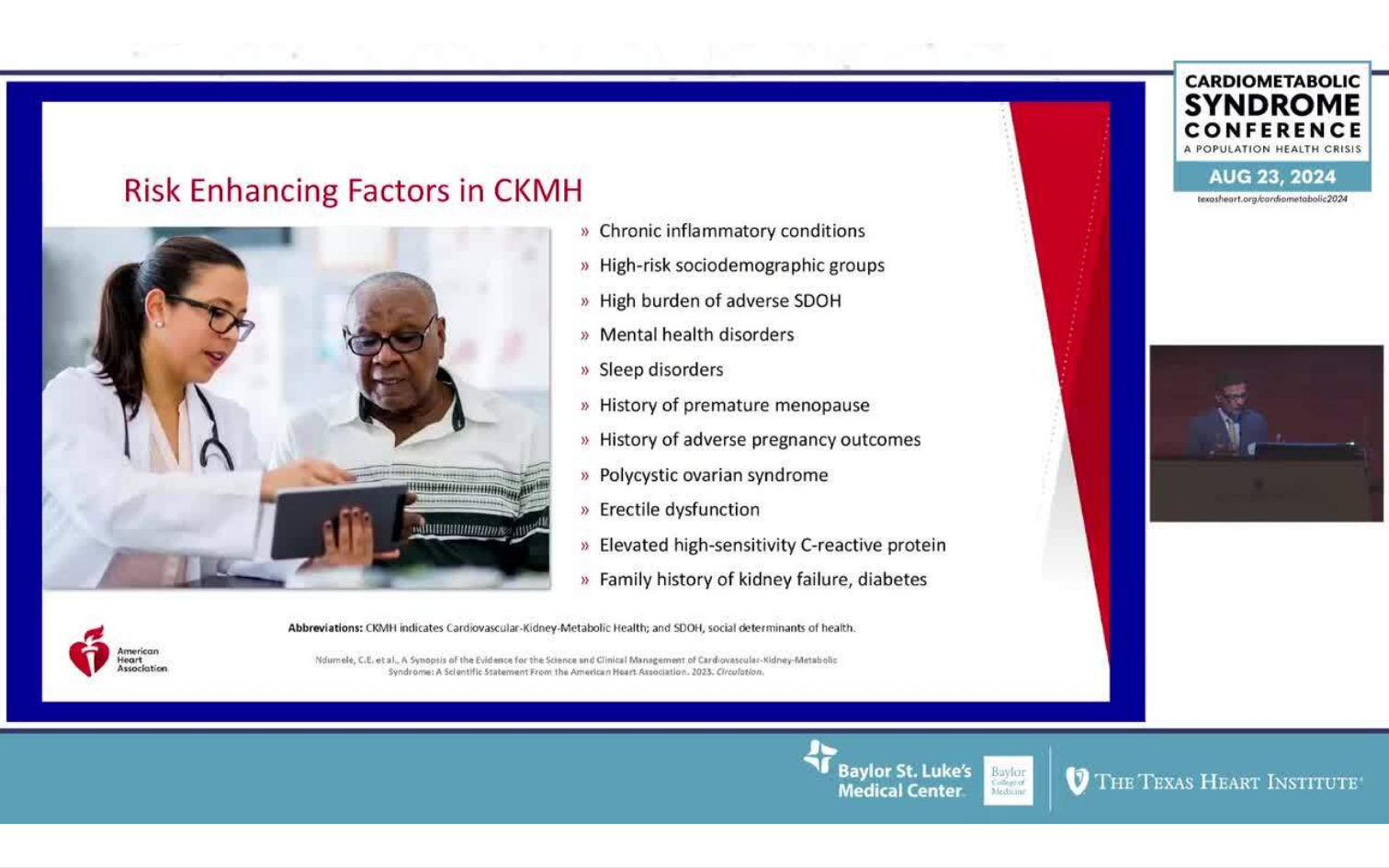 click on "10 seconds
Tap to unmute" at bounding box center [694, 434] 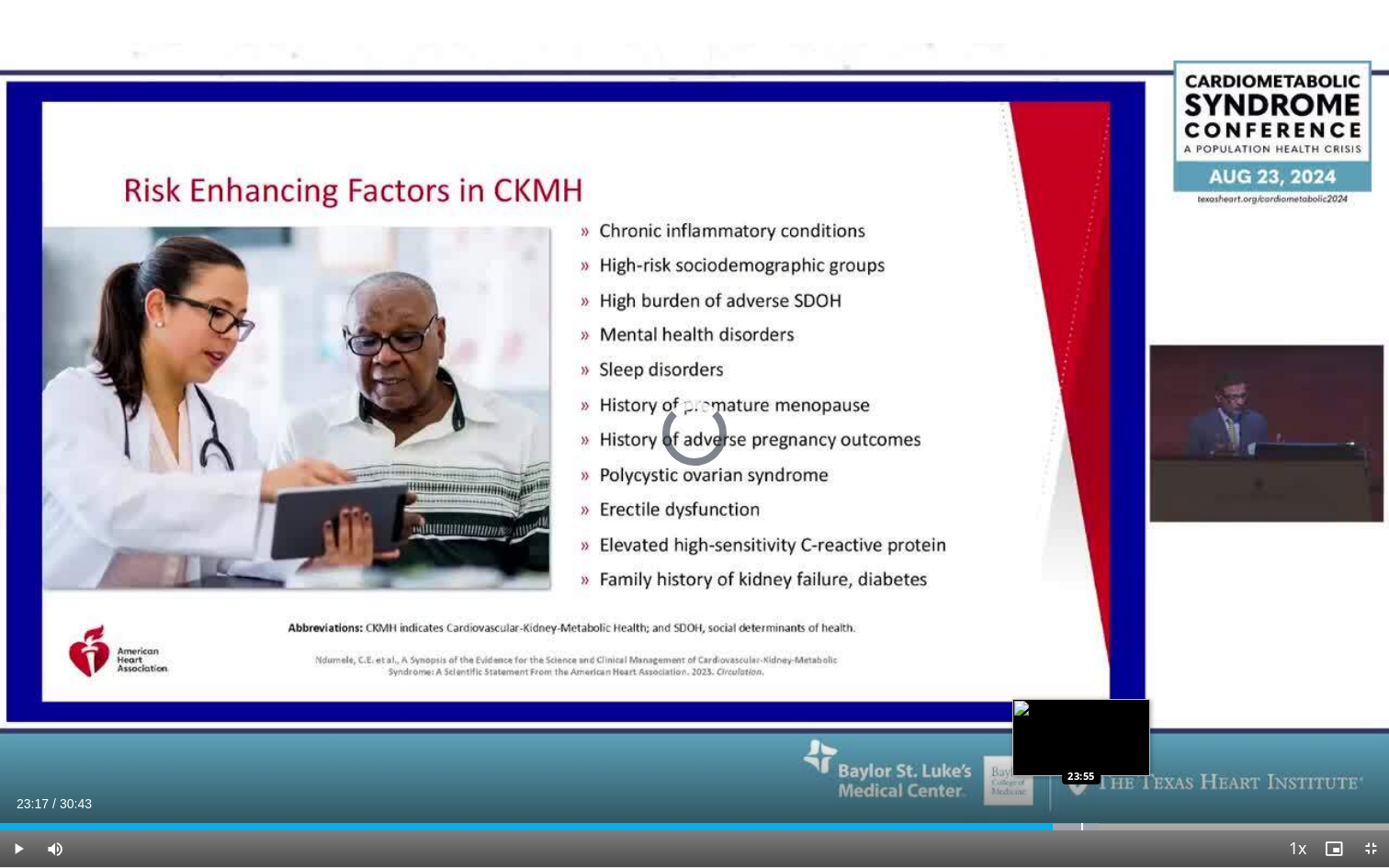 click on "Loaded :  79.10% 23:17 23:55" at bounding box center (694, 821) 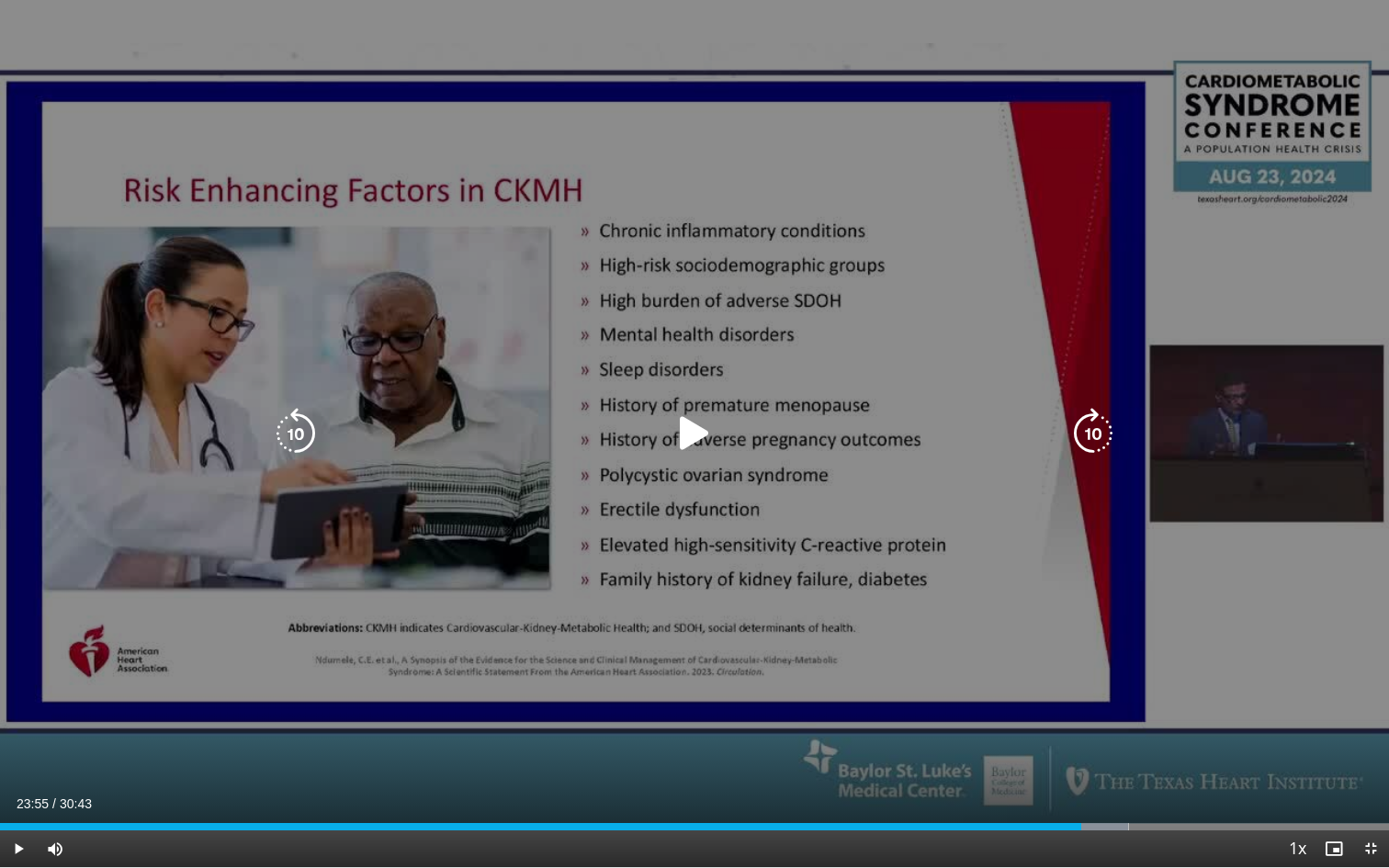 click at bounding box center (694, 434) 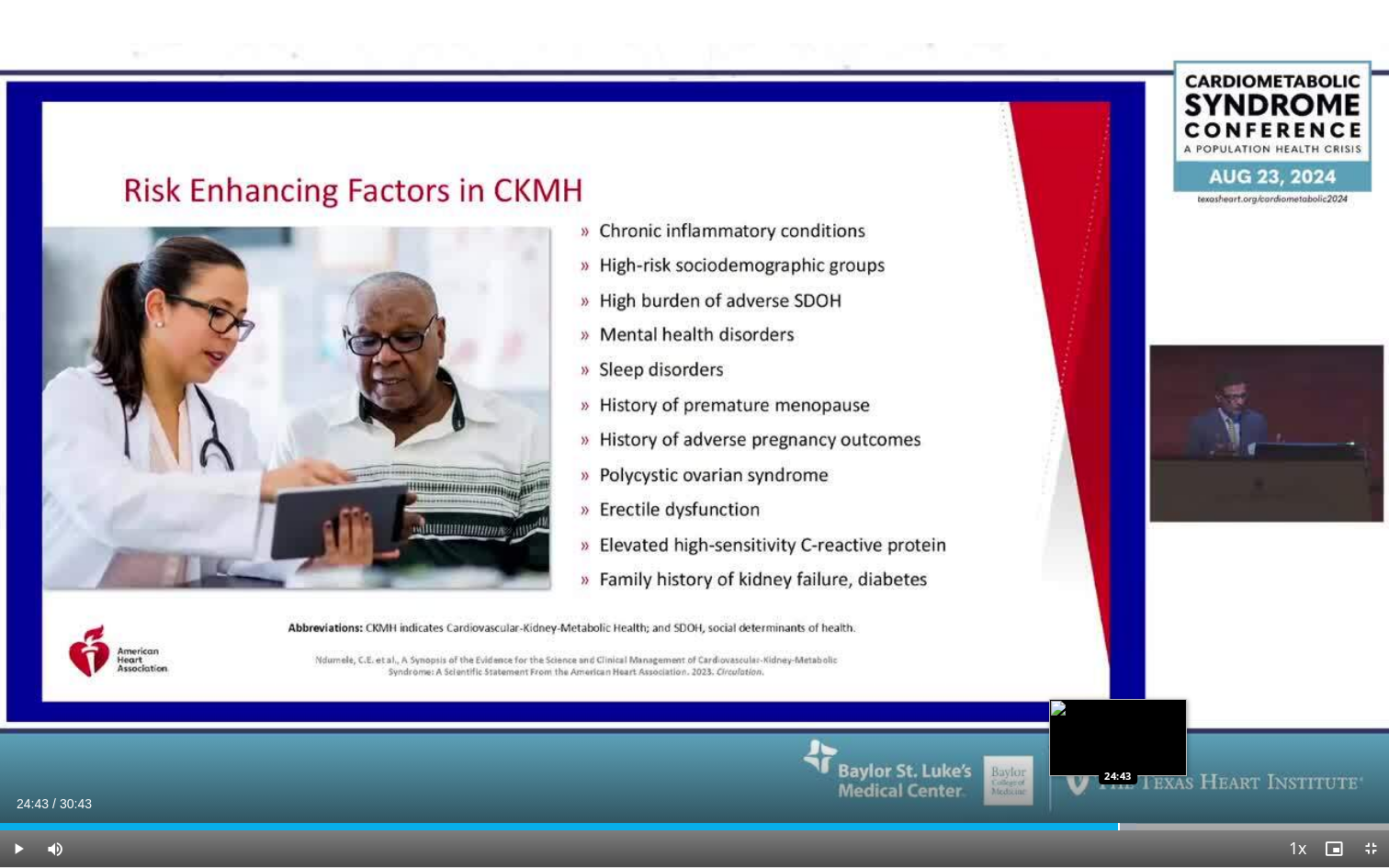 click at bounding box center [1119, 827] 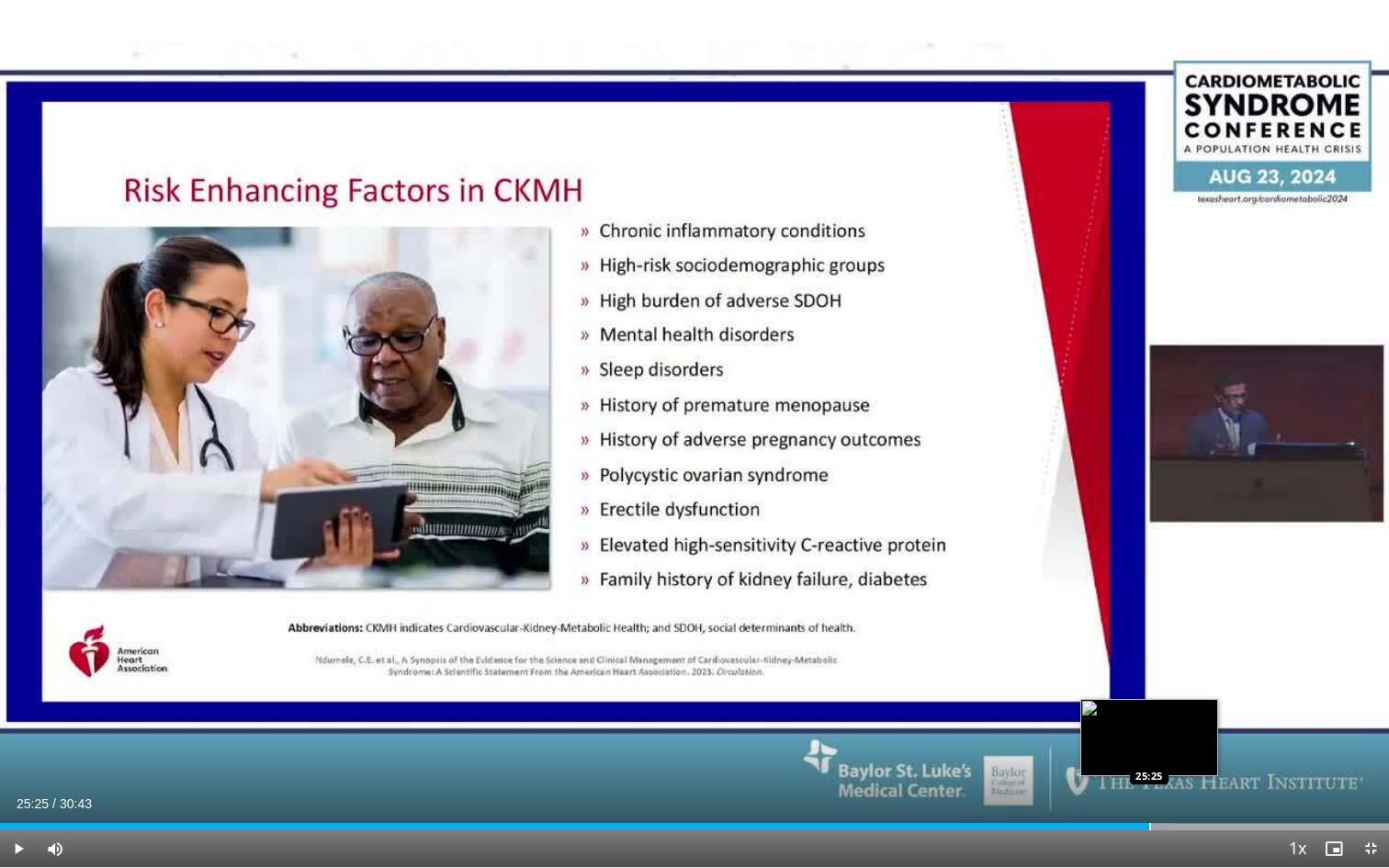 click at bounding box center [1150, 827] 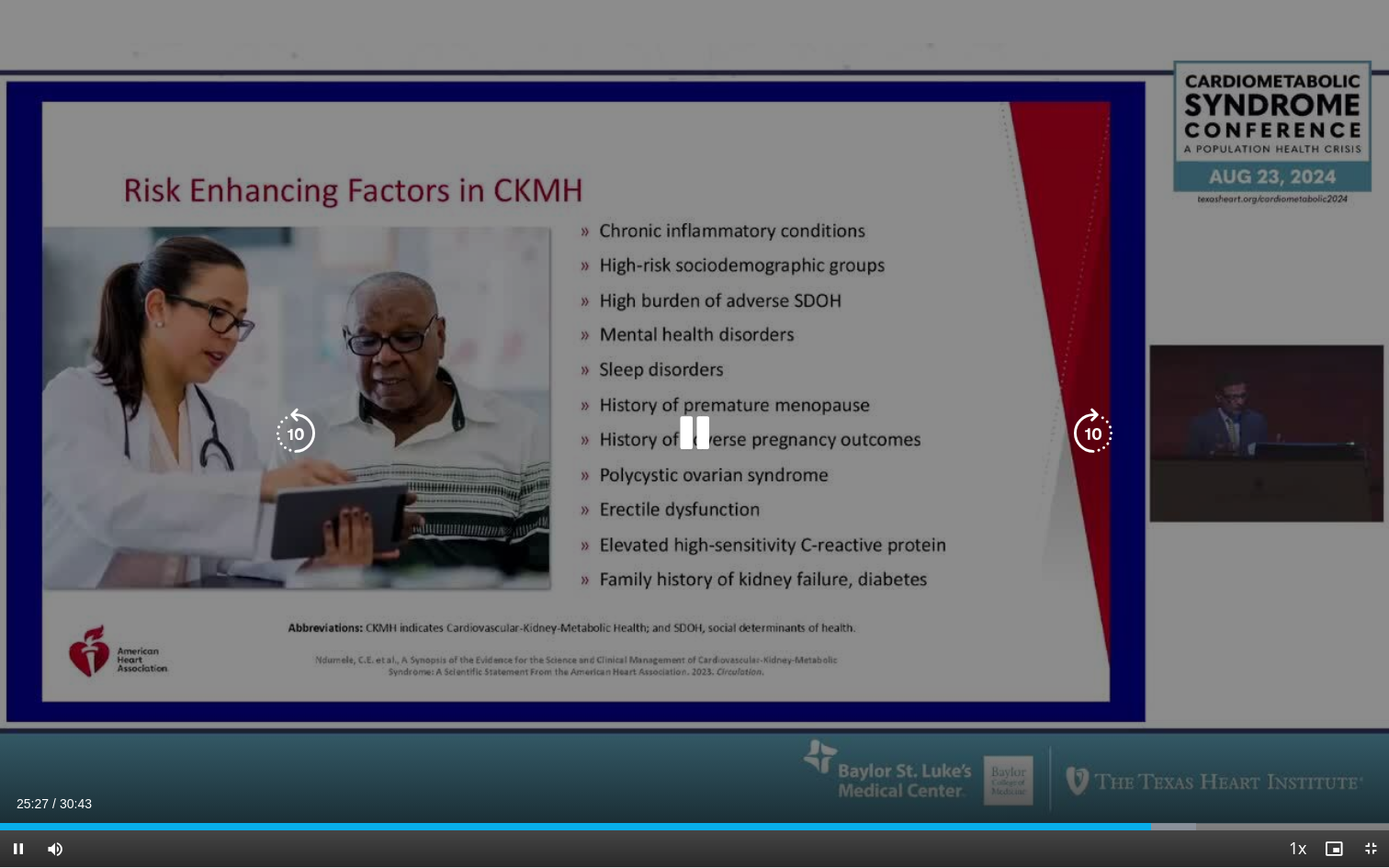 click at bounding box center [0, 0] 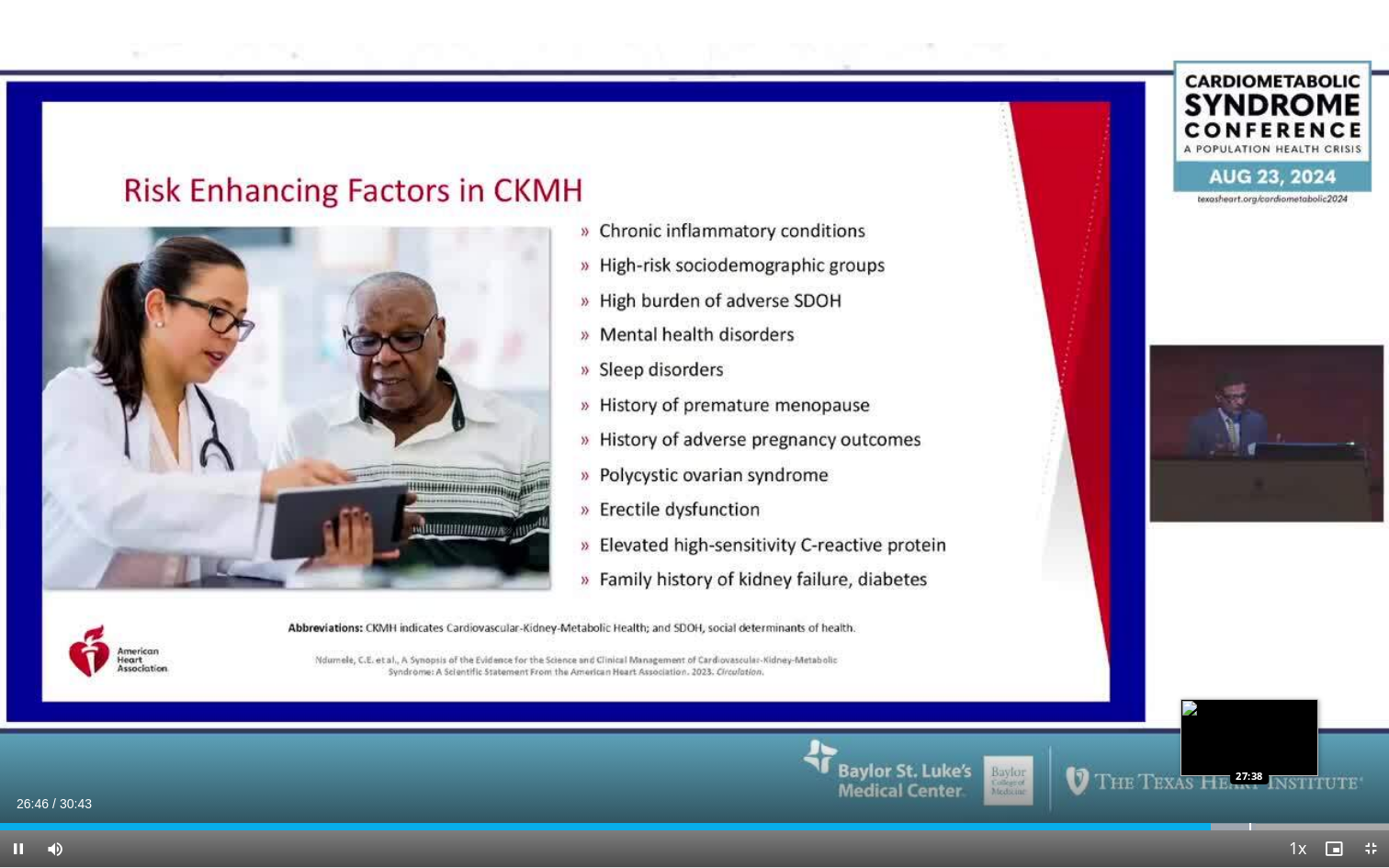 click on "Loaded :  90.40% 26:46 27:38" at bounding box center [694, 827] 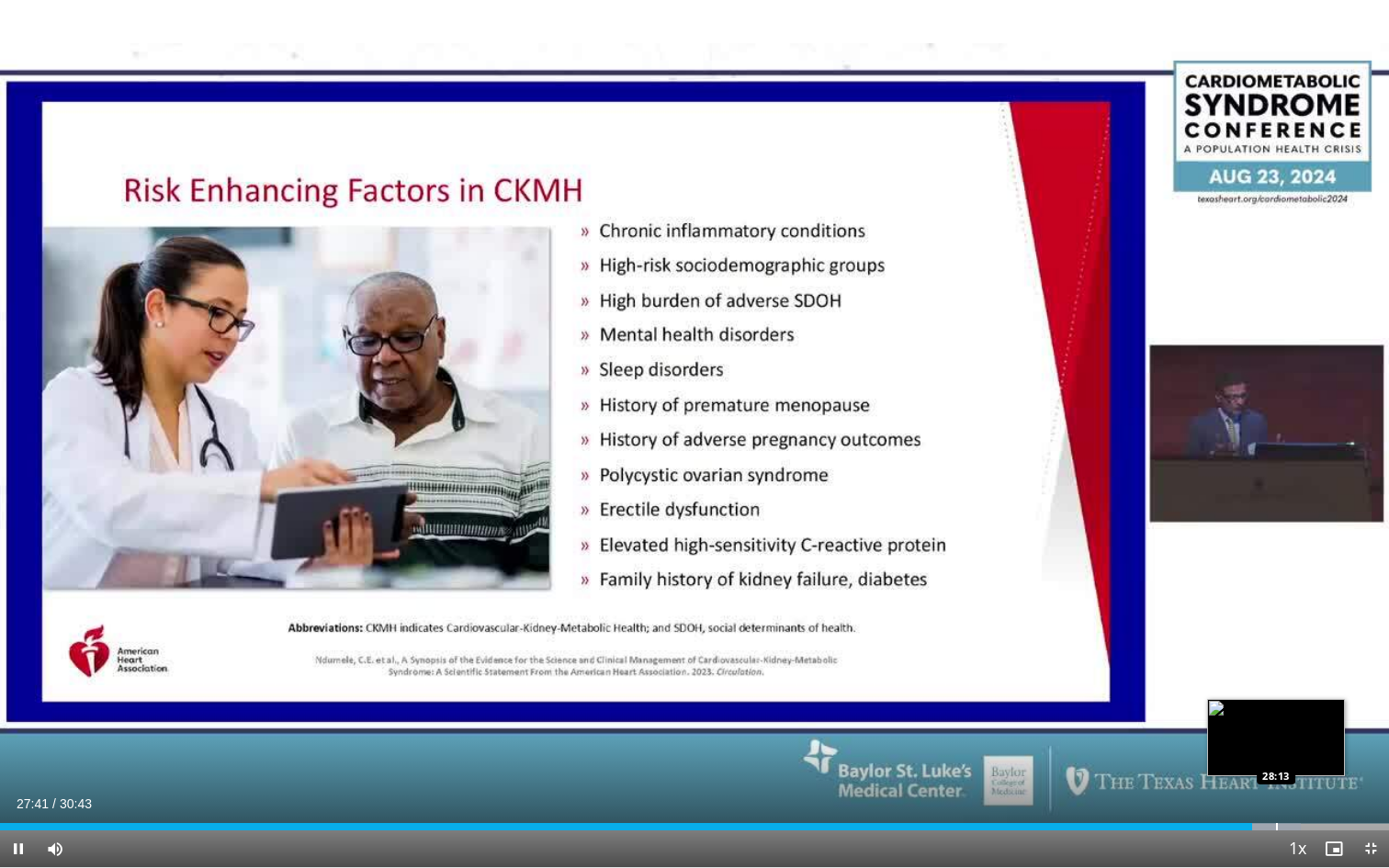 click at bounding box center [1277, 827] 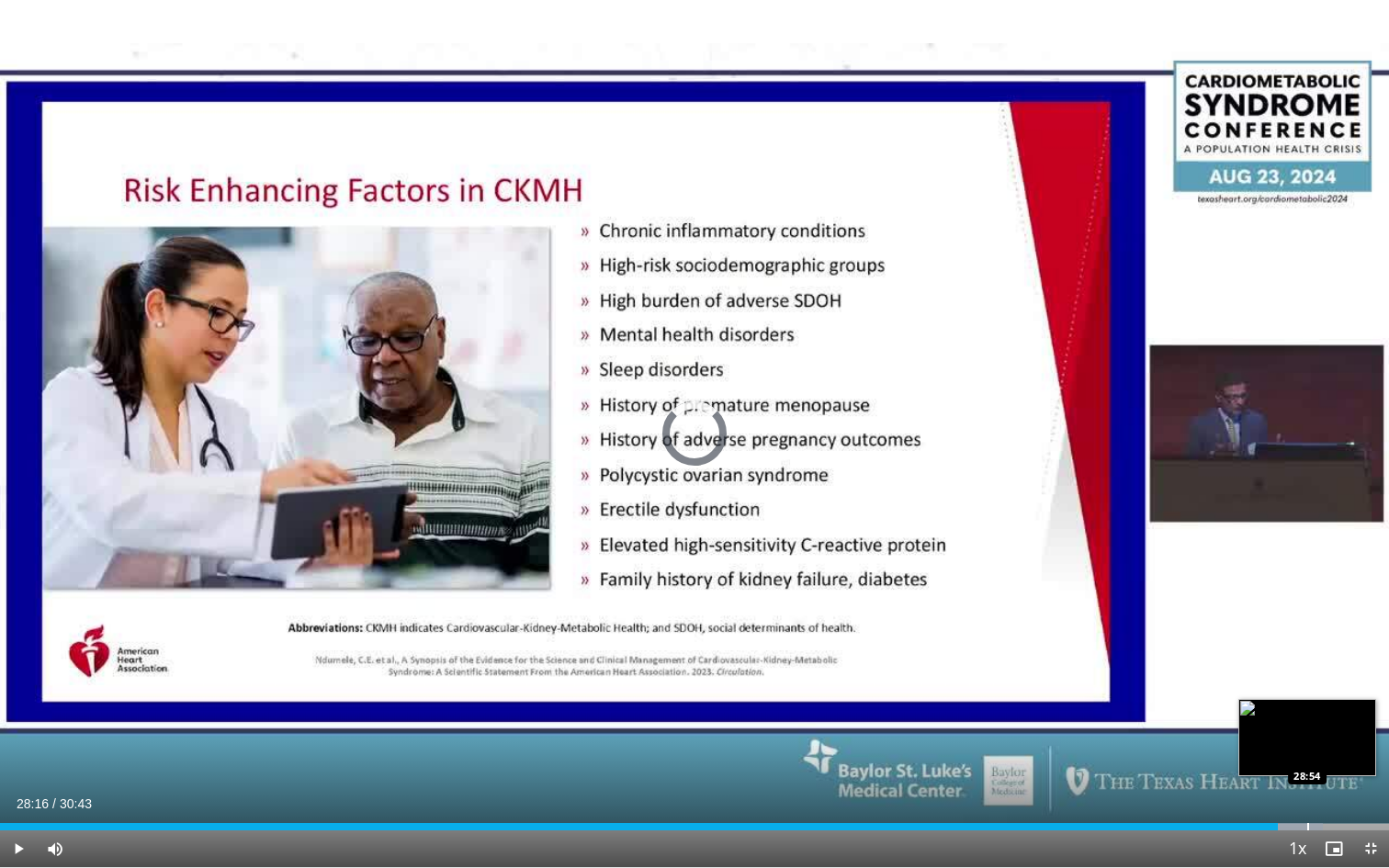 click on "Loaded :  95.24% 28:54 28:54" at bounding box center (694, 827) 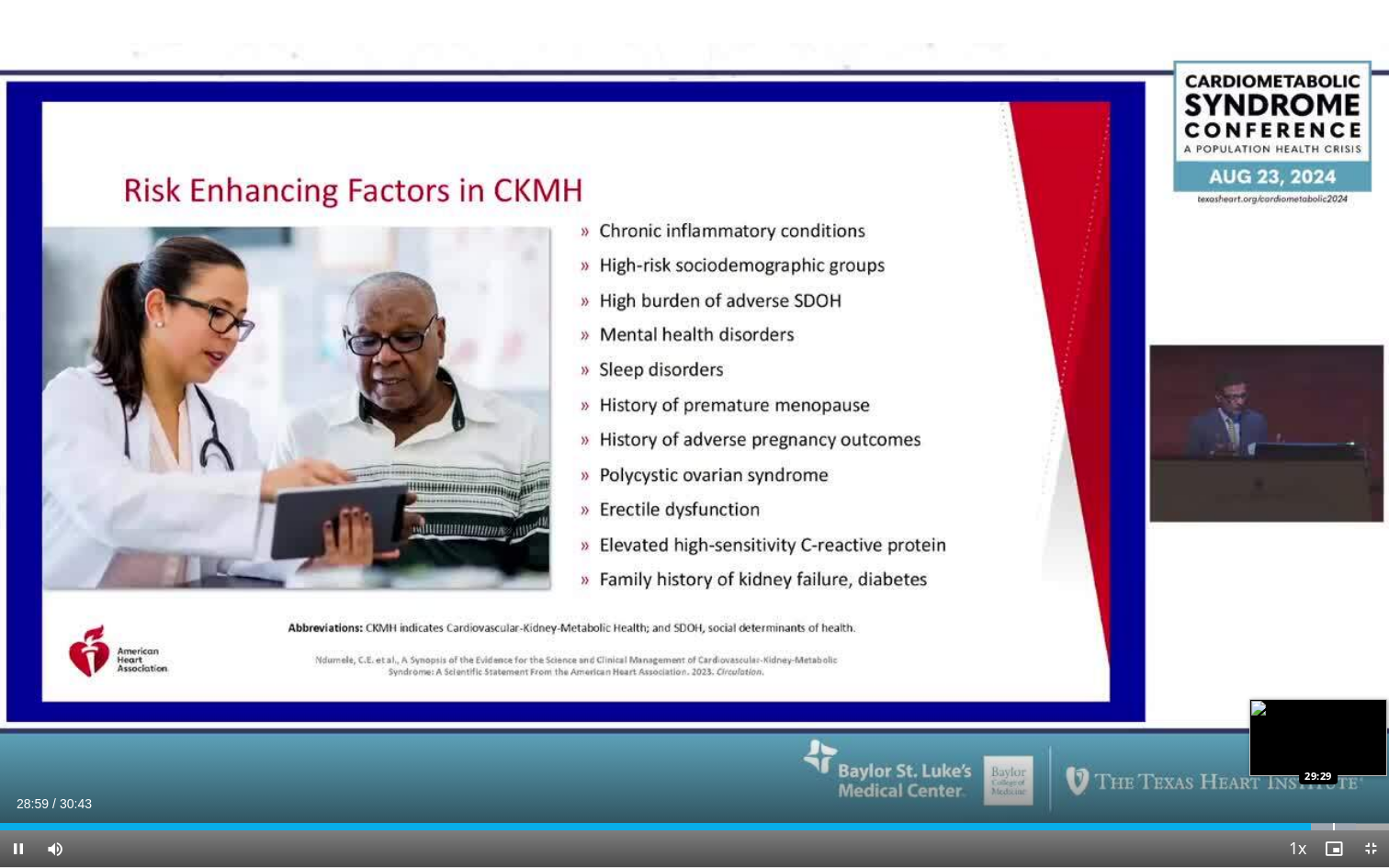 click at bounding box center (1334, 827) 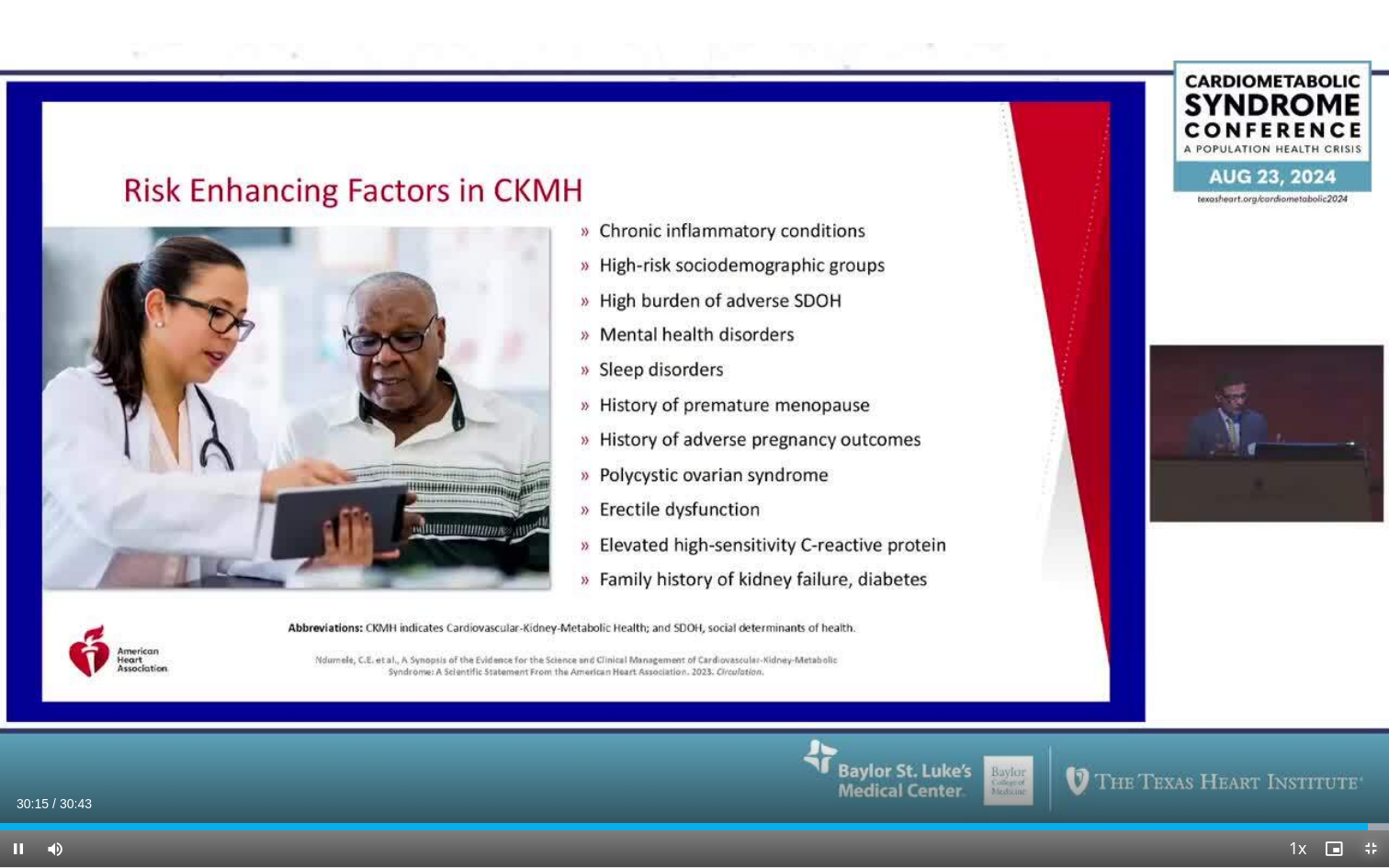 click at bounding box center [1371, 849] 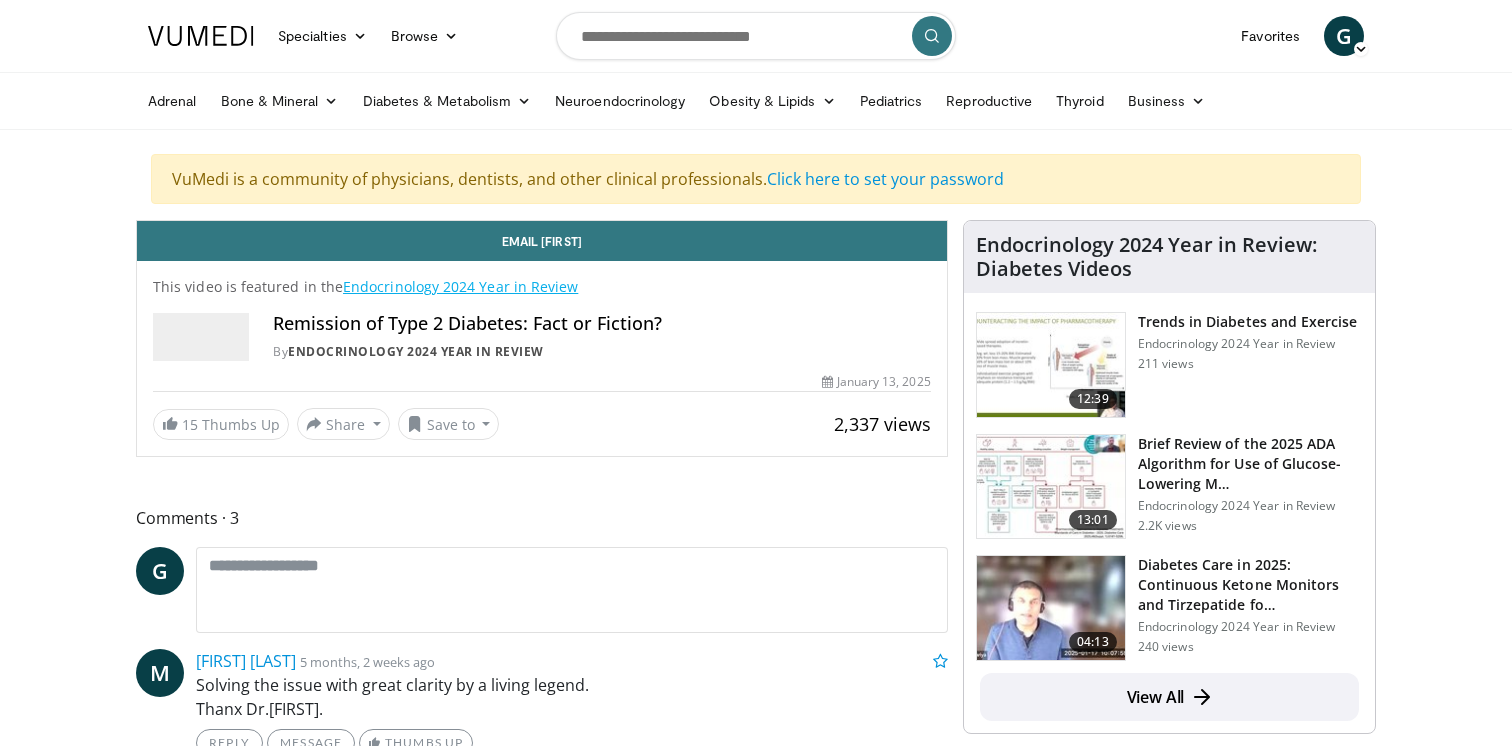 scroll, scrollTop: 0, scrollLeft: 0, axis: both 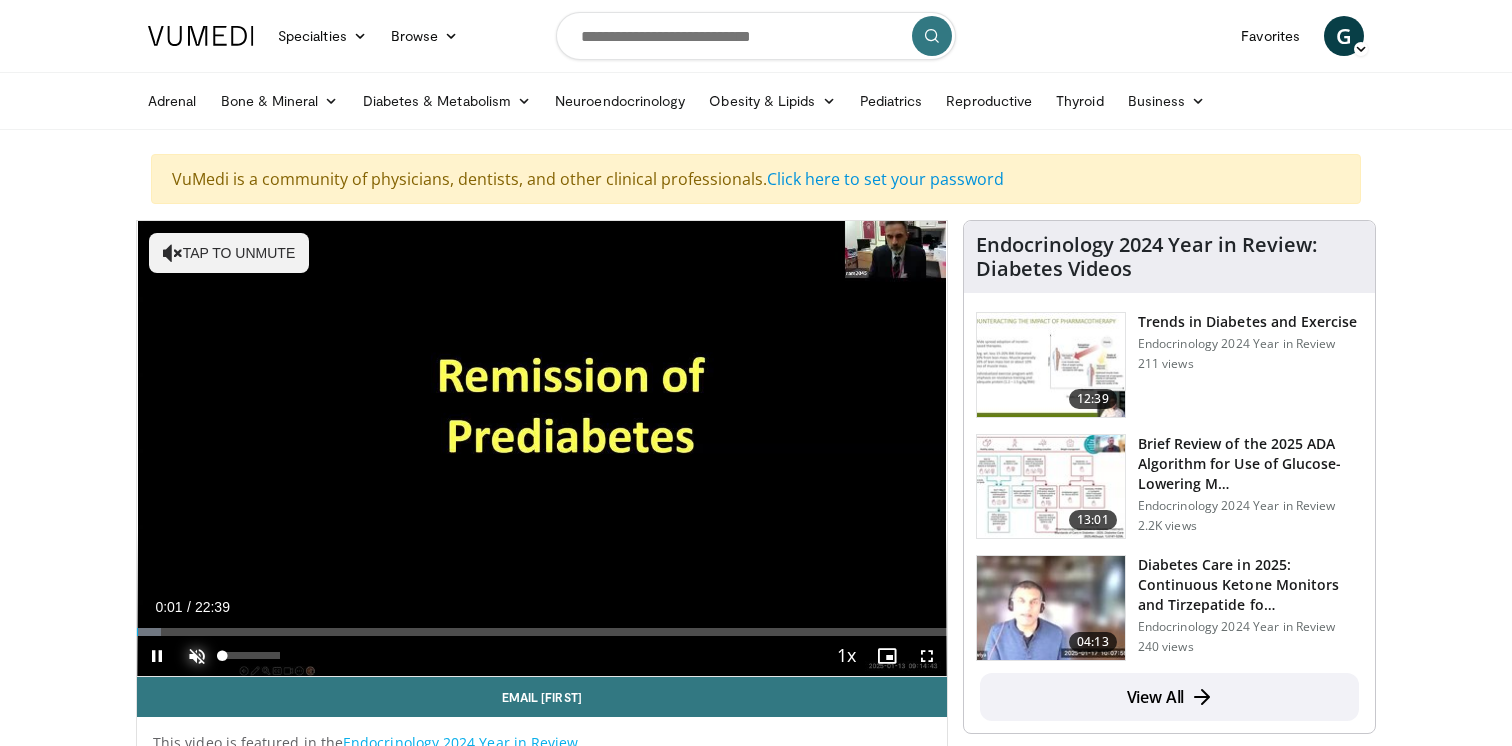 click at bounding box center [197, 656] 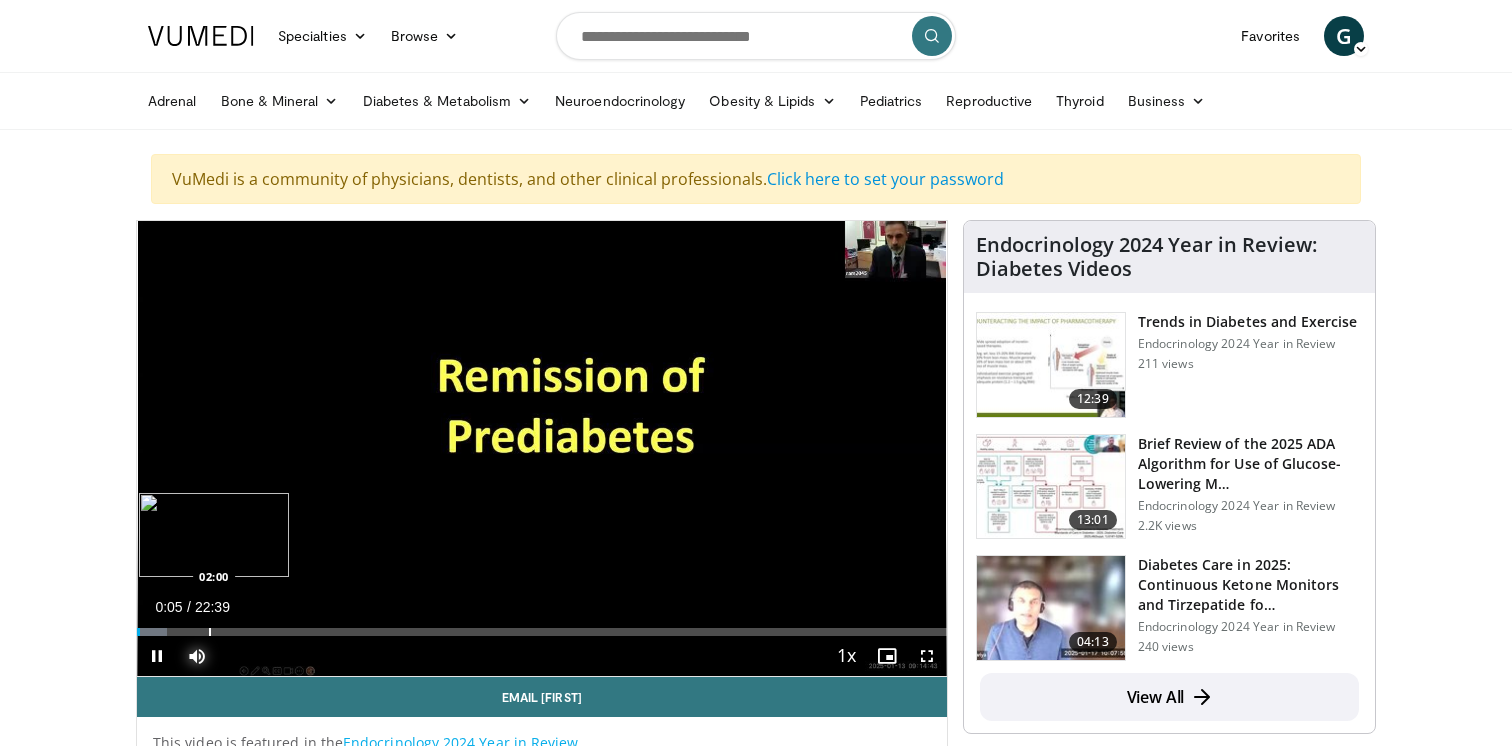 click at bounding box center (210, 632) 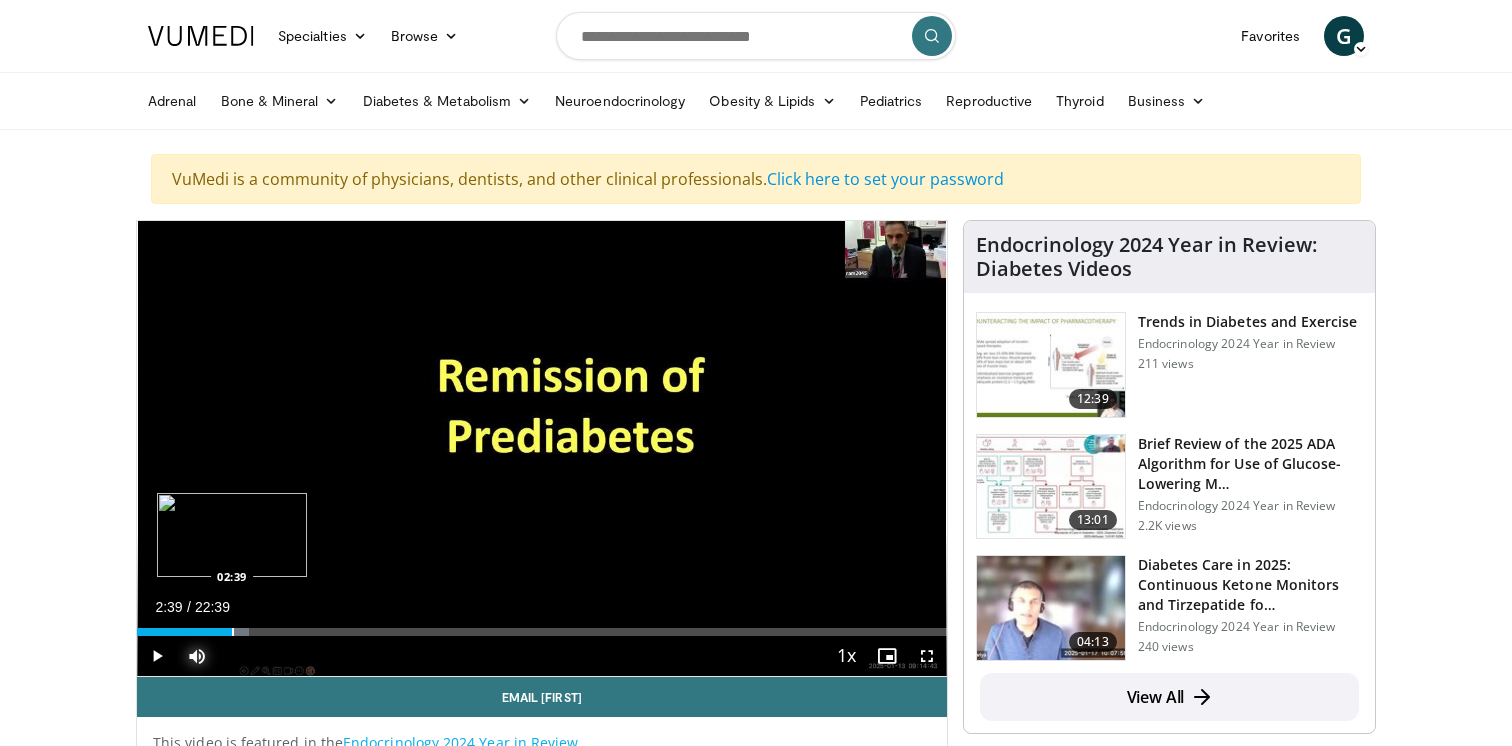 click at bounding box center (233, 632) 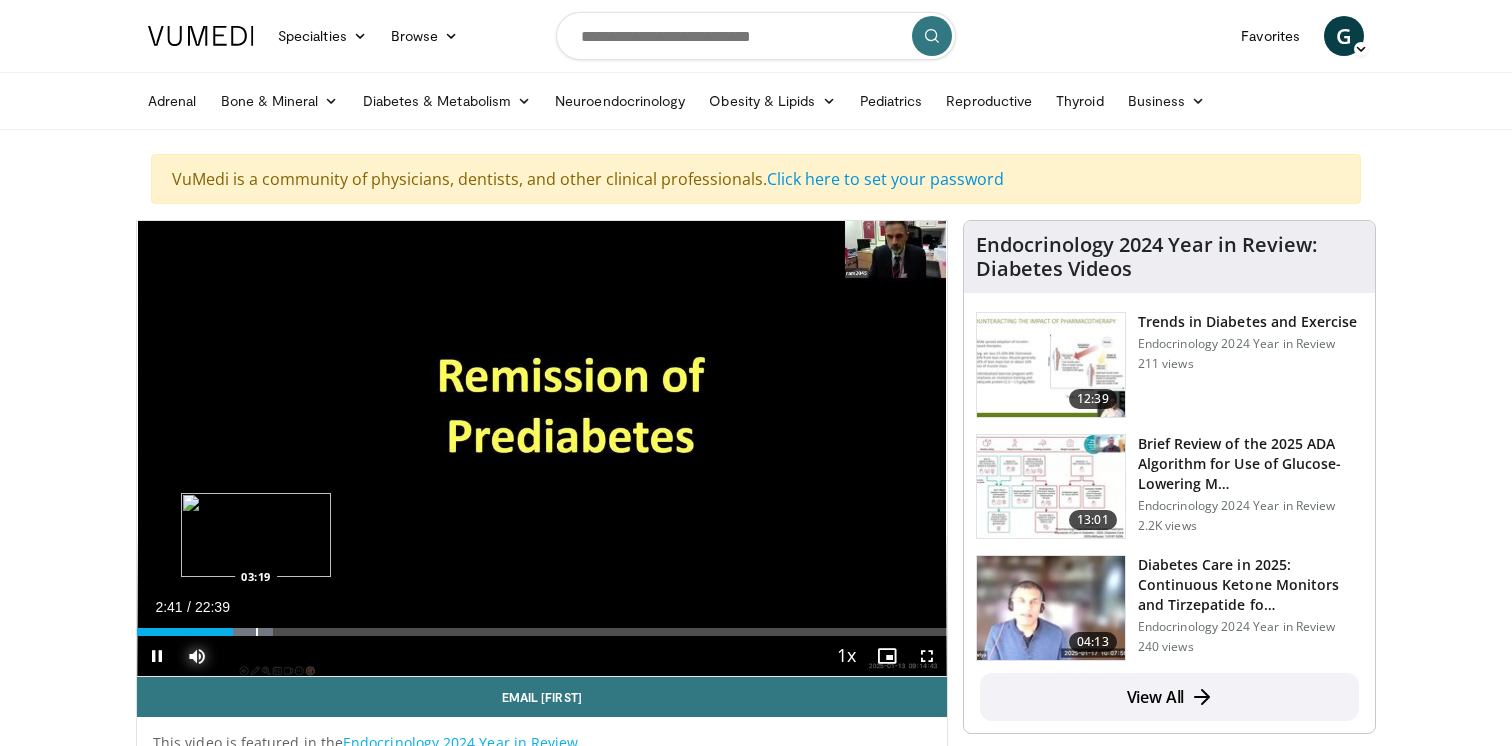 click on "Loaded :  16.78% 02:41 03:19" at bounding box center (542, 632) 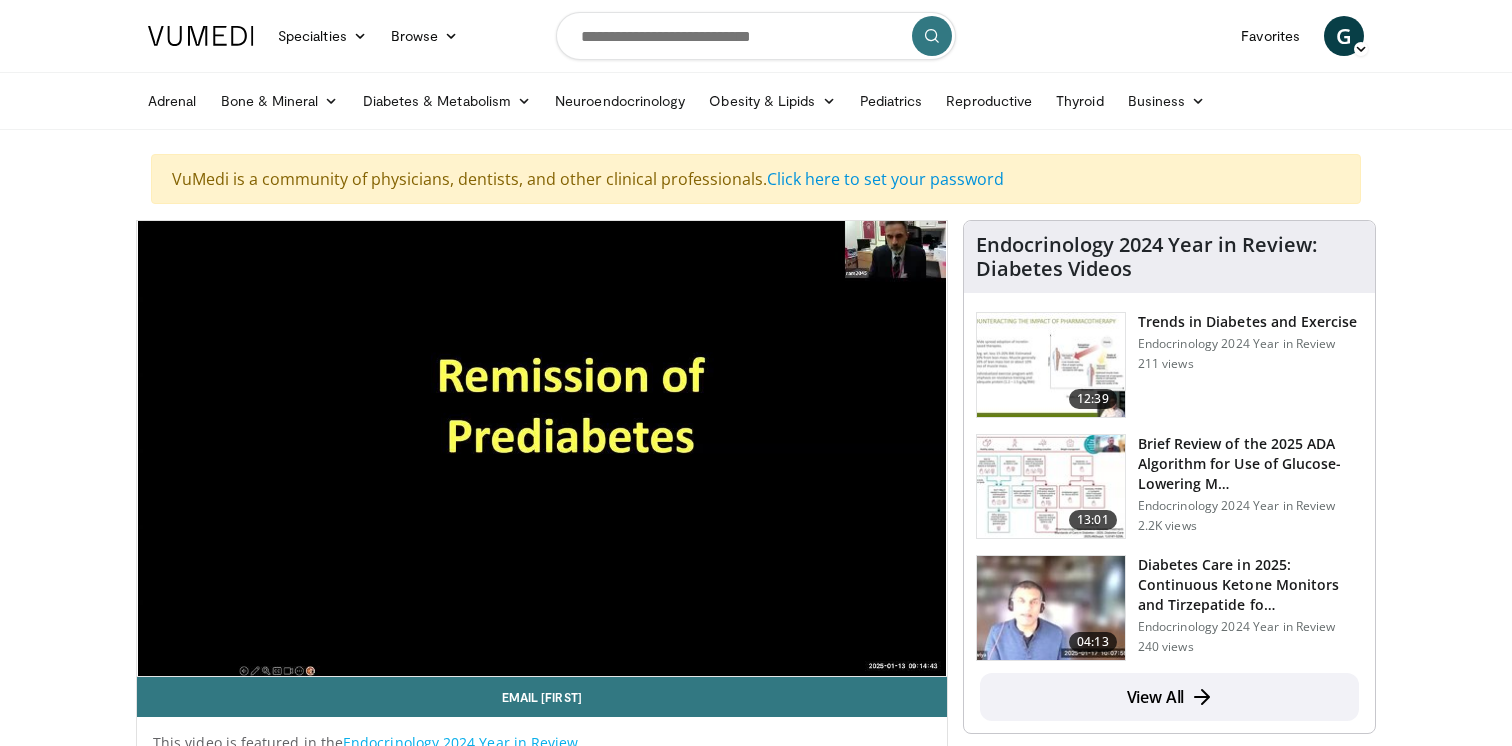 click on "**********" at bounding box center (542, 449) 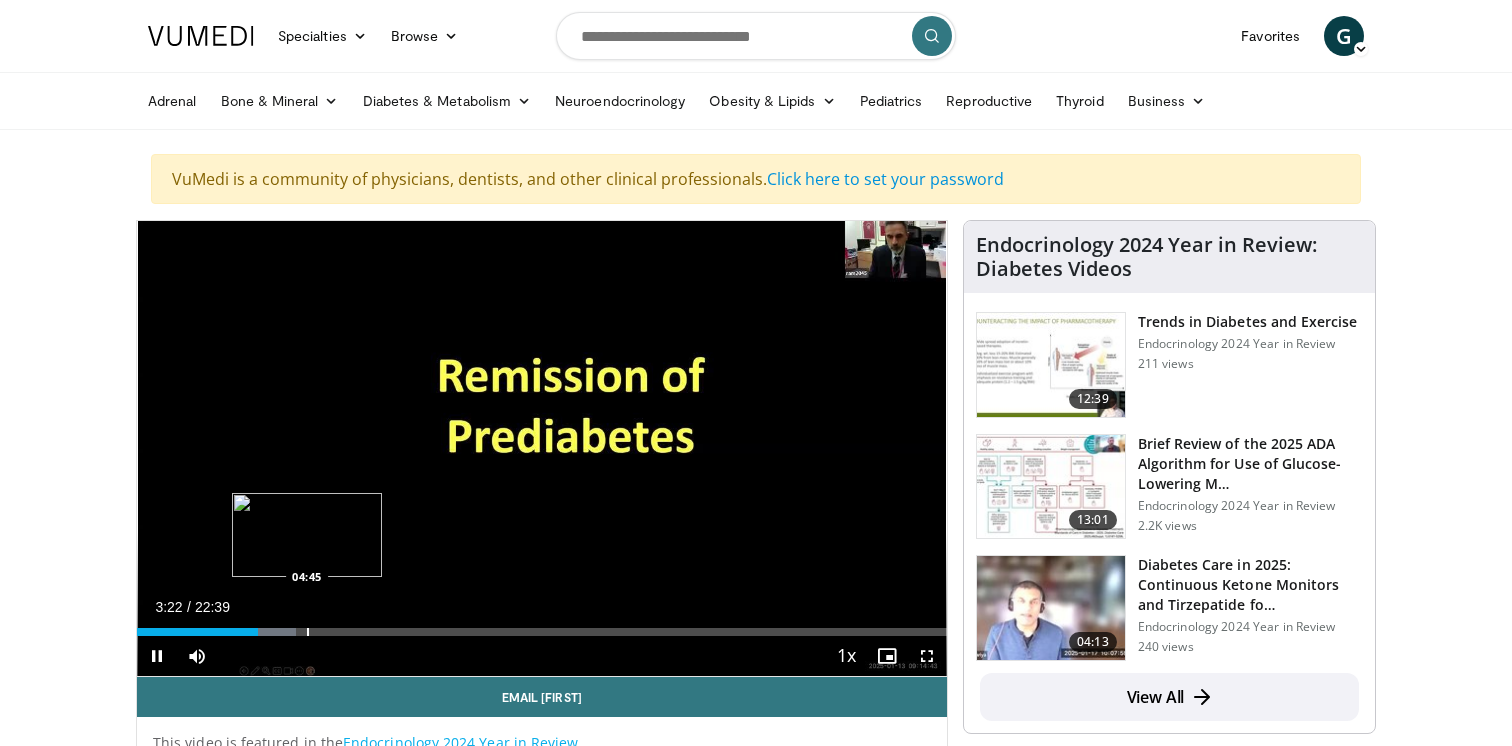 click at bounding box center [308, 632] 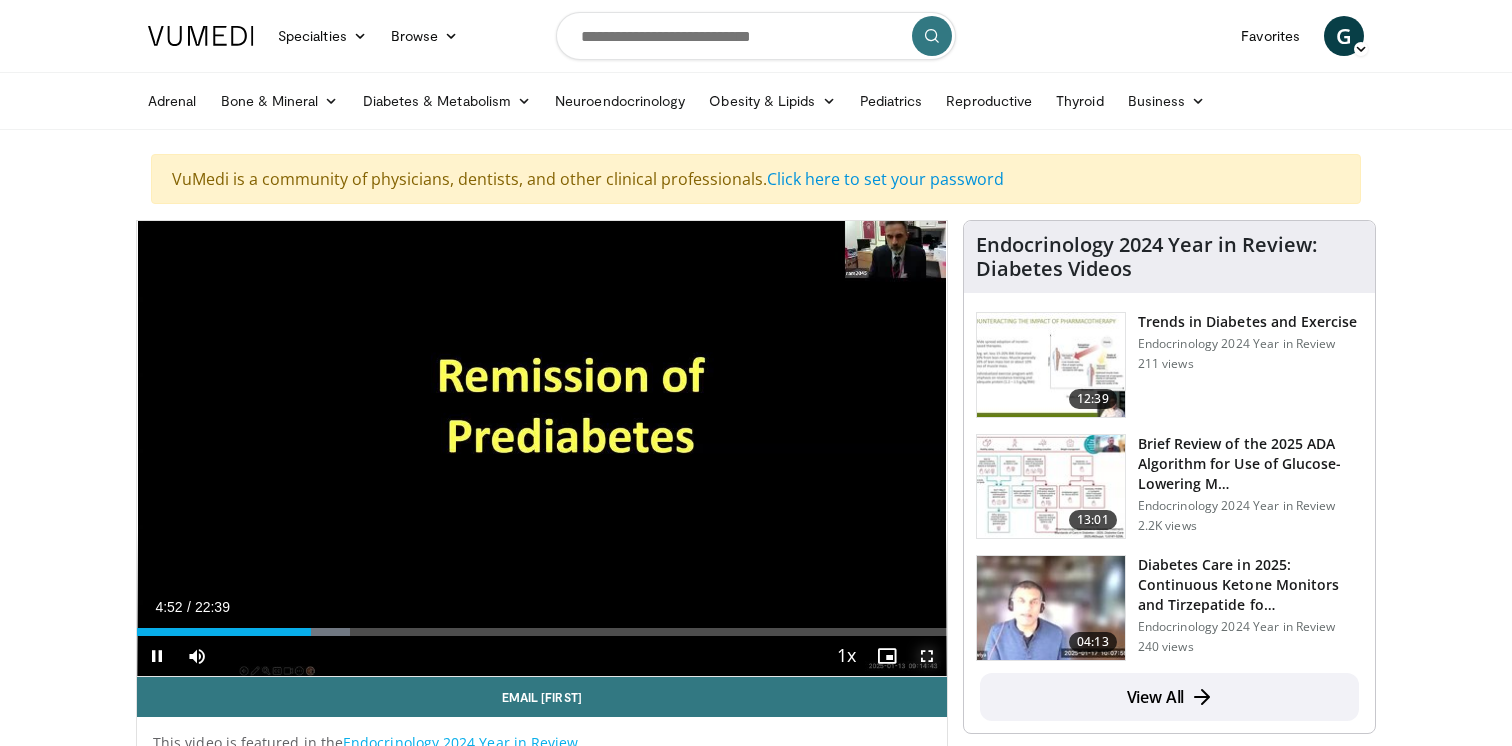 click at bounding box center [927, 656] 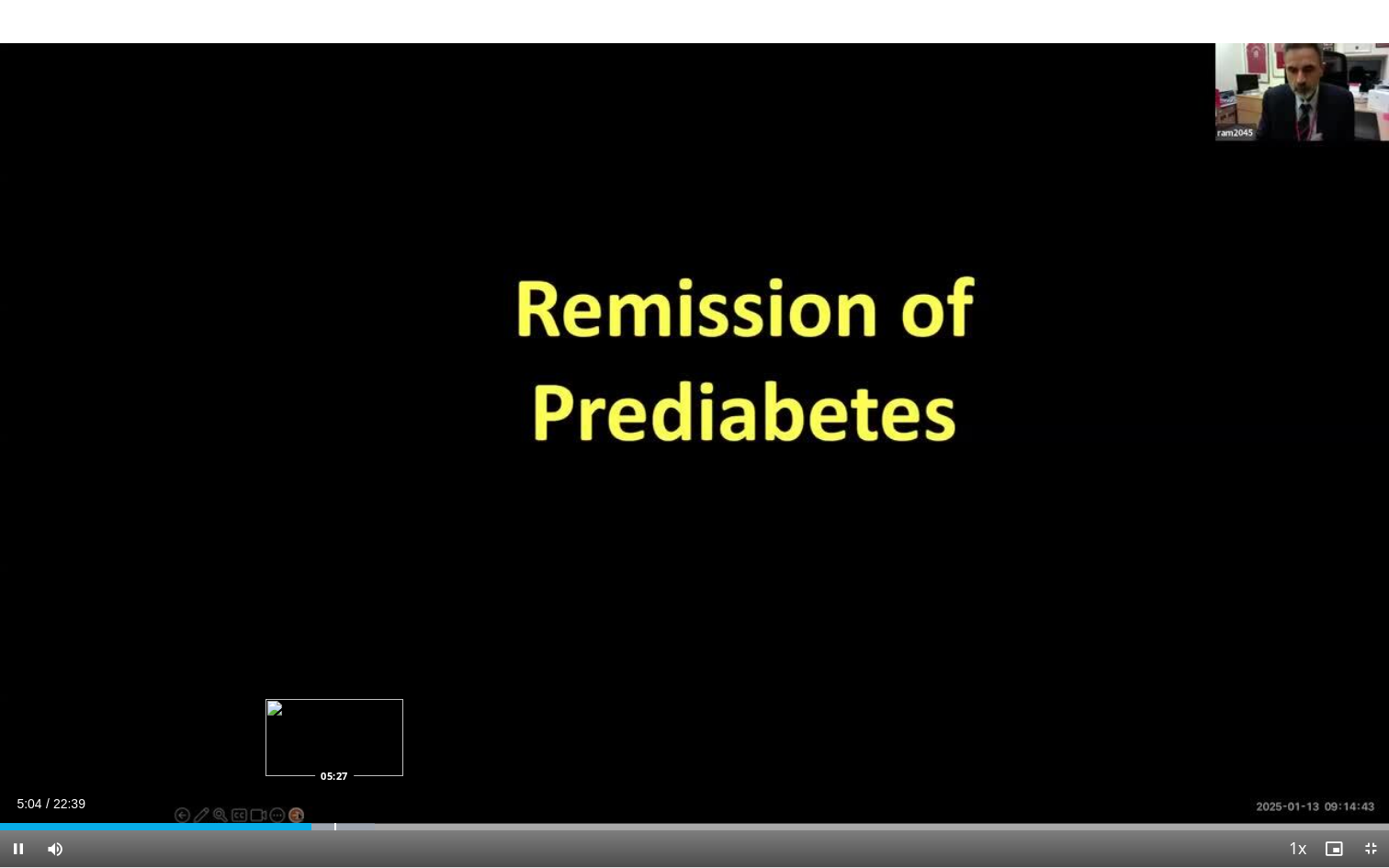 click at bounding box center (335, 827) 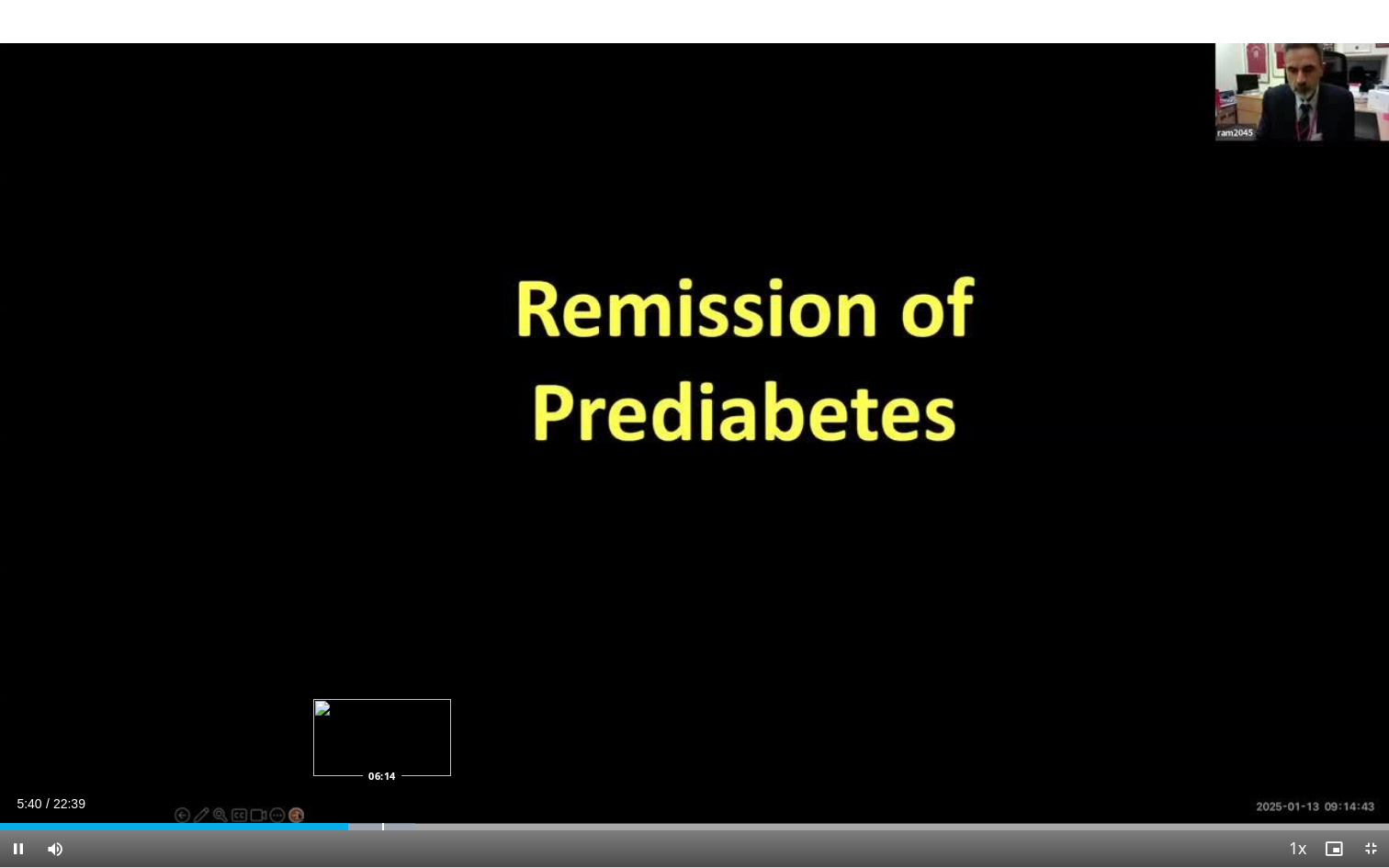 click at bounding box center (383, 827) 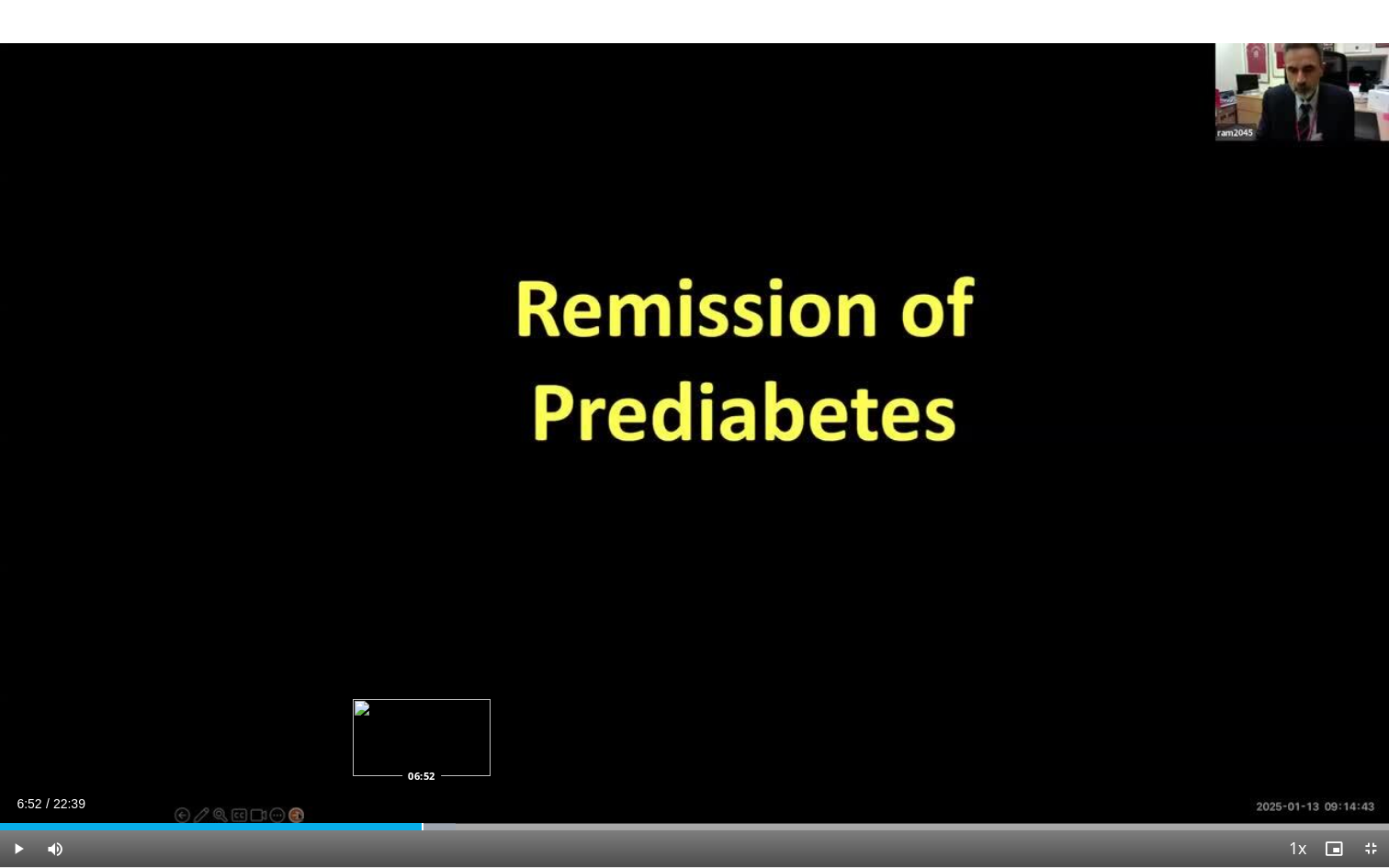click on "Loaded :  32.82% 06:52 06:52" at bounding box center (694, 821) 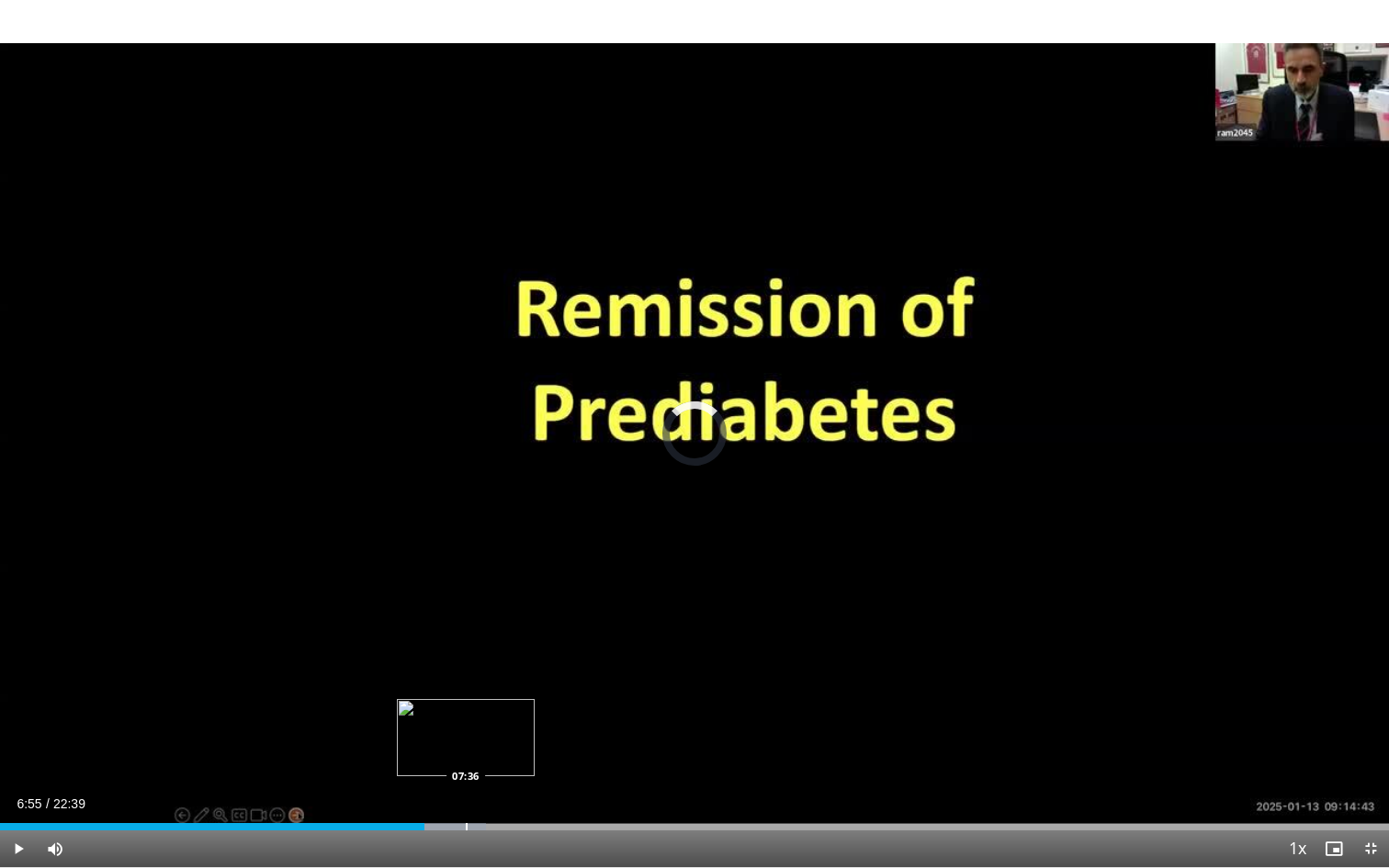 click at bounding box center [467, 827] 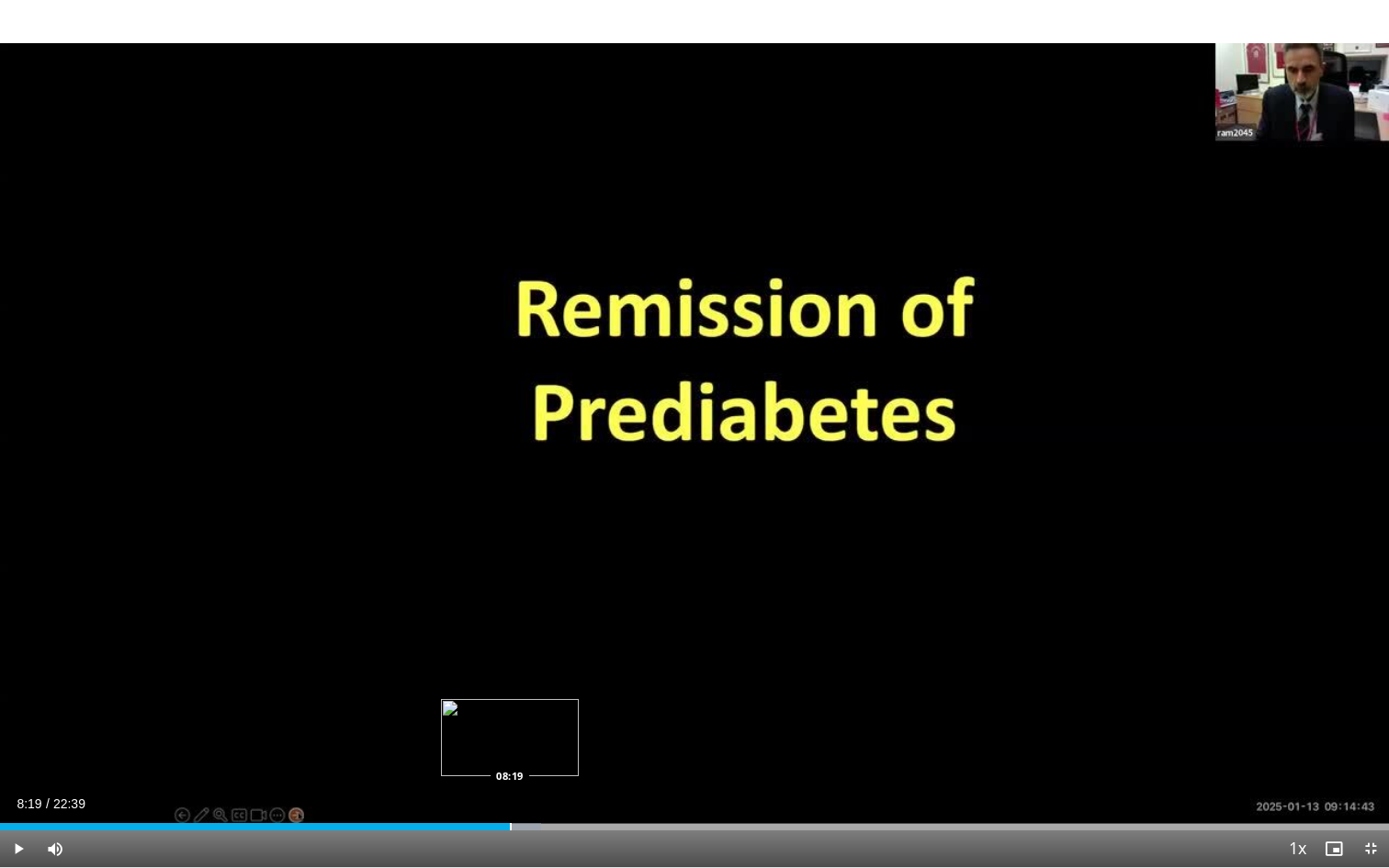 click at bounding box center [511, 827] 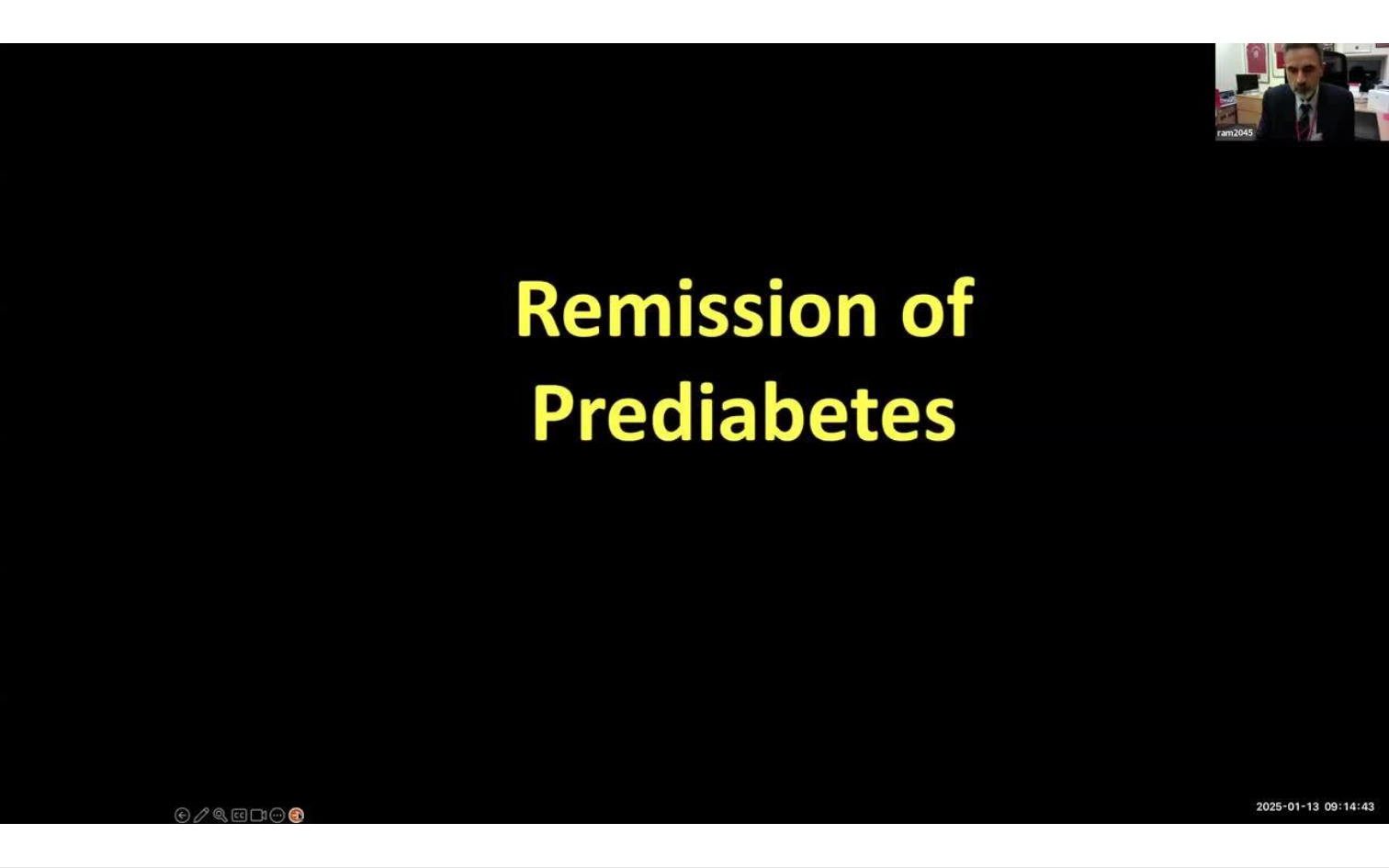 click on "10 seconds
Tap to unmute" at bounding box center (694, 434) 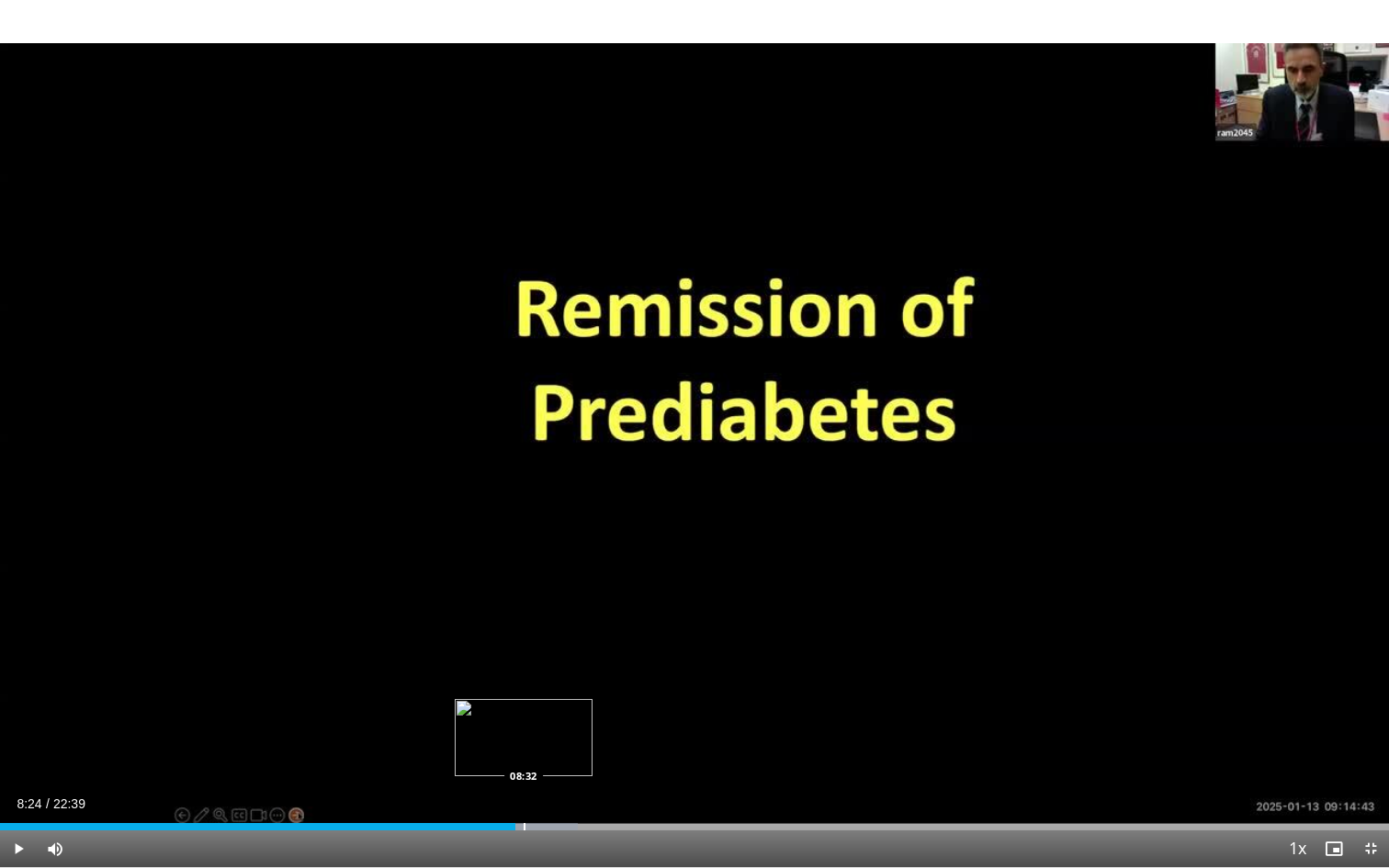 click at bounding box center [525, 827] 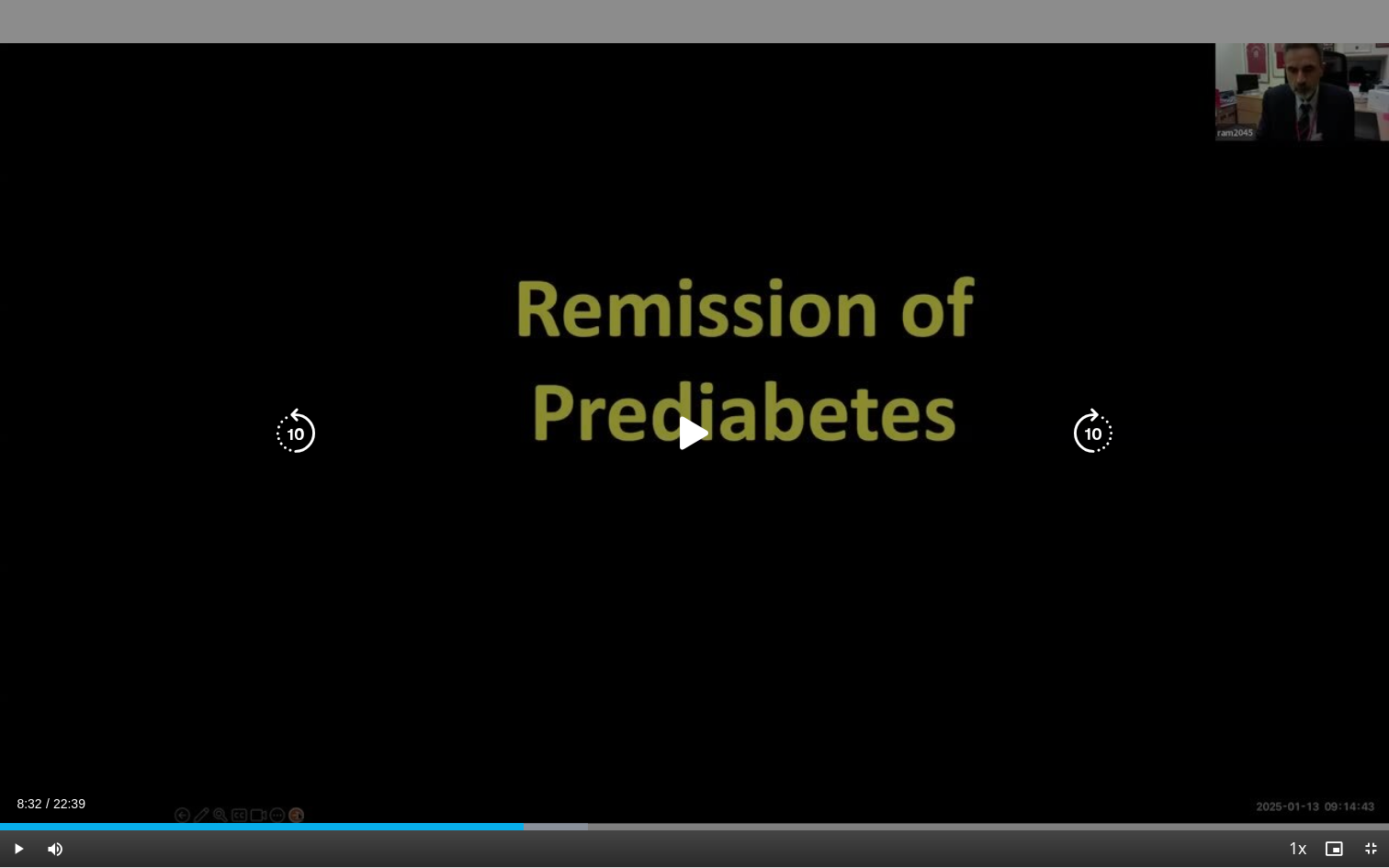 click at bounding box center [694, 434] 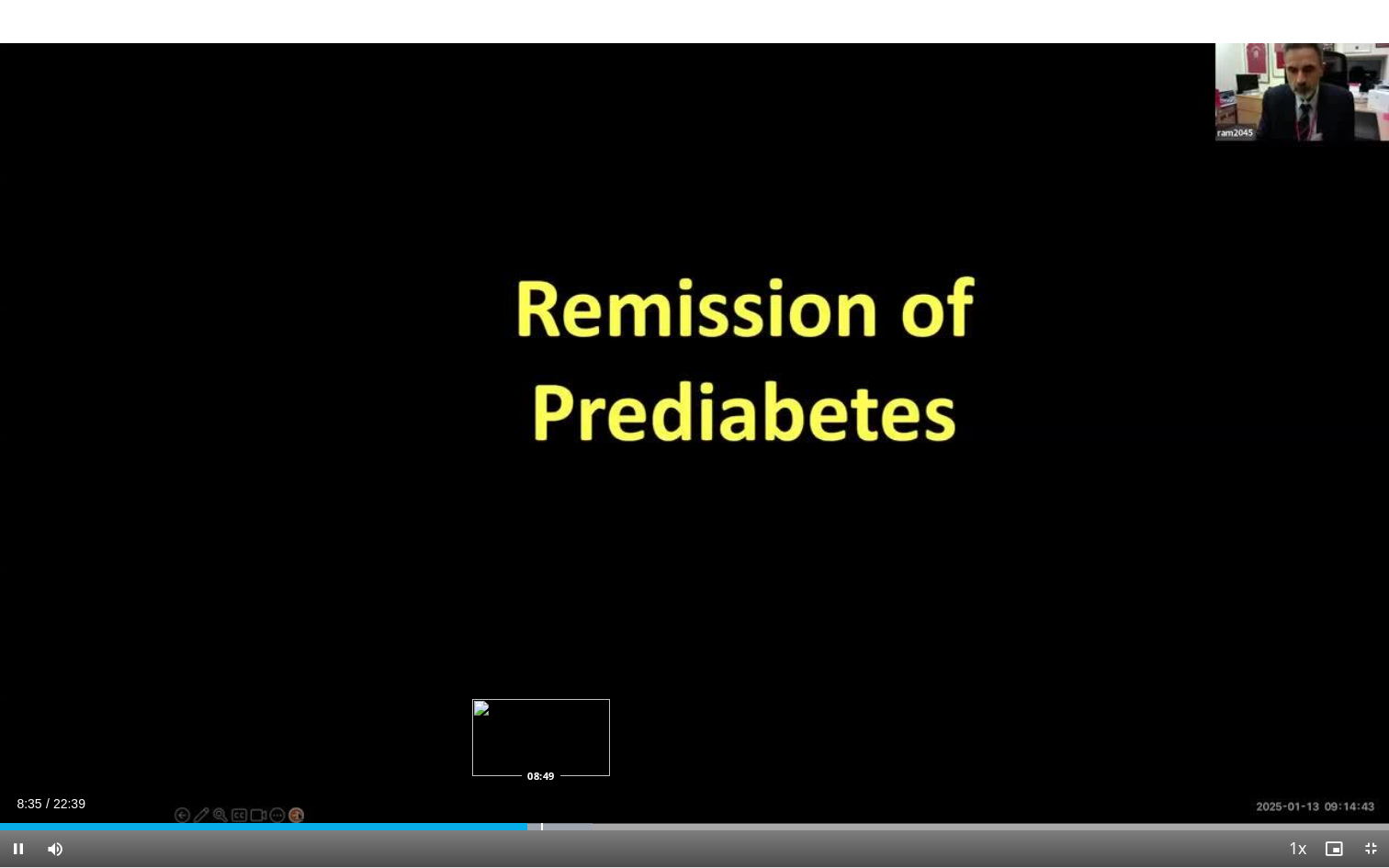click at bounding box center (542, 827) 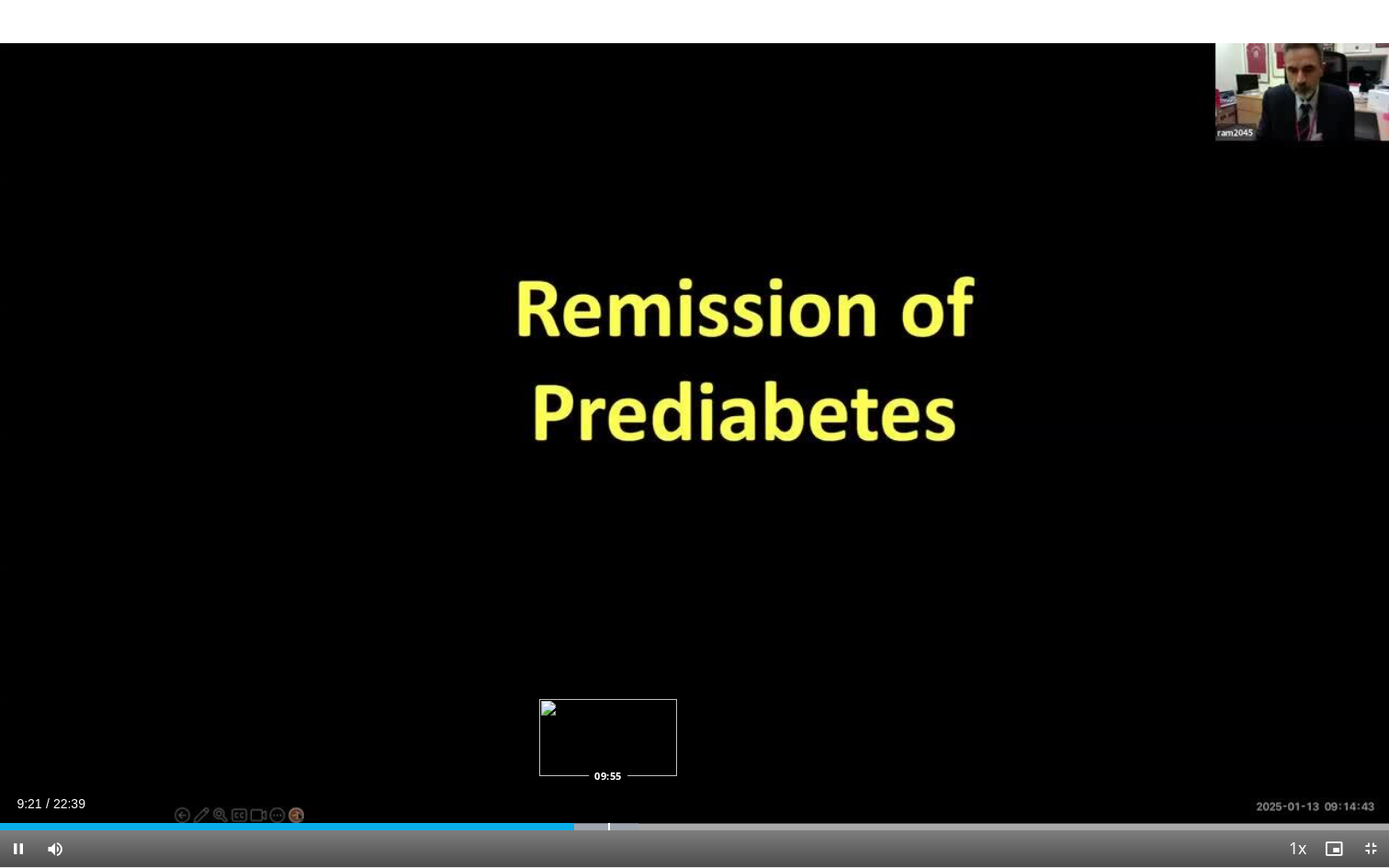 click at bounding box center (609, 827) 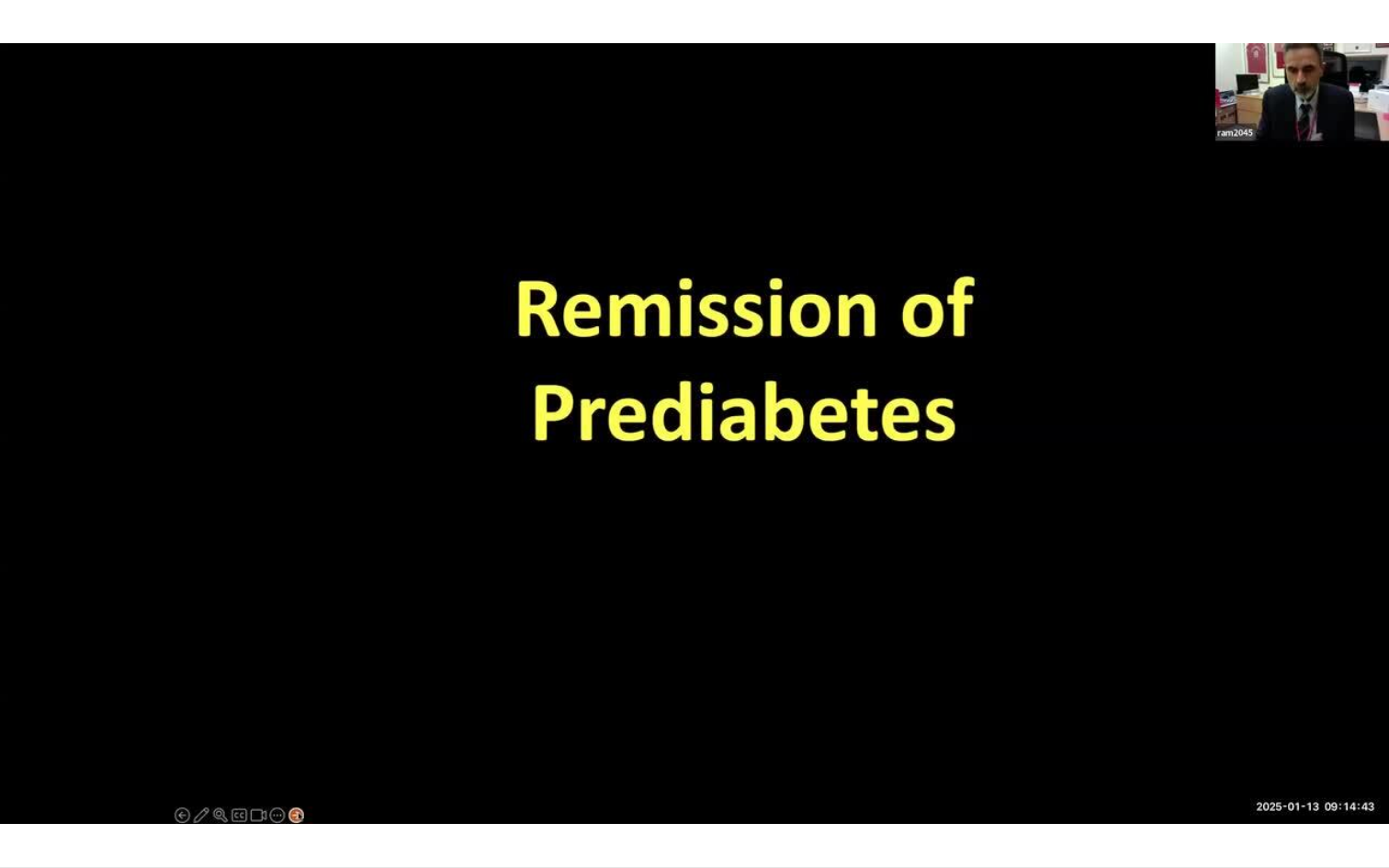 click on "**********" at bounding box center [694, 434] 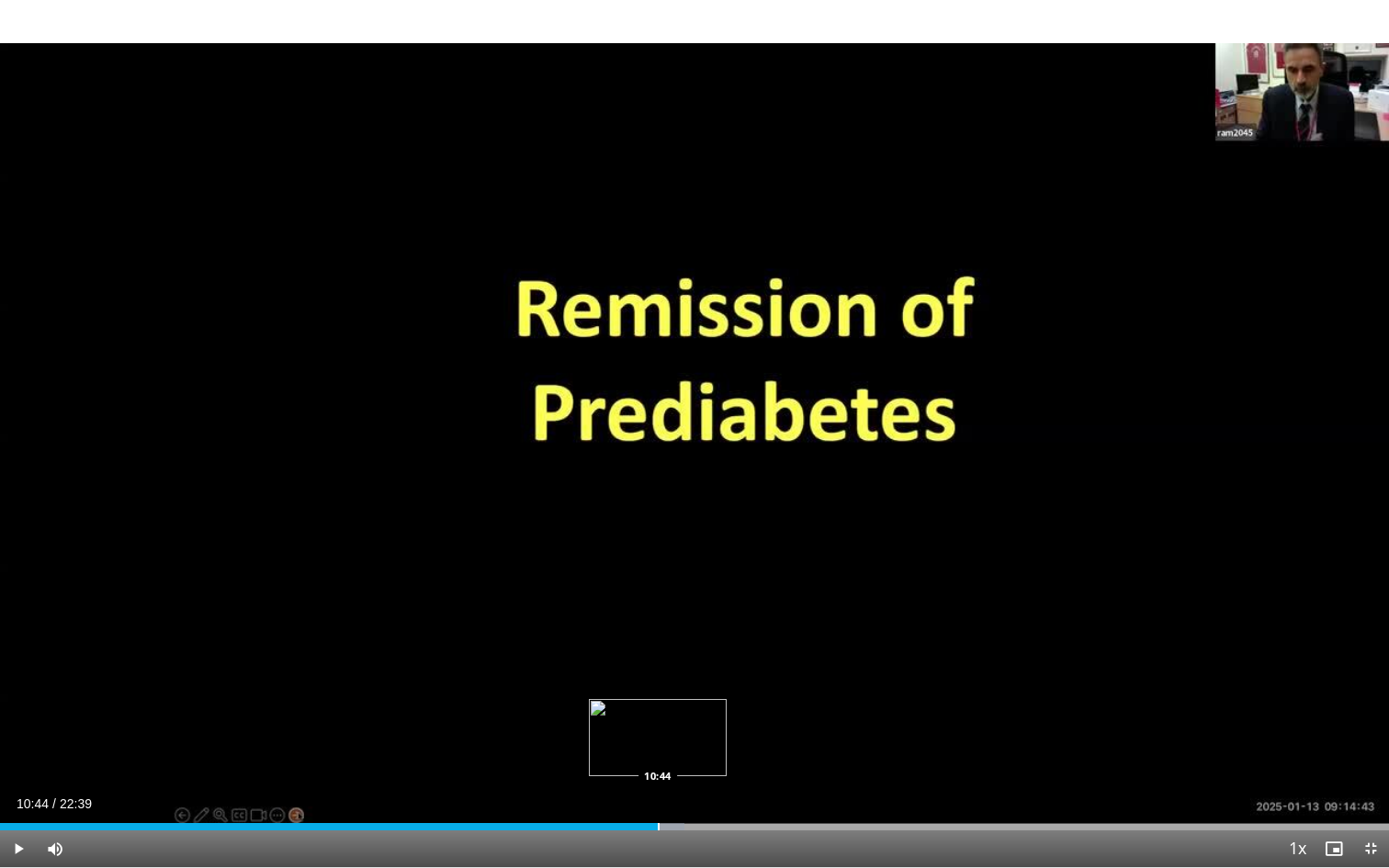 click on "Loaded :  49.27% 10:44 10:44" at bounding box center (694, 821) 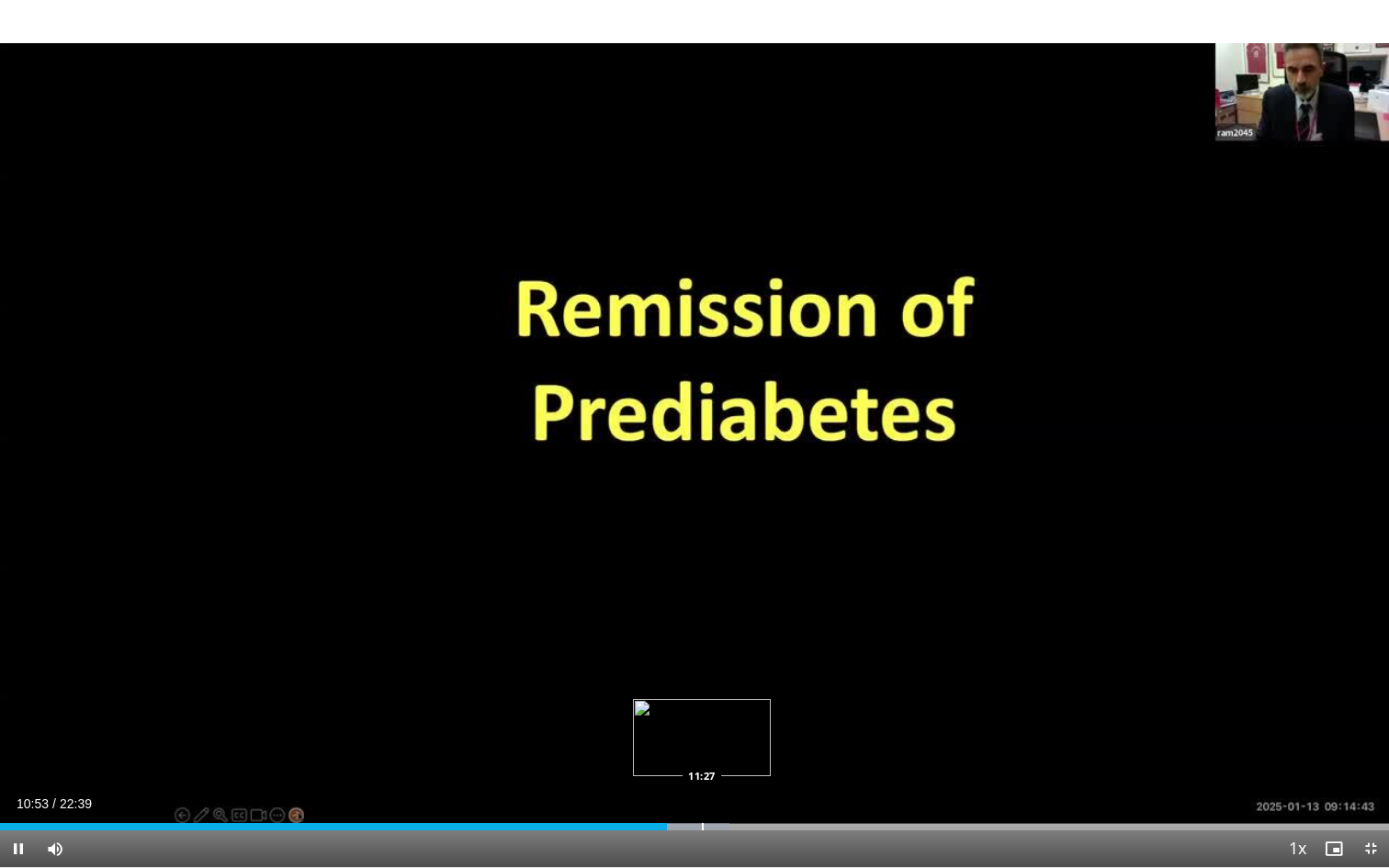 click on "Loaded :  52.51% 10:53 11:27" at bounding box center [694, 821] 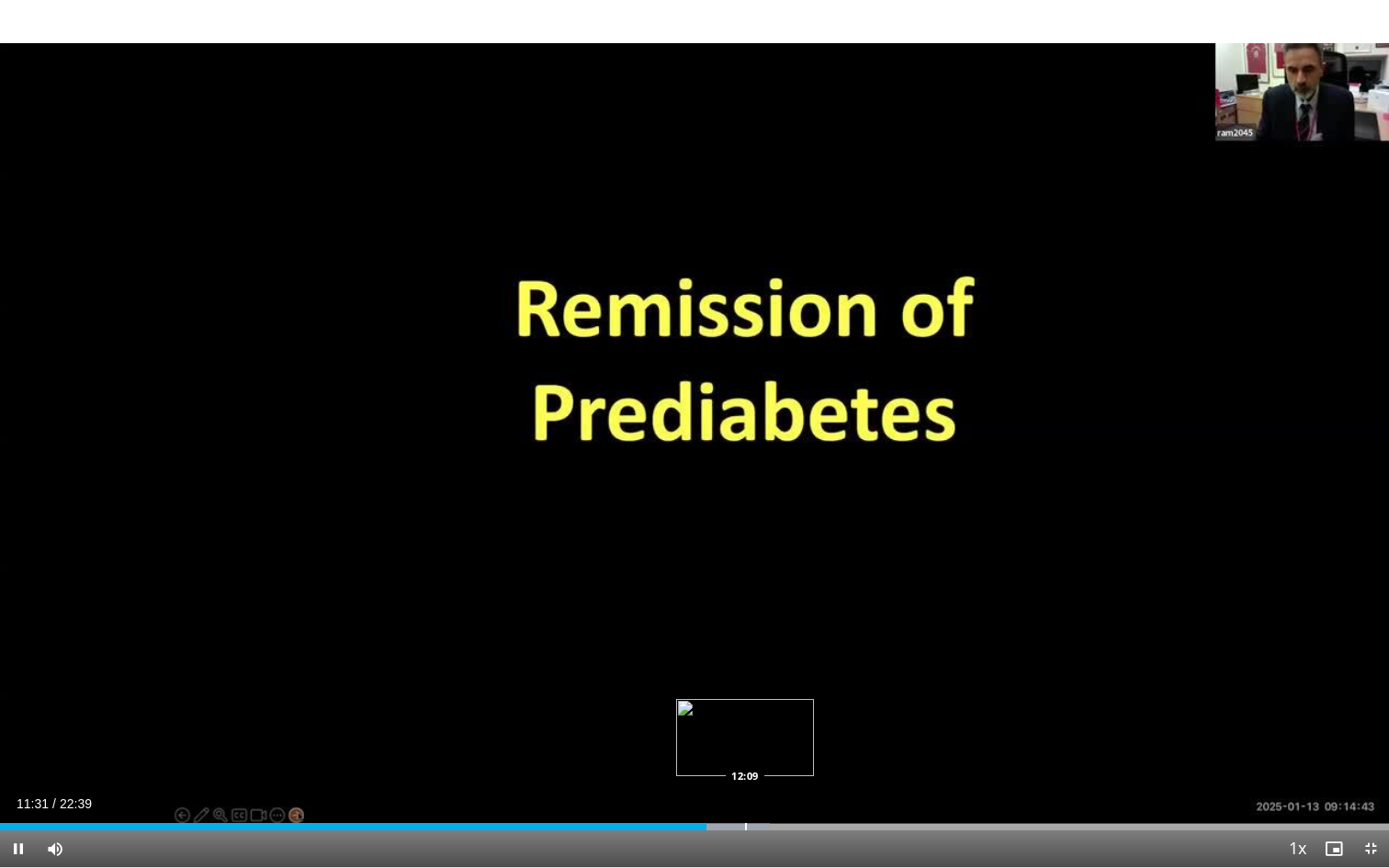 click at bounding box center [746, 827] 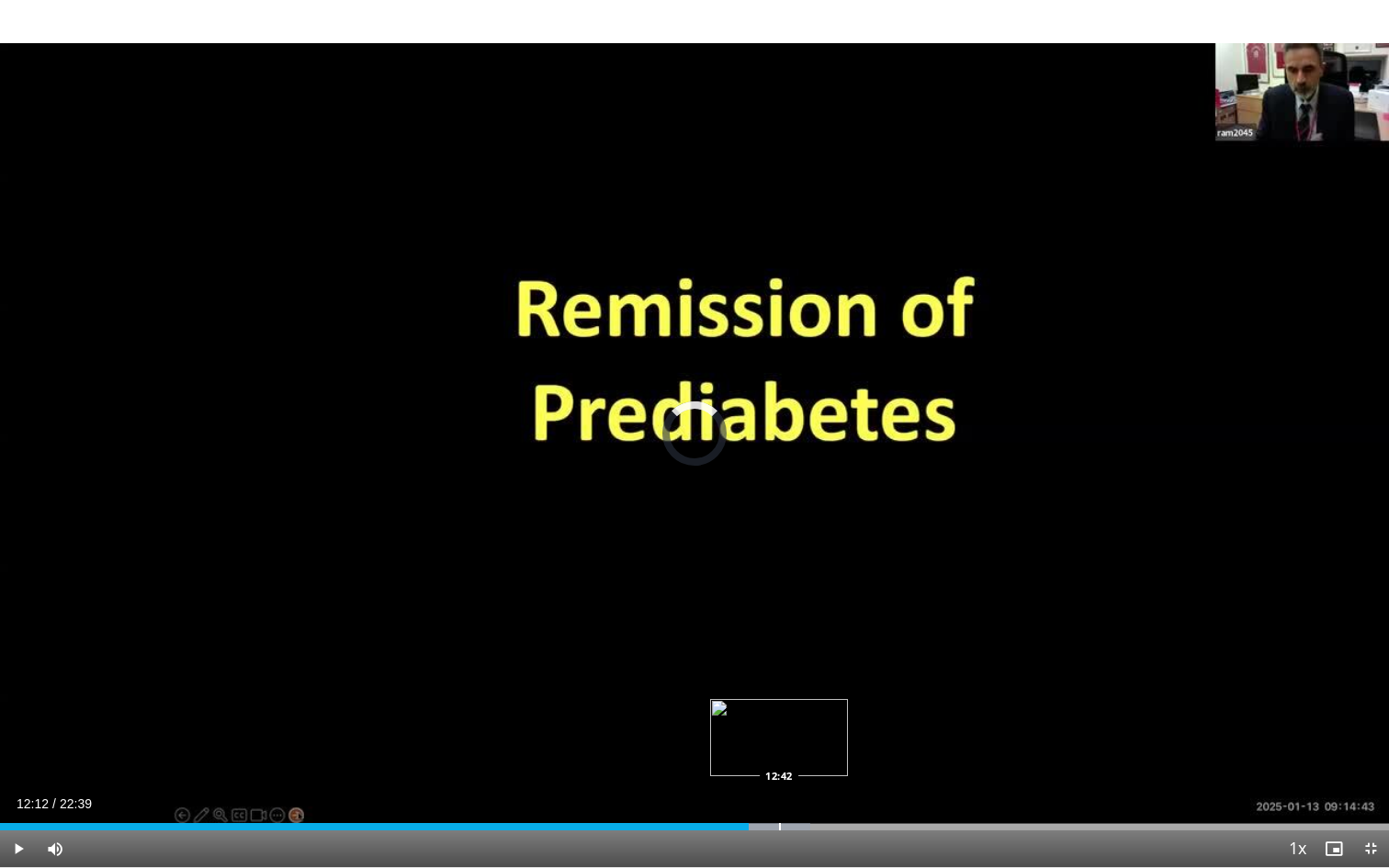click at bounding box center [780, 827] 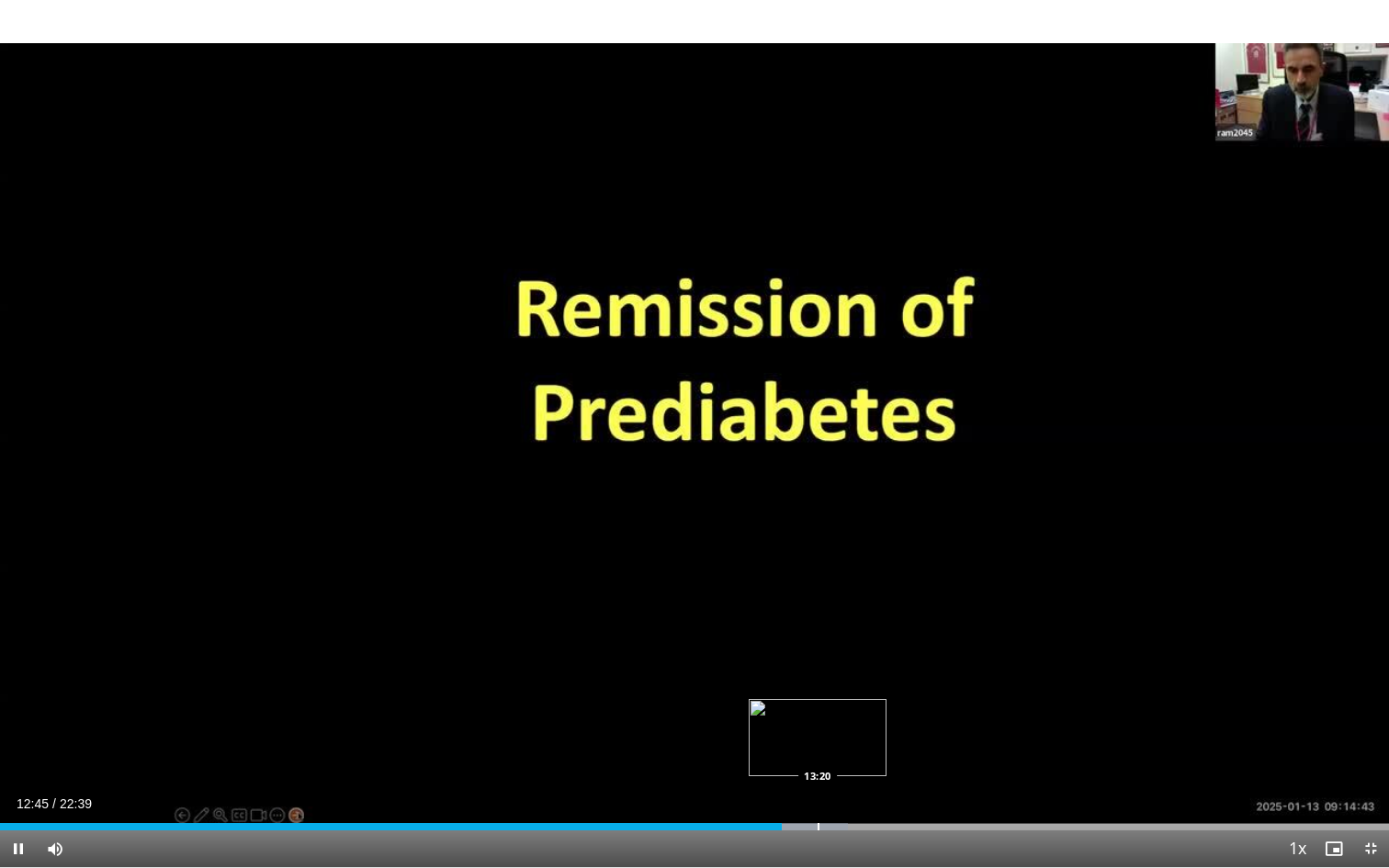 click at bounding box center (819, 827) 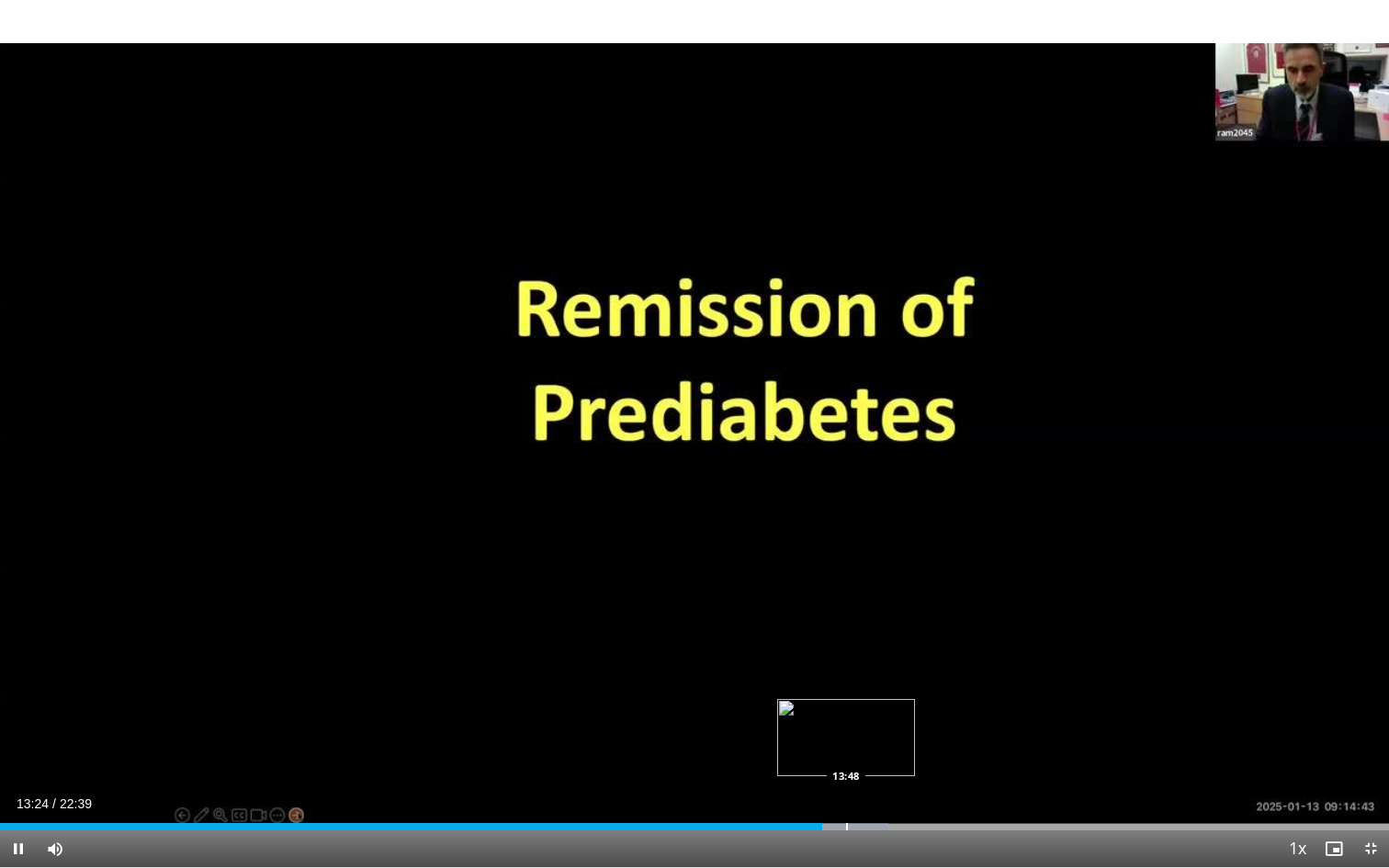 click at bounding box center [847, 827] 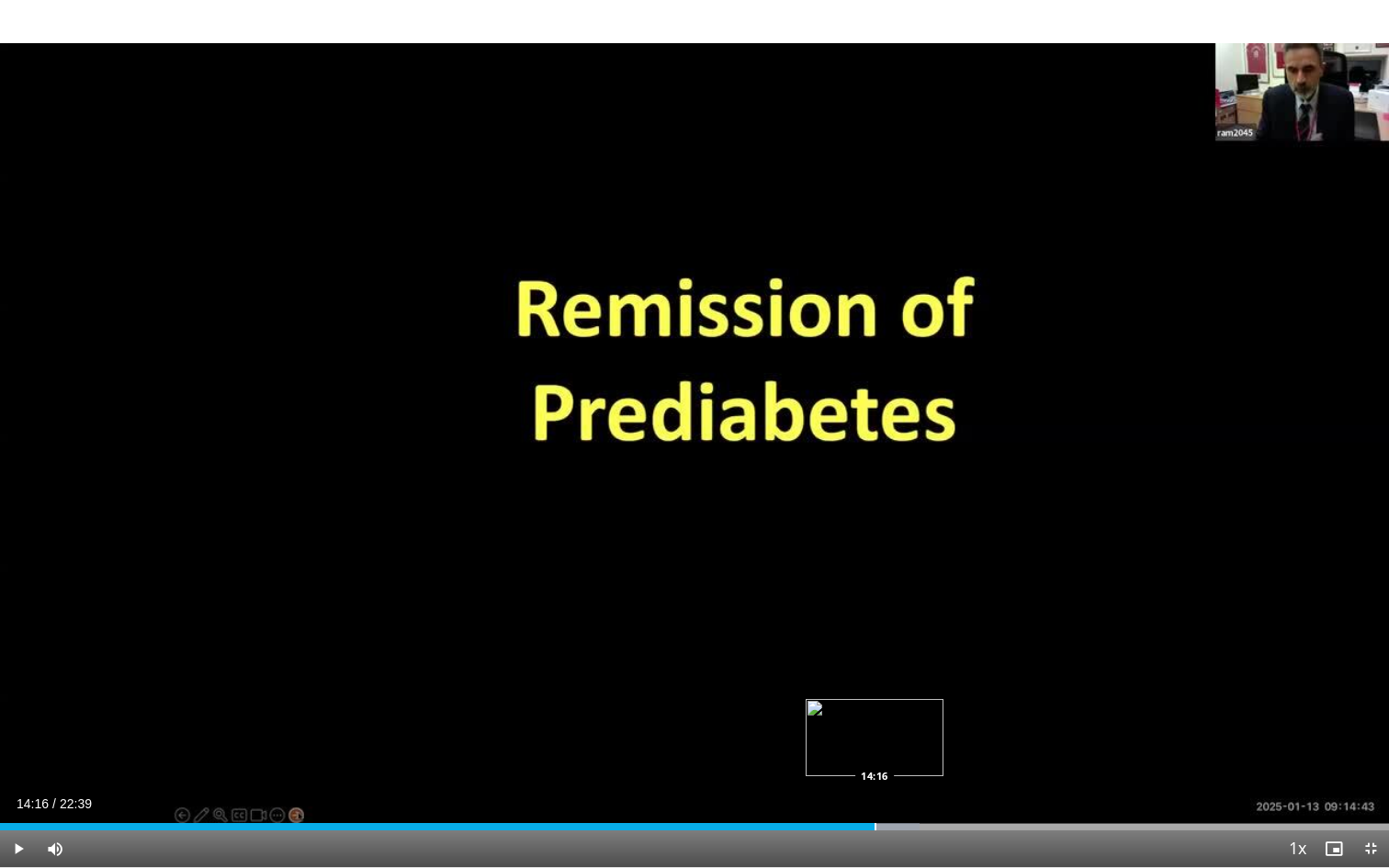 click at bounding box center (875, 827) 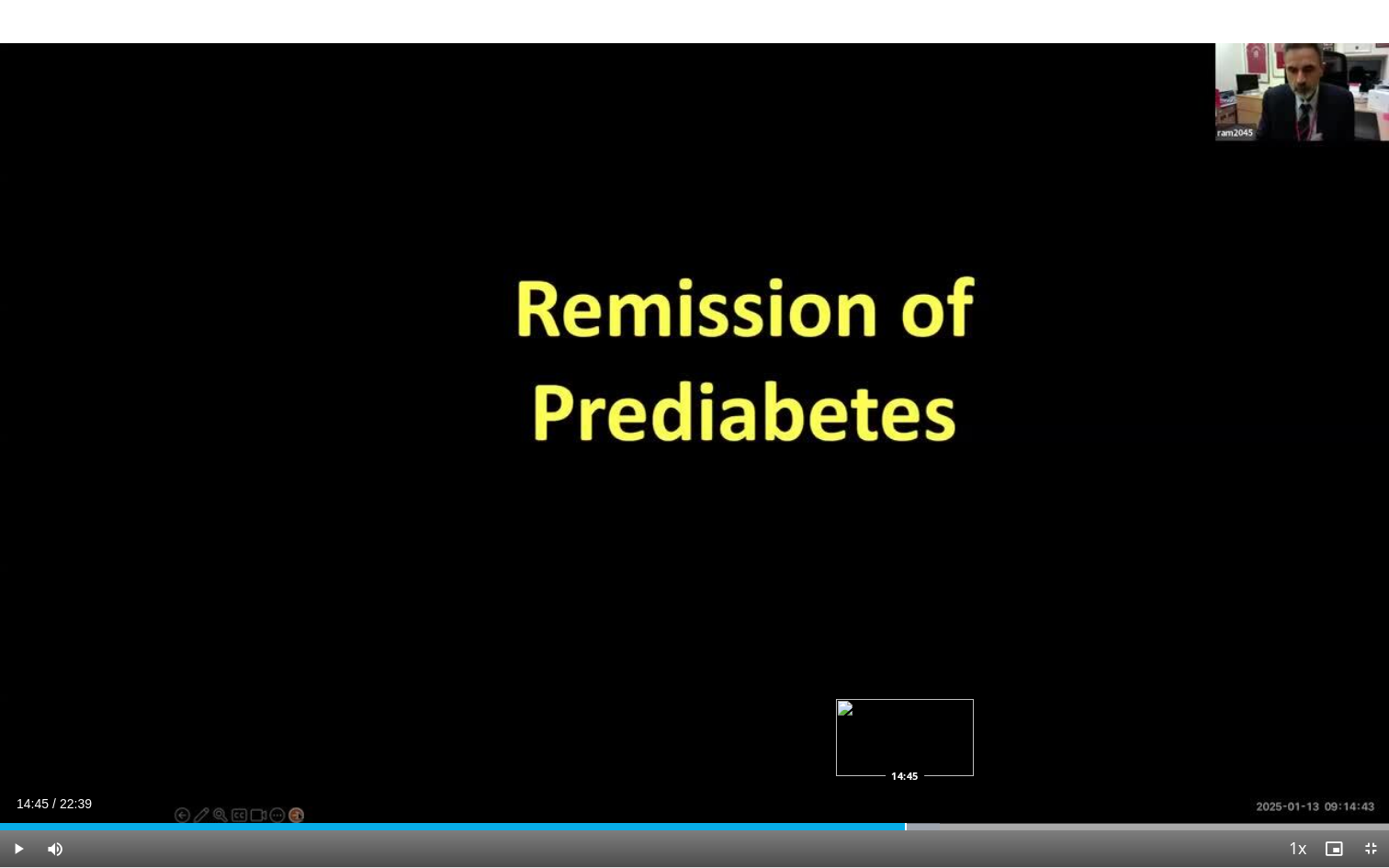 click at bounding box center [906, 827] 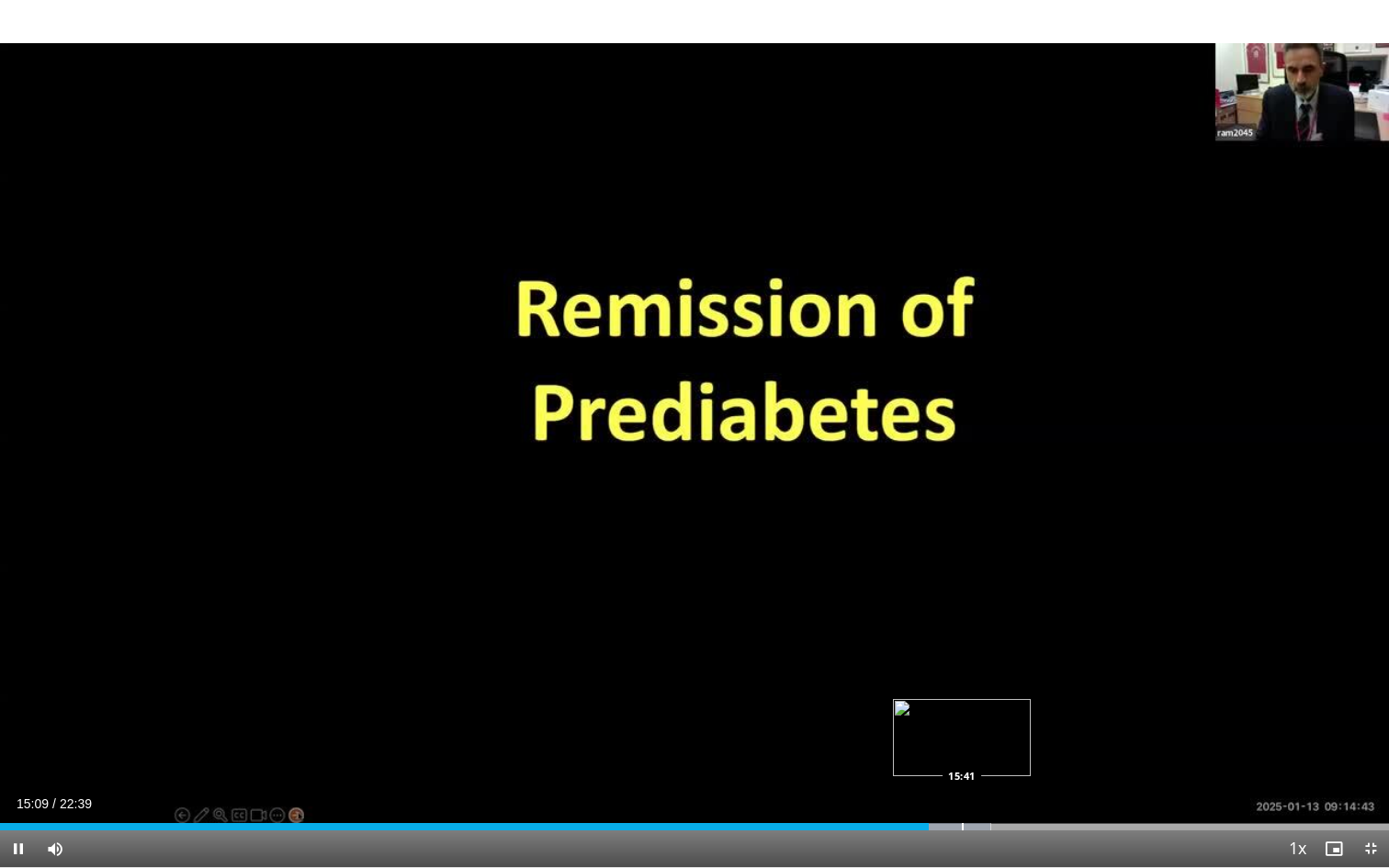 click at bounding box center [963, 827] 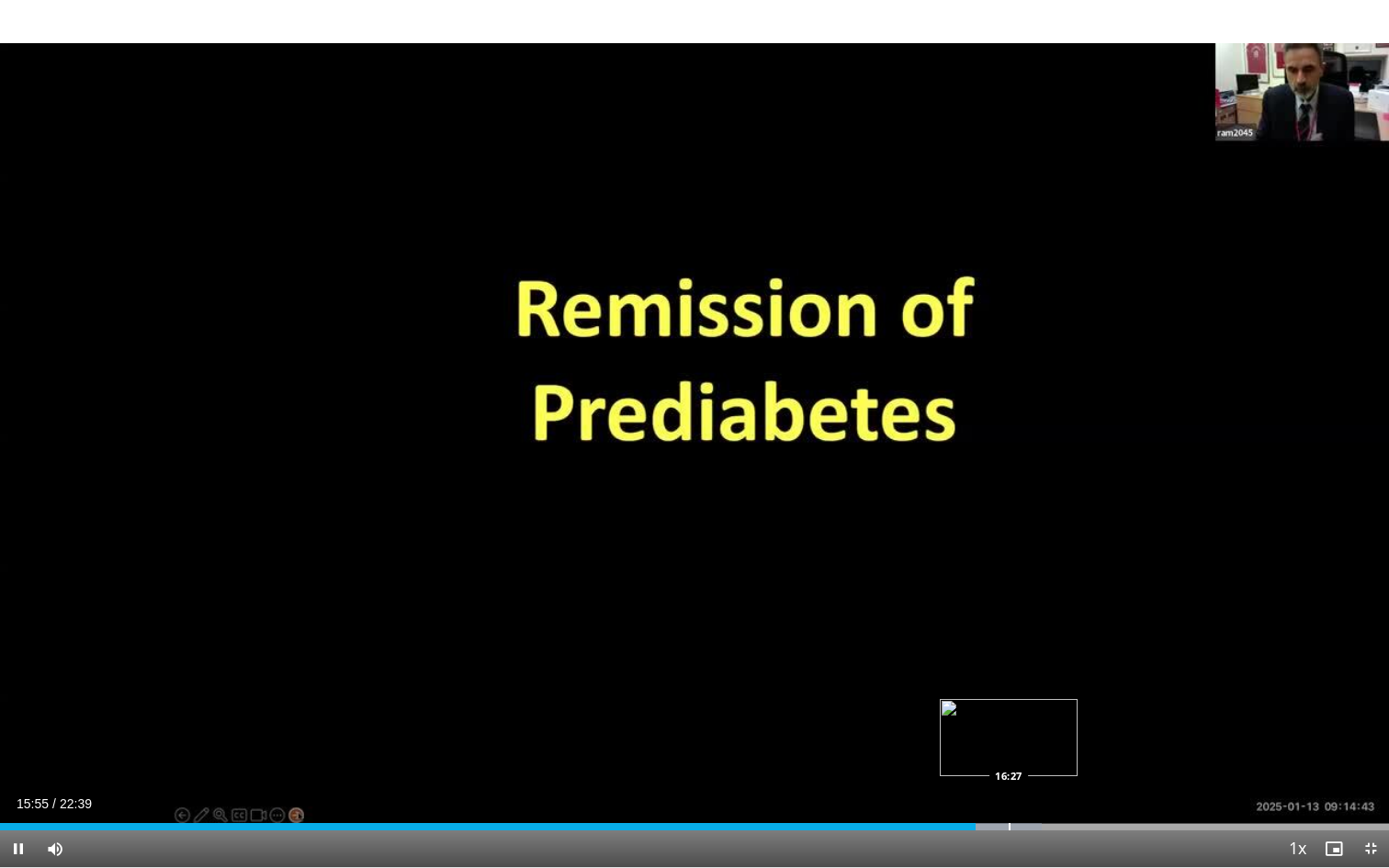 click at bounding box center (1010, 827) 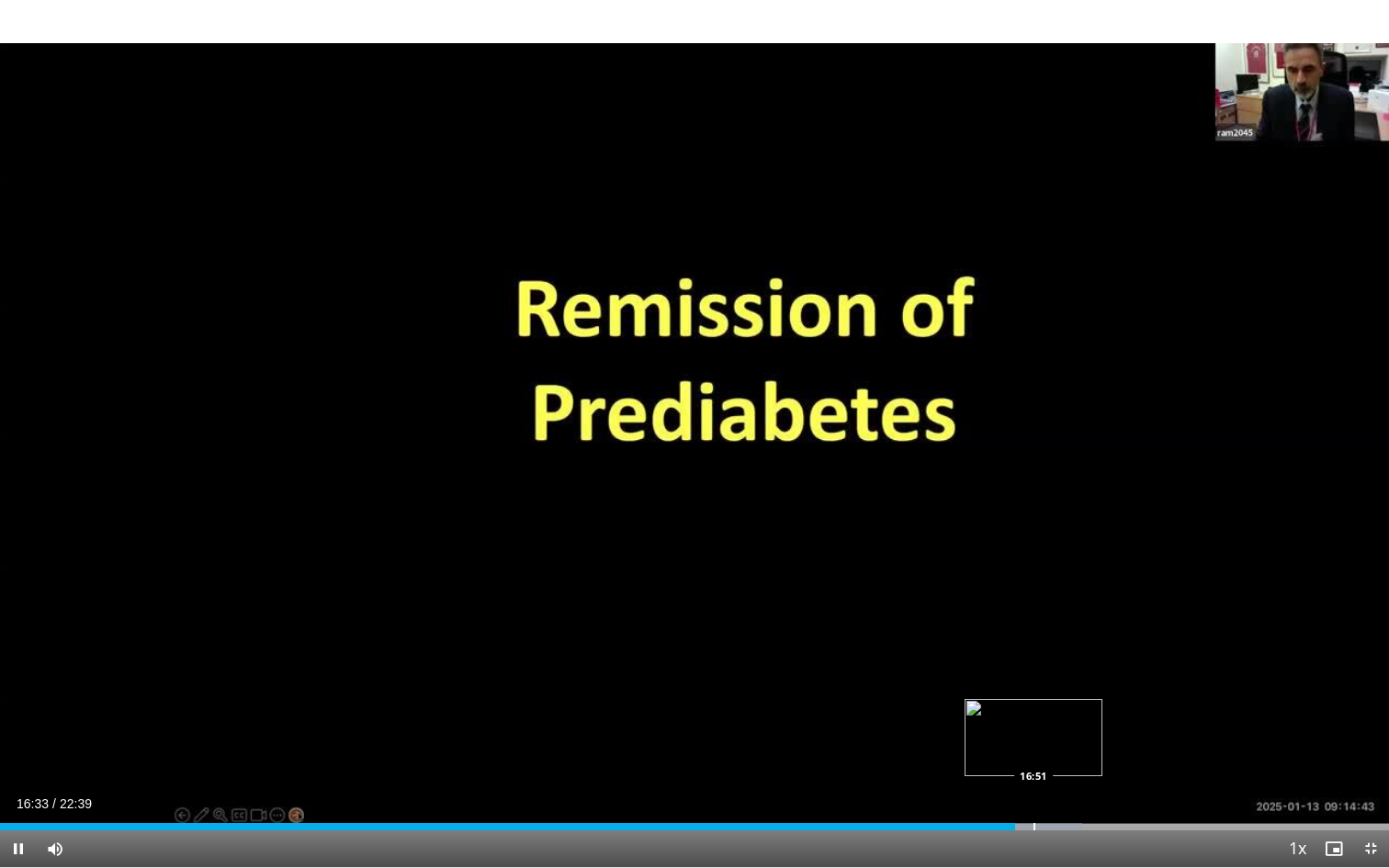 click at bounding box center [1034, 827] 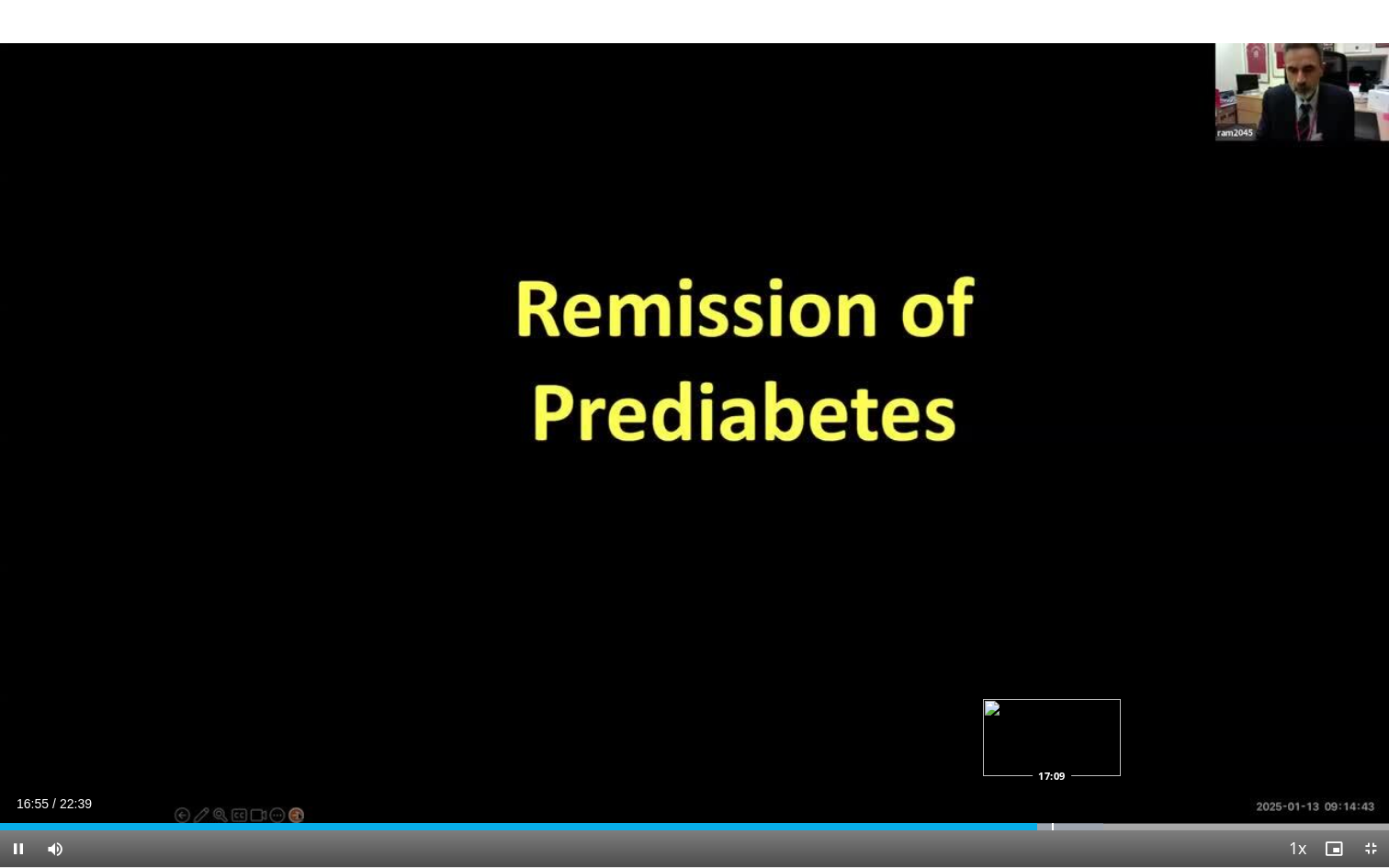 click at bounding box center (1053, 827) 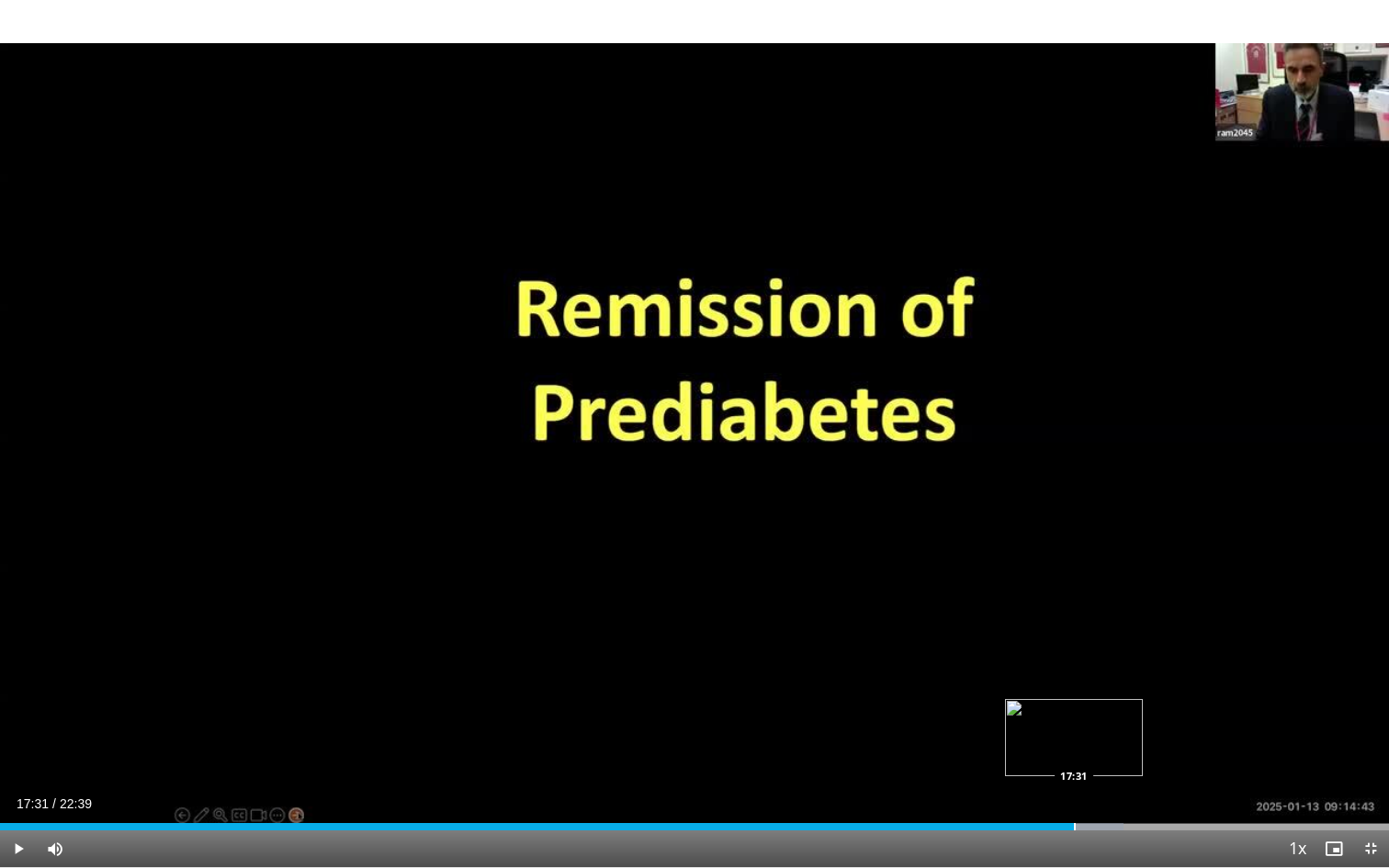 click on "Loaded :  80.88% 17:31 17:31" at bounding box center (694, 821) 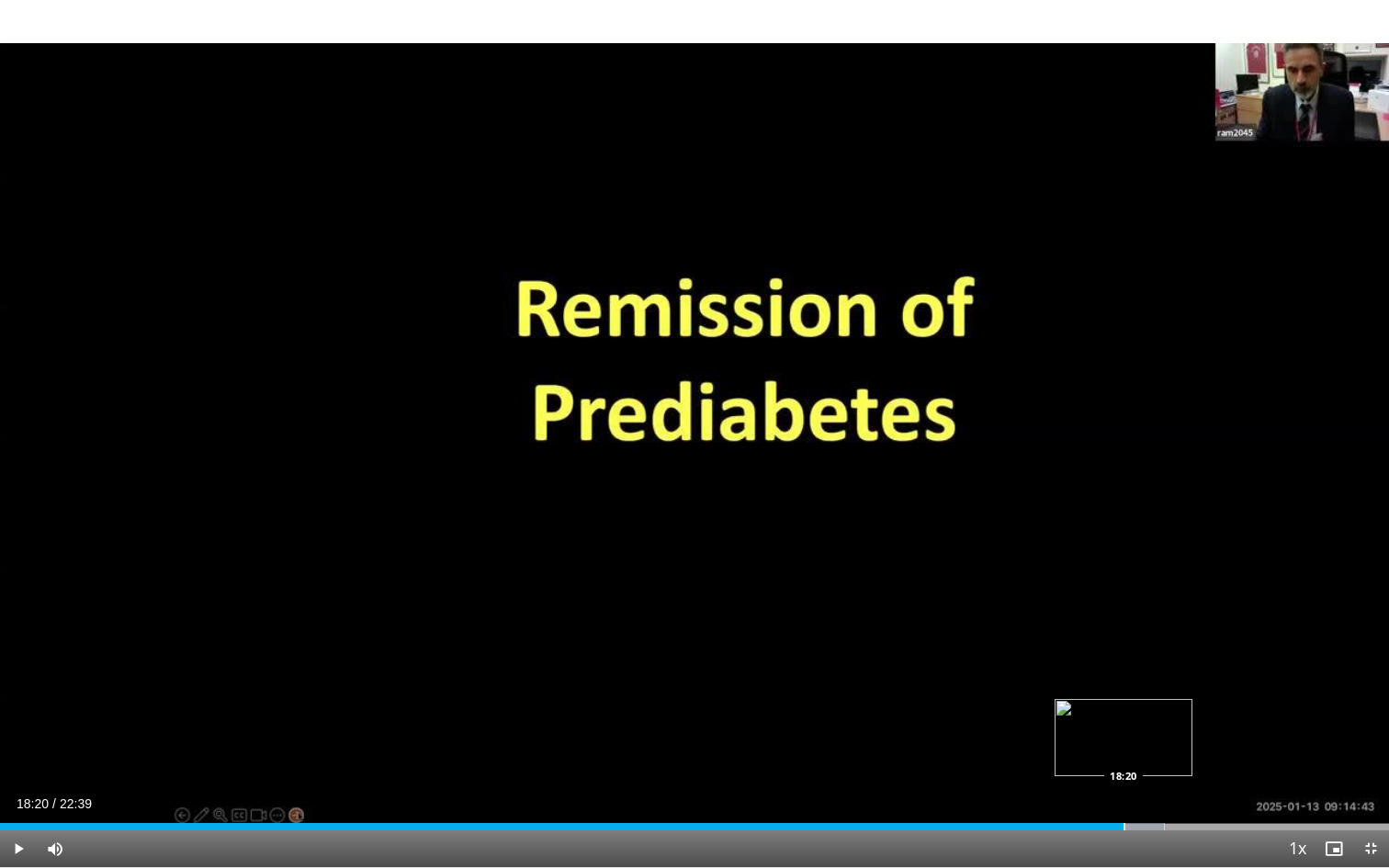click at bounding box center [1124, 827] 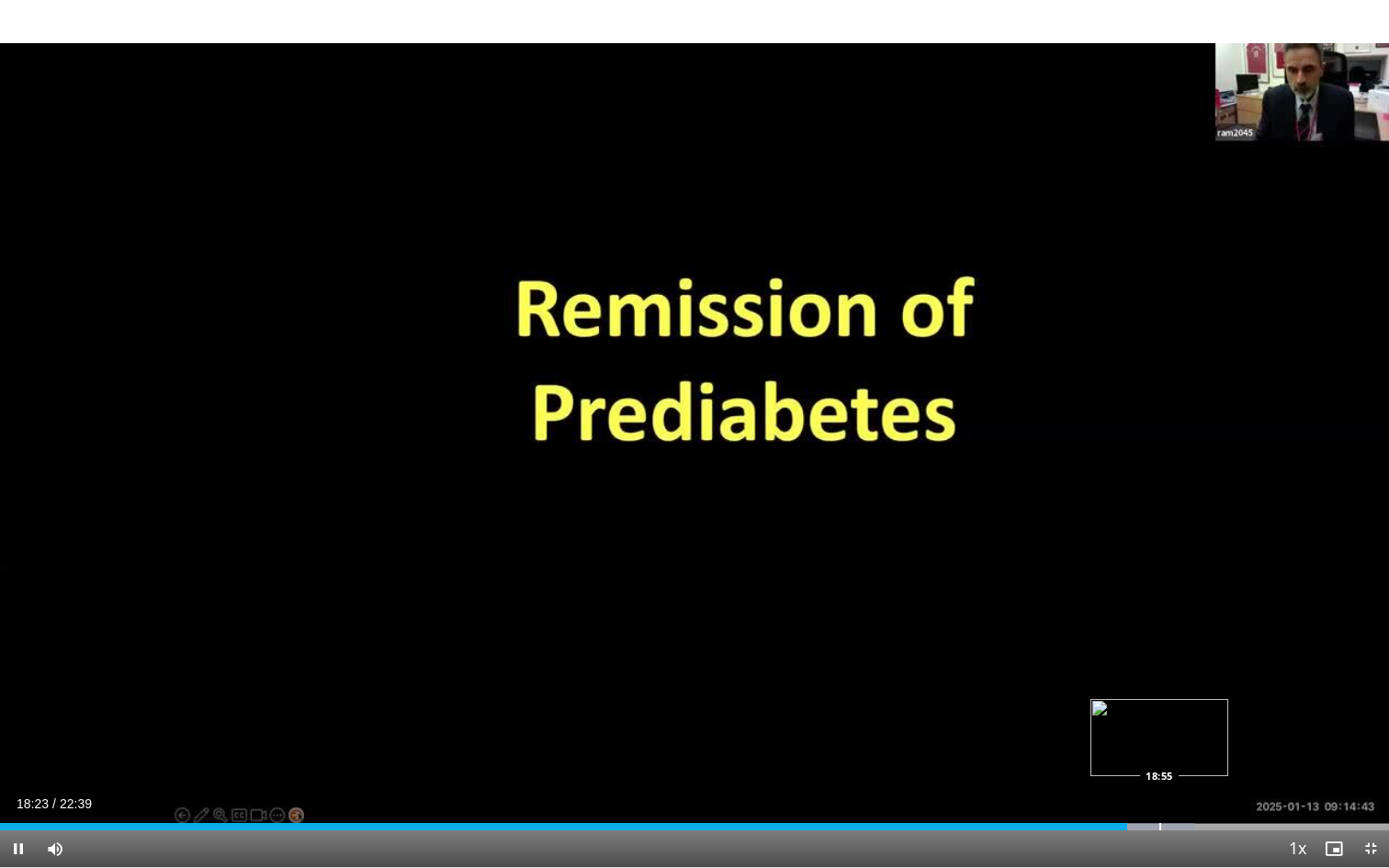 click at bounding box center (1160, 827) 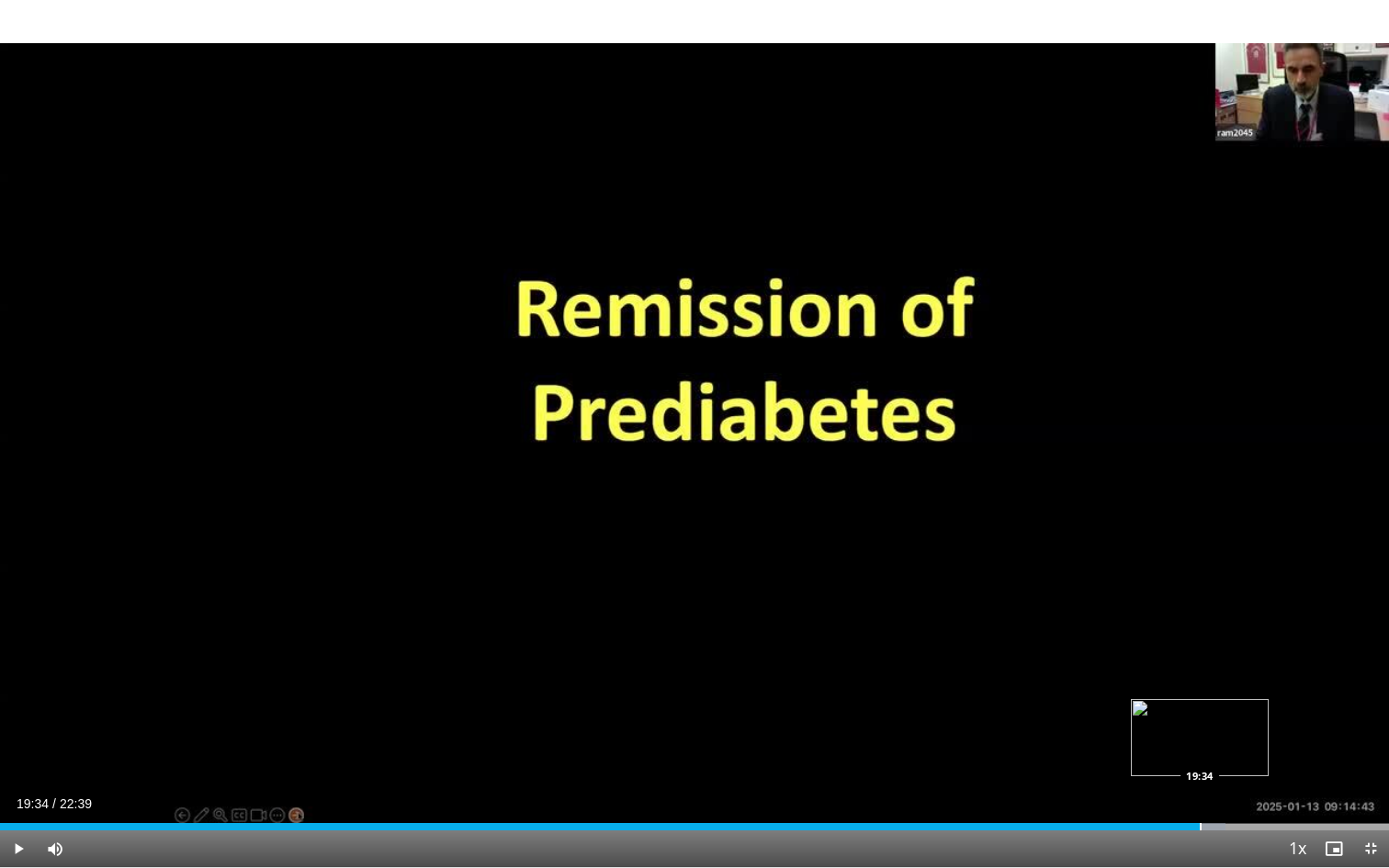 click on "Loaded :  88.24% 19:34 19:34" at bounding box center (694, 821) 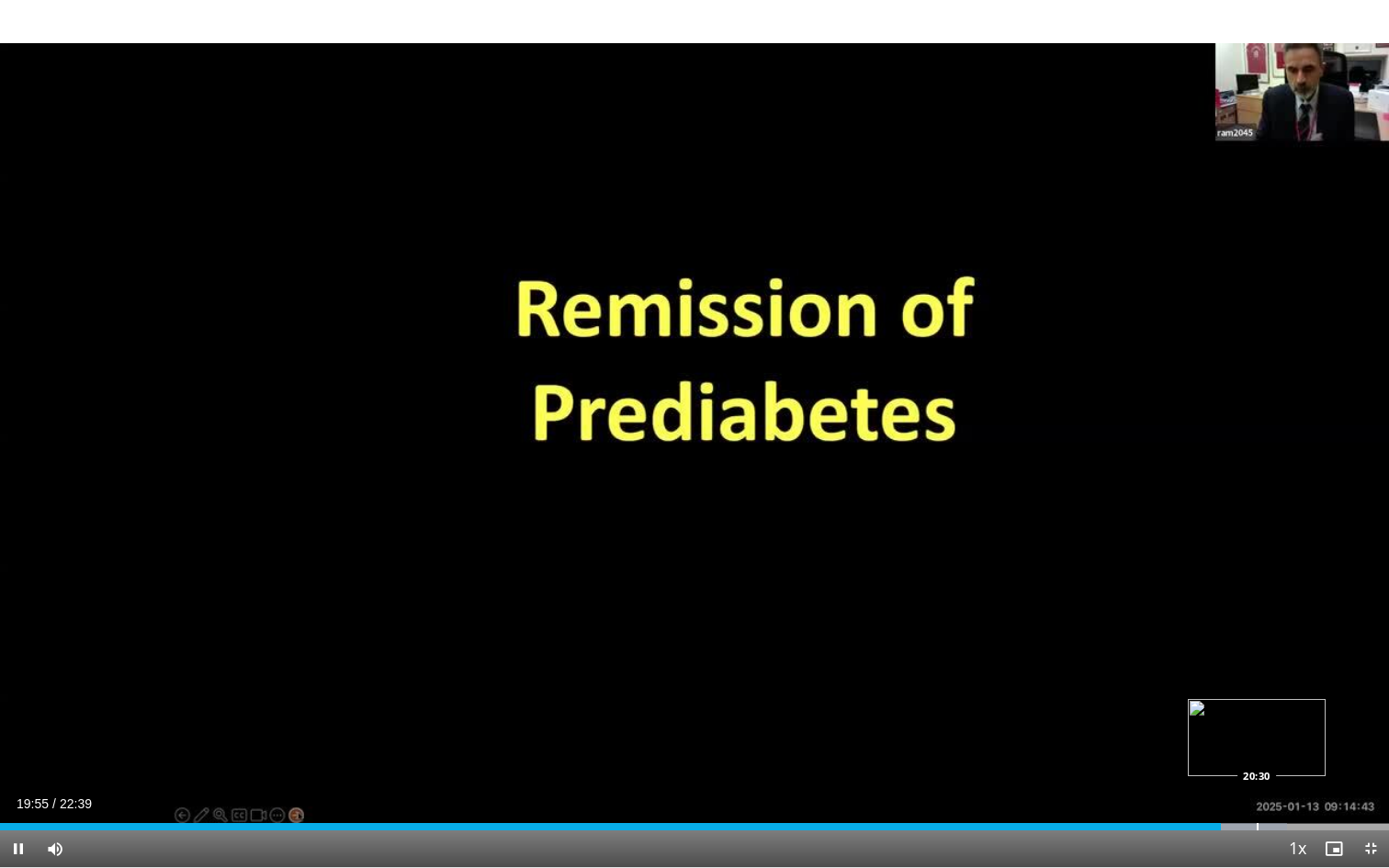 click on "Loaded :  92.63% 19:55 20:30" at bounding box center [694, 821] 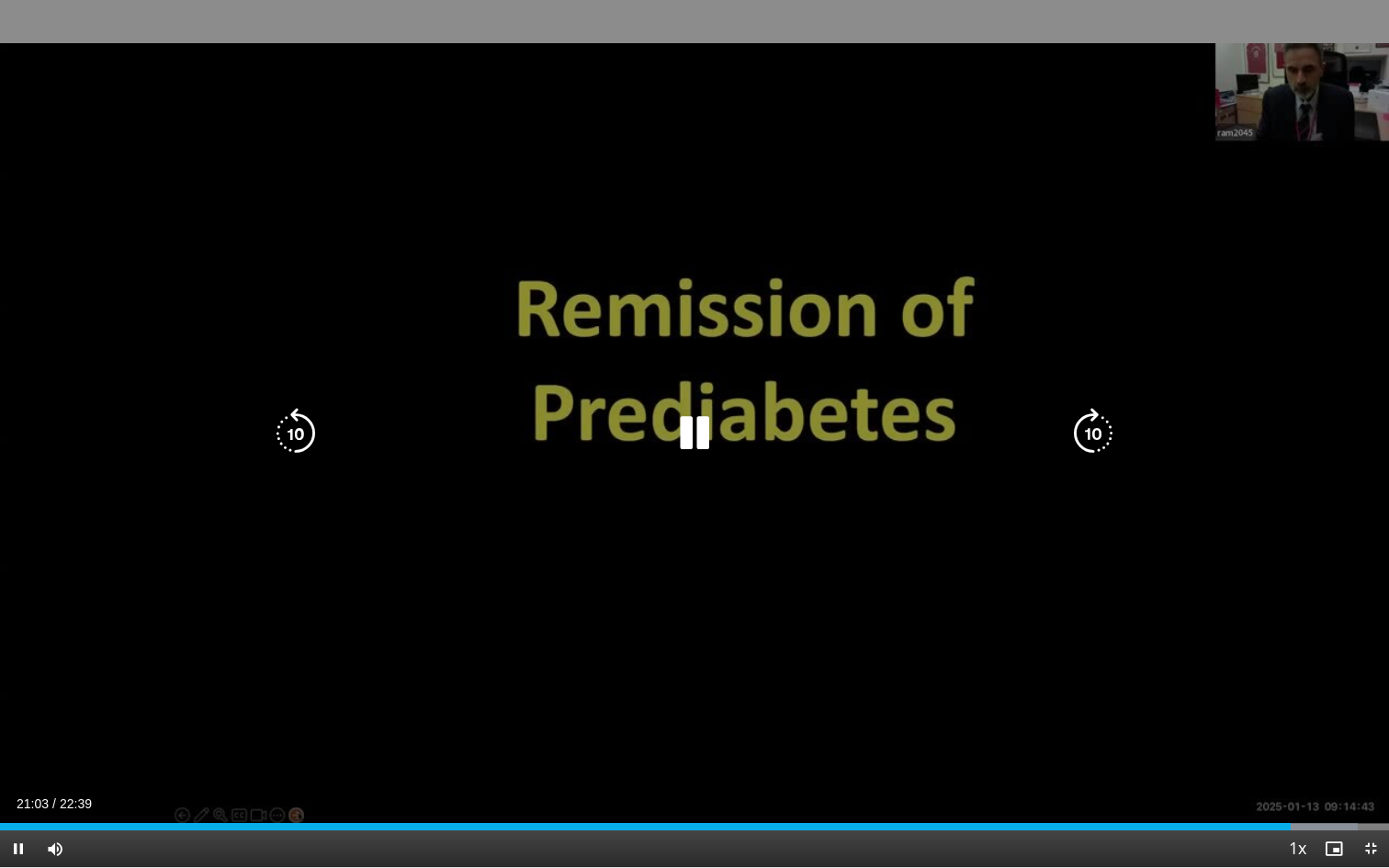 click at bounding box center (1093, 434) 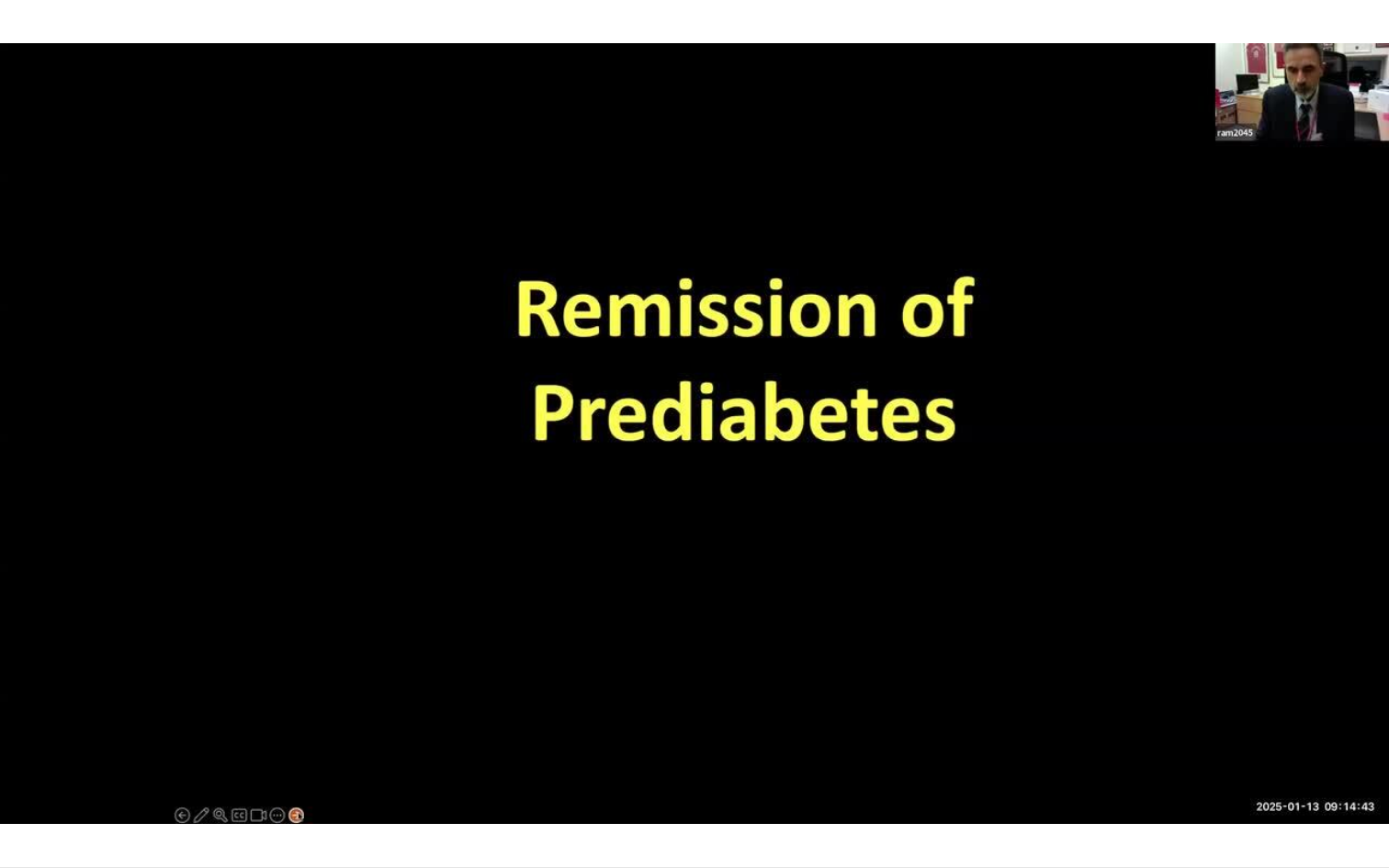 click on "10 seconds
Tap to unmute" at bounding box center [694, 434] 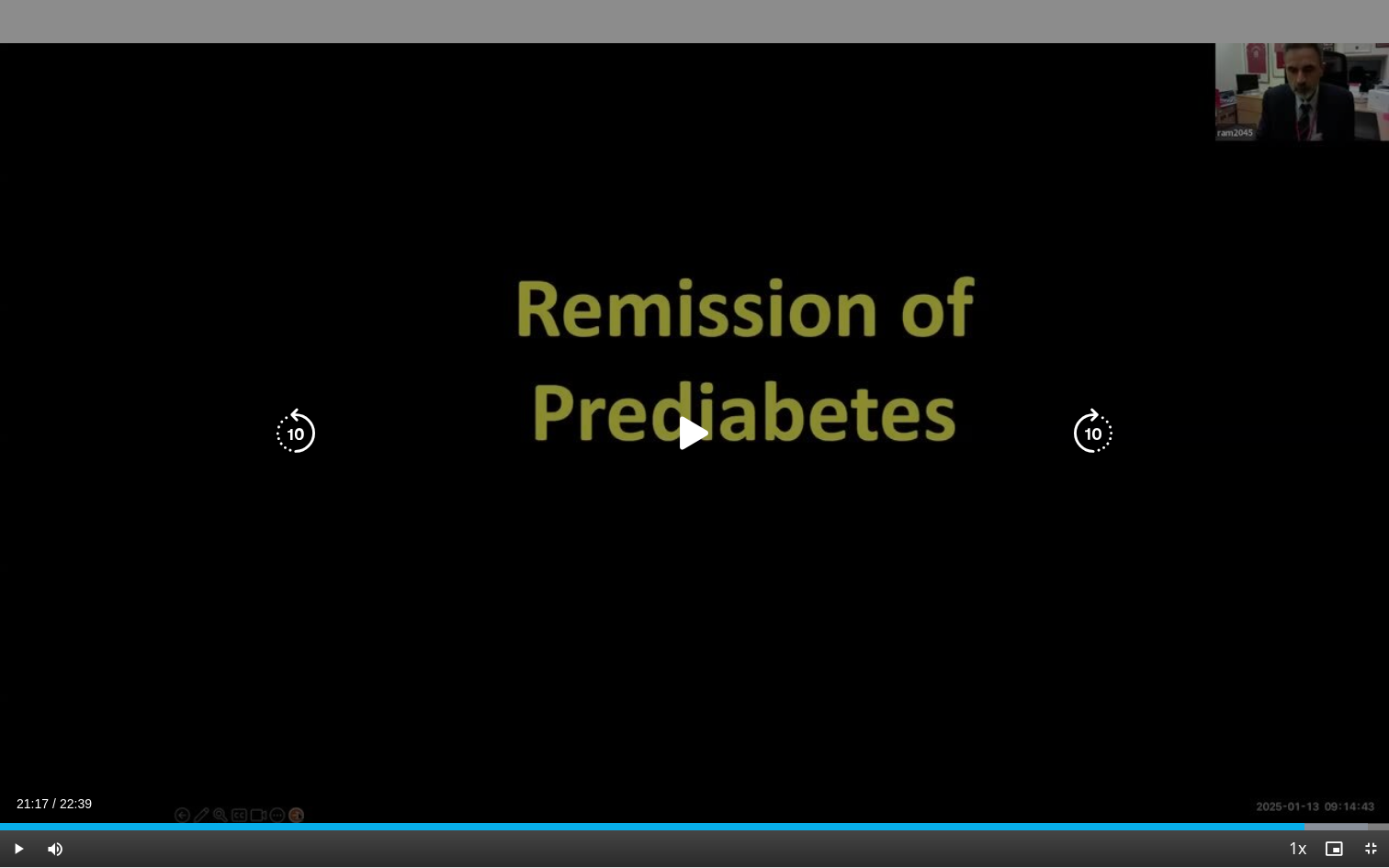 click at bounding box center (694, 434) 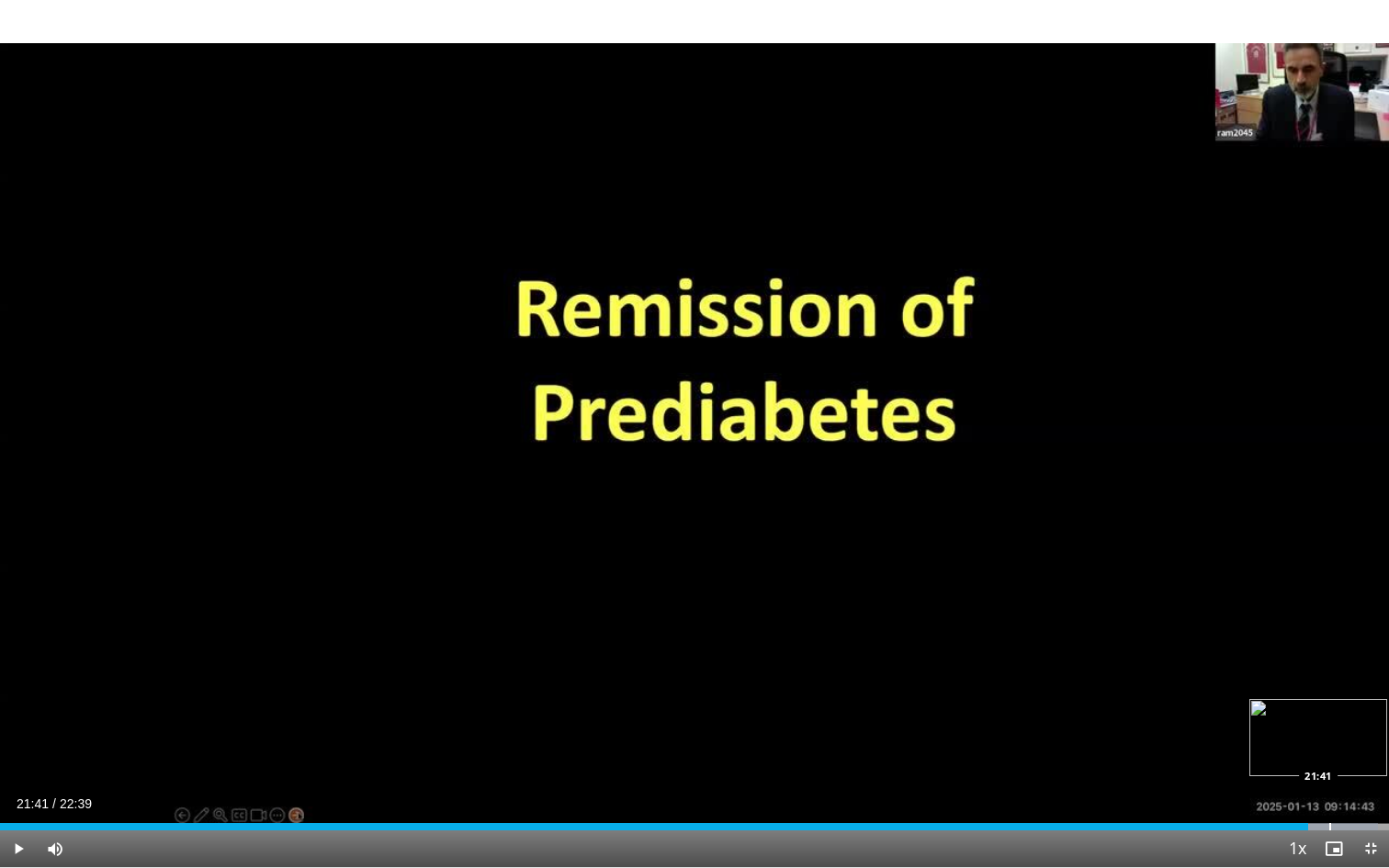 click at bounding box center [1330, 827] 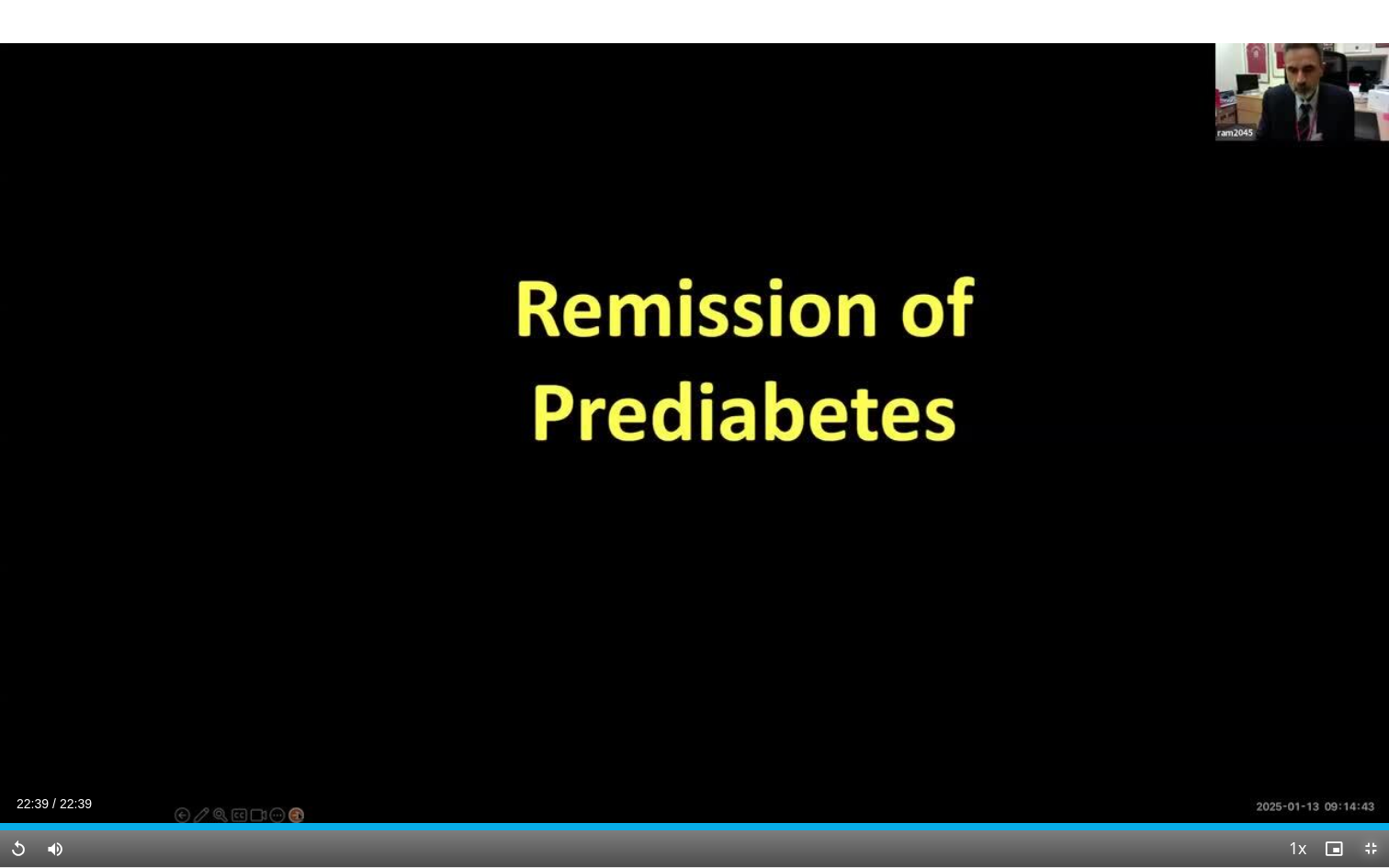 click at bounding box center (1371, 849) 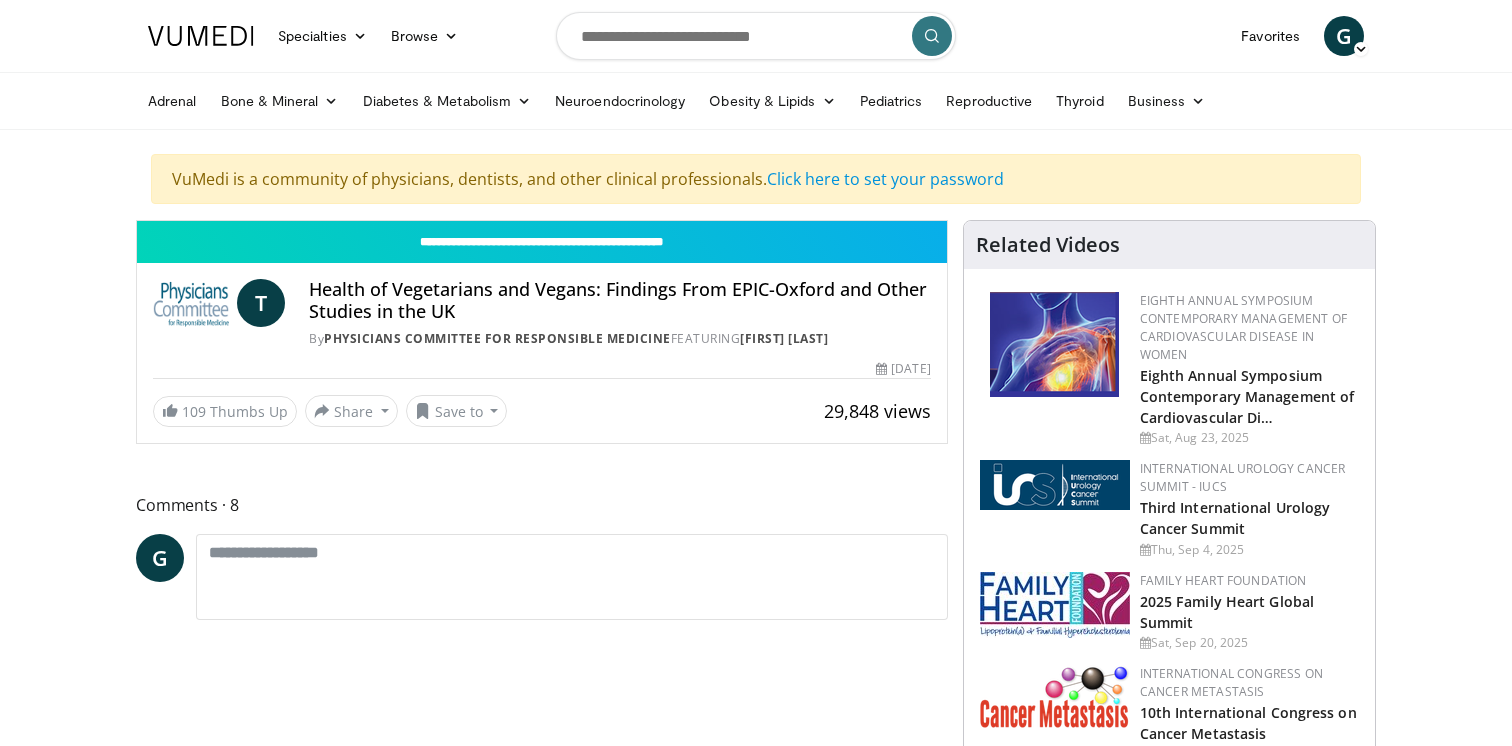 scroll, scrollTop: 0, scrollLeft: 0, axis: both 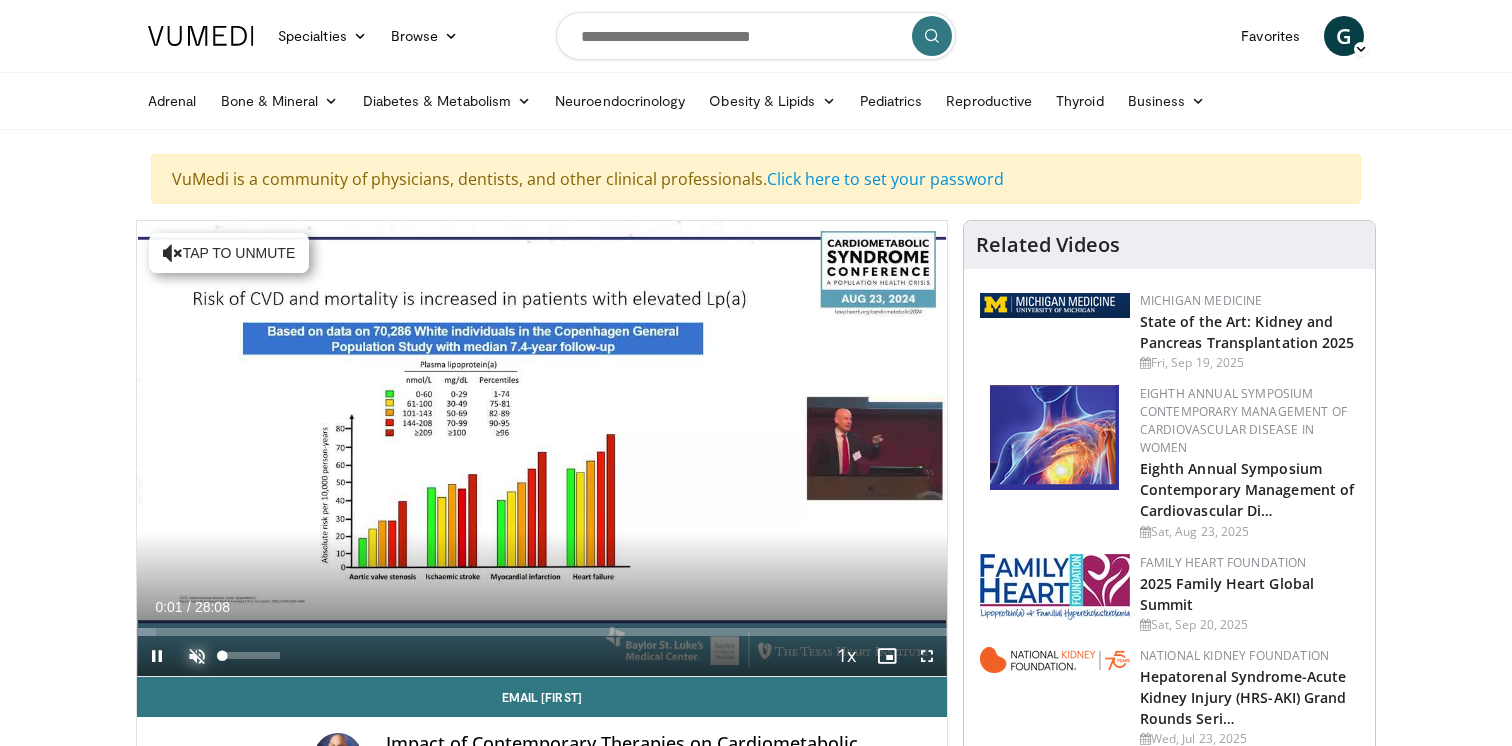 click at bounding box center [197, 656] 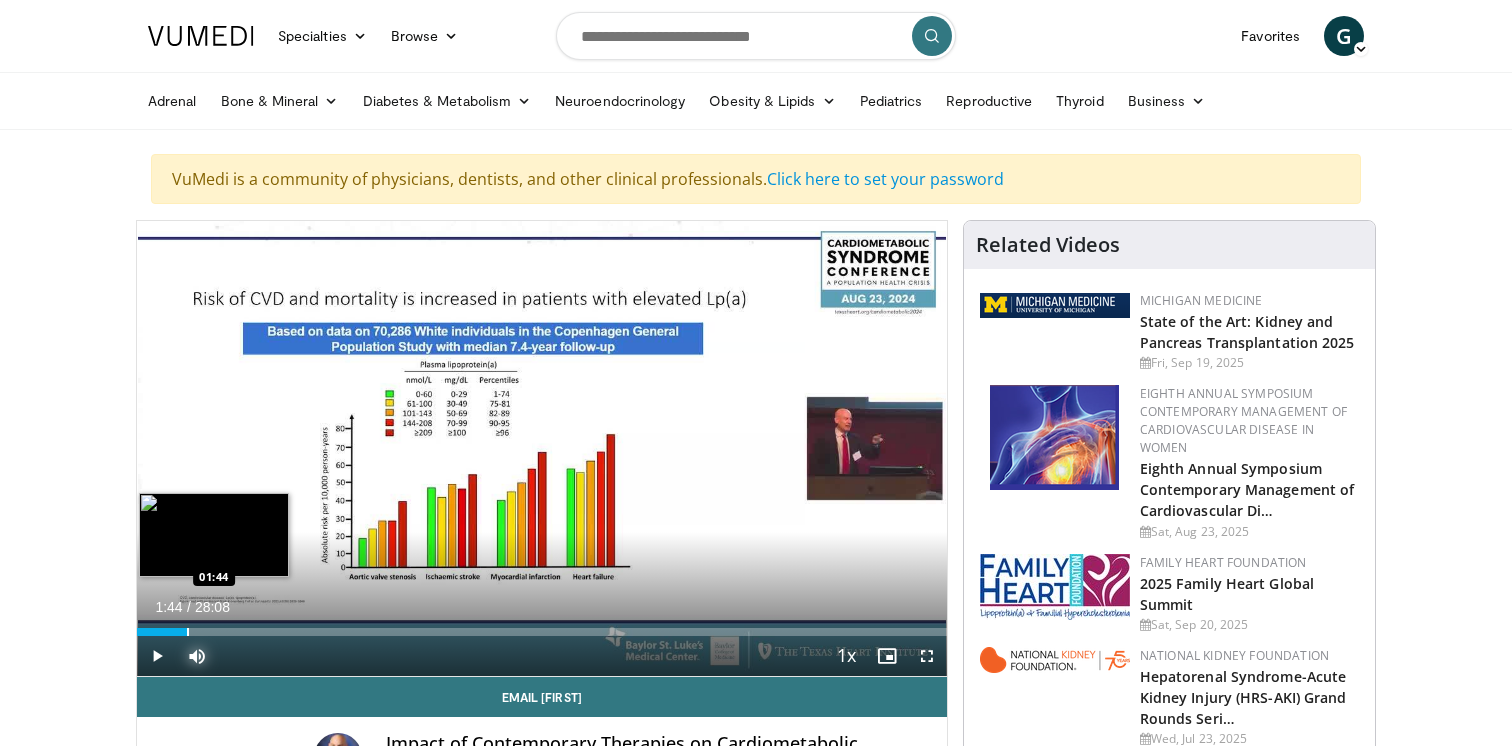 click at bounding box center [188, 632] 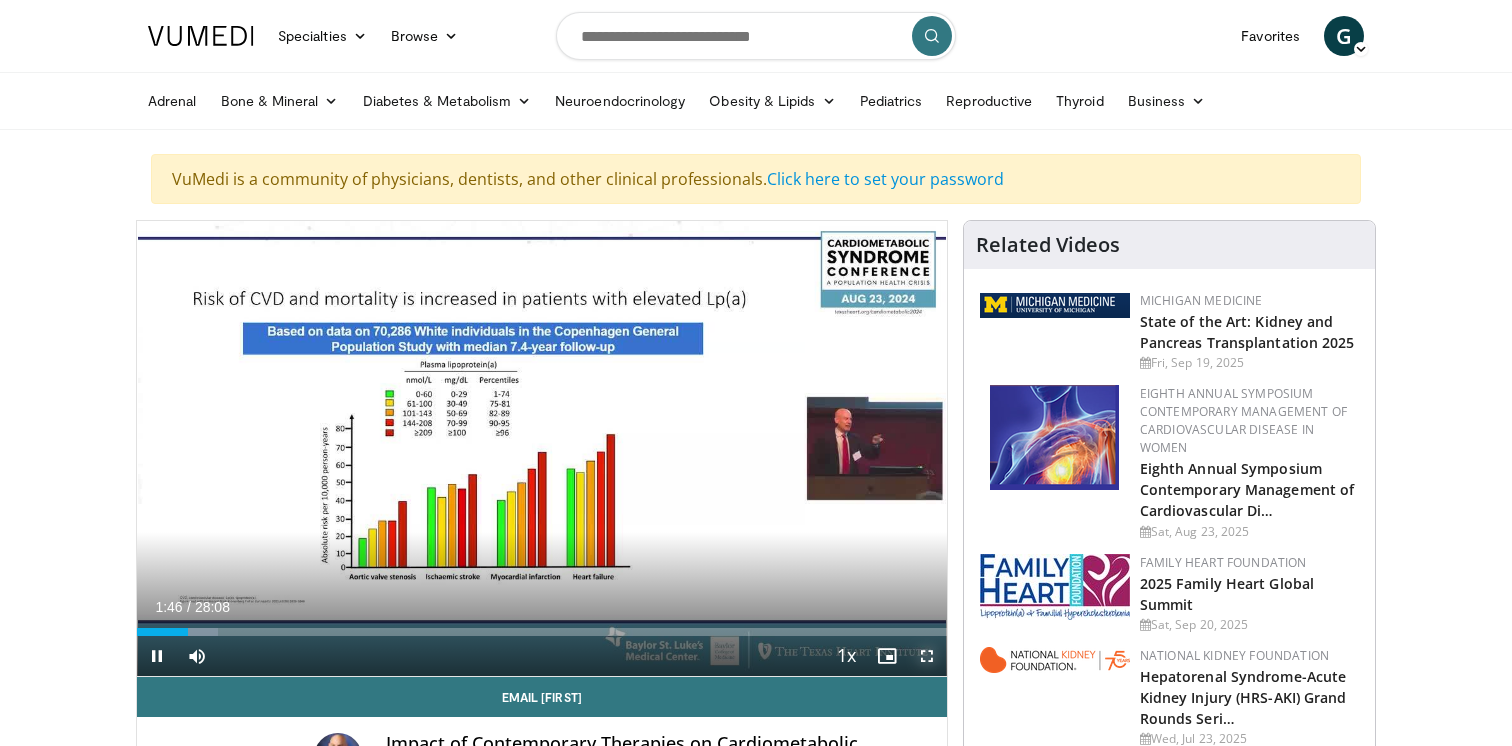 click at bounding box center [927, 656] 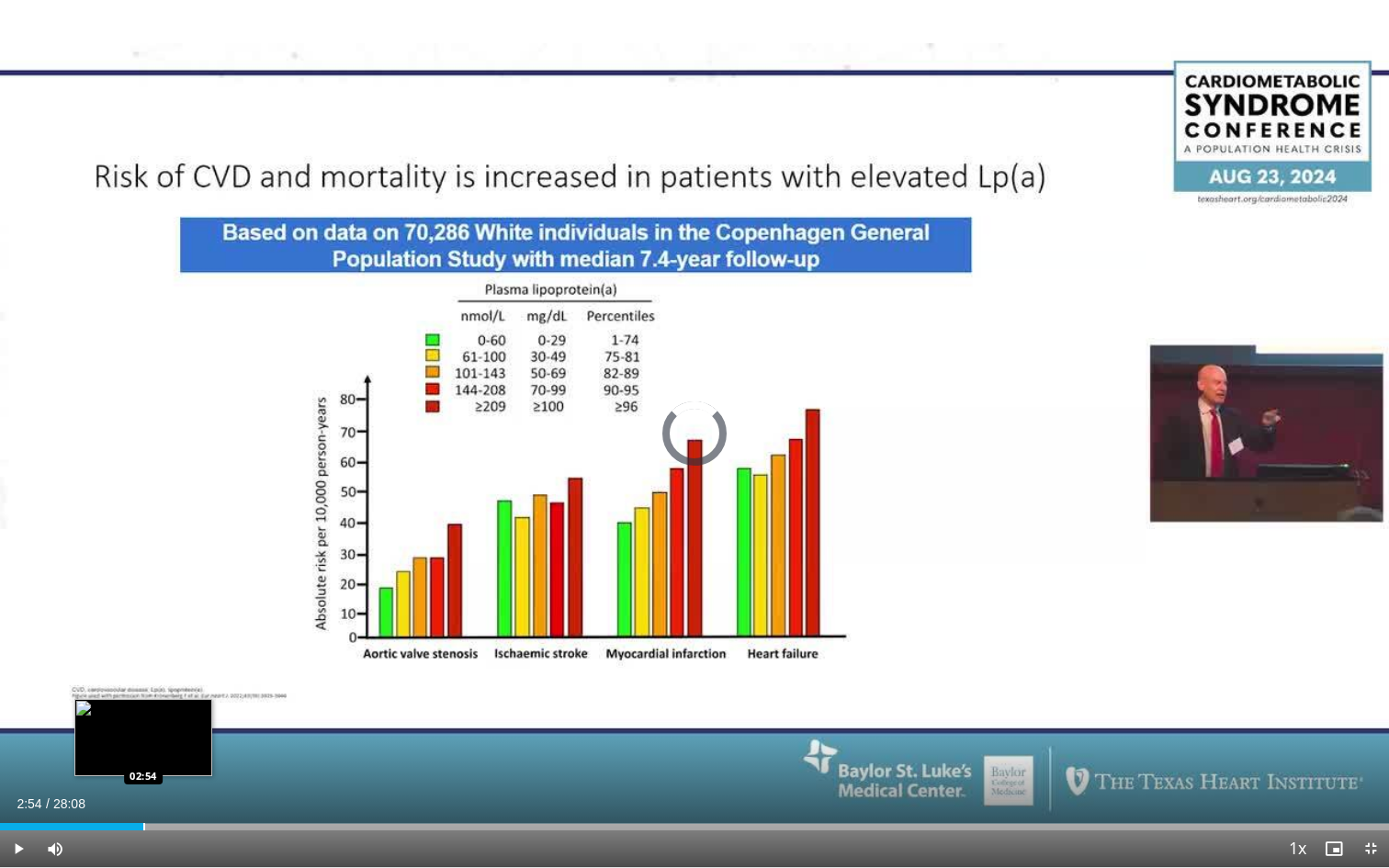 click at bounding box center [144, 827] 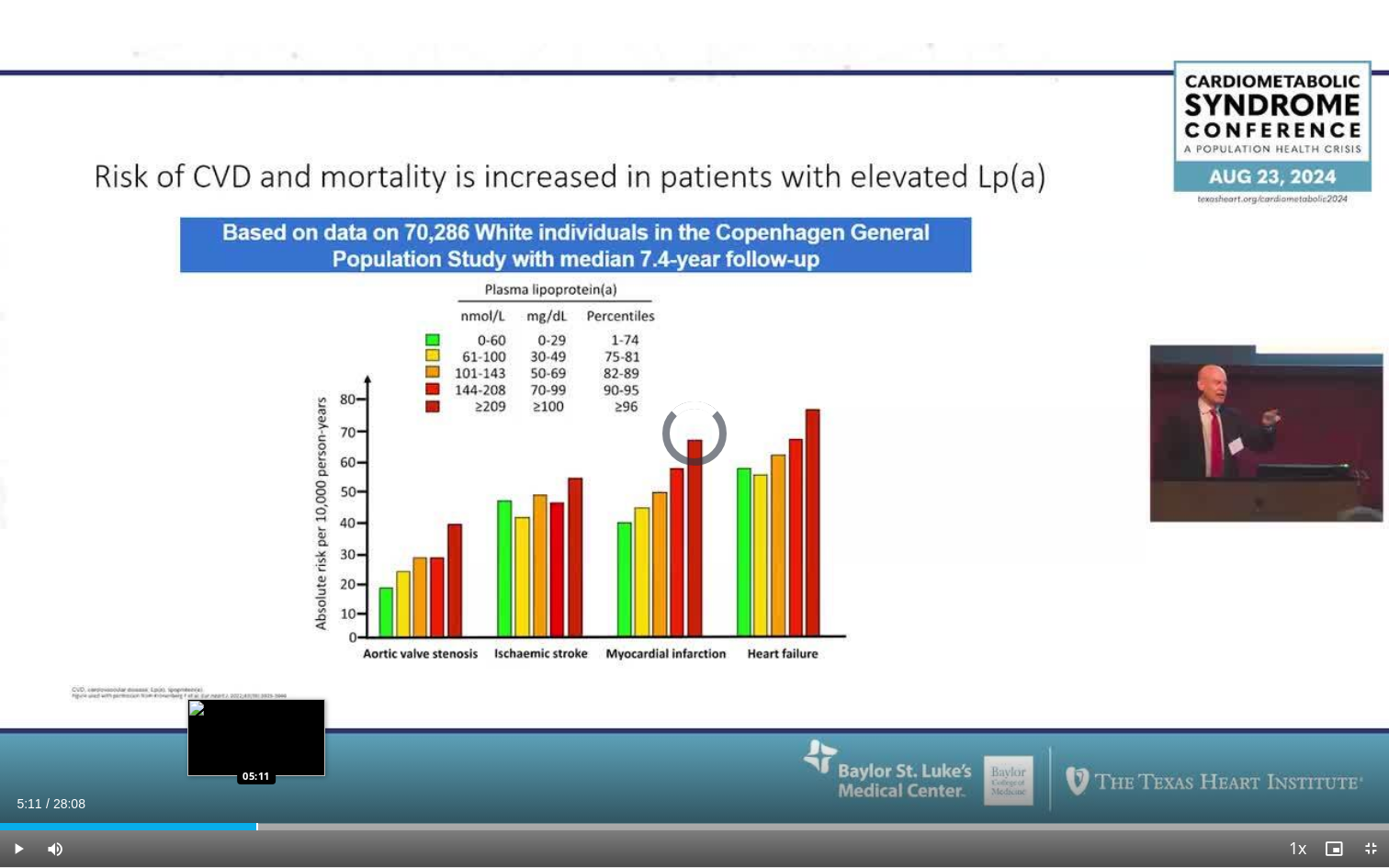 click at bounding box center (257, 827) 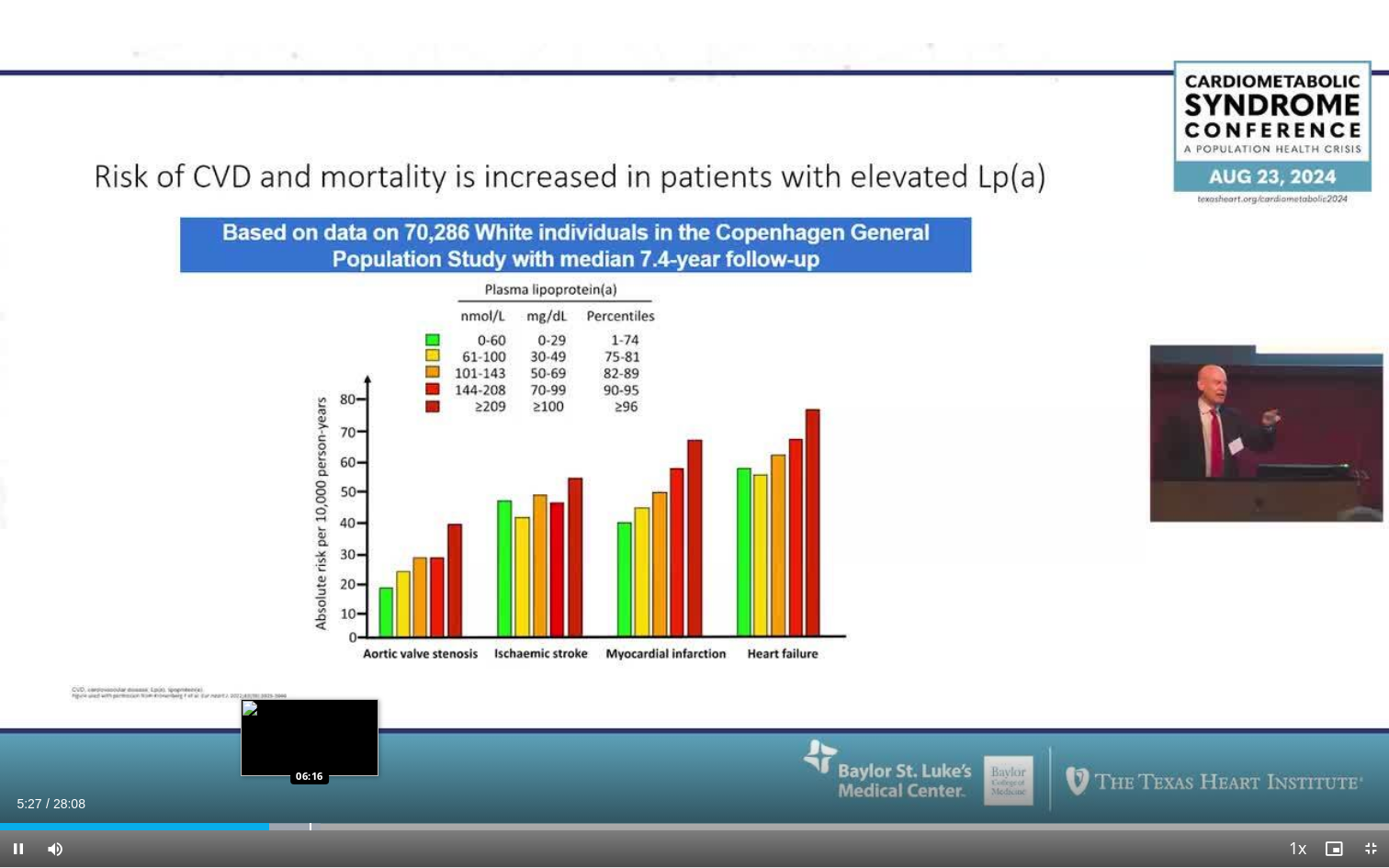 click on "Loaded :  23.10% 05:27 06:16" at bounding box center [694, 827] 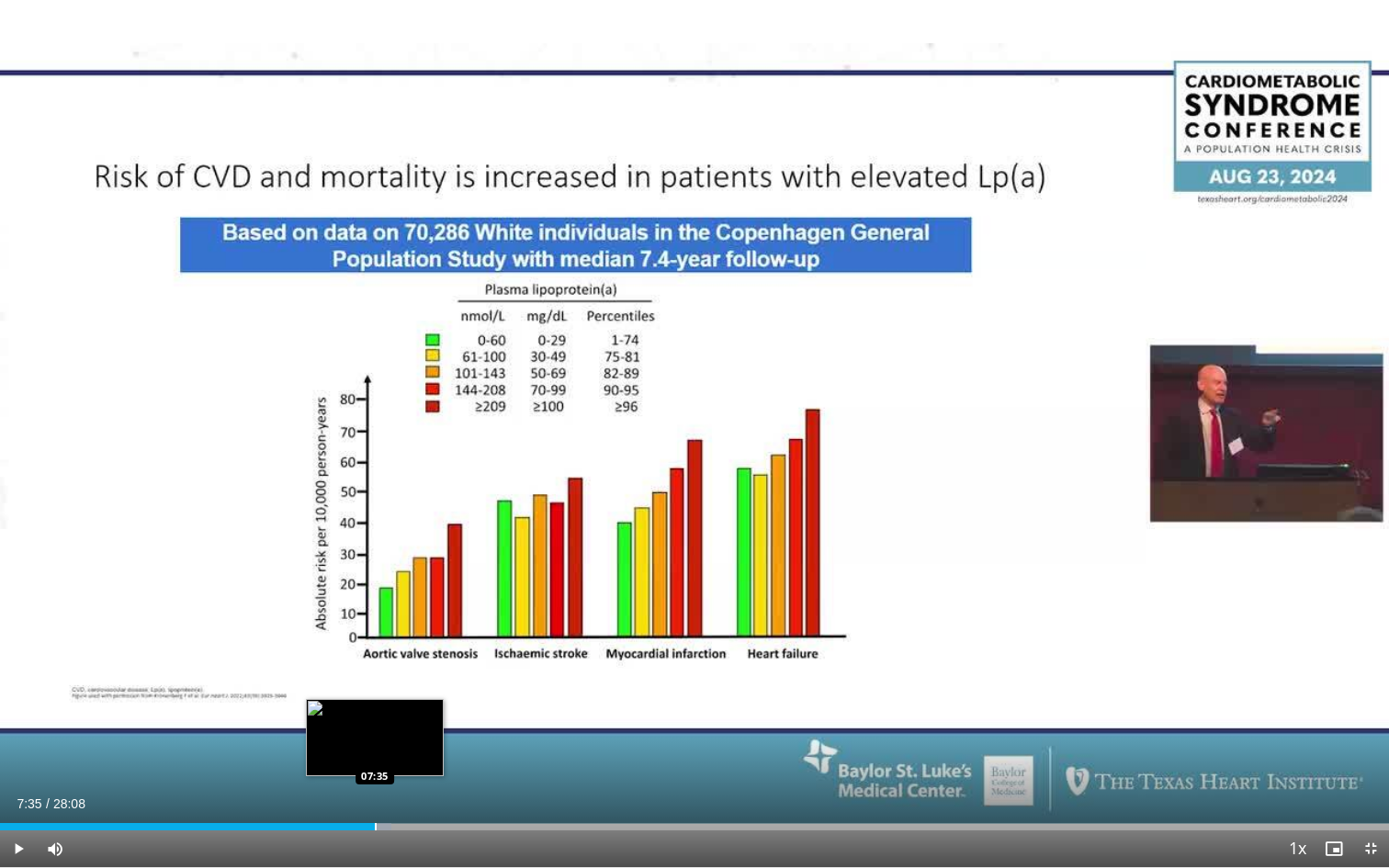 click at bounding box center [376, 827] 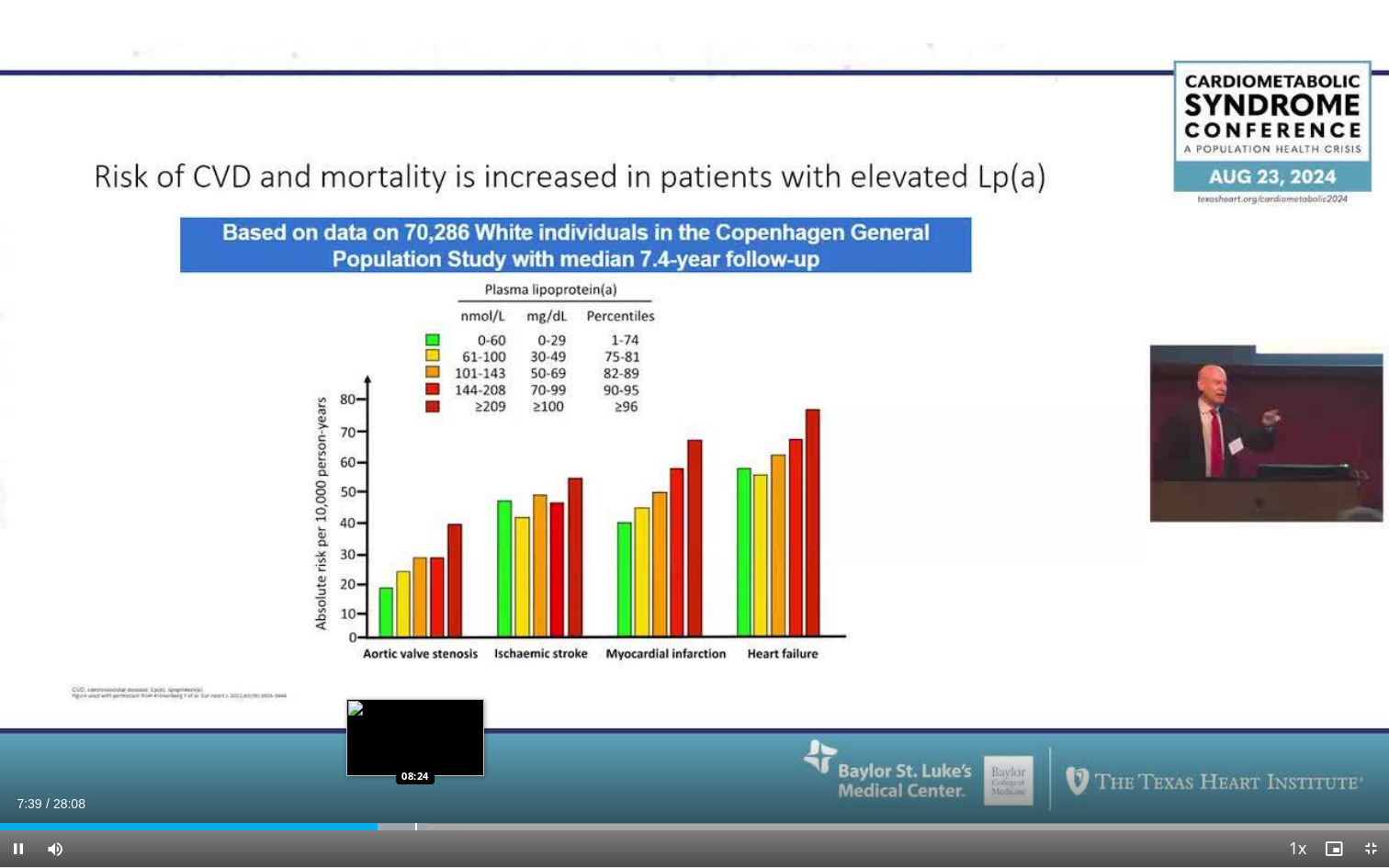 click at bounding box center [416, 827] 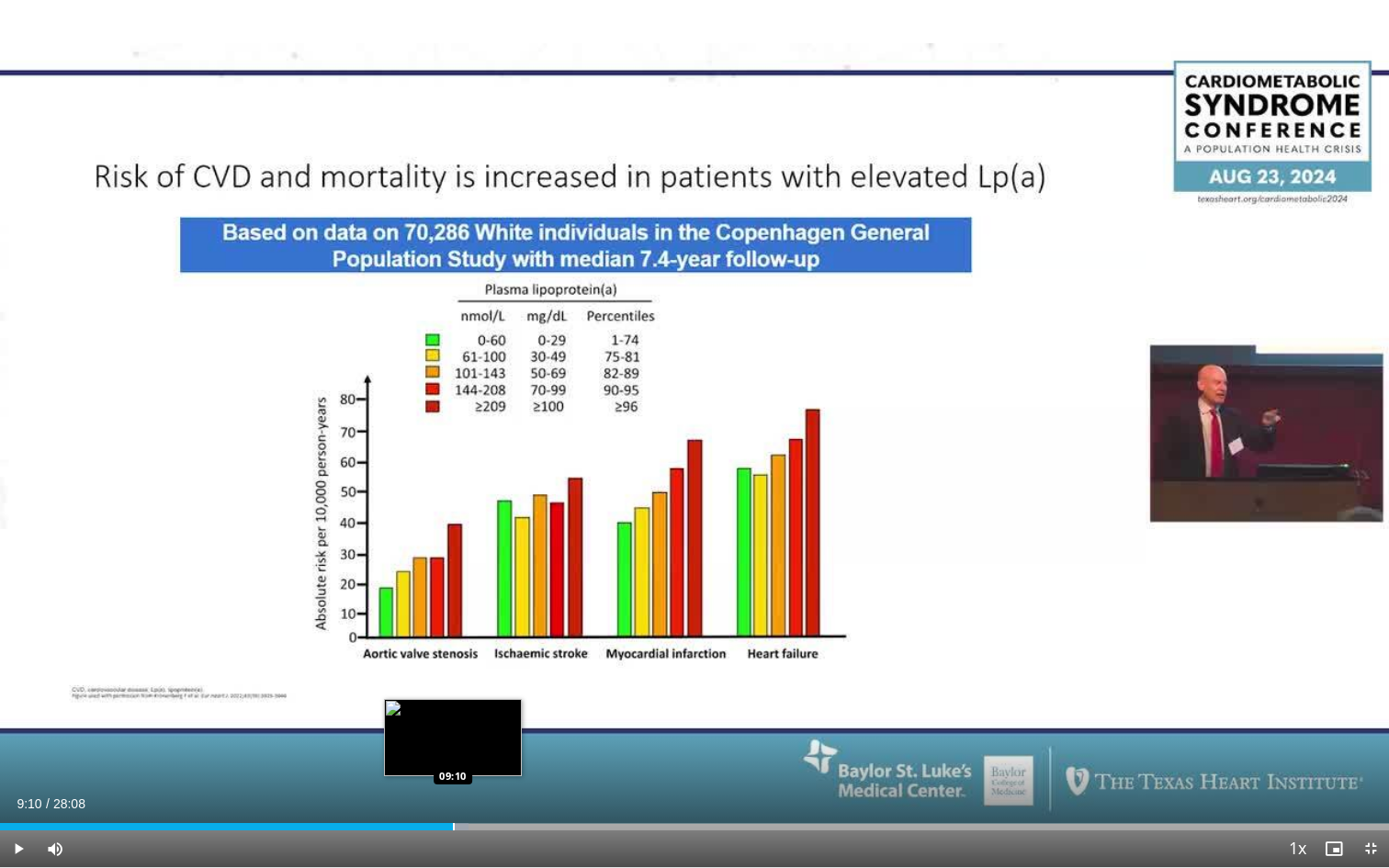 click at bounding box center (454, 827) 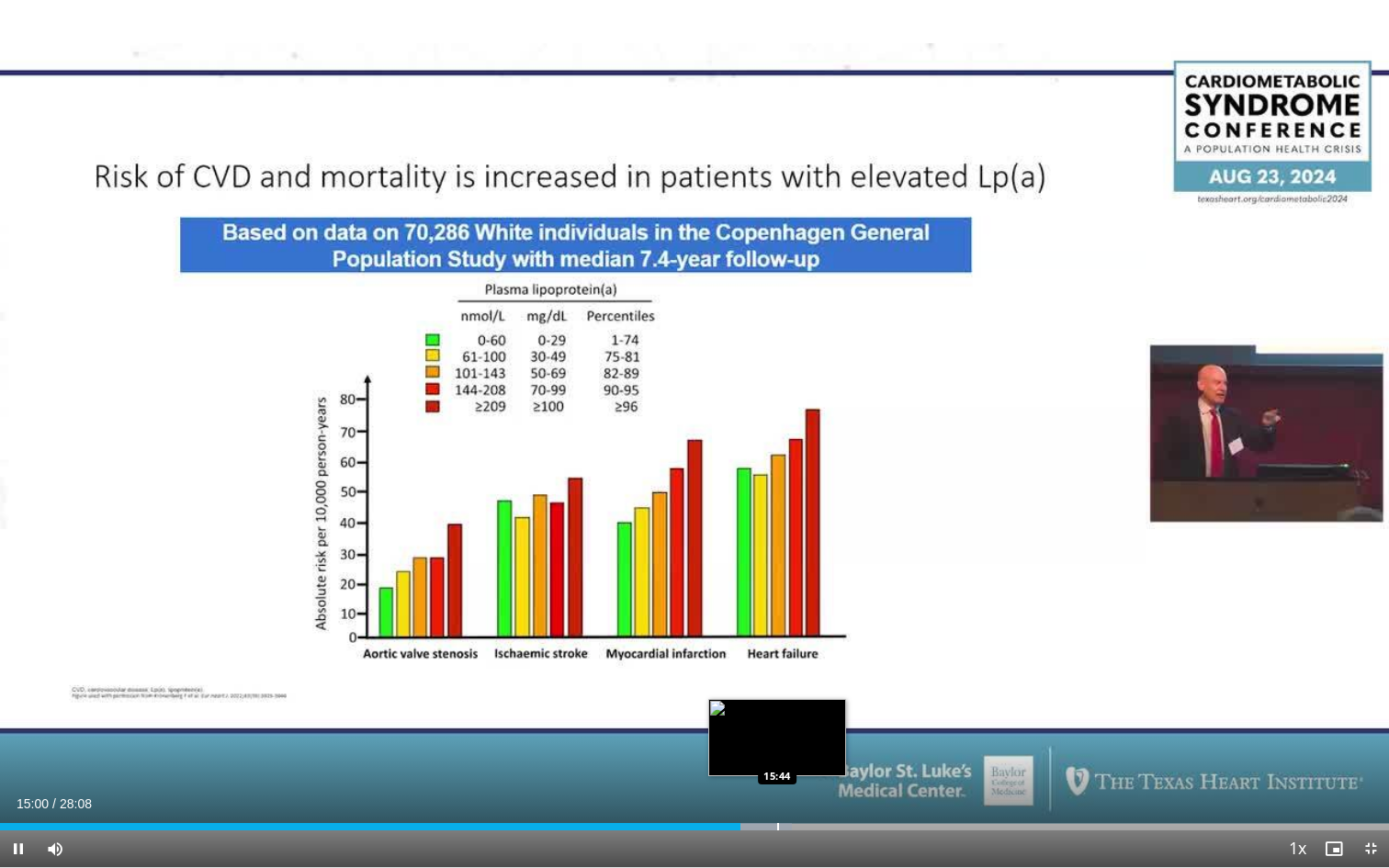 click at bounding box center [778, 827] 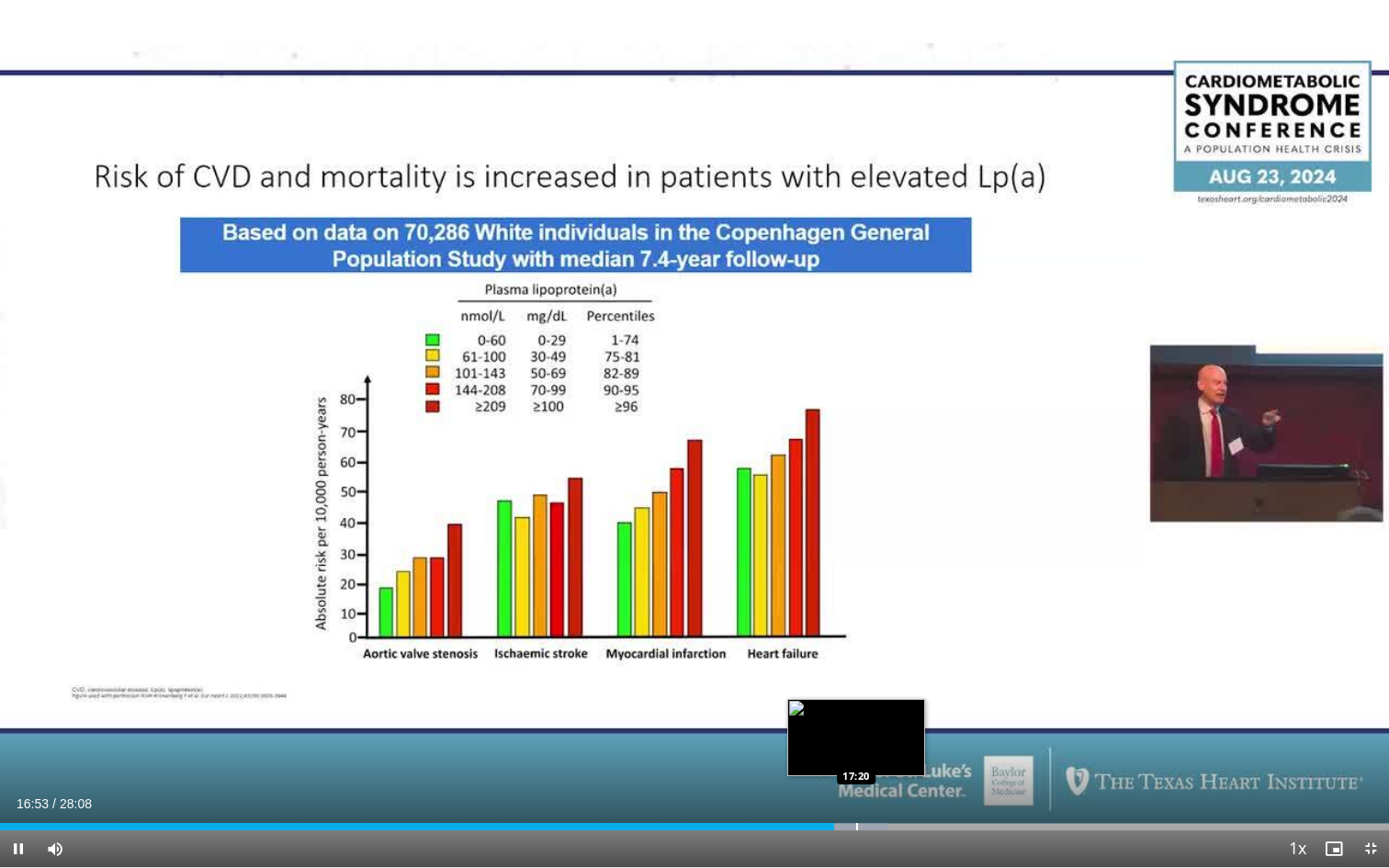 click at bounding box center [857, 827] 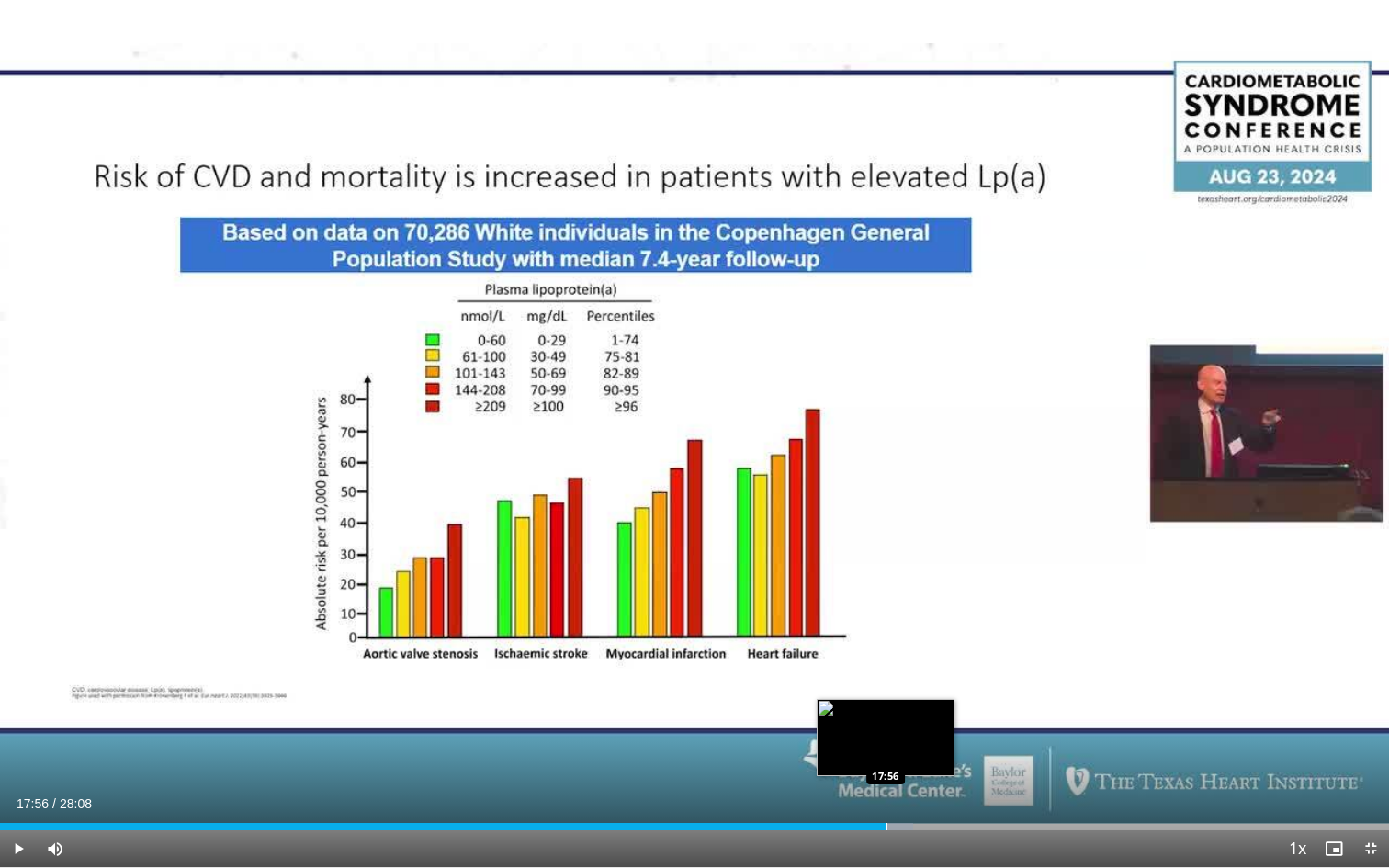 click at bounding box center (886, 827) 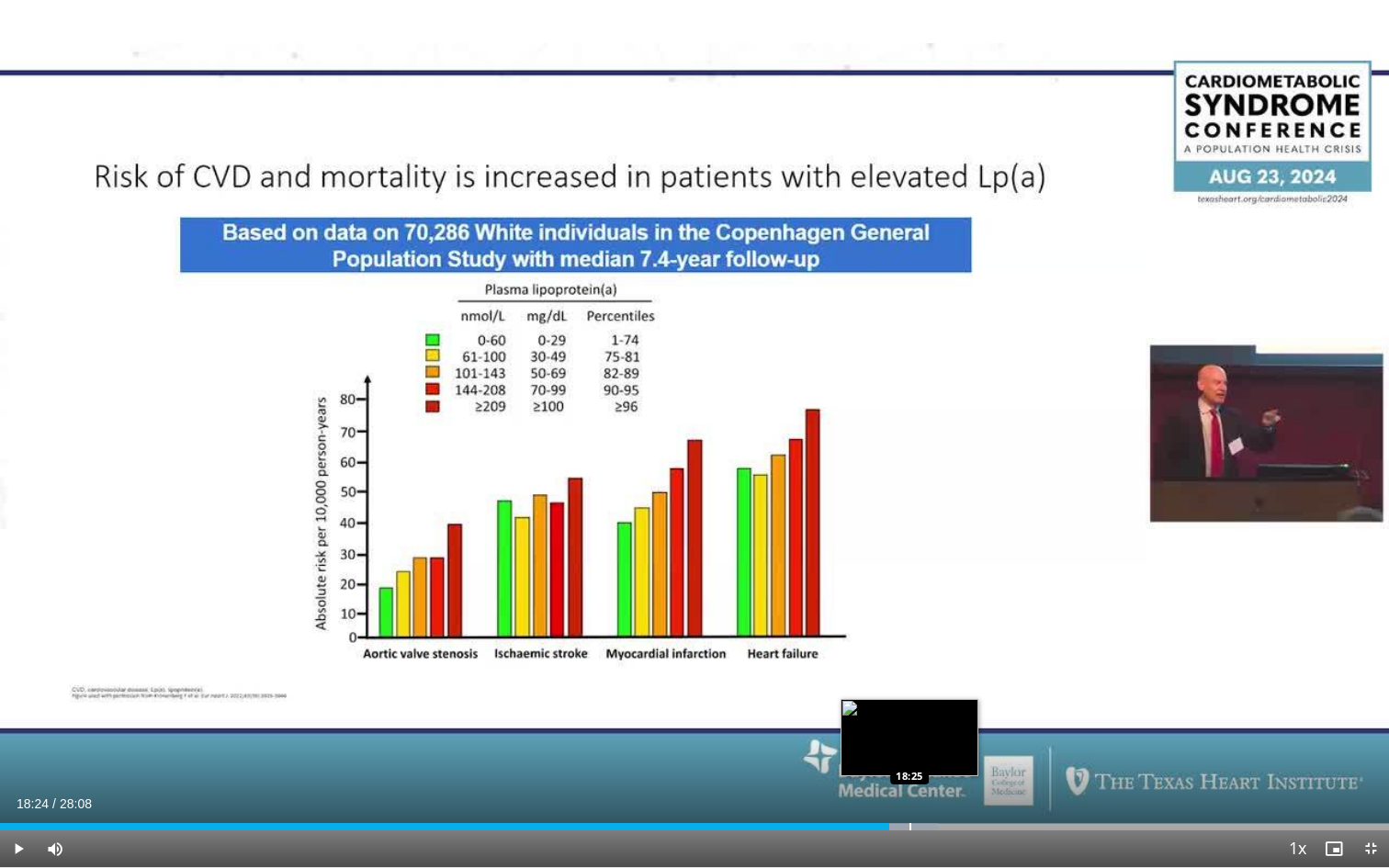 click at bounding box center (901, 827) 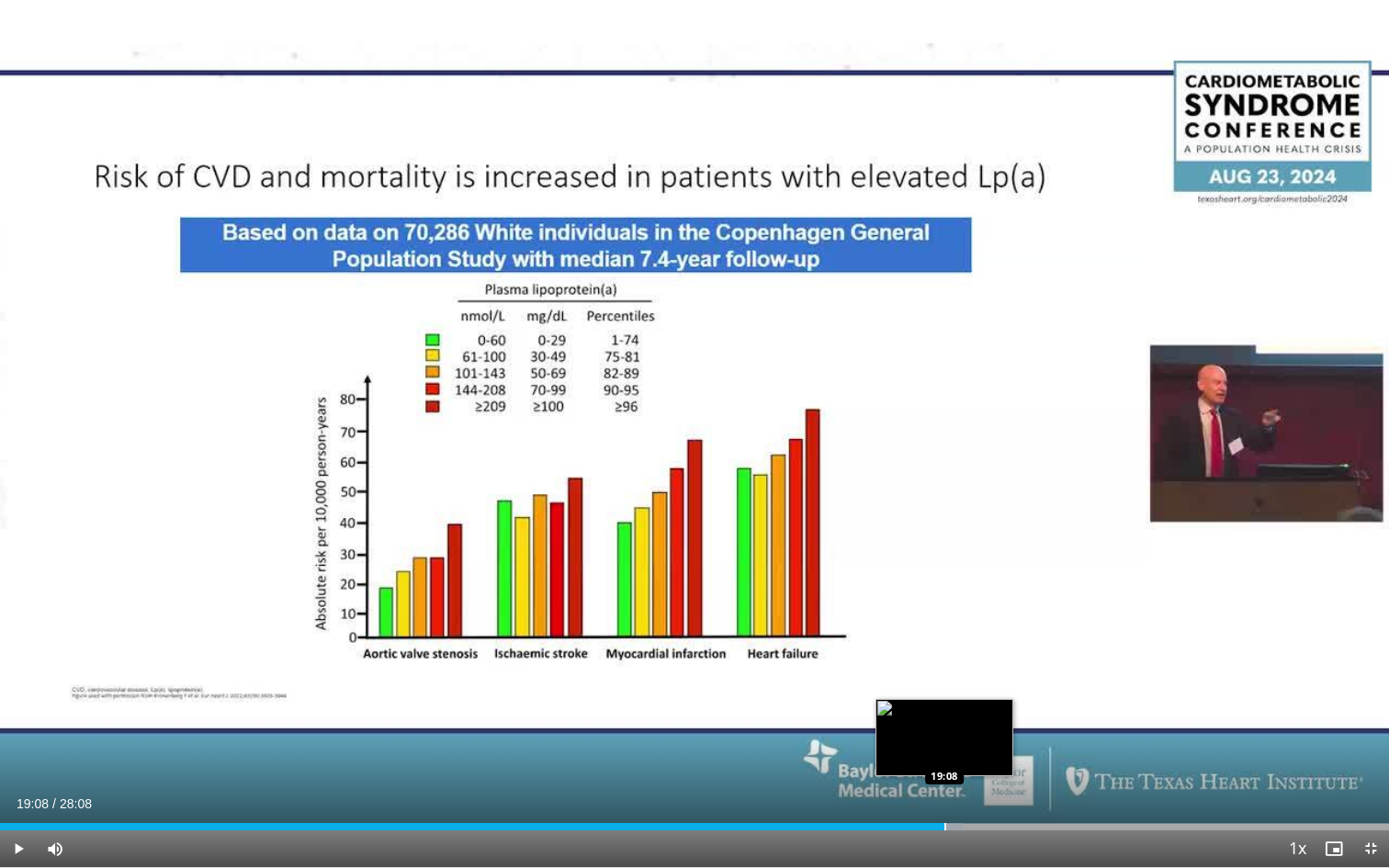 click on "Loaded :  69.29% 19:08 19:08" at bounding box center (694, 827) 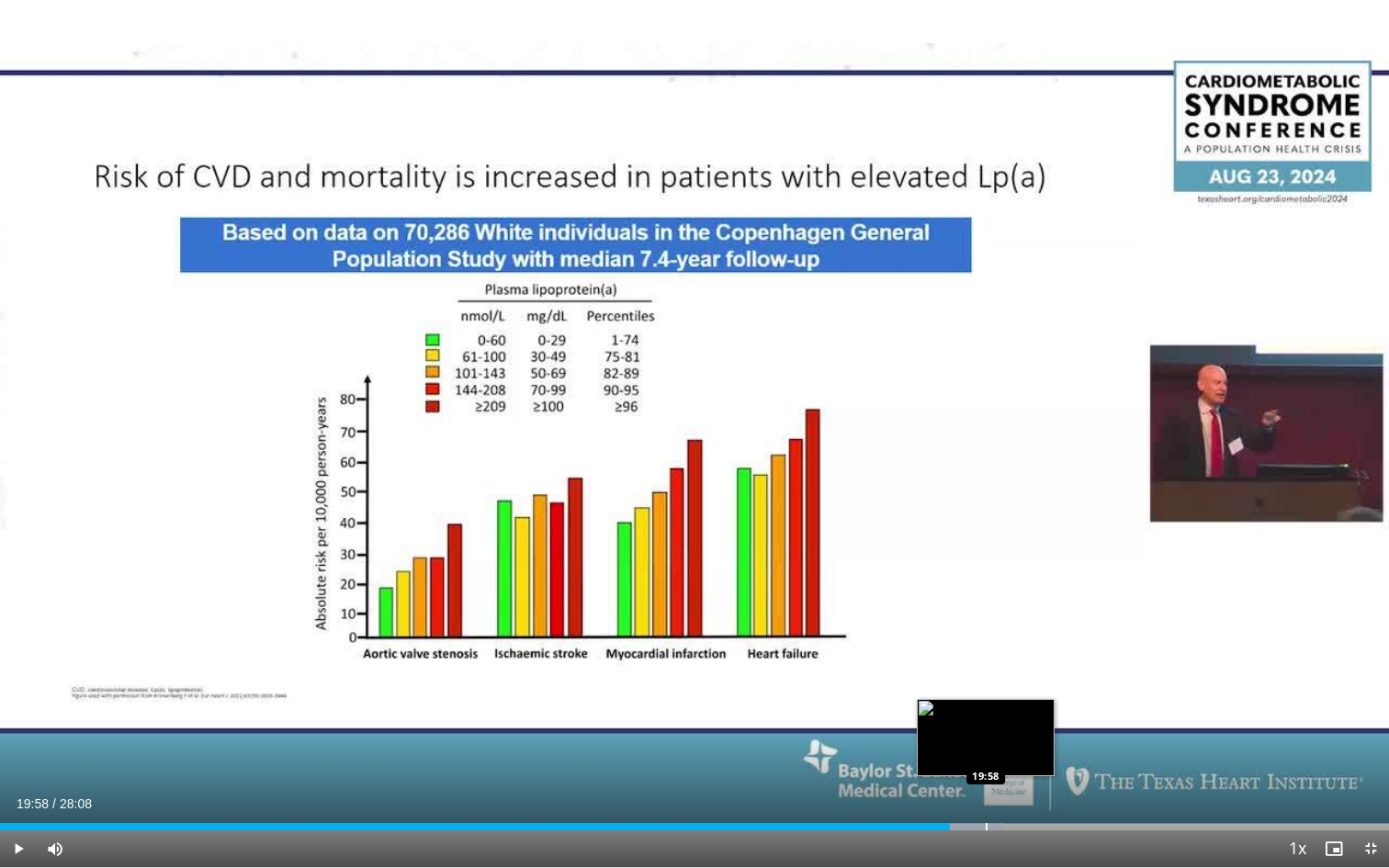 click at bounding box center [987, 827] 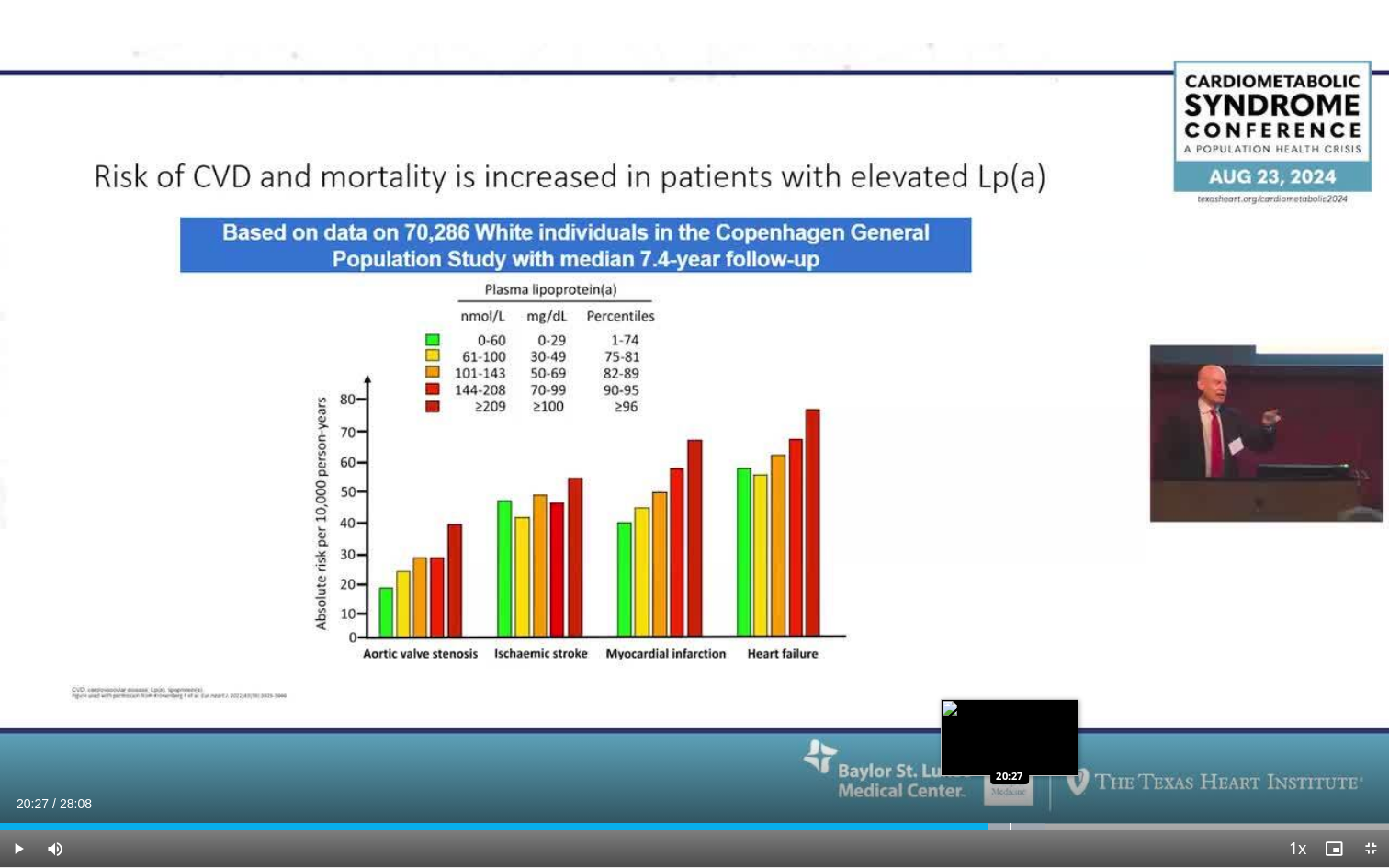 click at bounding box center [1011, 827] 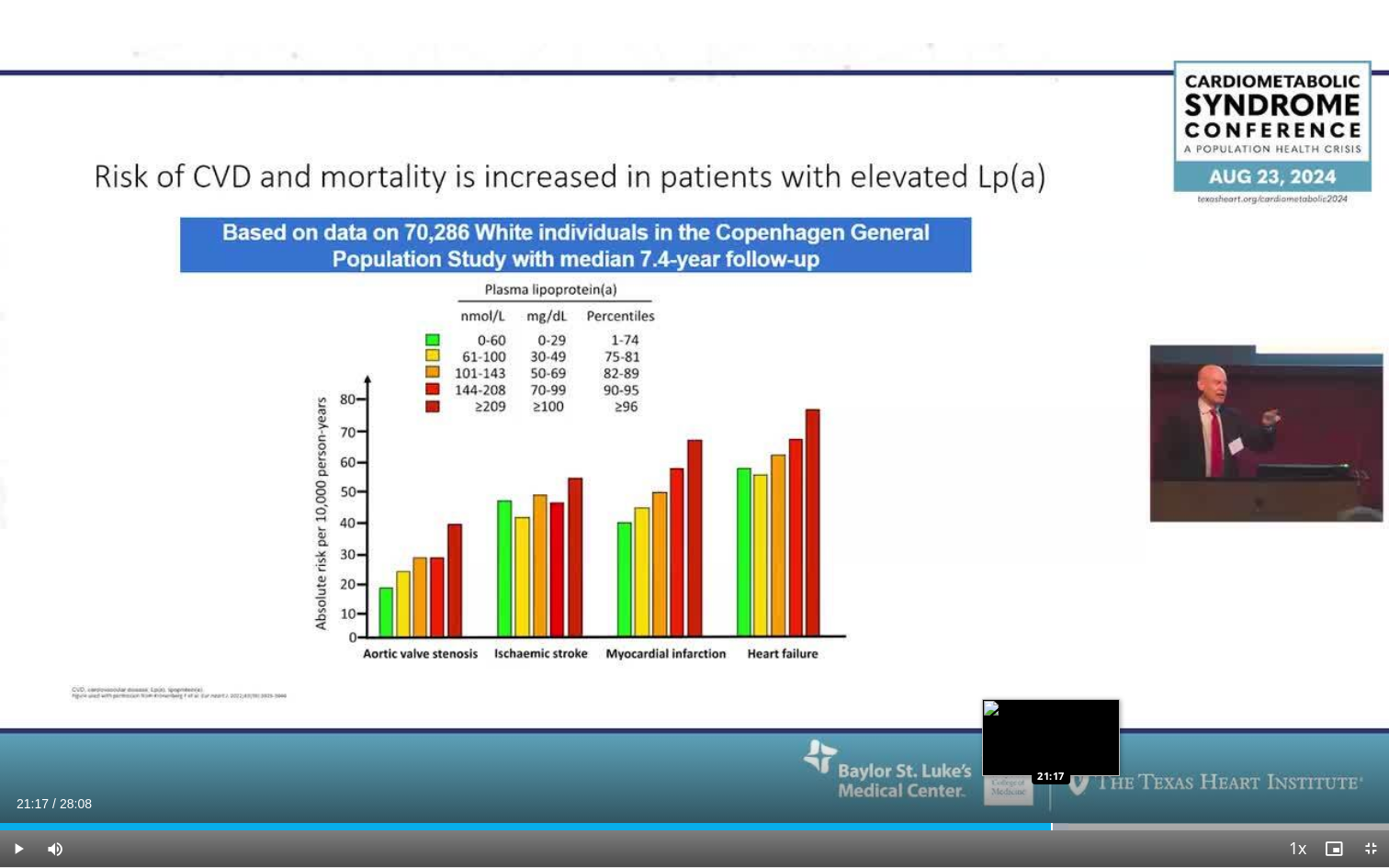 click at bounding box center (1052, 827) 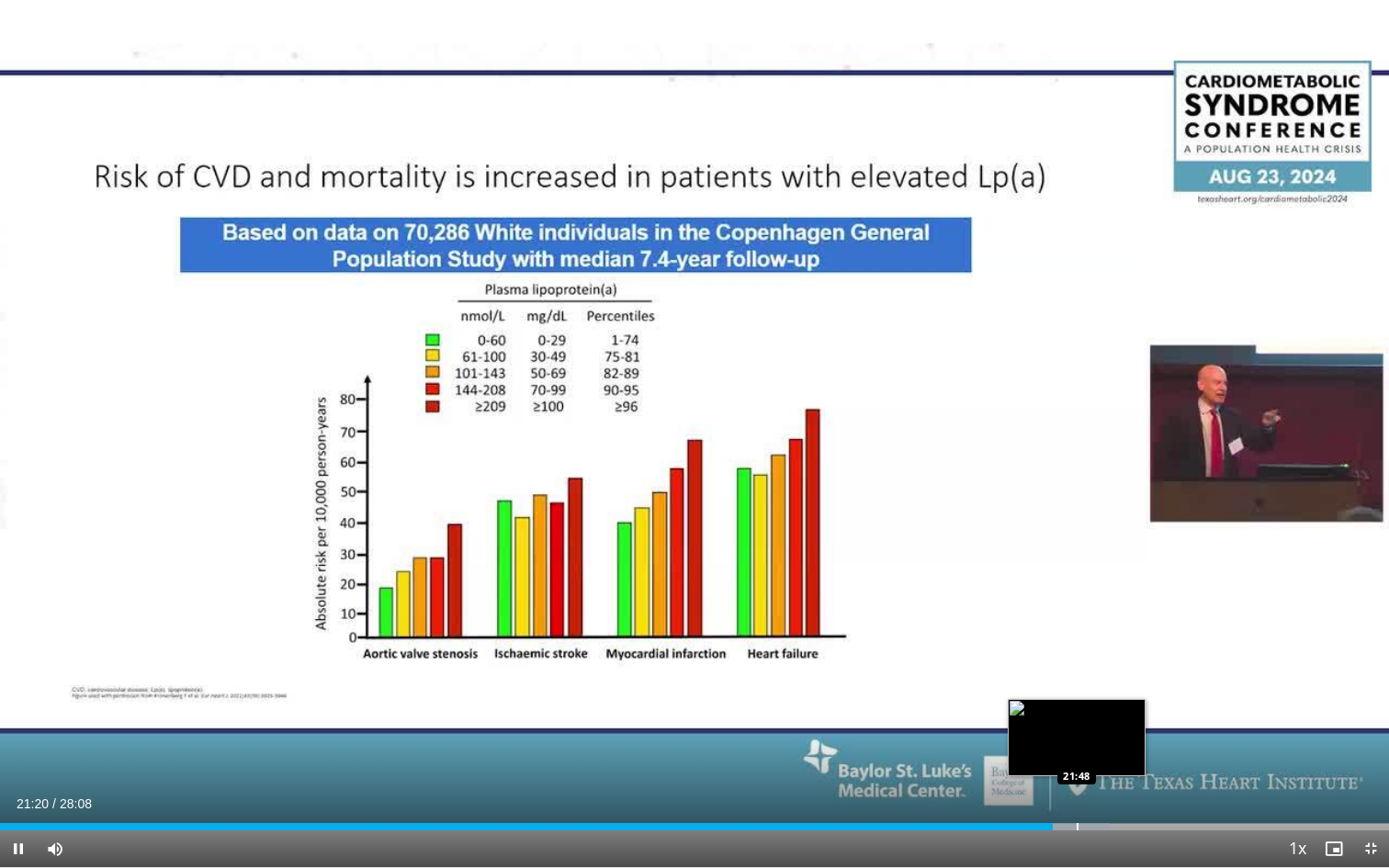 click at bounding box center (1078, 827) 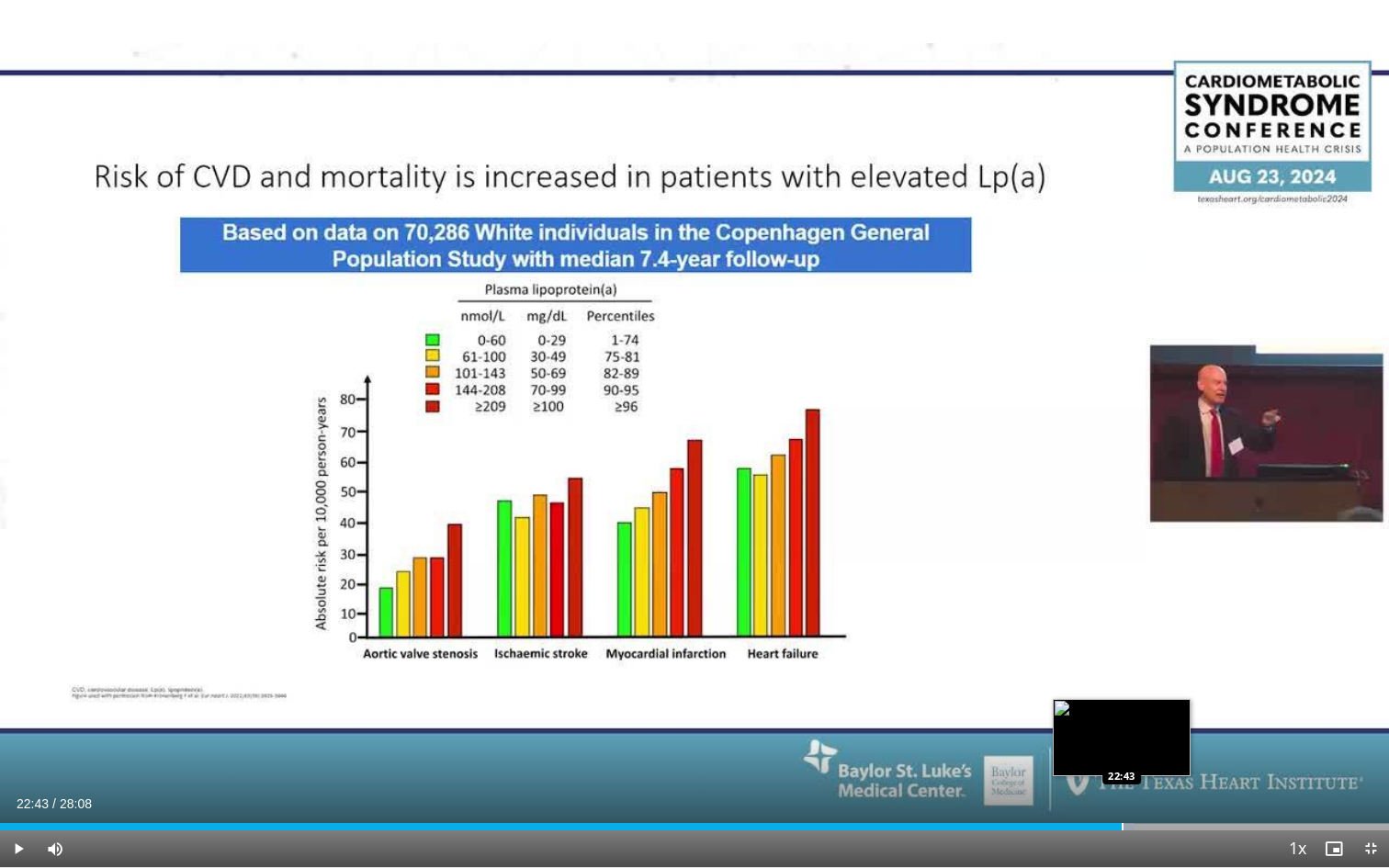 click at bounding box center [1123, 827] 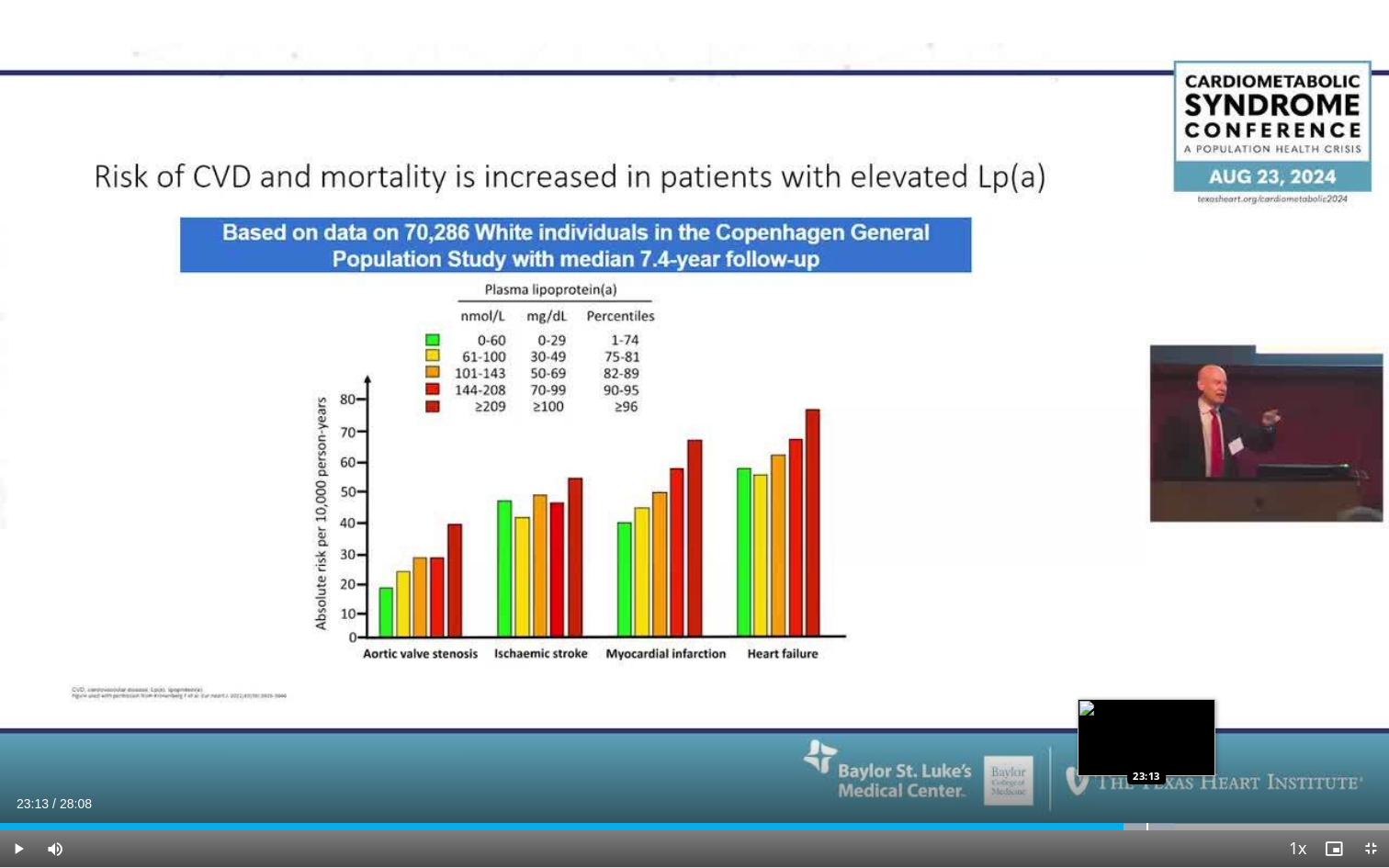 click at bounding box center (1147, 827) 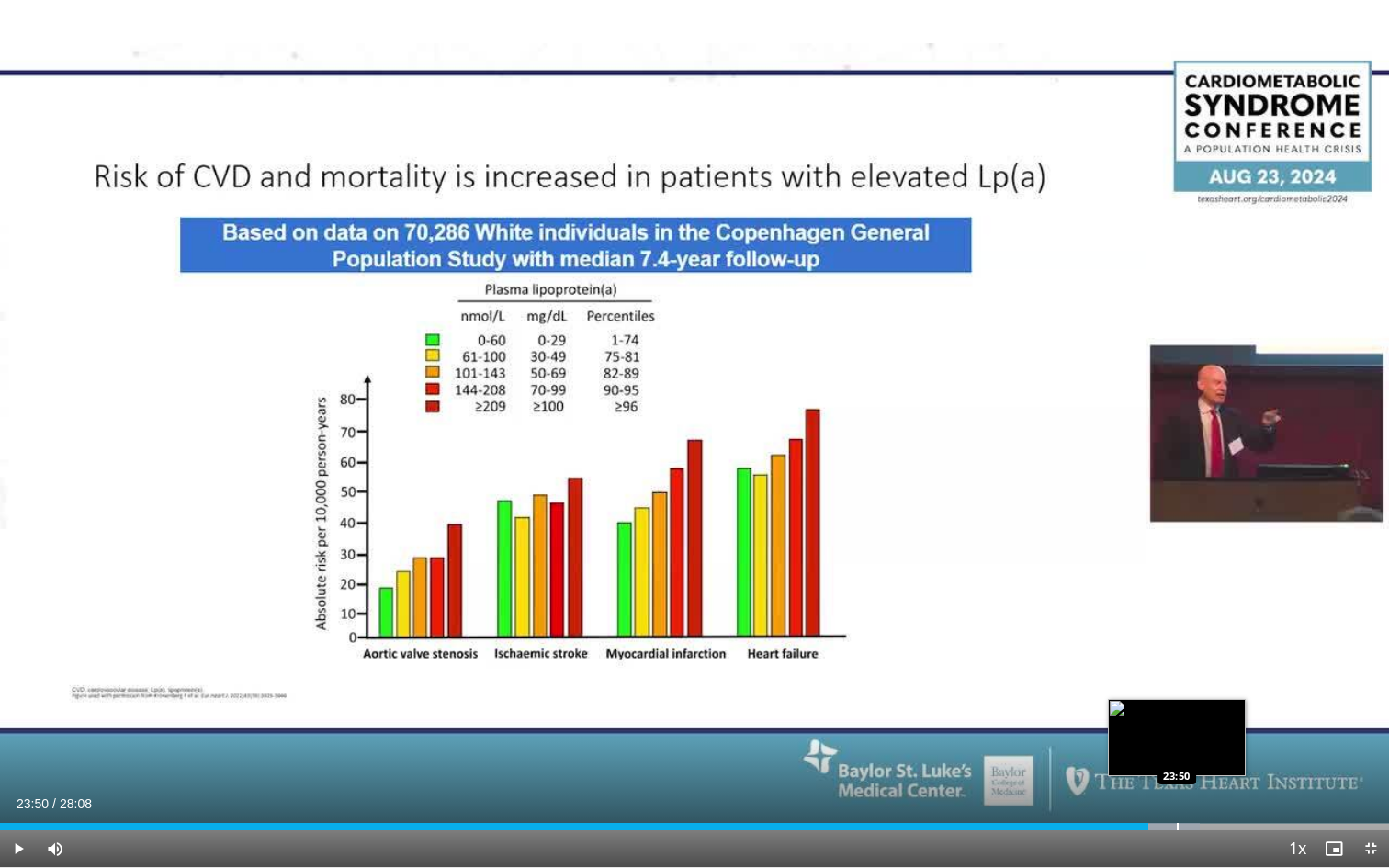 click at bounding box center (1178, 827) 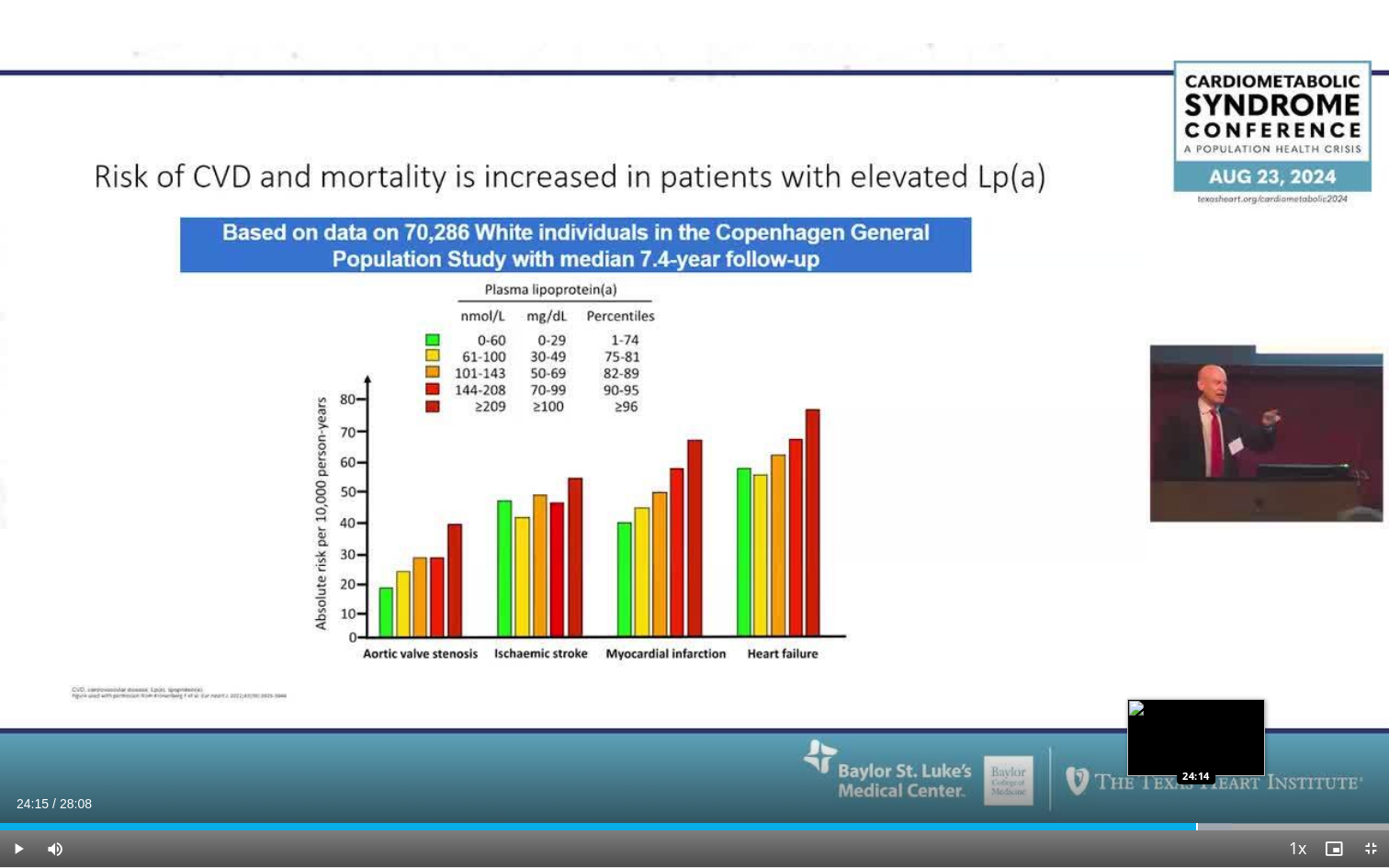 click at bounding box center (1197, 827) 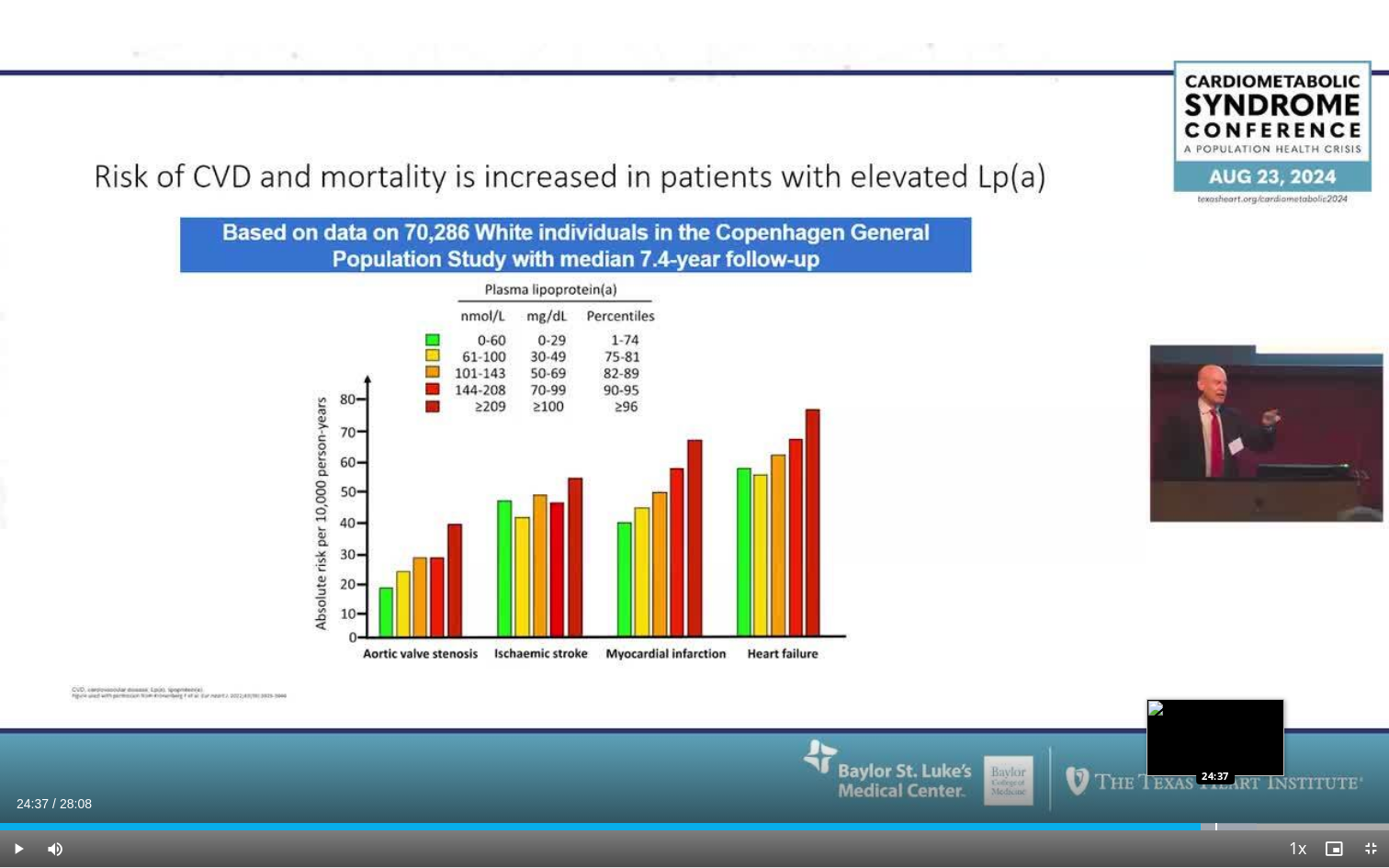 click at bounding box center [1216, 827] 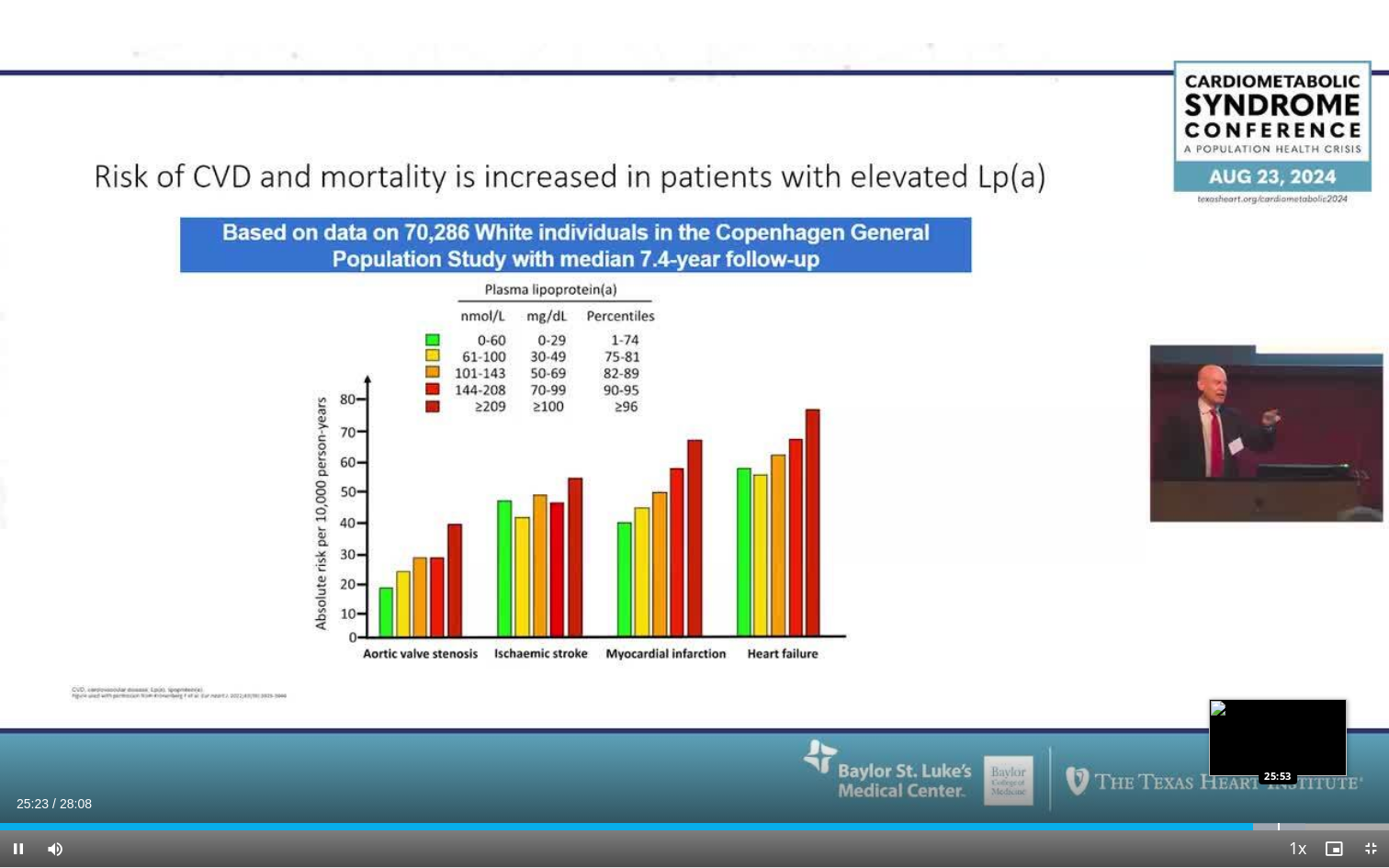 click at bounding box center [1279, 827] 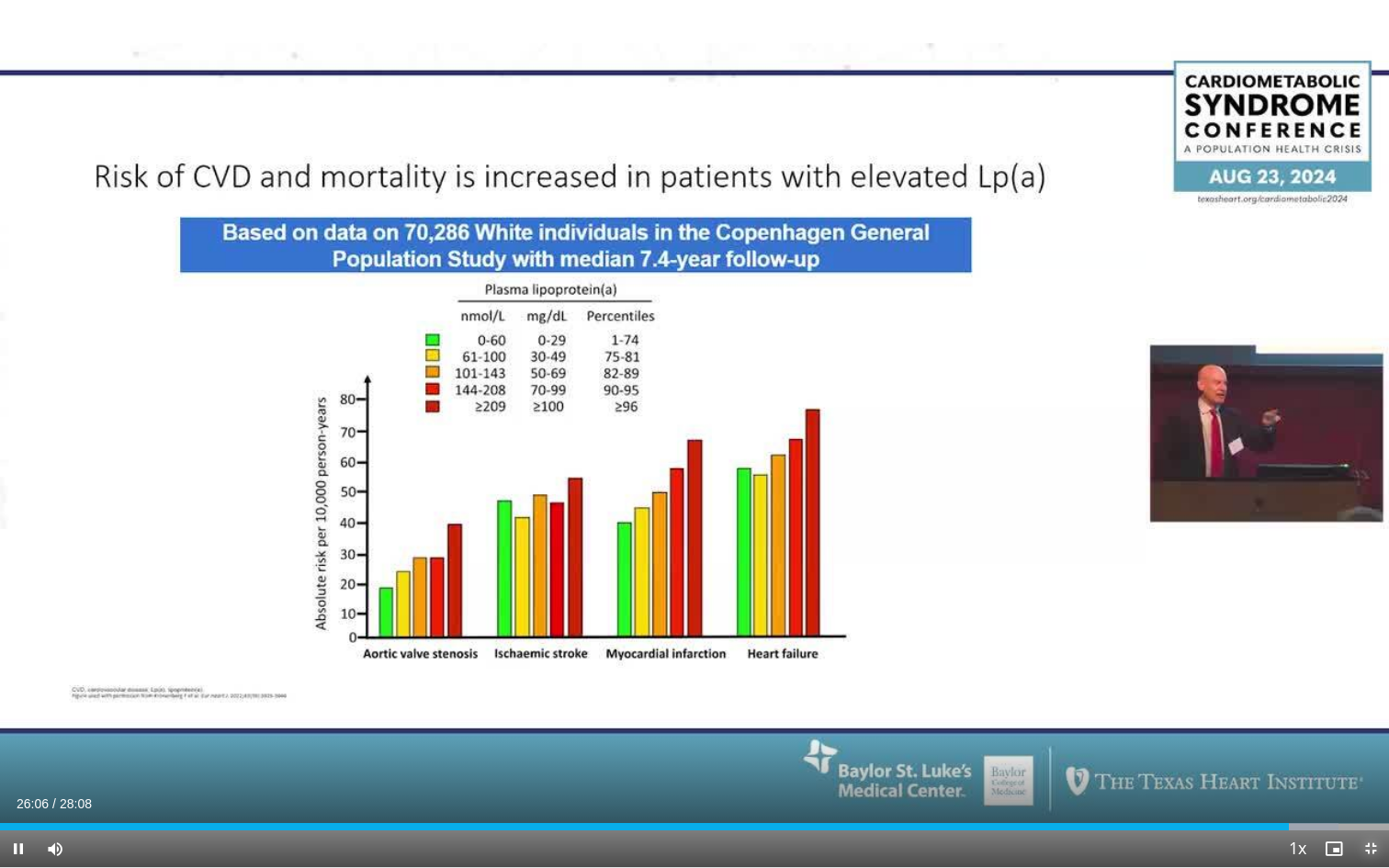 click at bounding box center (1371, 849) 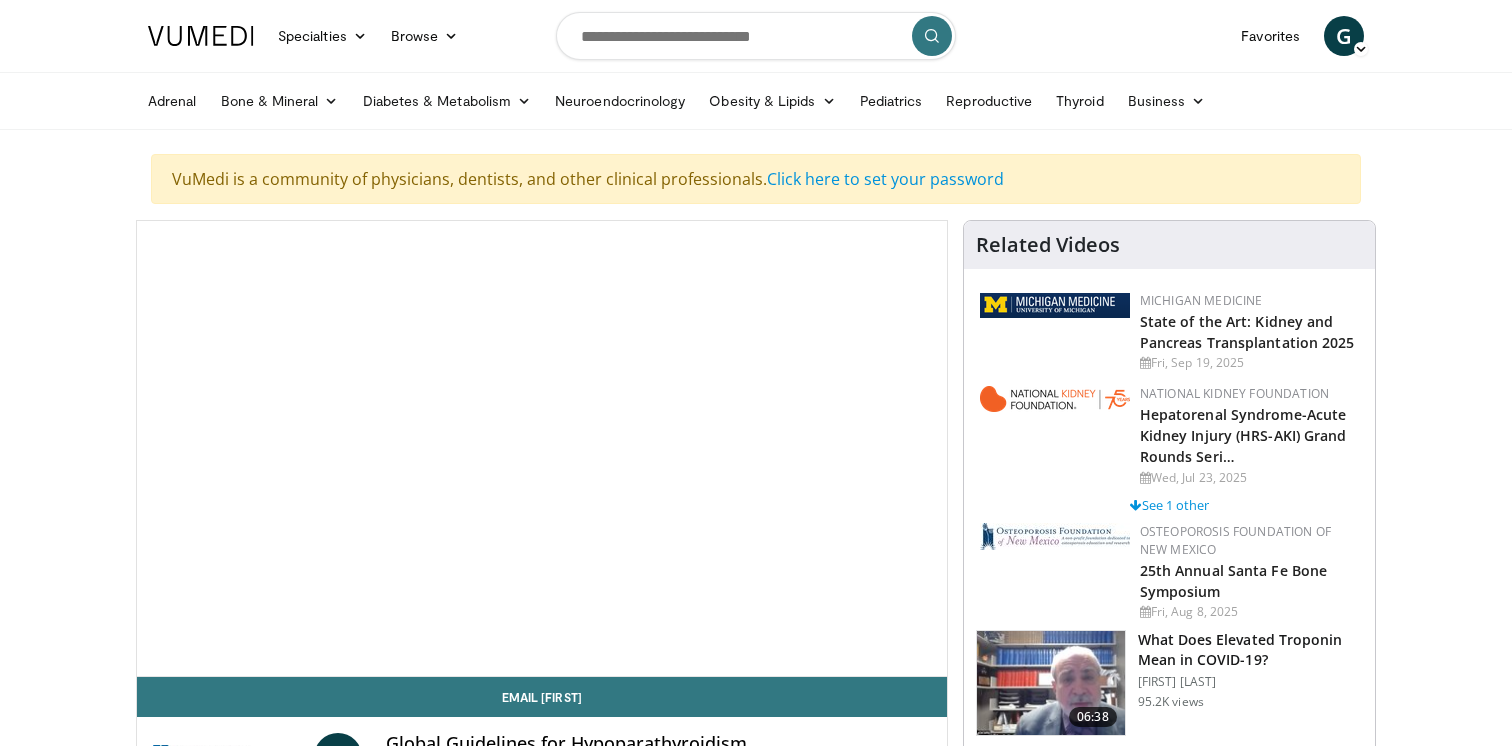 scroll, scrollTop: 0, scrollLeft: 0, axis: both 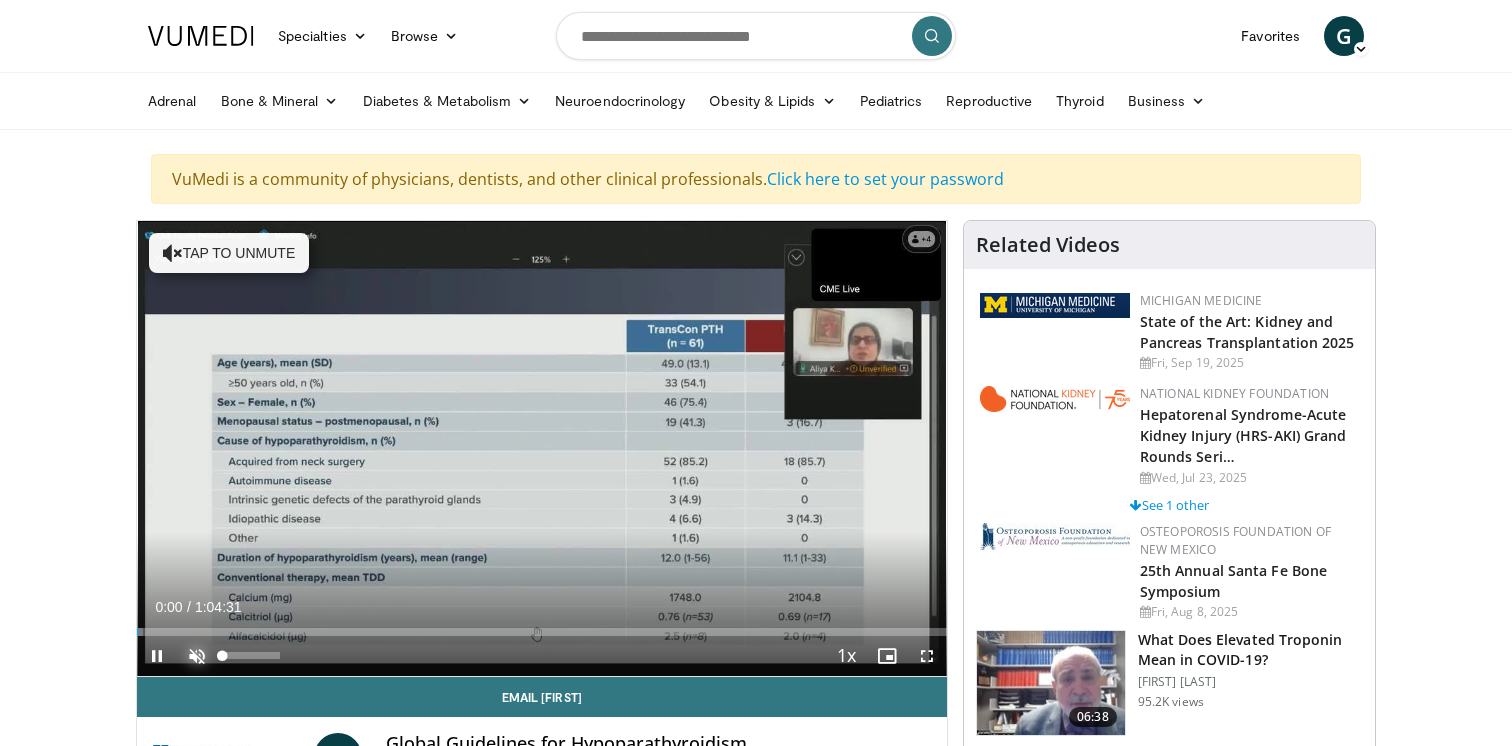 click at bounding box center [197, 656] 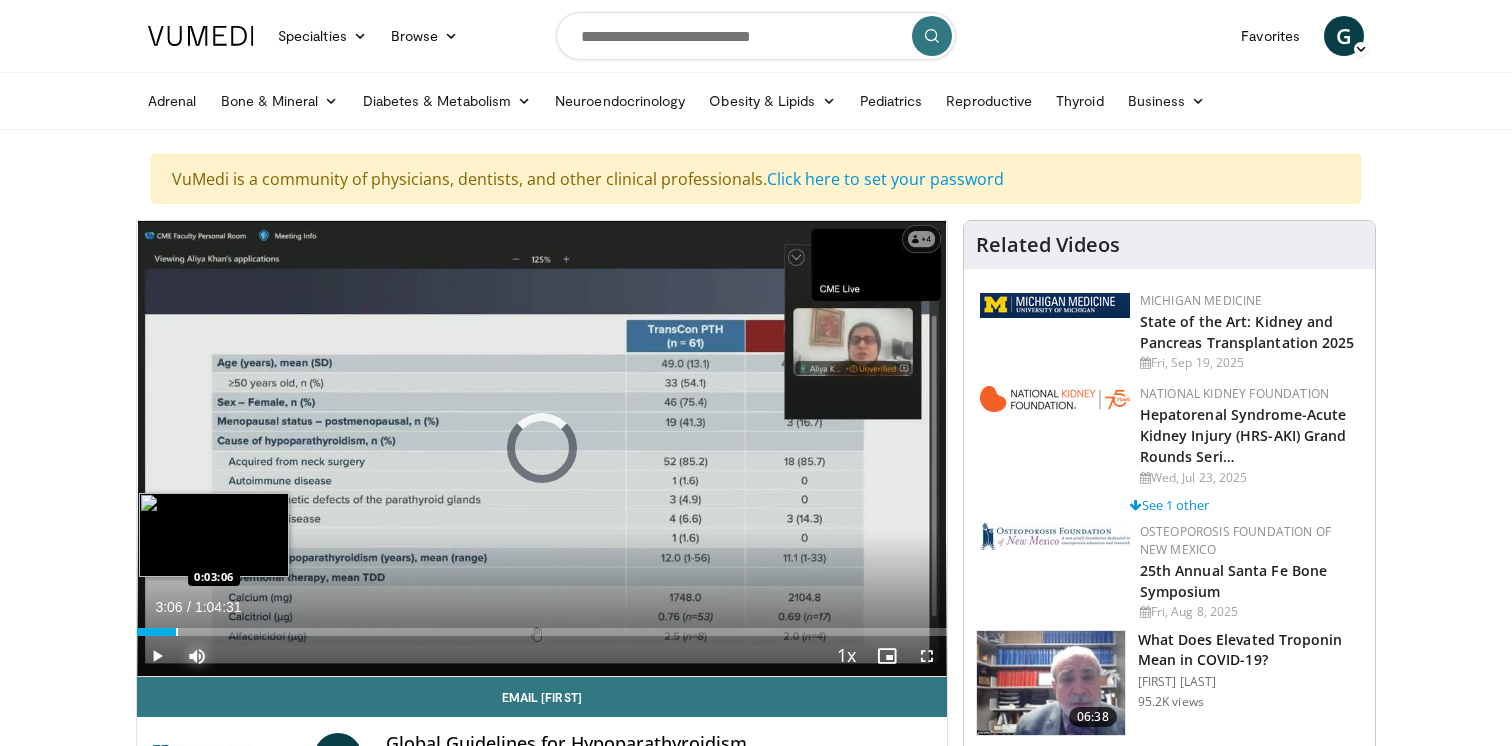 click at bounding box center [177, 632] 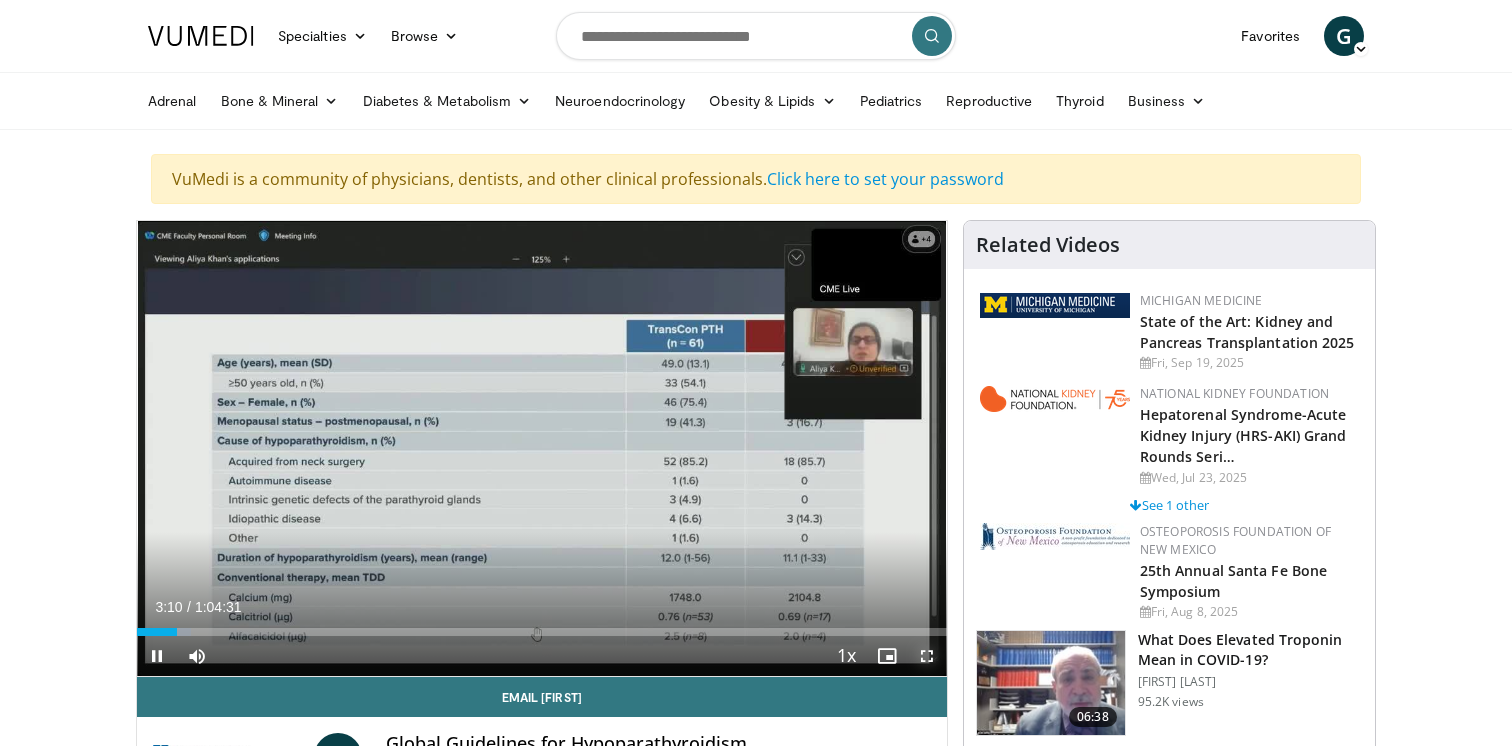 click at bounding box center (927, 656) 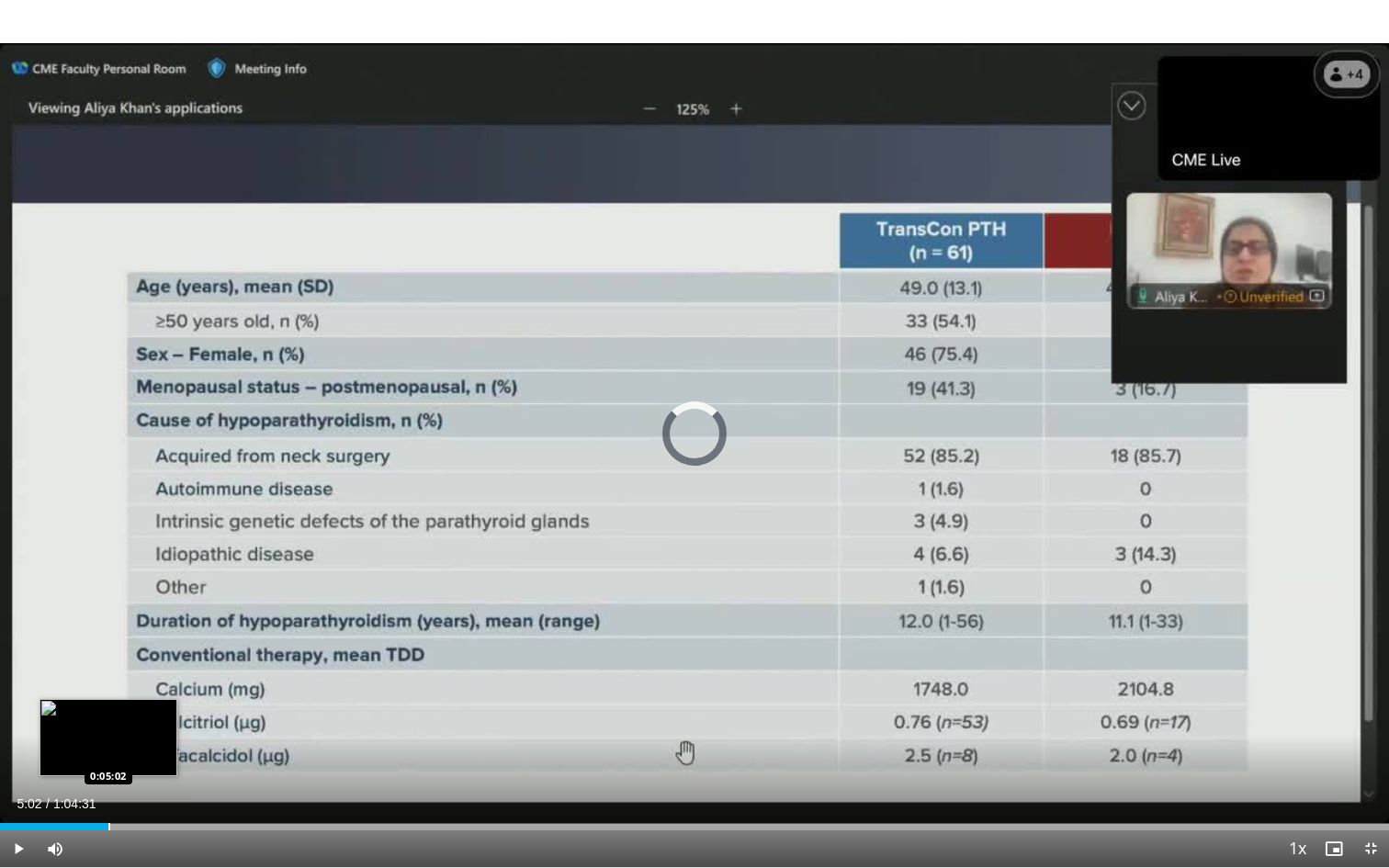 click at bounding box center [109, 827] 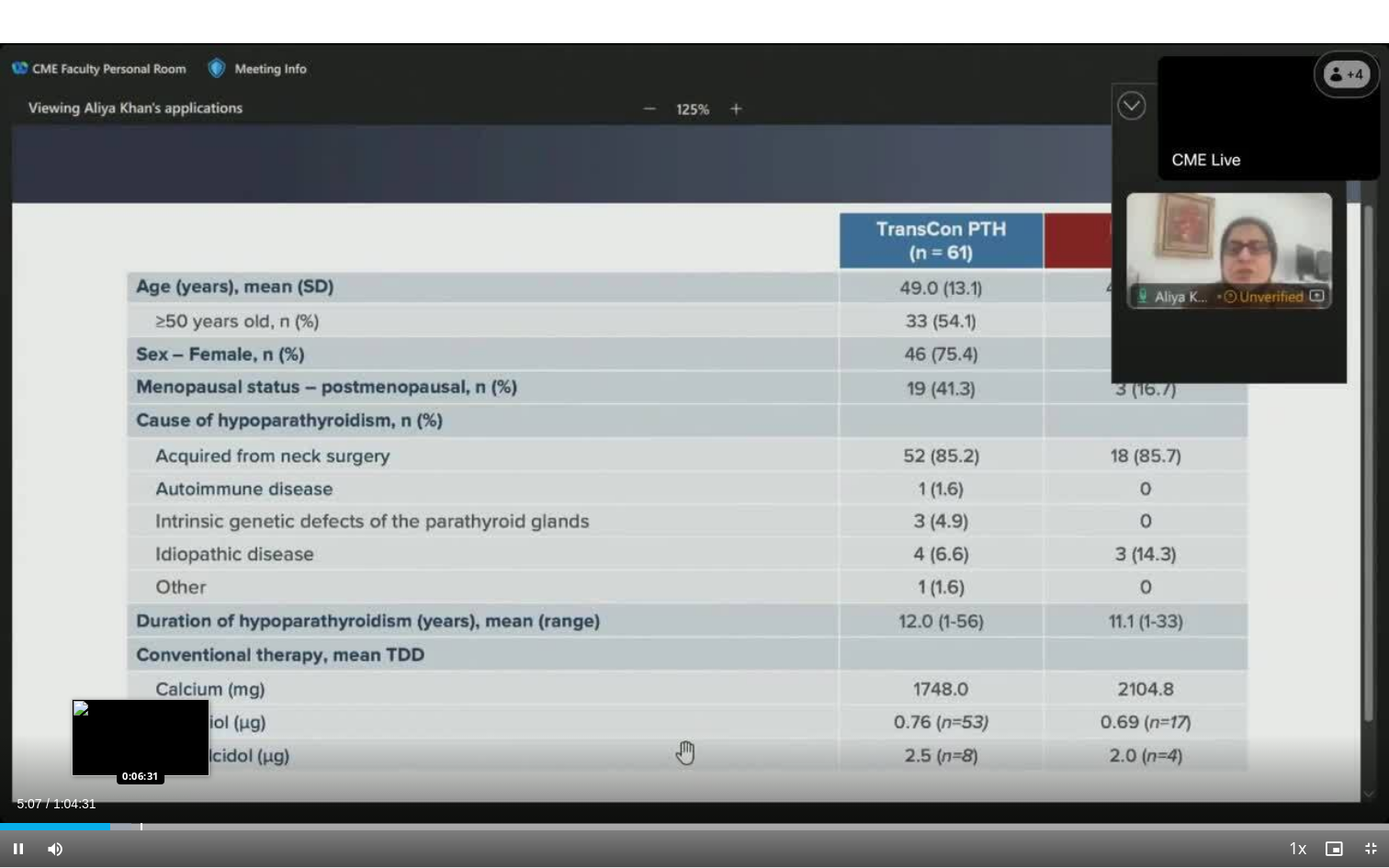 click at bounding box center (141, 827) 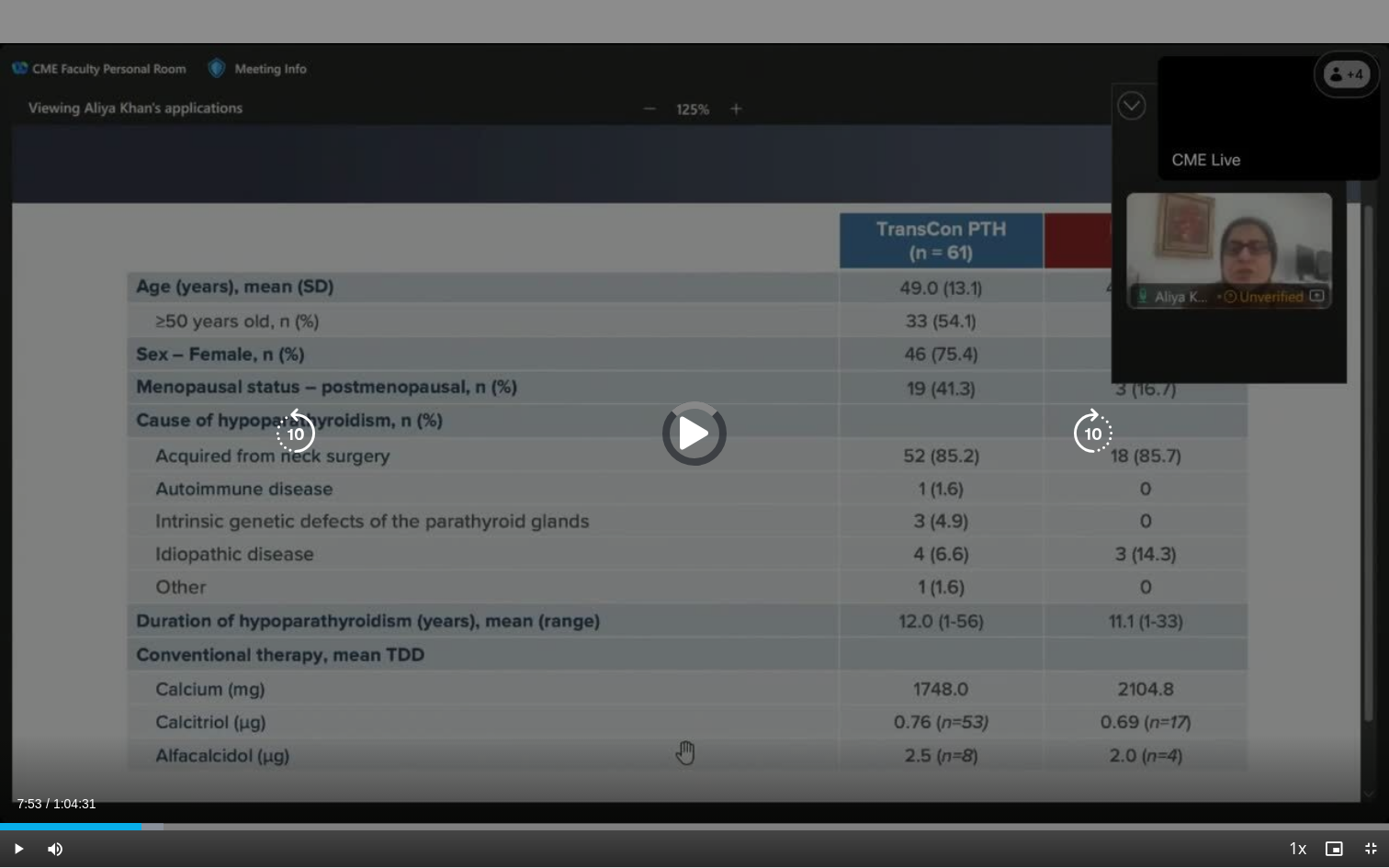 click on "Loaded :  11.78% 0:06:34 0:07:33" at bounding box center (694, 827) 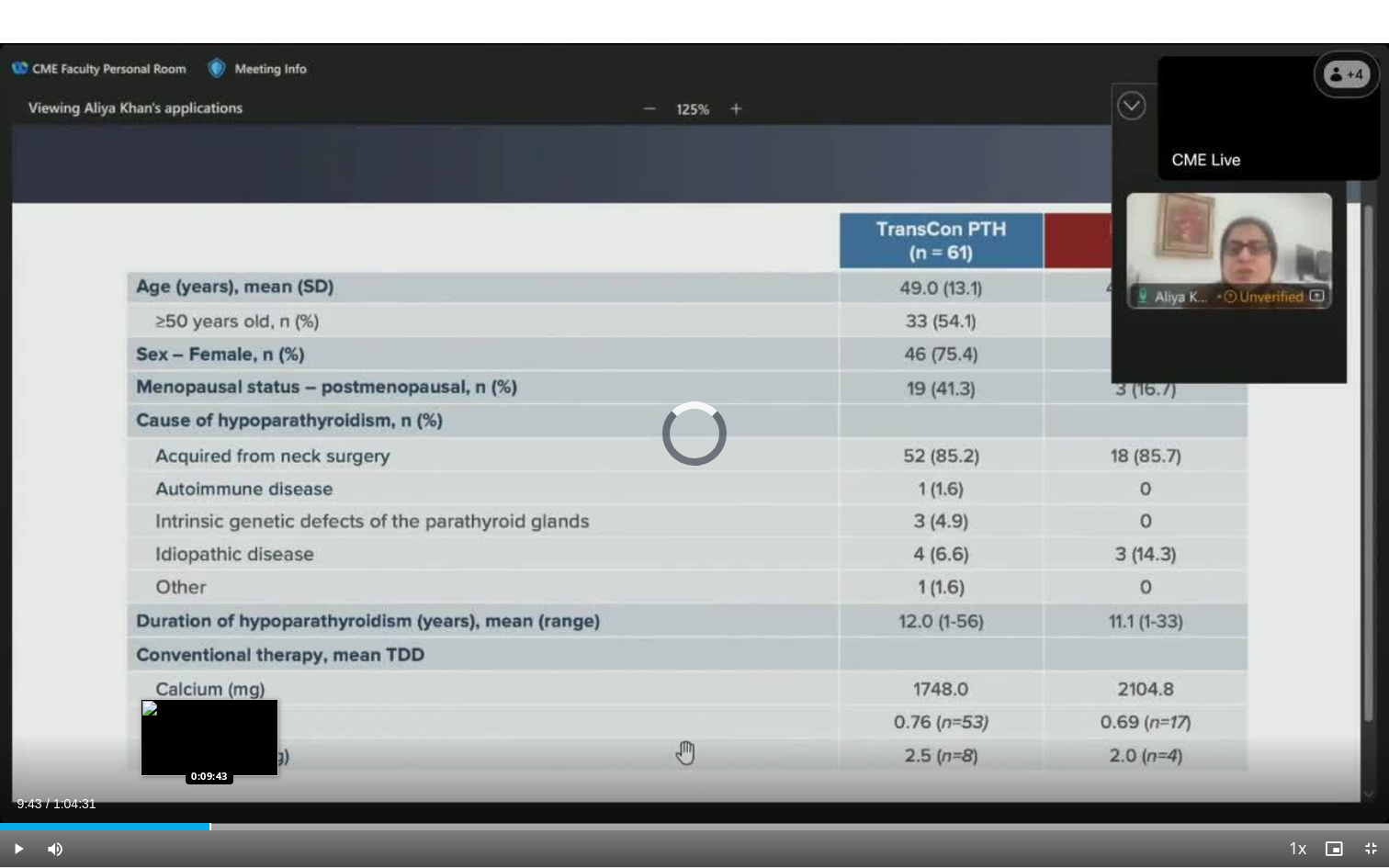 click at bounding box center [210, 827] 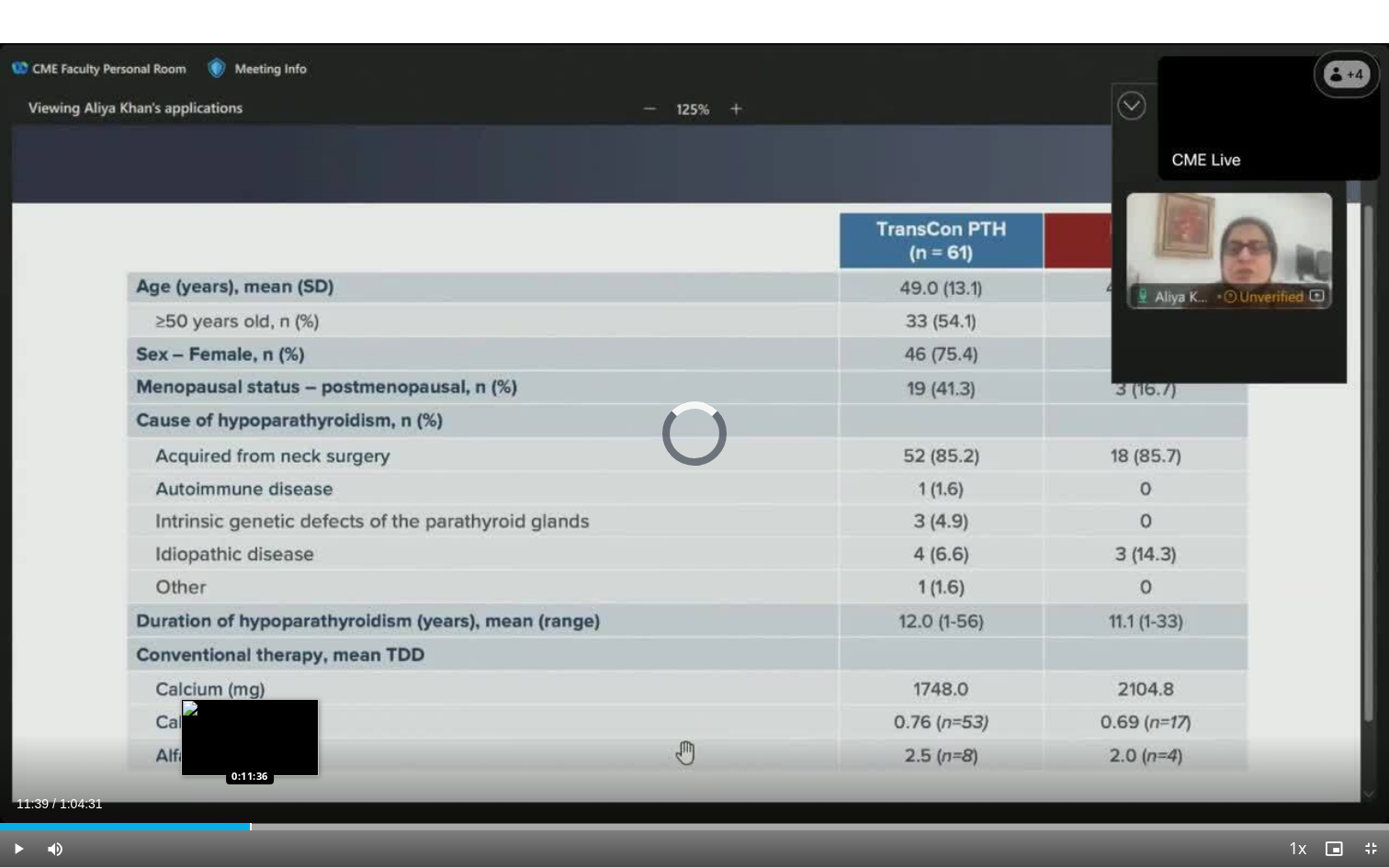 click at bounding box center [251, 827] 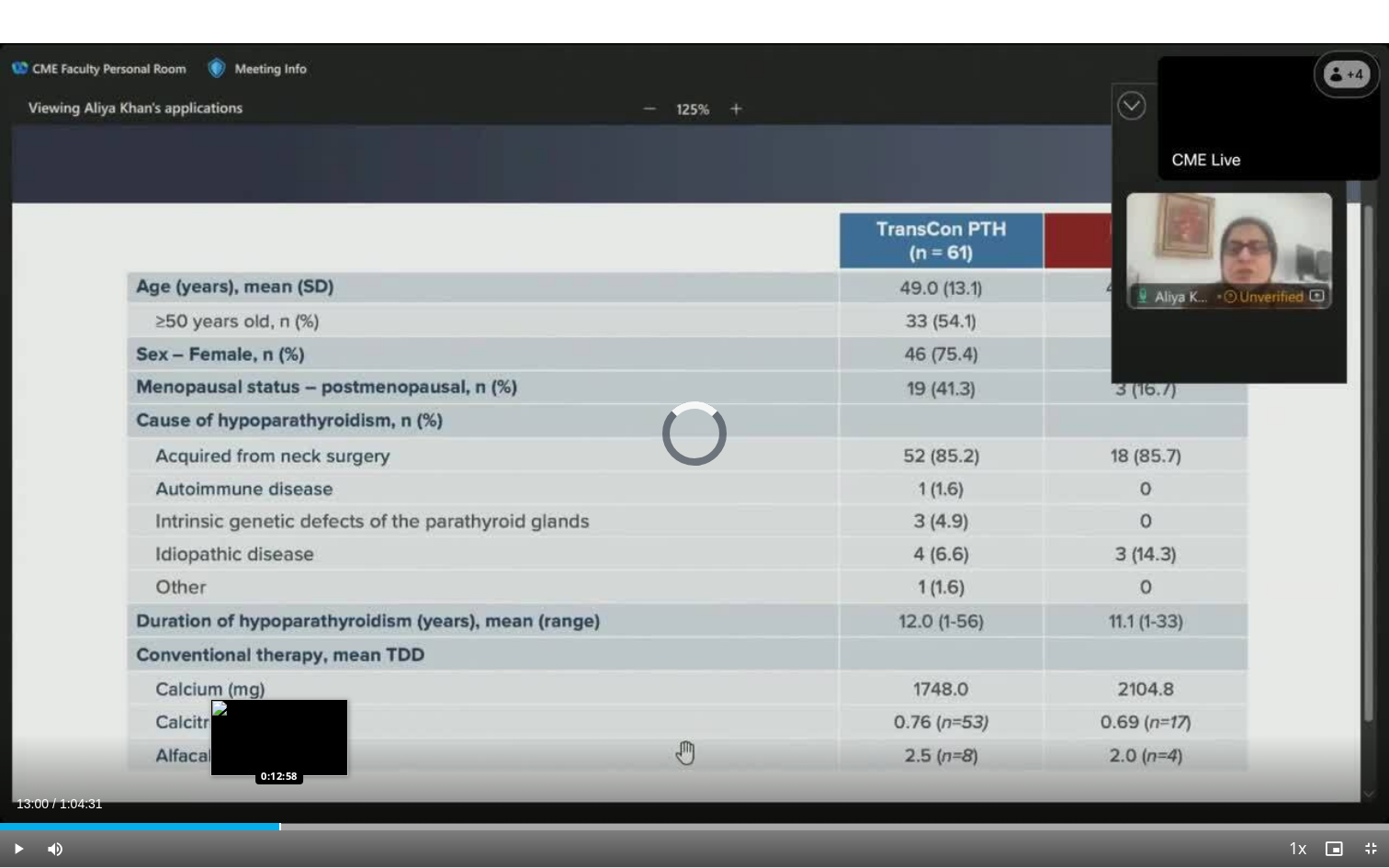 click at bounding box center [280, 827] 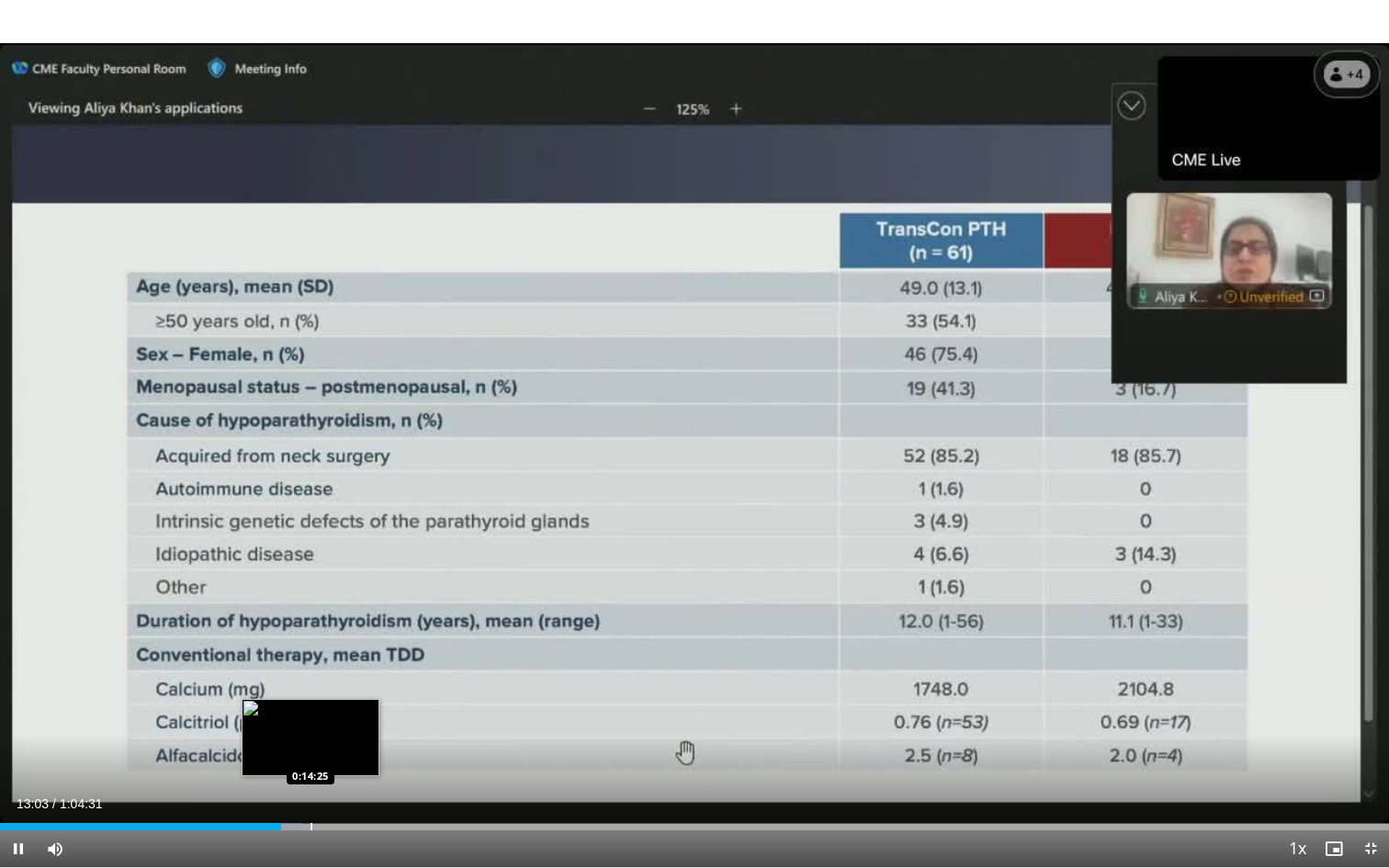click at bounding box center (311, 827) 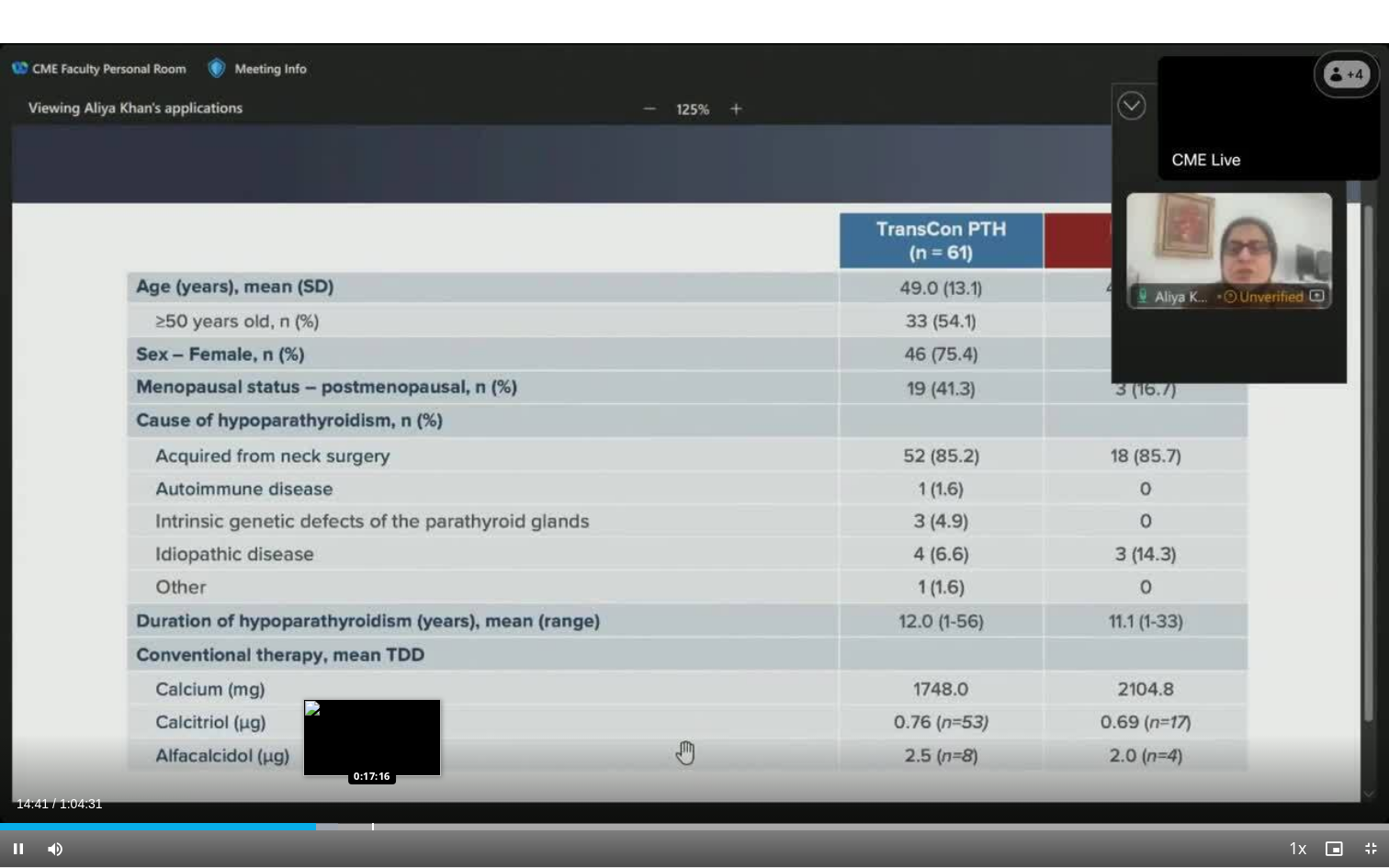 click at bounding box center [373, 827] 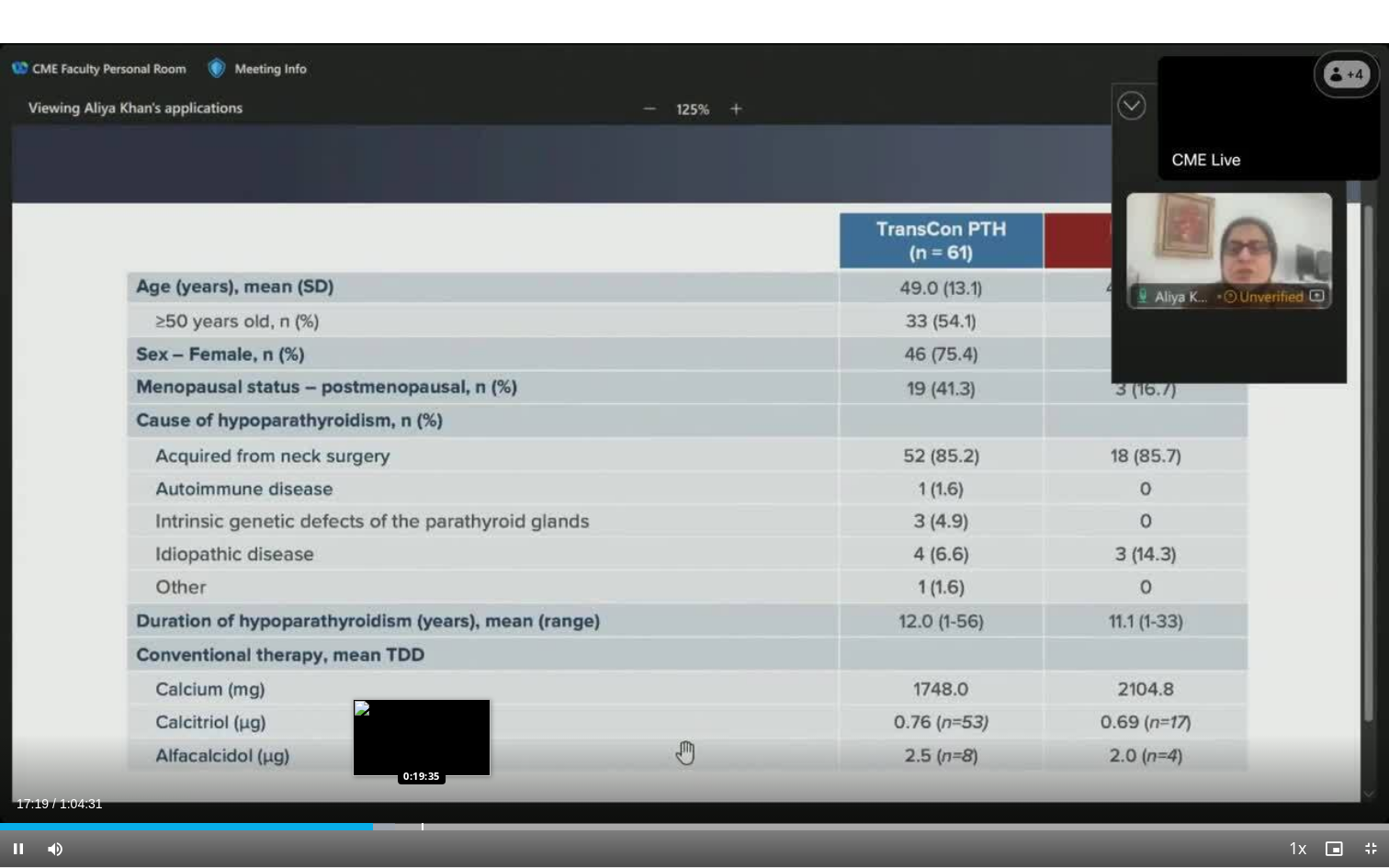 click at bounding box center [423, 827] 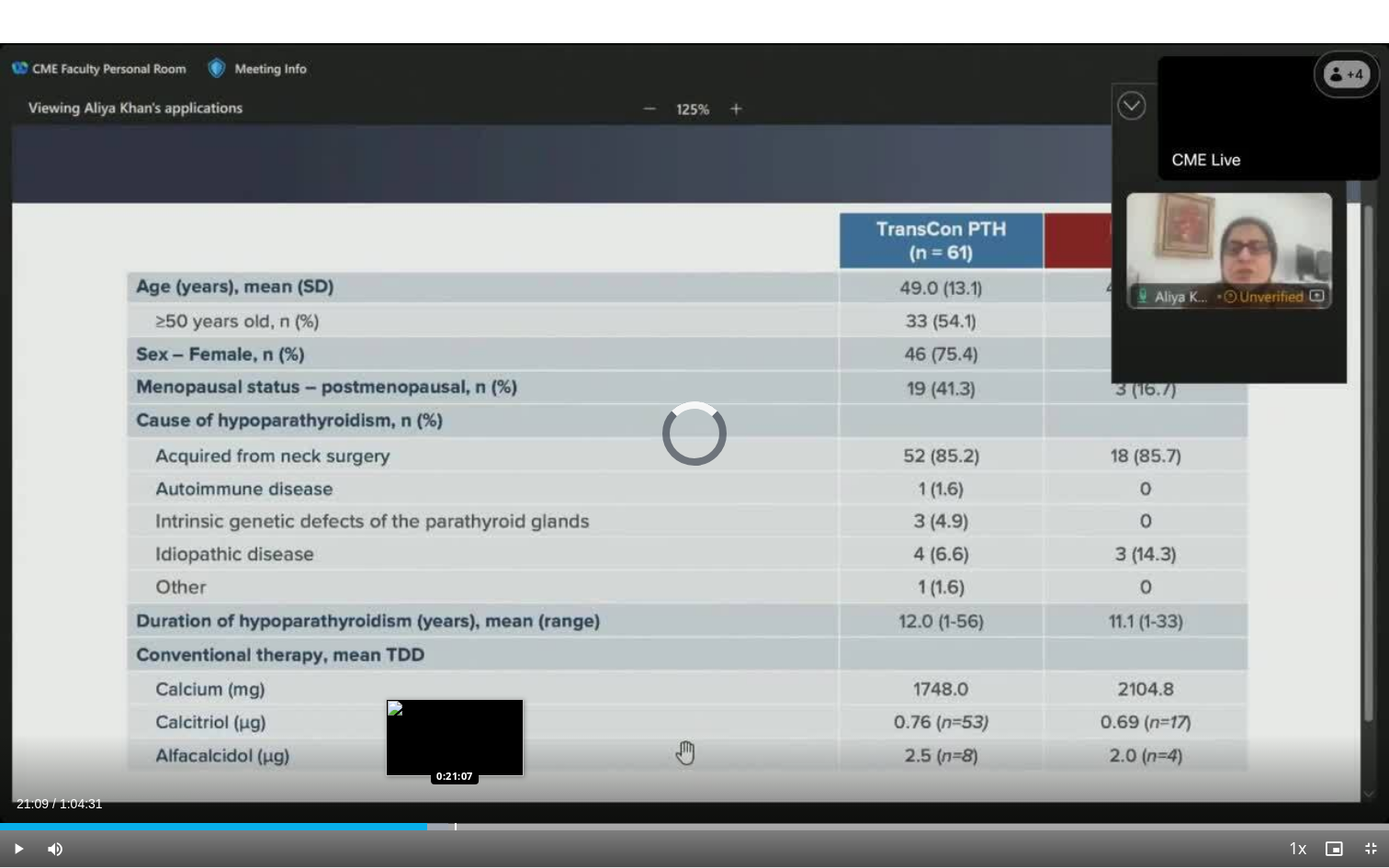 click at bounding box center [456, 827] 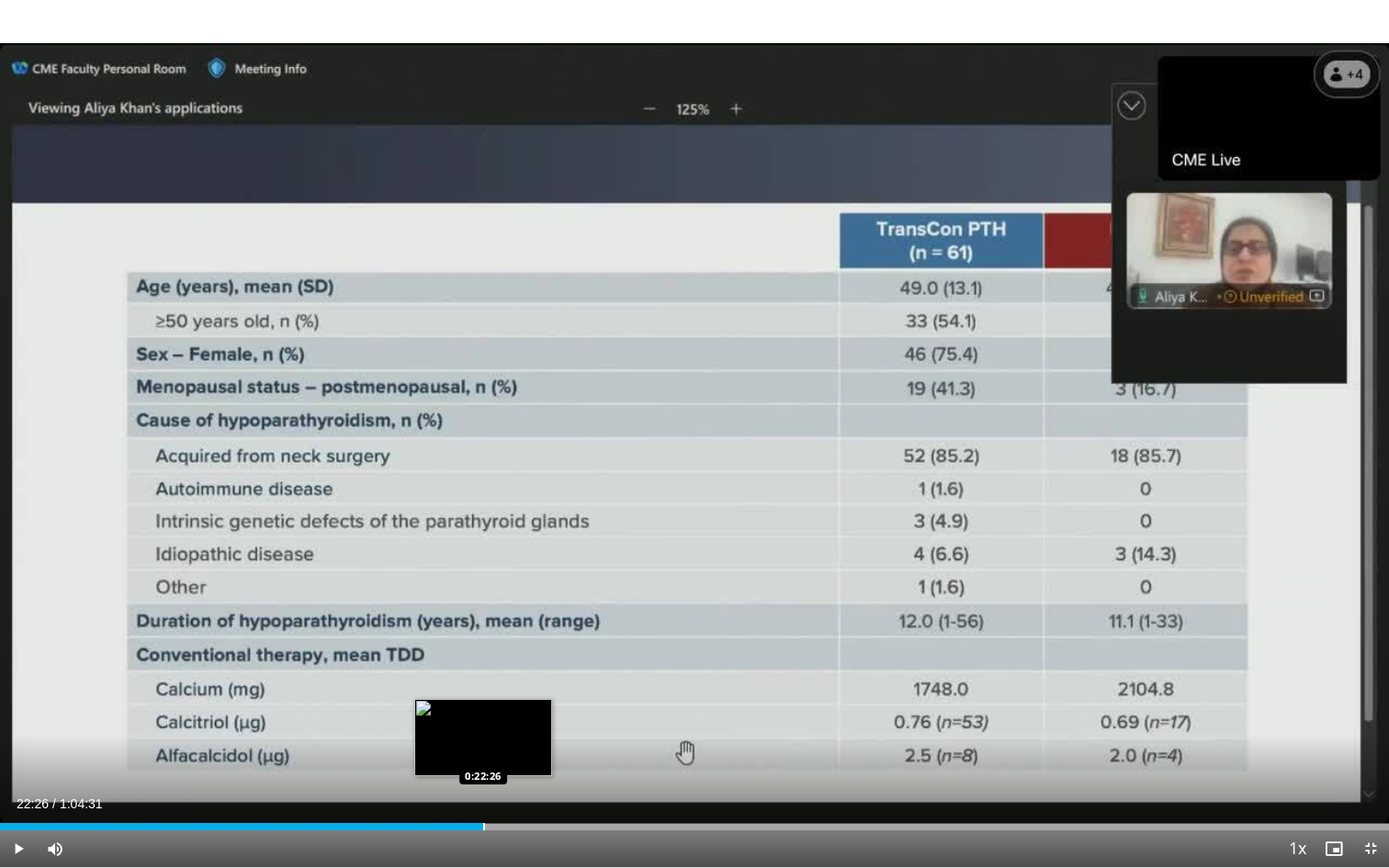 click at bounding box center (484, 827) 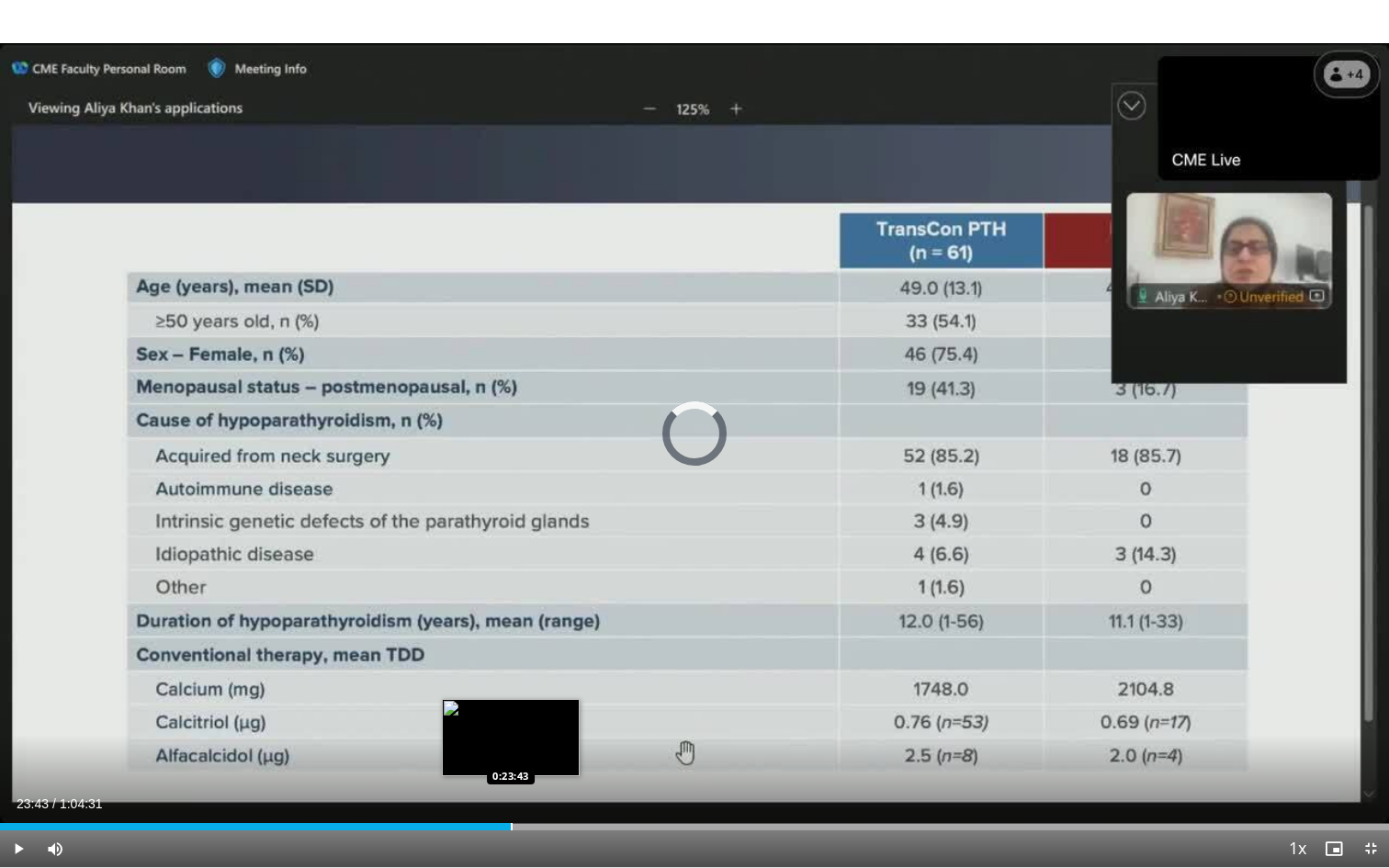 click at bounding box center [512, 827] 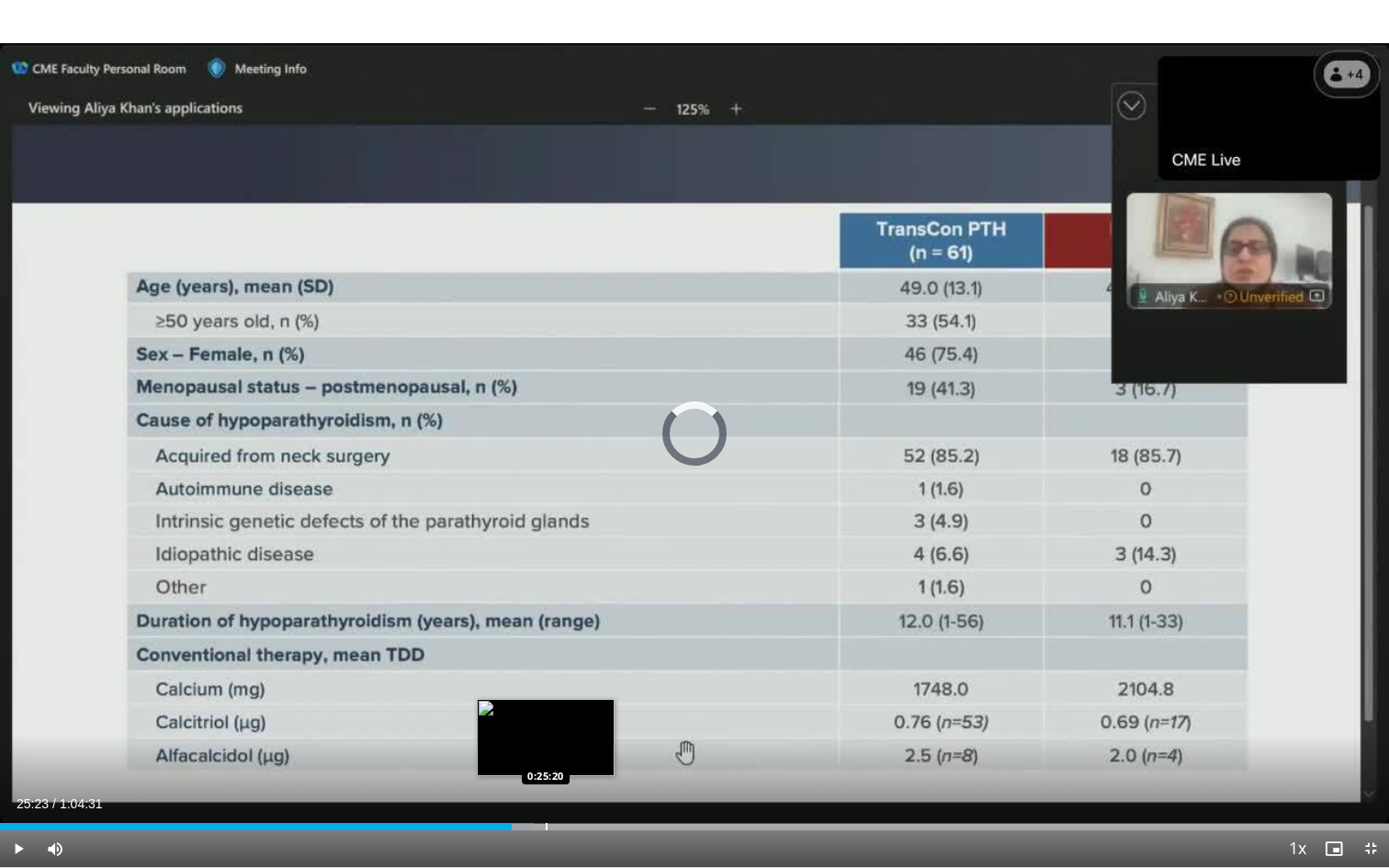 click at bounding box center (547, 827) 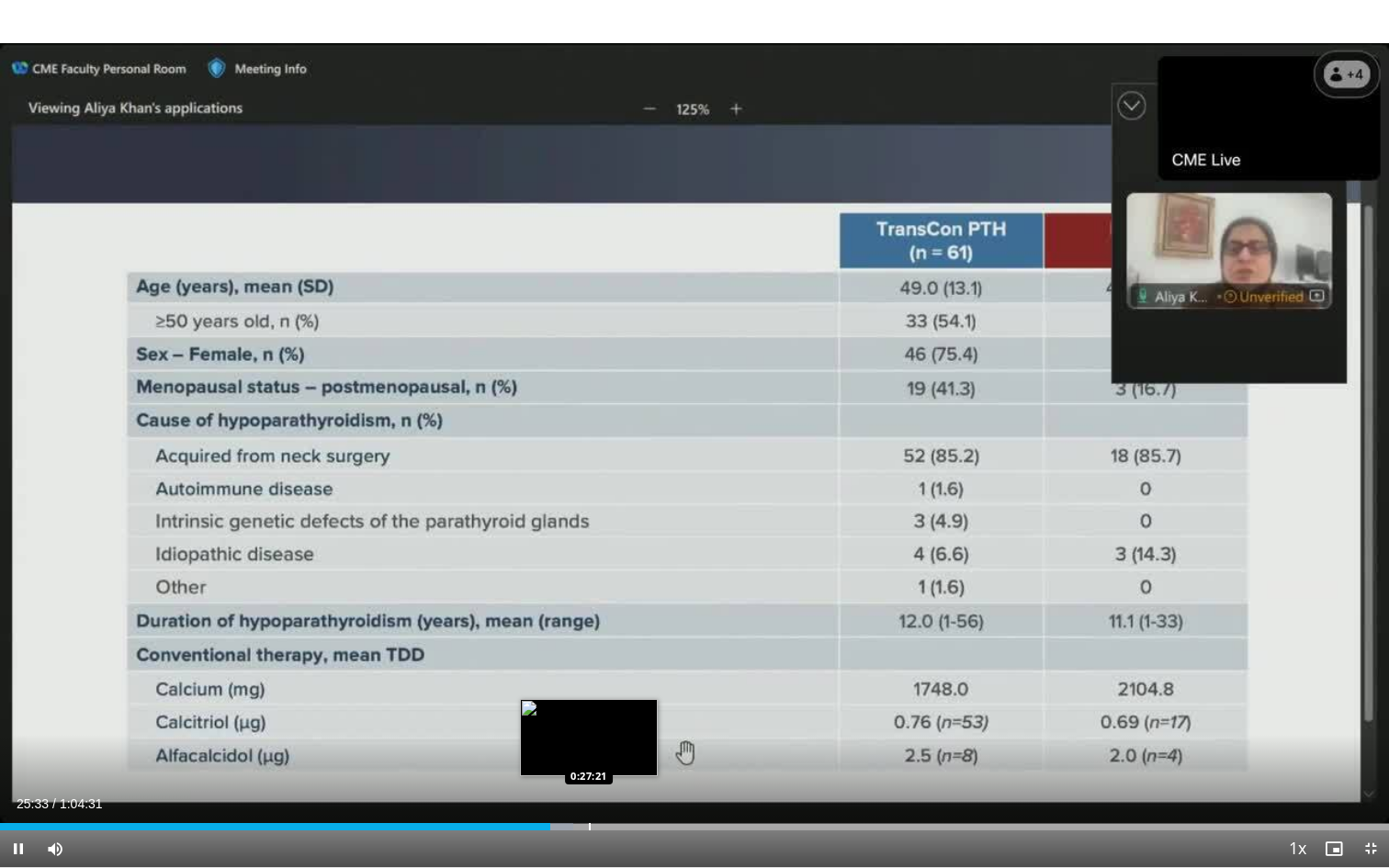 click at bounding box center [590, 827] 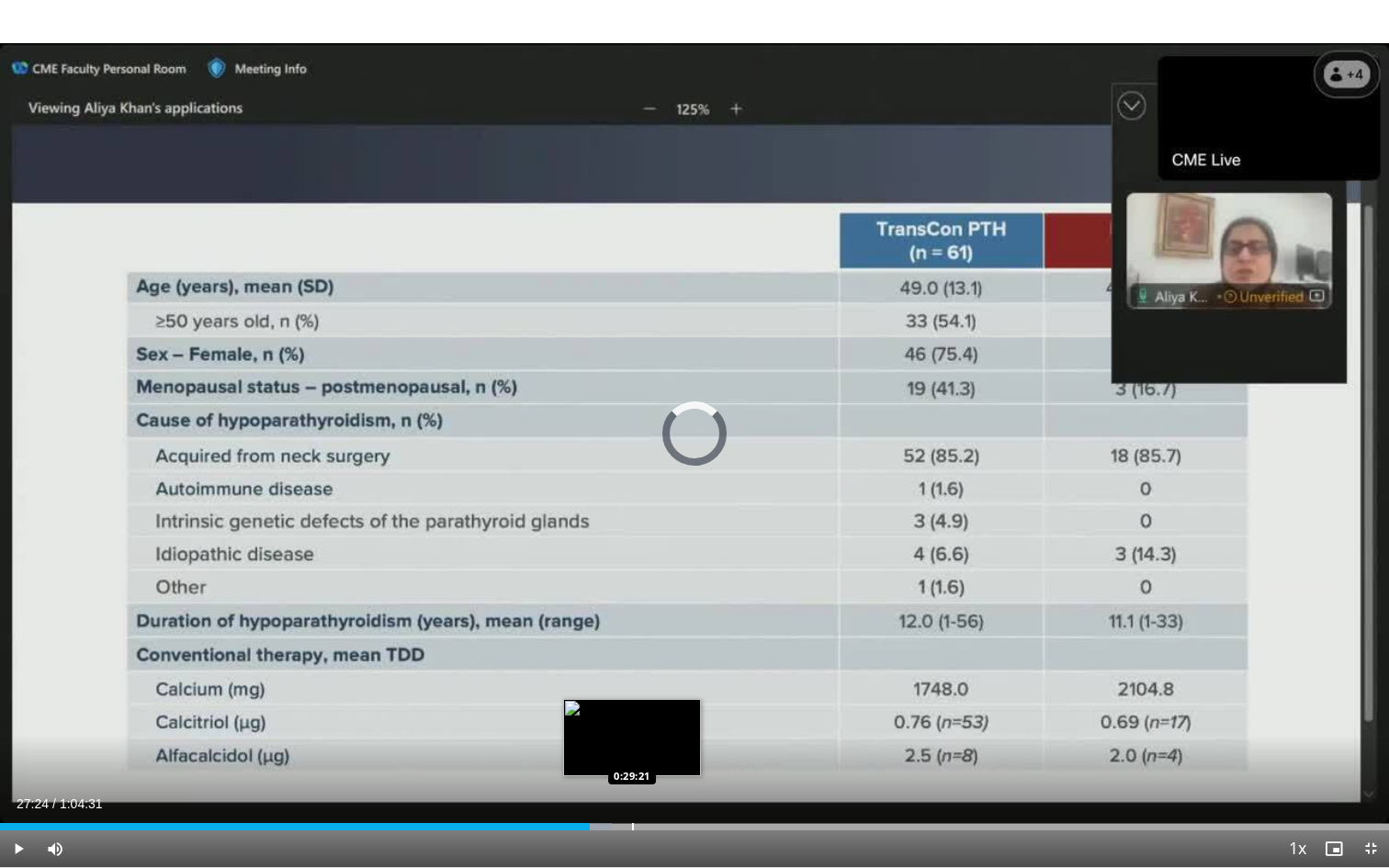 click at bounding box center [633, 827] 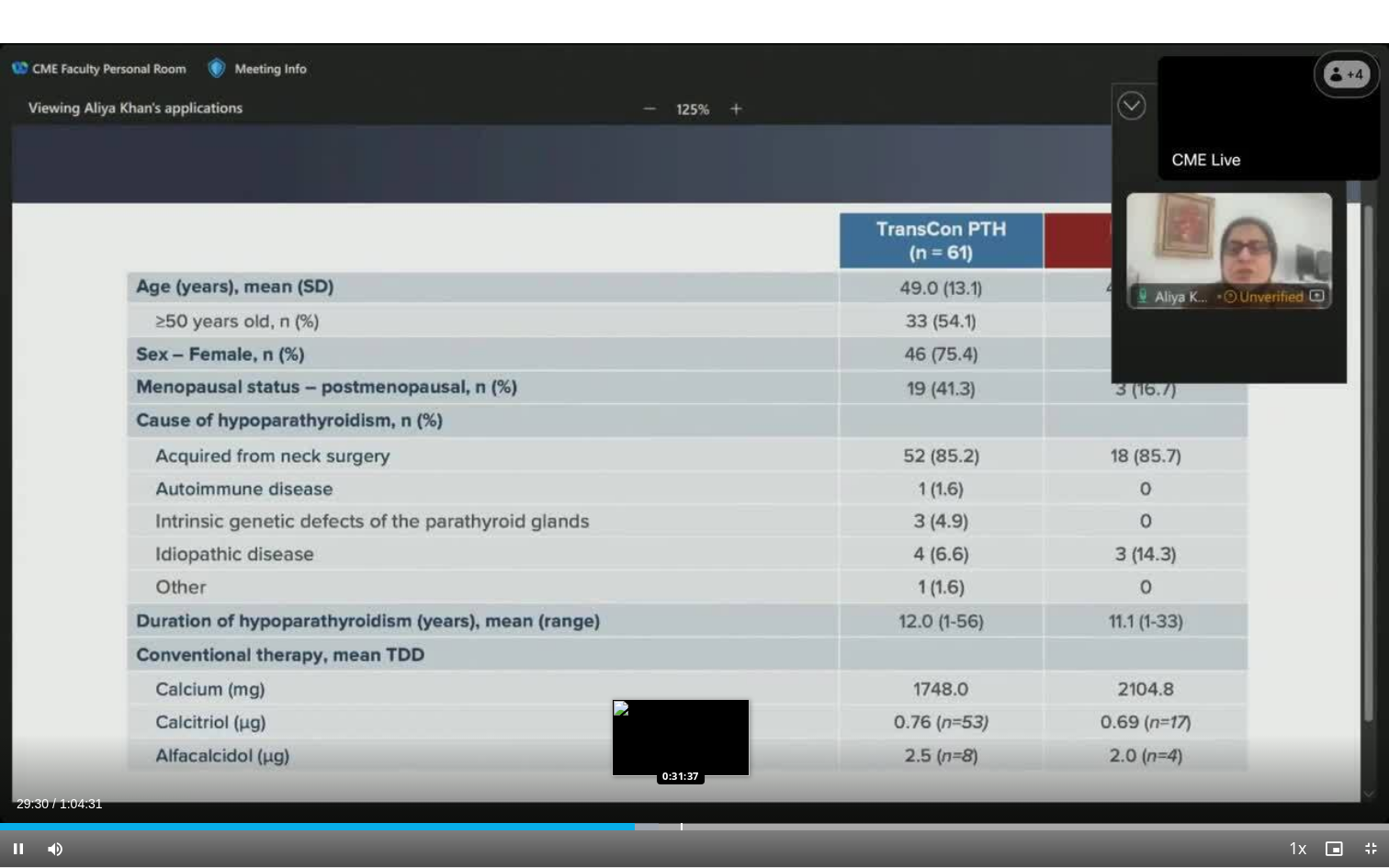 click at bounding box center (682, 827) 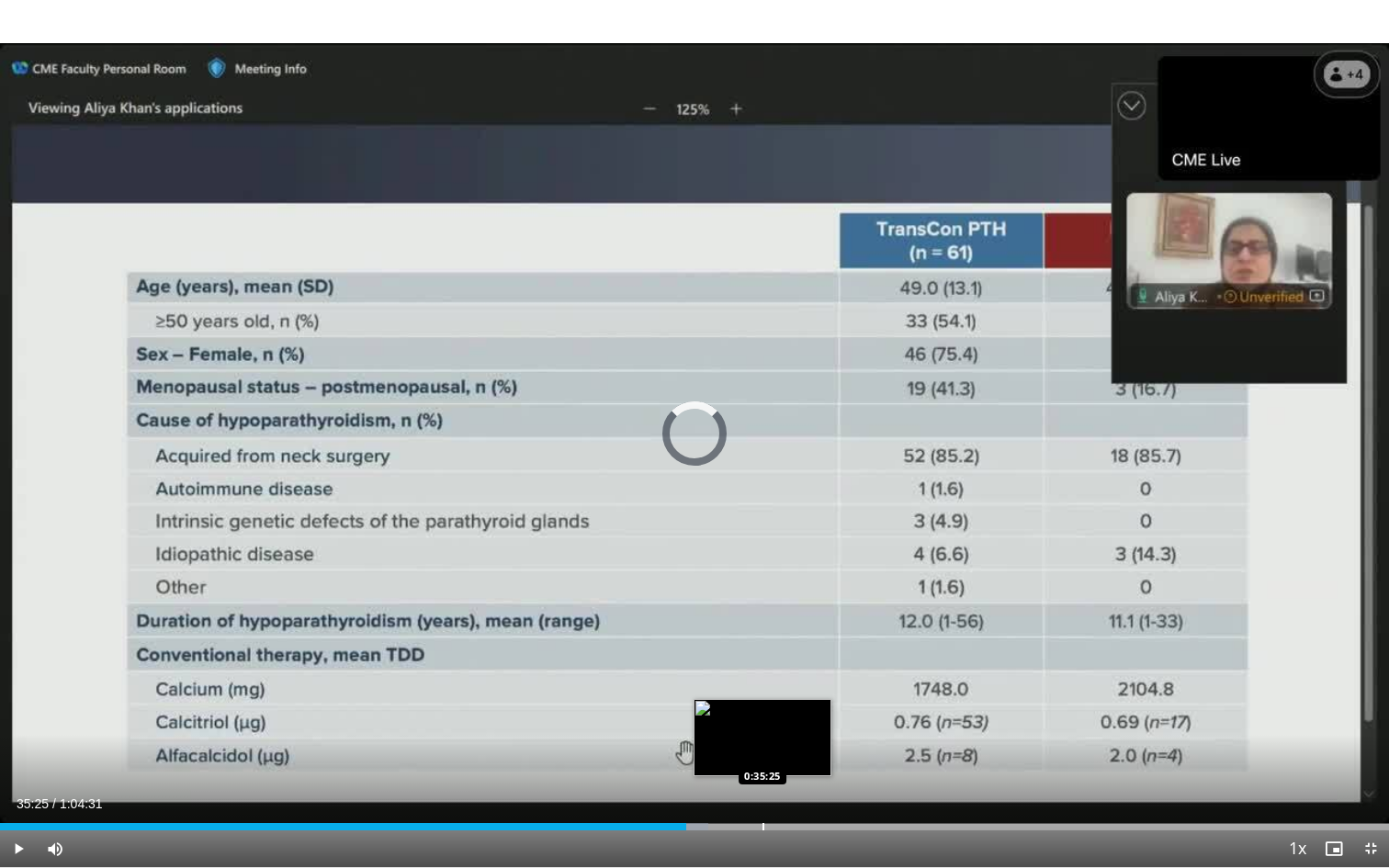 click at bounding box center (763, 827) 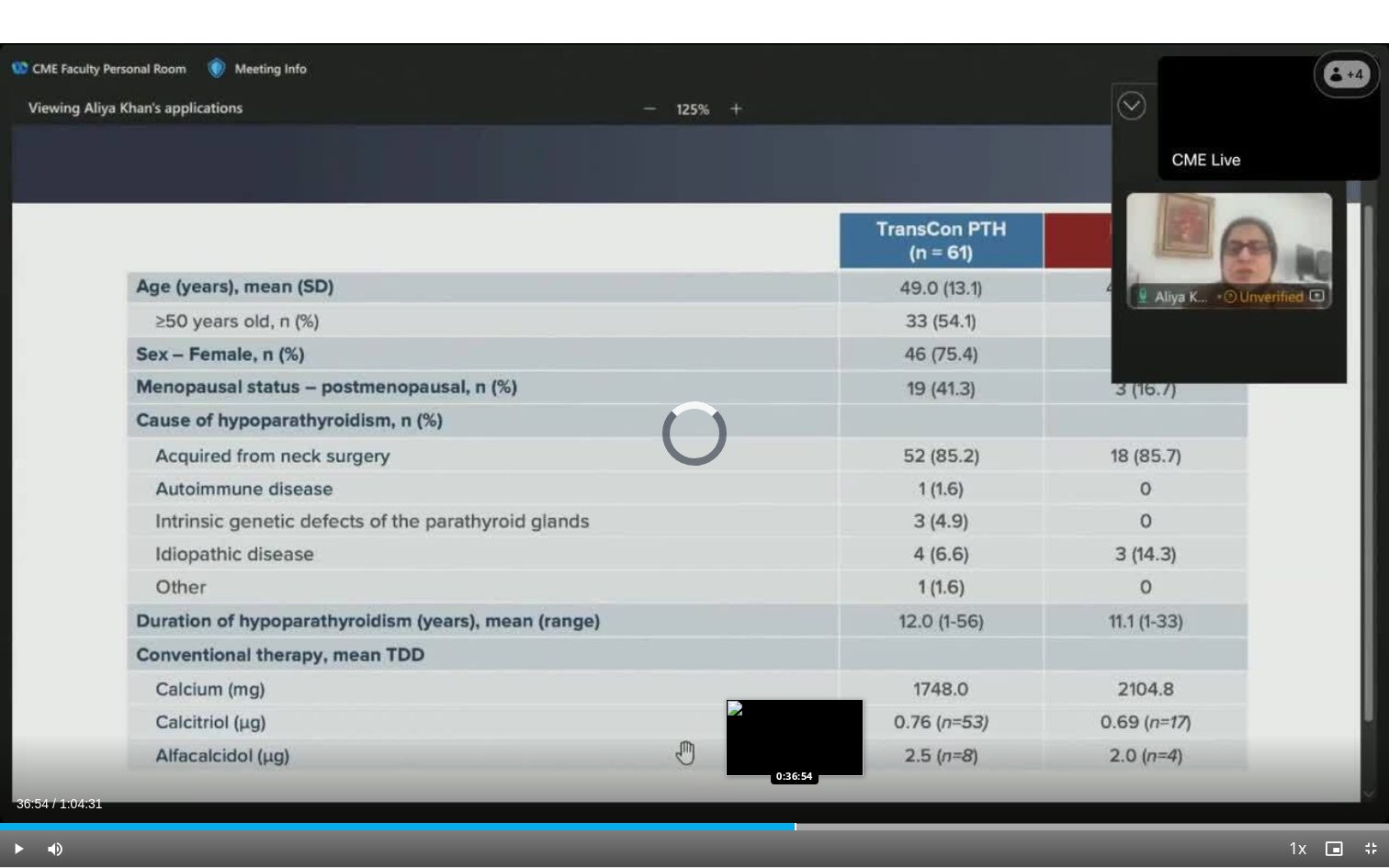 click at bounding box center [796, 827] 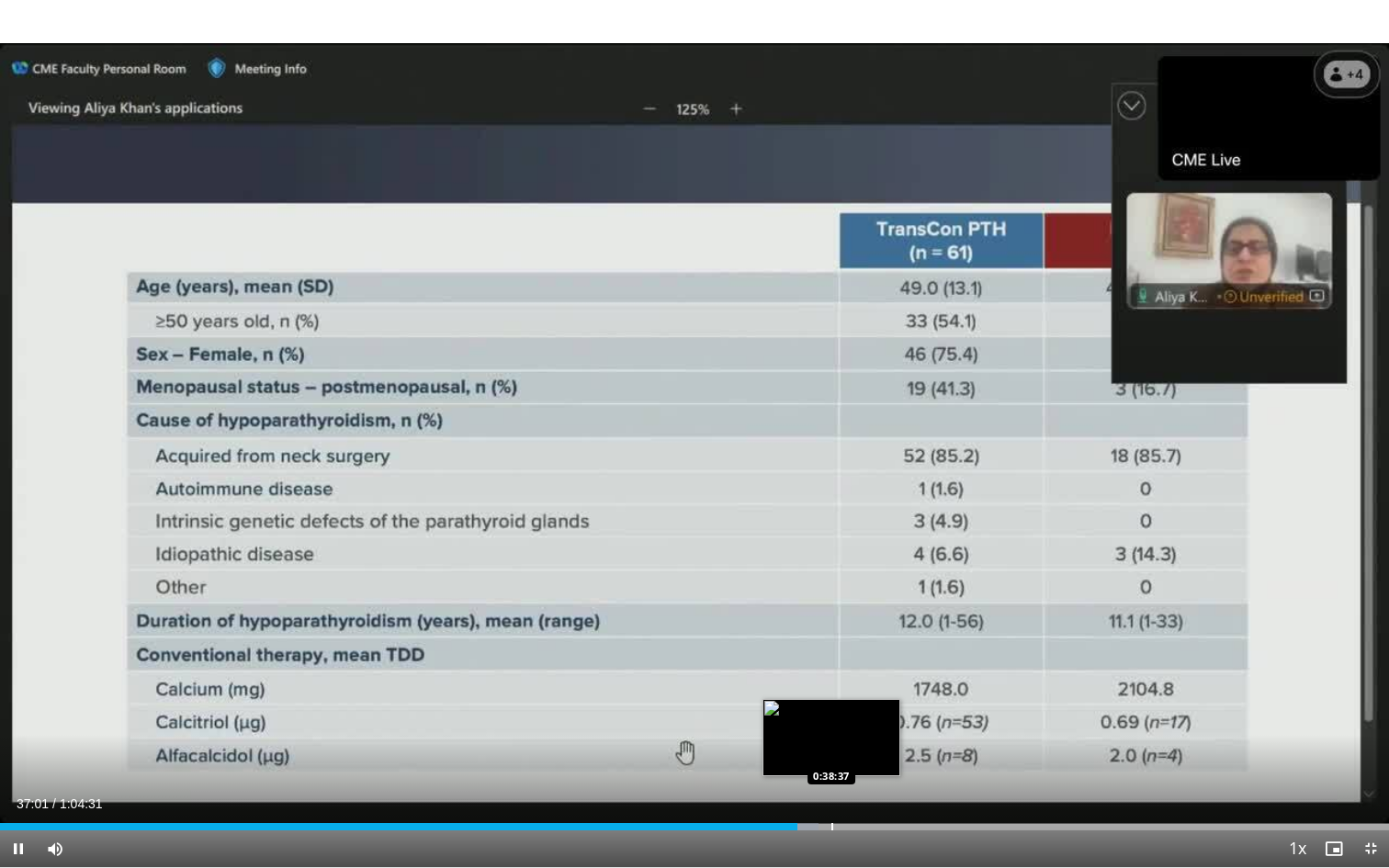 click at bounding box center [832, 827] 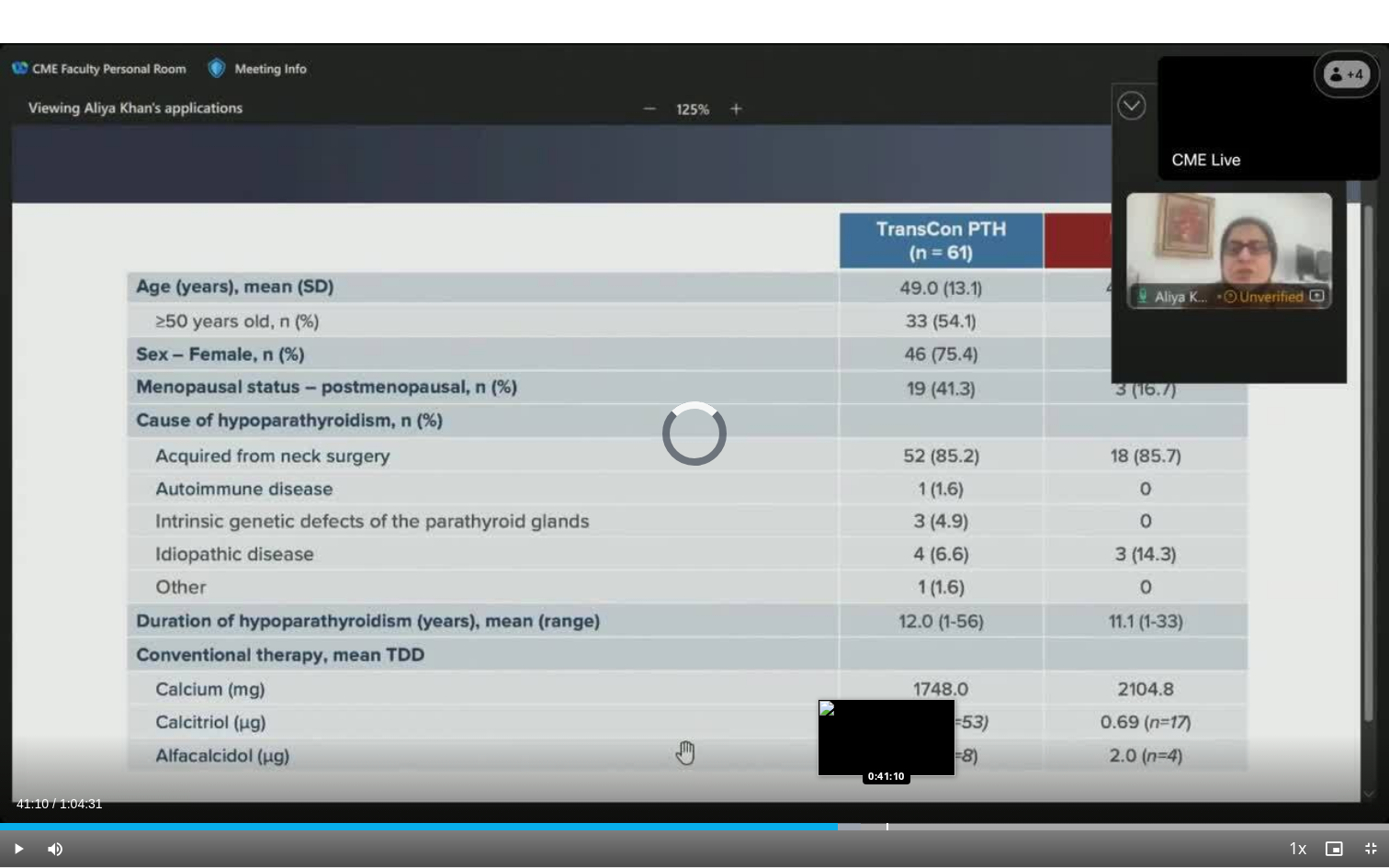 click at bounding box center (887, 827) 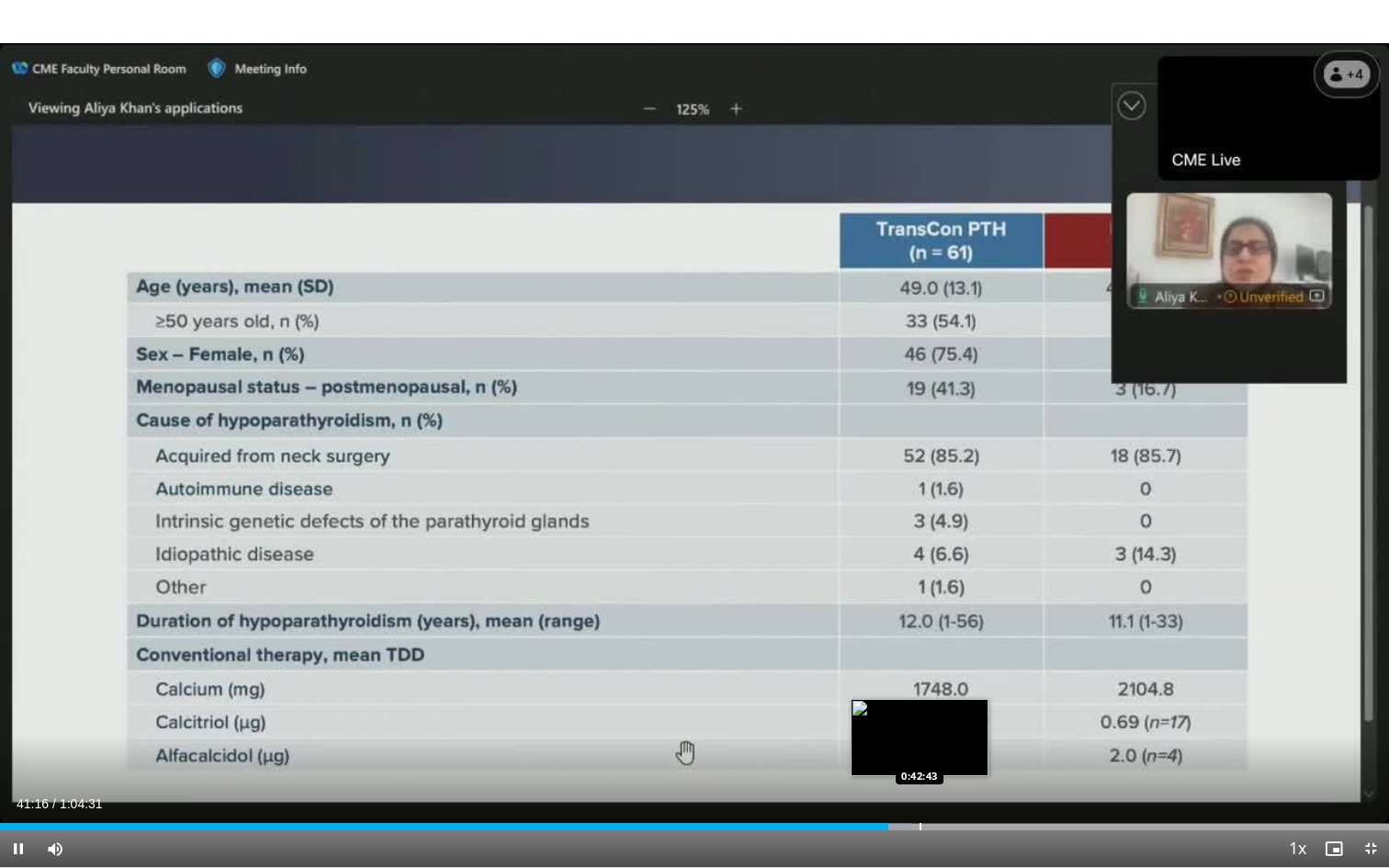 click at bounding box center (920, 827) 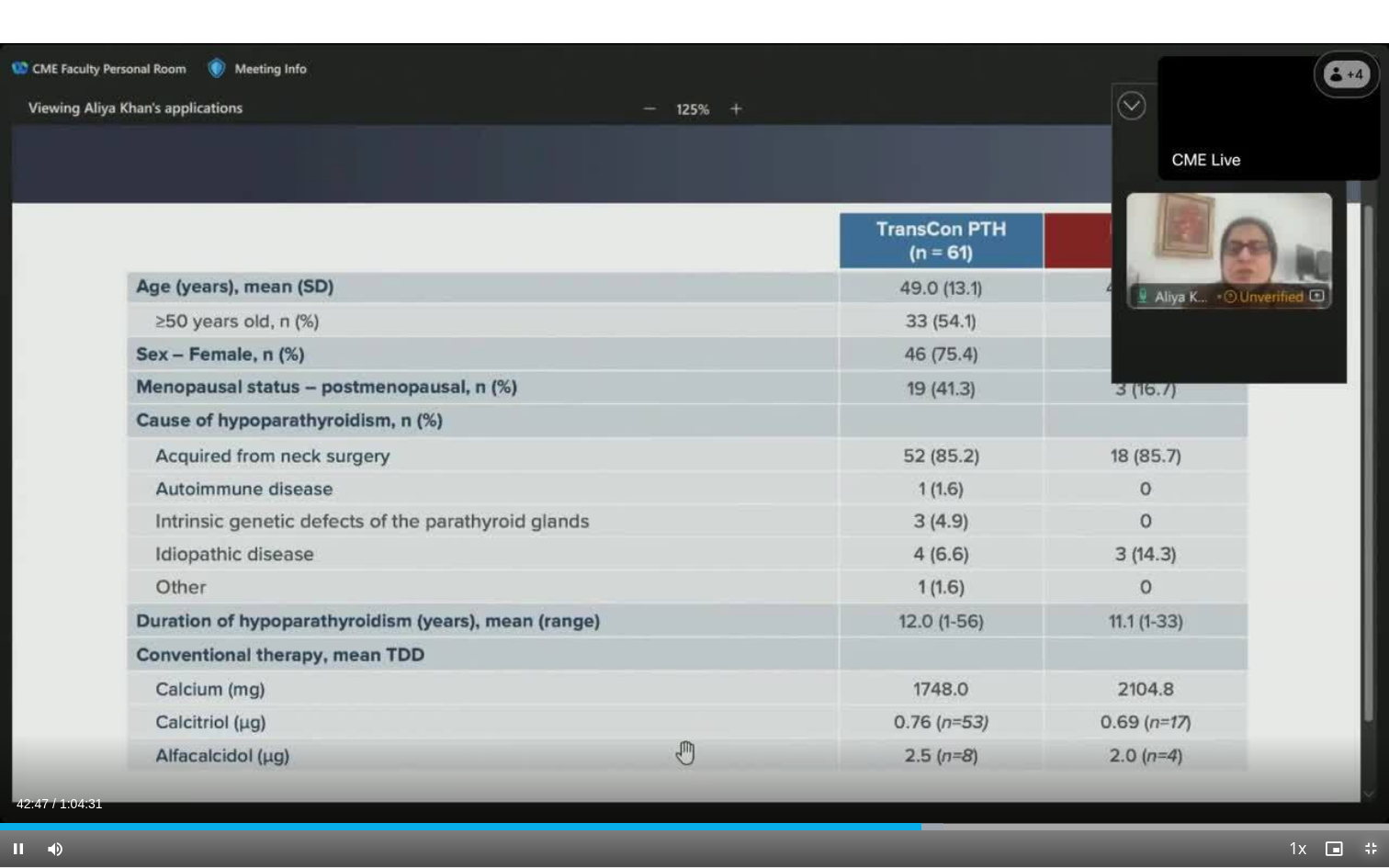 click at bounding box center (1371, 849) 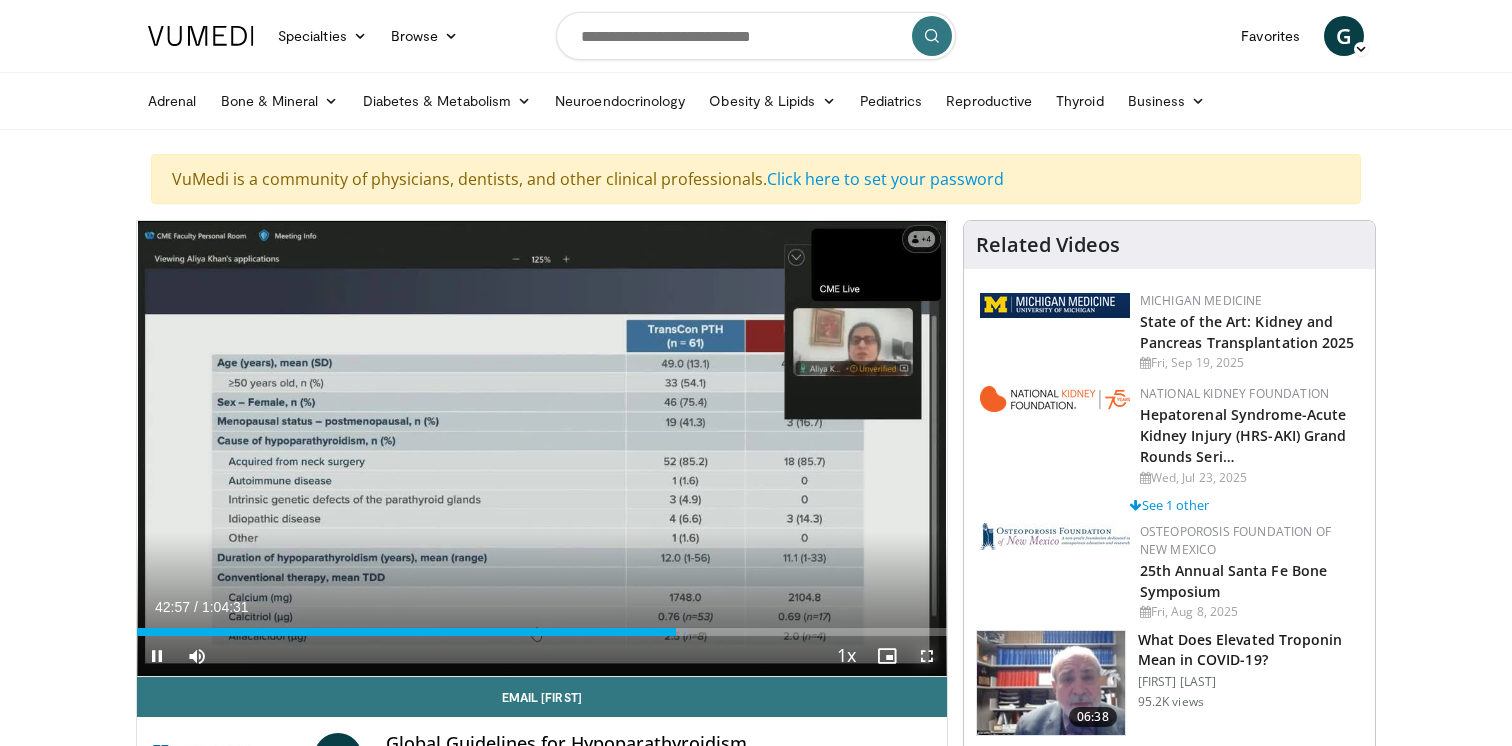 click at bounding box center (927, 656) 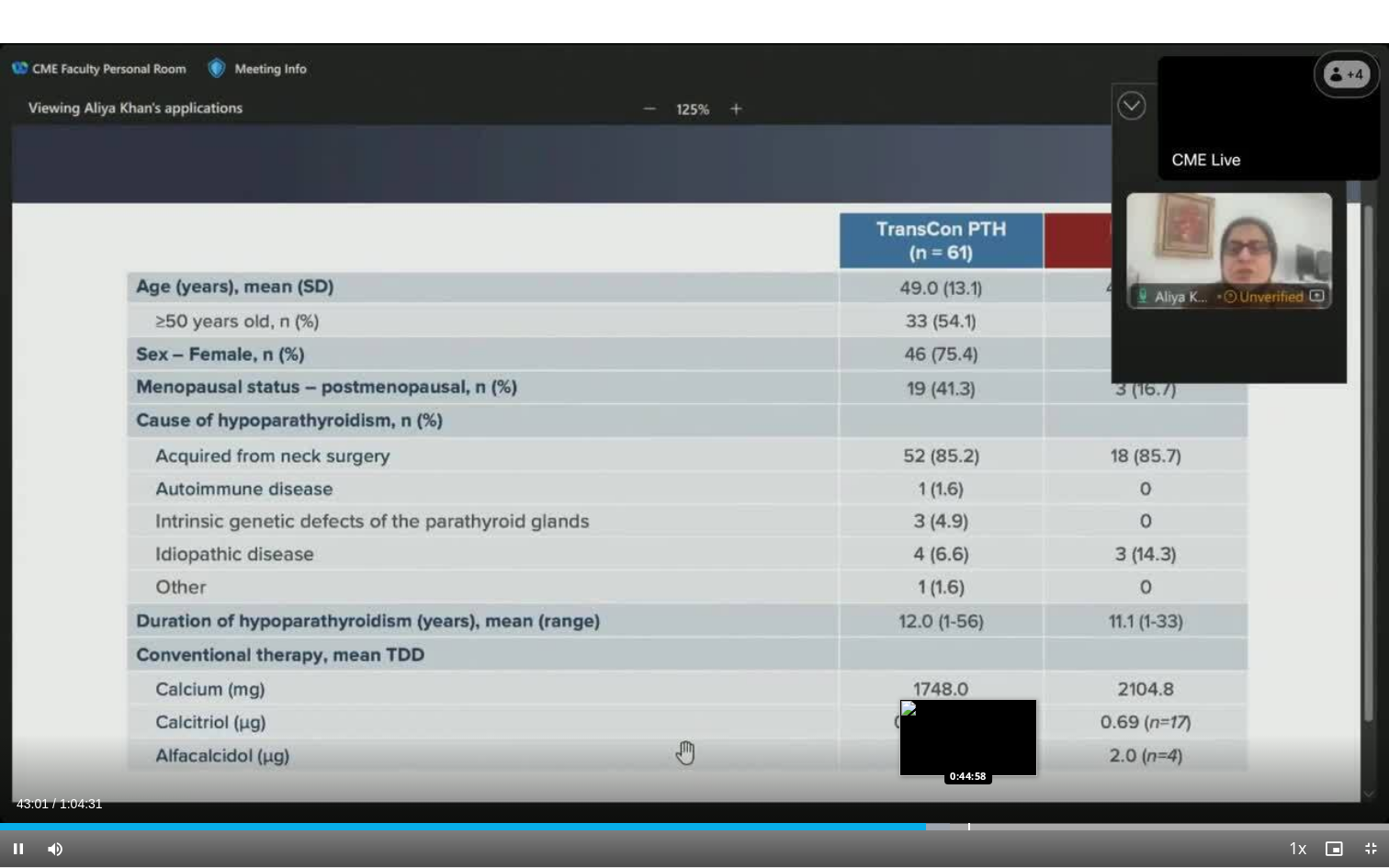 click at bounding box center (969, 827) 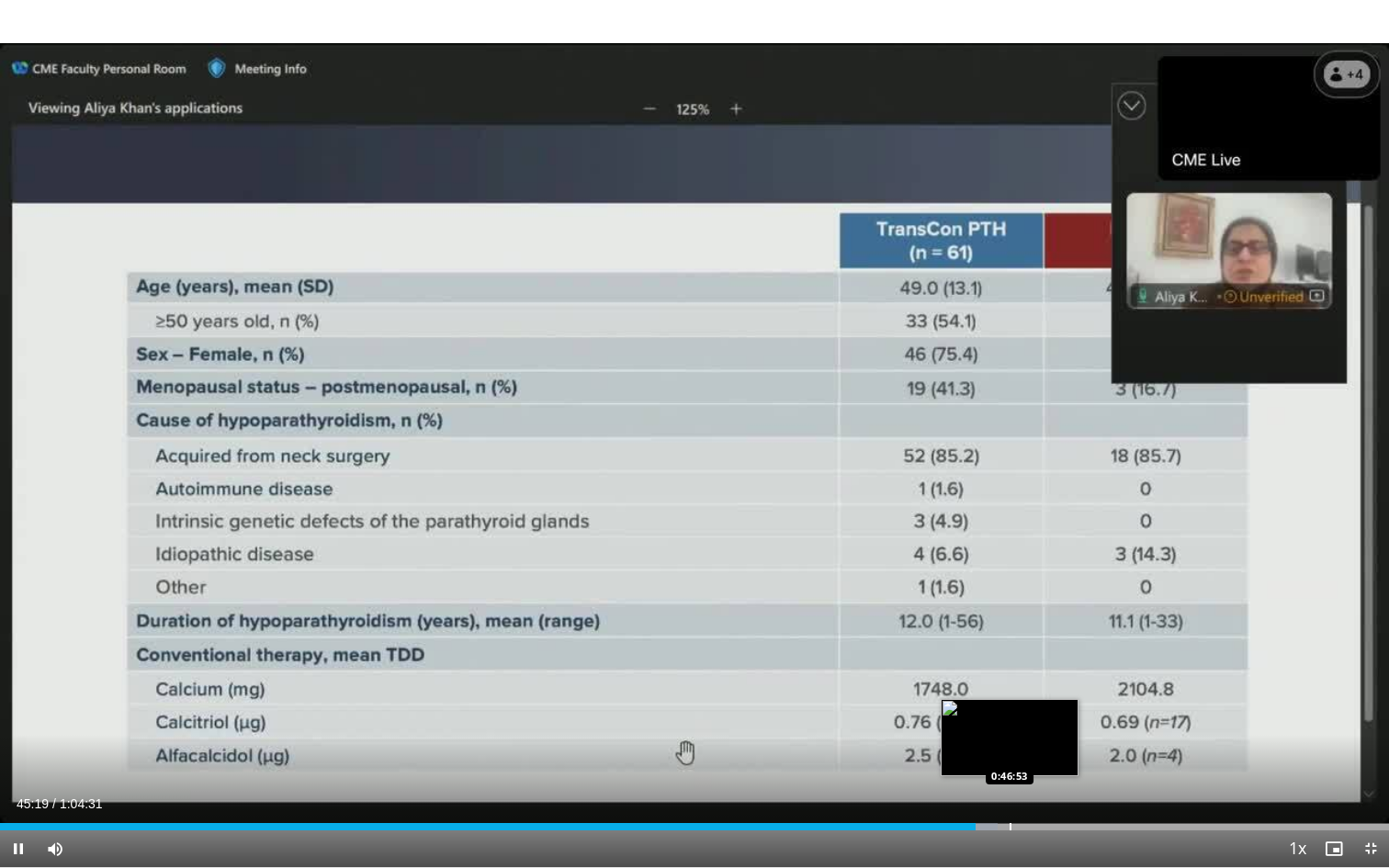 click at bounding box center [1011, 827] 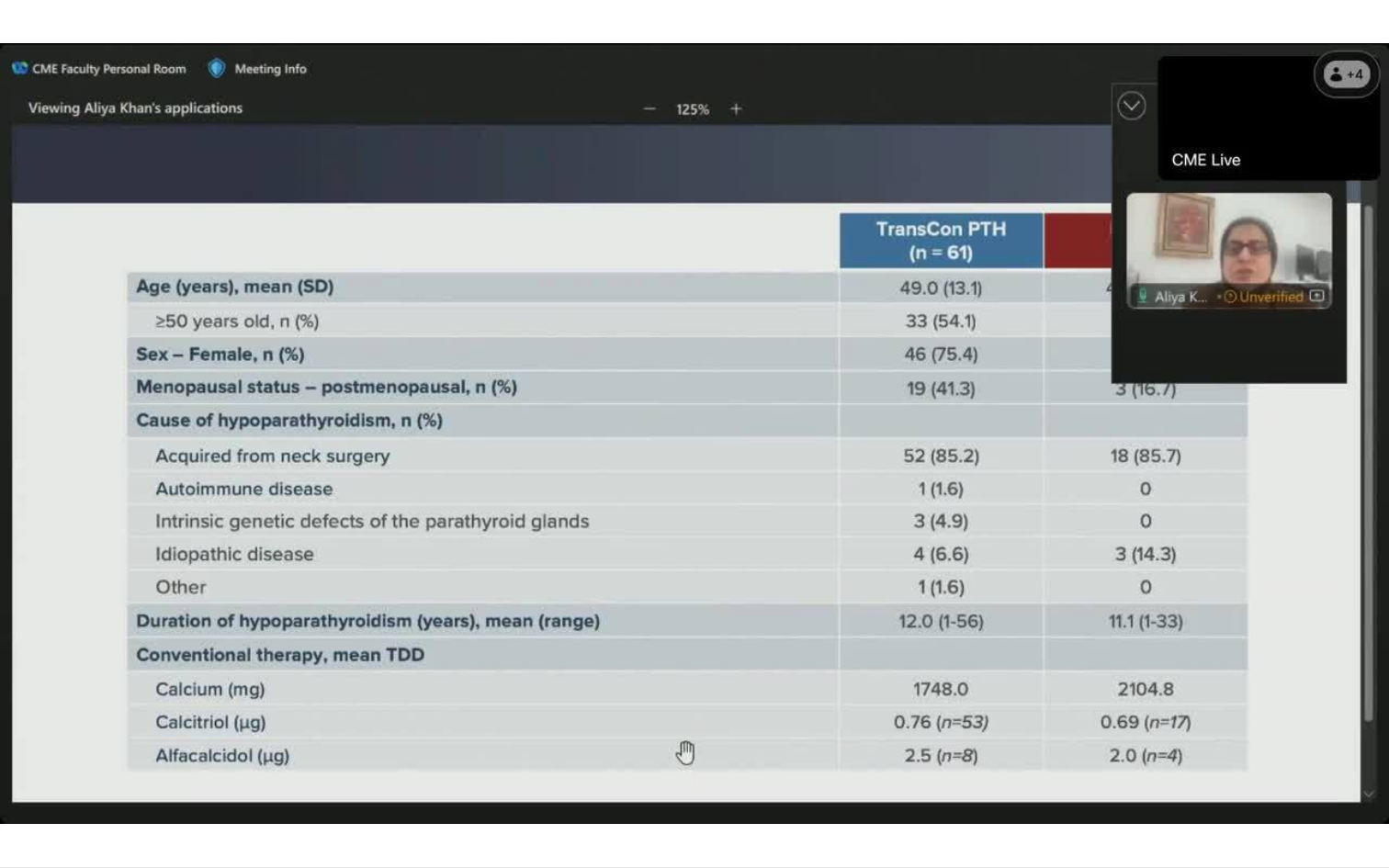 click on "10 seconds
Tap to unmute" at bounding box center (694, 434) 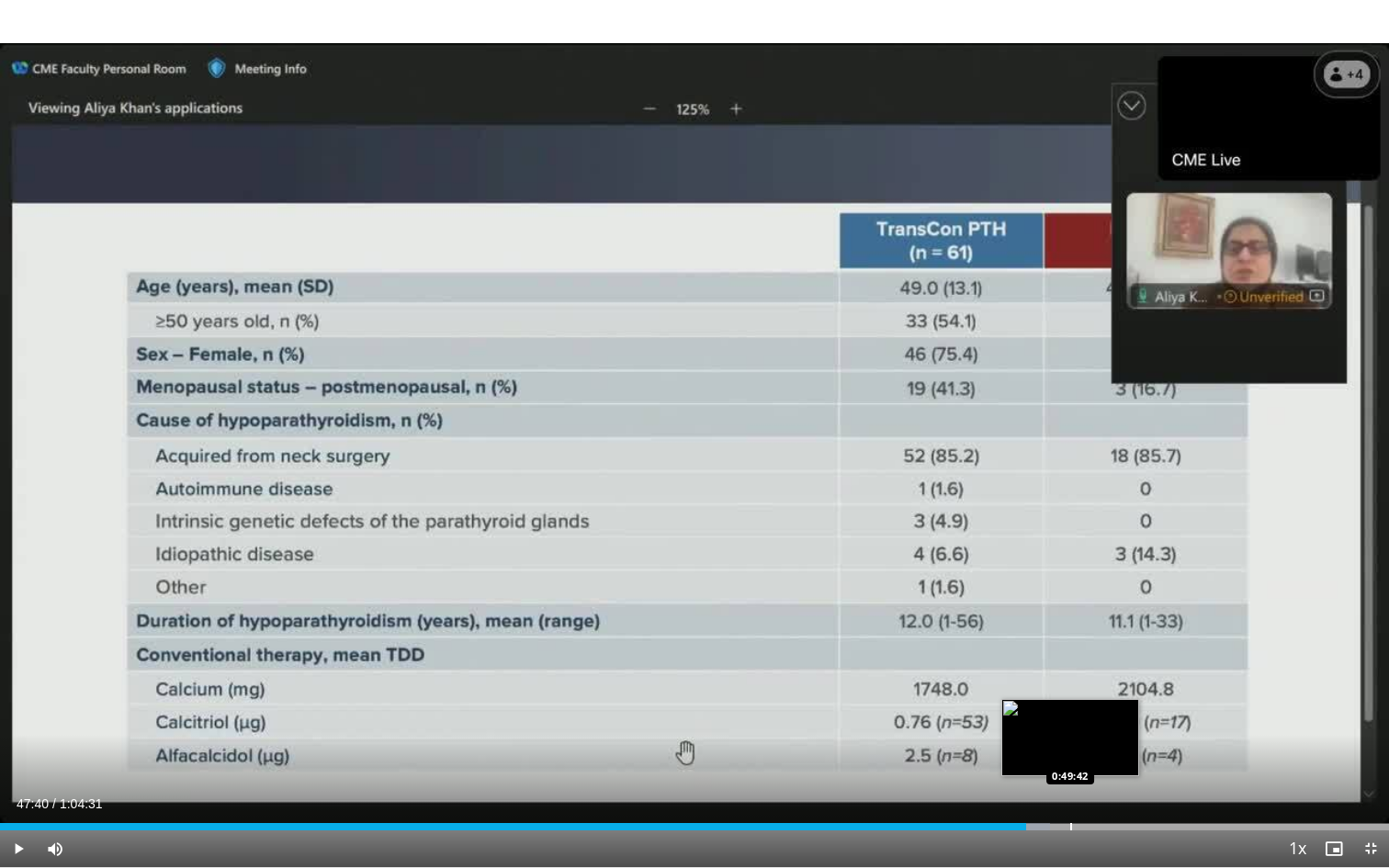 click at bounding box center [1071, 827] 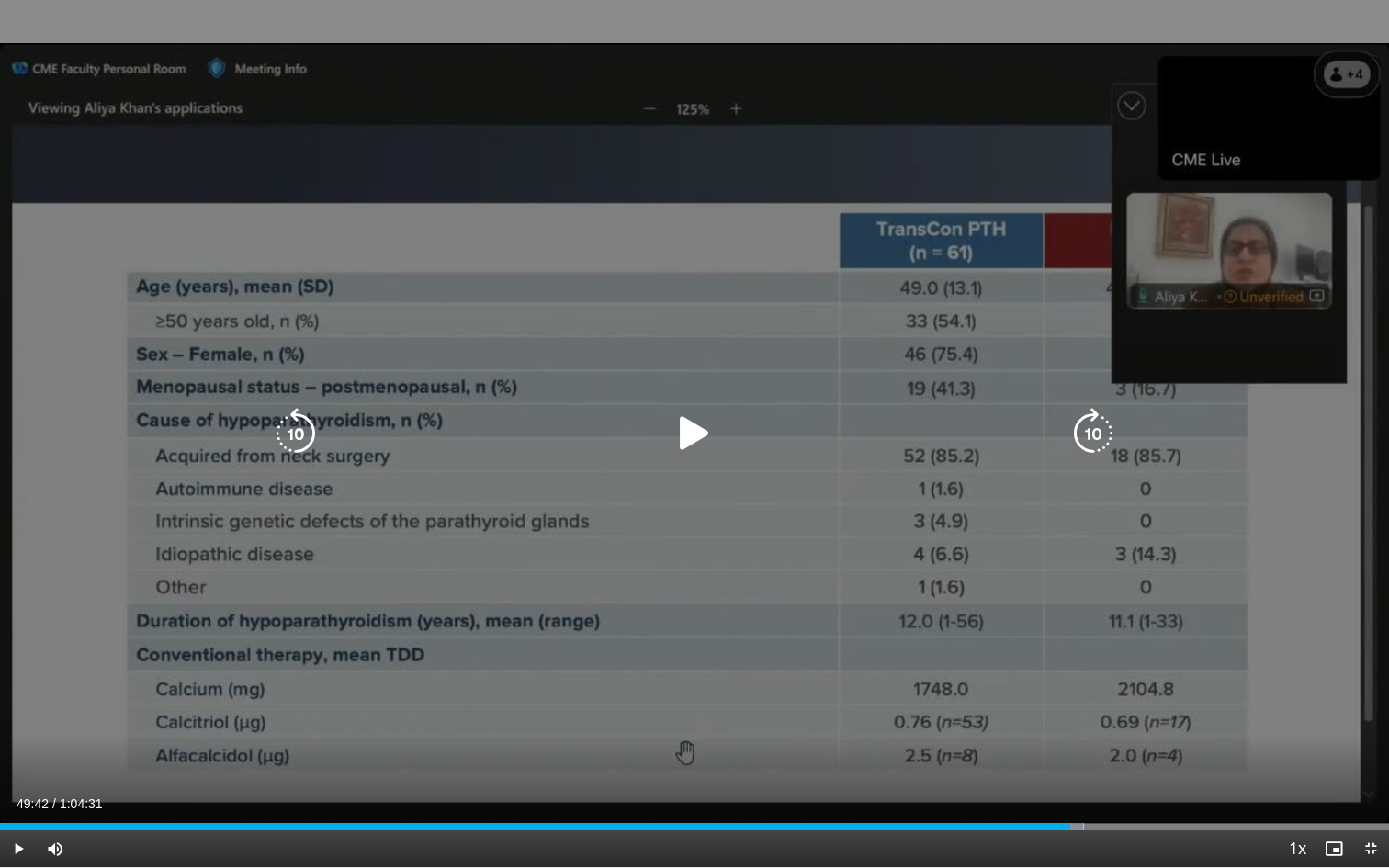 click at bounding box center (694, 434) 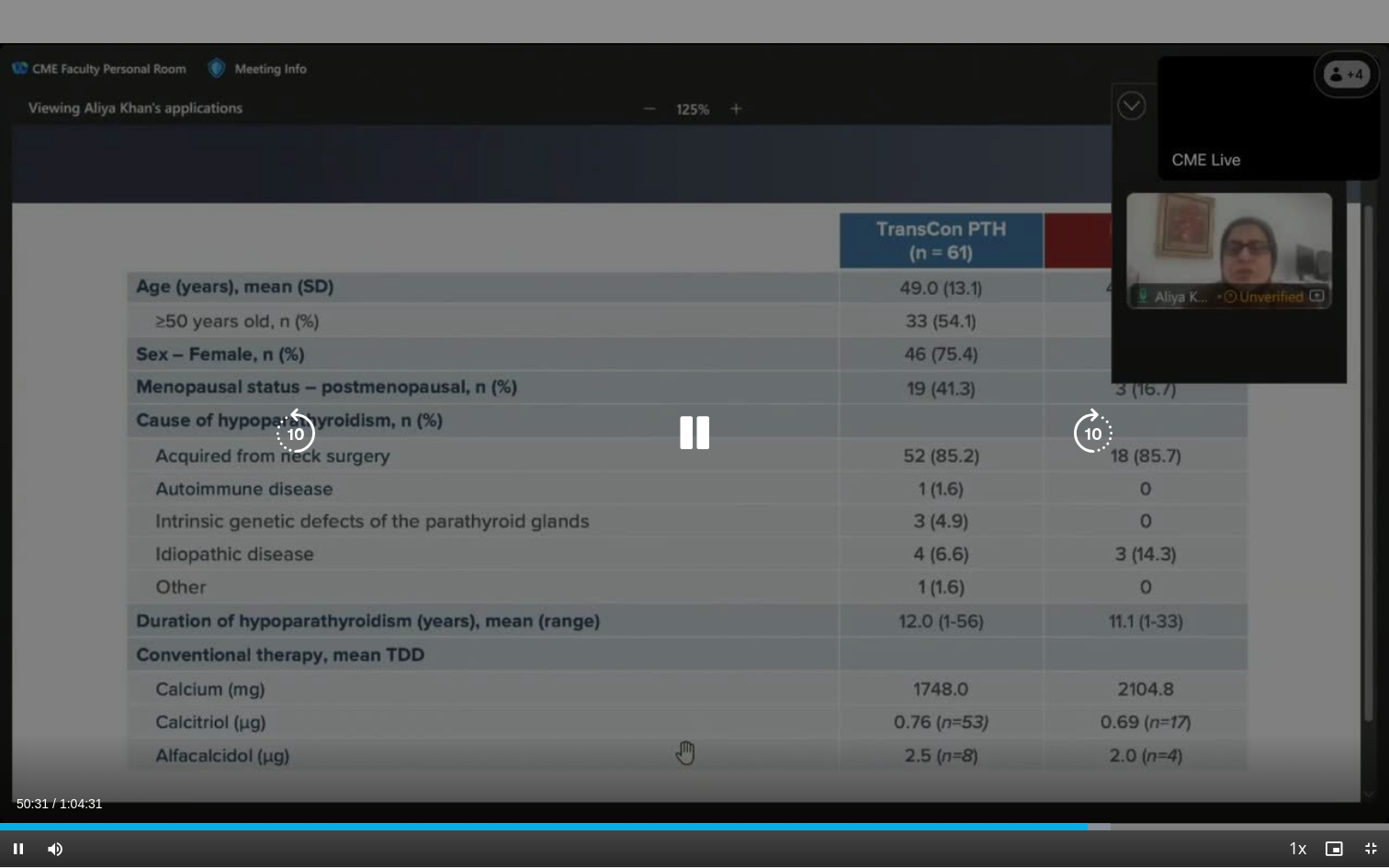 click at bounding box center (1093, 434) 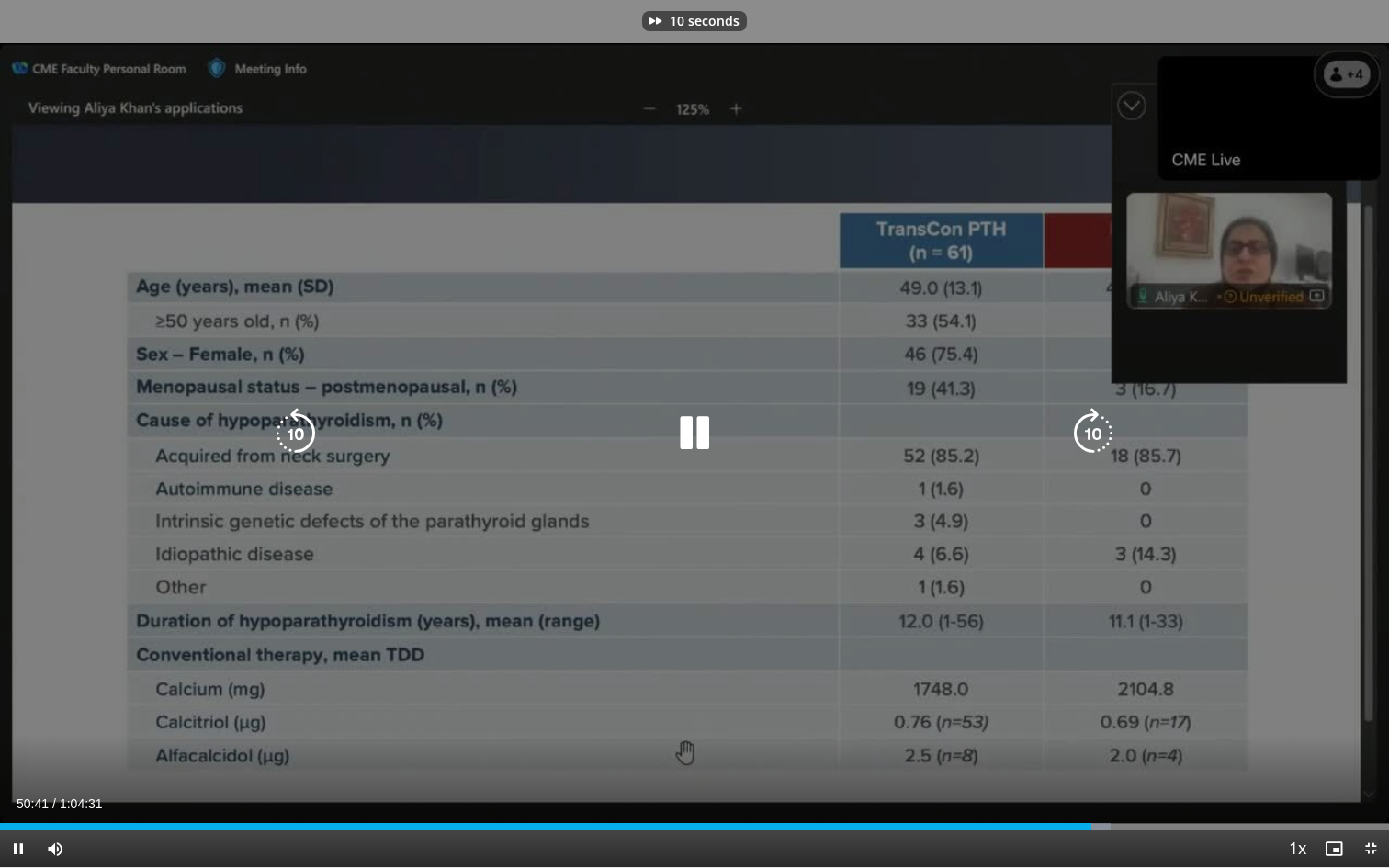 click at bounding box center [1093, 434] 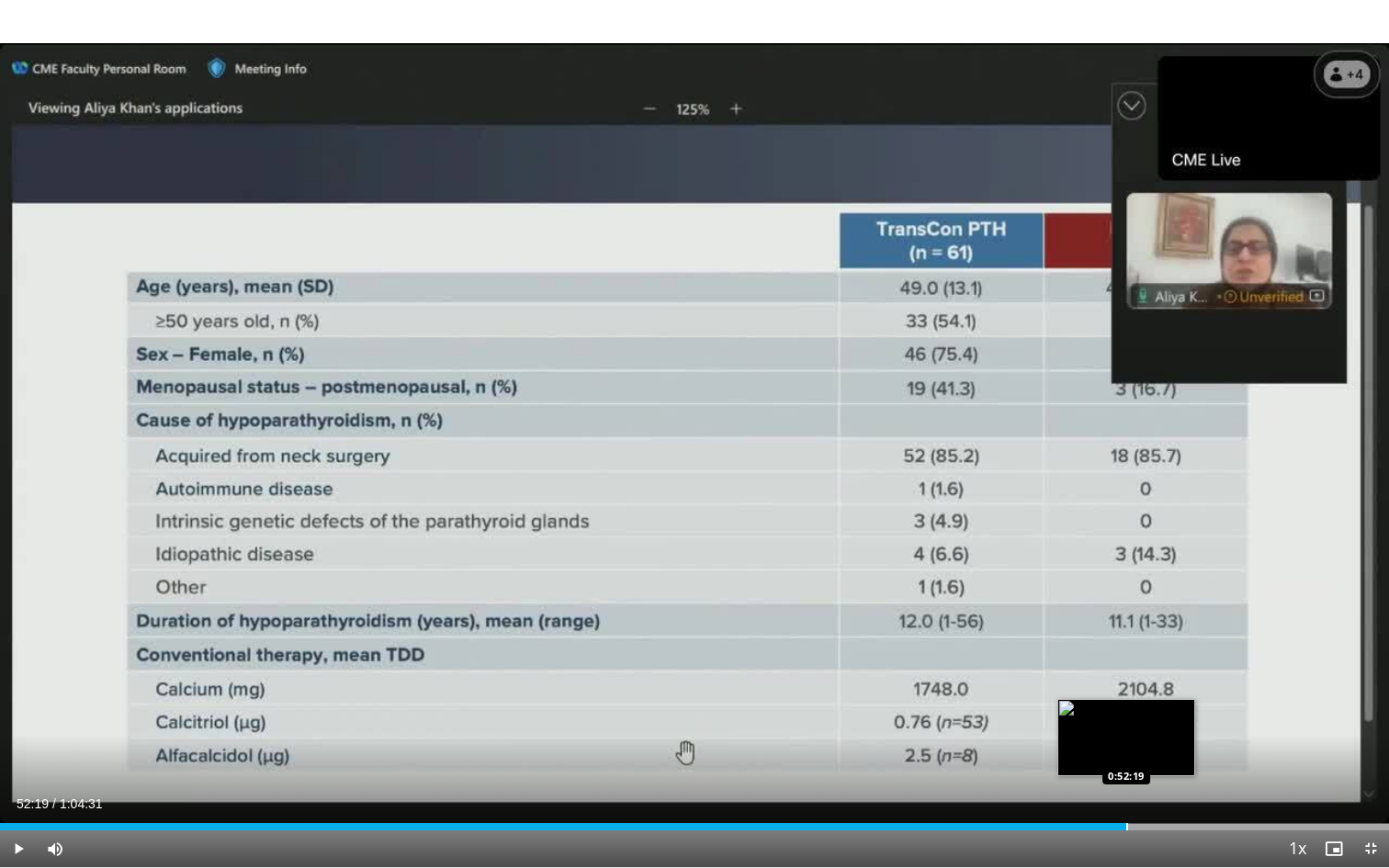 click at bounding box center [1127, 827] 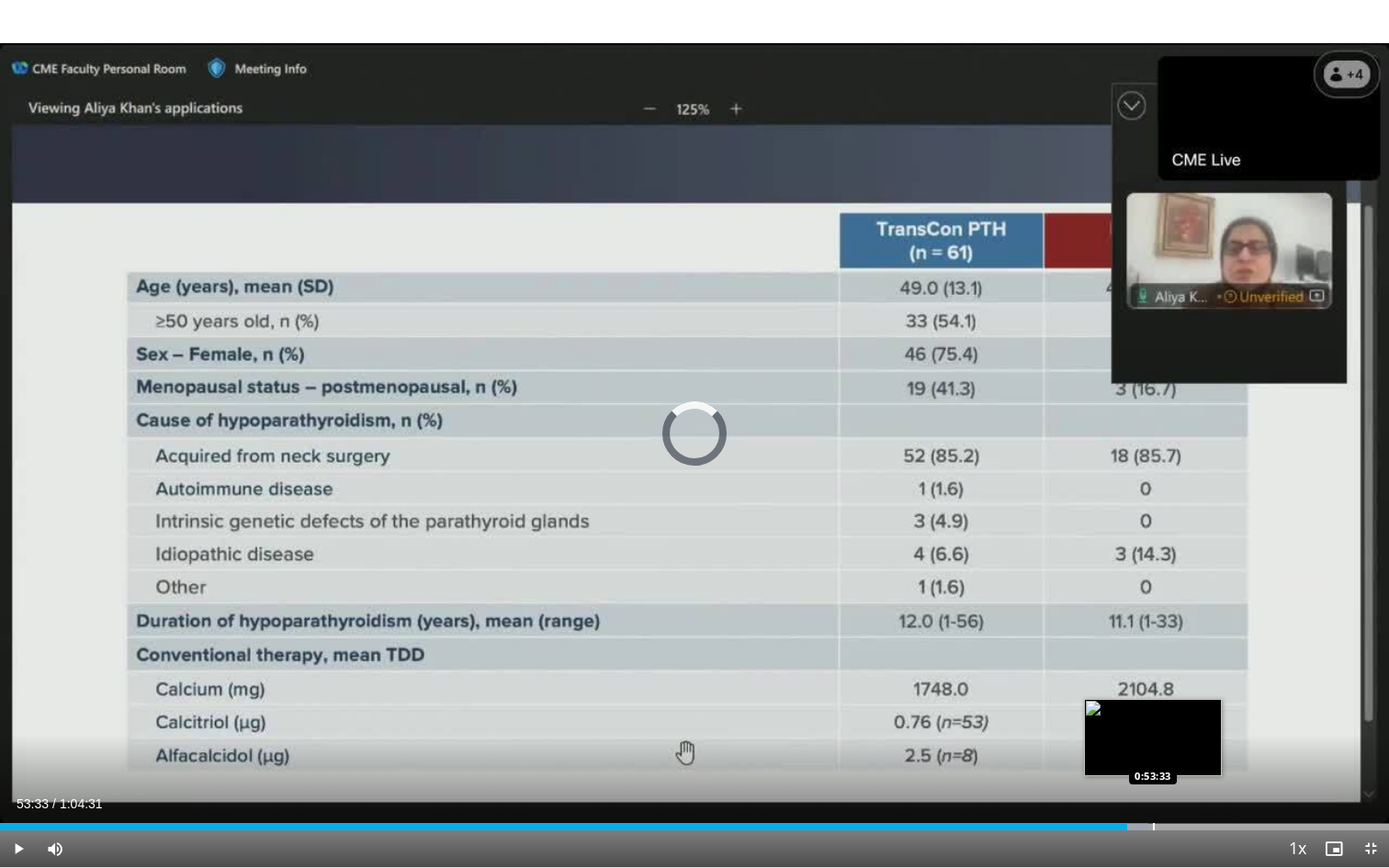 click at bounding box center [1154, 827] 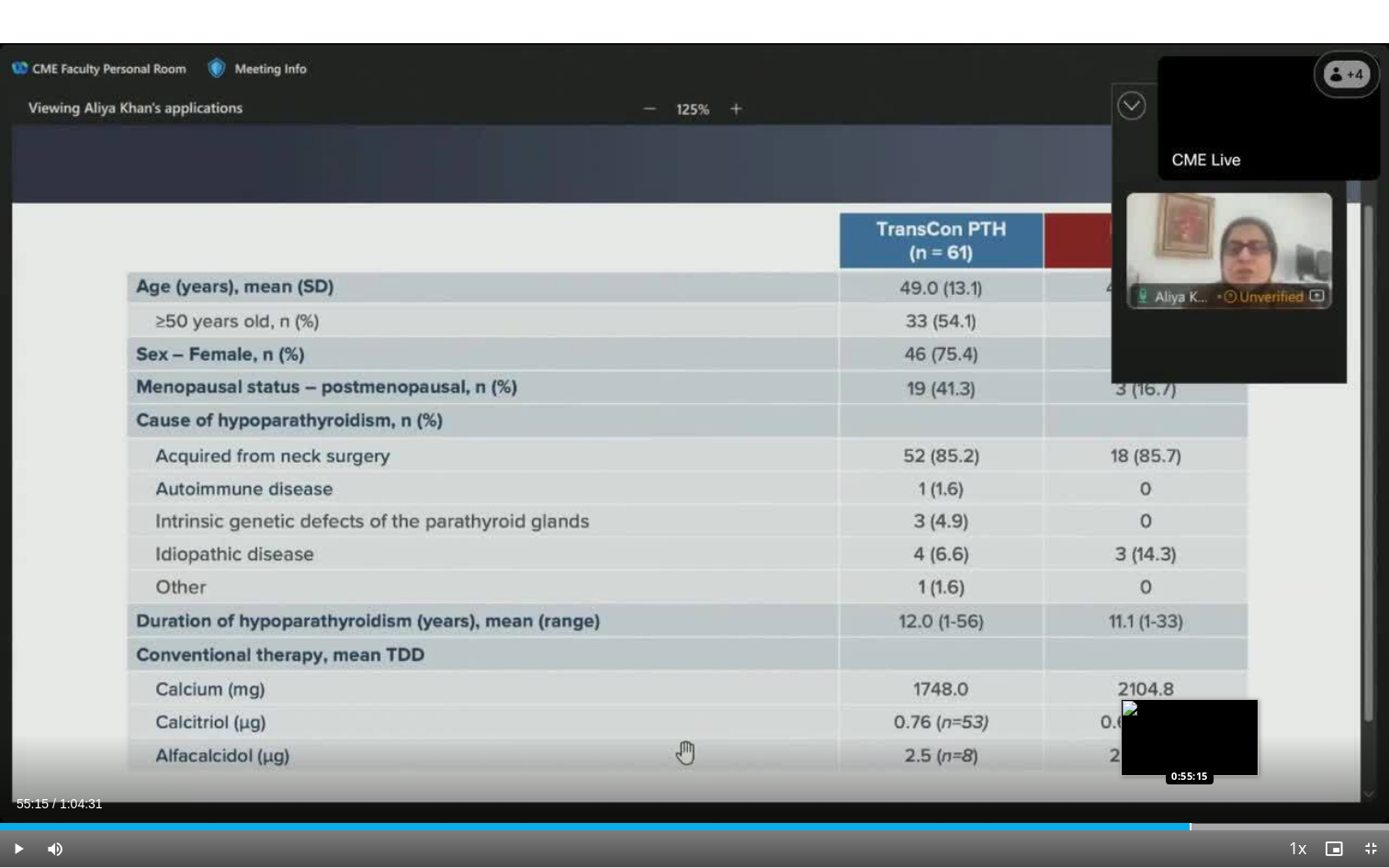 click at bounding box center [1191, 827] 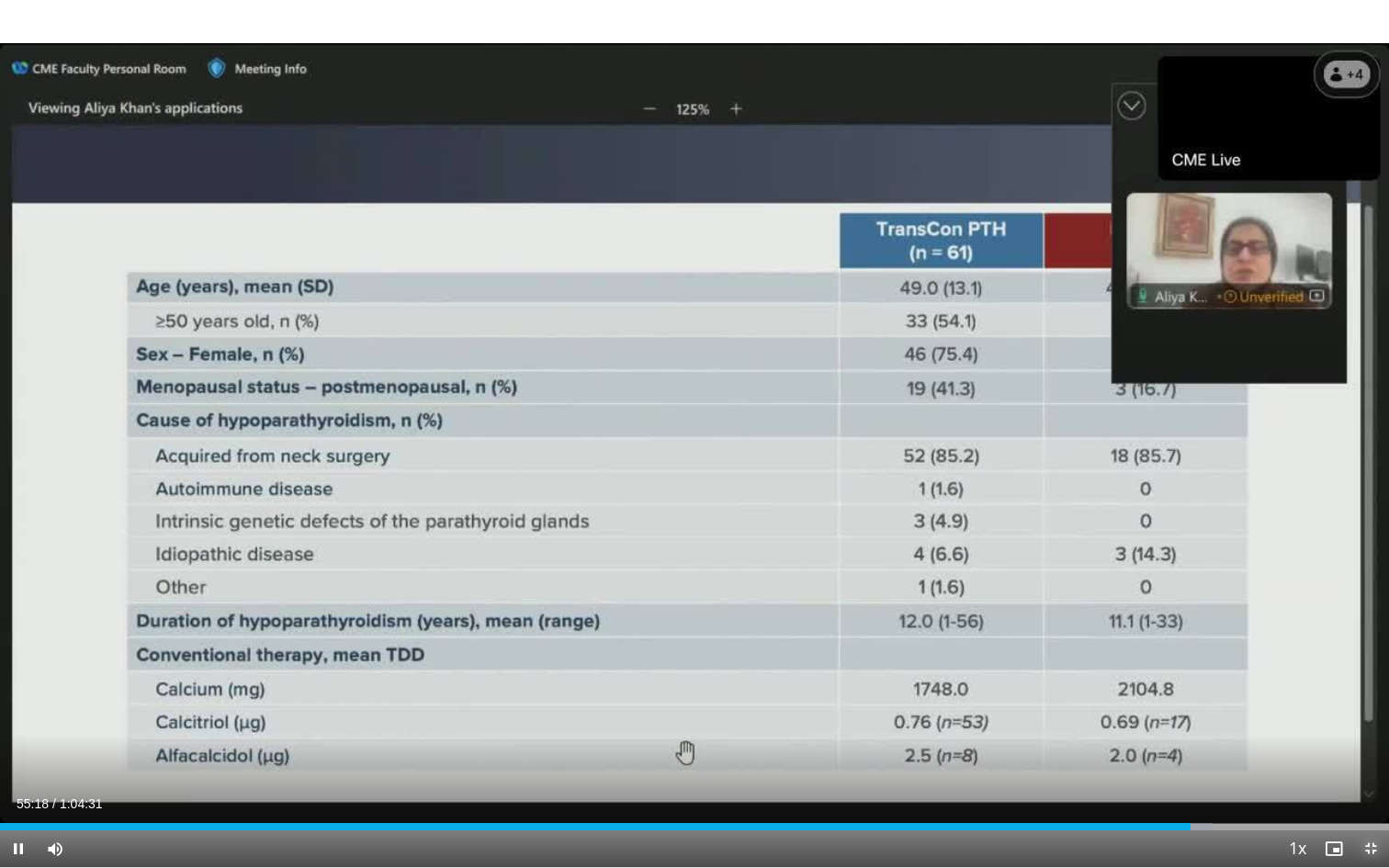 click at bounding box center (1371, 849) 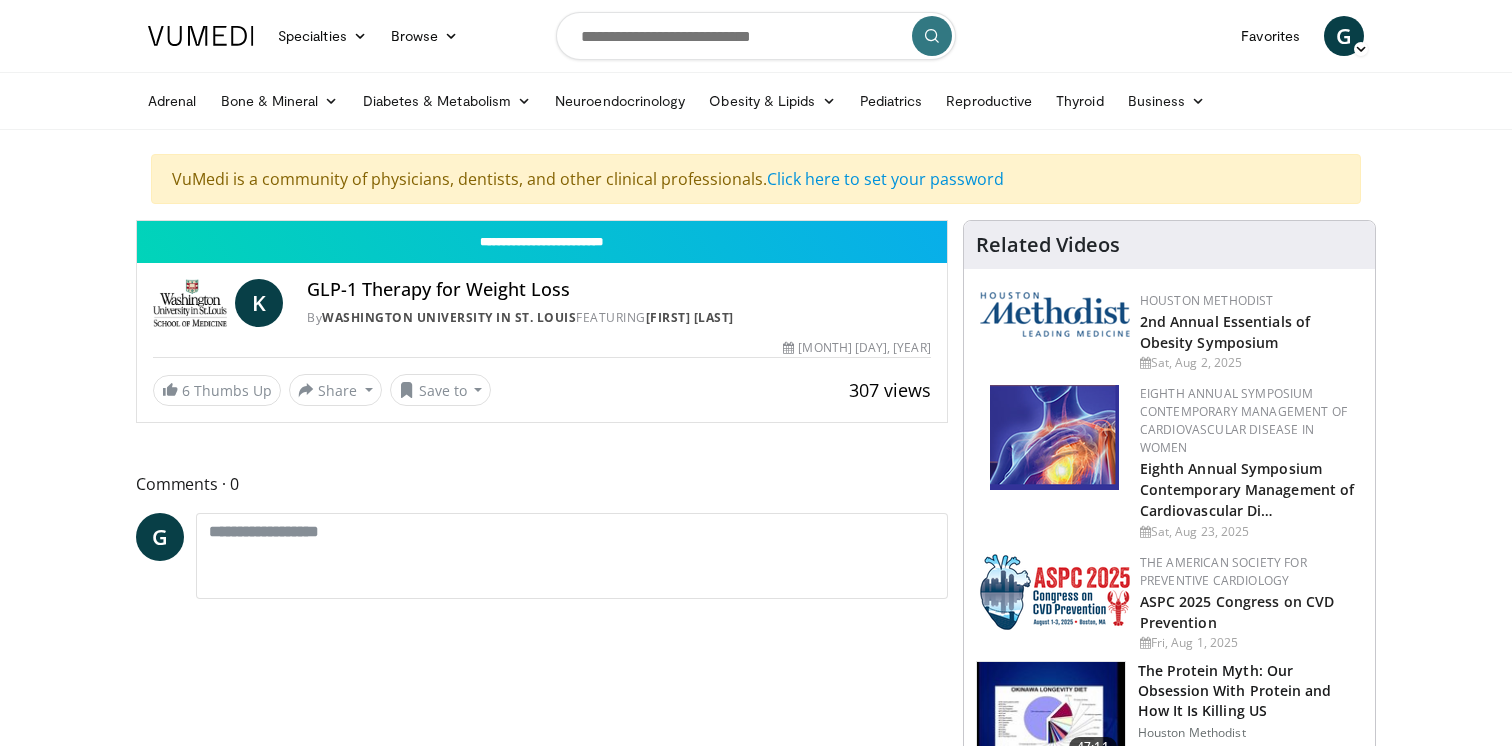 scroll, scrollTop: 0, scrollLeft: 0, axis: both 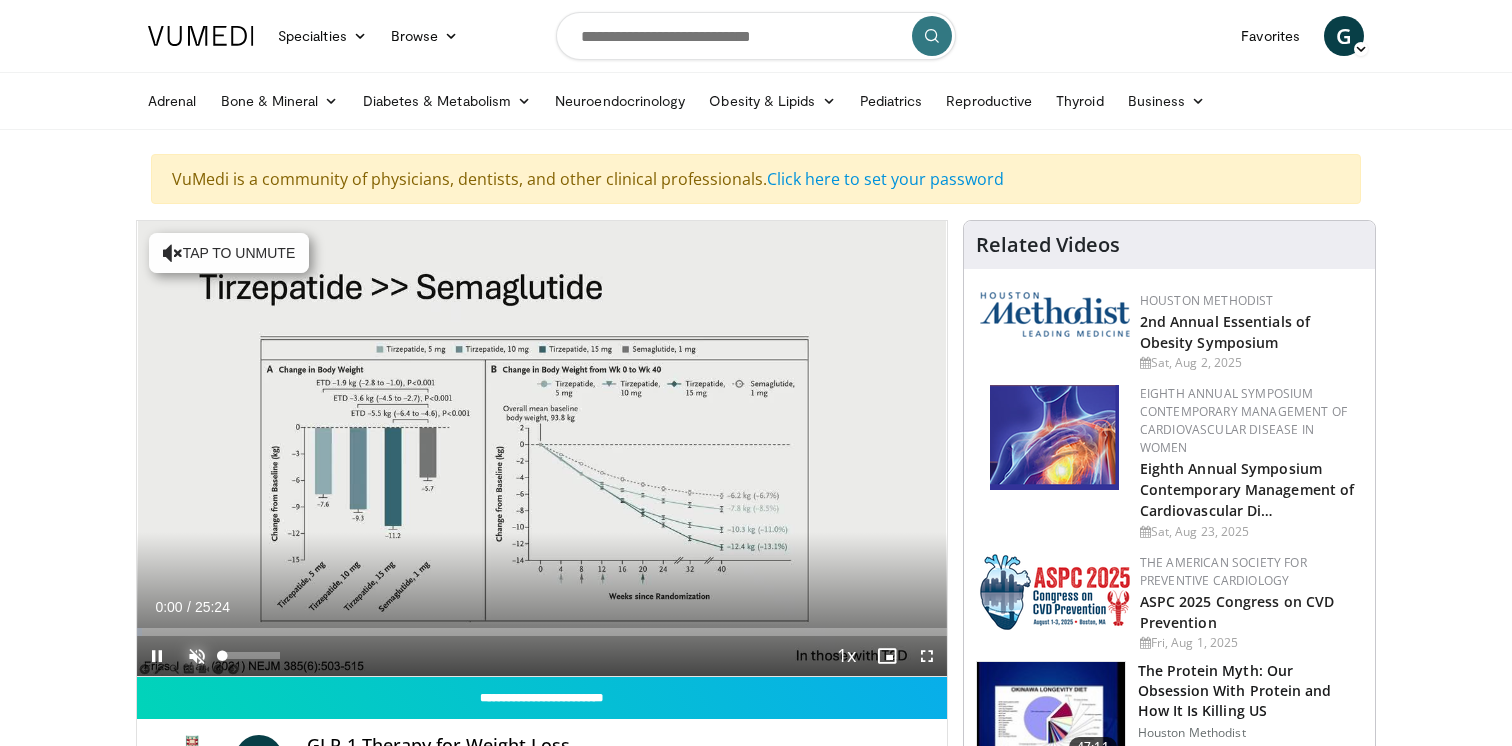 click at bounding box center (197, 656) 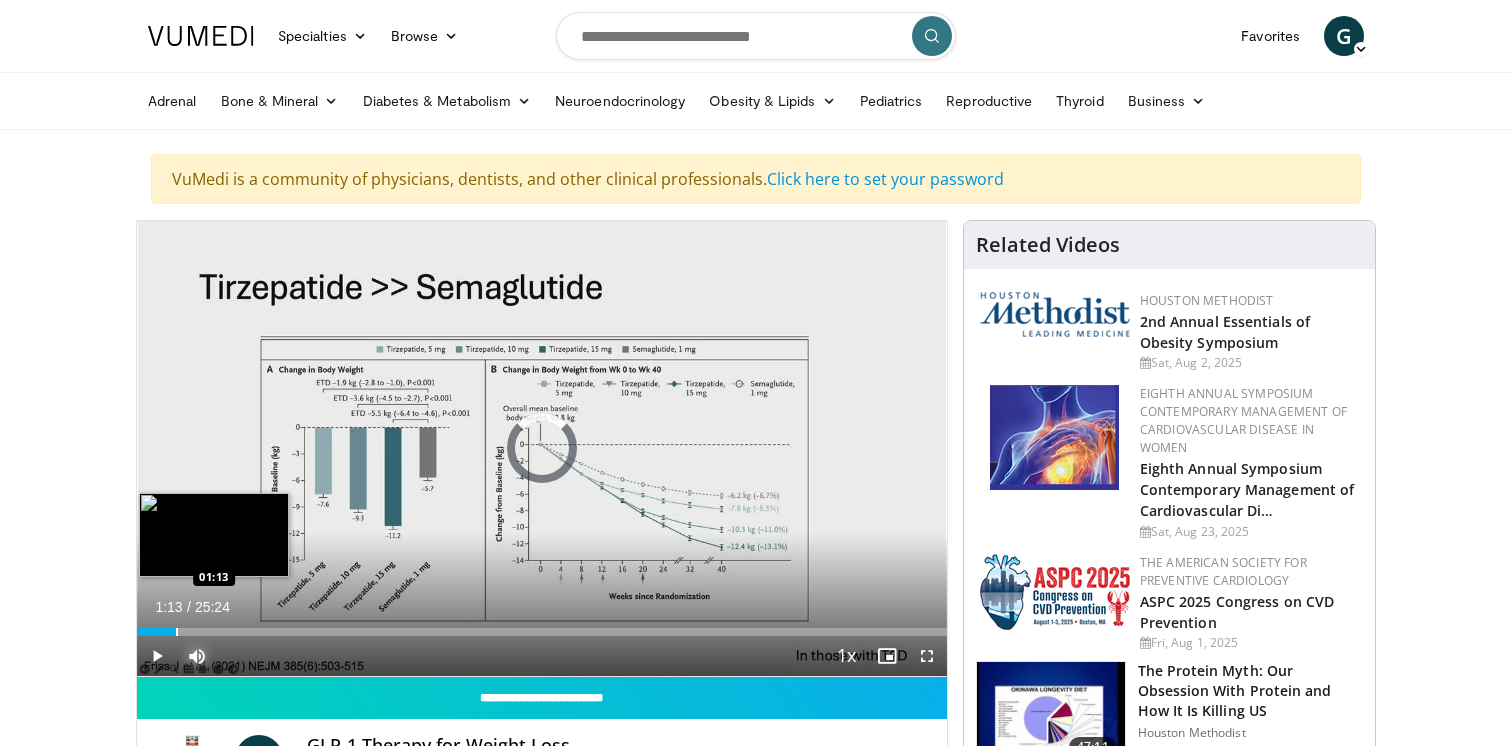 click at bounding box center [177, 632] 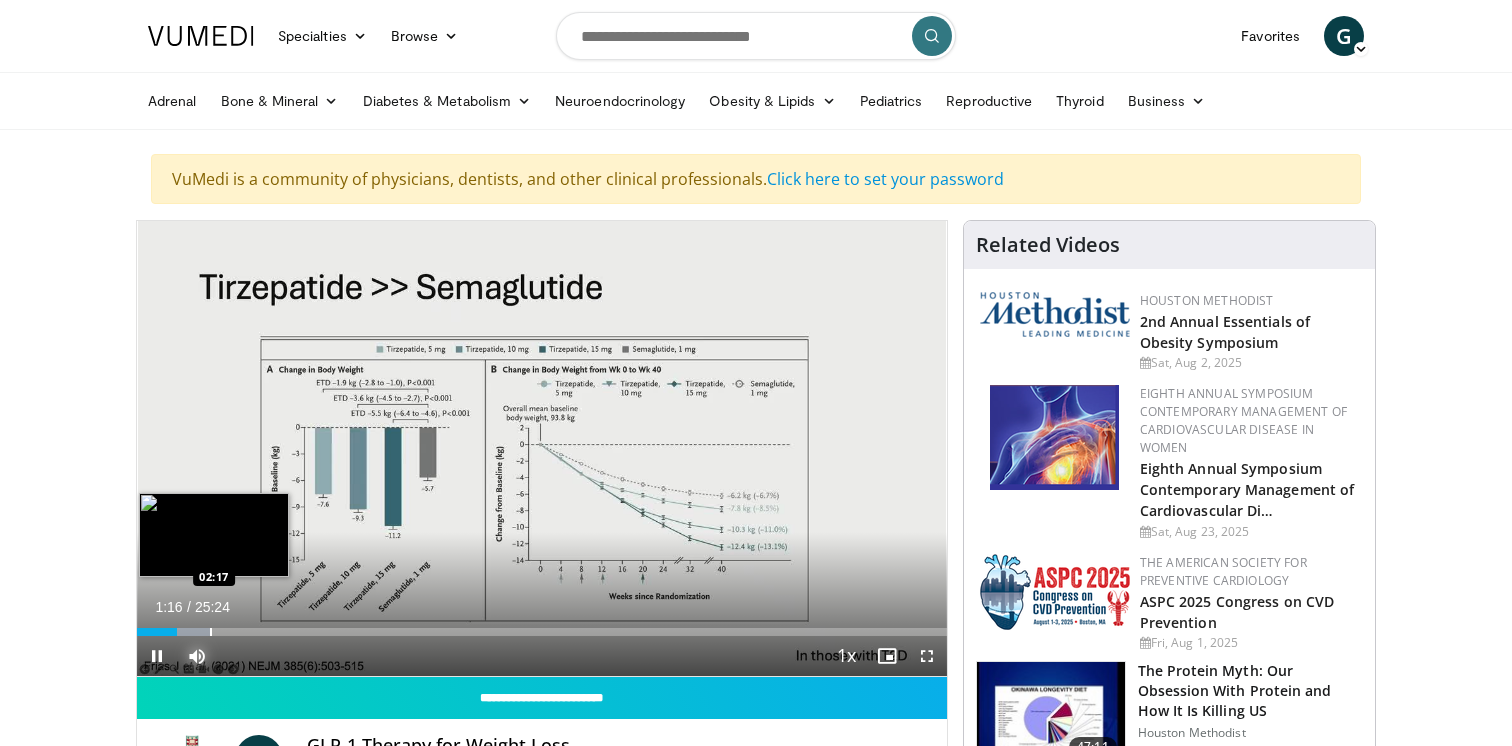 click at bounding box center [211, 632] 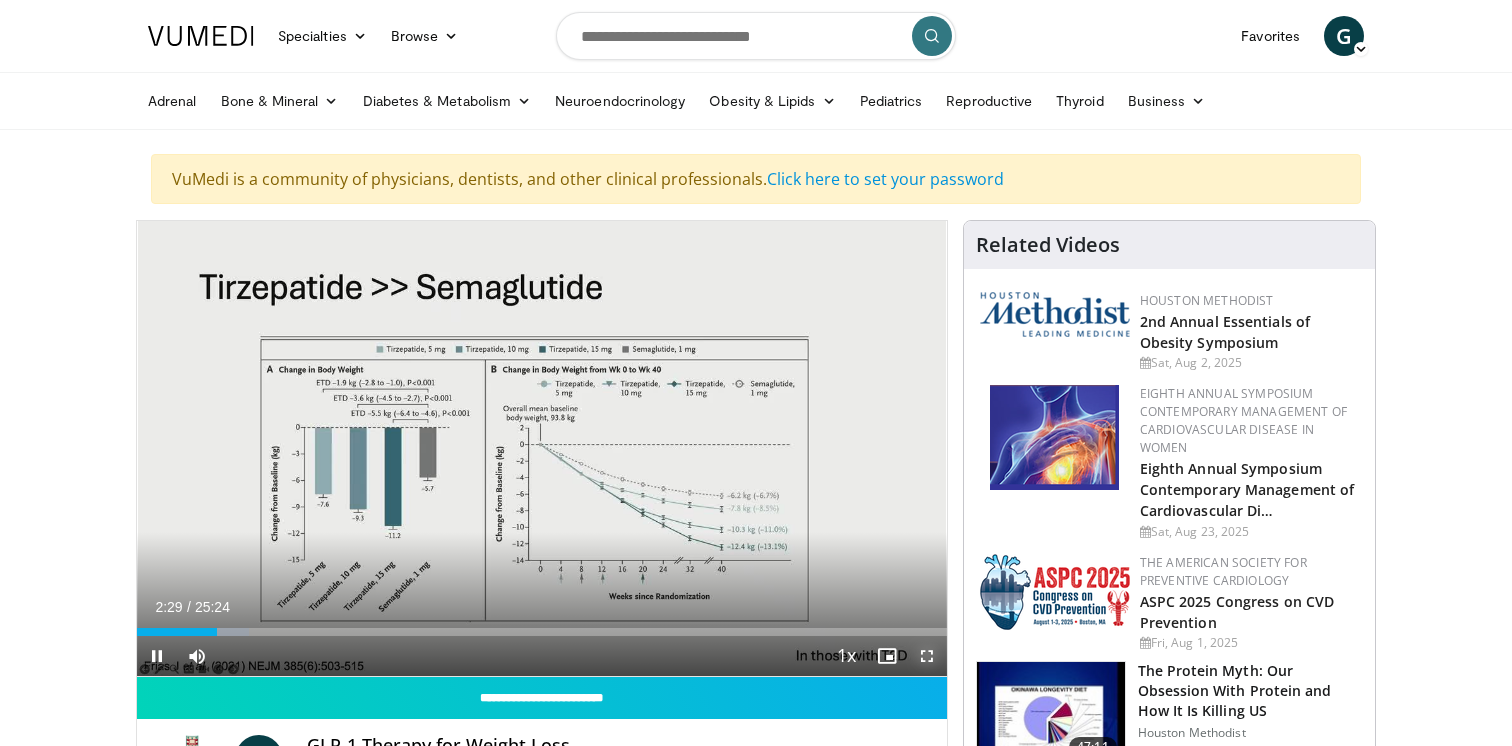 click at bounding box center (927, 656) 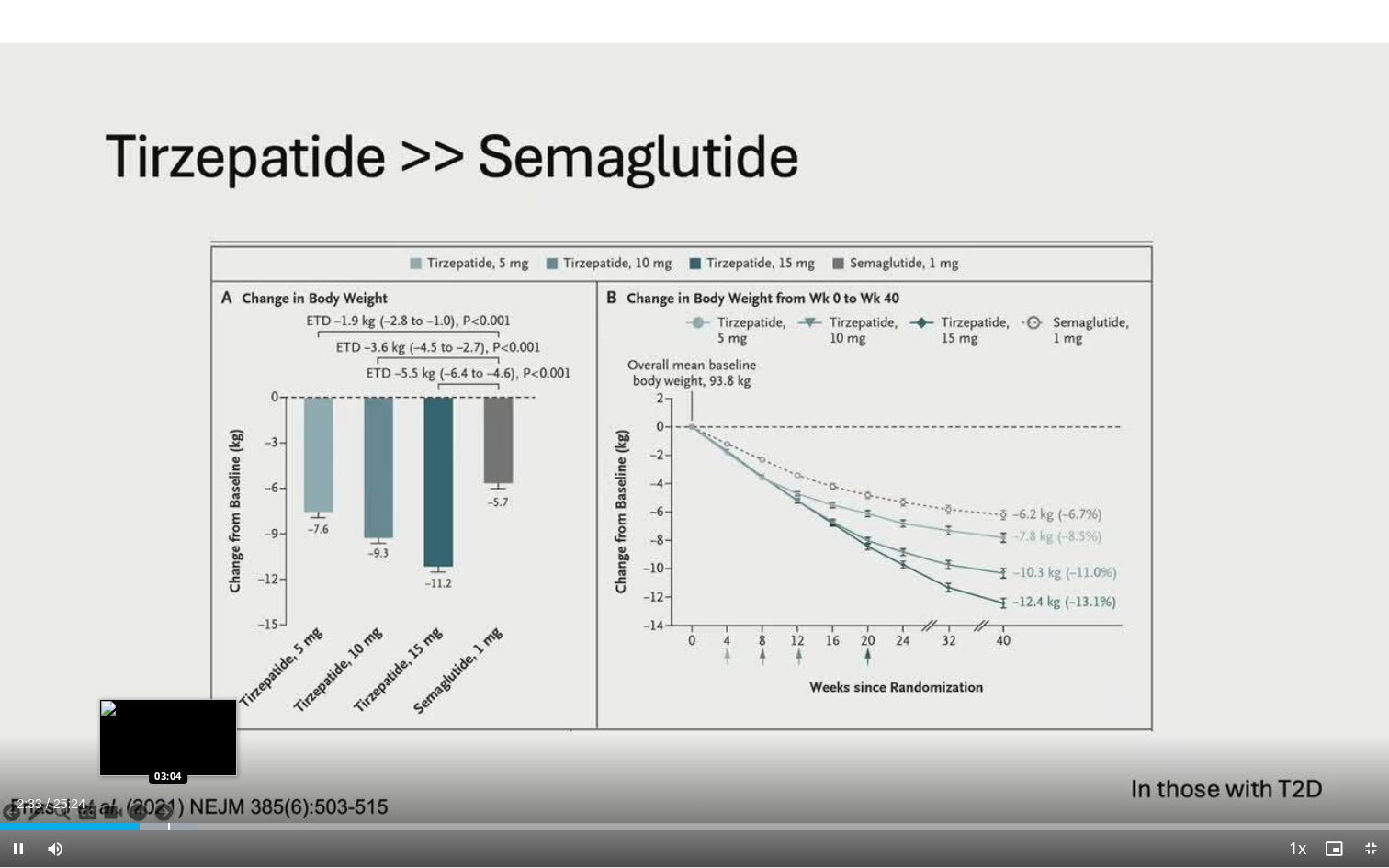 click at bounding box center (169, 827) 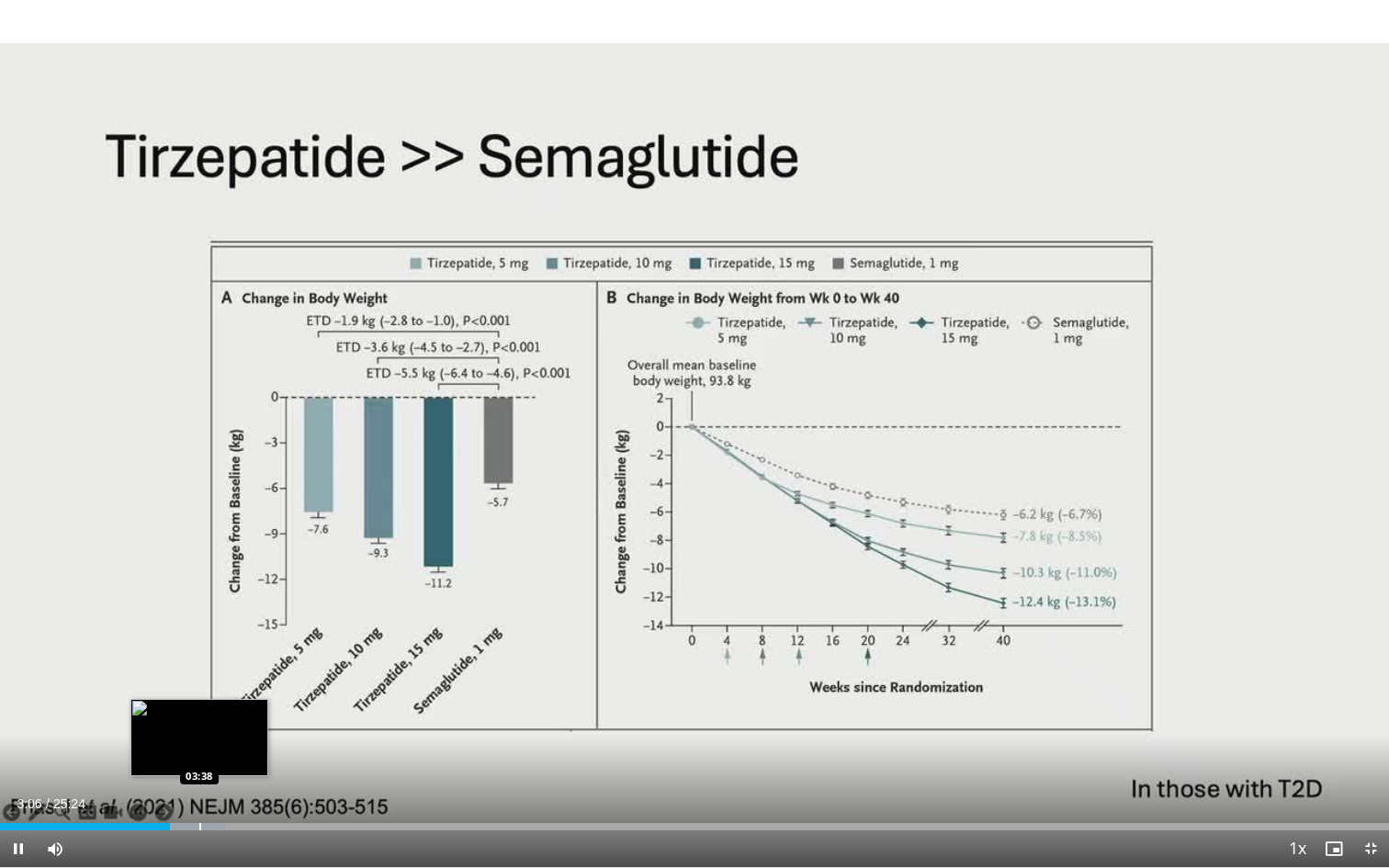 click at bounding box center [200, 827] 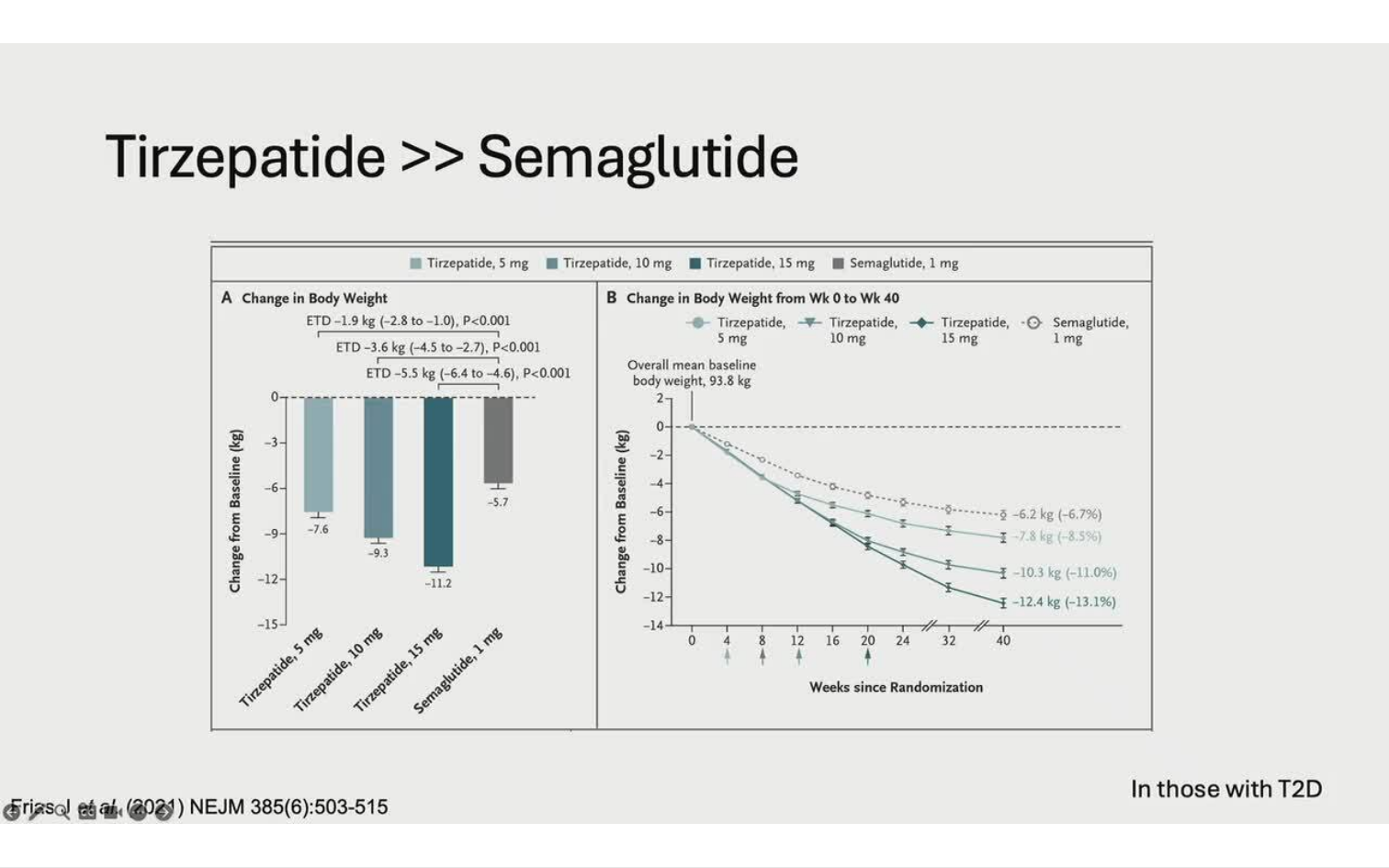 click on "10 seconds
Tap to unmute" at bounding box center (694, 434) 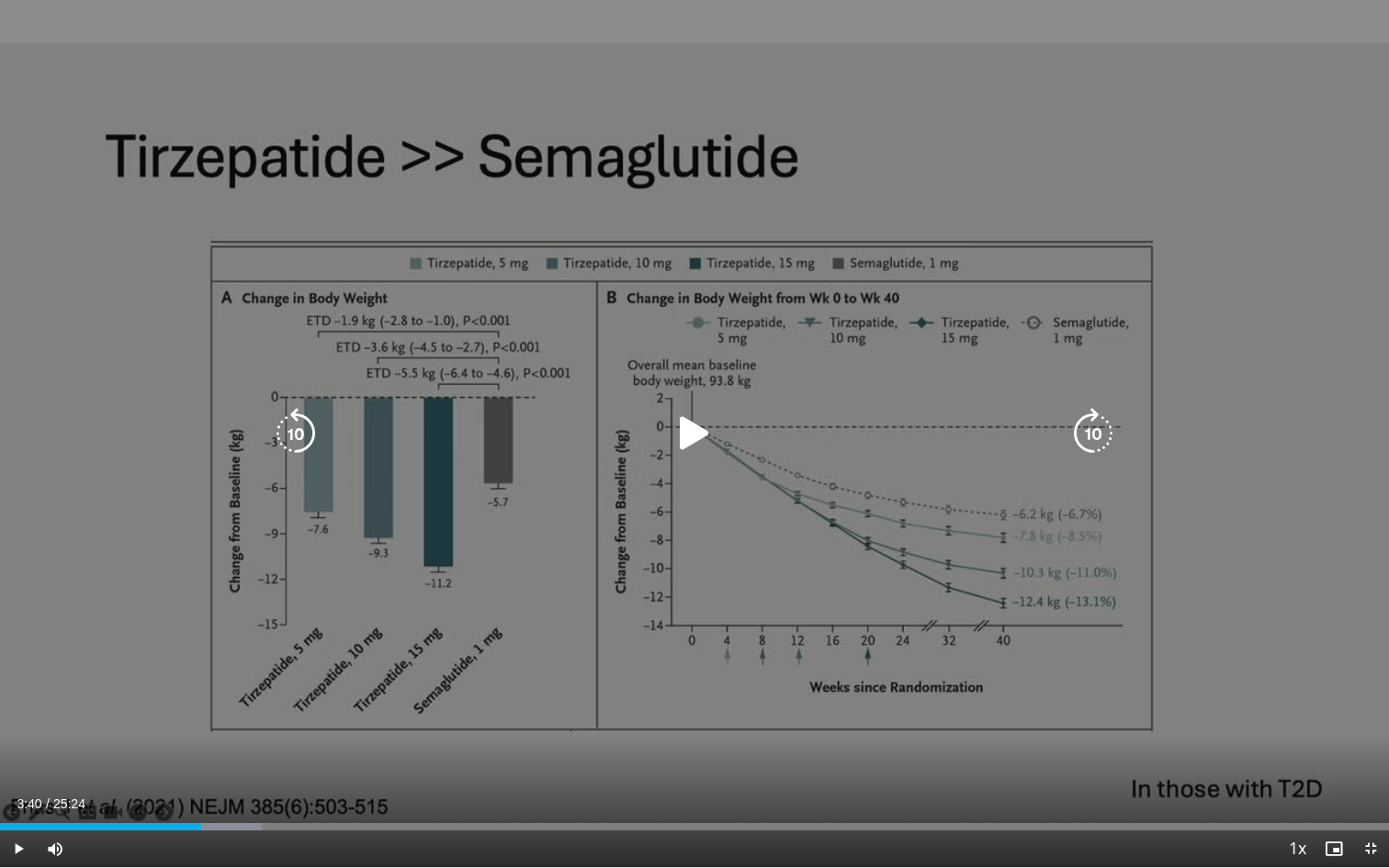 click at bounding box center [694, 434] 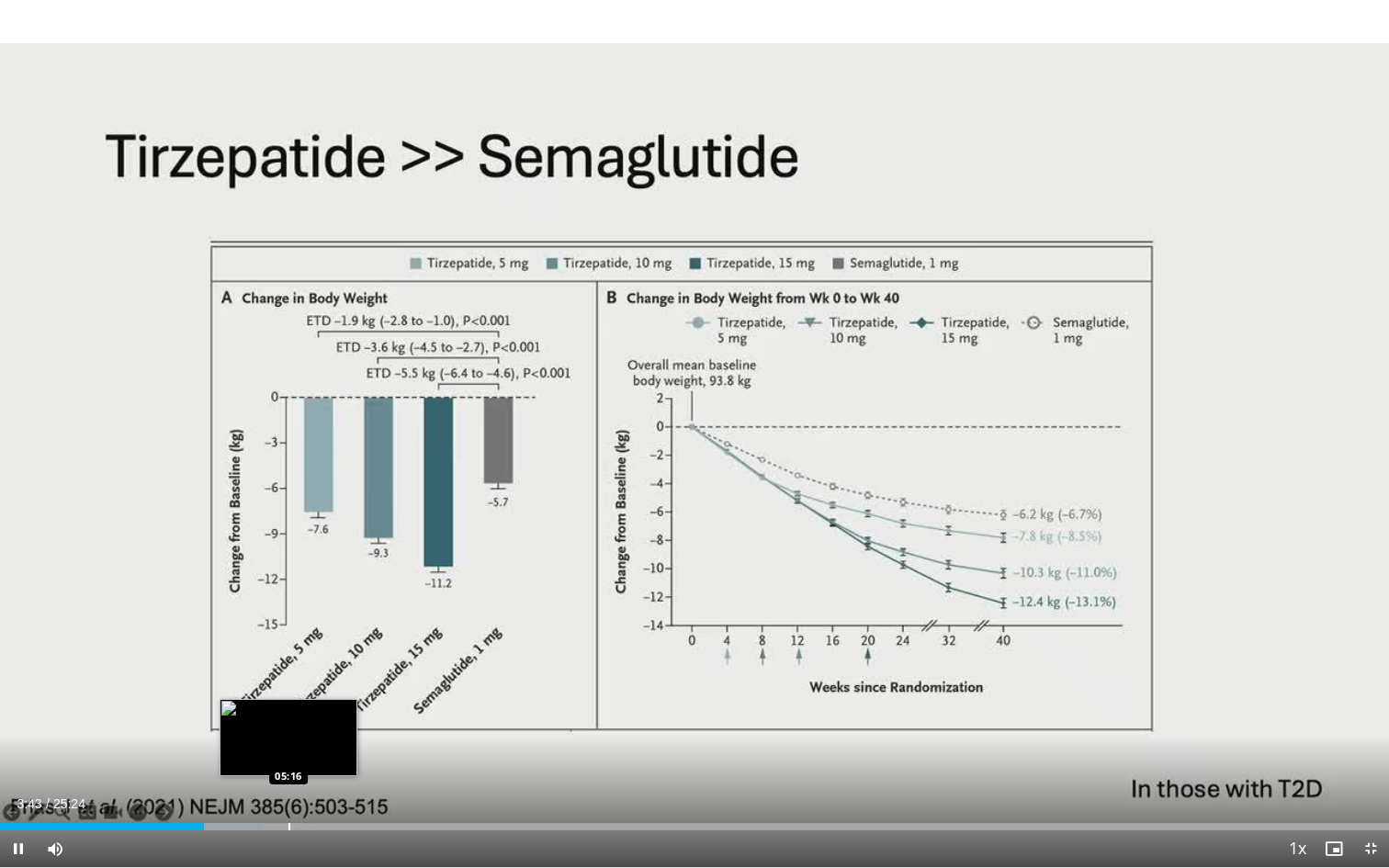 click at bounding box center (289, 827) 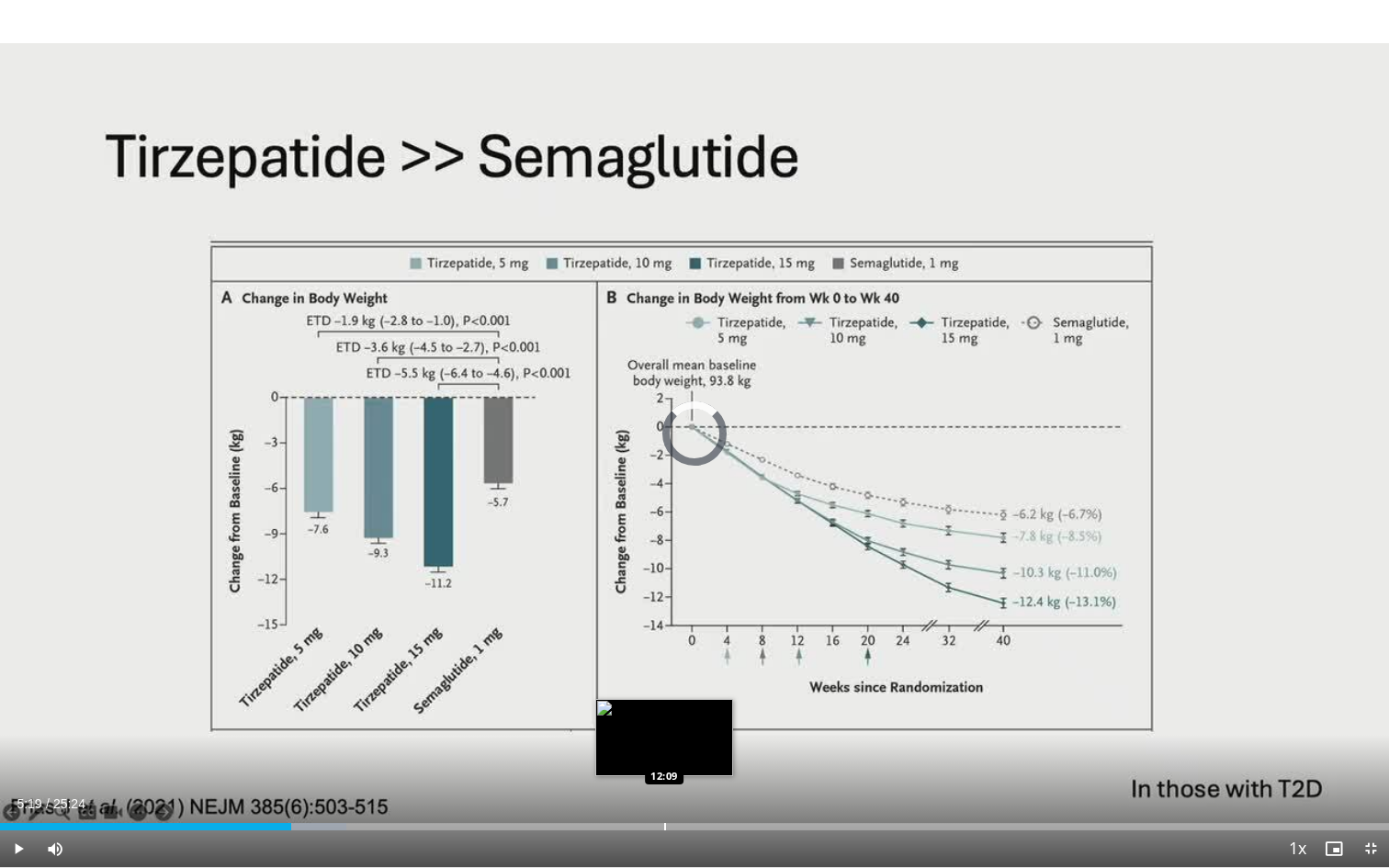 click at bounding box center [665, 827] 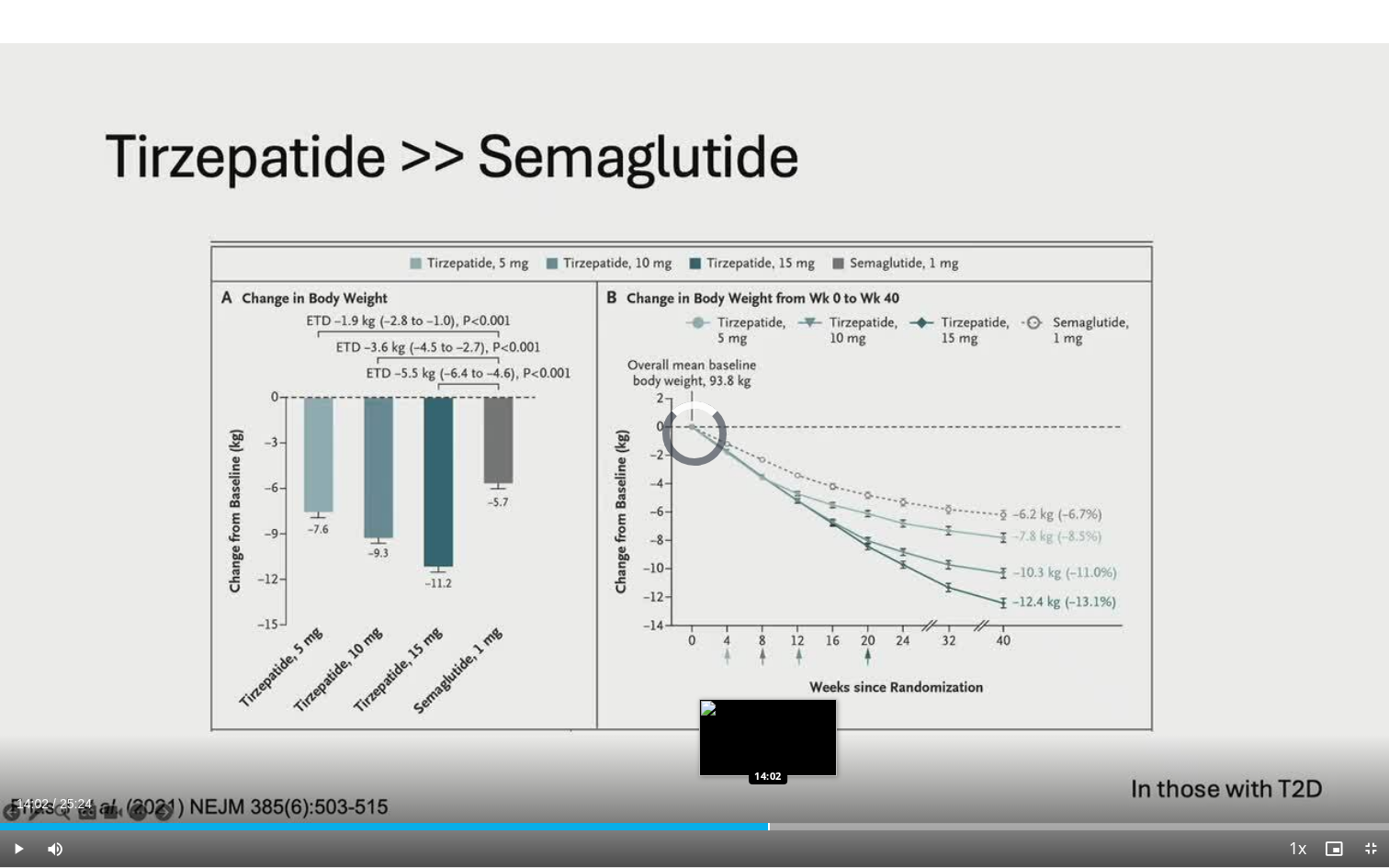 click at bounding box center [769, 827] 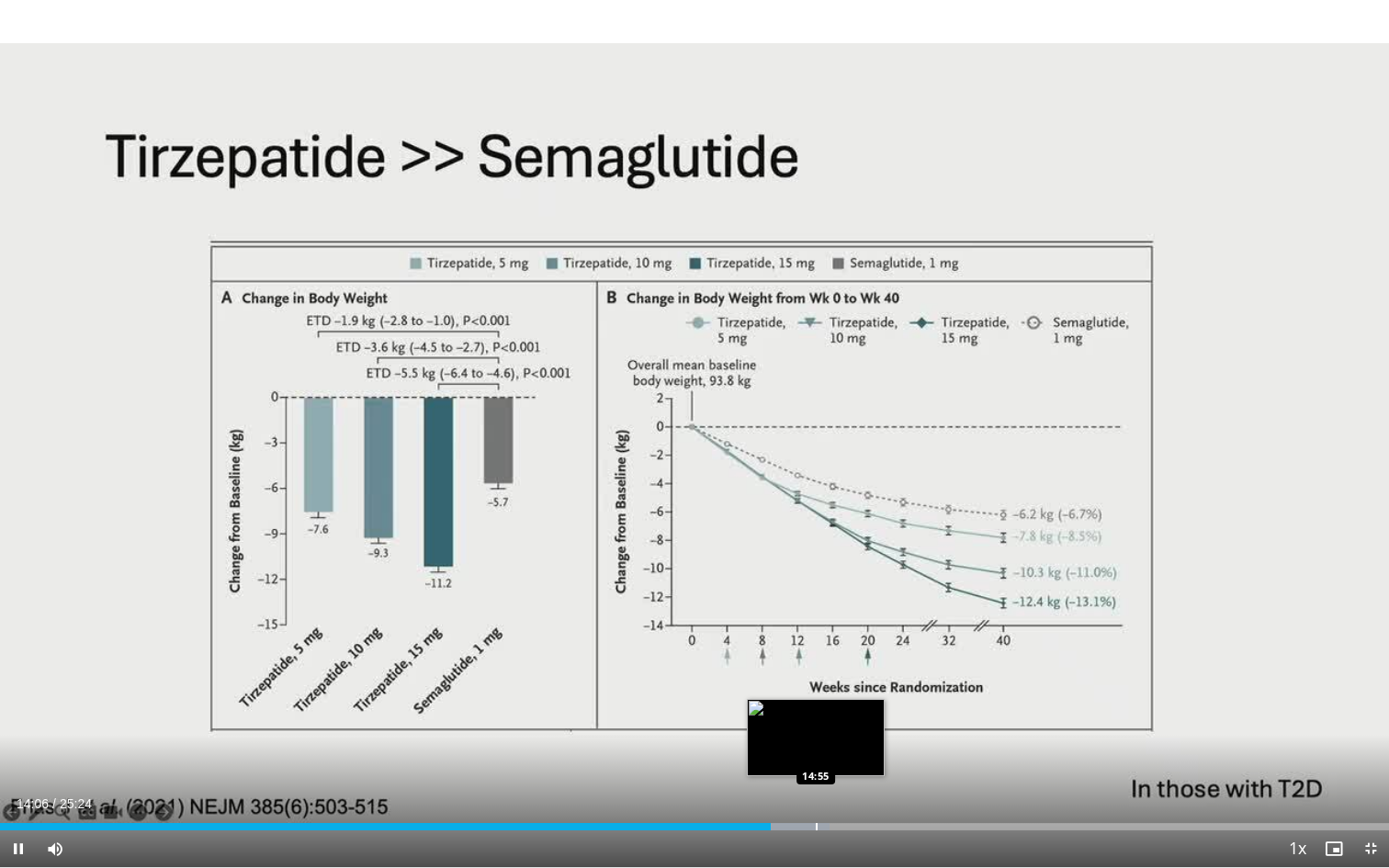 click at bounding box center [817, 827] 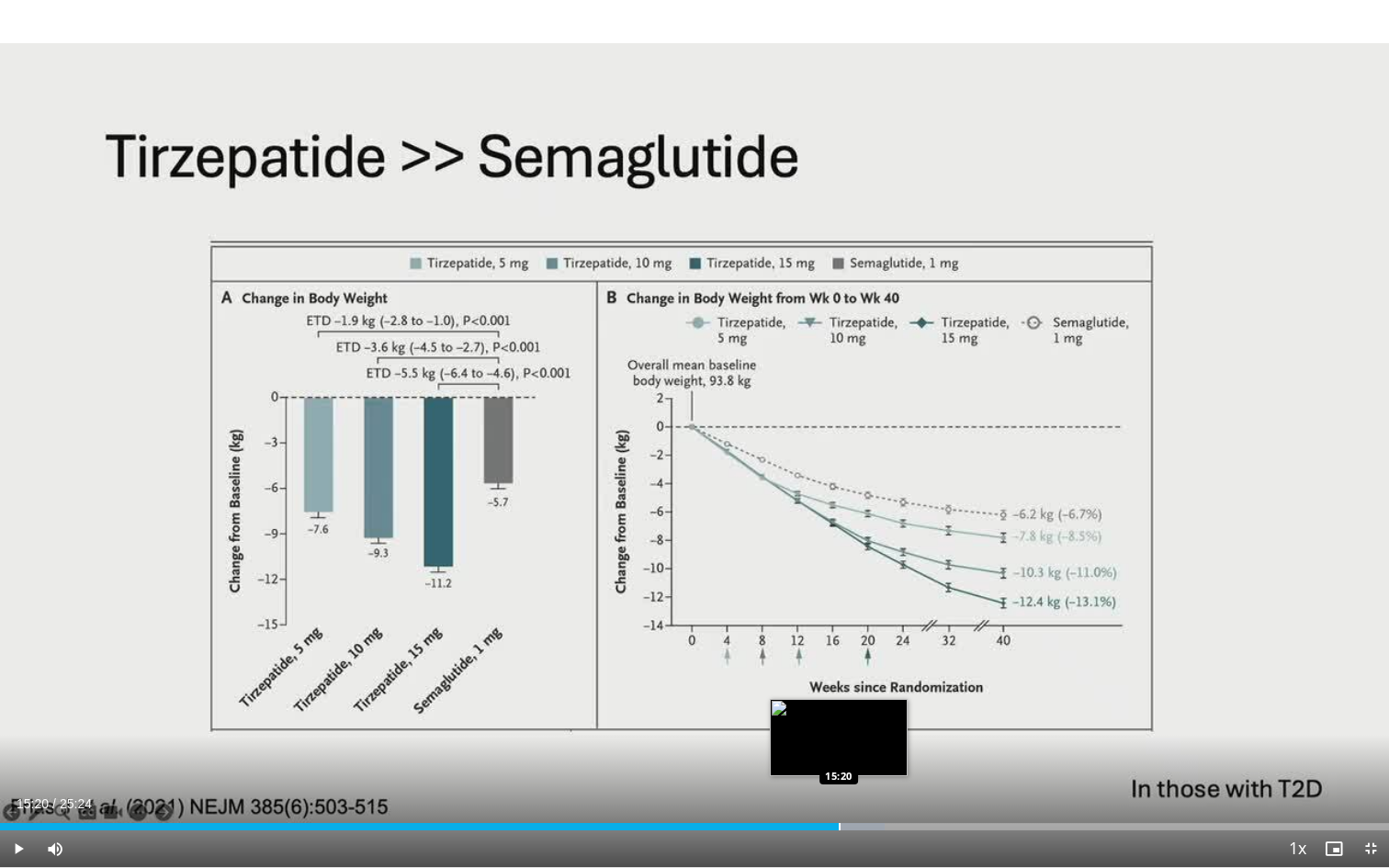 click at bounding box center (840, 827) 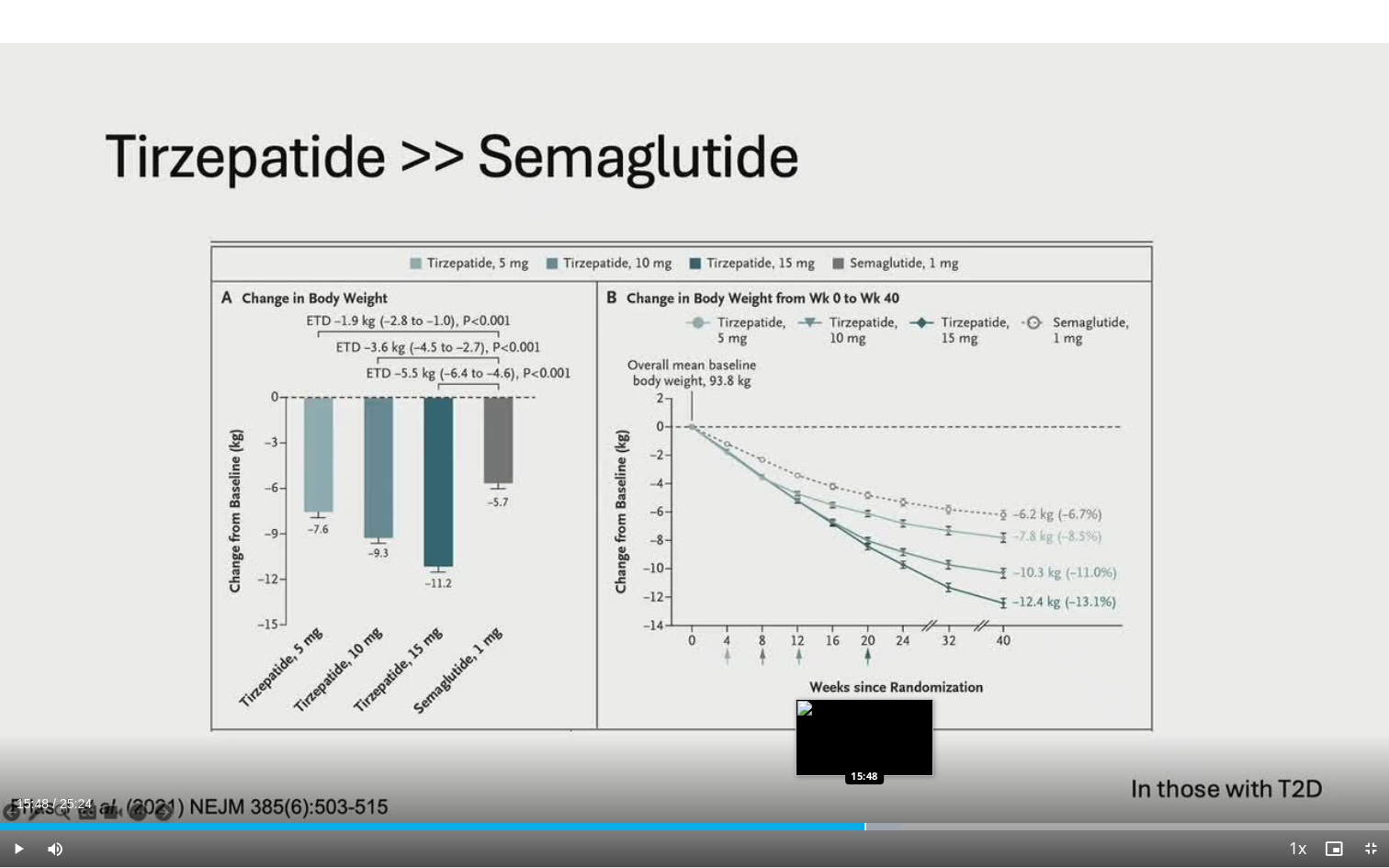 click on "Loaded :  65.00% 15:48 15:48" at bounding box center (694, 827) 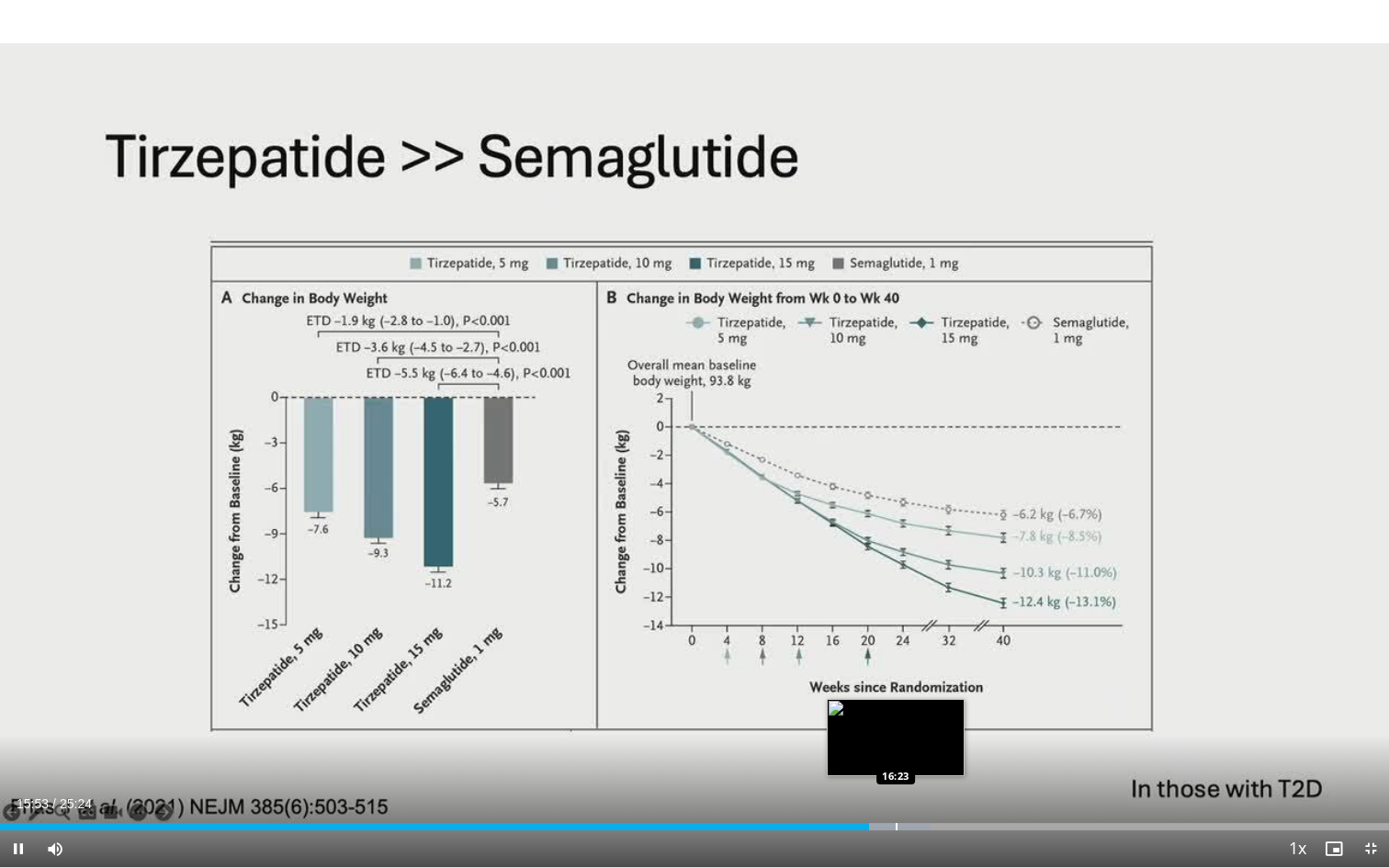 click at bounding box center [897, 827] 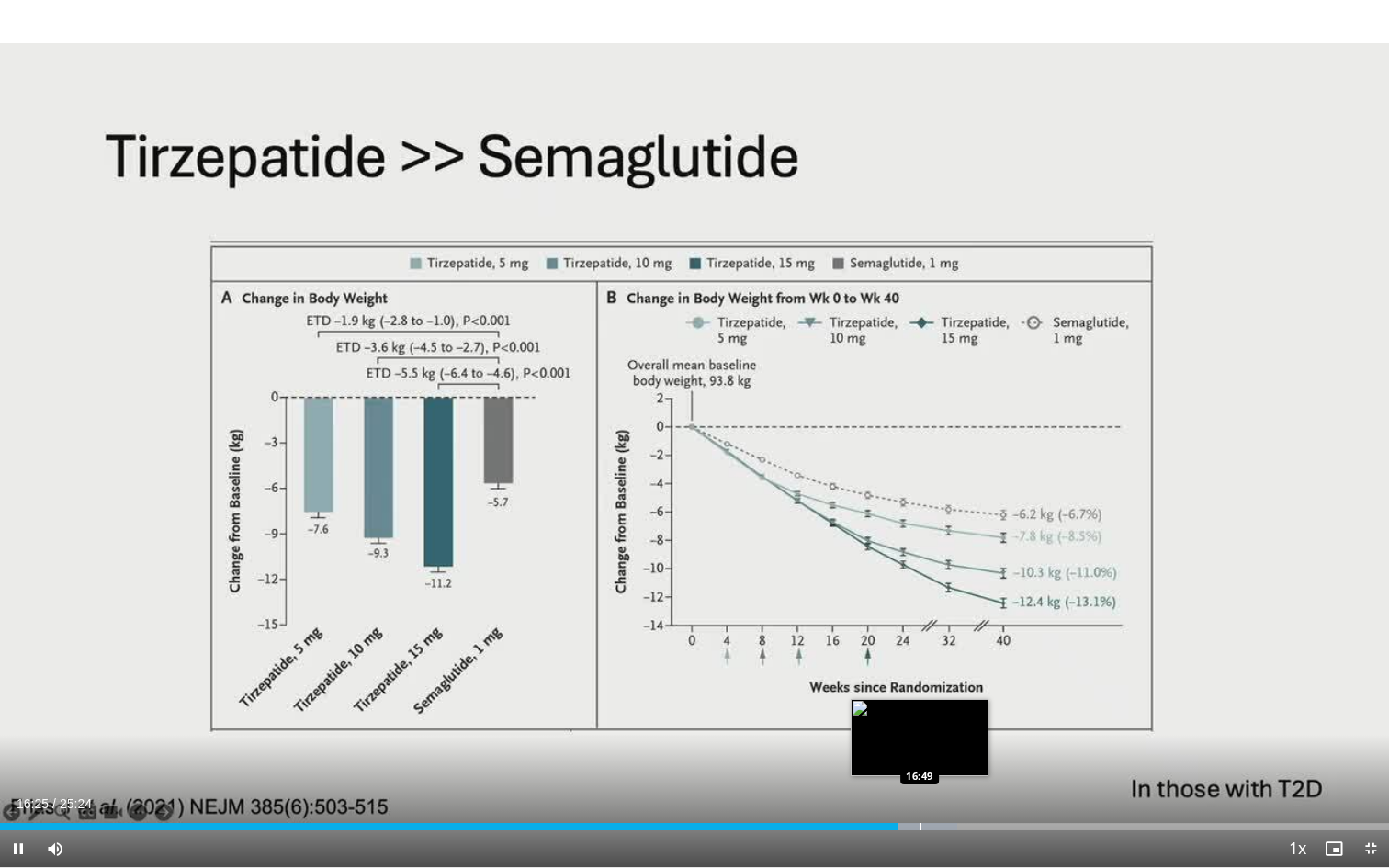 click at bounding box center [920, 827] 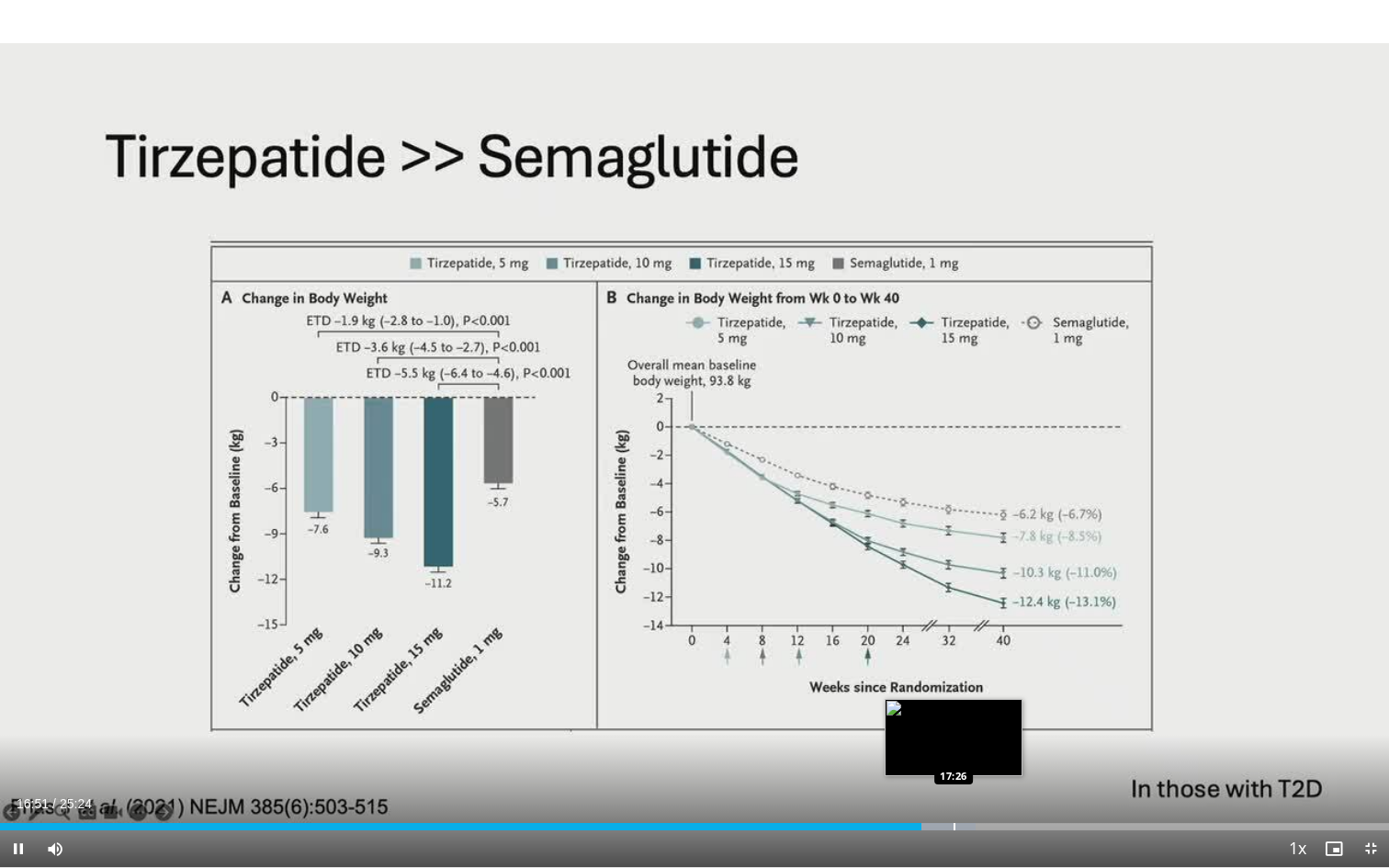 click at bounding box center [954, 827] 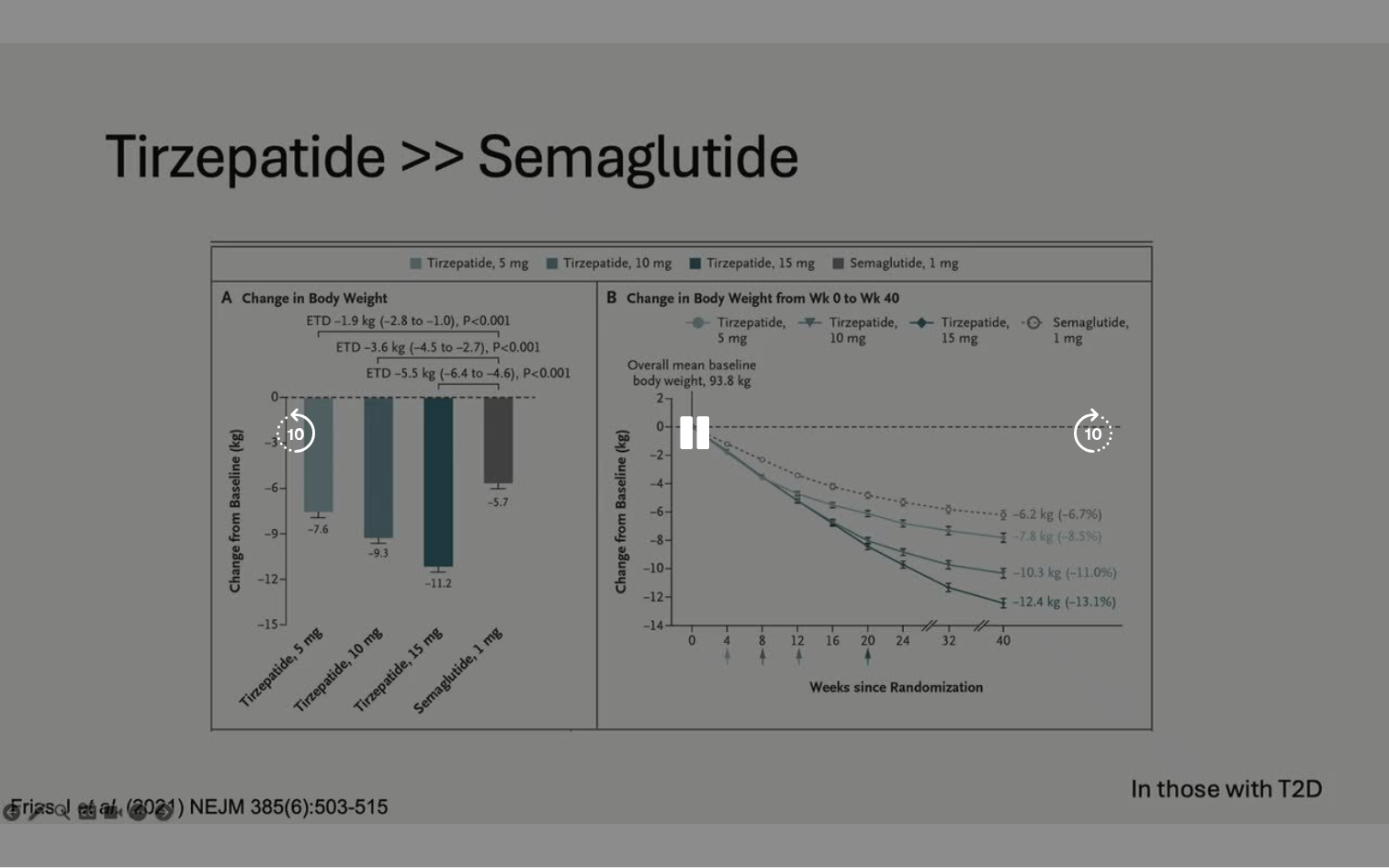 click on "**********" at bounding box center [694, 434] 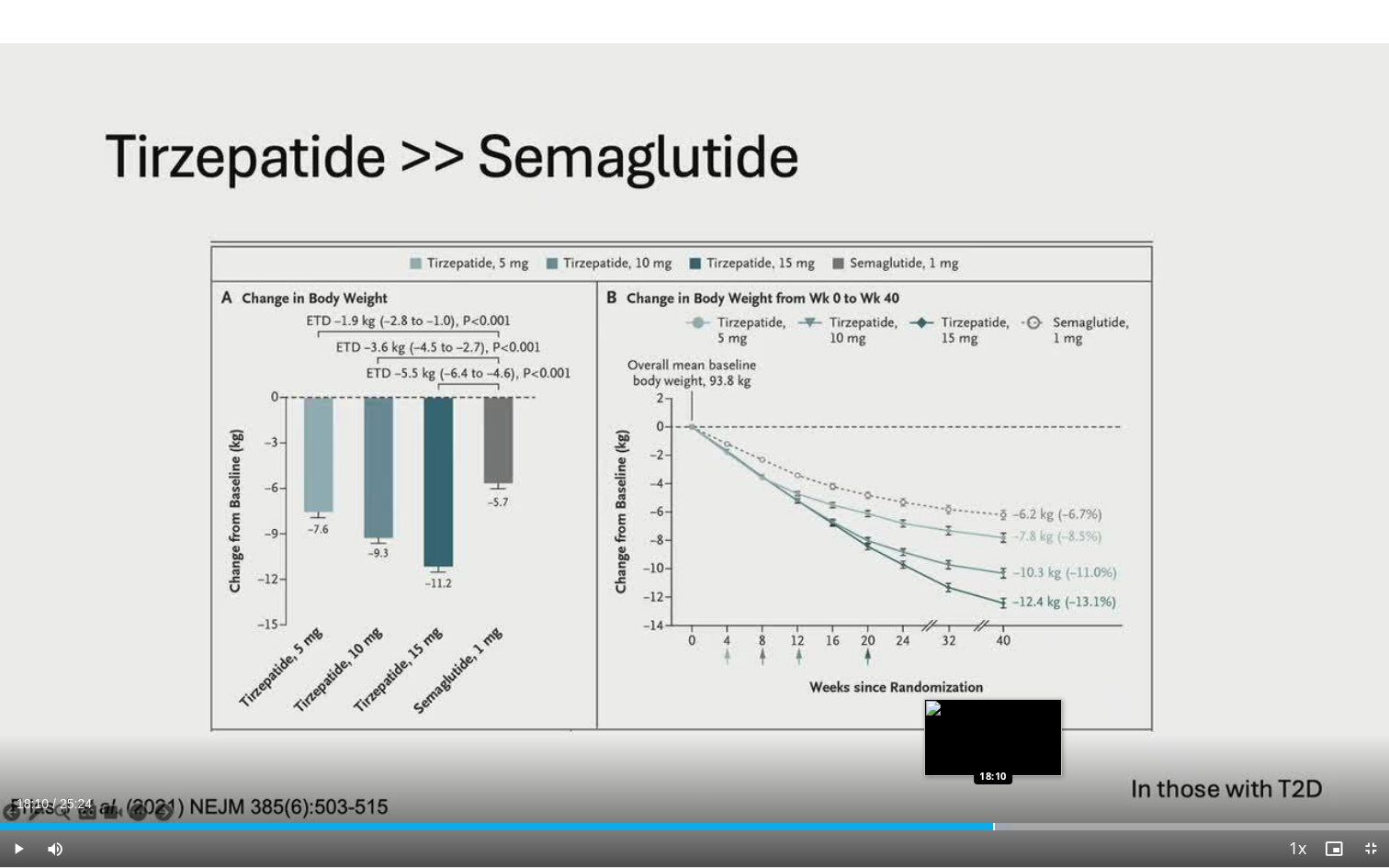 click at bounding box center (994, 827) 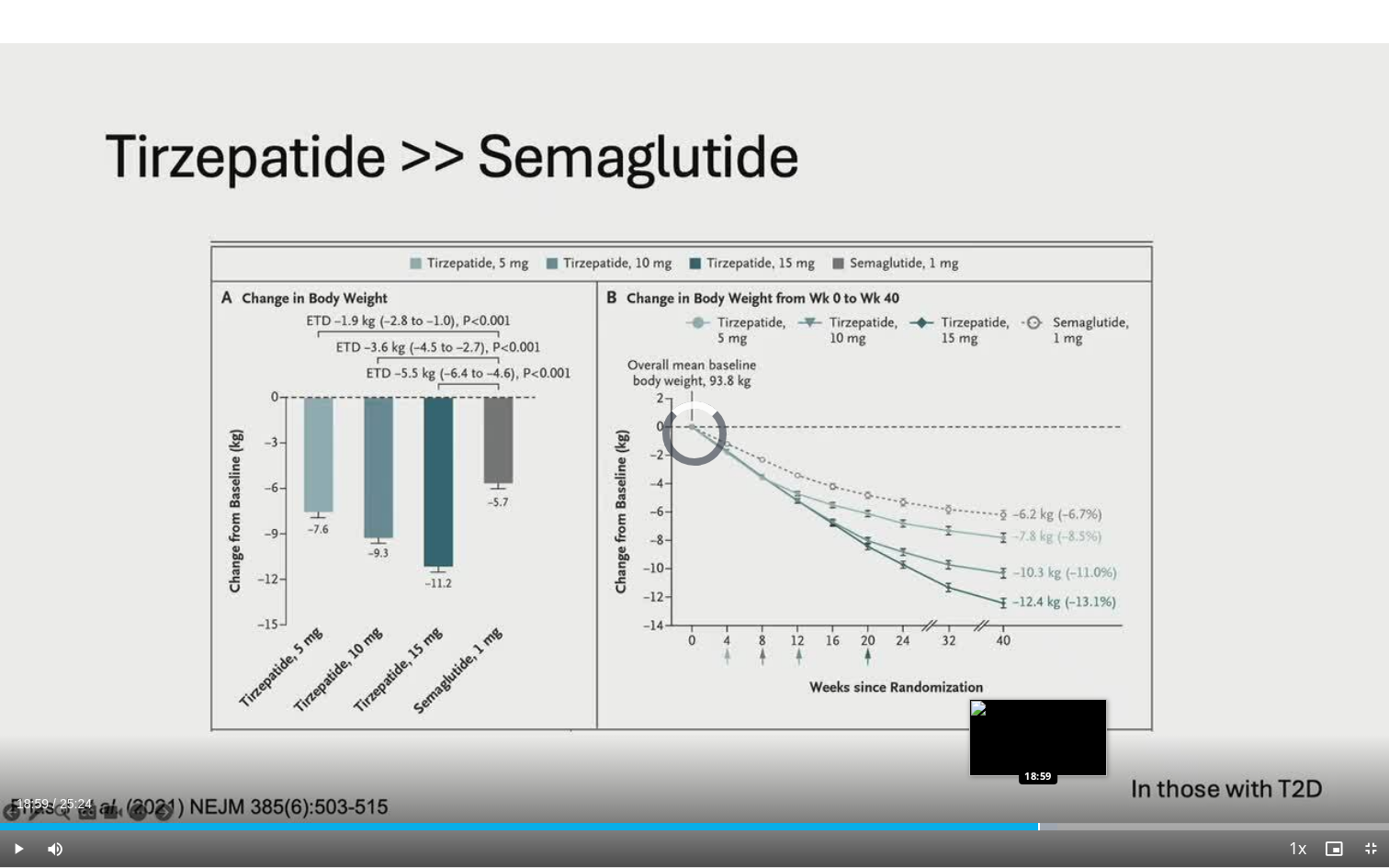 click at bounding box center [1039, 827] 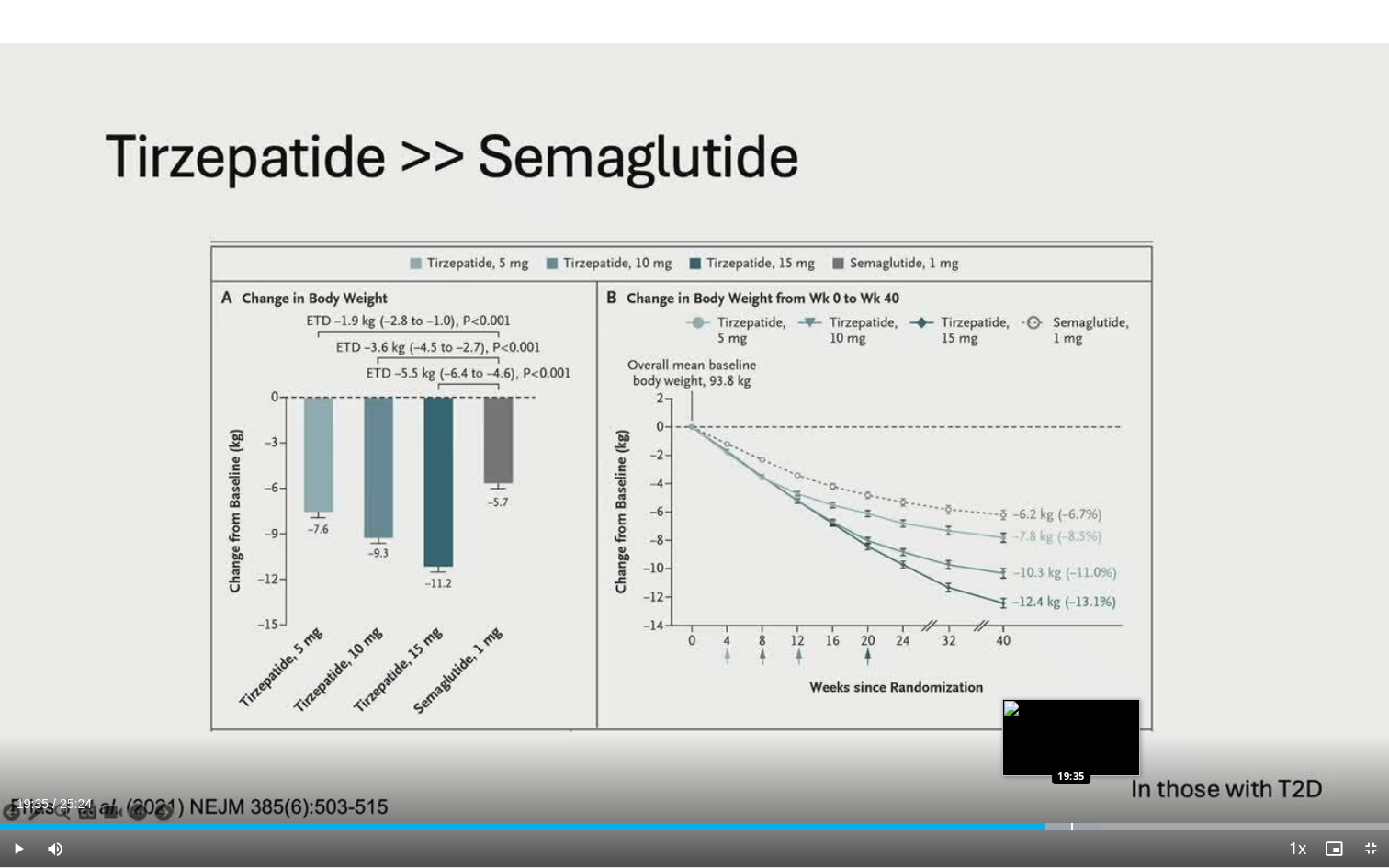 click at bounding box center (1072, 827) 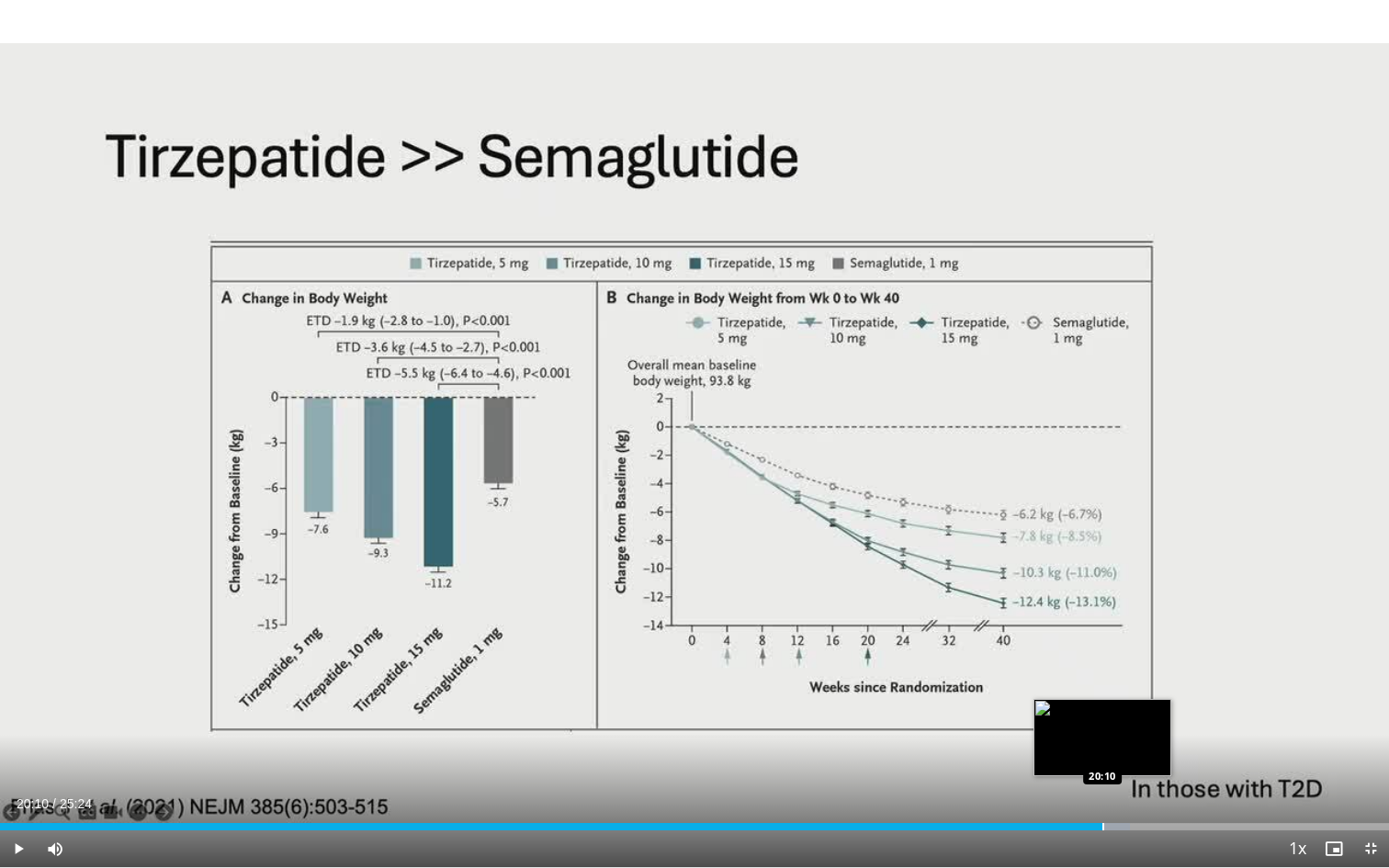 click at bounding box center [1103, 827] 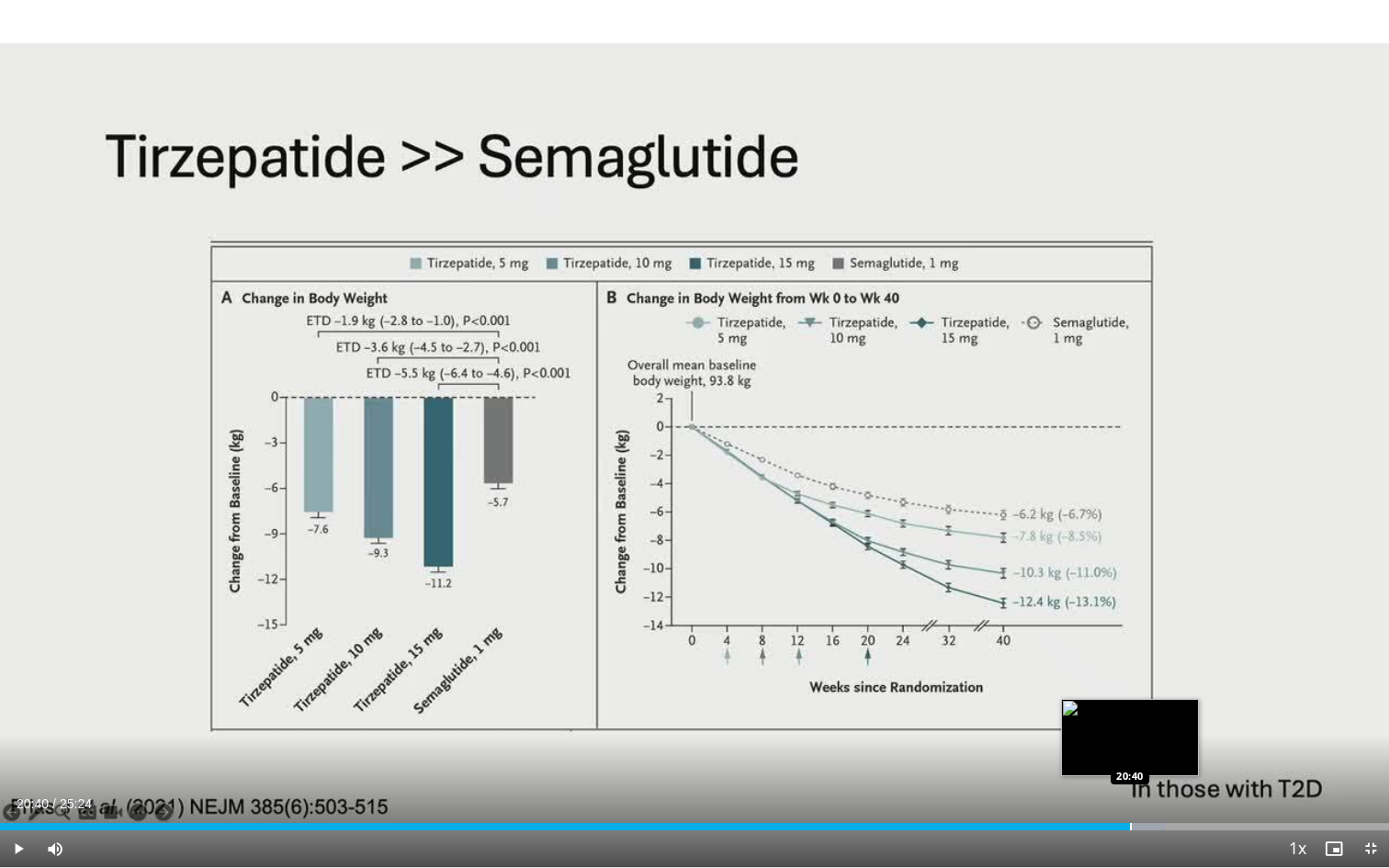 click at bounding box center (1131, 827) 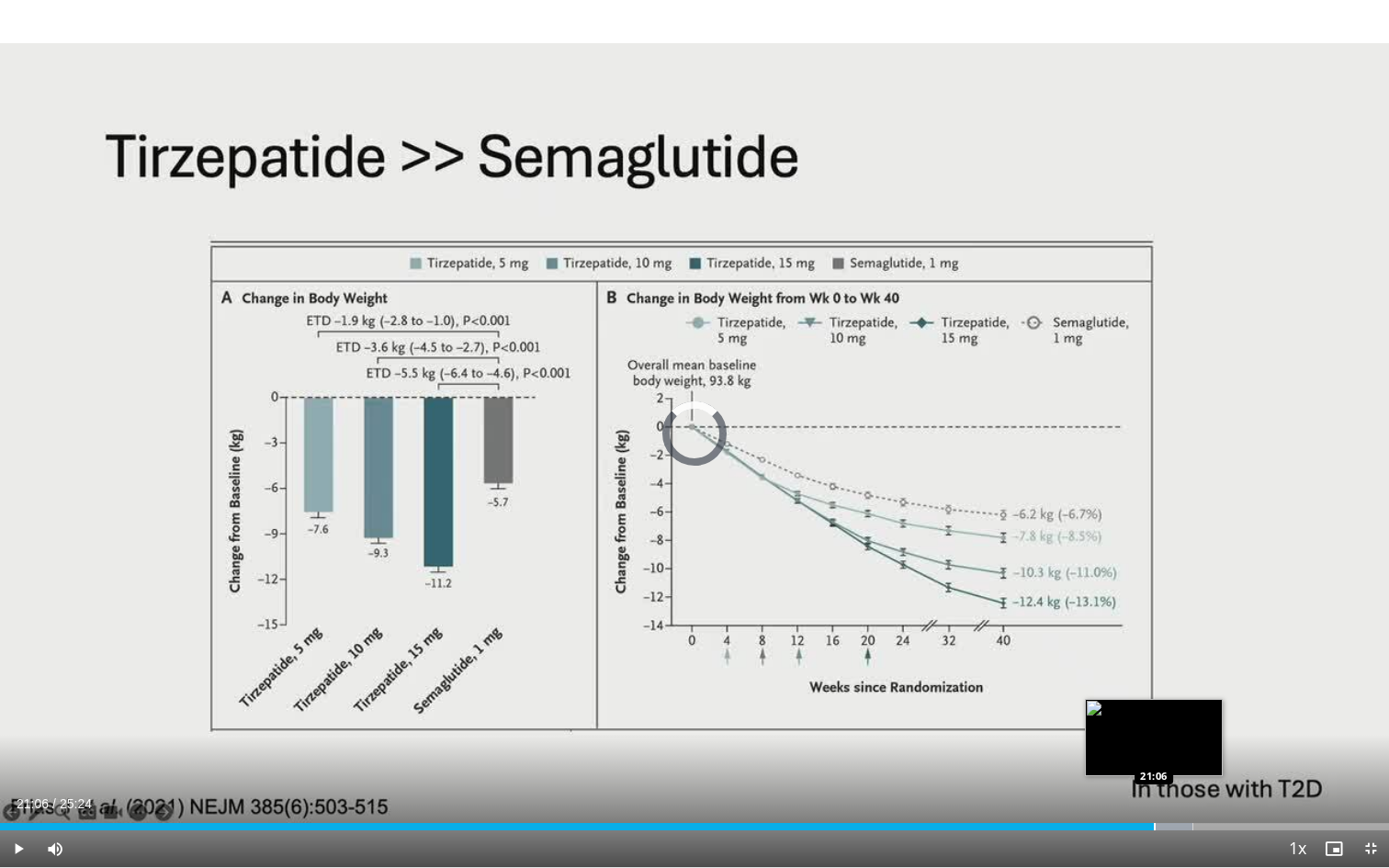 click at bounding box center [1155, 827] 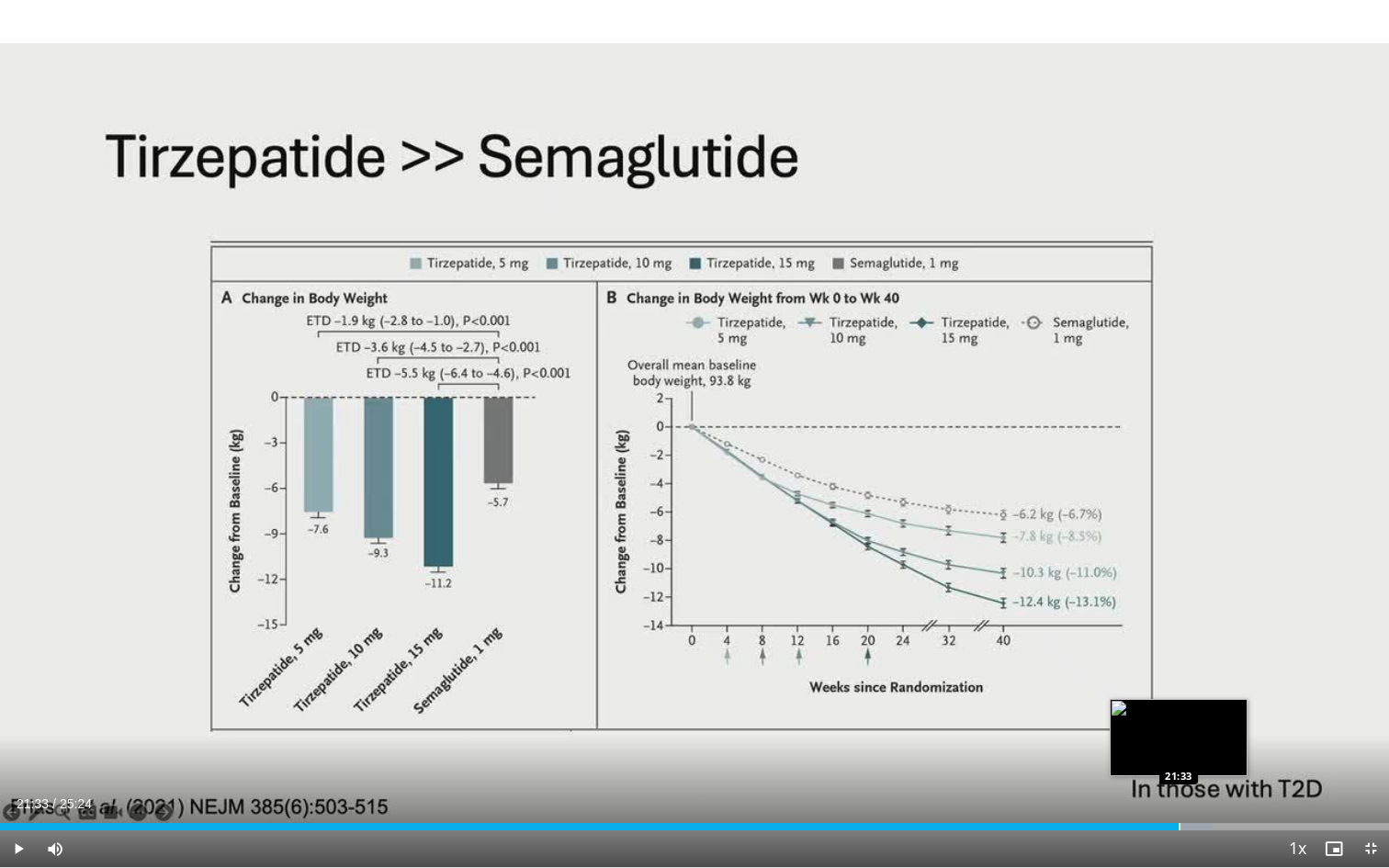 click at bounding box center (1180, 827) 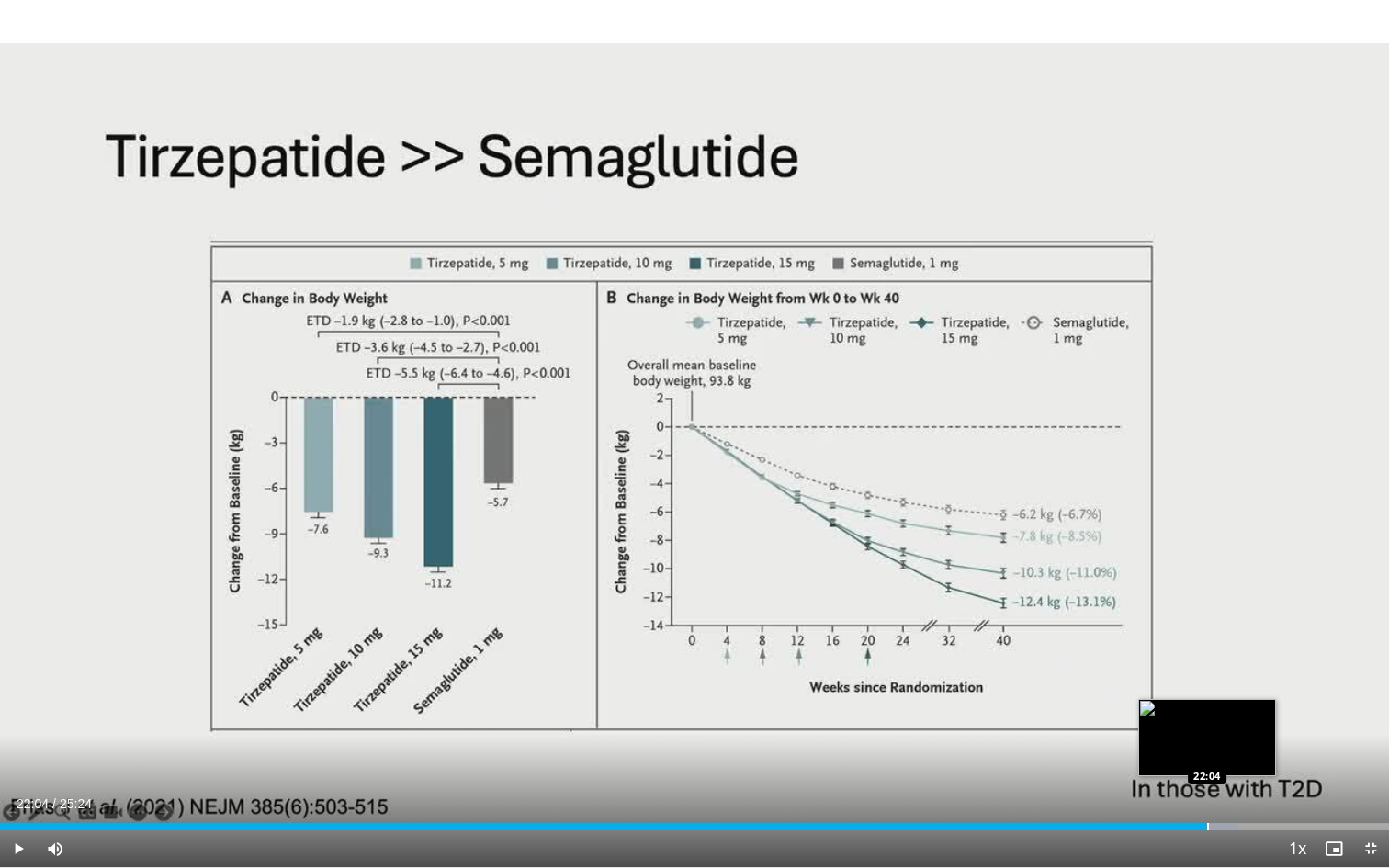 click on "Loaded :  89.14% 22:04 22:04" at bounding box center [694, 821] 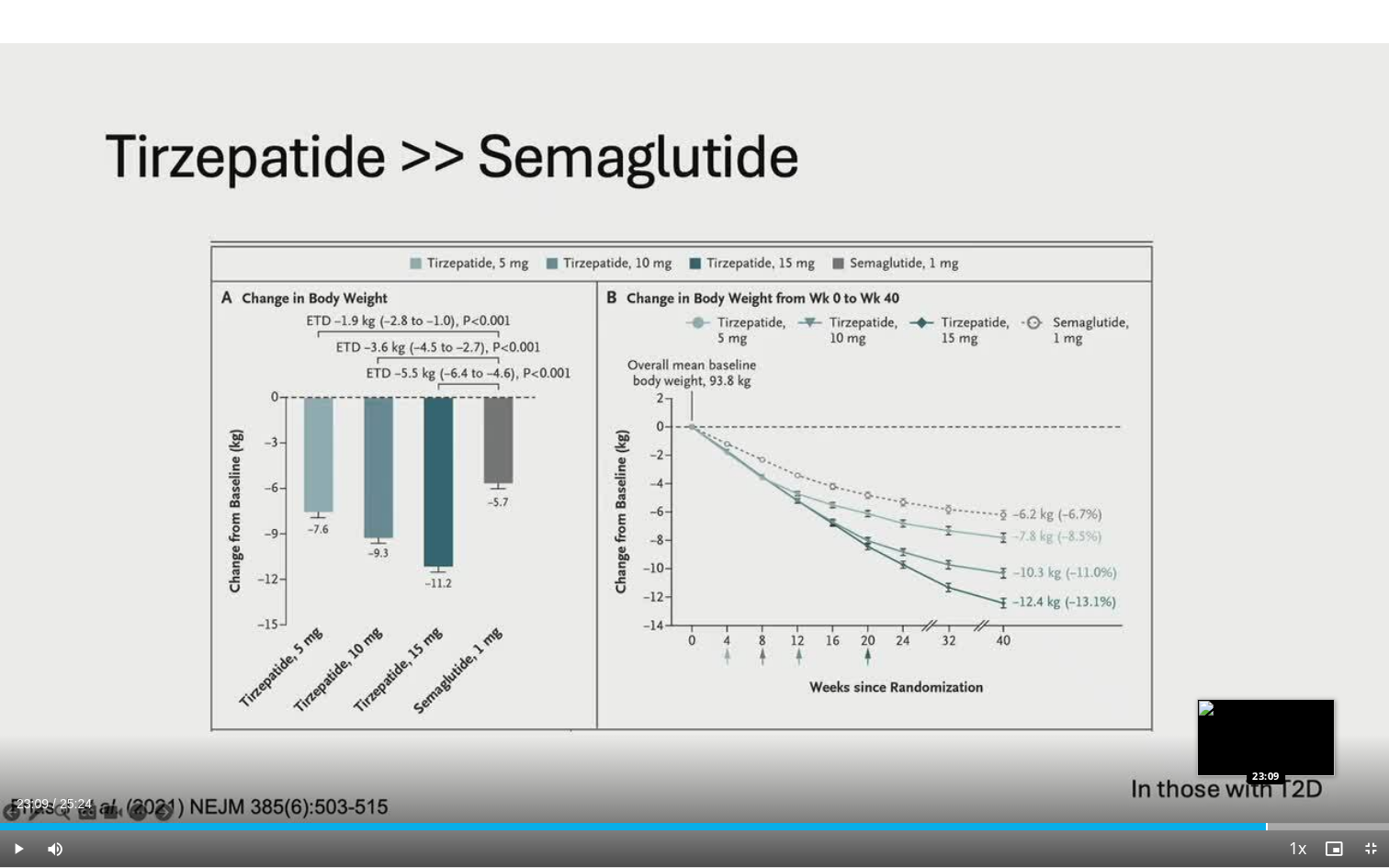 click at bounding box center [1267, 827] 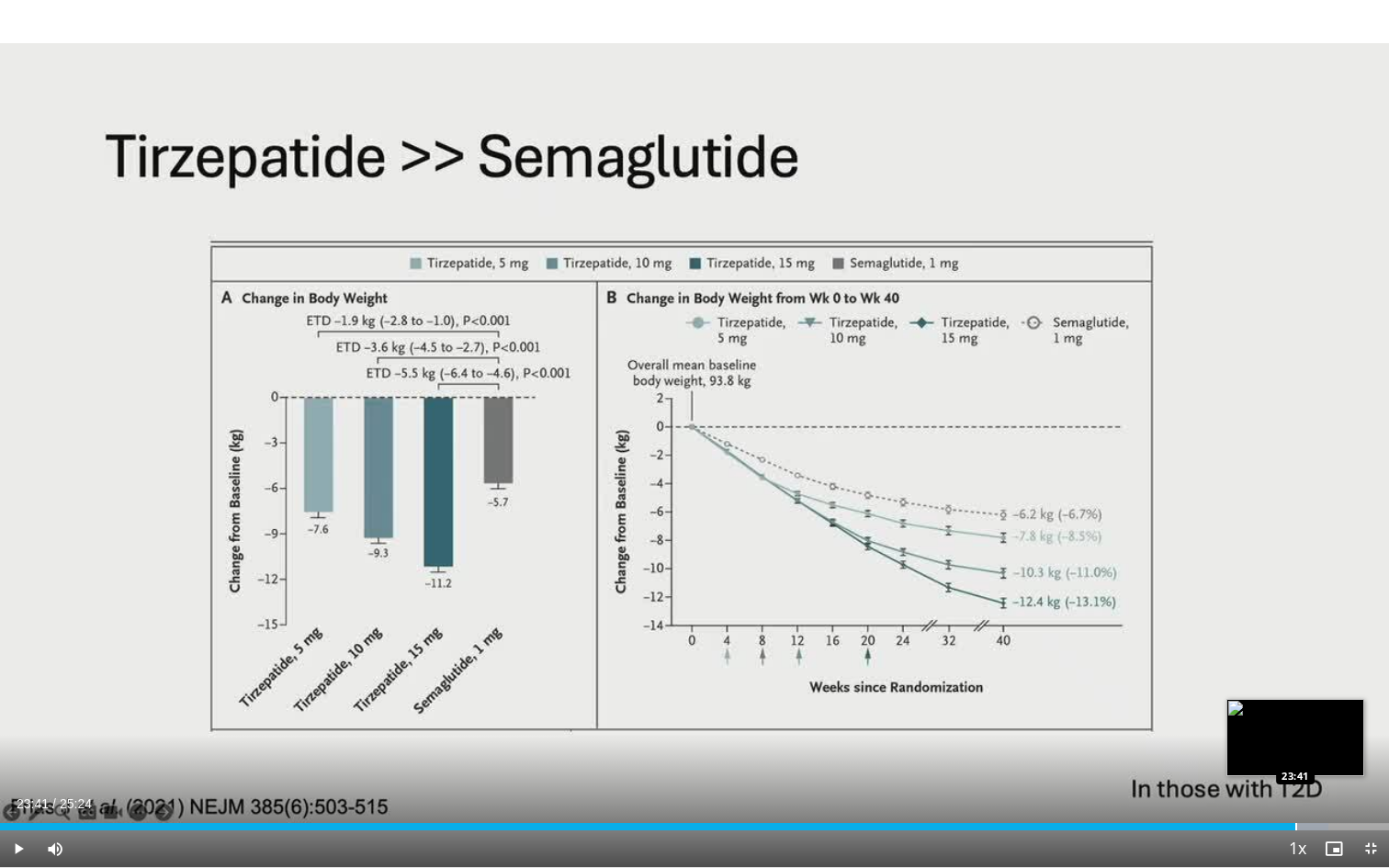 click at bounding box center (1296, 827) 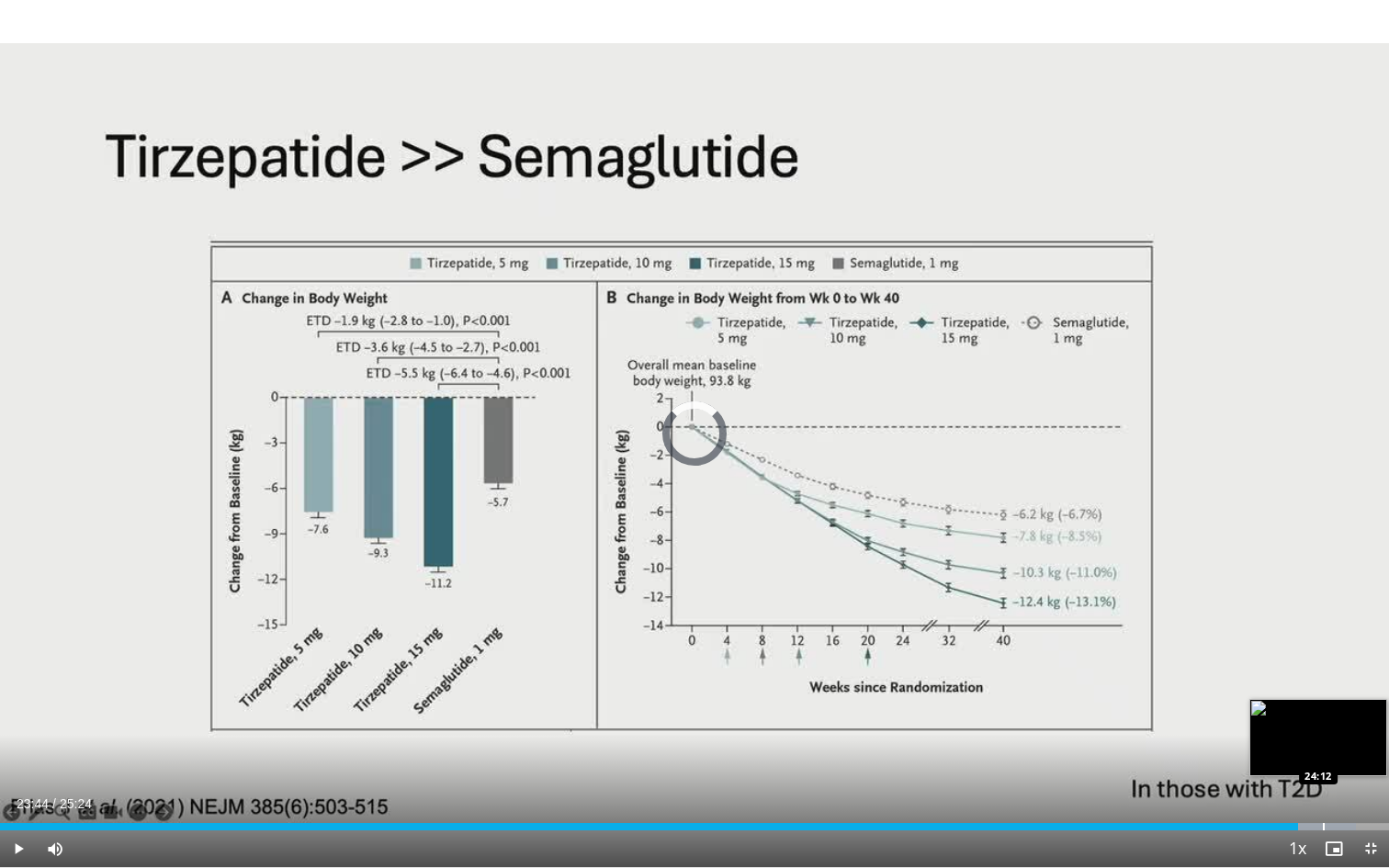 click at bounding box center (1324, 827) 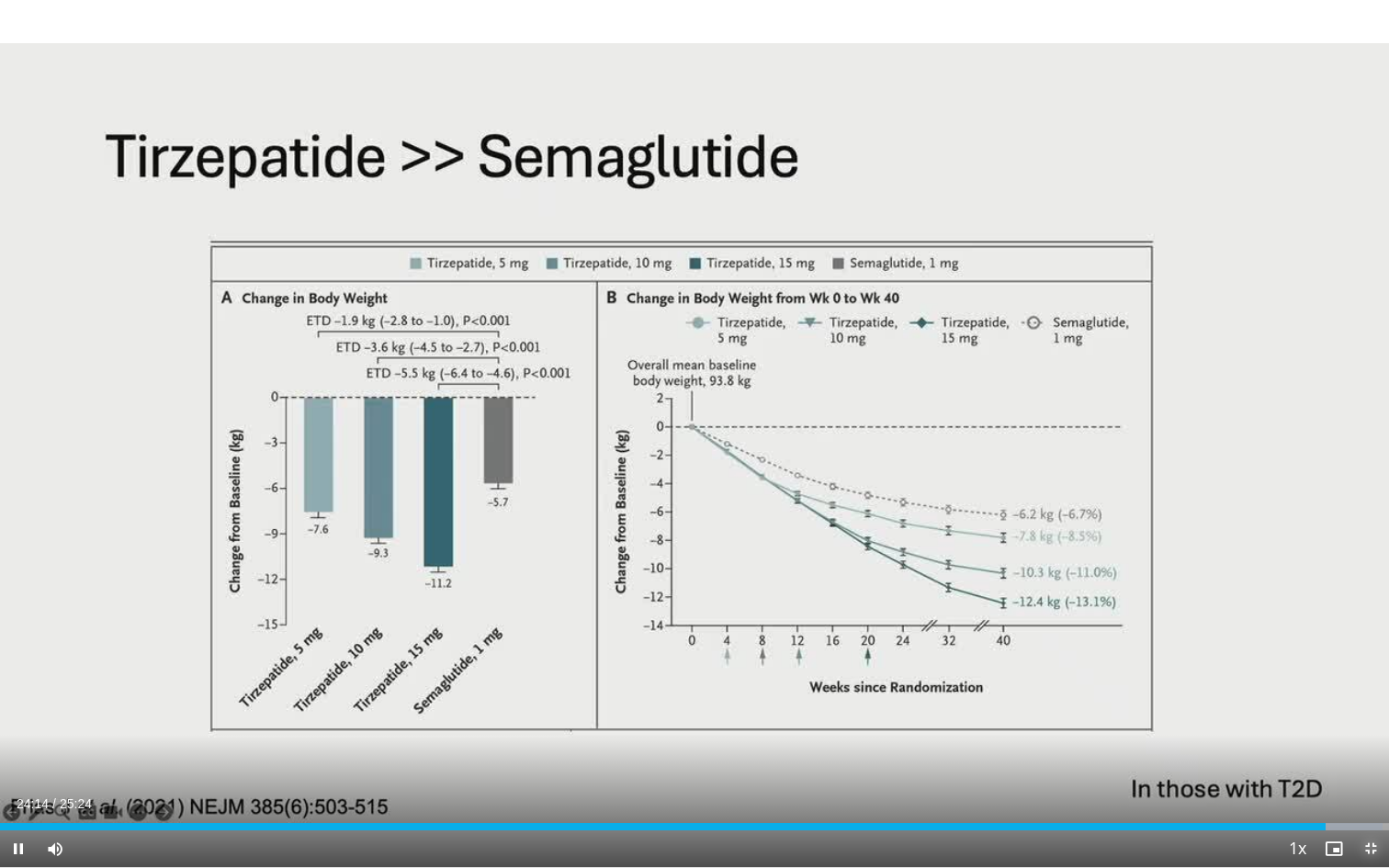 click at bounding box center [1371, 849] 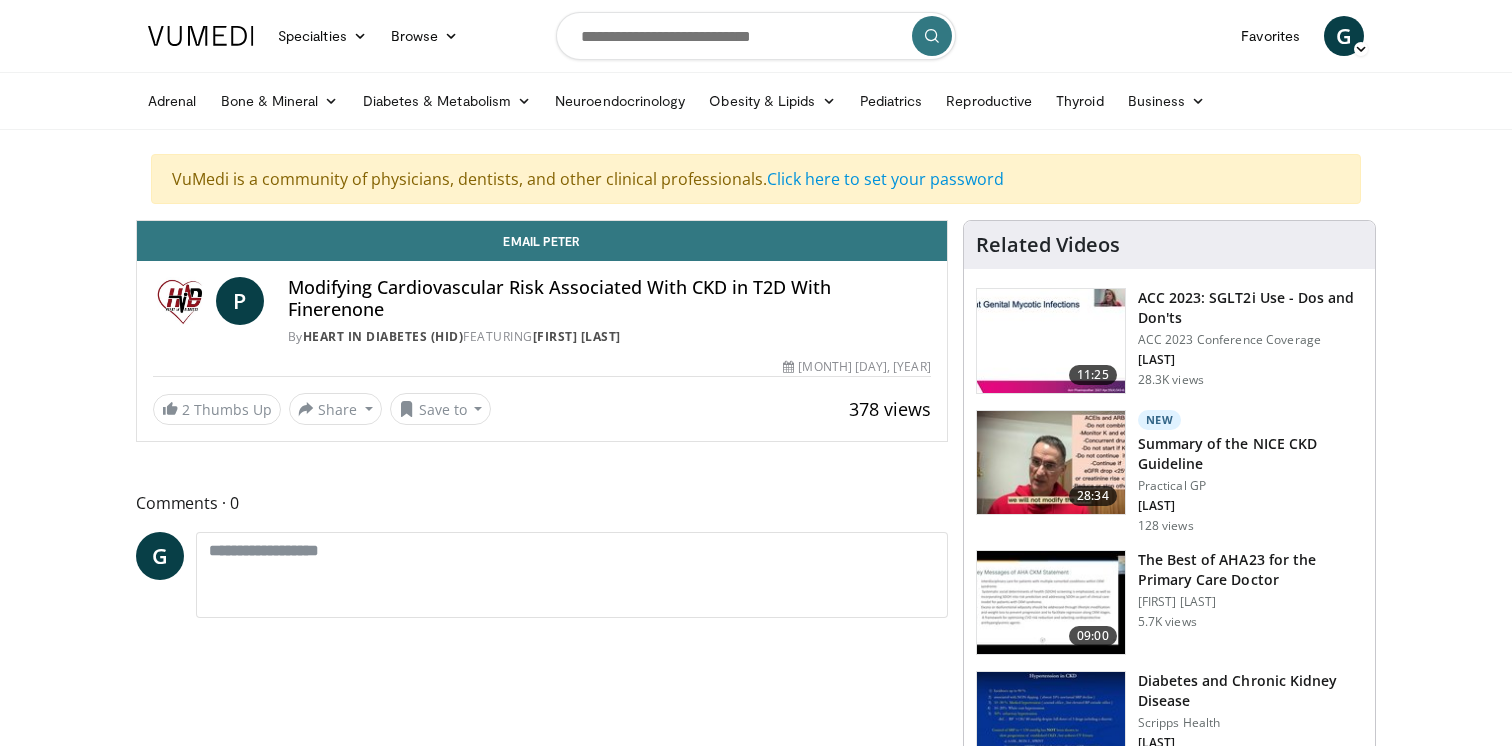 scroll, scrollTop: 0, scrollLeft: 0, axis: both 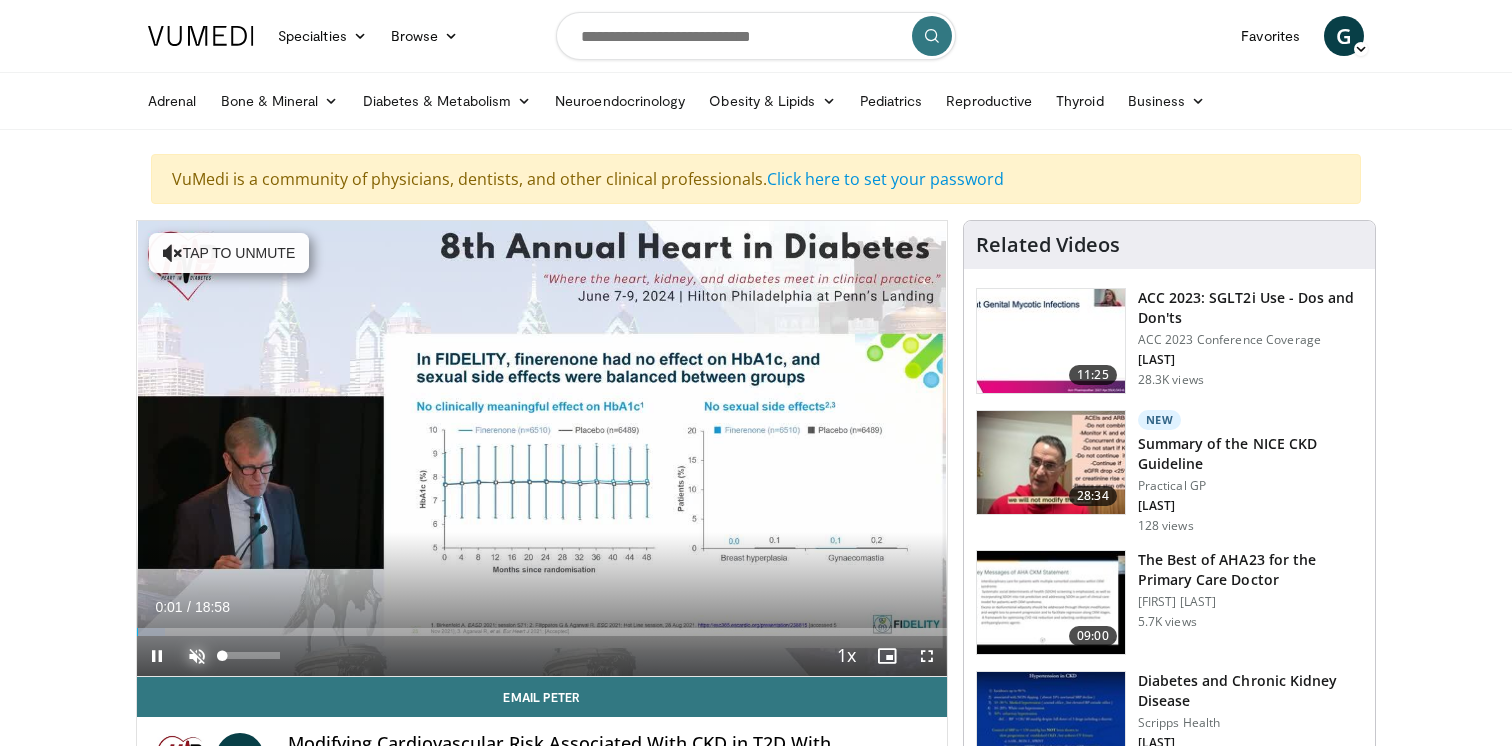 click at bounding box center [197, 656] 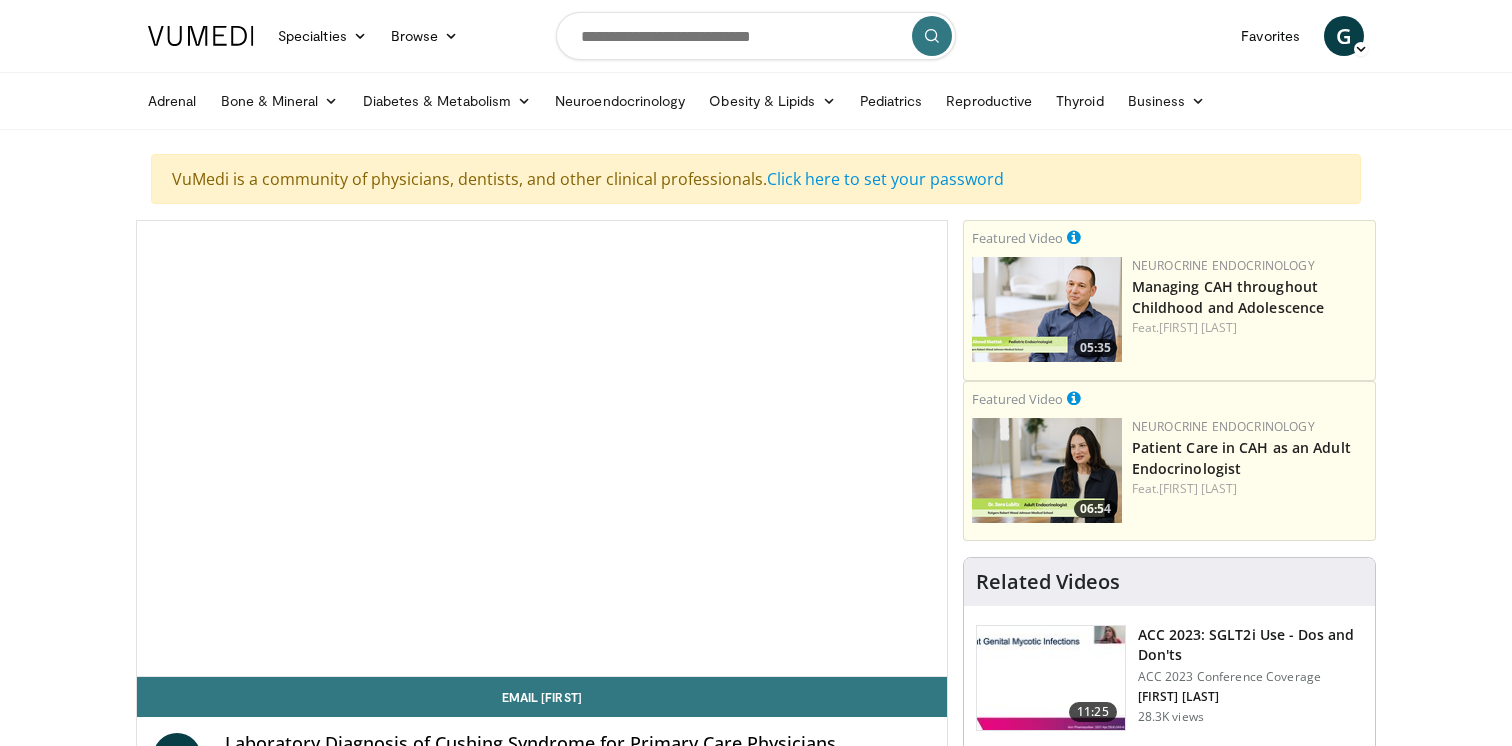 scroll, scrollTop: 0, scrollLeft: 0, axis: both 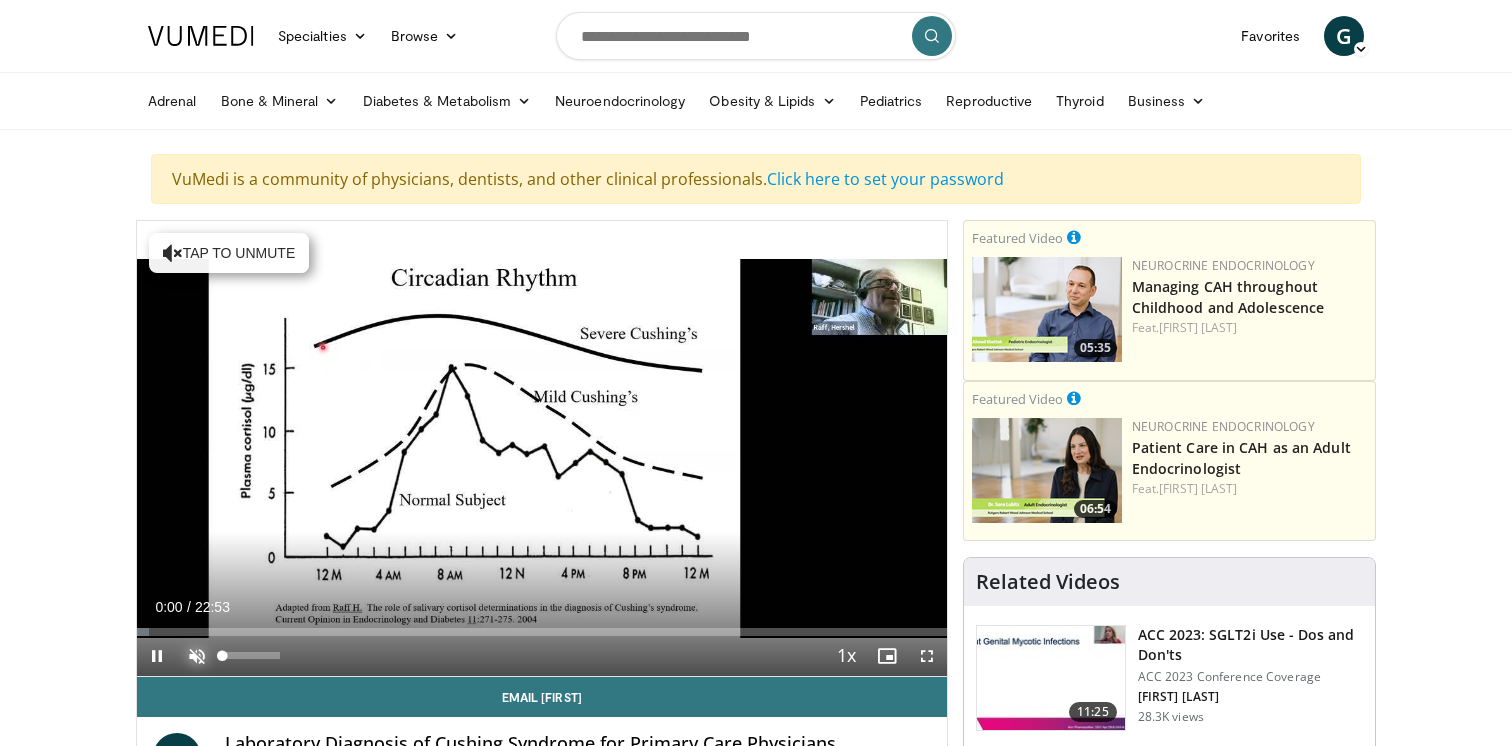 click at bounding box center (197, 656) 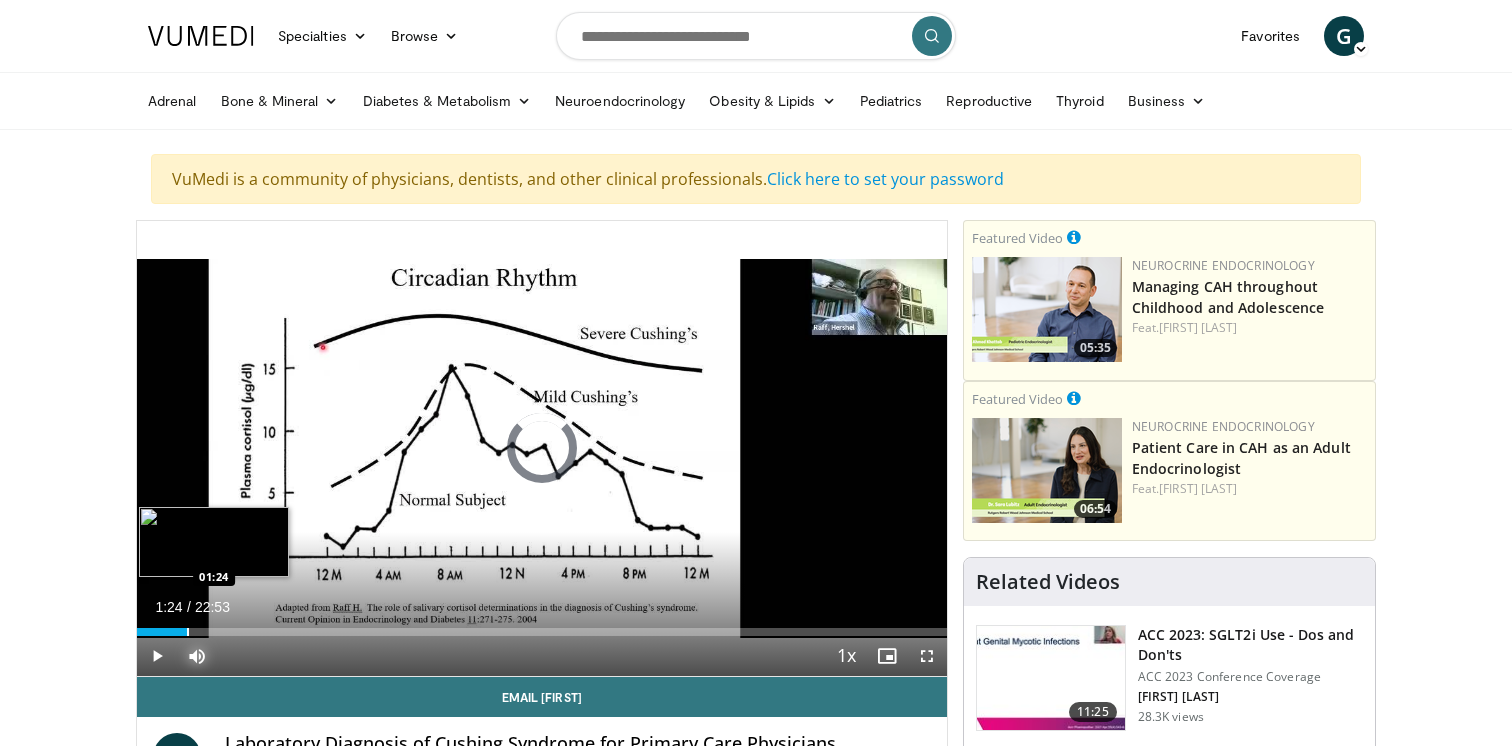 click at bounding box center (188, 632) 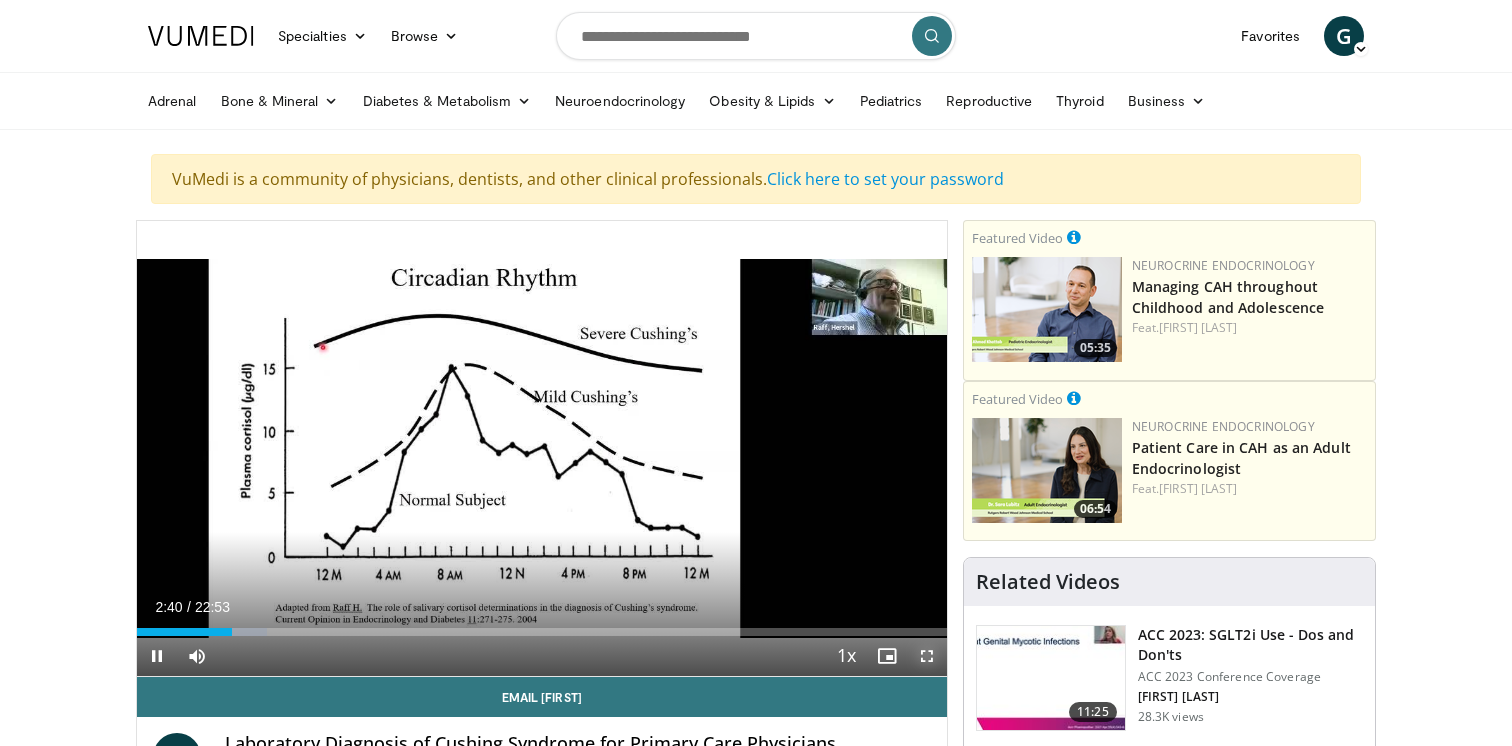 click at bounding box center (927, 656) 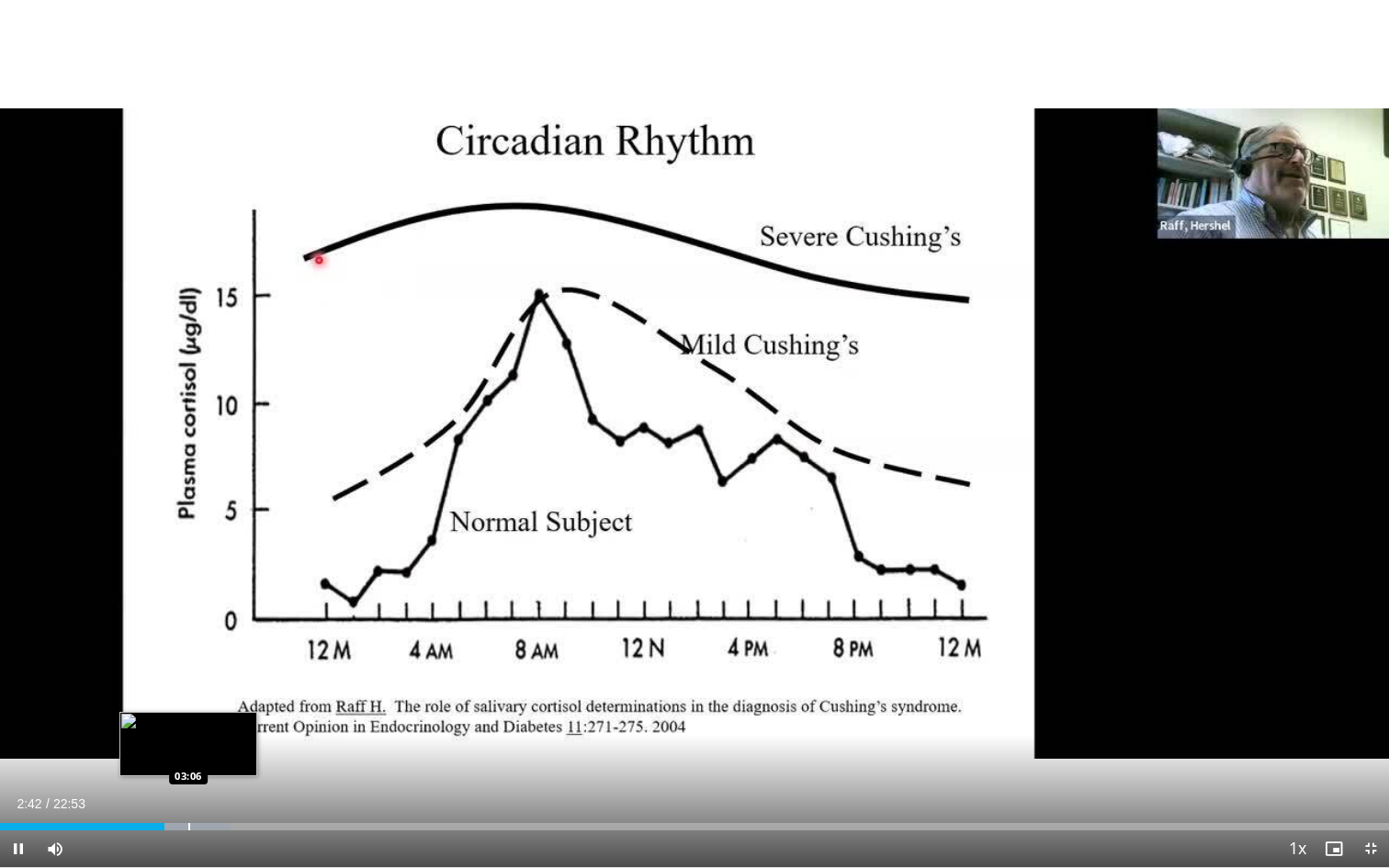 click at bounding box center (189, 827) 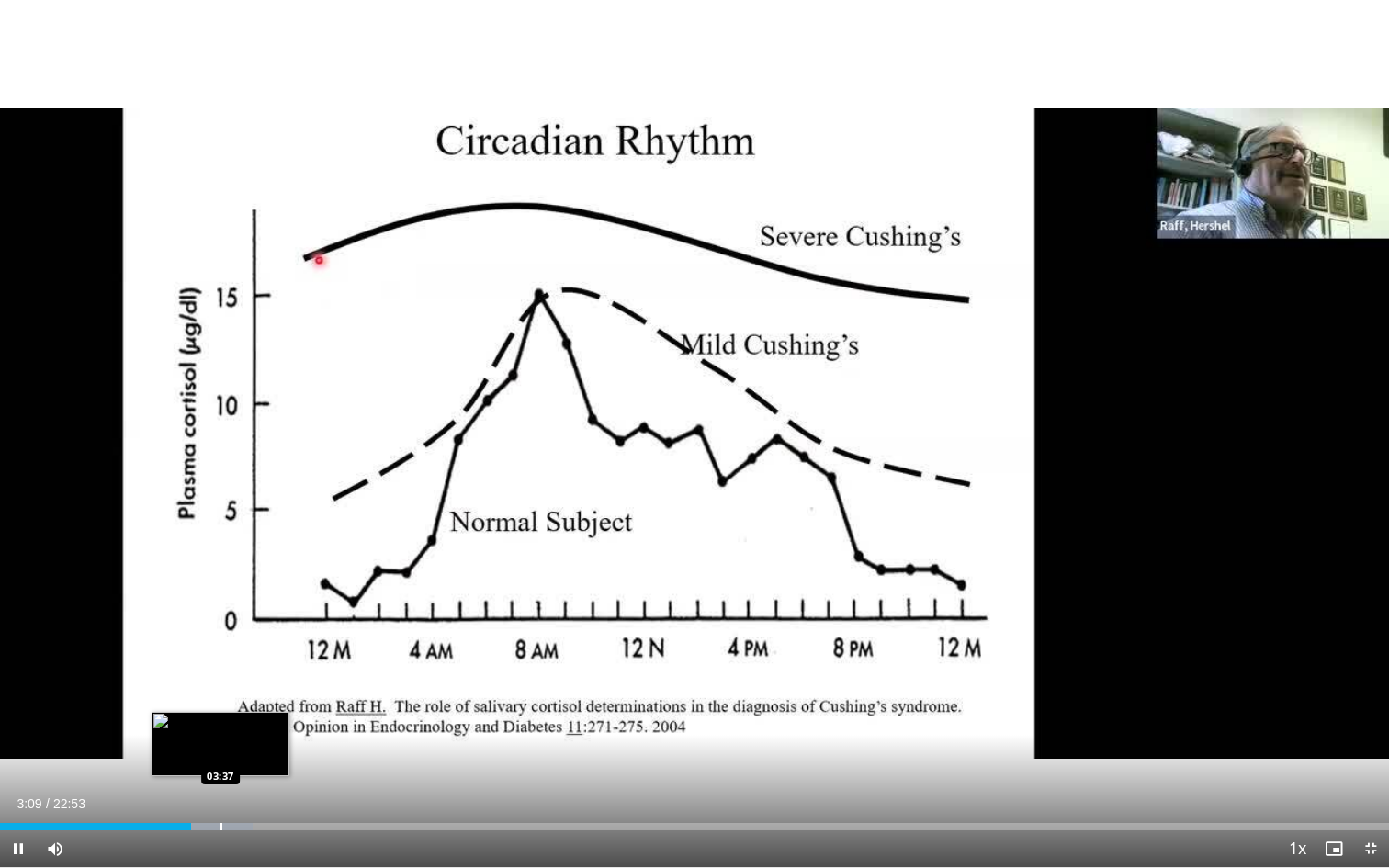 click at bounding box center (221, 827) 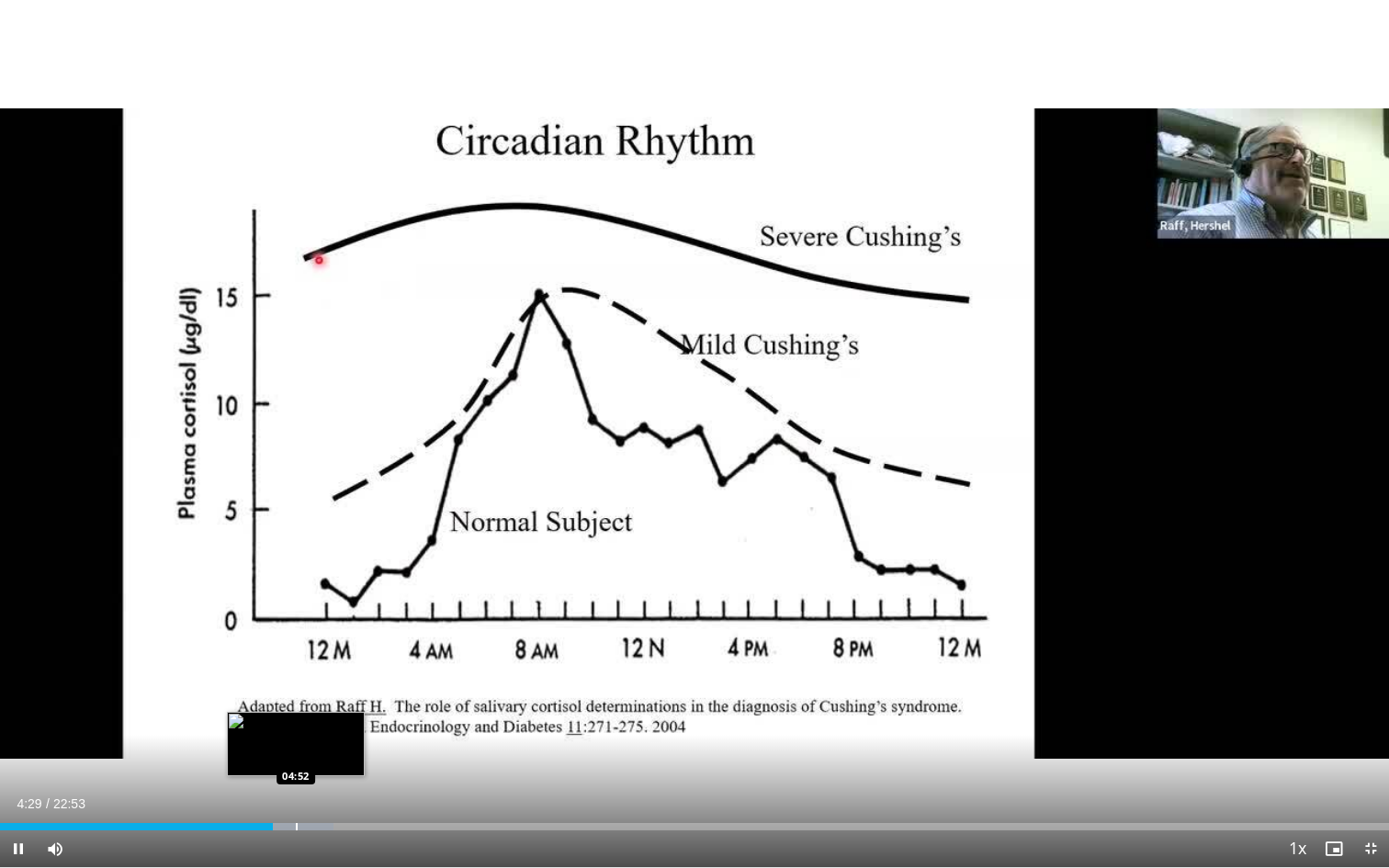 click at bounding box center (297, 827) 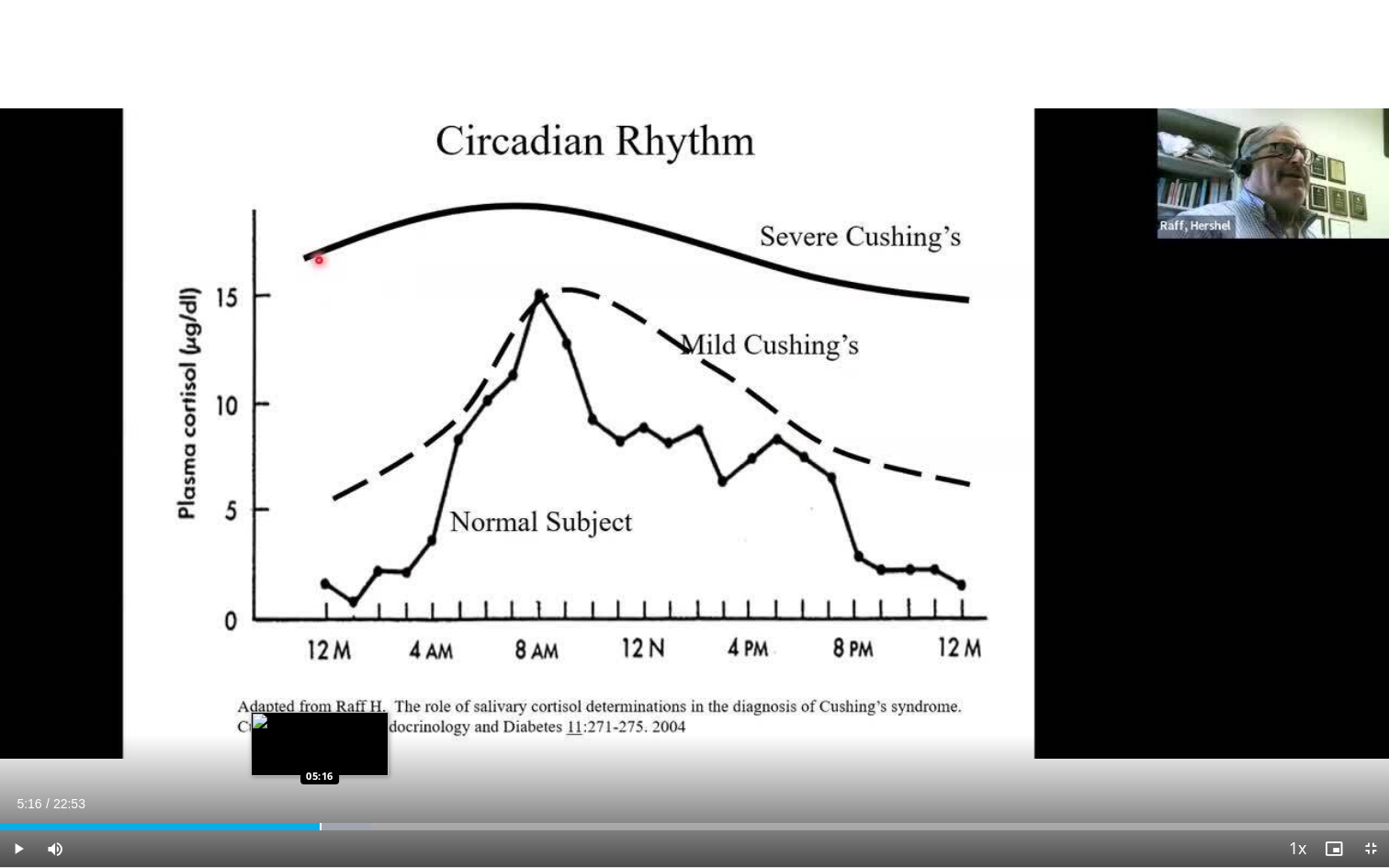 click at bounding box center [321, 827] 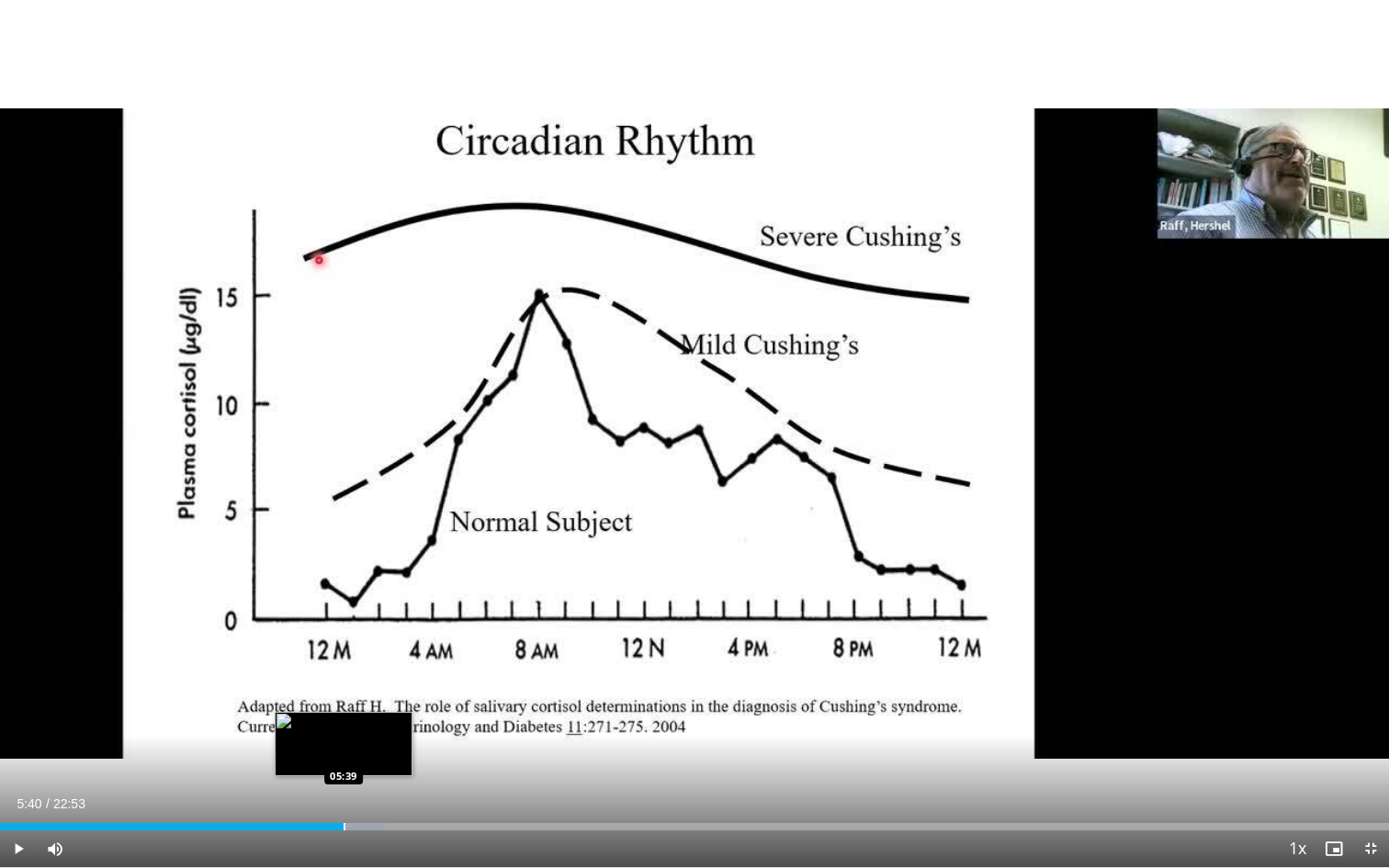 click at bounding box center [344, 827] 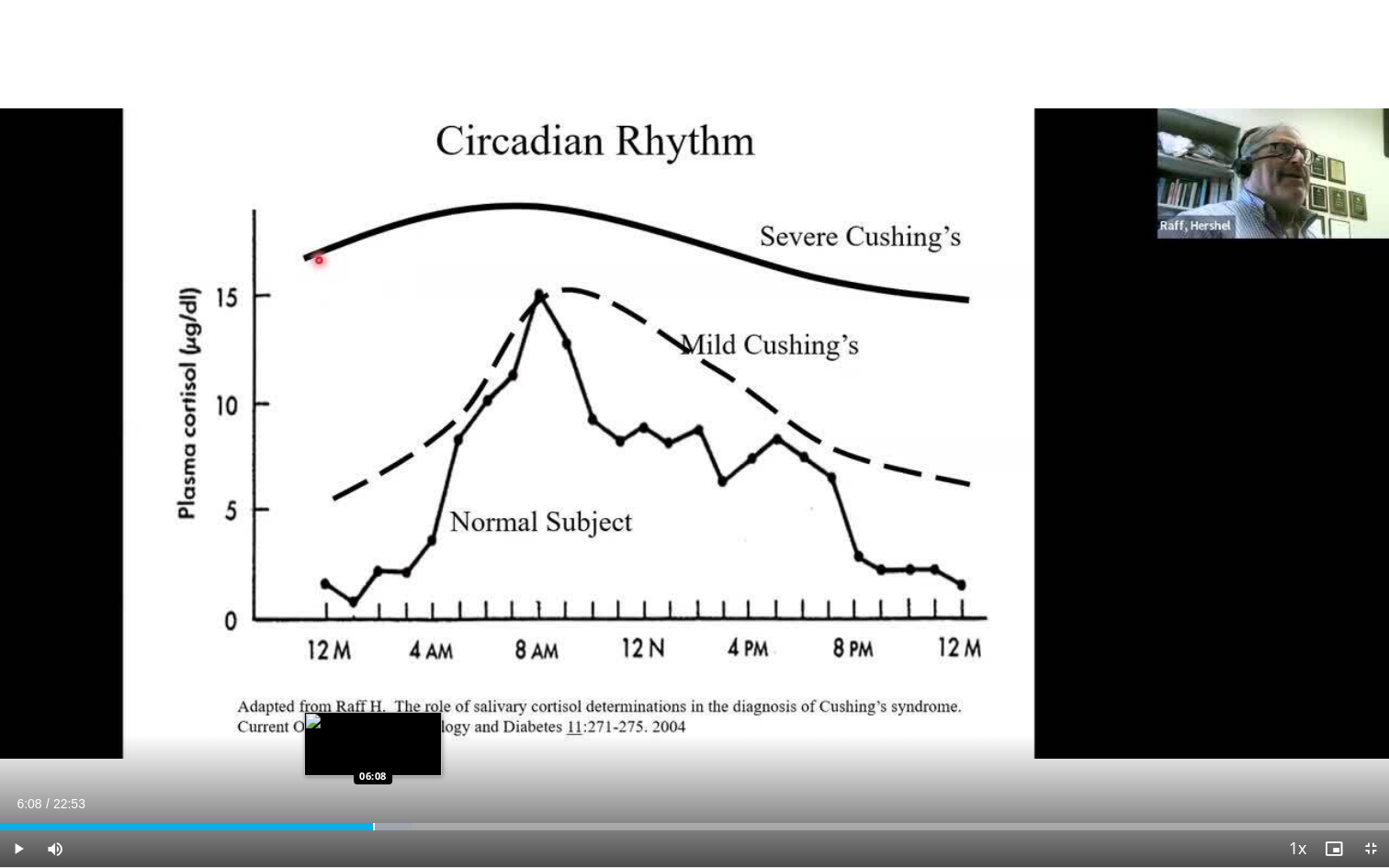 click at bounding box center [374, 827] 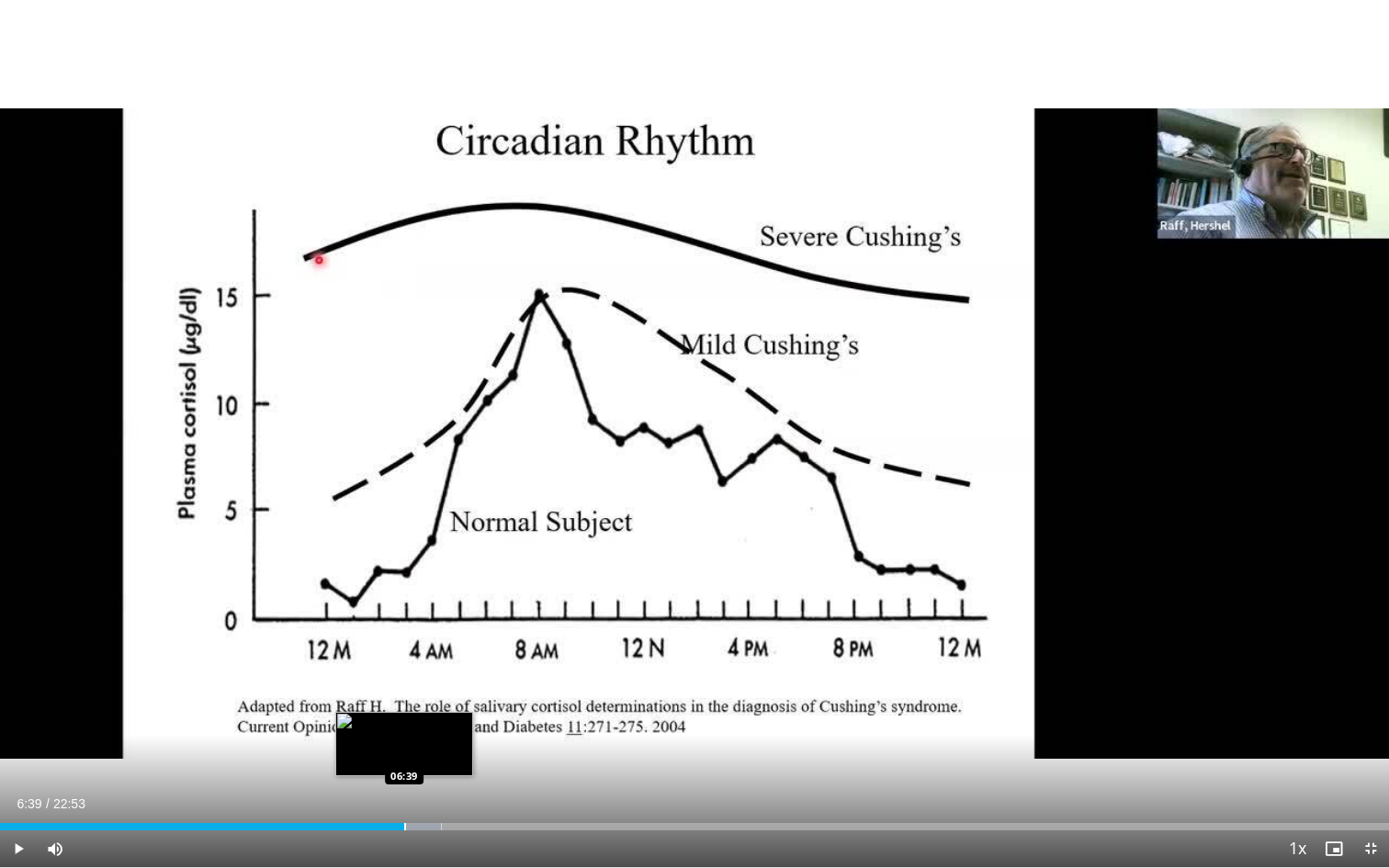 click at bounding box center (405, 827) 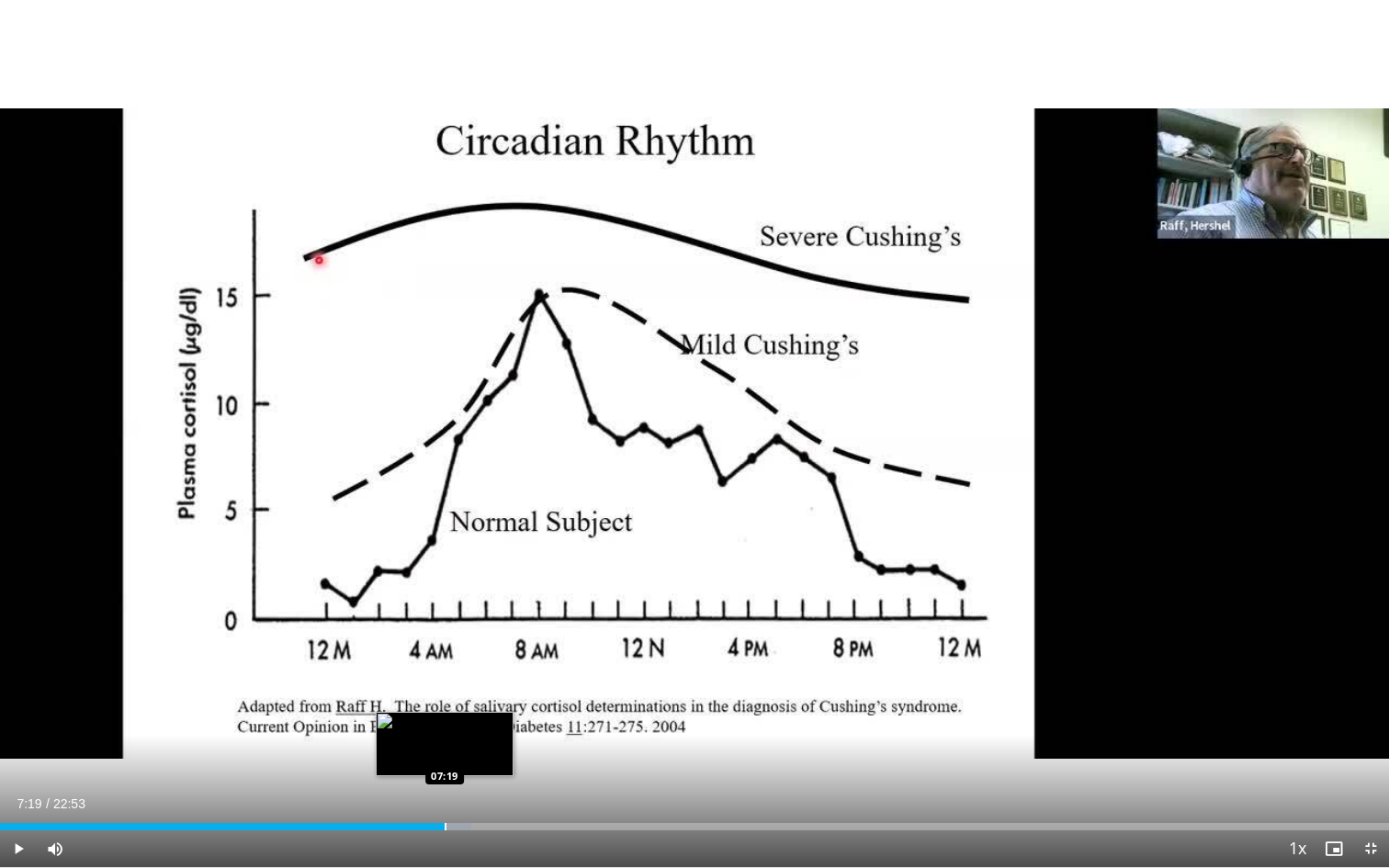 click at bounding box center (446, 827) 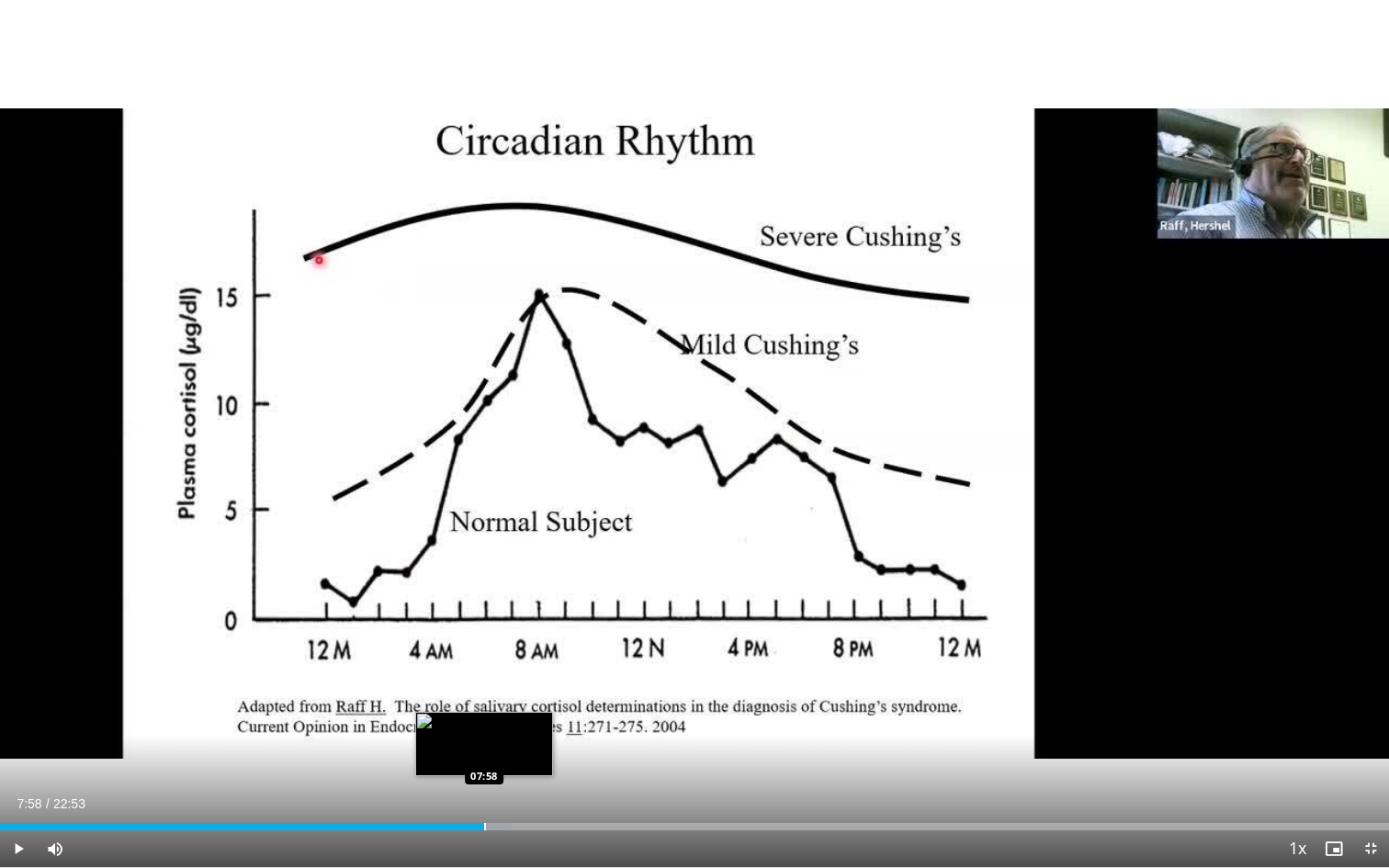 click at bounding box center [485, 827] 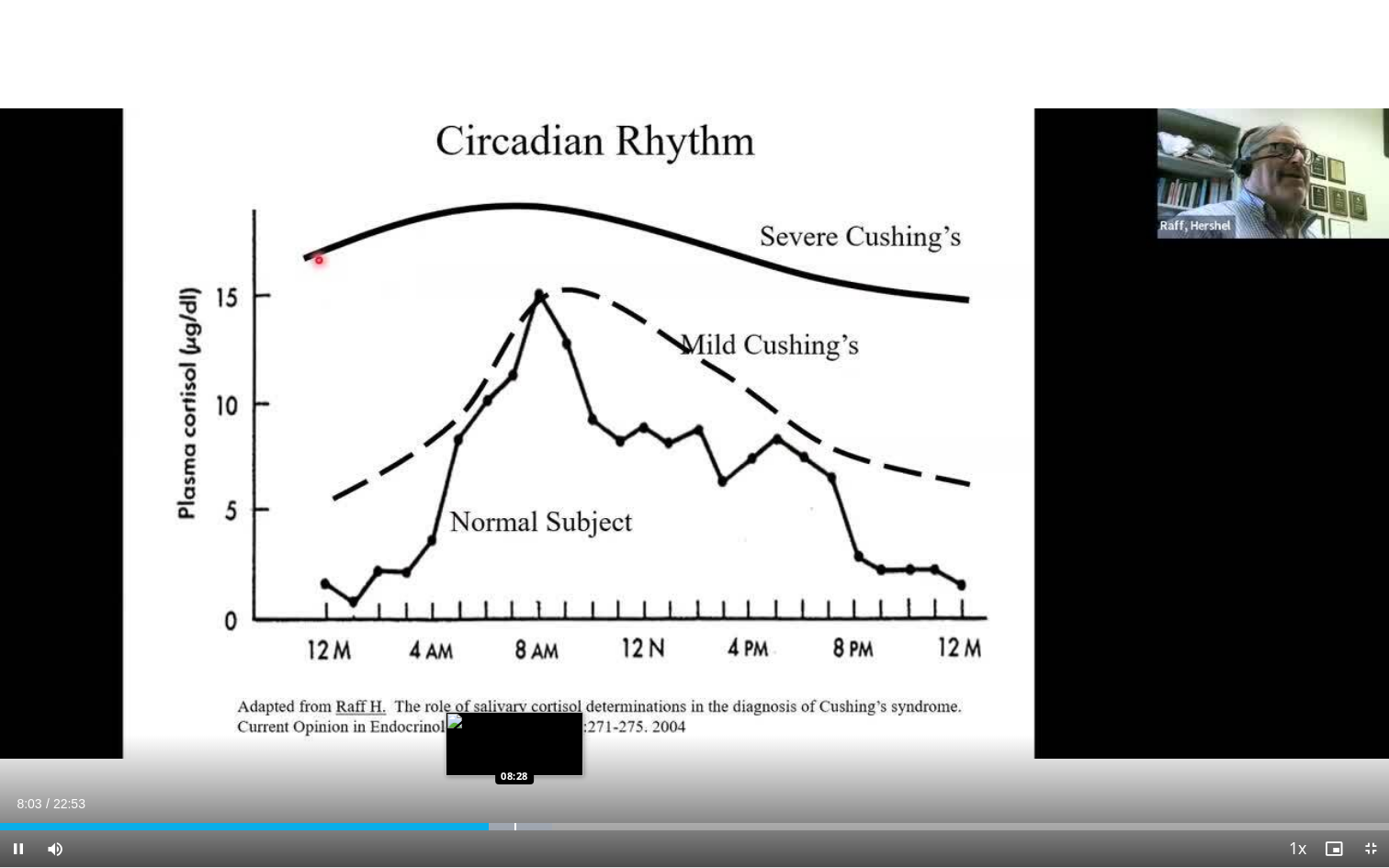 click at bounding box center [515, 827] 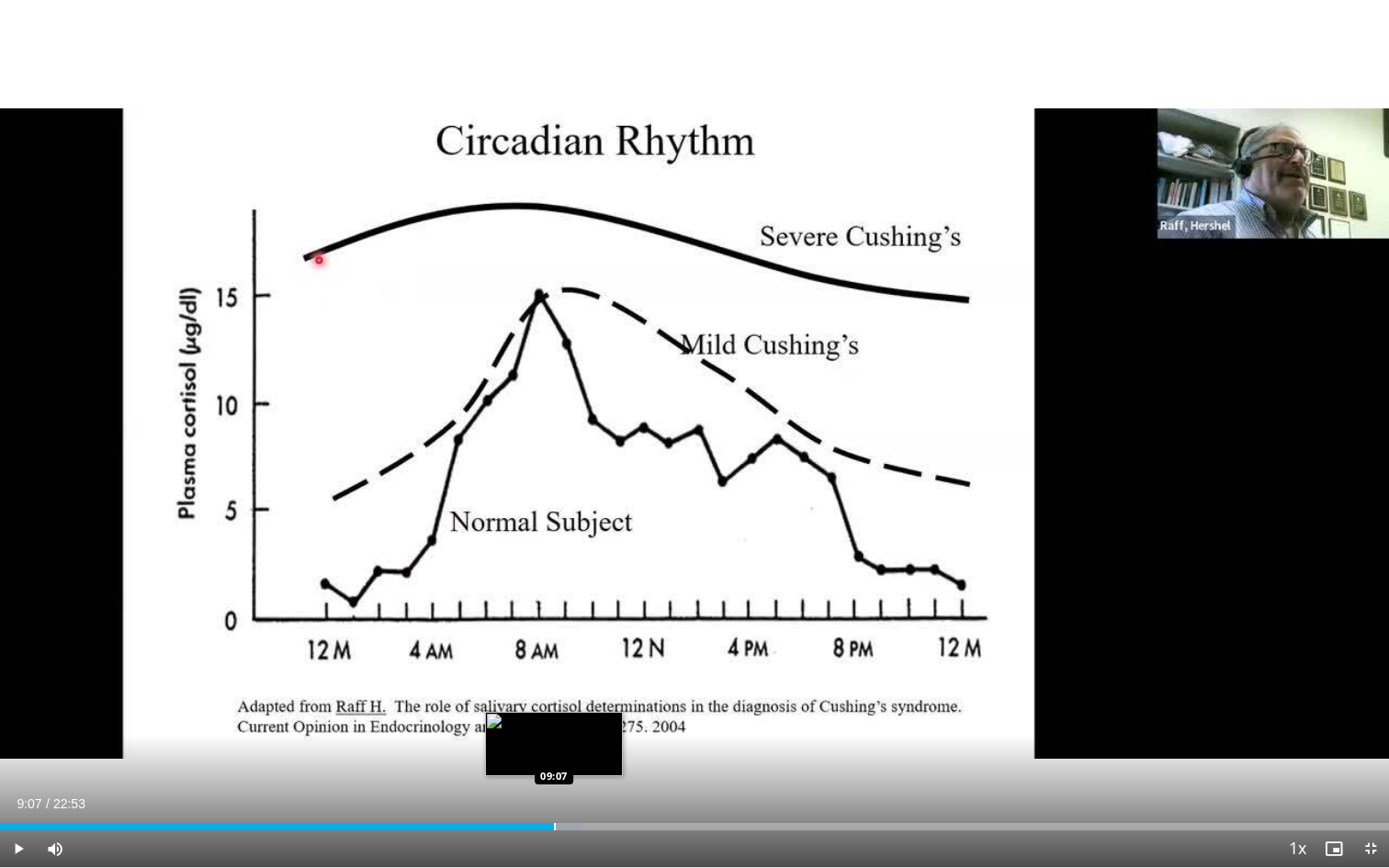 click at bounding box center (555, 827) 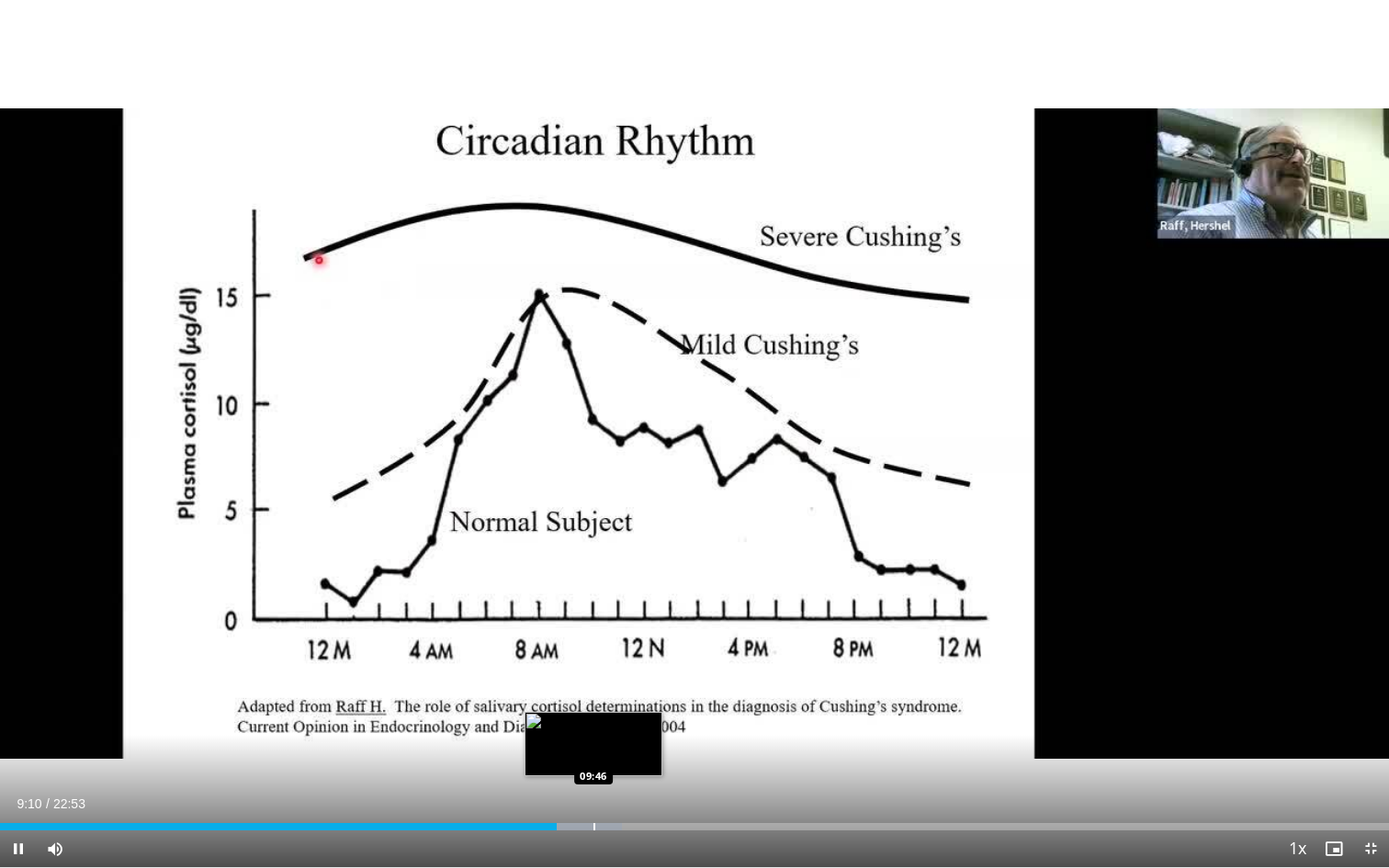 click on "Loaded :  44.79% [TIME] [TIME]" at bounding box center [694, 827] 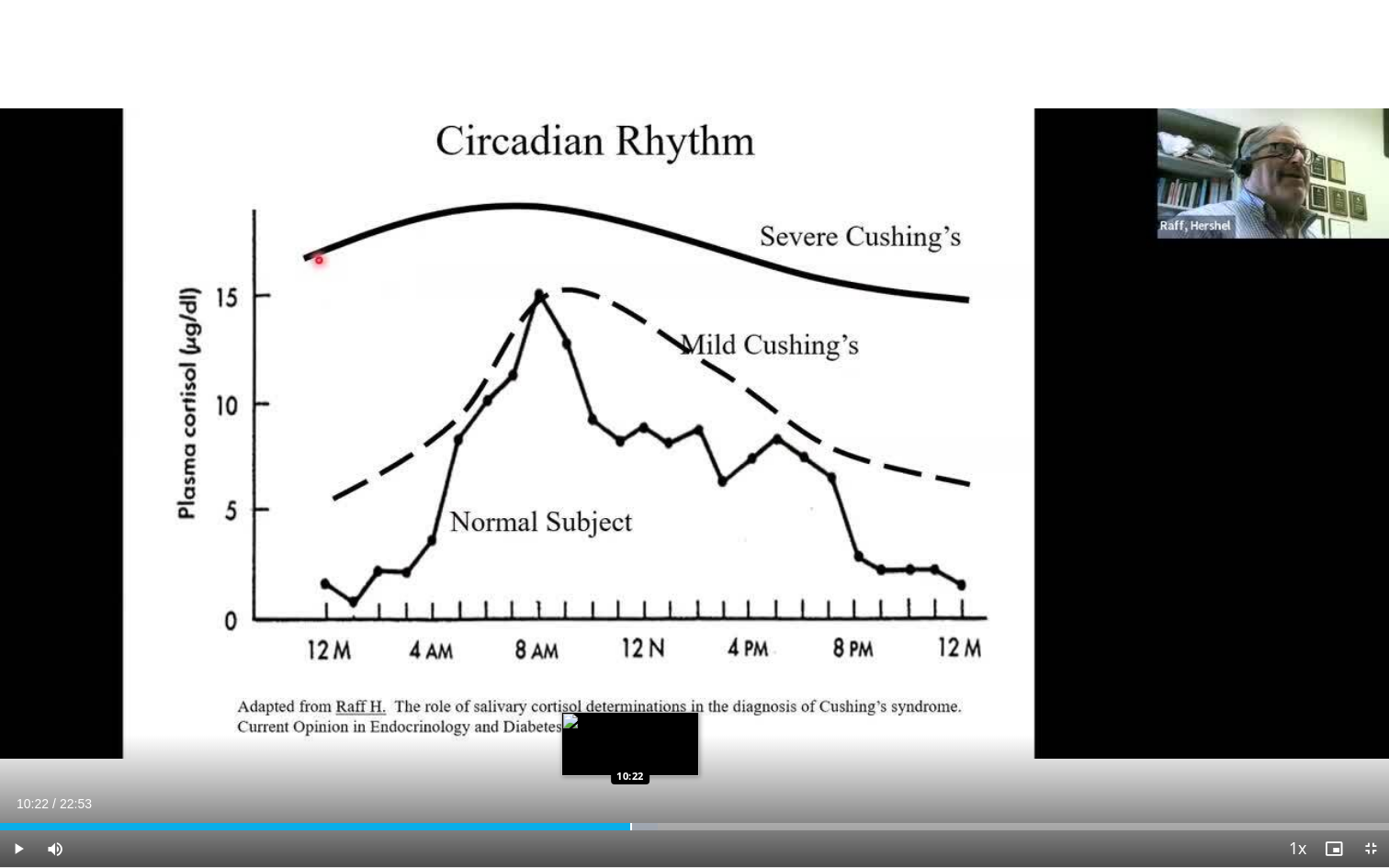 click at bounding box center [631, 827] 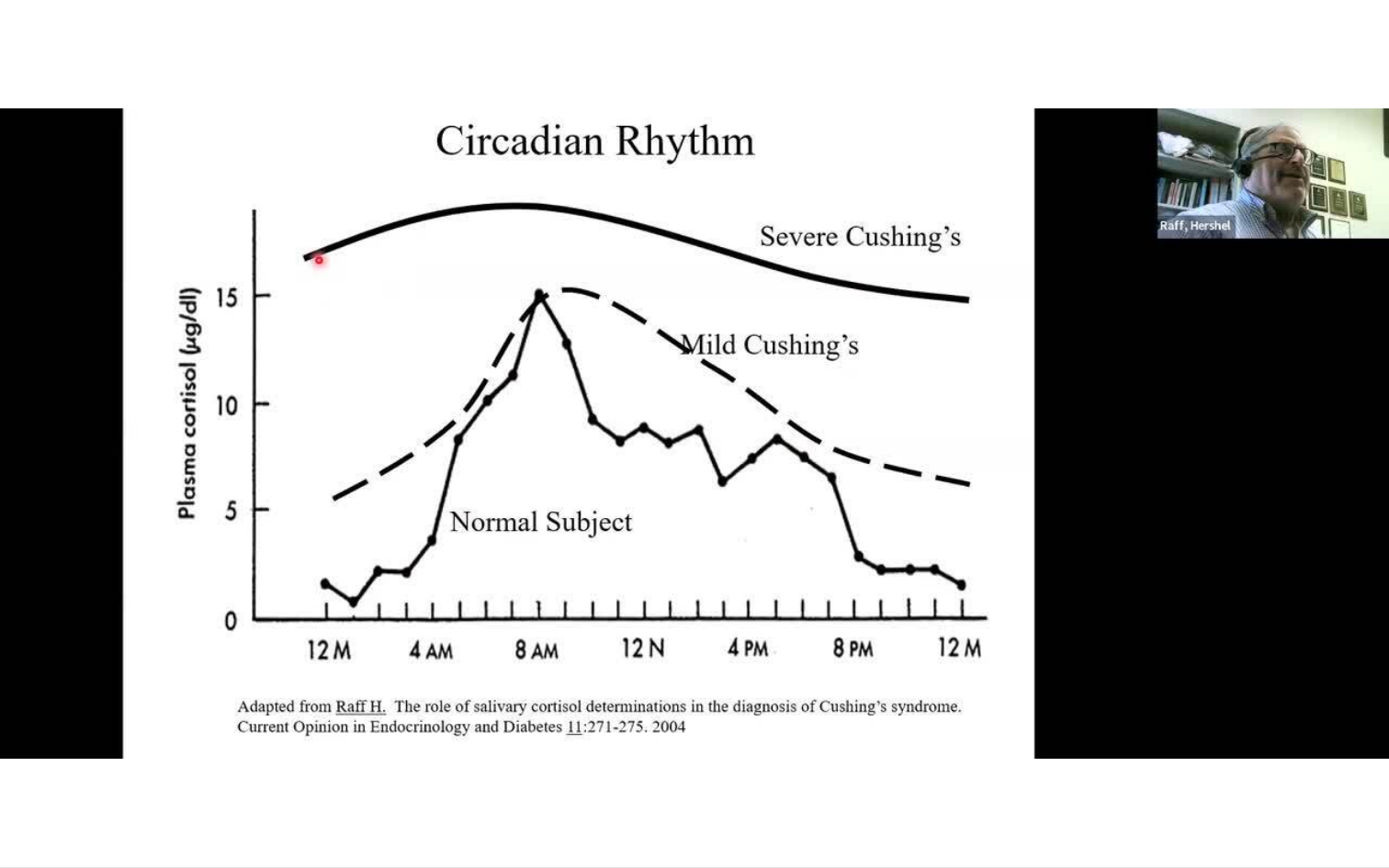 click on "**********" at bounding box center [694, 434] 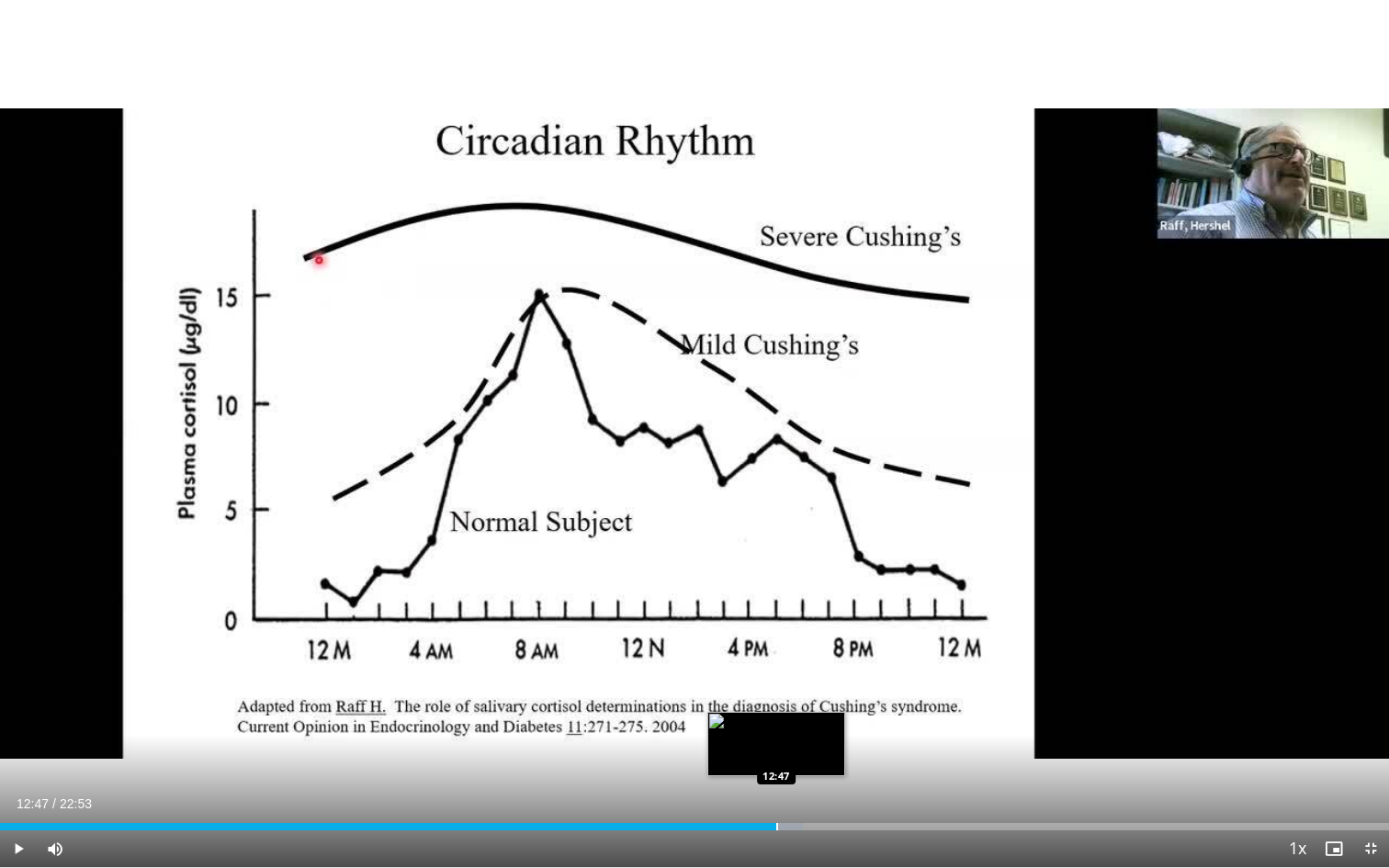 click on "Loaded :  57.79% [TIME] [TIME]" at bounding box center (694, 821) 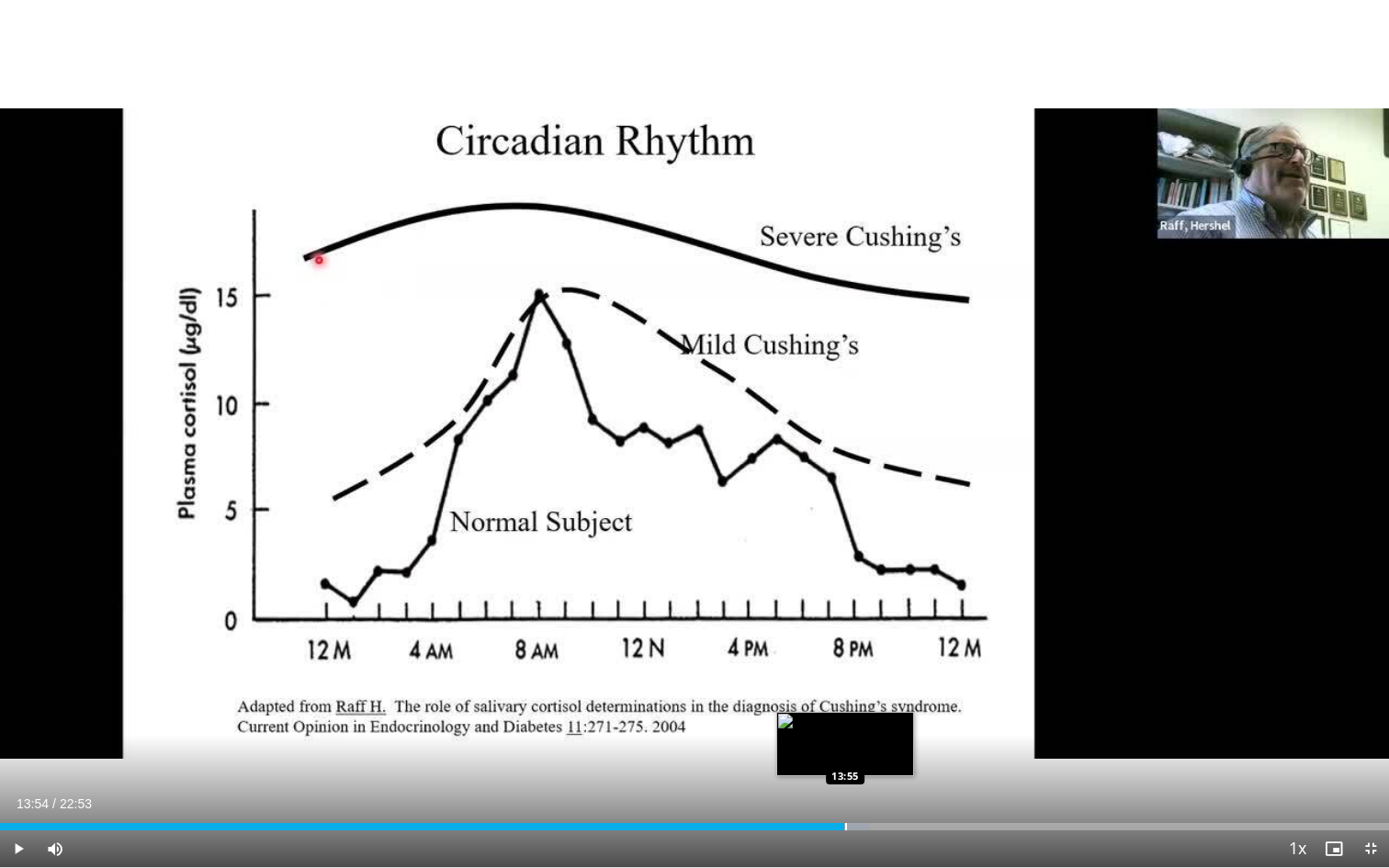 click at bounding box center (820, 827) 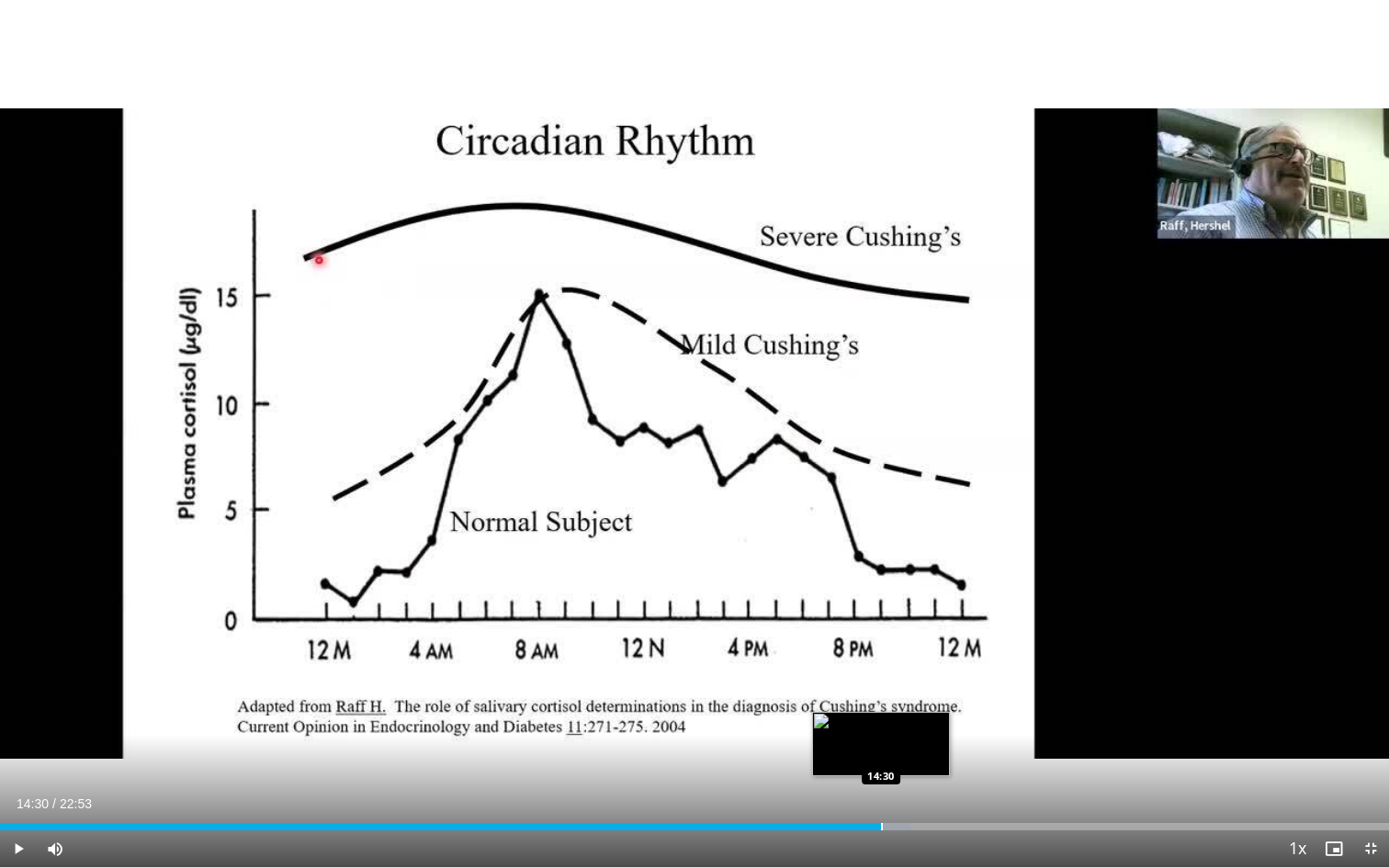 click at bounding box center (882, 827) 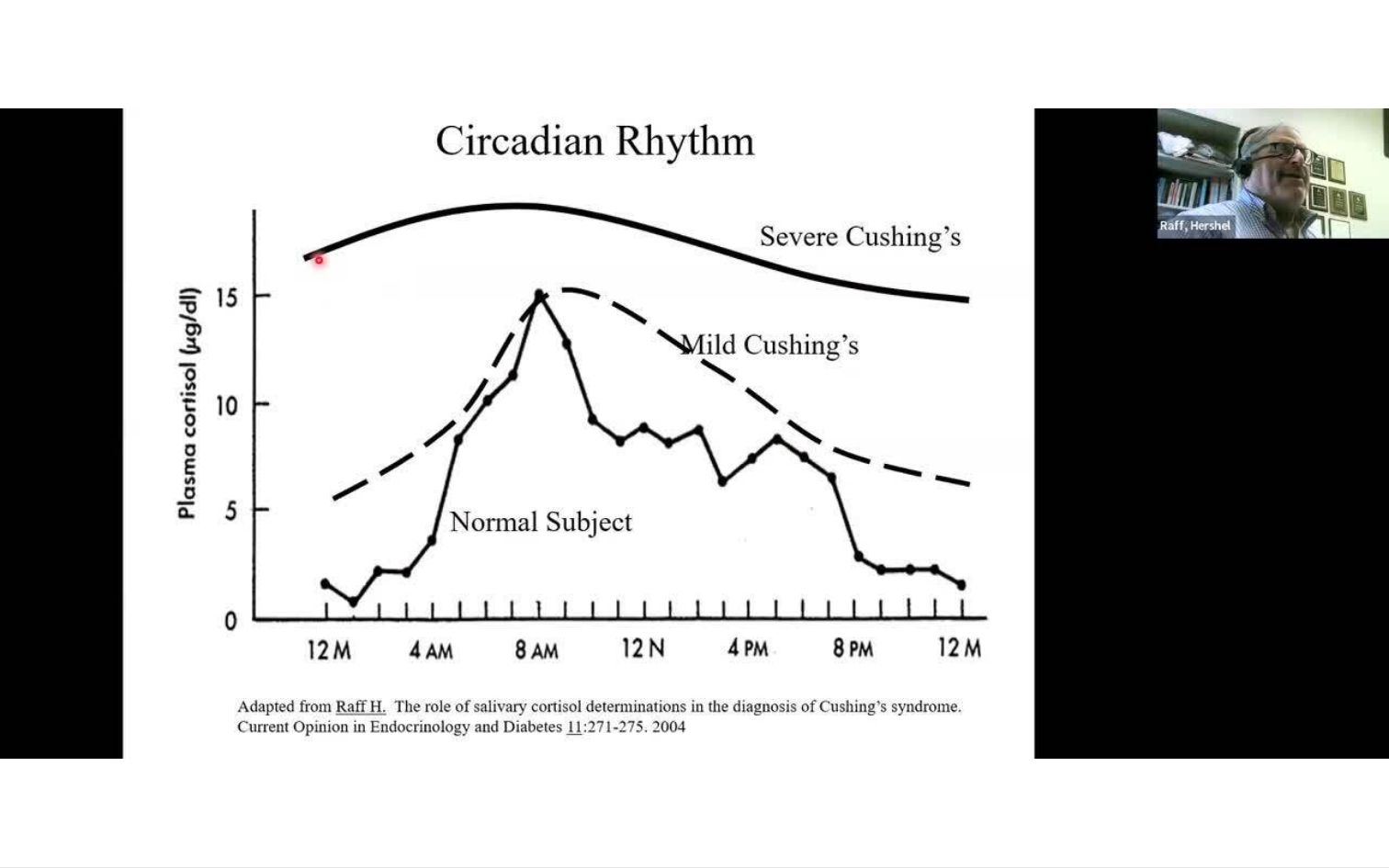click on "**********" at bounding box center [694, 434] 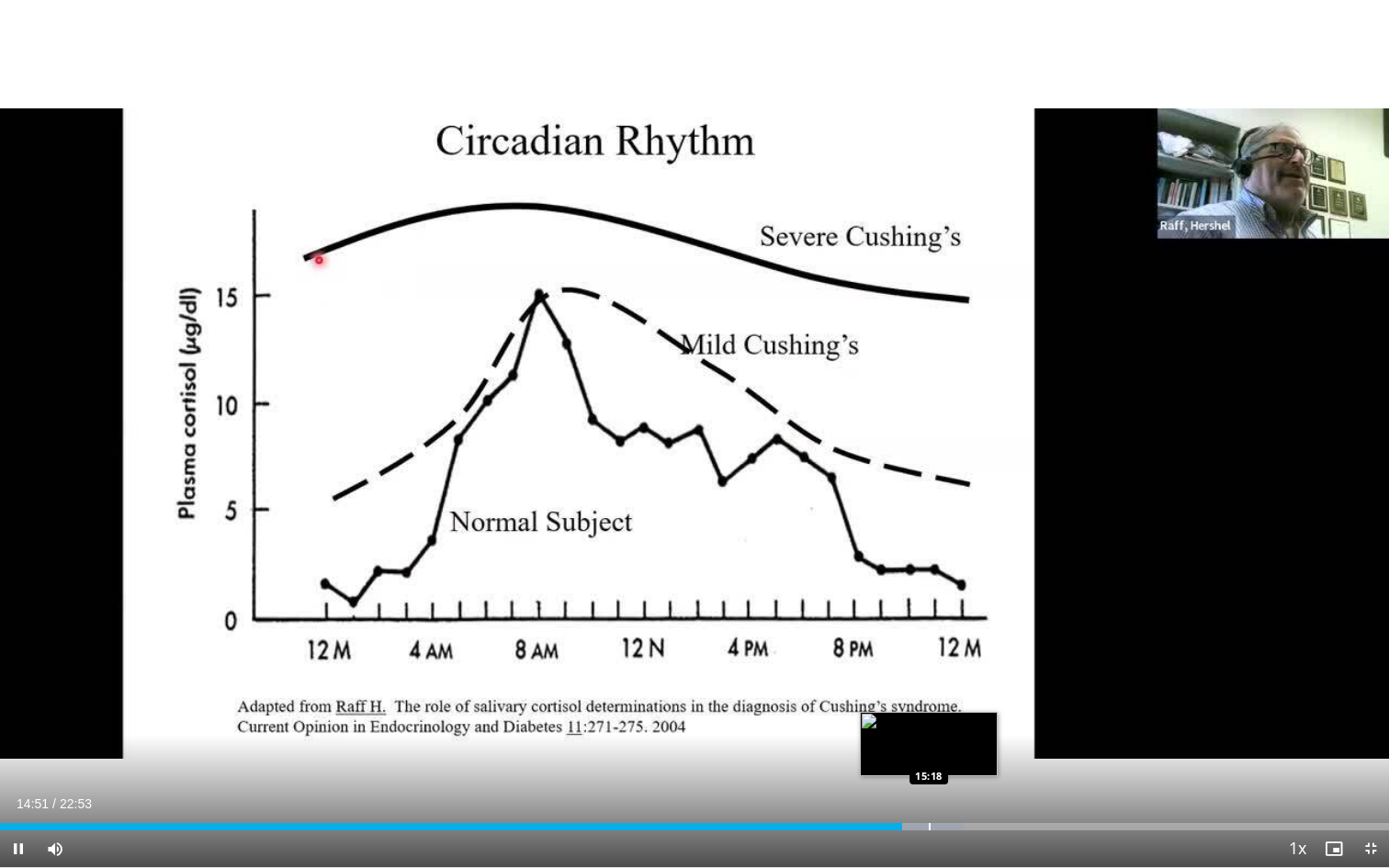 click at bounding box center (930, 827) 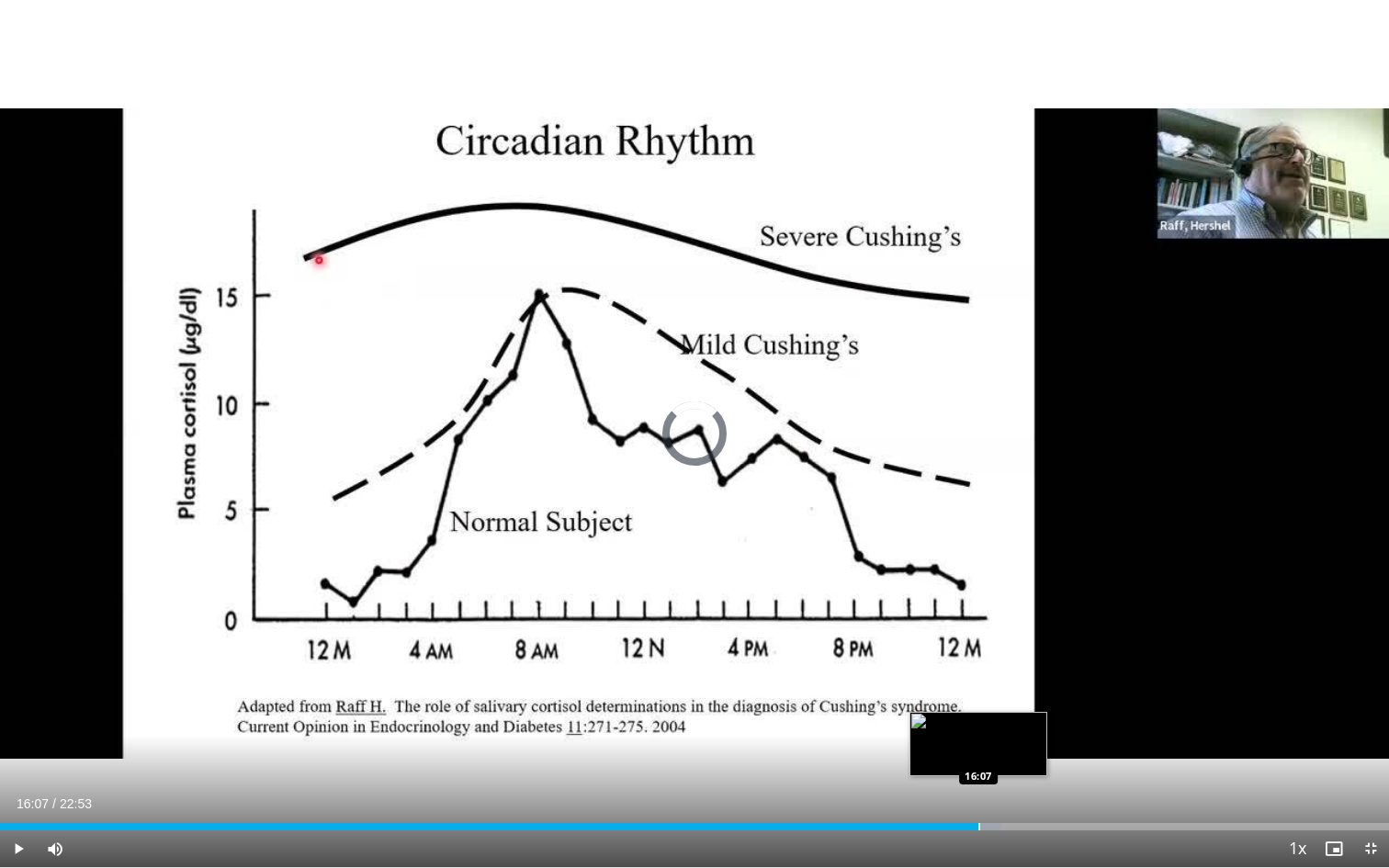 click at bounding box center [979, 827] 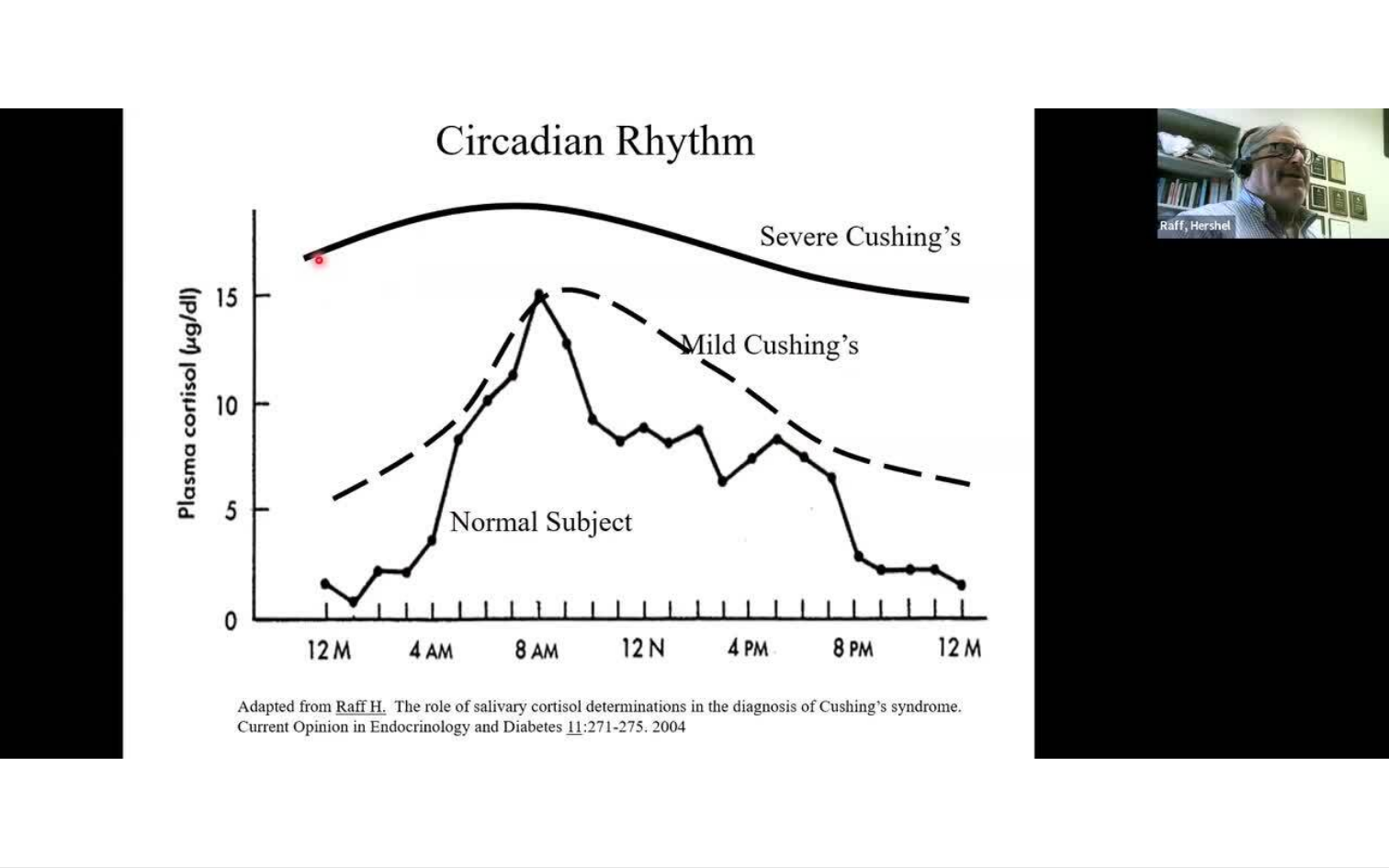 click on "10 seconds
Tap to unmute" at bounding box center [694, 434] 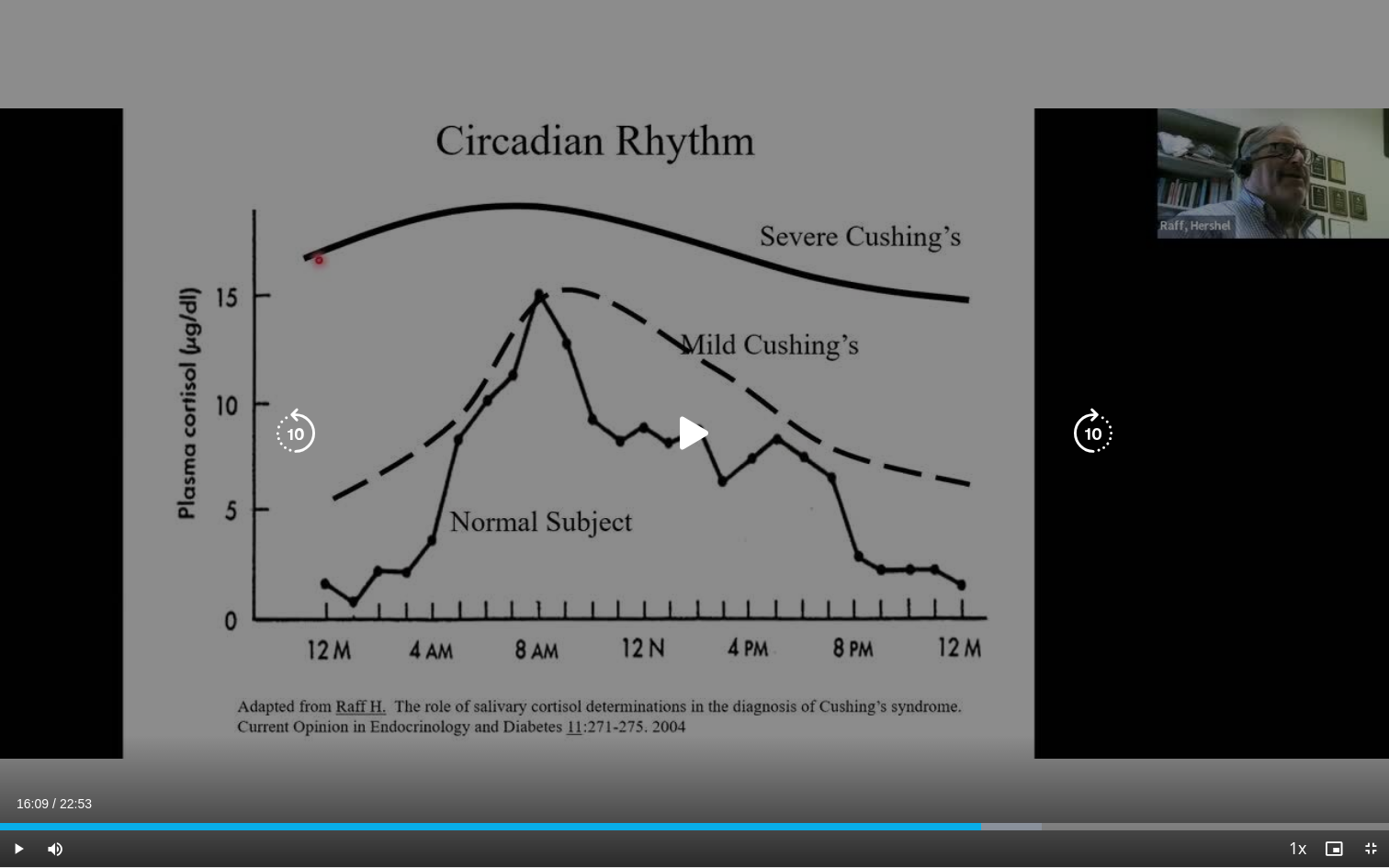 click at bounding box center (694, 434) 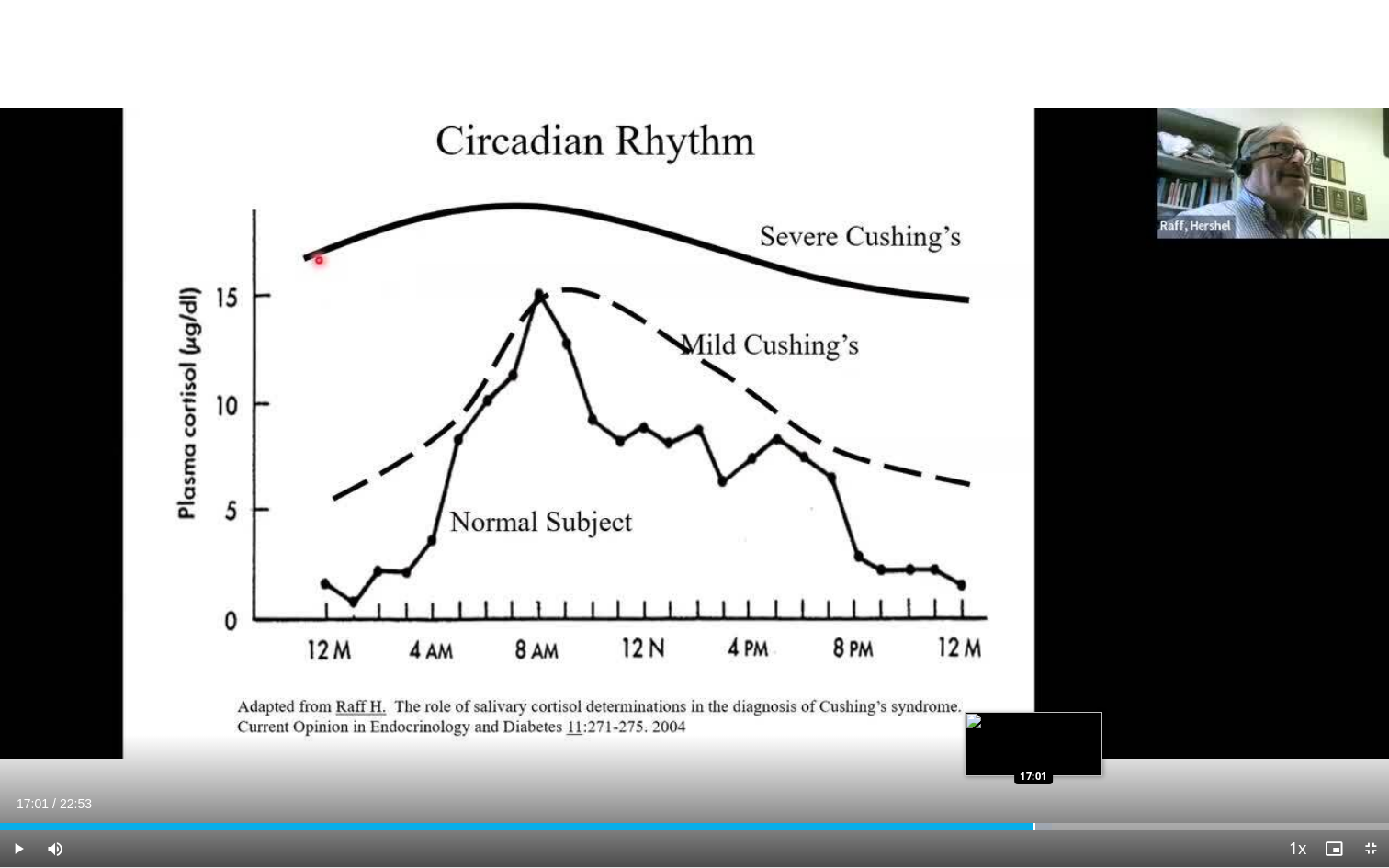 click at bounding box center (1034, 827) 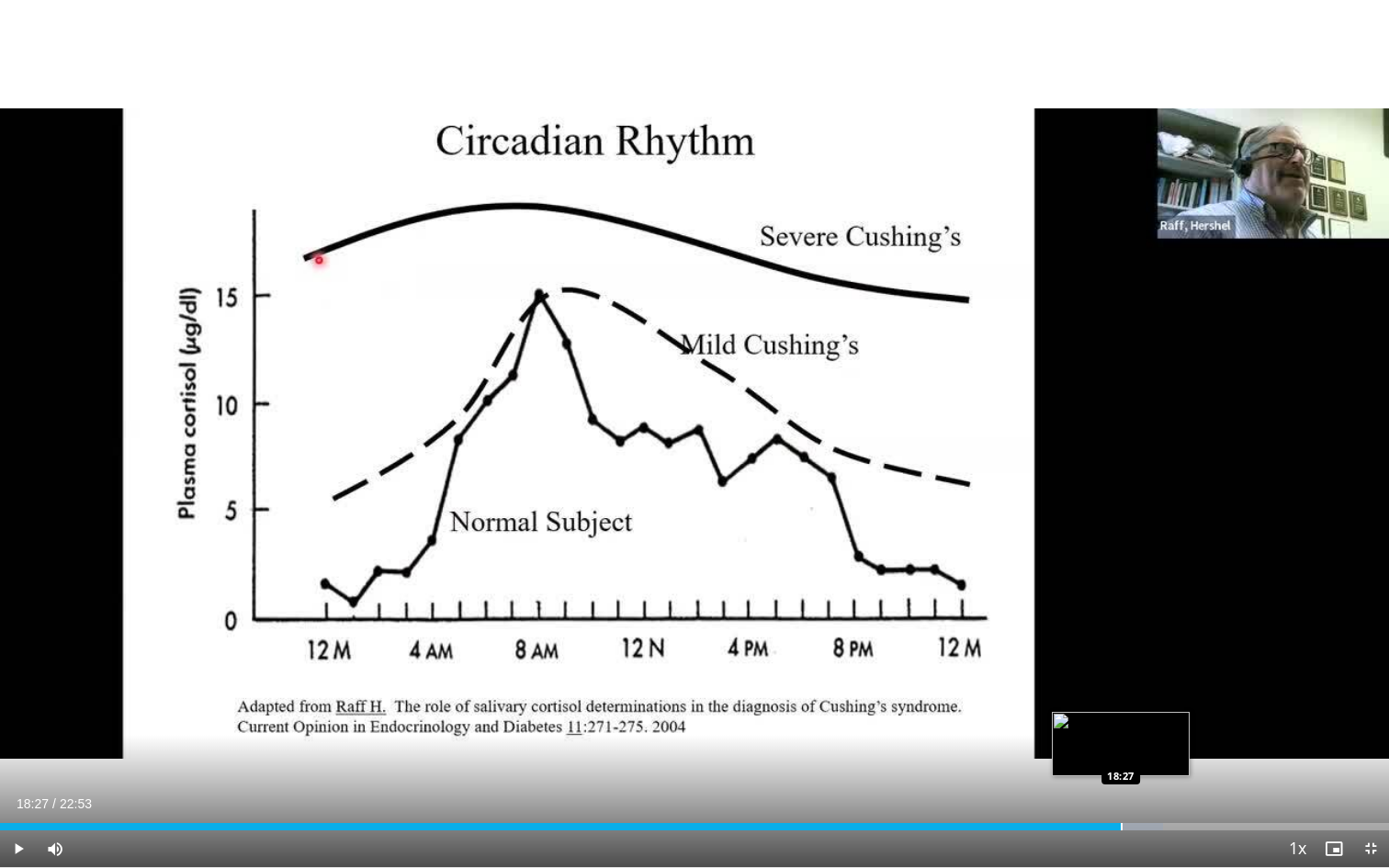click at bounding box center (1122, 827) 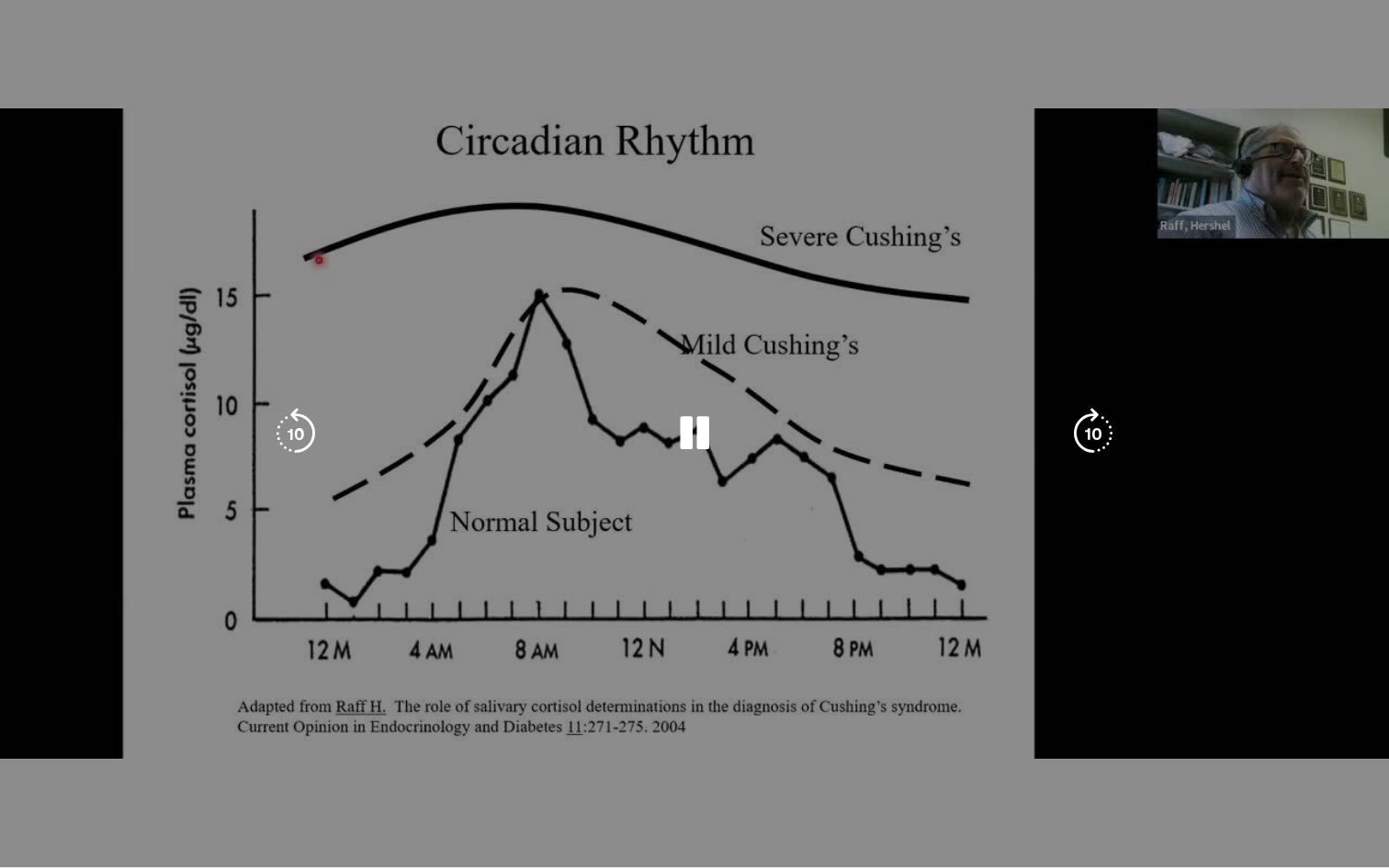 click on "**********" at bounding box center [694, 434] 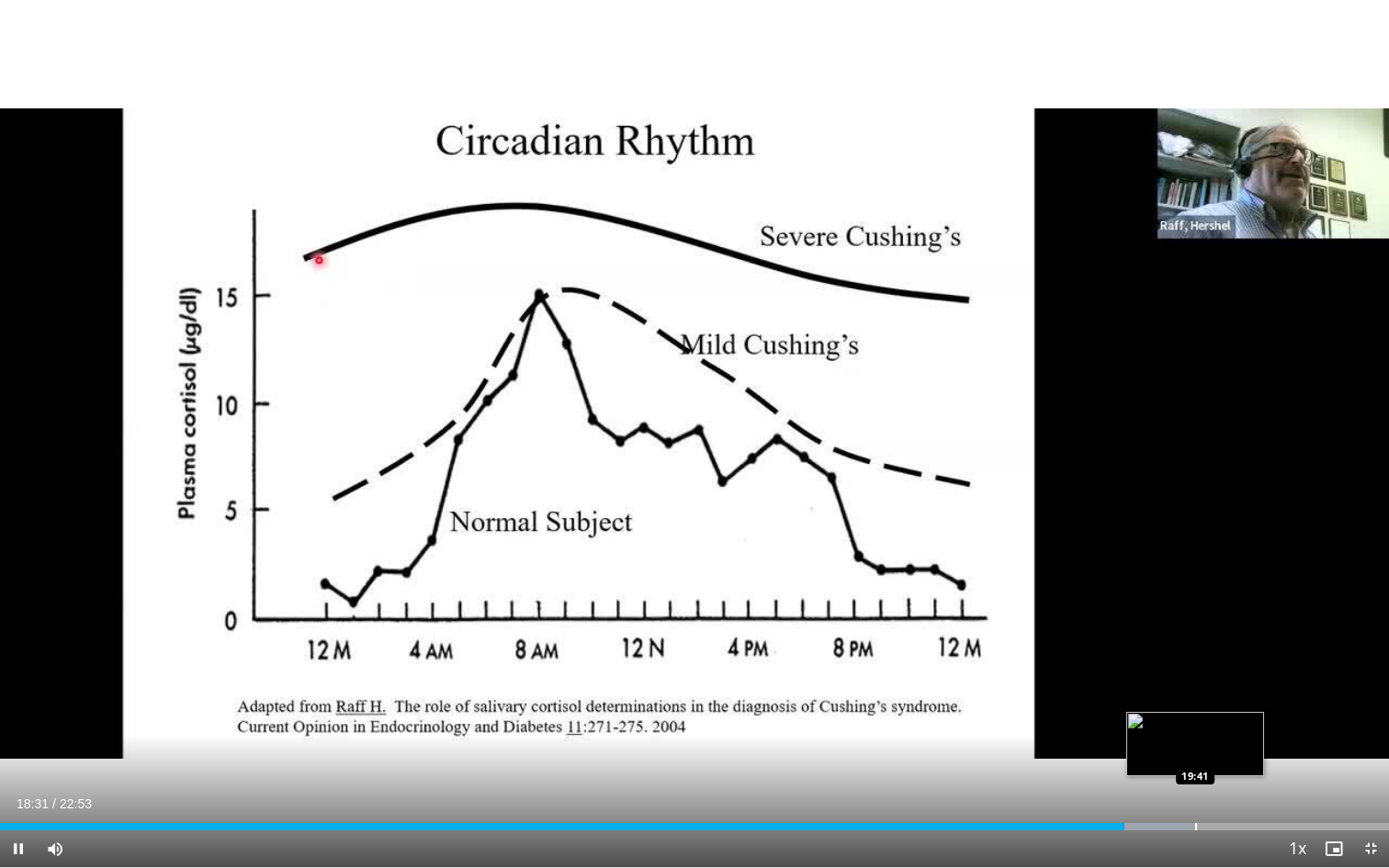click at bounding box center (1196, 827) 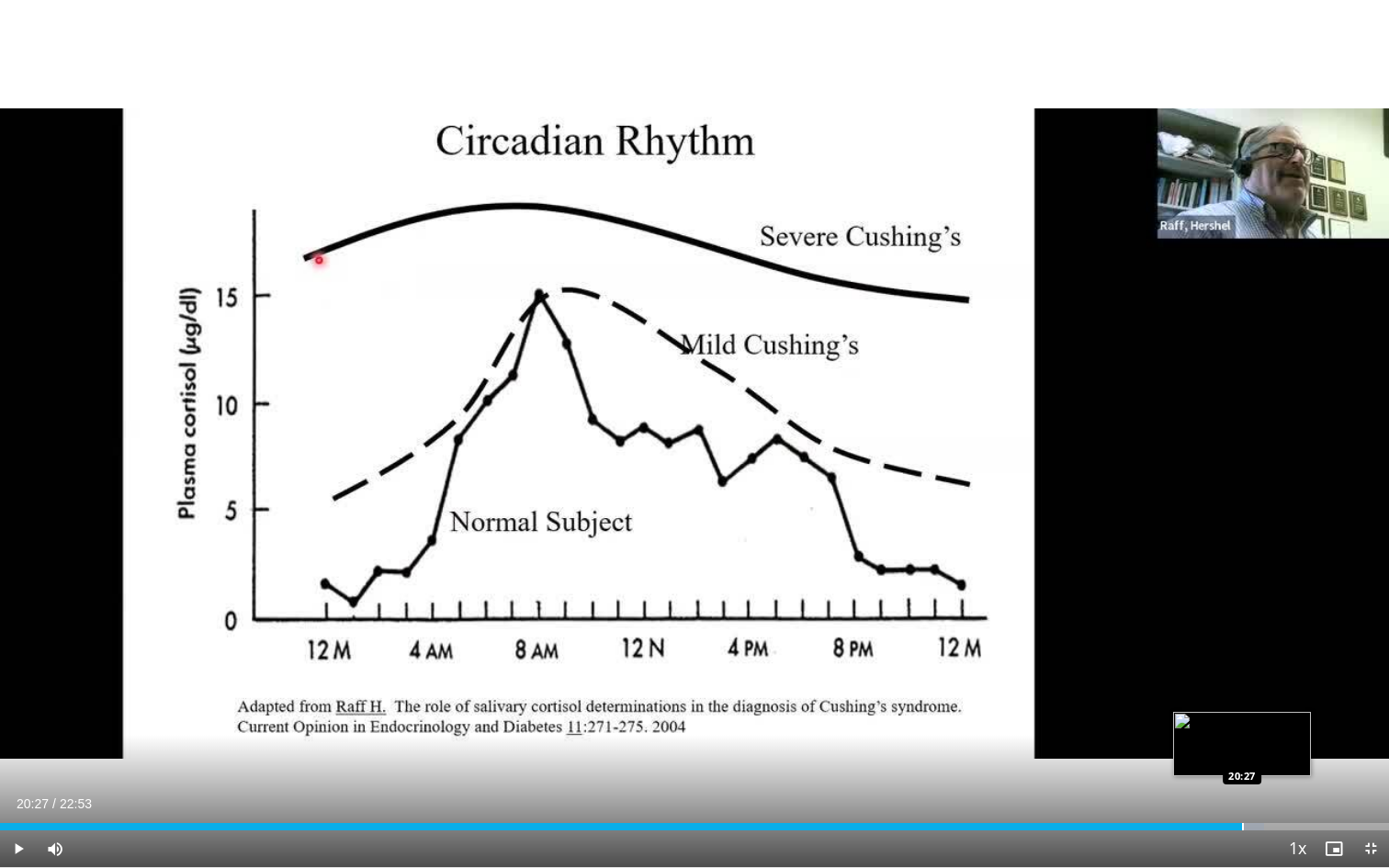 click at bounding box center (1243, 827) 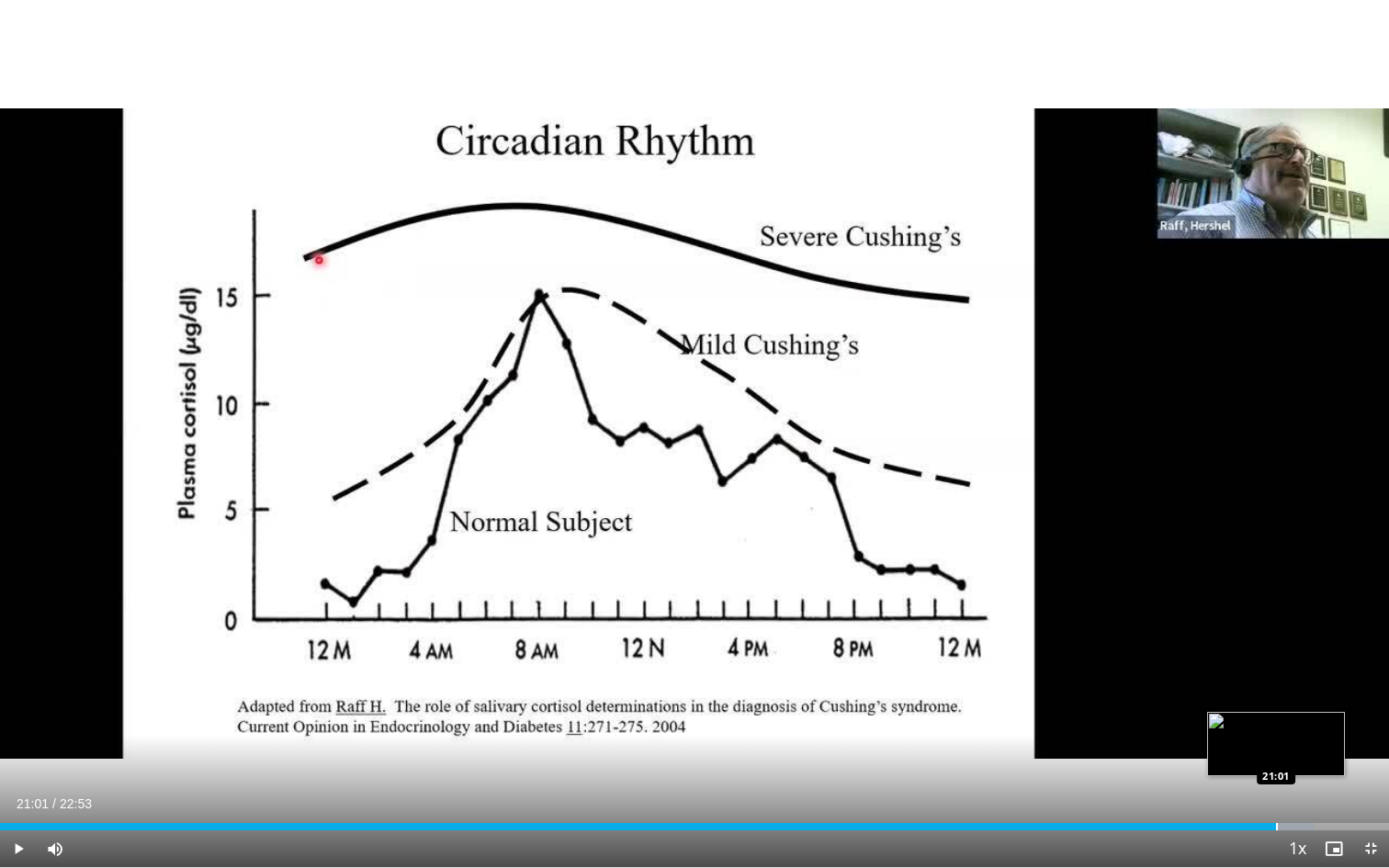 click on "Loaded :  94.64% [TIME] [TIME]" at bounding box center [694, 827] 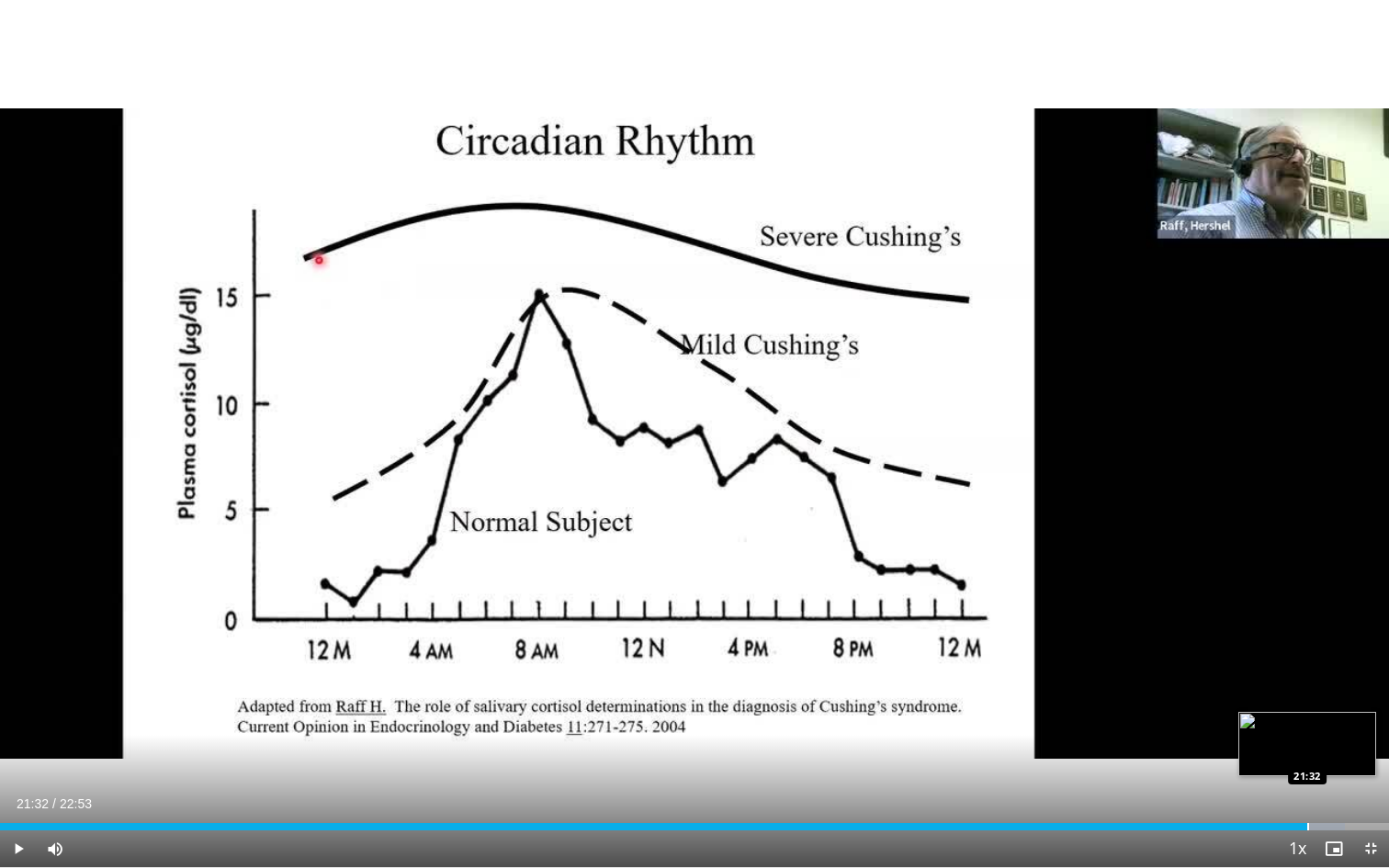 click on "Loaded :  96.81% [TIME] [TIME]" at bounding box center (694, 821) 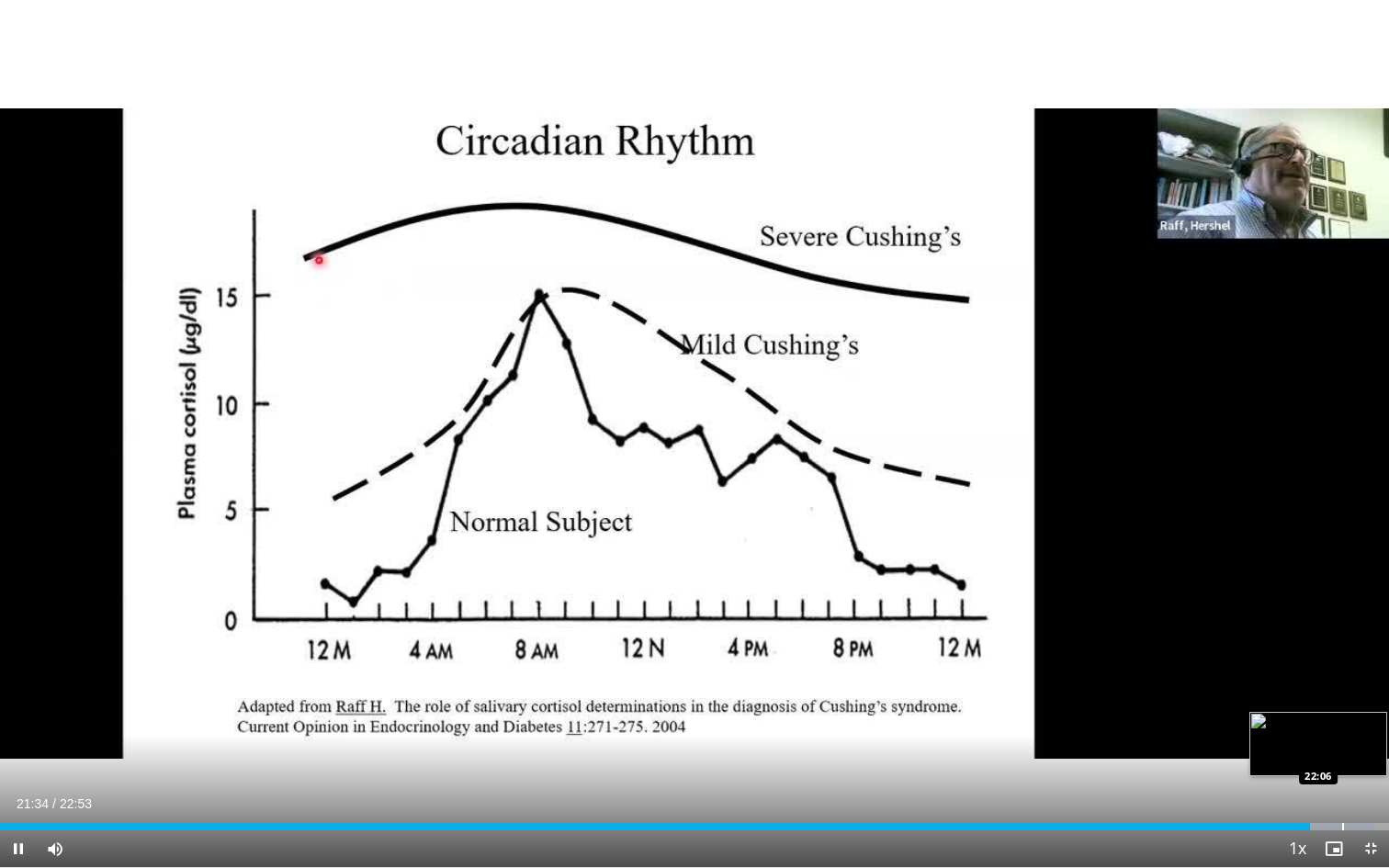 click at bounding box center (1343, 827) 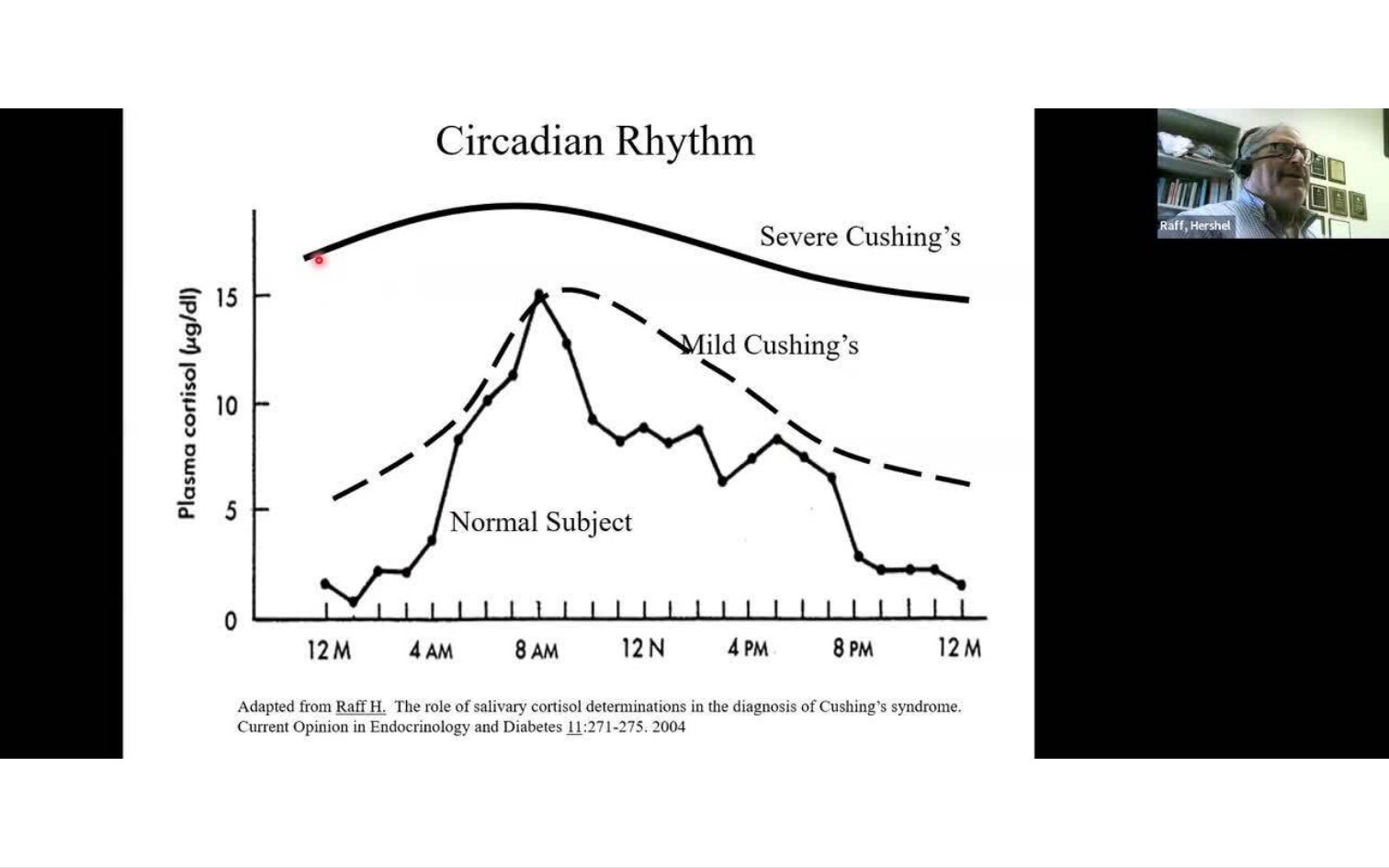 click on "**********" at bounding box center [694, 434] 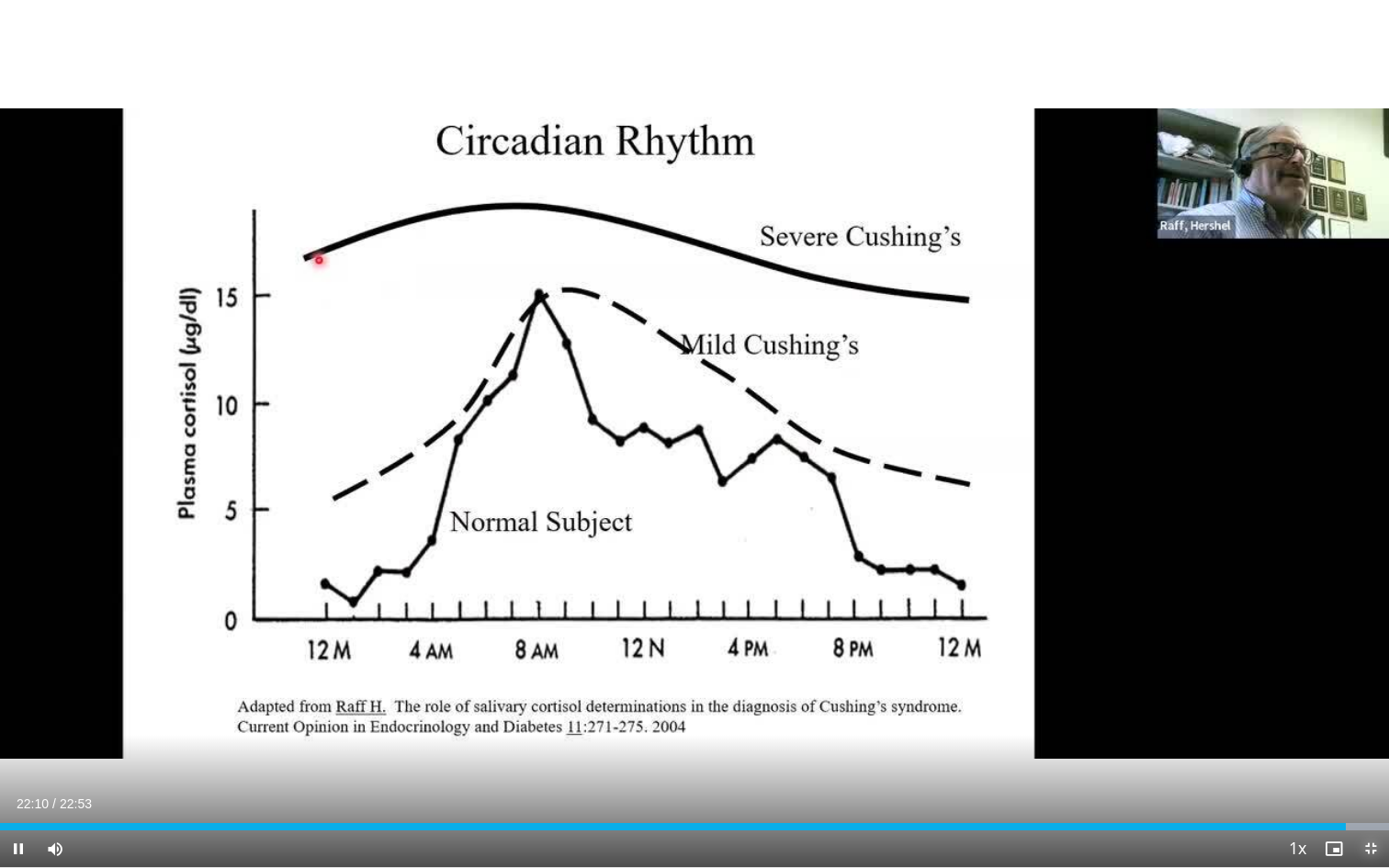click at bounding box center (1371, 849) 